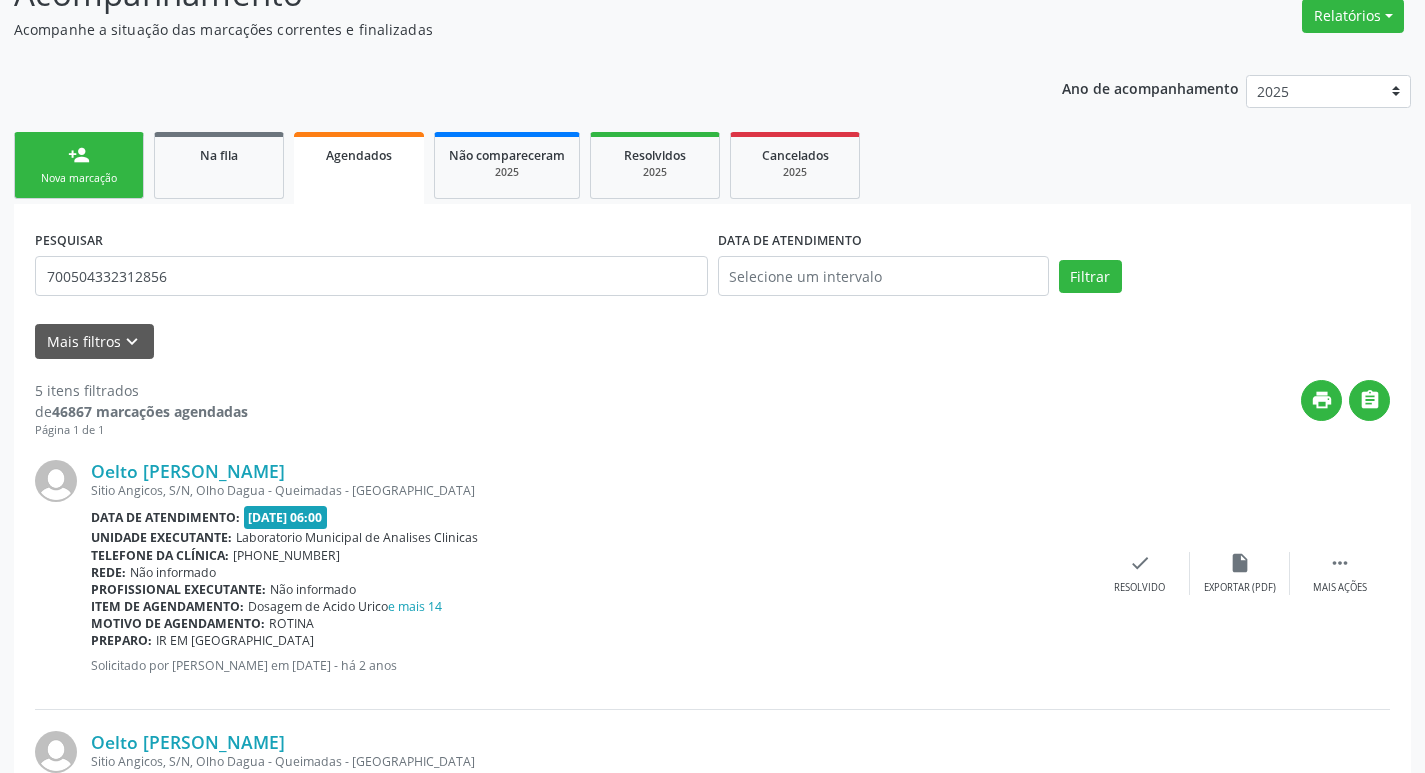 scroll, scrollTop: 39, scrollLeft: 0, axis: vertical 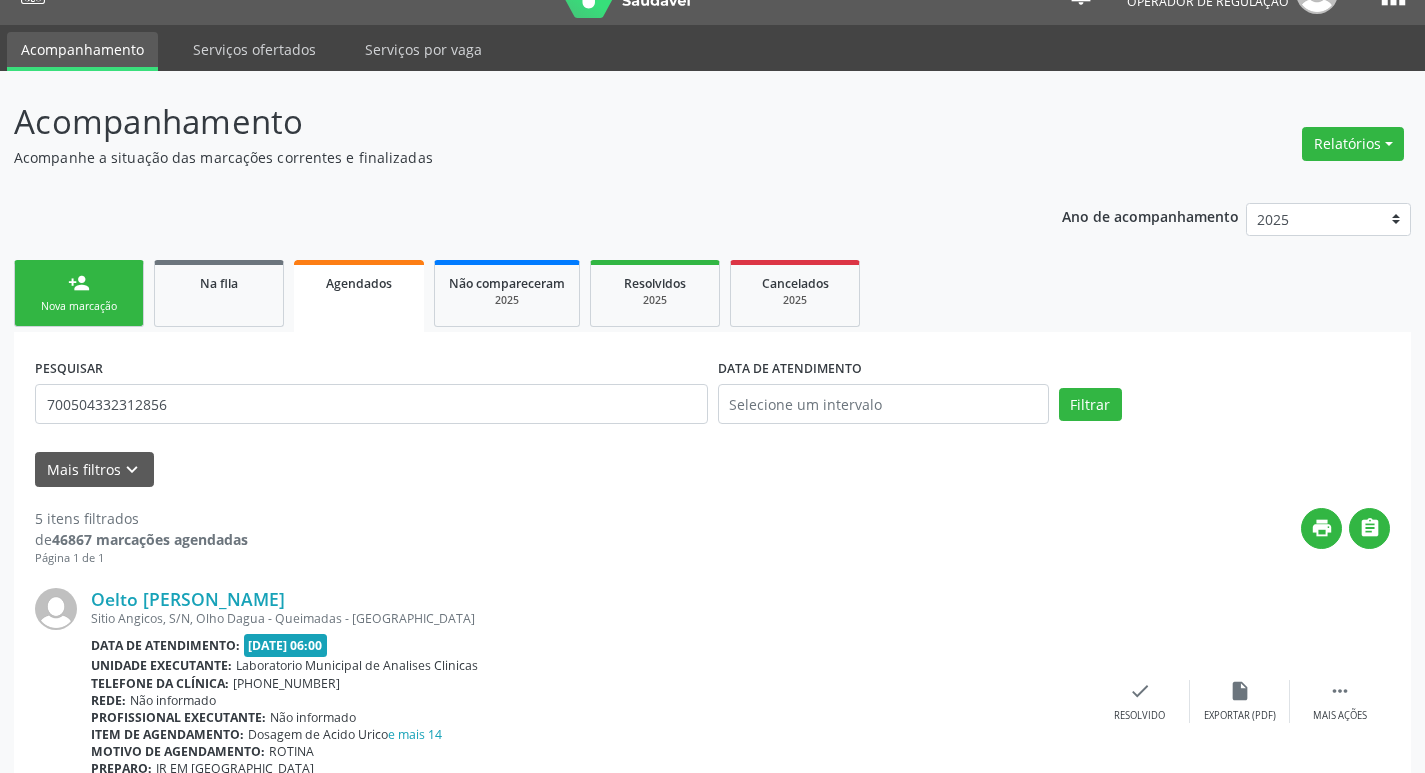 click on "PESQUISAR
700504332312856" at bounding box center [371, 395] 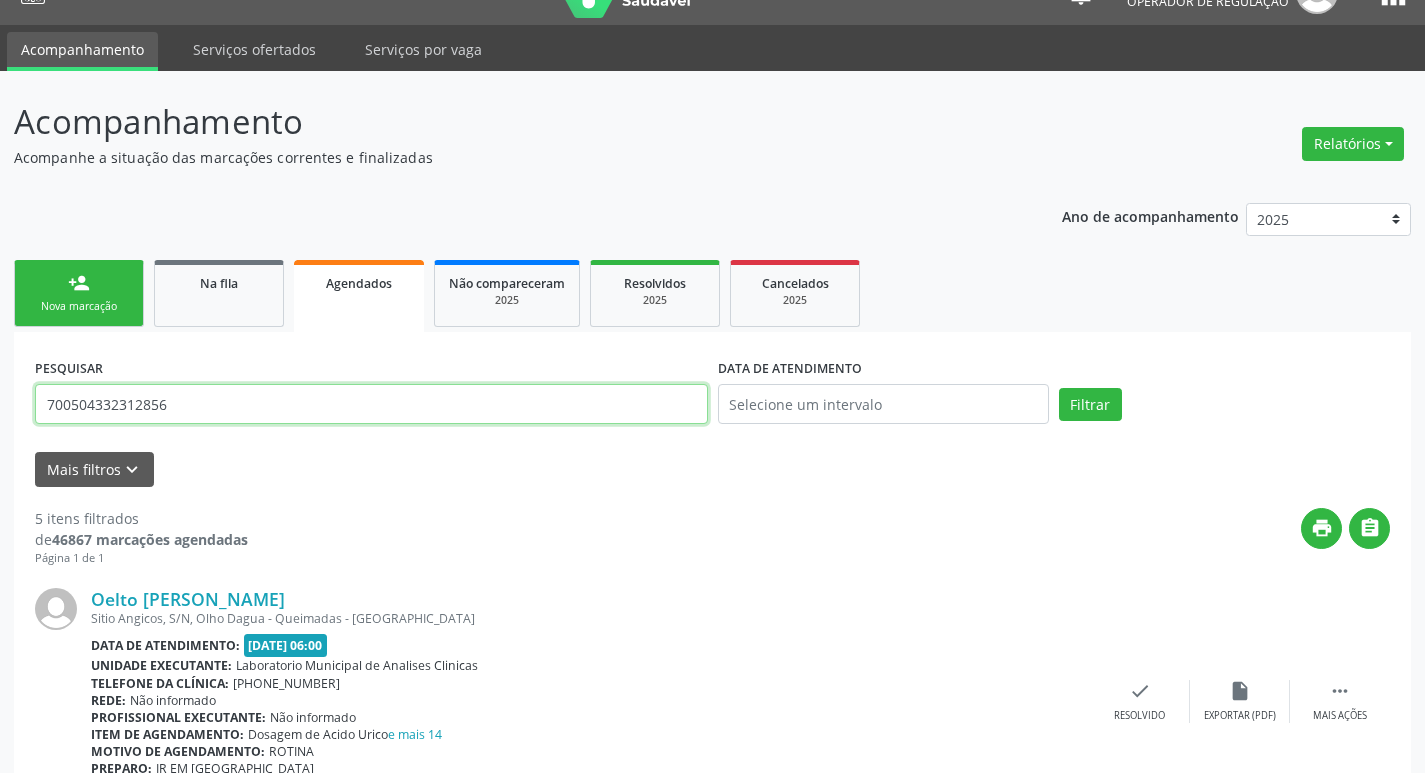 click on "700504332312856" at bounding box center (371, 404) 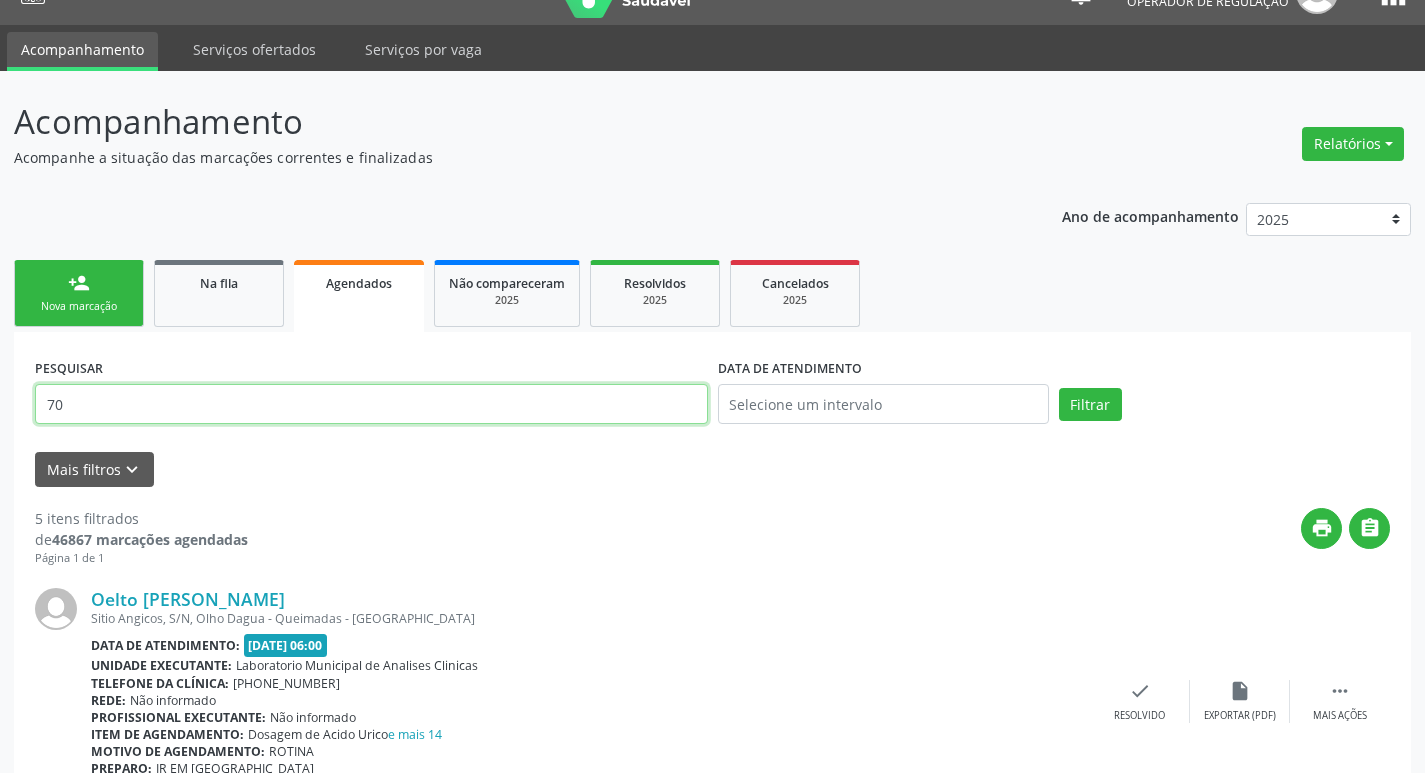 type on "7" 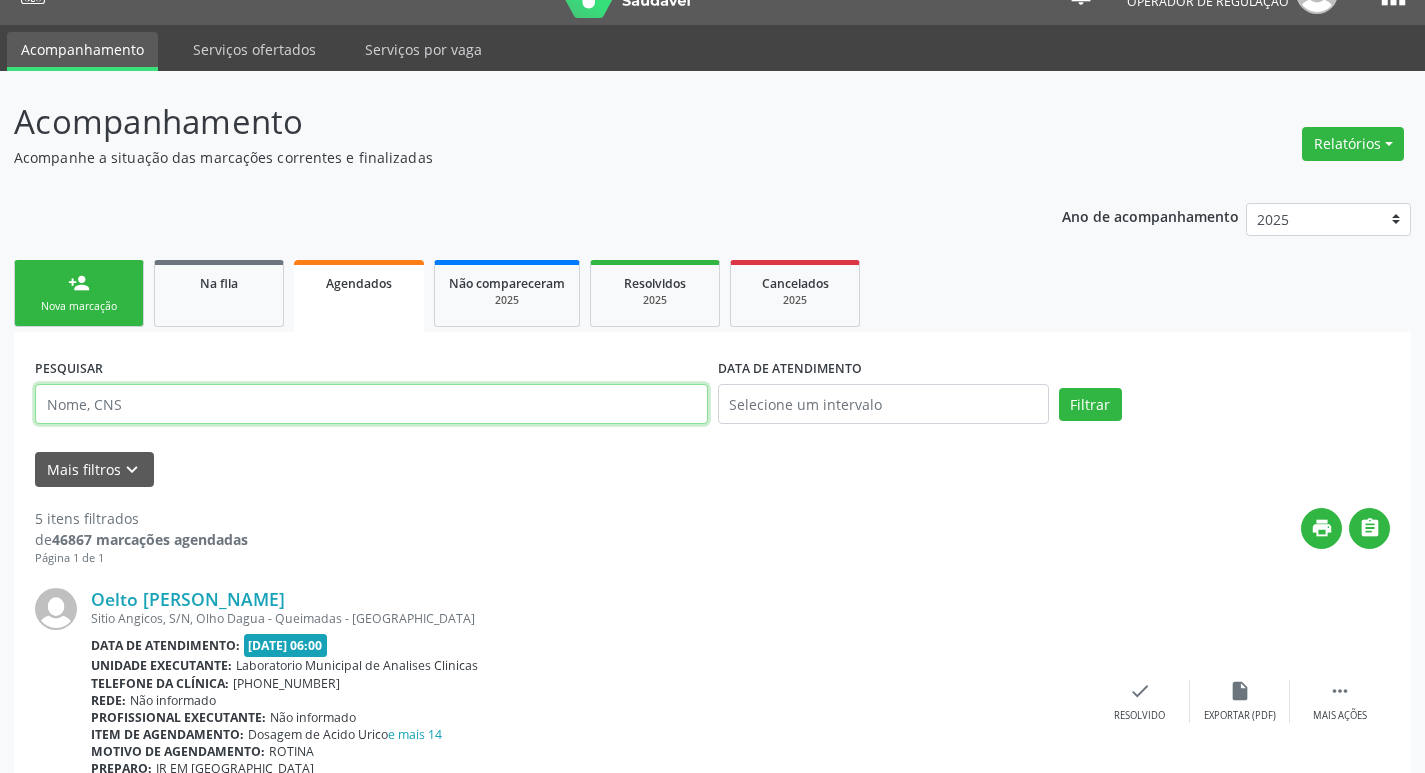 click at bounding box center [371, 404] 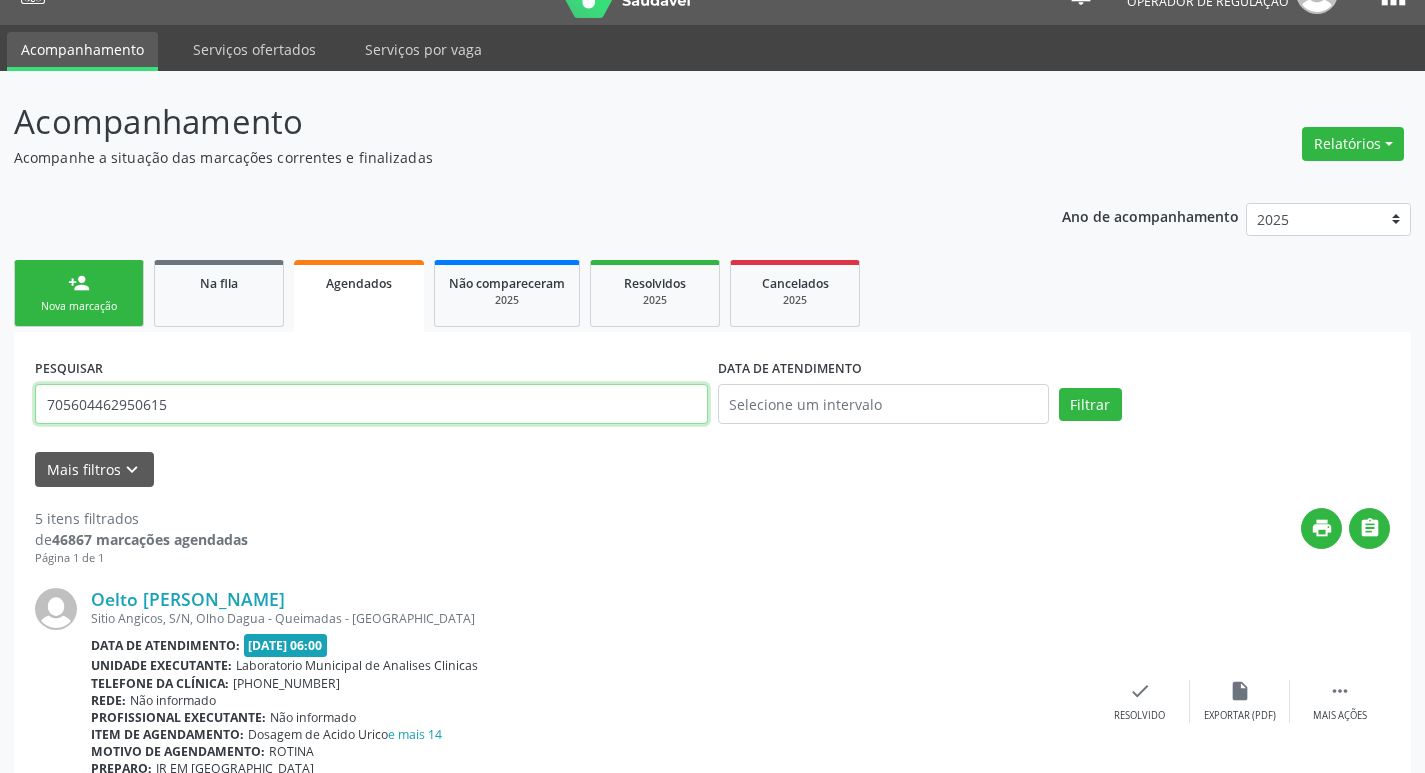 type on "705604462950615" 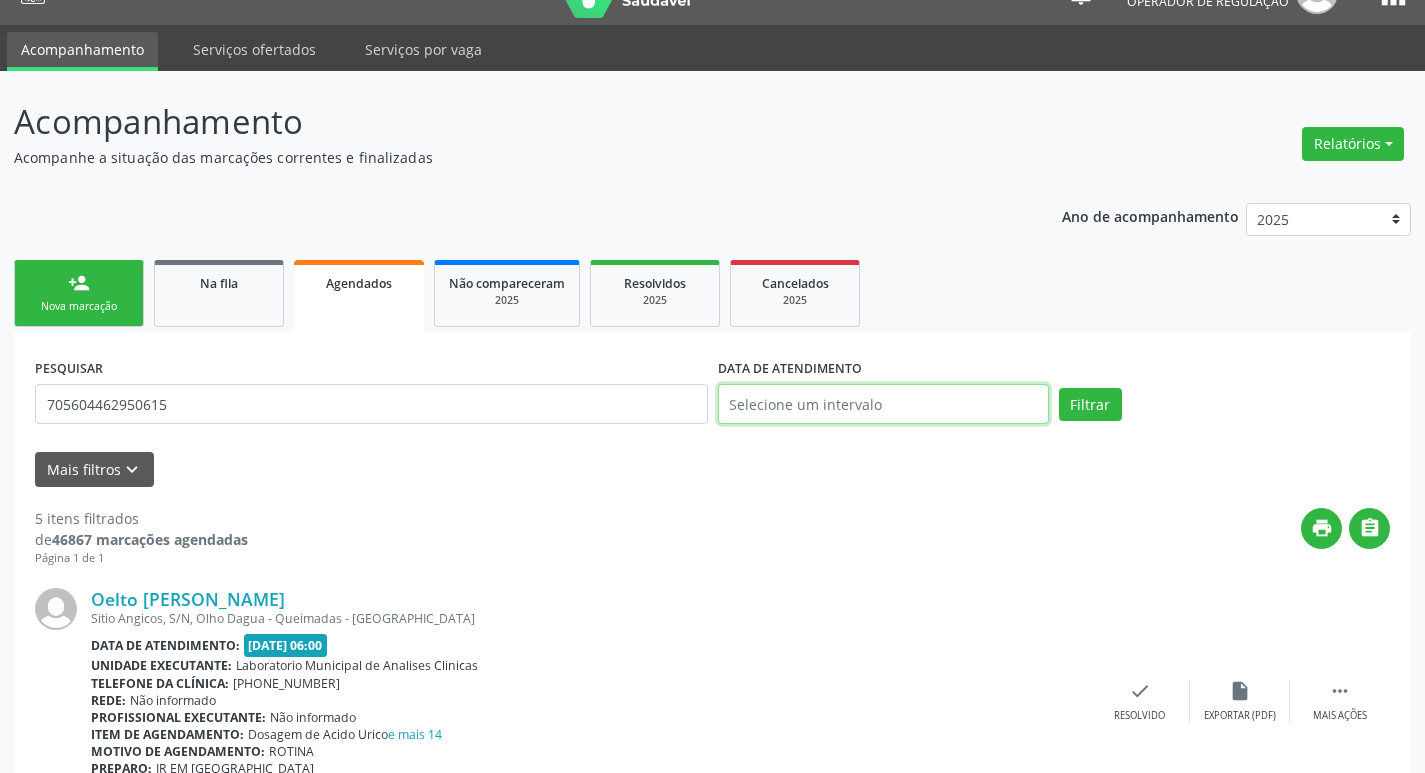 click at bounding box center [883, 404] 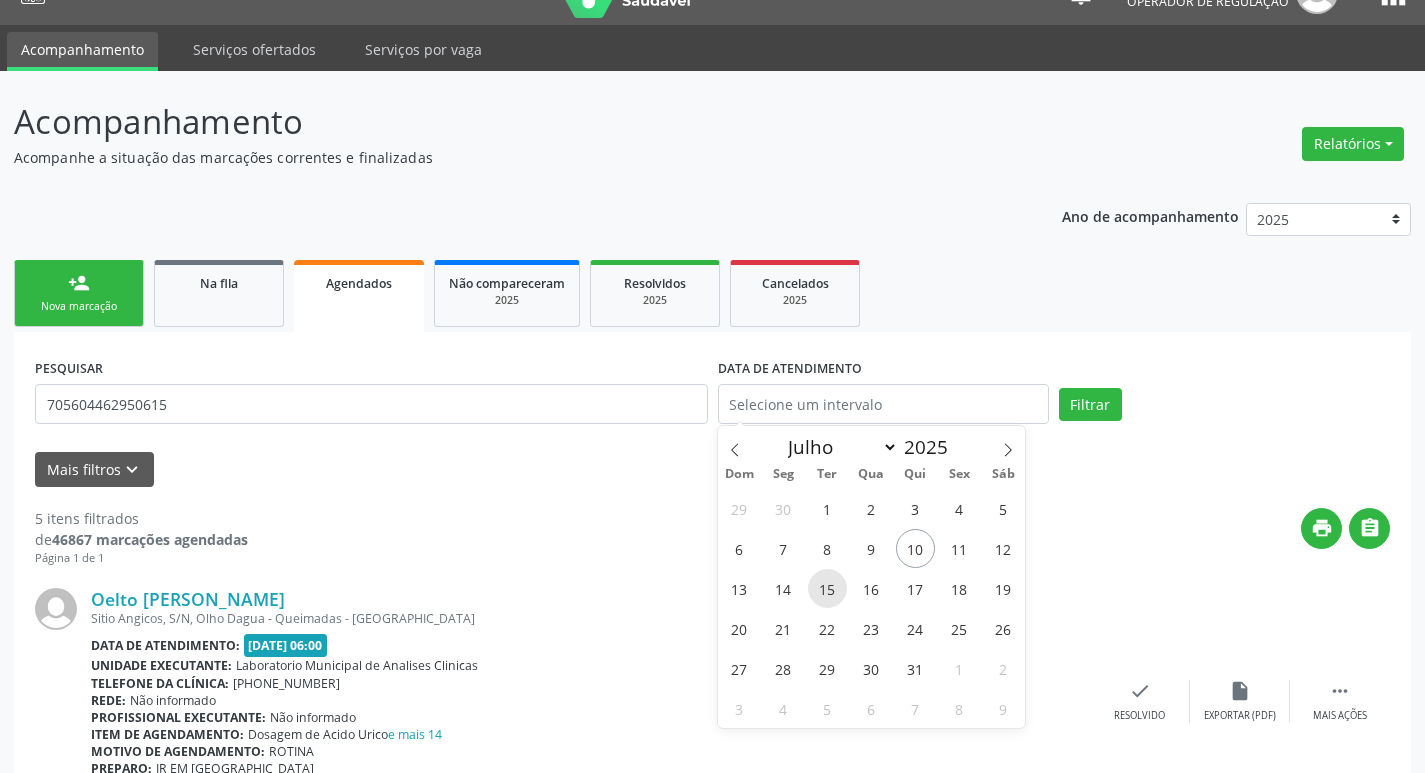 click on "15" at bounding box center [827, 588] 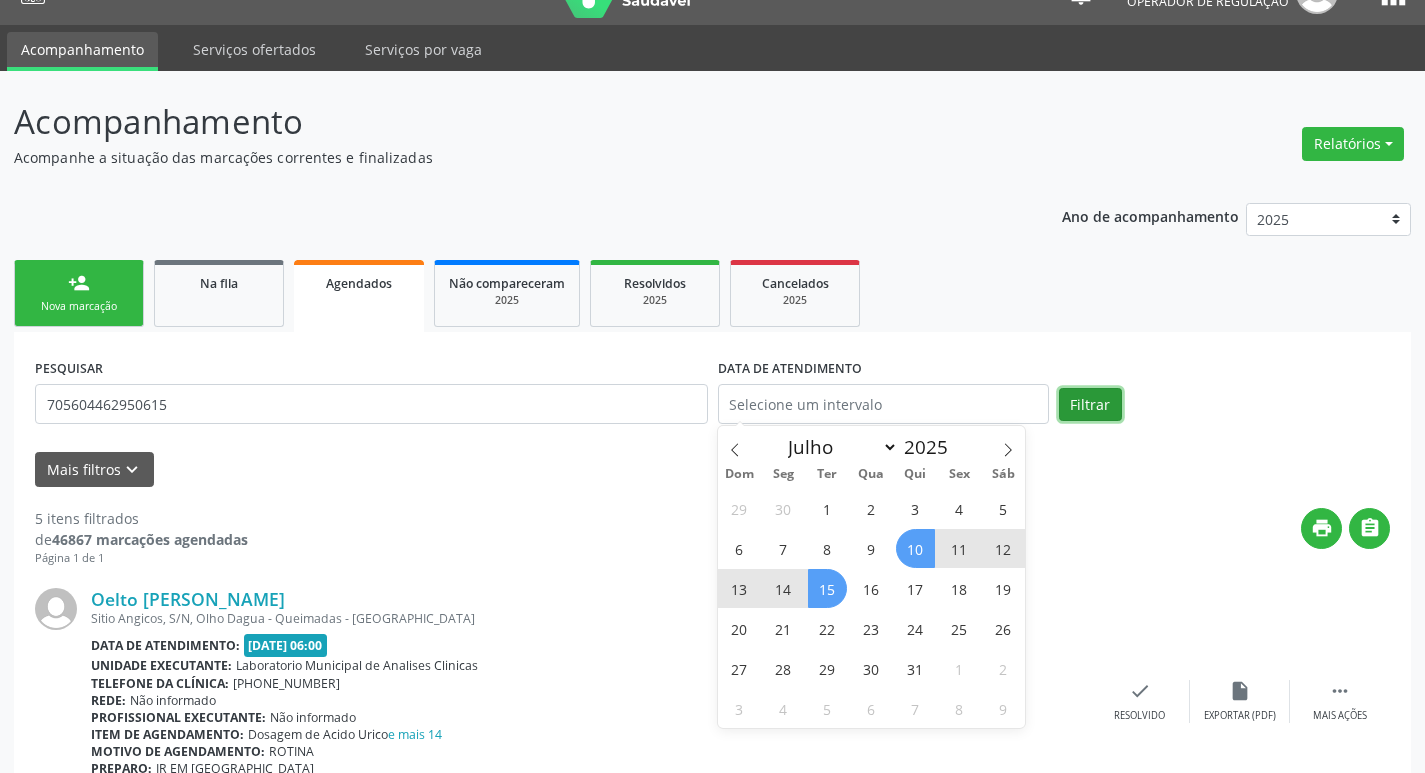 click on "Filtrar" at bounding box center (1090, 405) 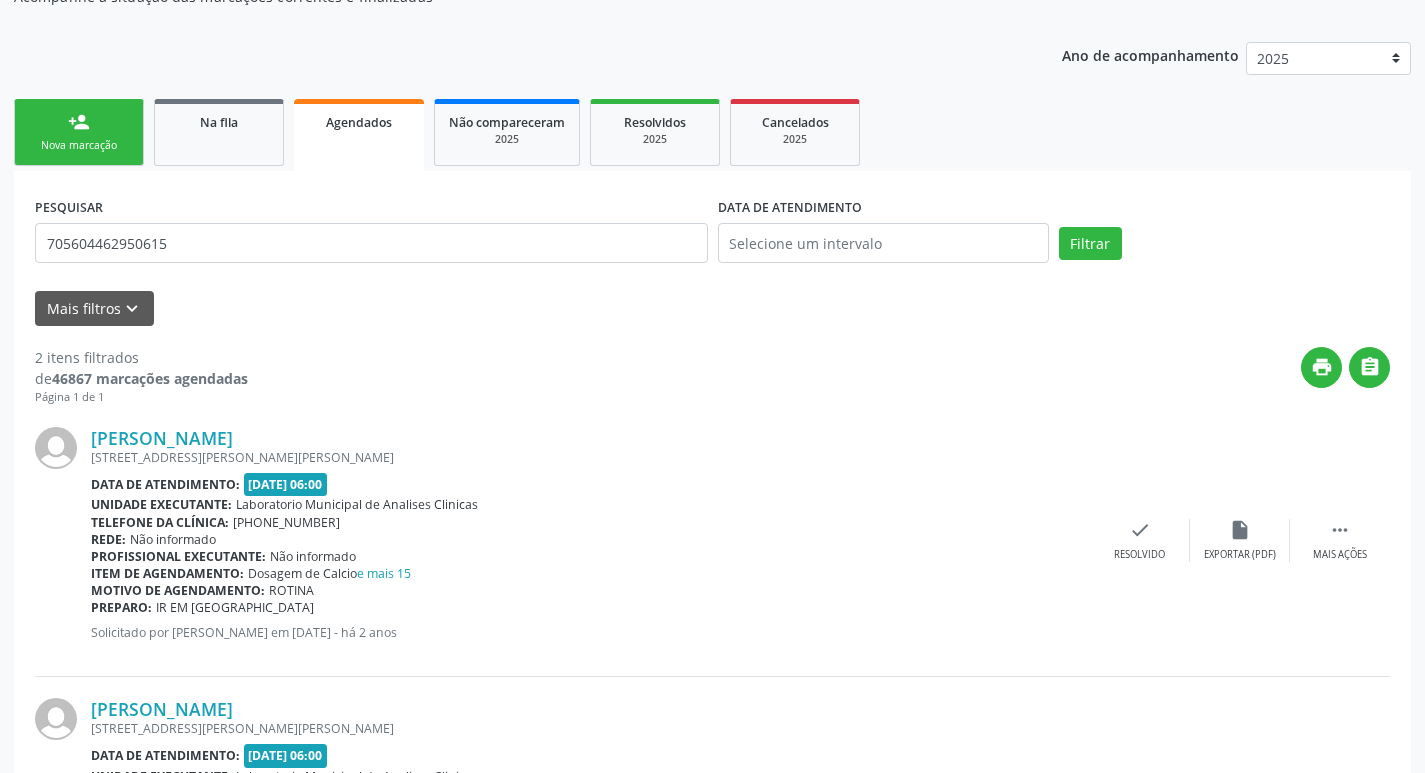 scroll, scrollTop: 409, scrollLeft: 0, axis: vertical 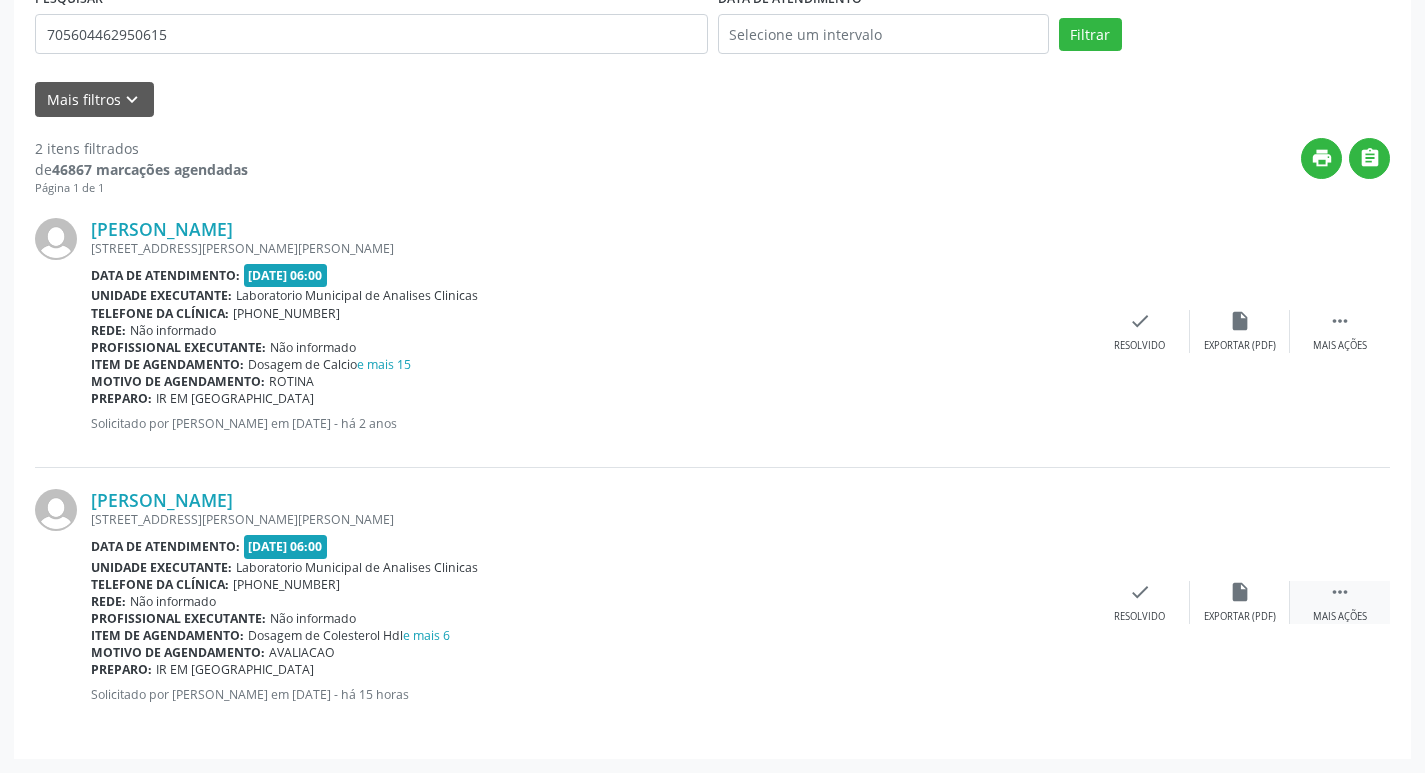 click on "
Mais ações" at bounding box center [1340, 602] 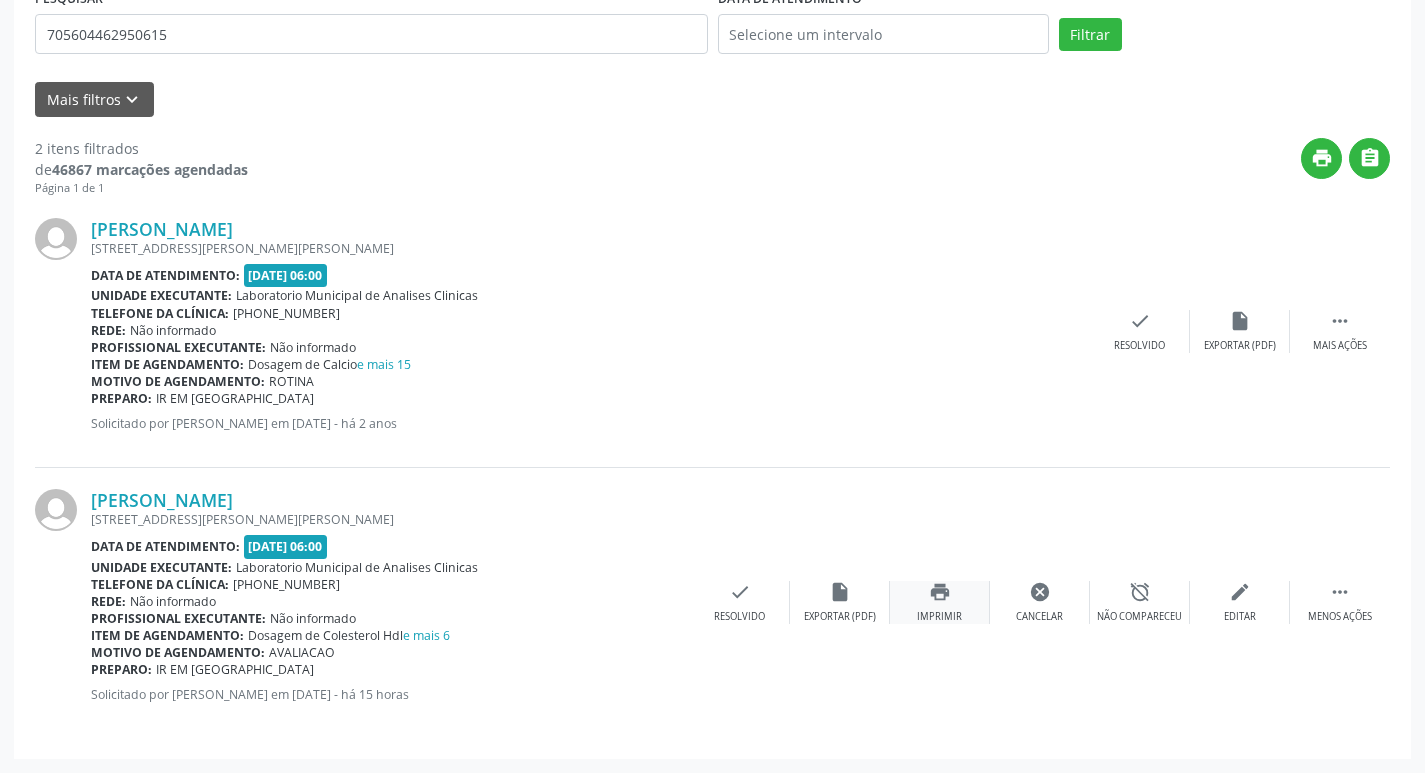 click on "print" at bounding box center [940, 592] 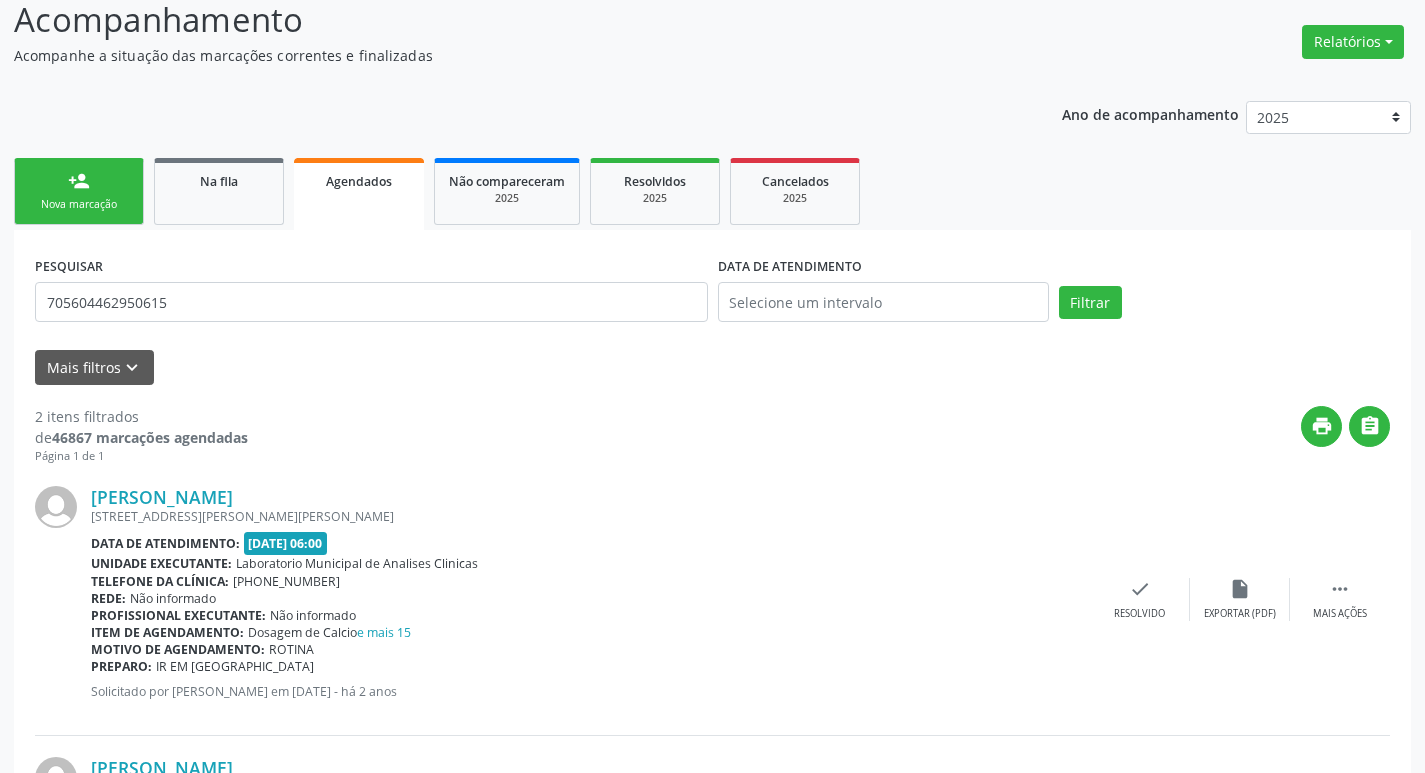 scroll, scrollTop: 0, scrollLeft: 0, axis: both 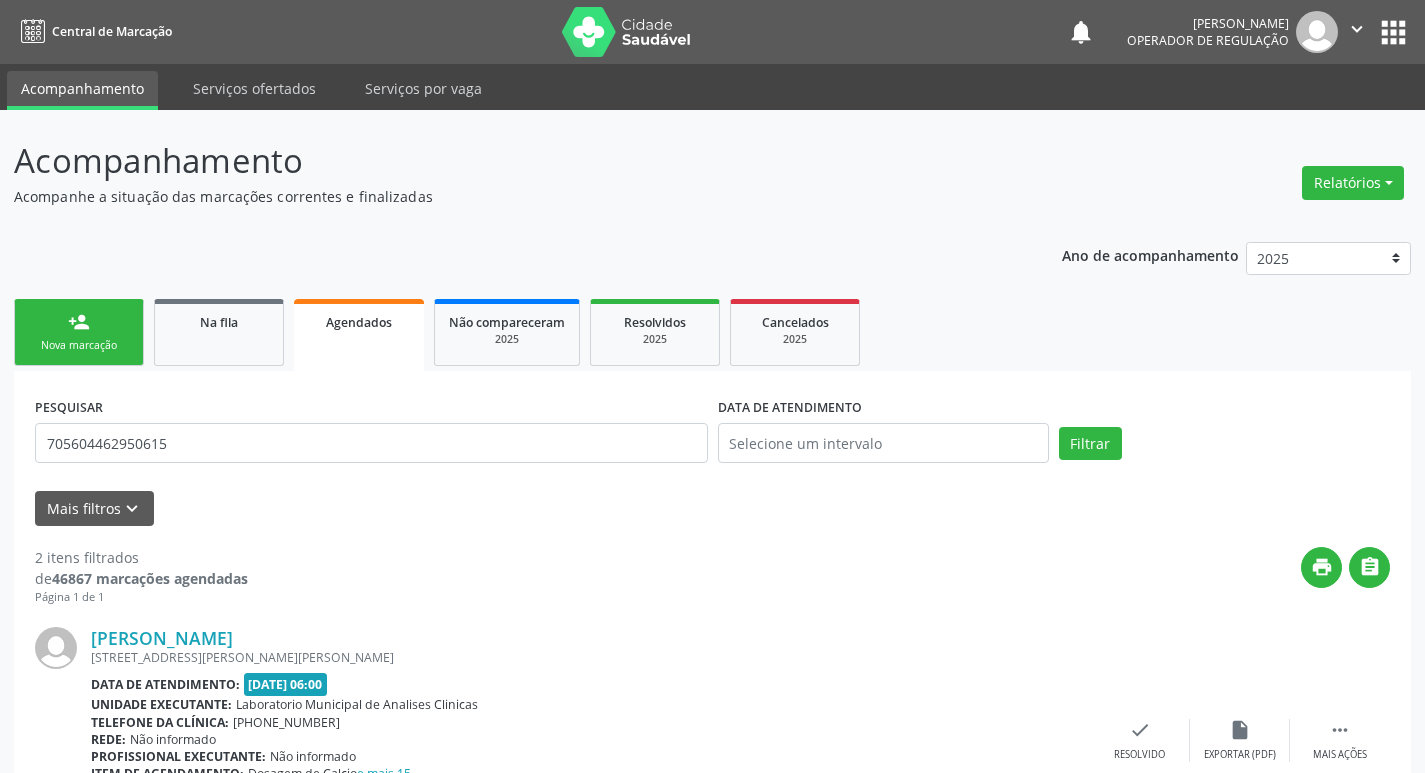click on "Agendados" at bounding box center [359, 322] 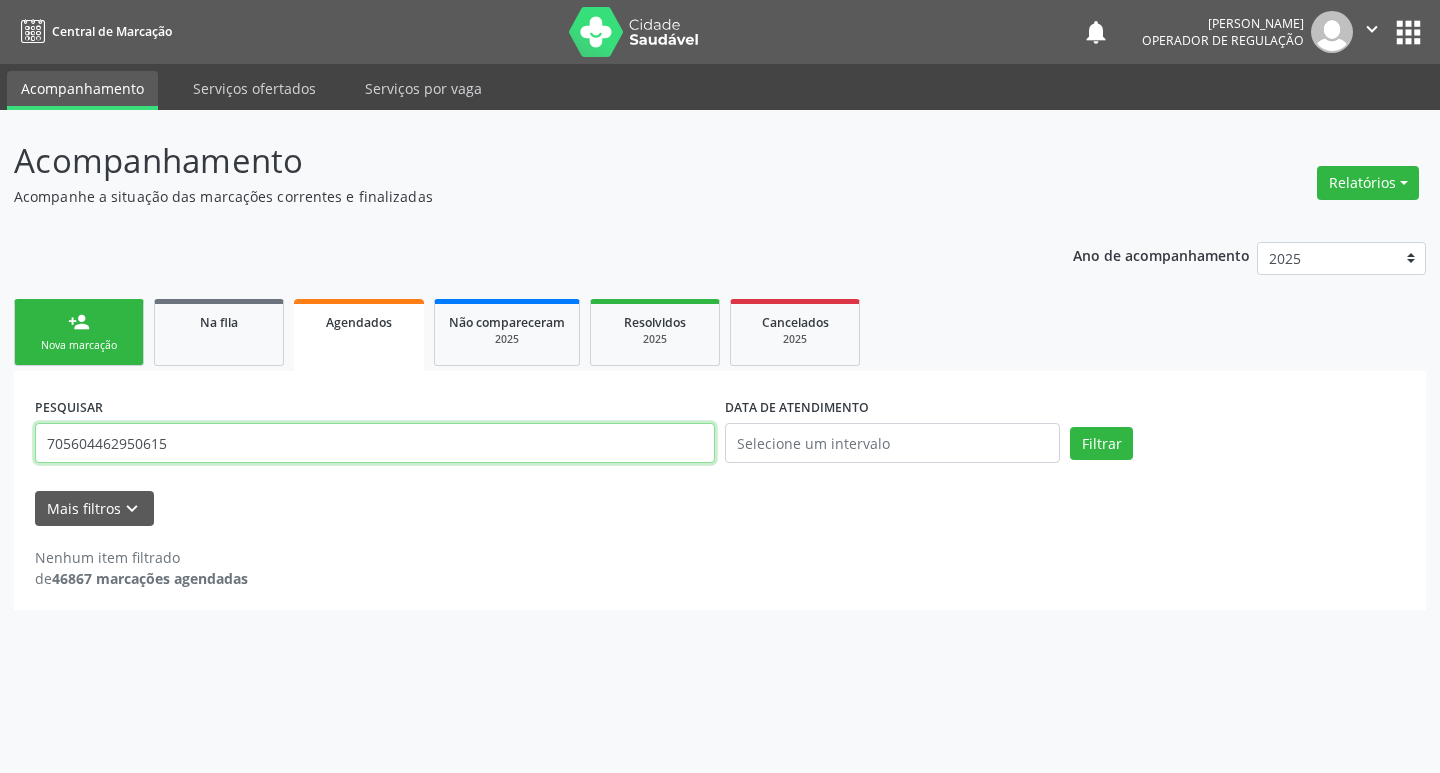 click on "705604462950615" at bounding box center (375, 443) 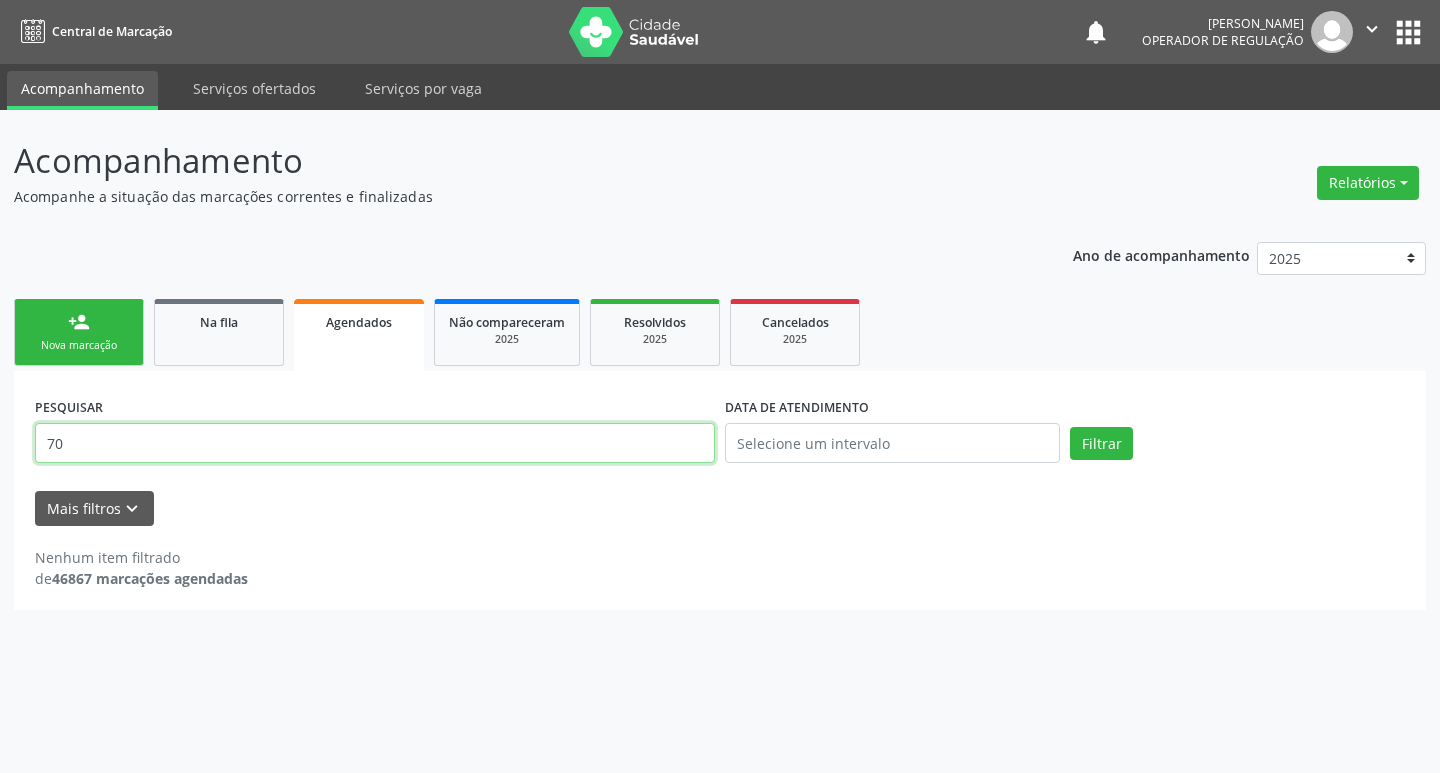 type on "7" 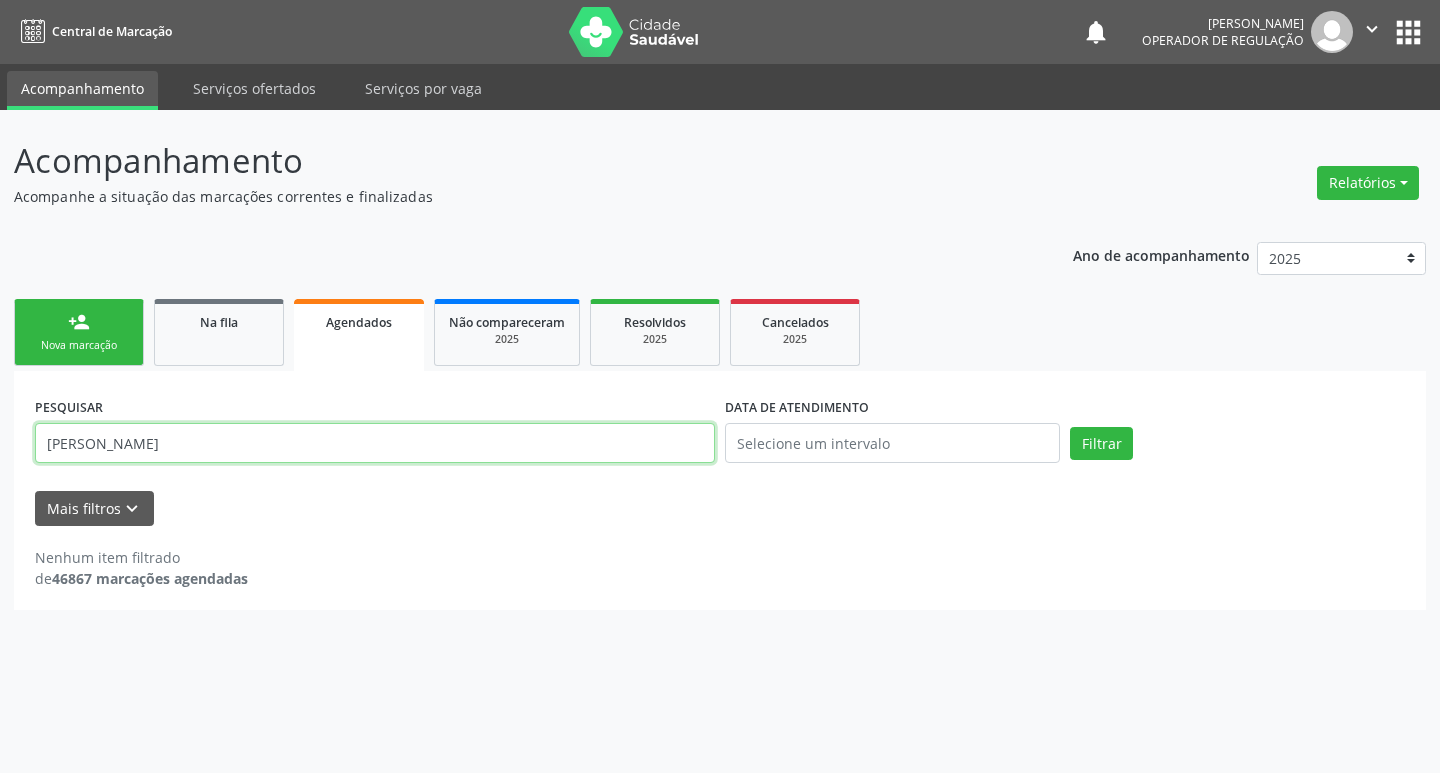 type on "[PERSON_NAME]" 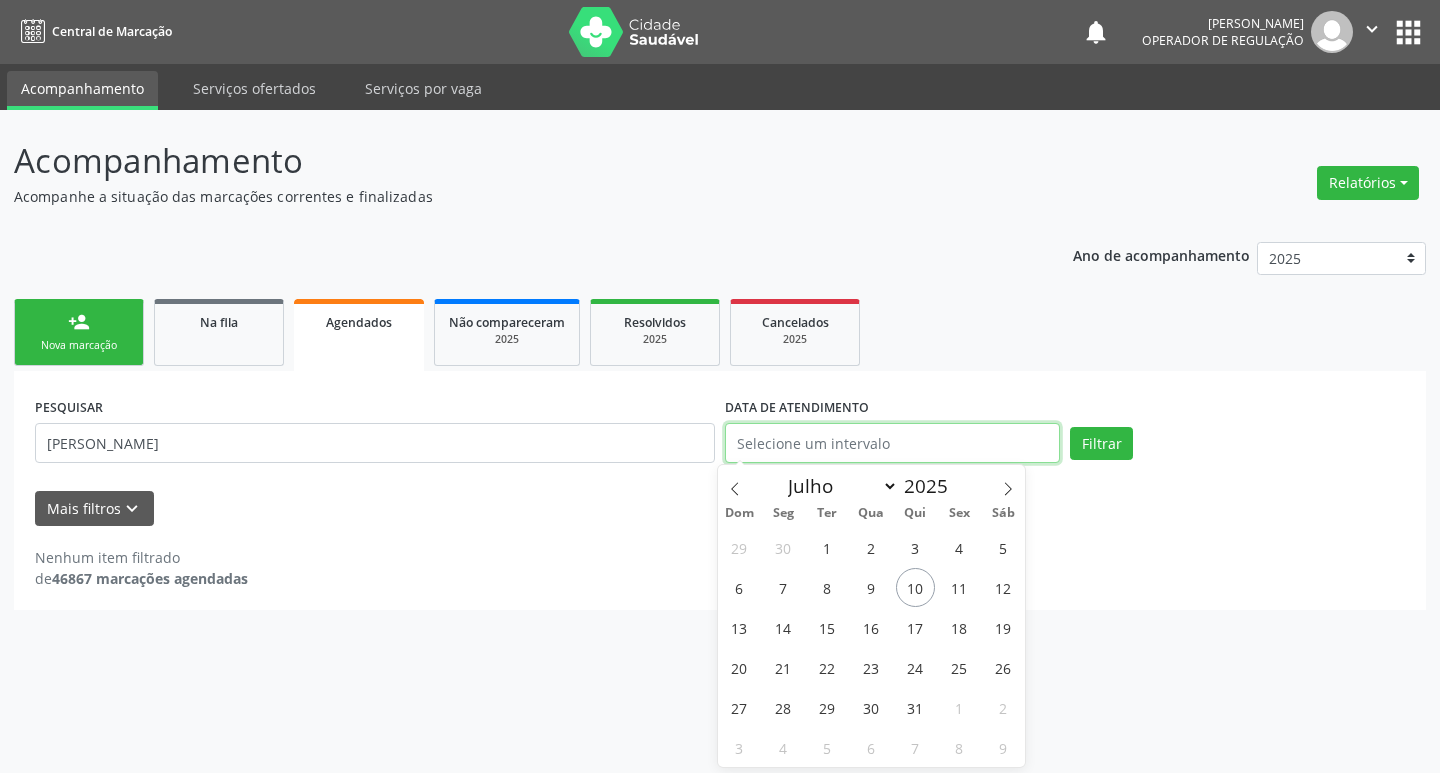 click at bounding box center [892, 443] 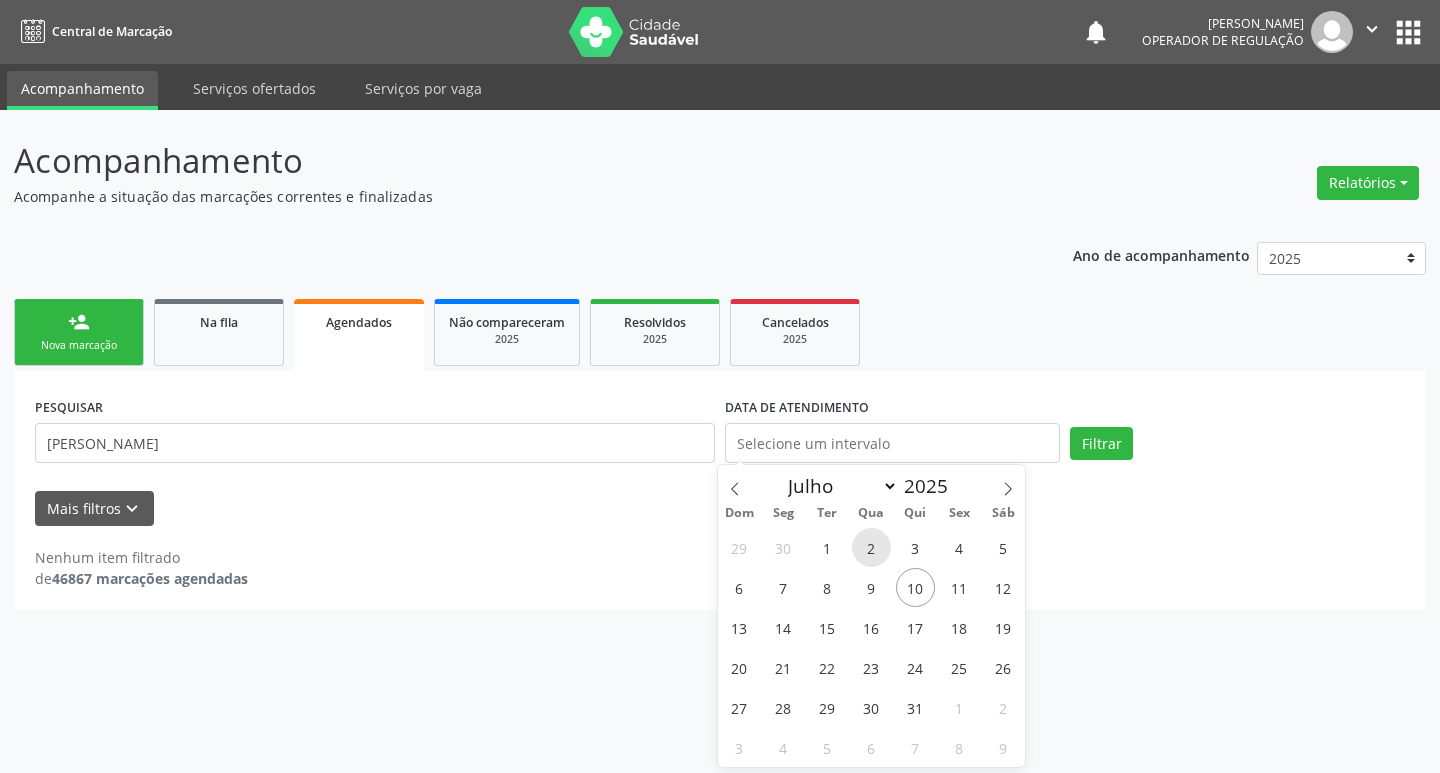 click on "2" at bounding box center [871, 547] 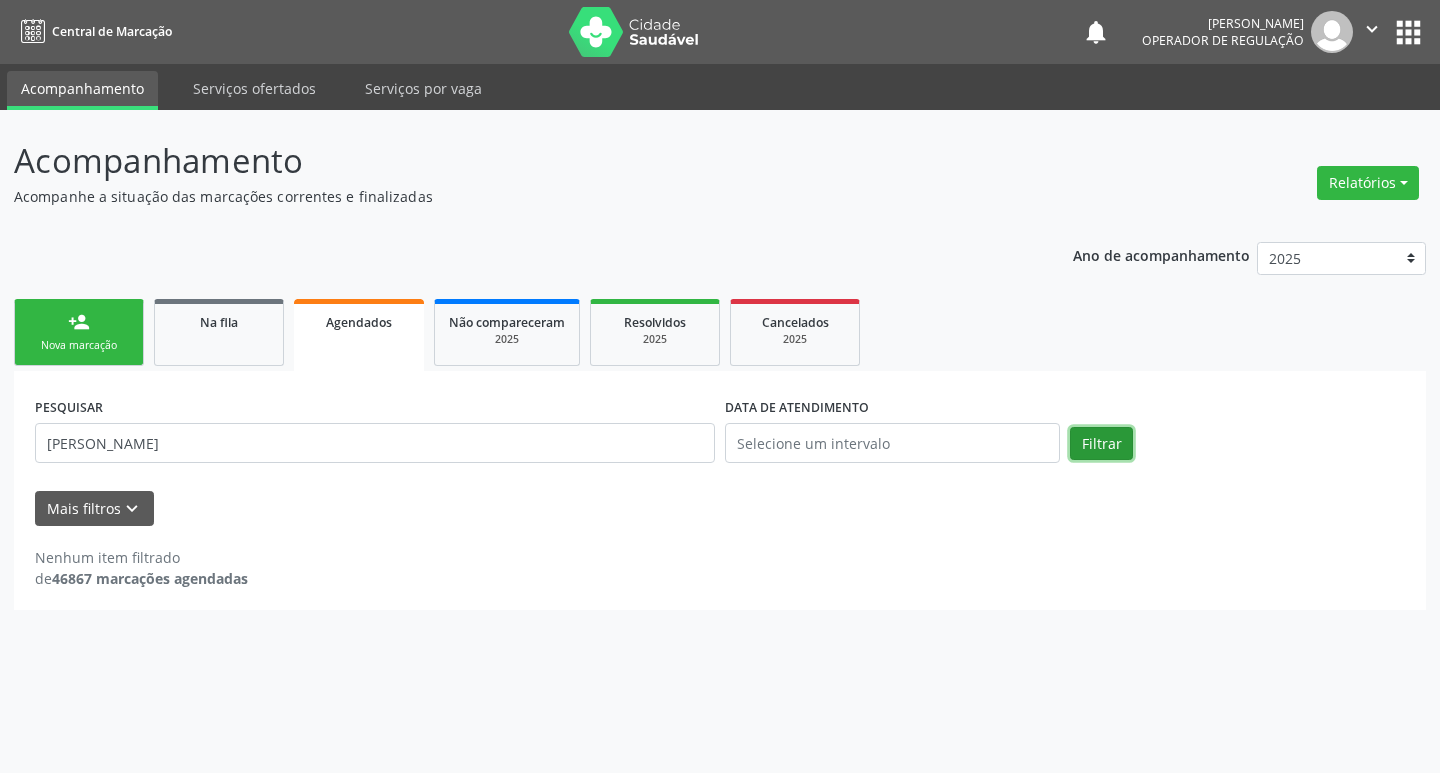 click on "Filtrar" at bounding box center [1101, 444] 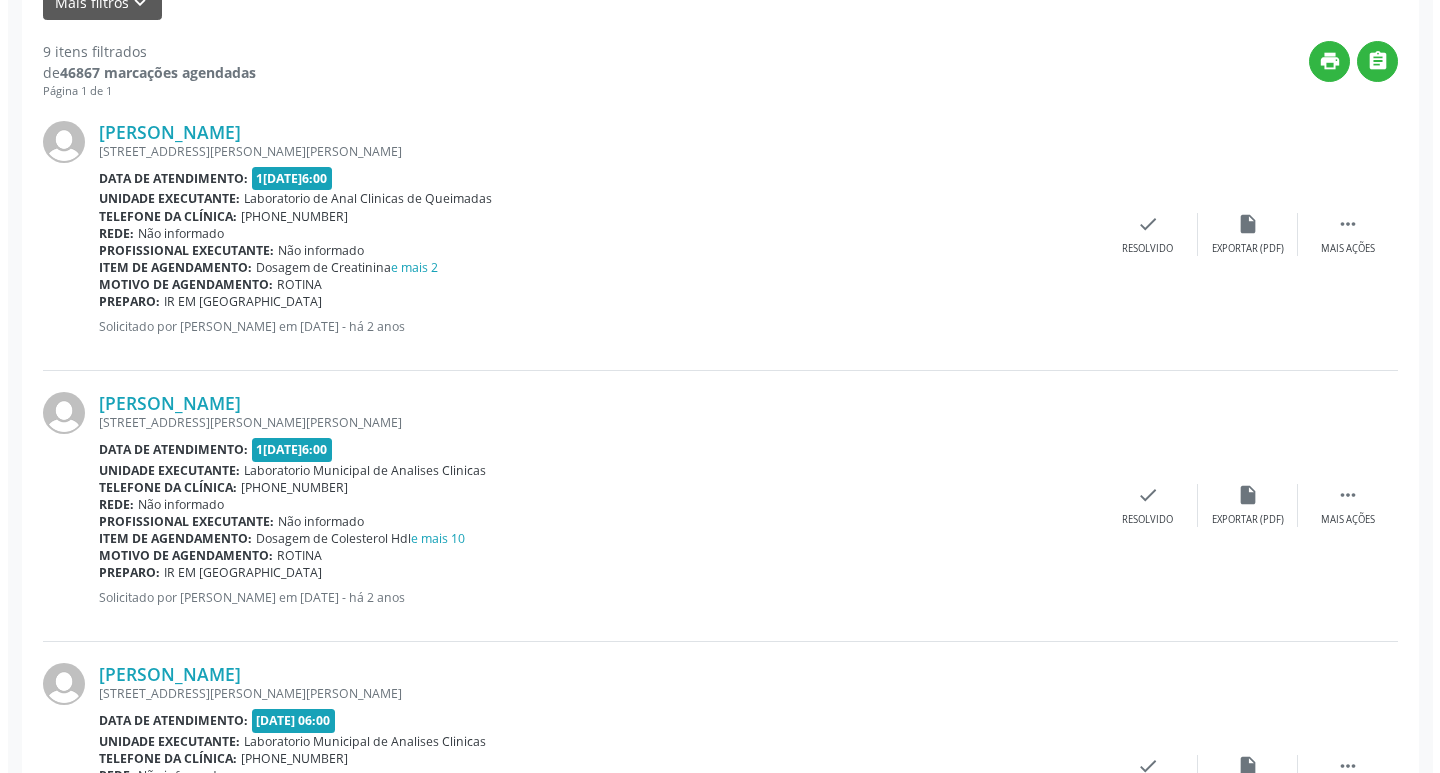 scroll, scrollTop: 0, scrollLeft: 0, axis: both 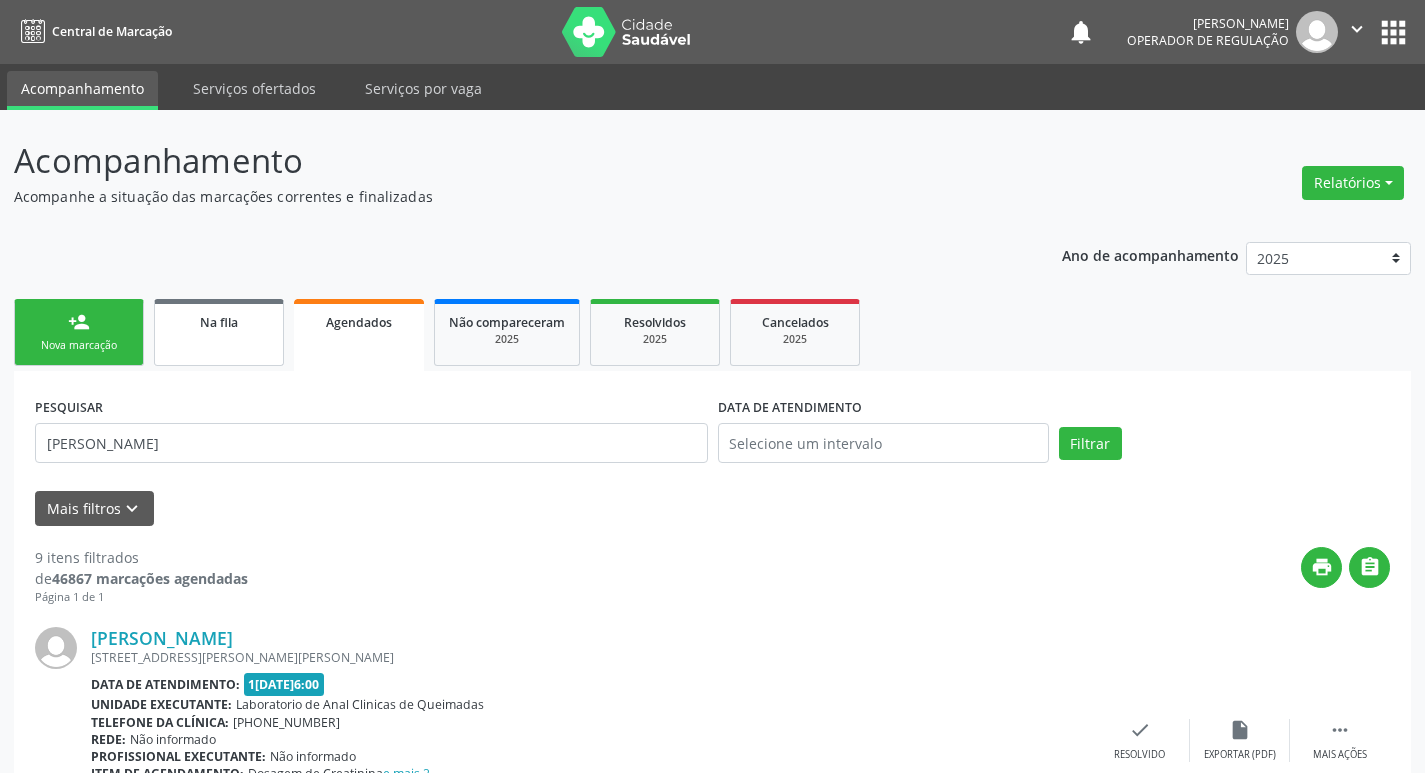 click on "Na fila" at bounding box center (219, 332) 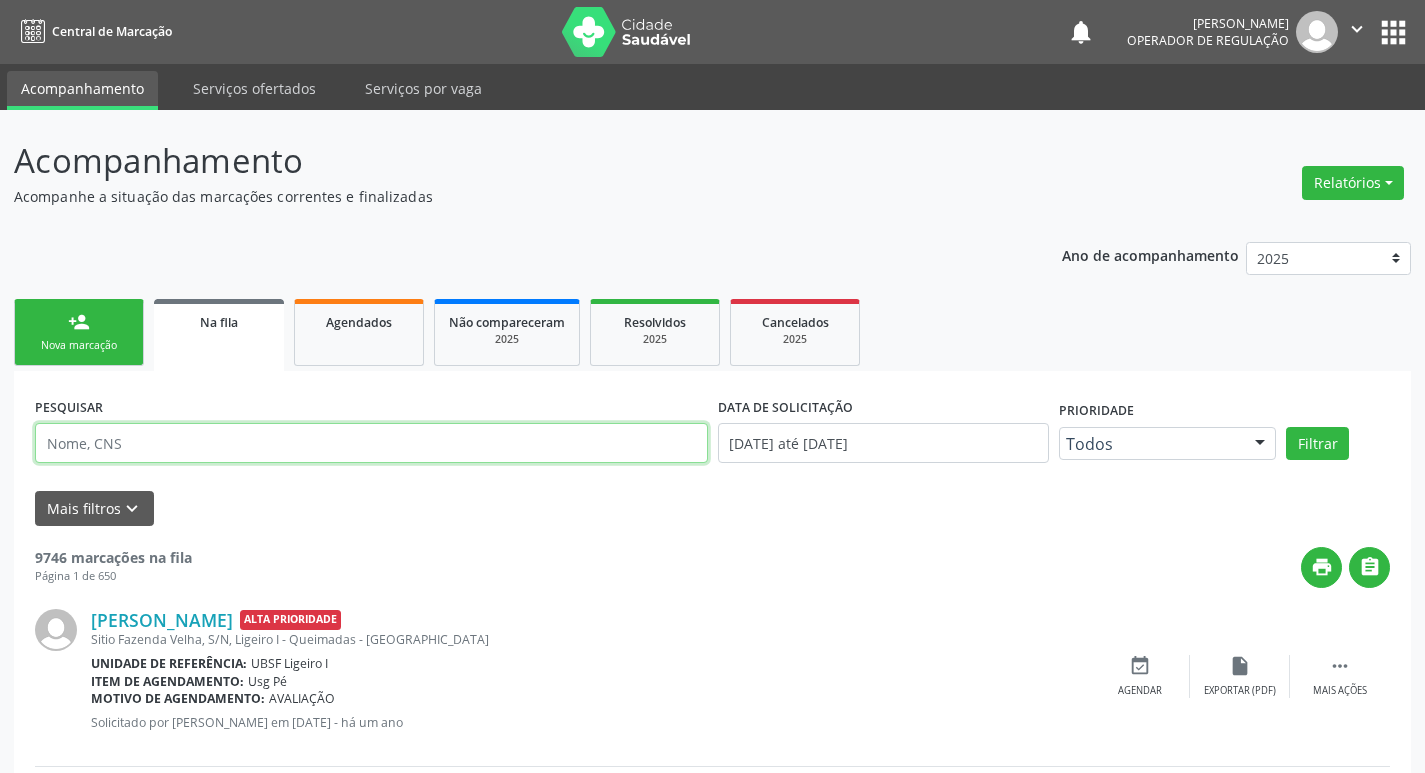 click at bounding box center (371, 443) 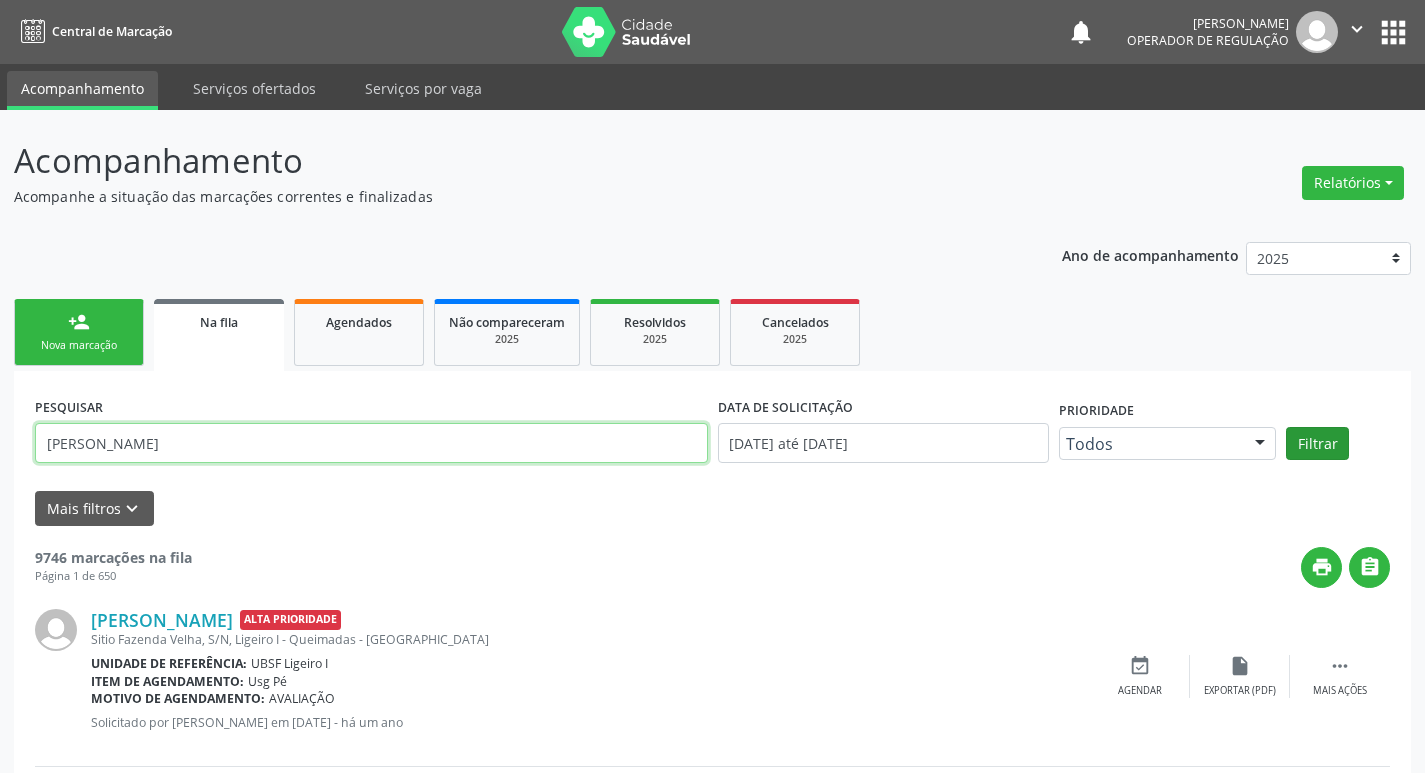 type on "[PERSON_NAME]" 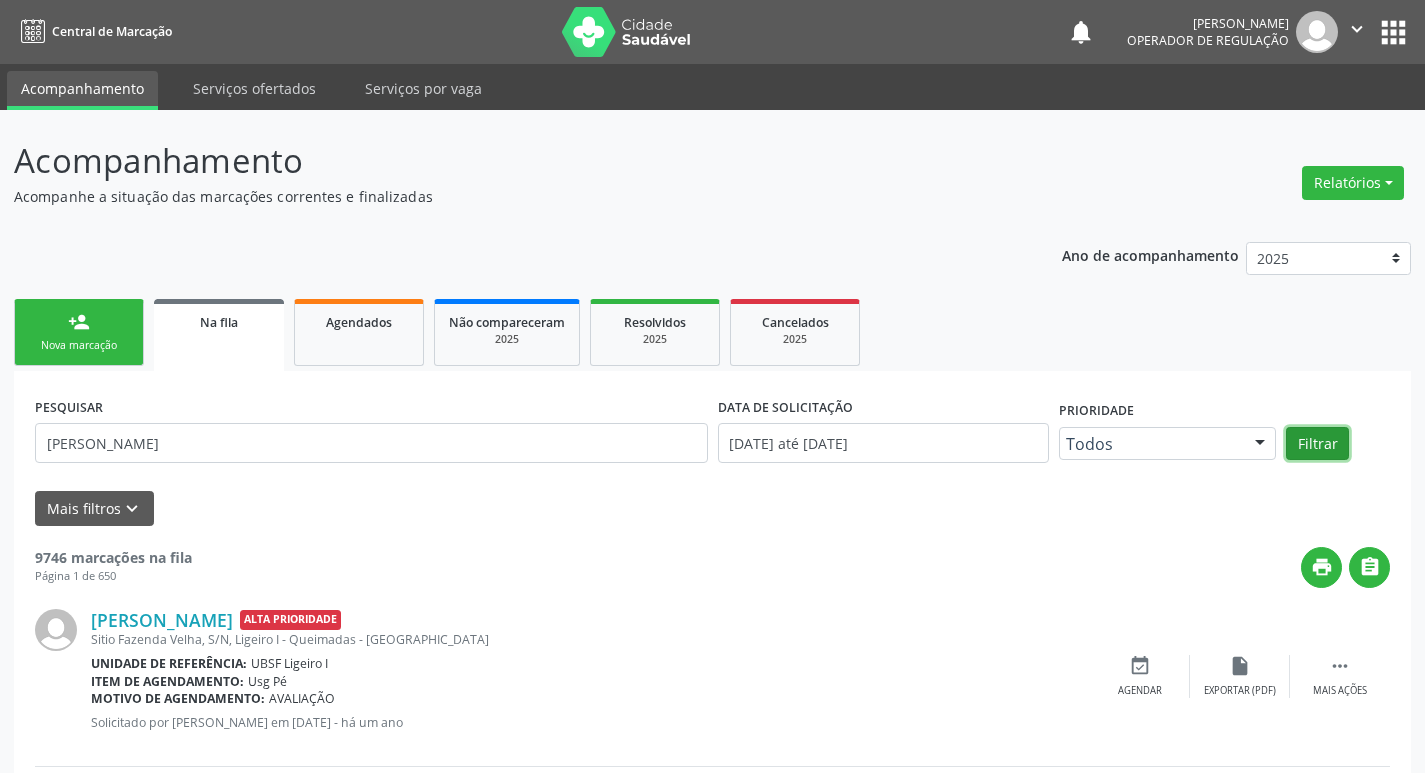 click on "Filtrar" at bounding box center (1317, 444) 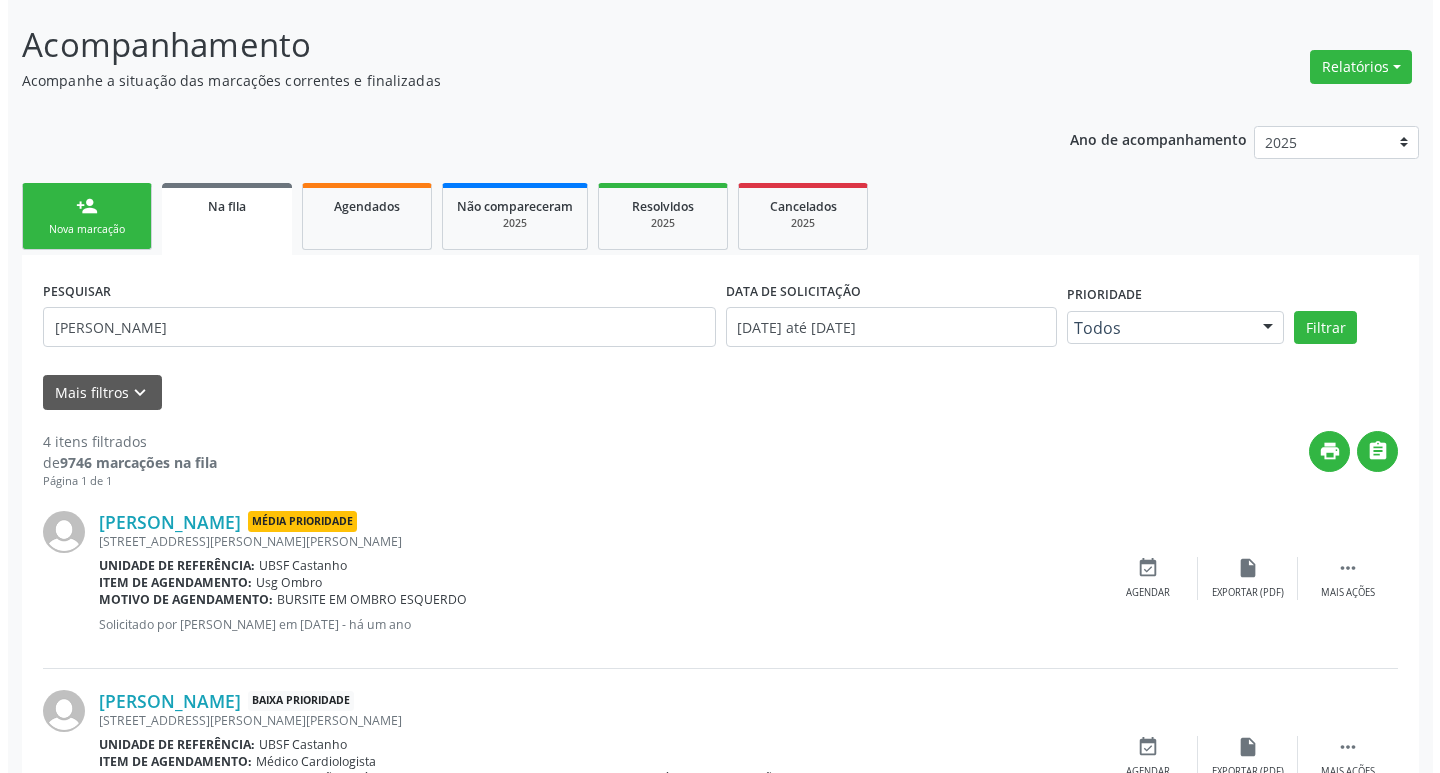 scroll, scrollTop: 583, scrollLeft: 0, axis: vertical 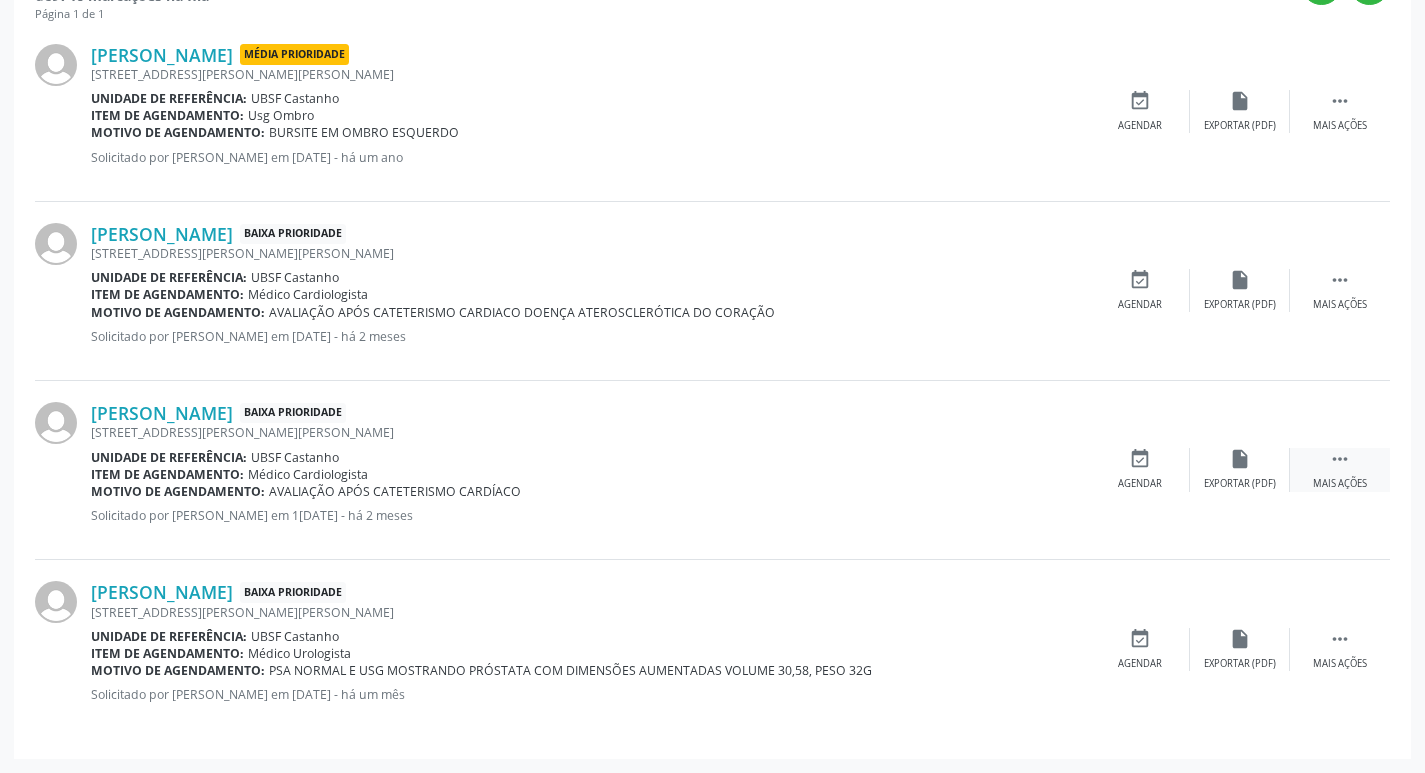 click on "
Mais ações" at bounding box center (1340, 469) 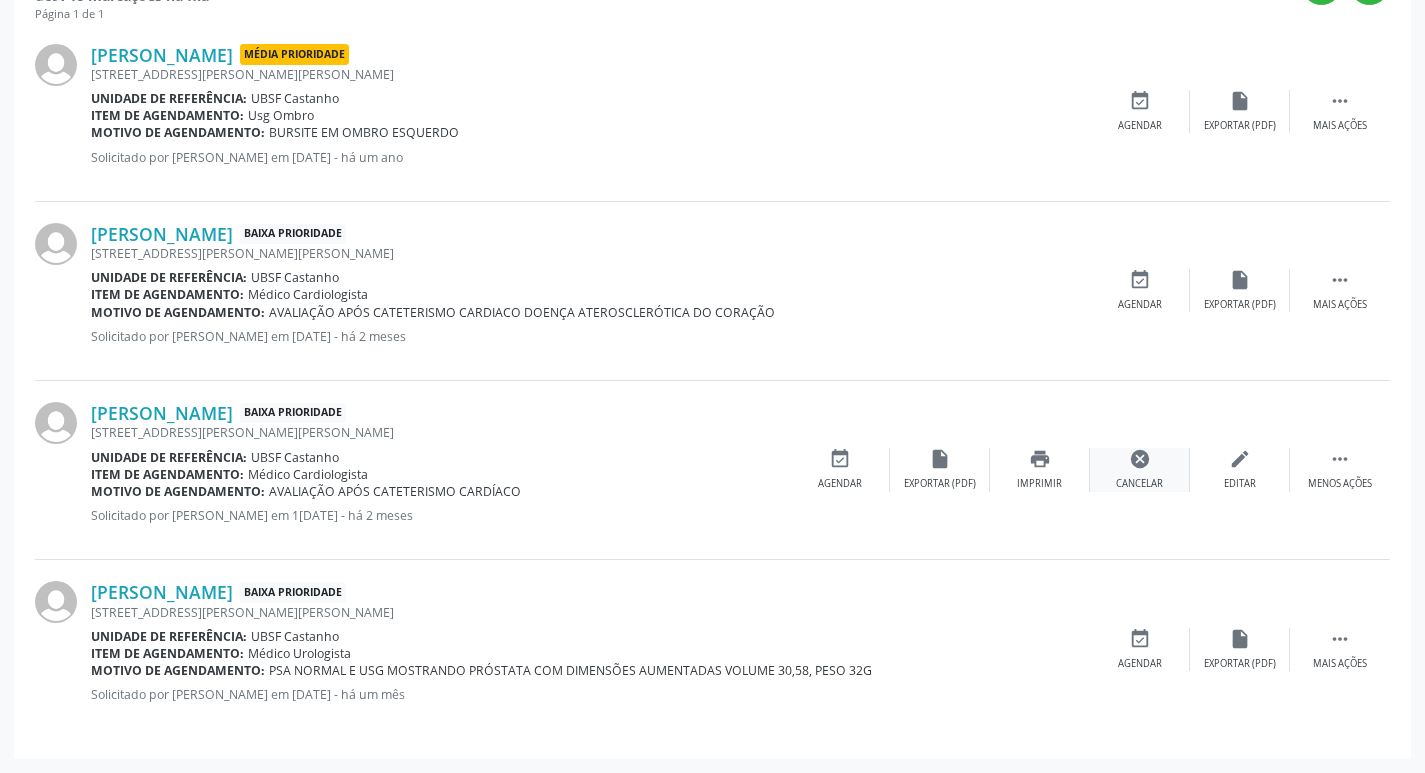 click on "cancel
Cancelar" at bounding box center [1140, 469] 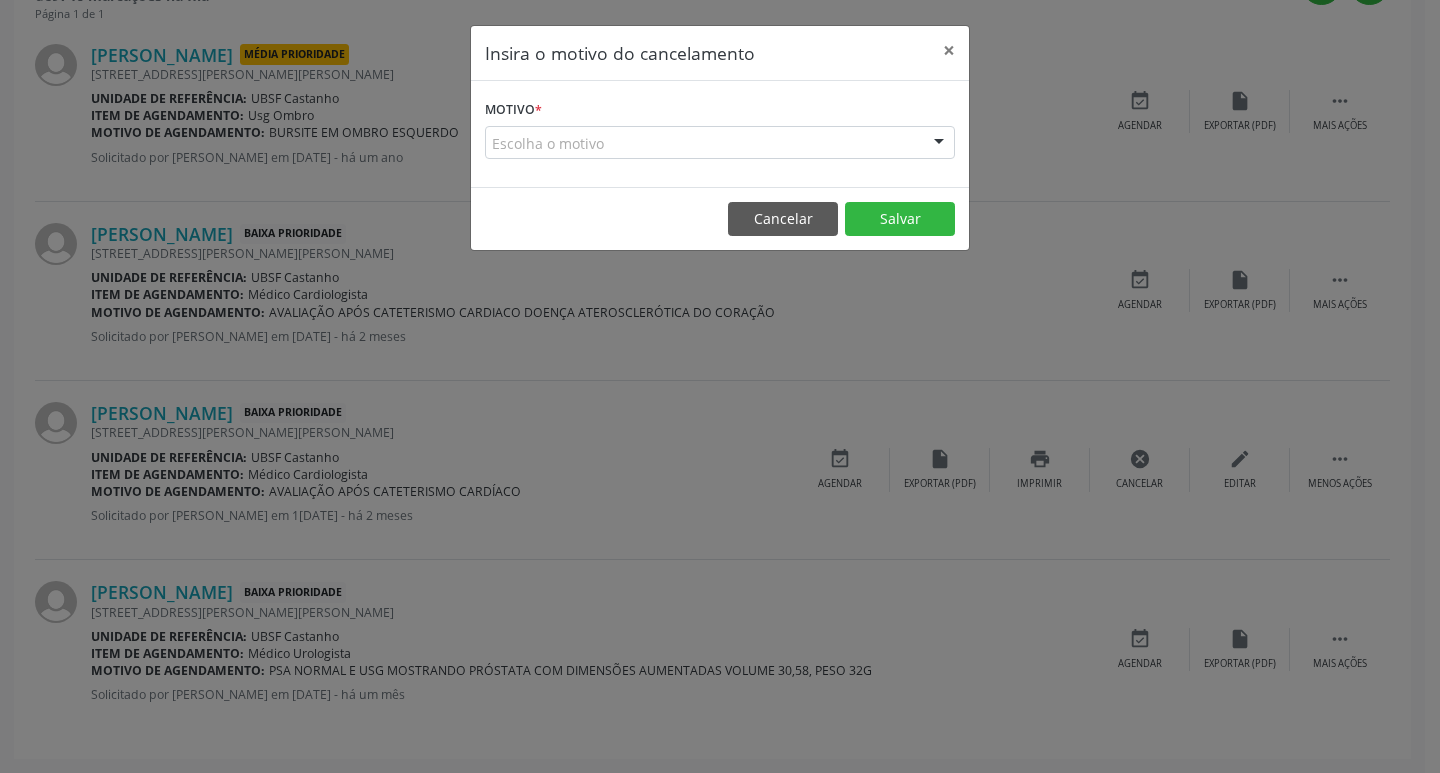 click on "Escolha o motivo" at bounding box center [720, 143] 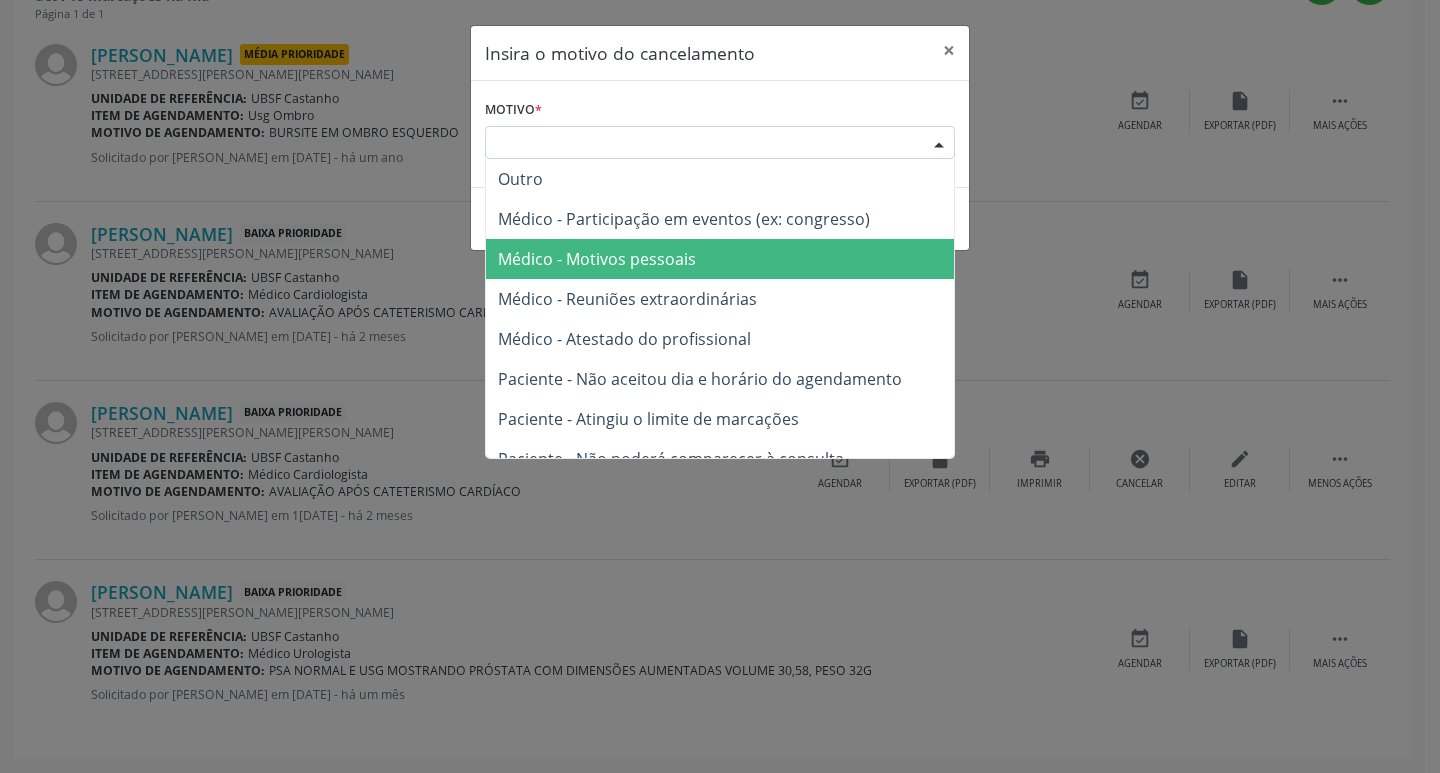 click on "Médico - Motivos pessoais" at bounding box center [597, 259] 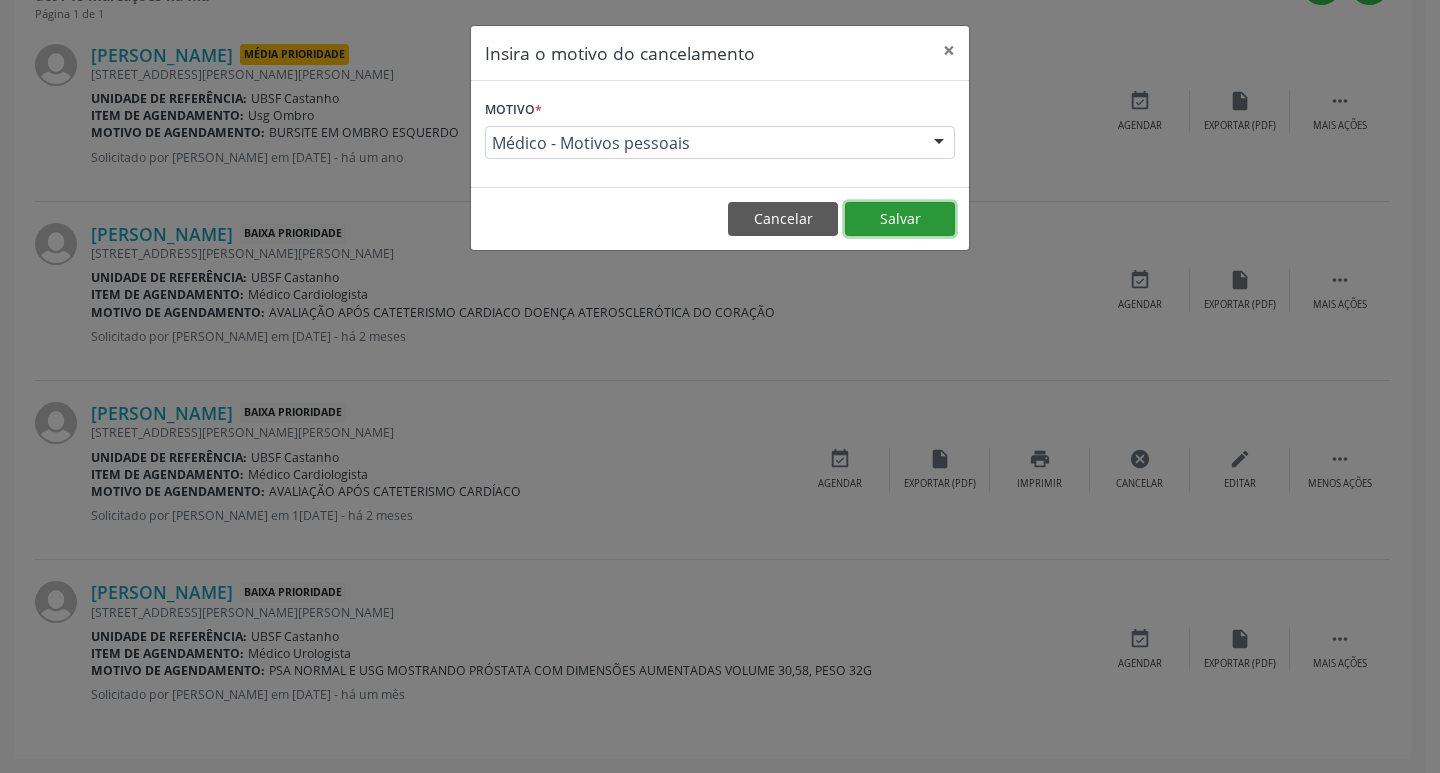 click on "Salvar" at bounding box center [900, 219] 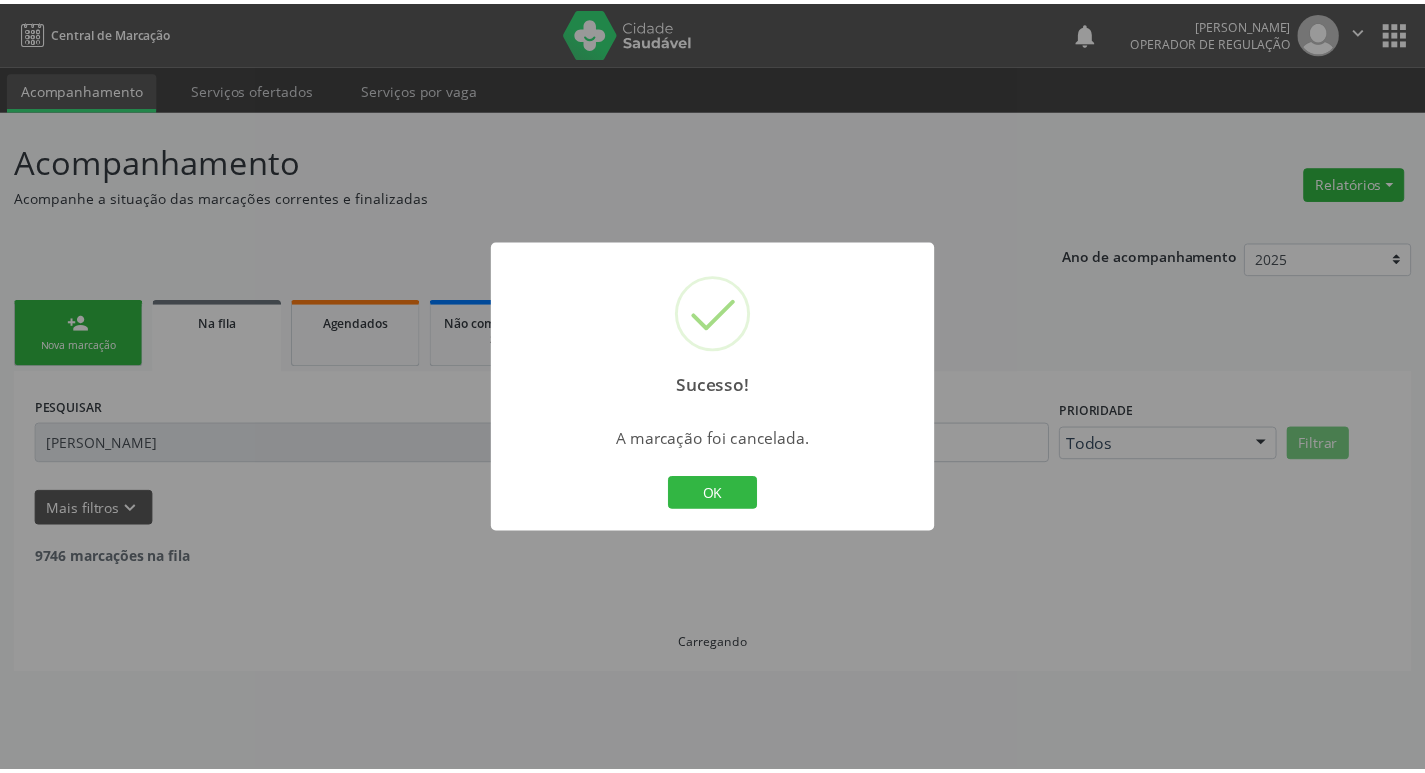 scroll, scrollTop: 0, scrollLeft: 0, axis: both 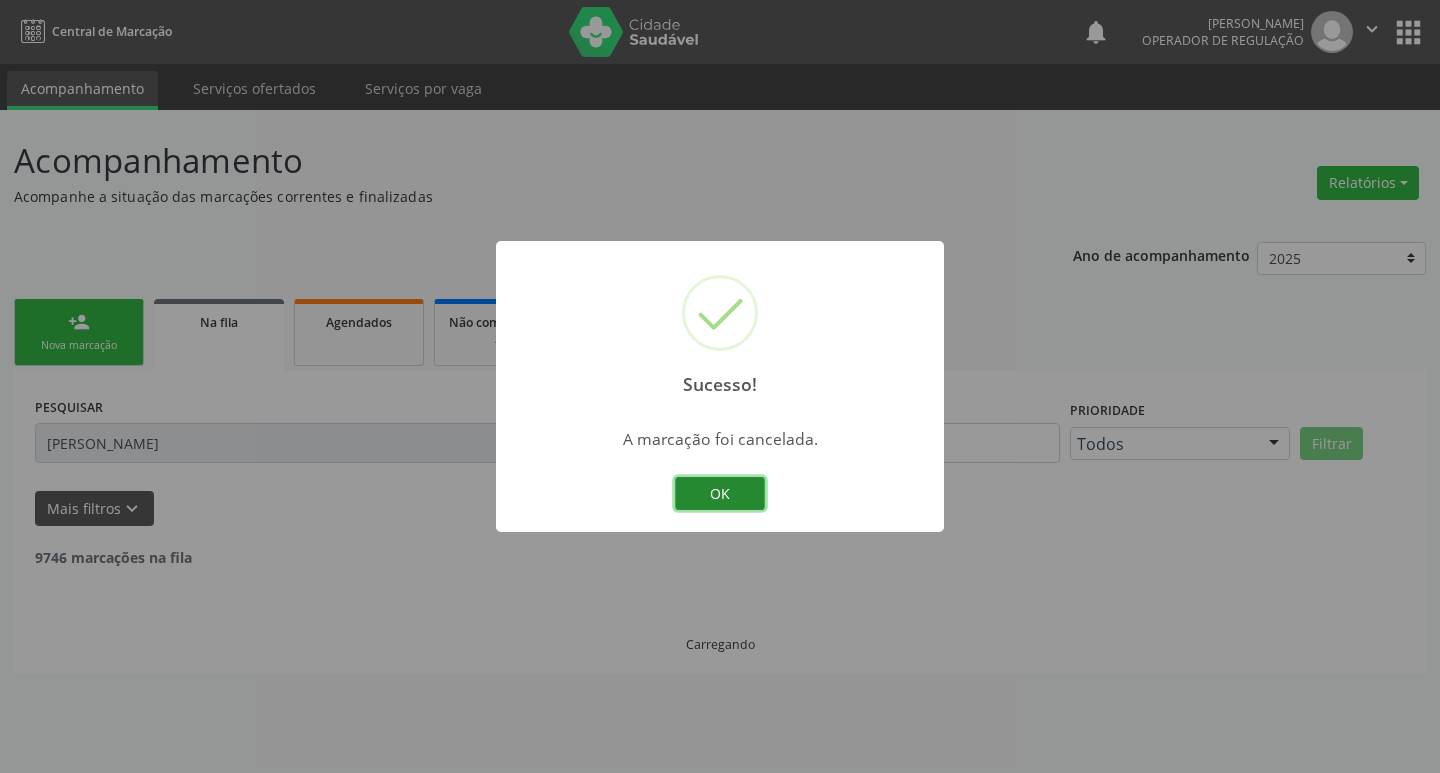 click on "OK" at bounding box center (720, 494) 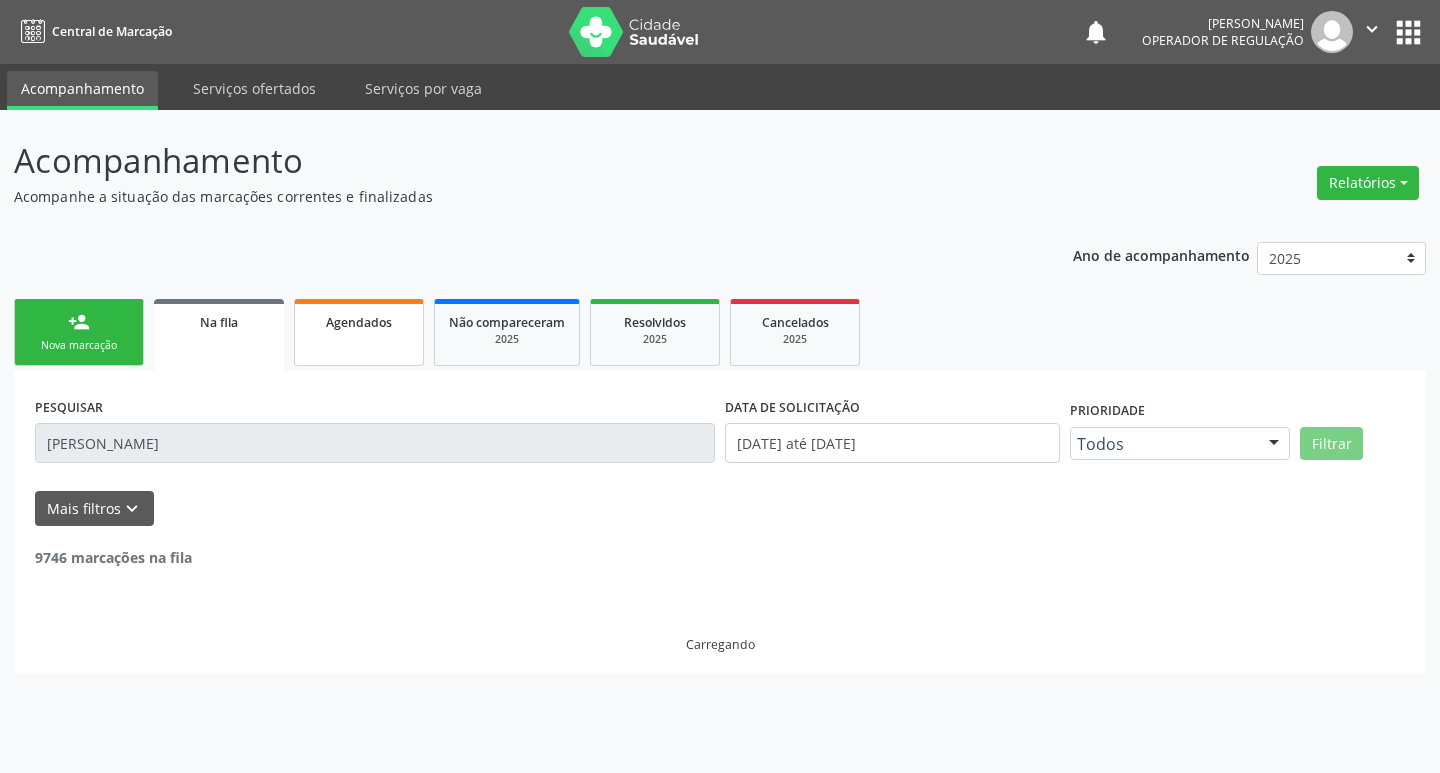 click on "Agendados" at bounding box center (359, 332) 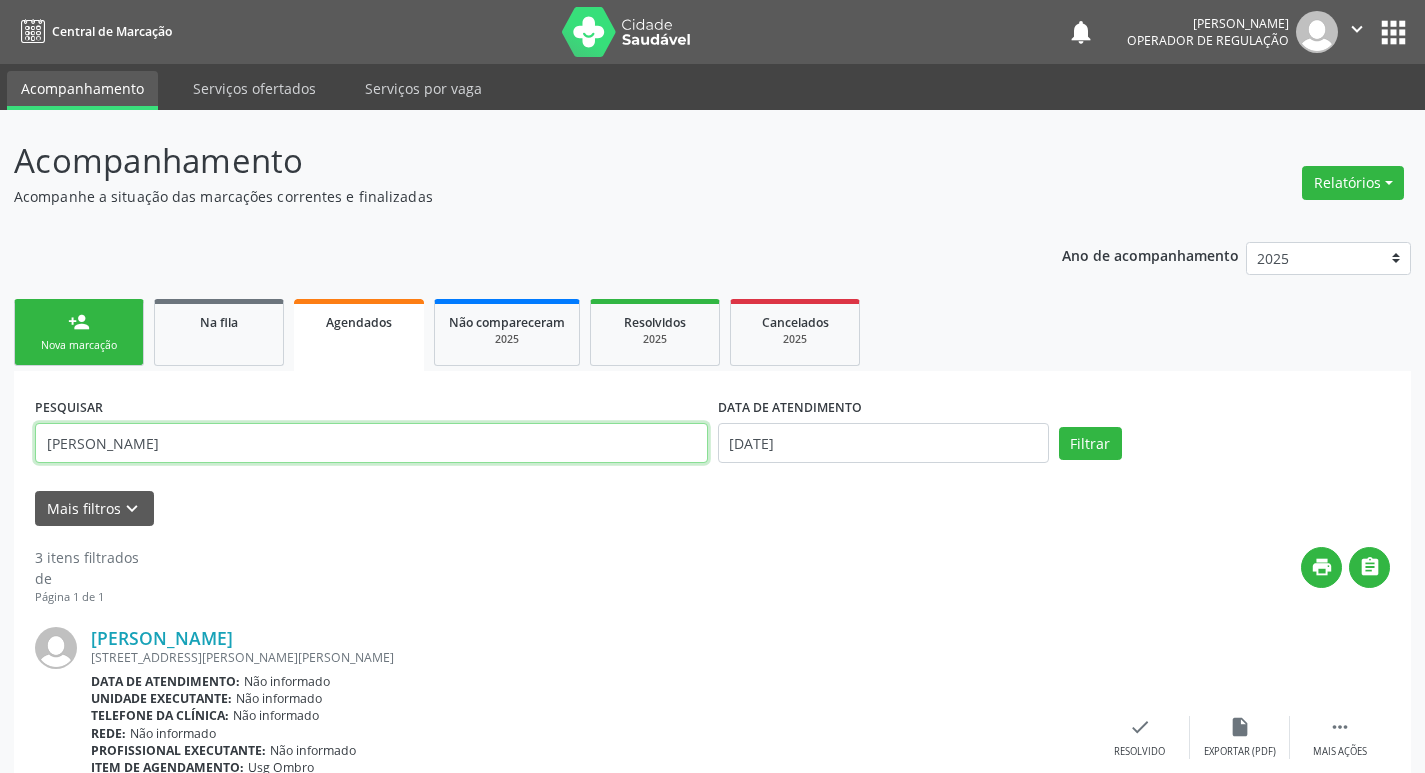 click on "[PERSON_NAME]" at bounding box center [371, 443] 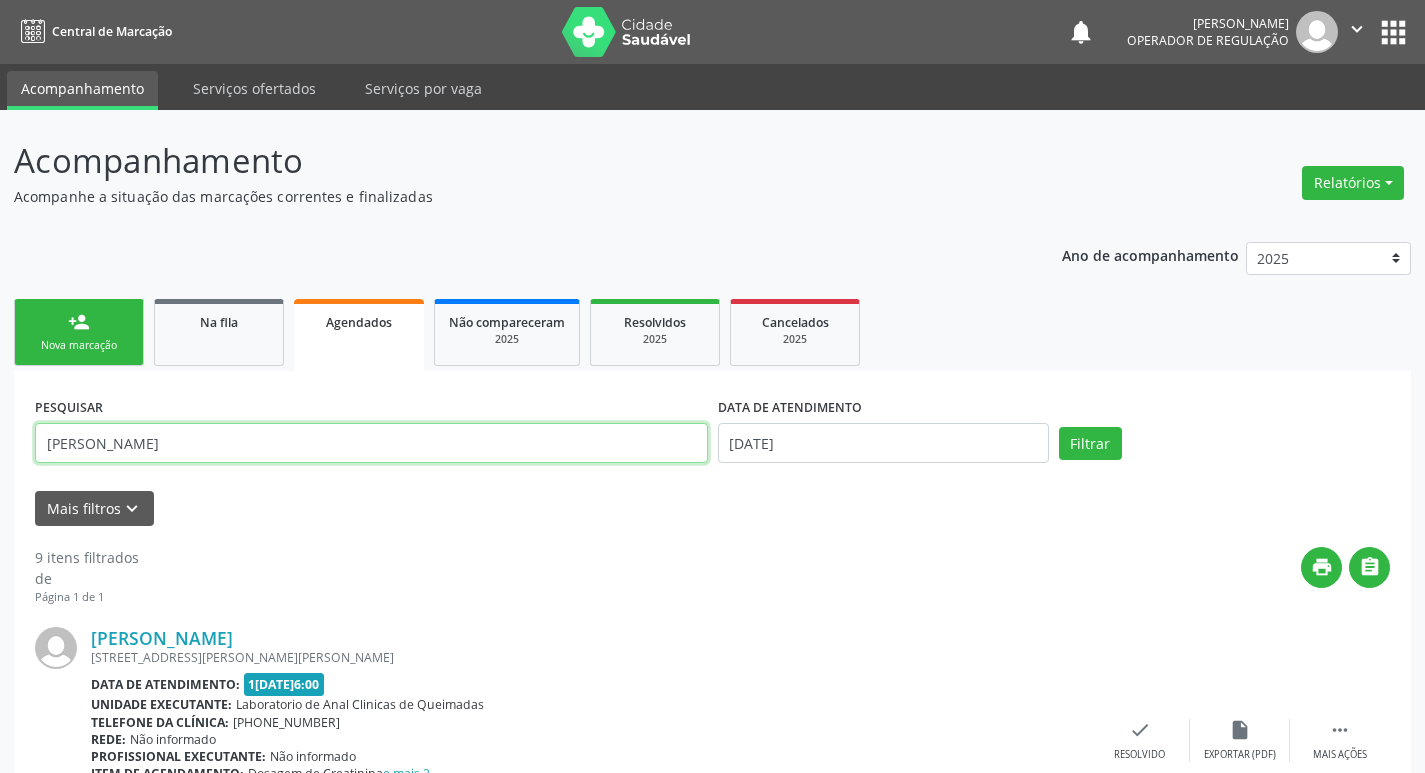 type on "J" 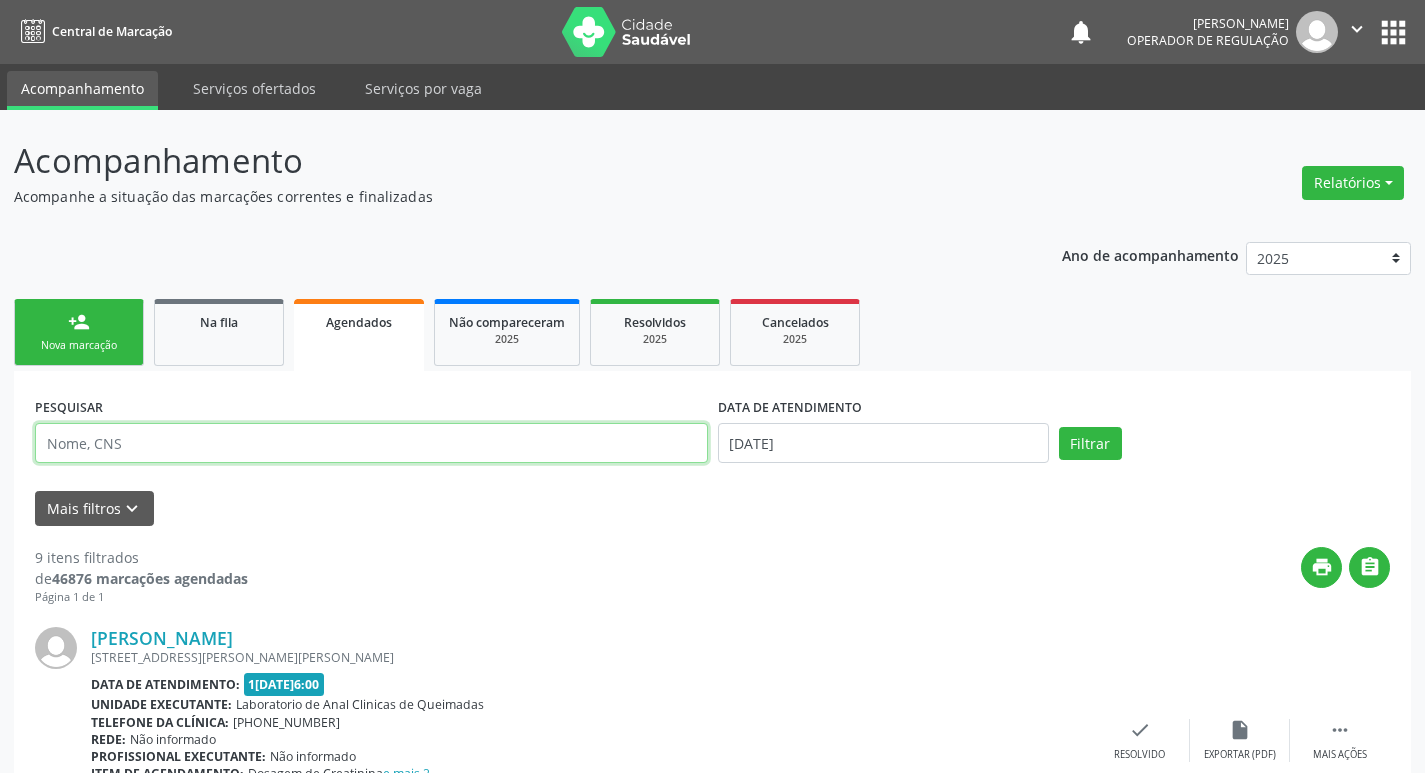 click at bounding box center (371, 443) 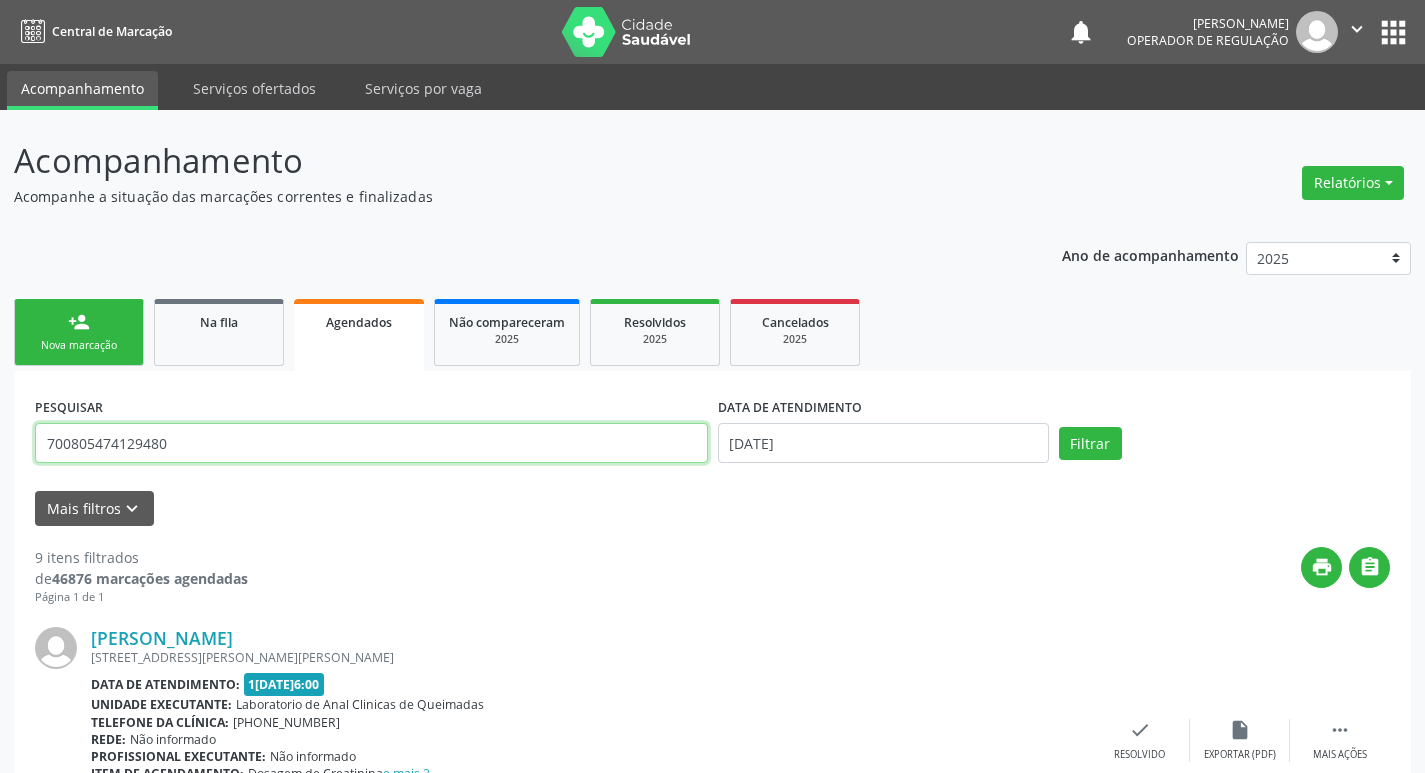 type on "700805474129480" 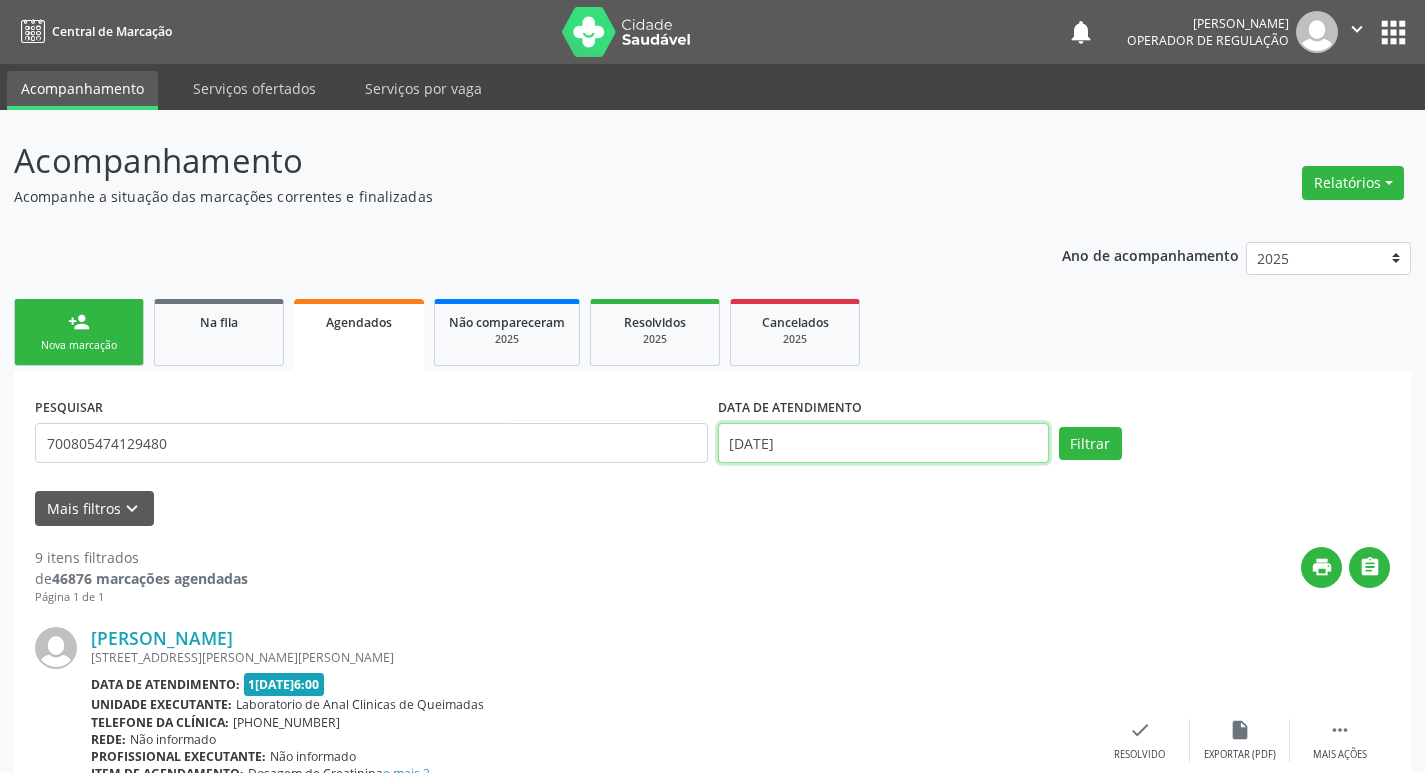 click on "[DATE]" at bounding box center [883, 443] 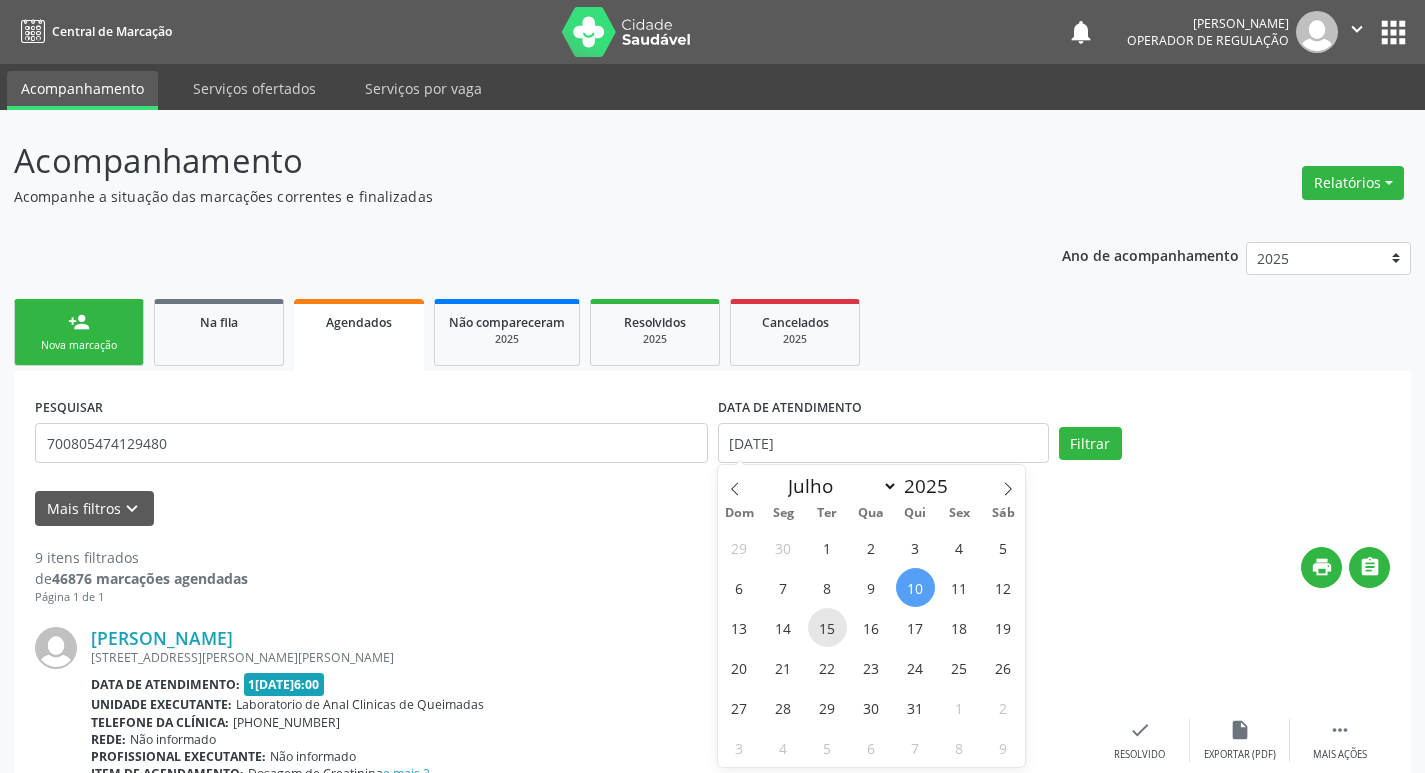 click on "15" at bounding box center [827, 627] 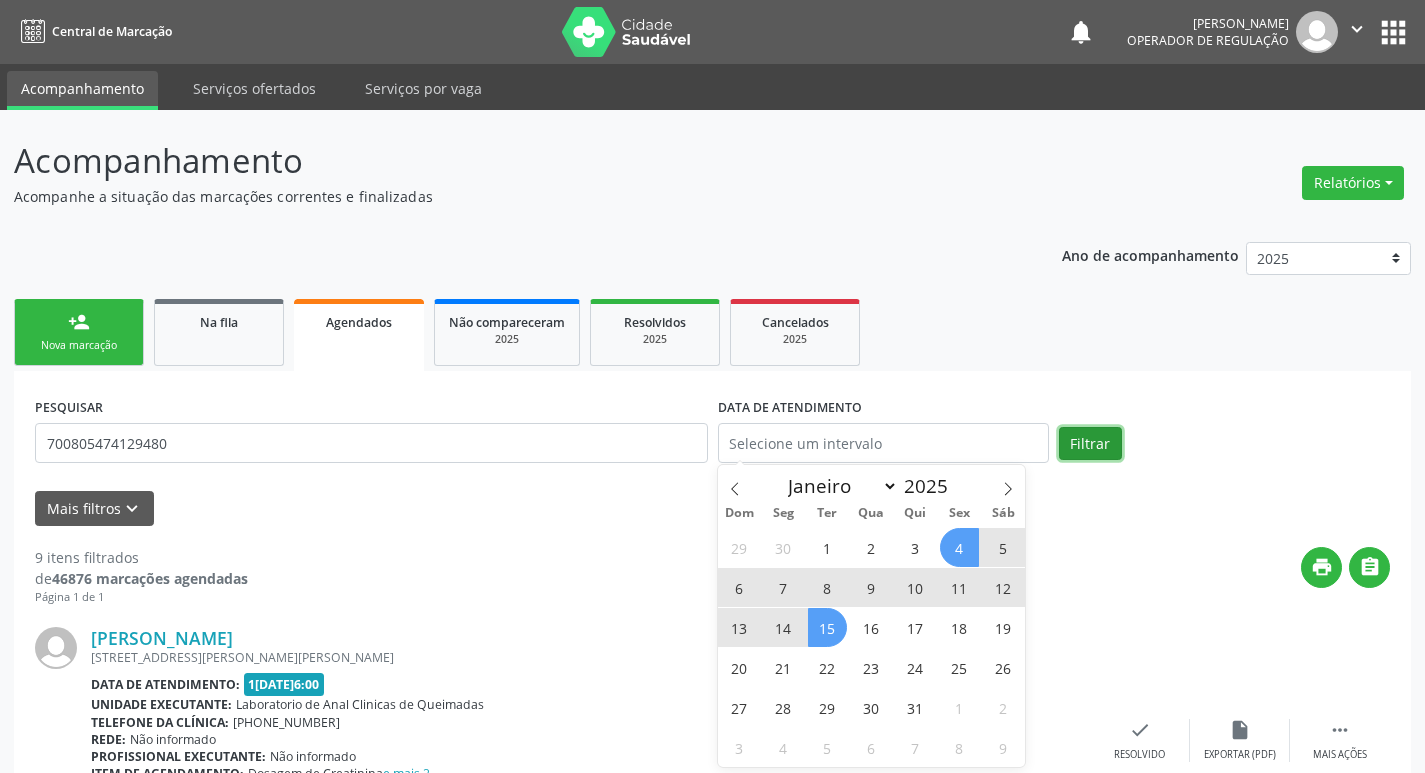 click on "Filtrar" at bounding box center [1090, 444] 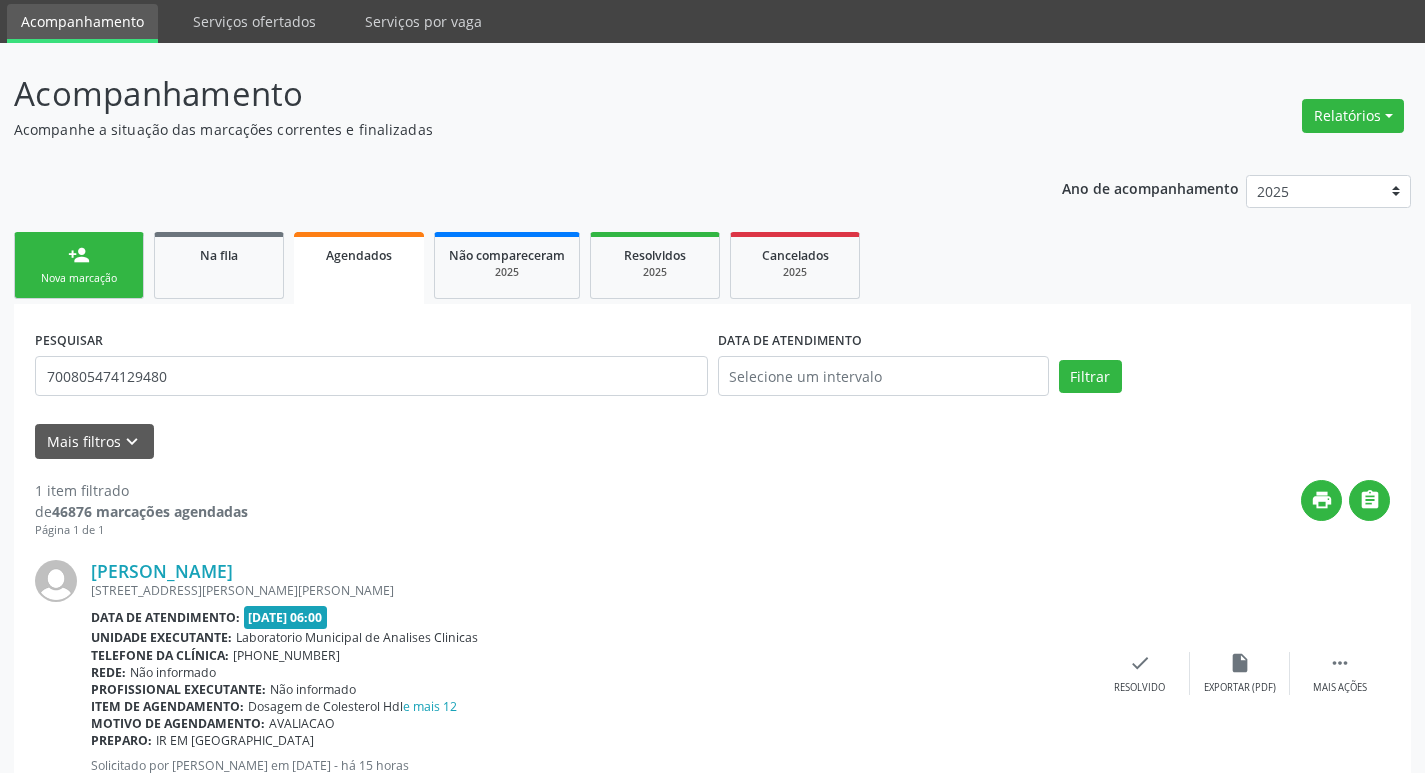 scroll, scrollTop: 138, scrollLeft: 0, axis: vertical 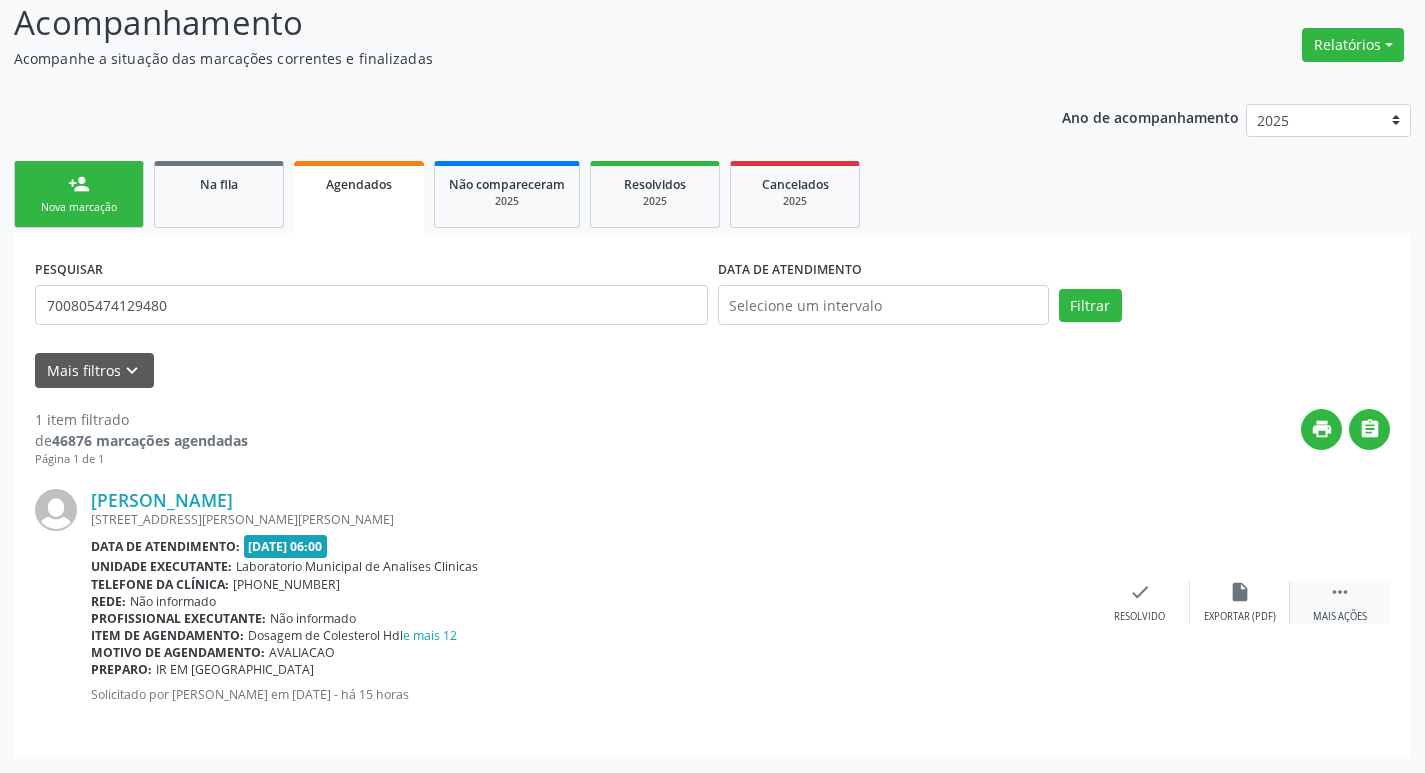 click on "" at bounding box center [1340, 592] 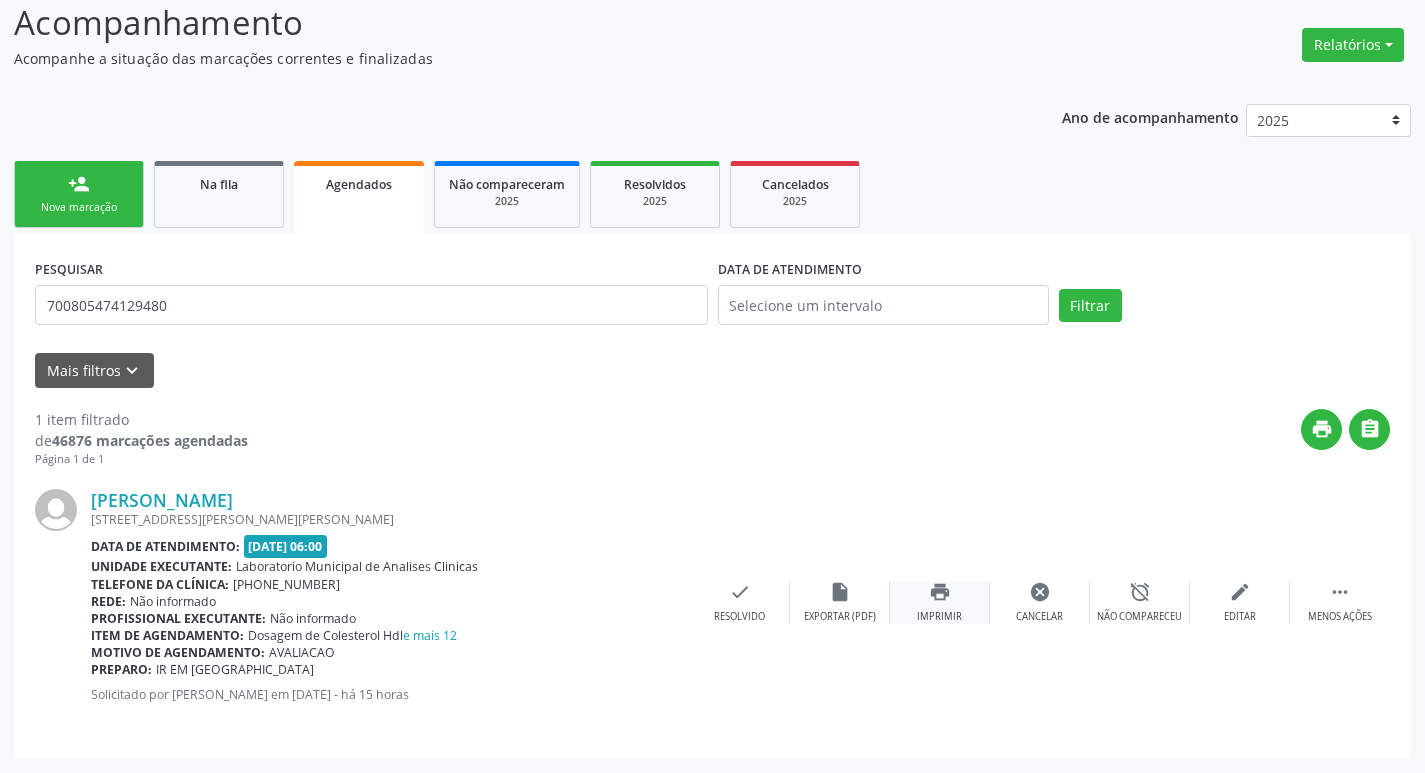 click on "print
Imprimir" at bounding box center (940, 602) 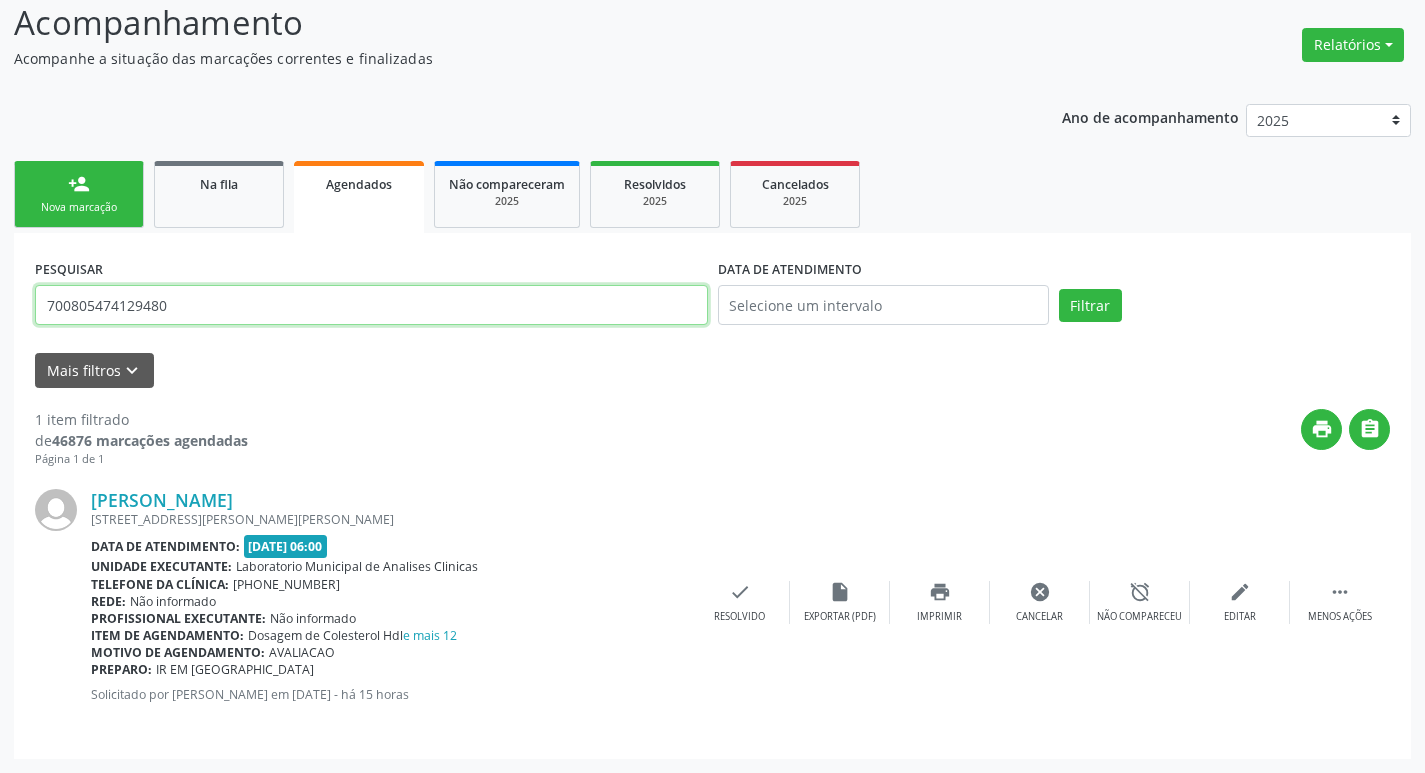 click on "700805474129480" at bounding box center [371, 305] 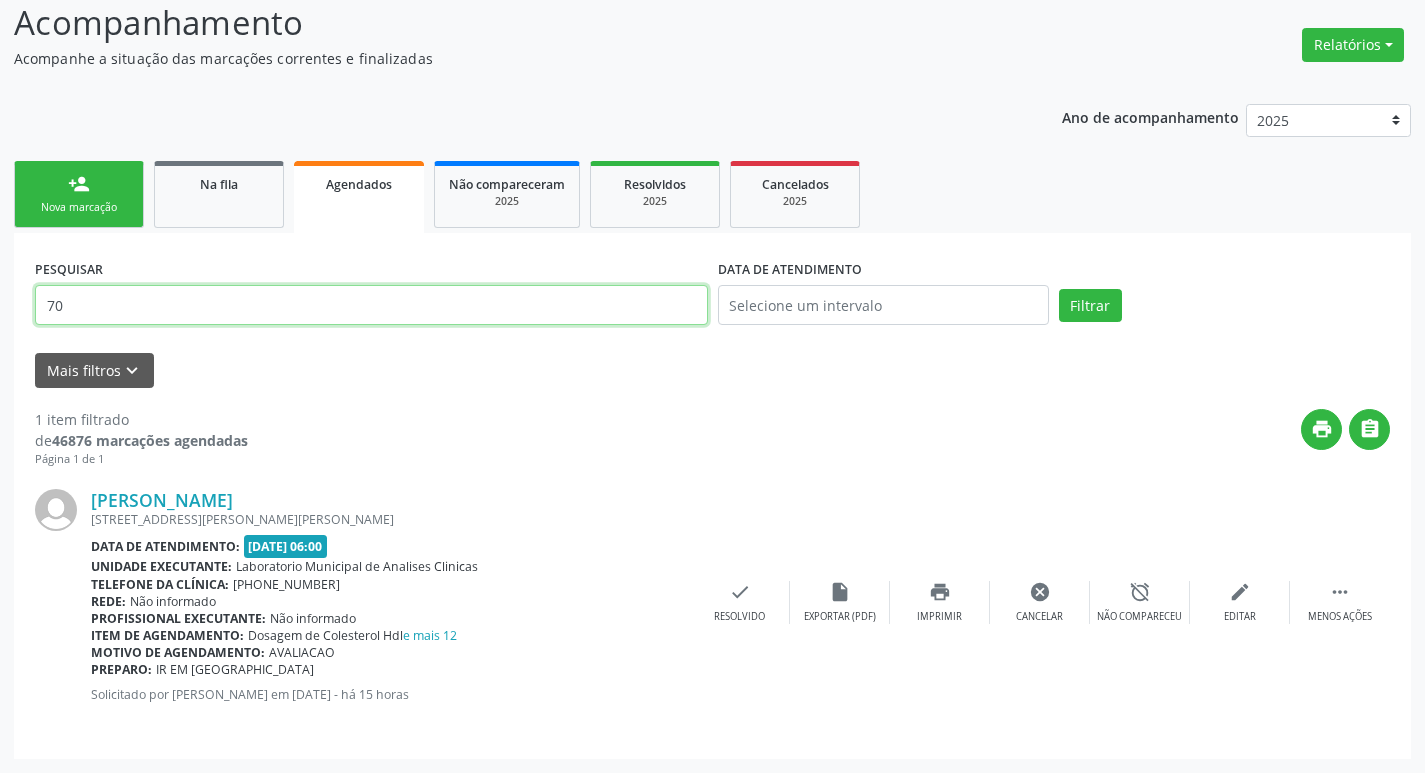 type on "7" 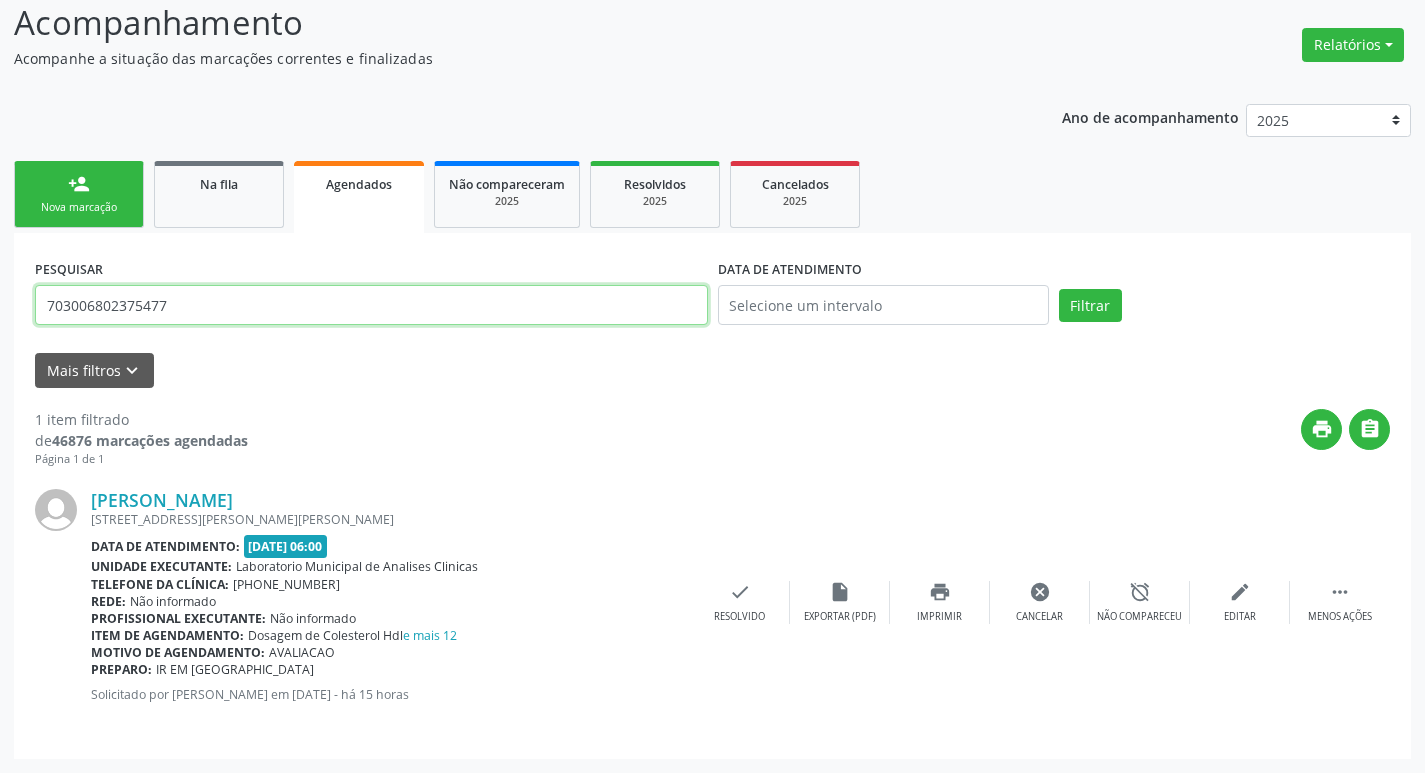type on "703006802375477" 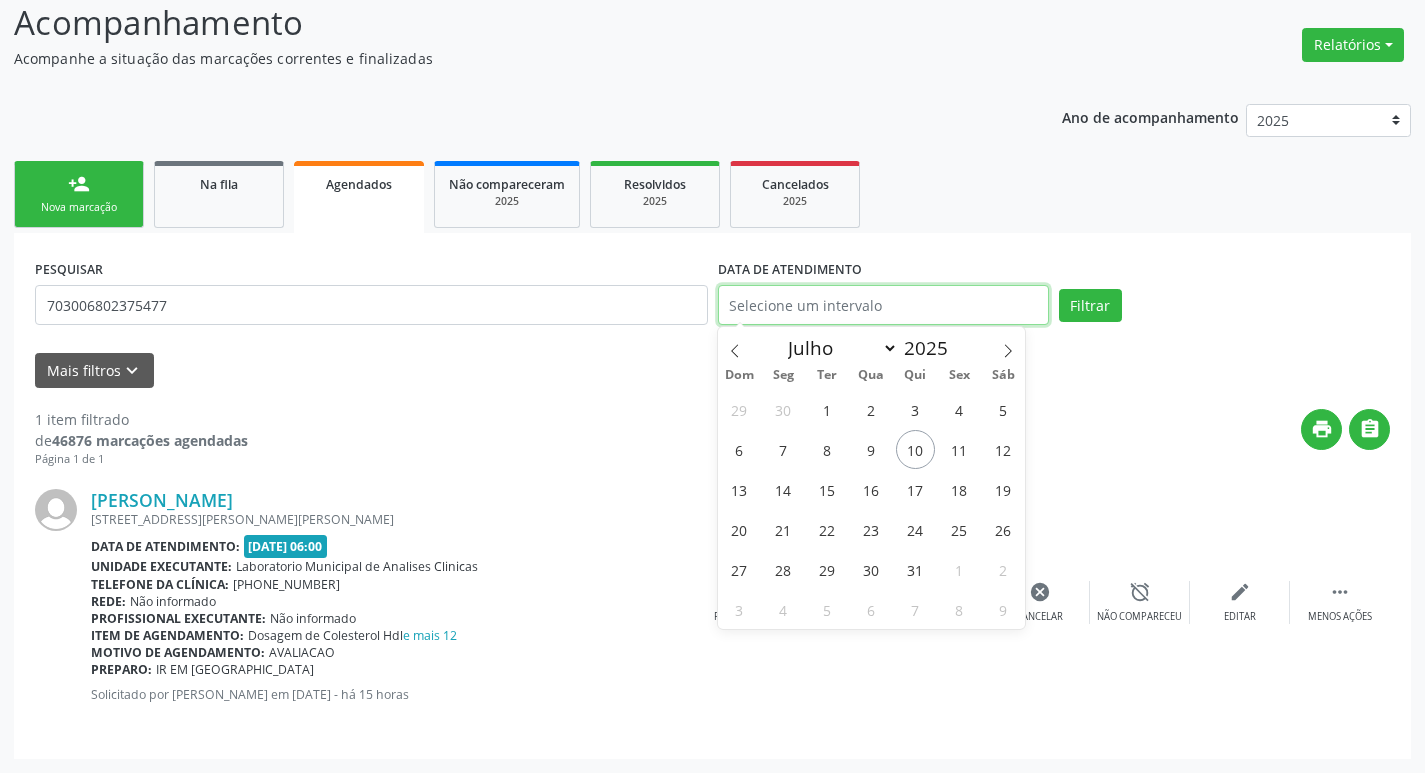 click at bounding box center (883, 305) 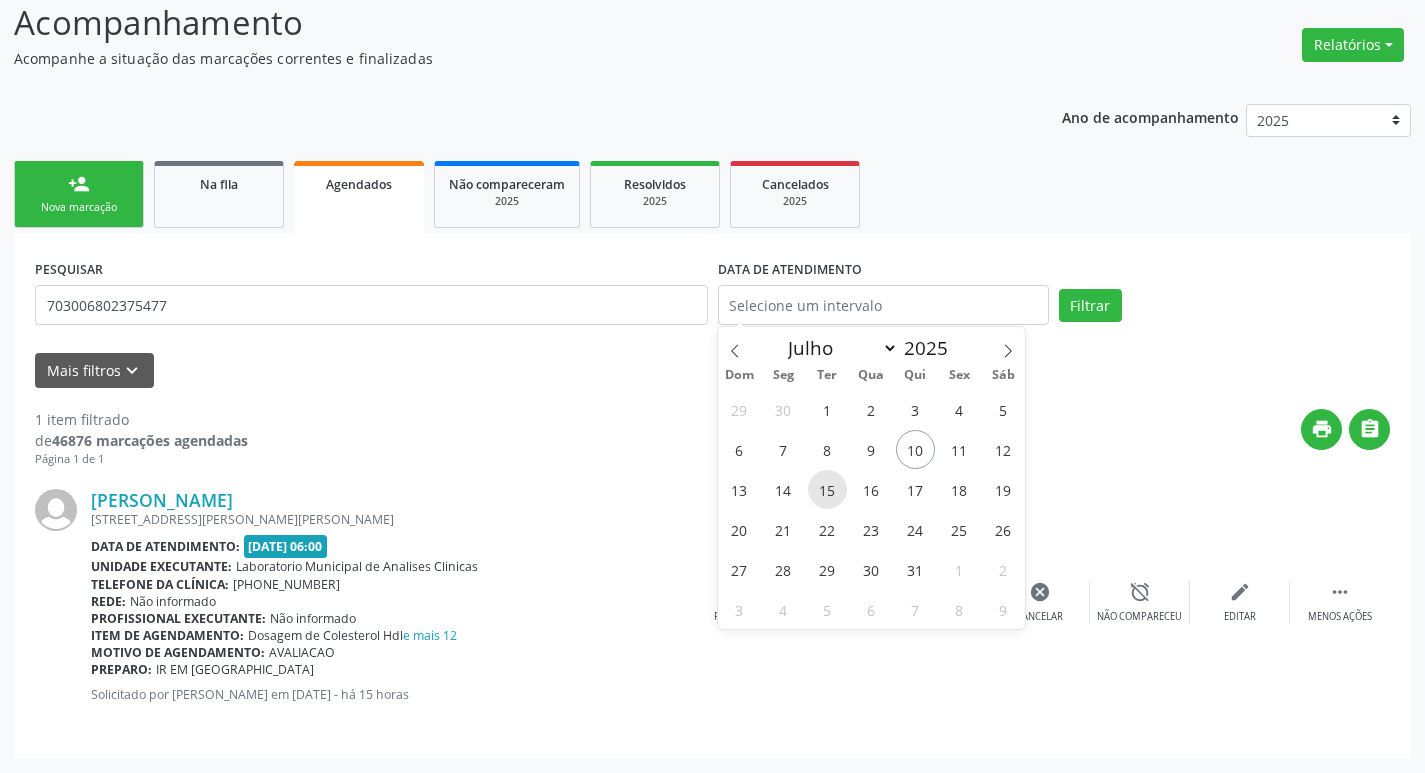 click on "15" at bounding box center [827, 489] 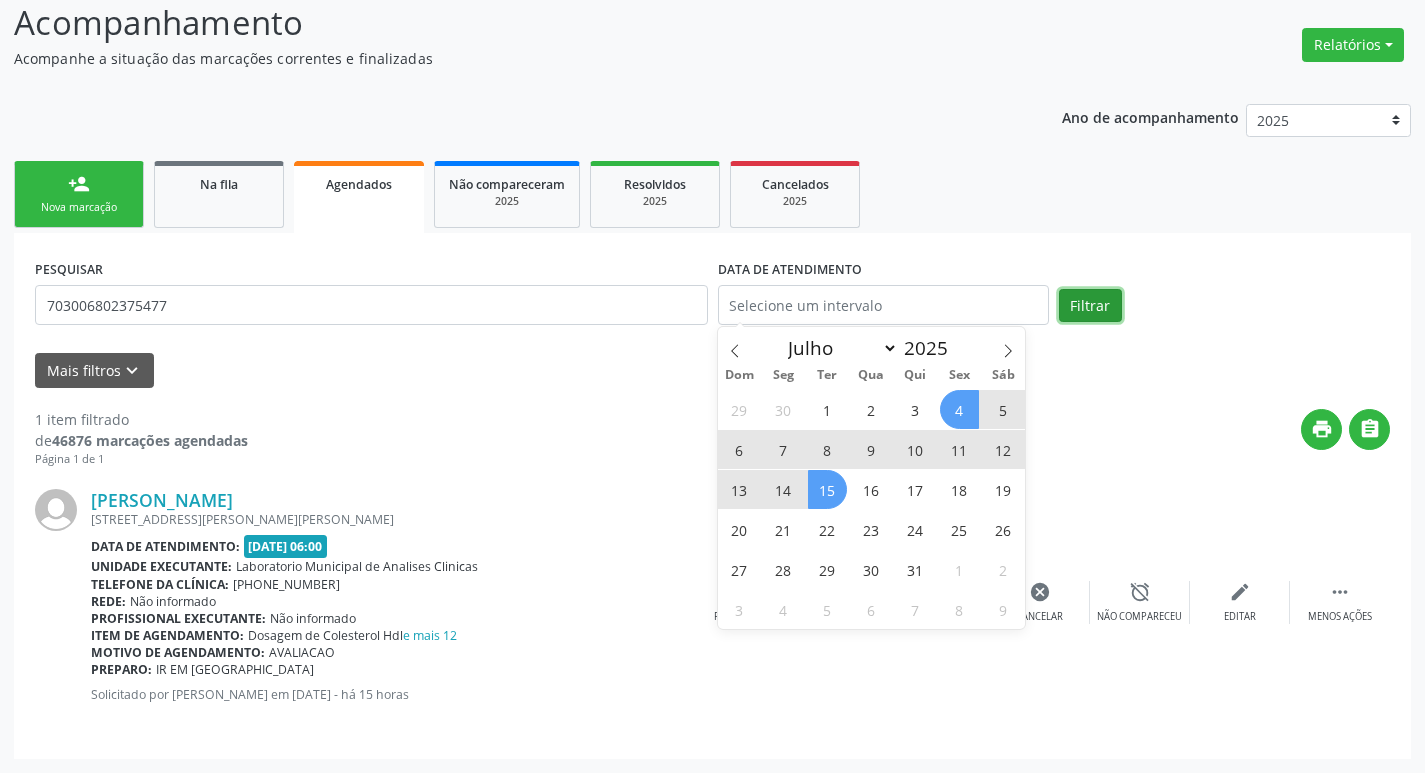 click on "Filtrar" at bounding box center [1090, 306] 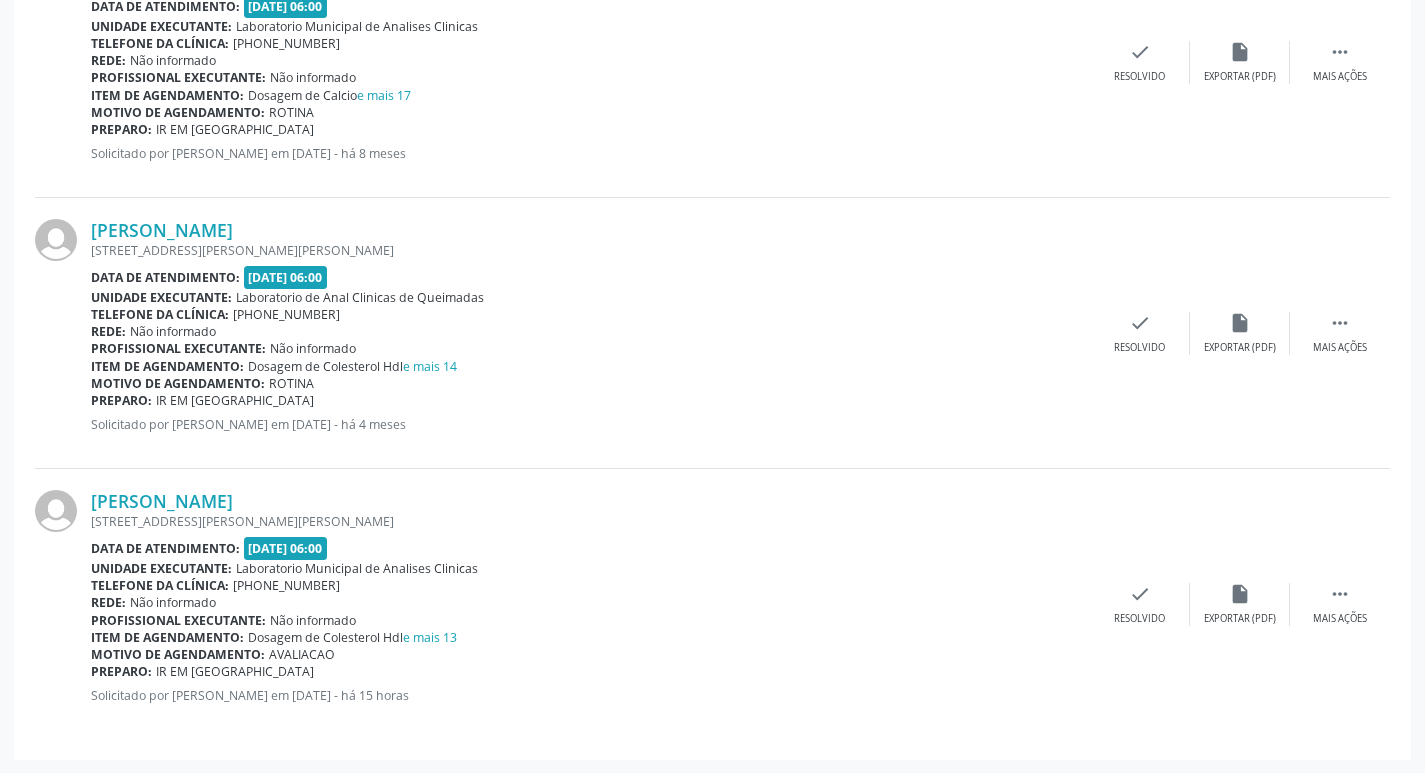 scroll, scrollTop: 2035, scrollLeft: 0, axis: vertical 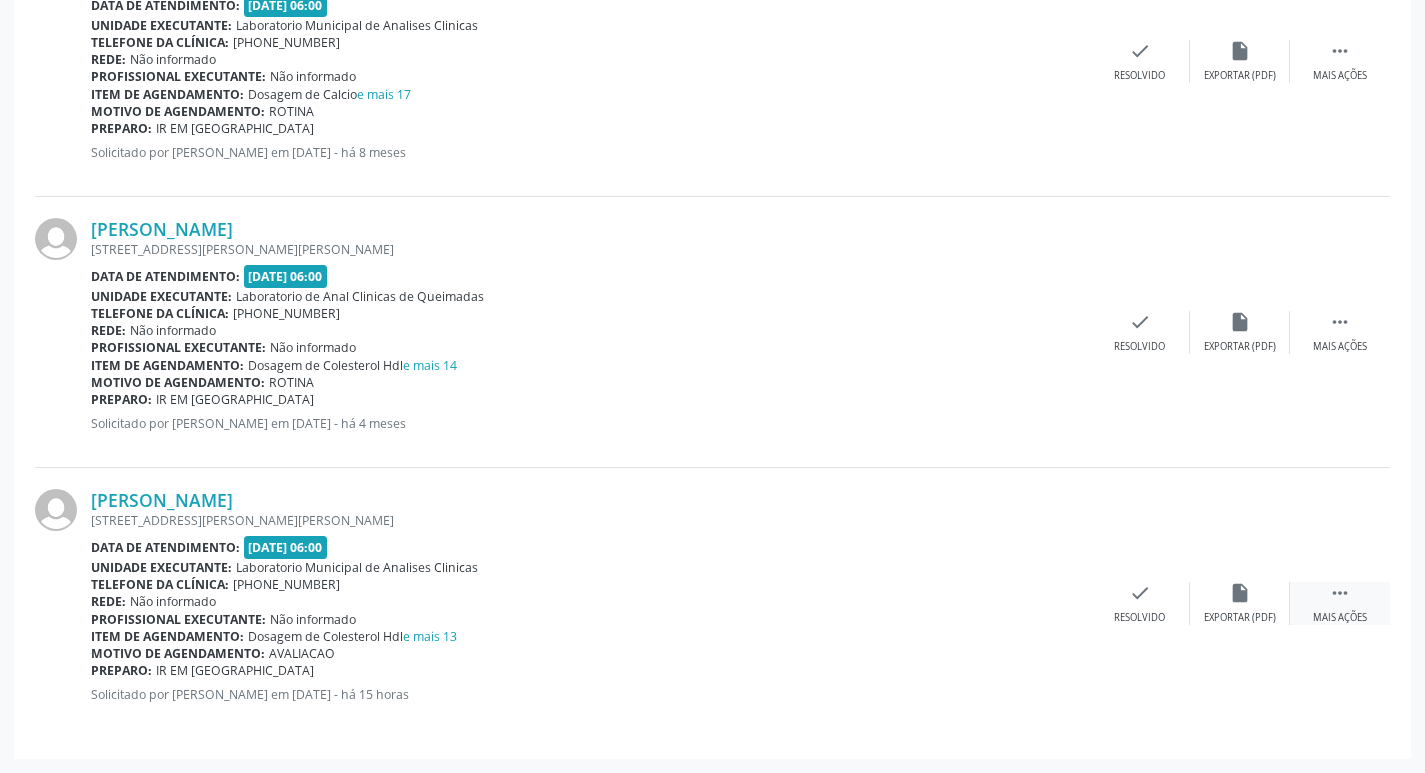 click on "
Mais ações" at bounding box center (1340, 603) 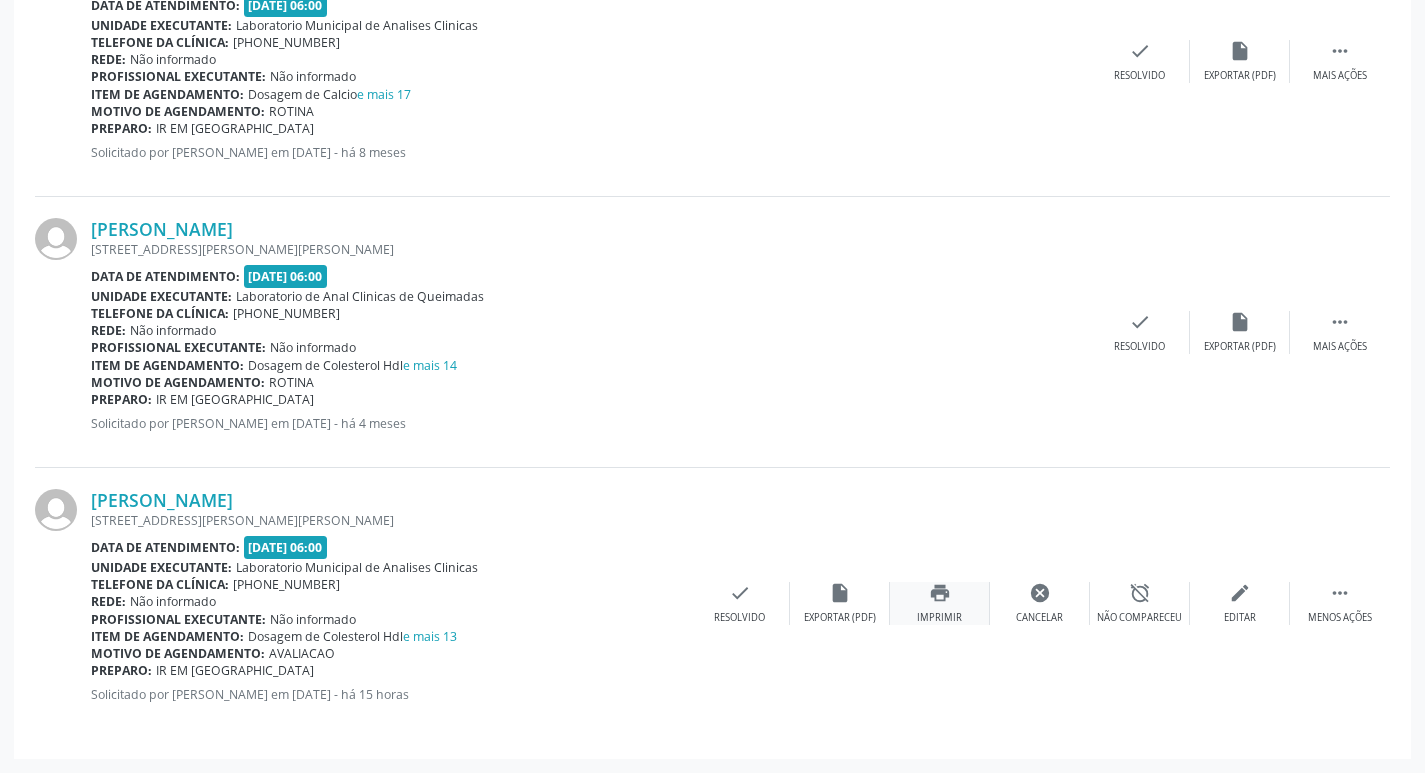 click on "print
Imprimir" at bounding box center (940, 603) 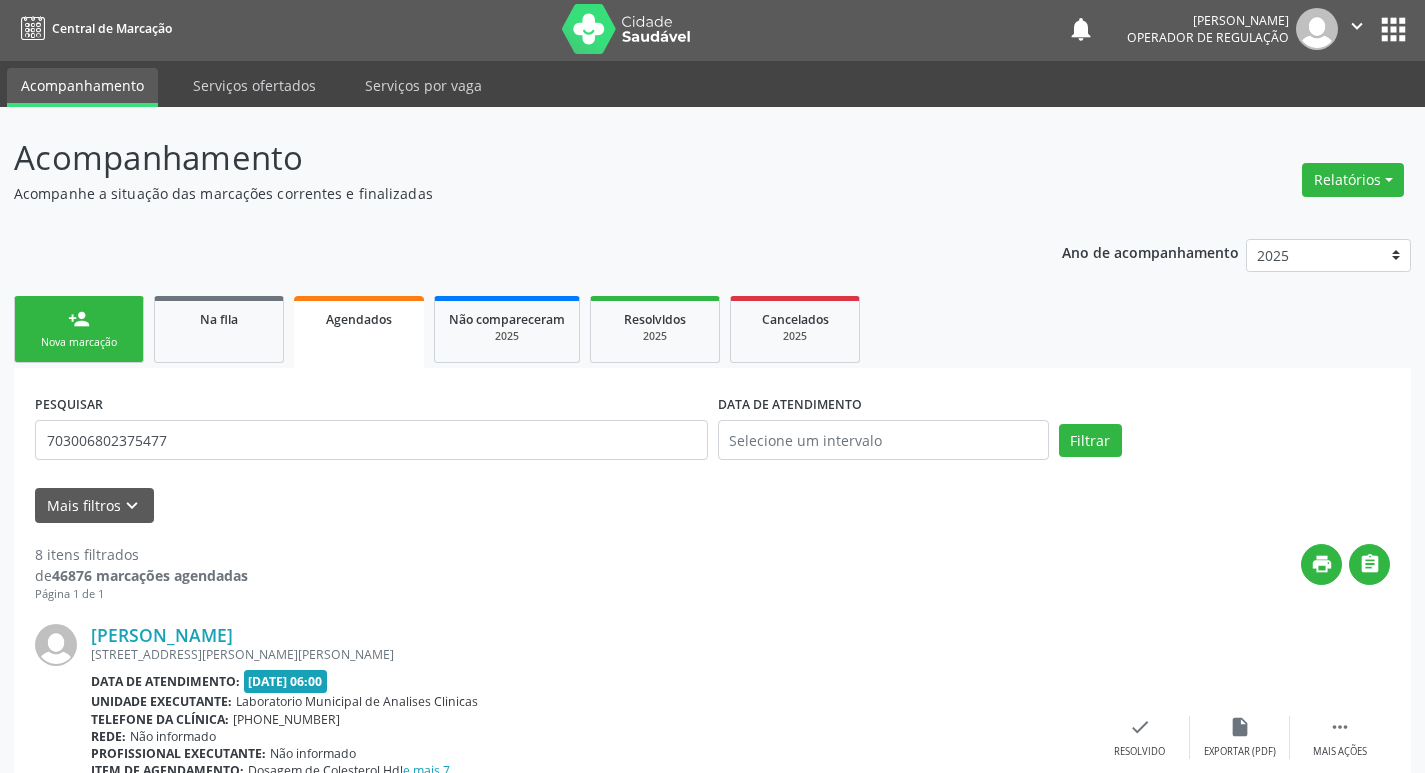 scroll, scrollTop: 0, scrollLeft: 0, axis: both 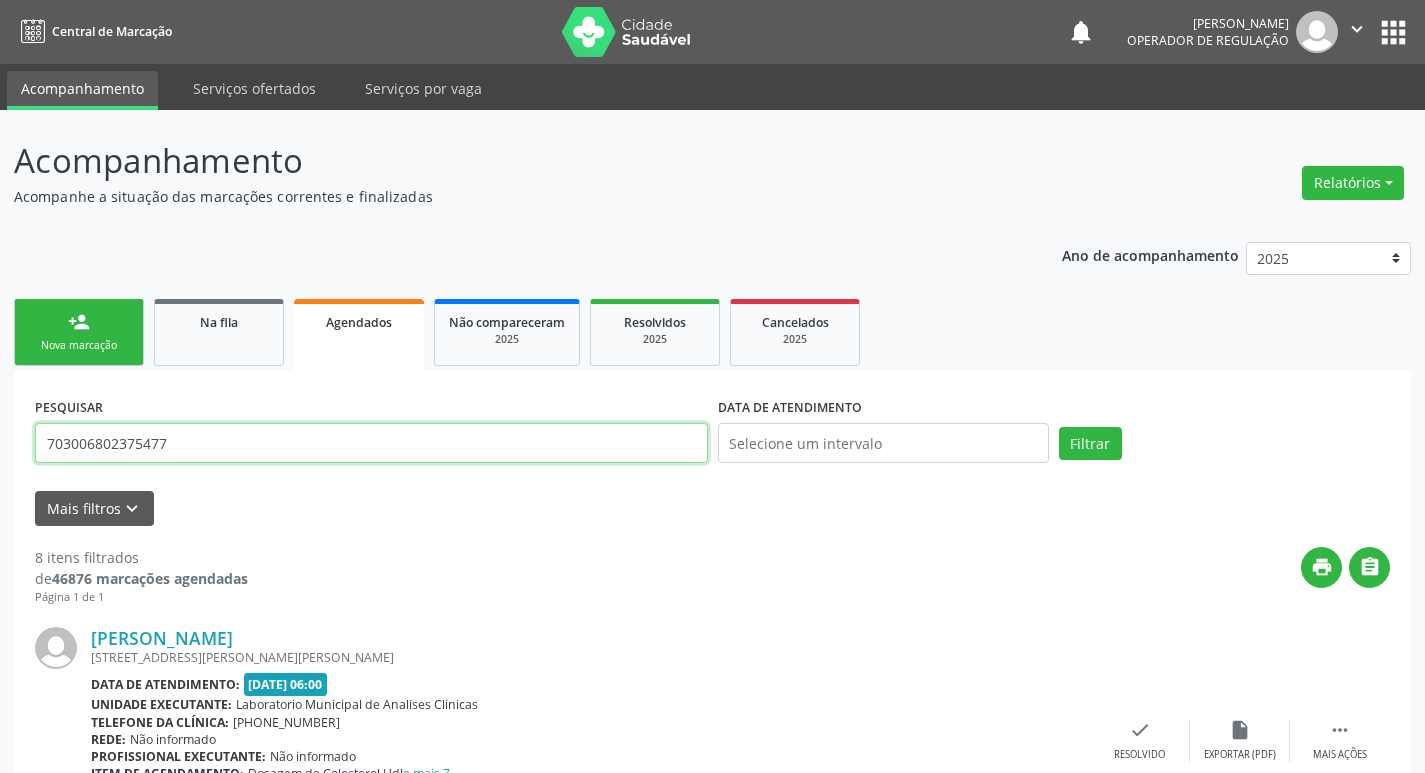 click on "703006802375477" at bounding box center (371, 443) 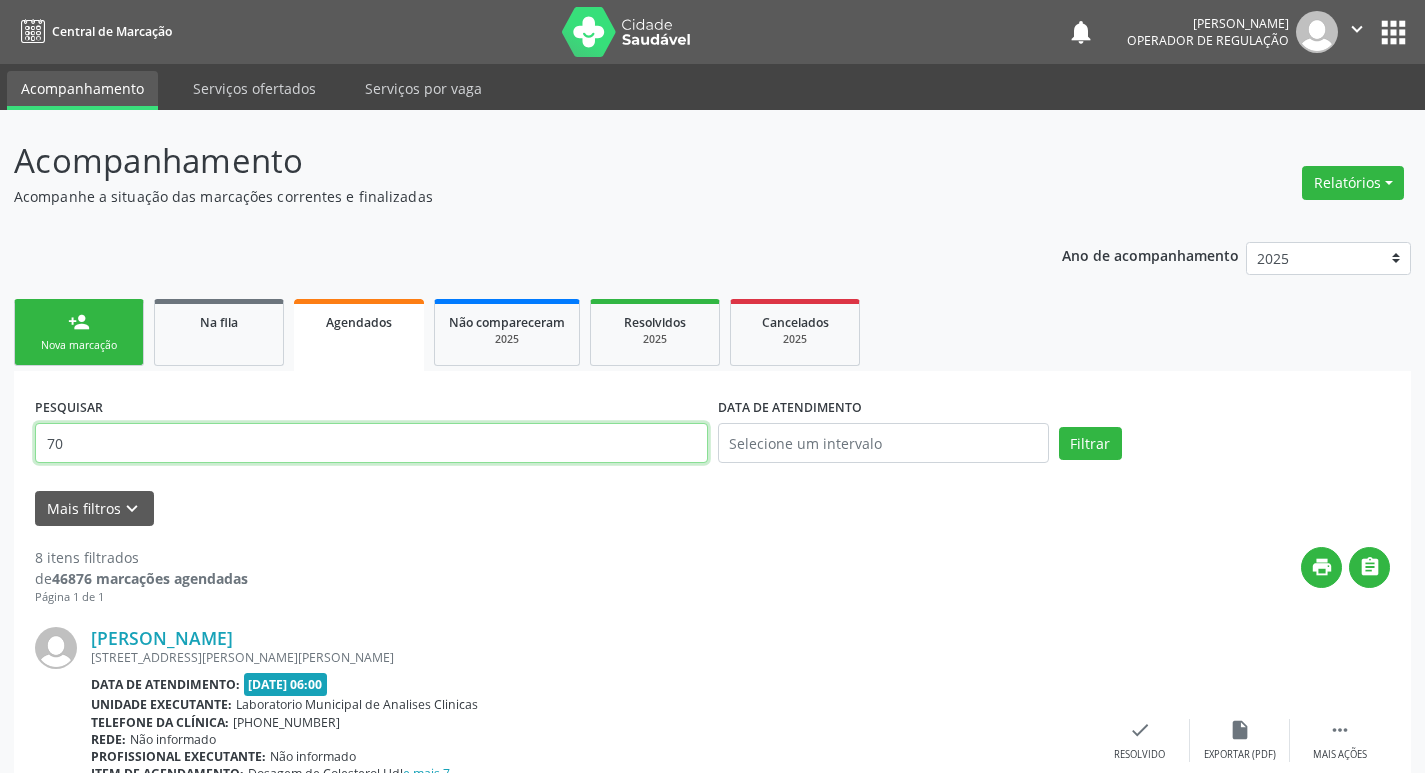 type on "7" 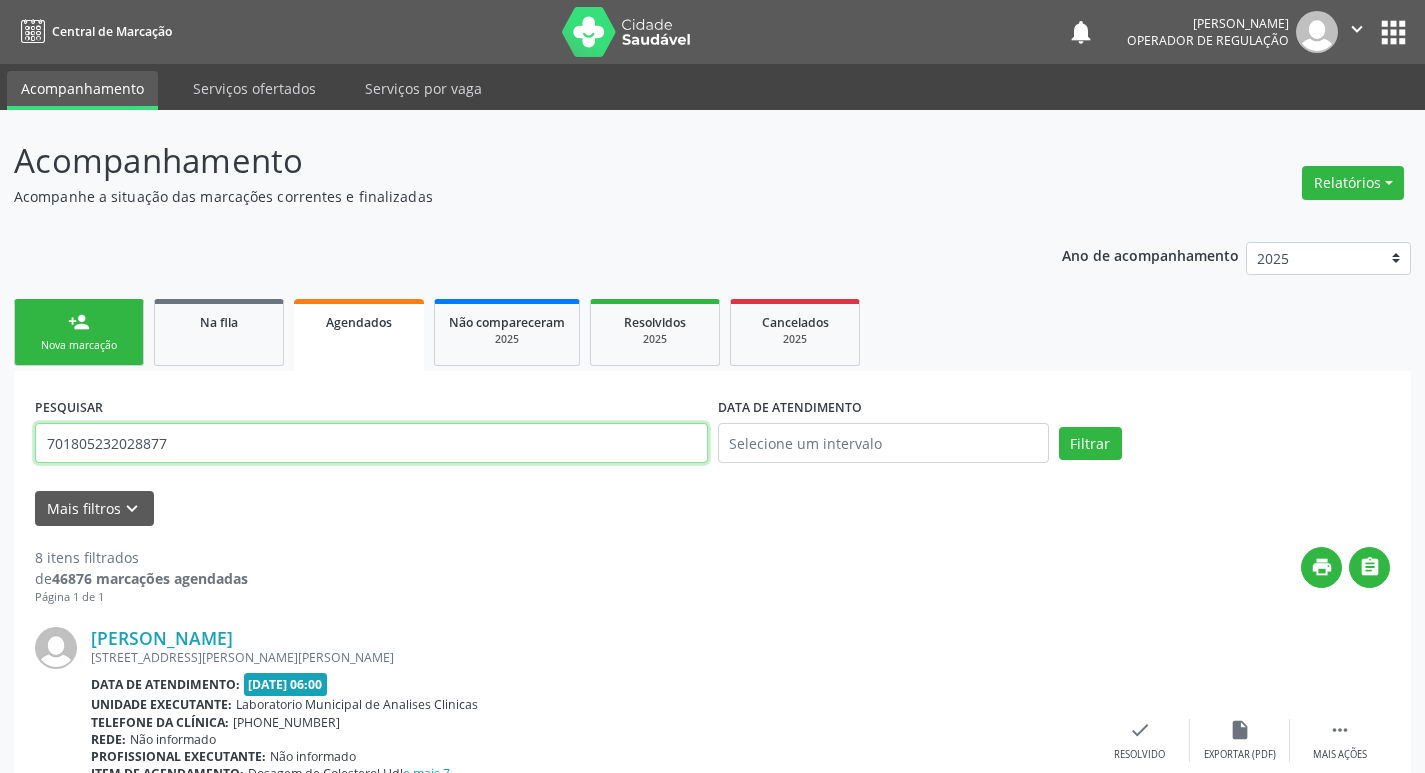 type on "701805232028877" 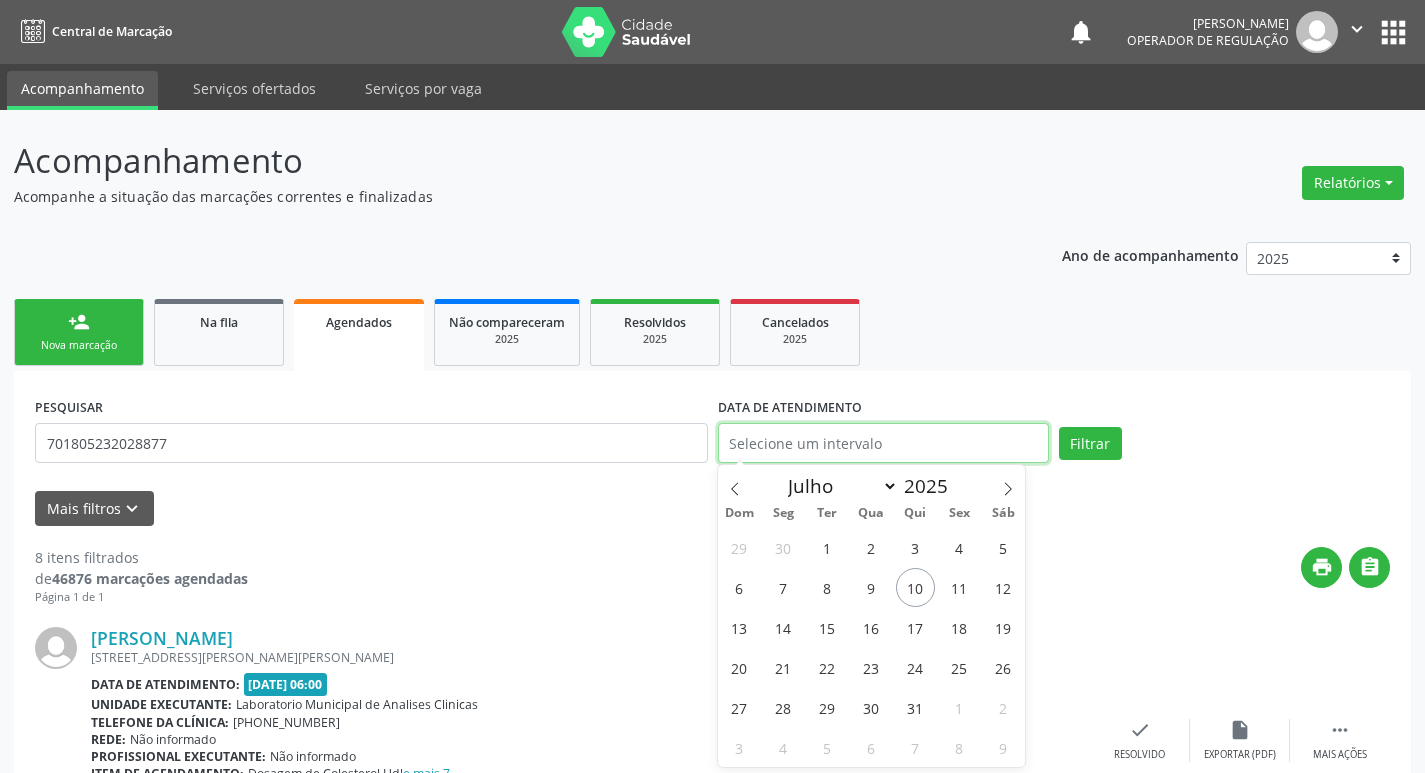click at bounding box center (883, 443) 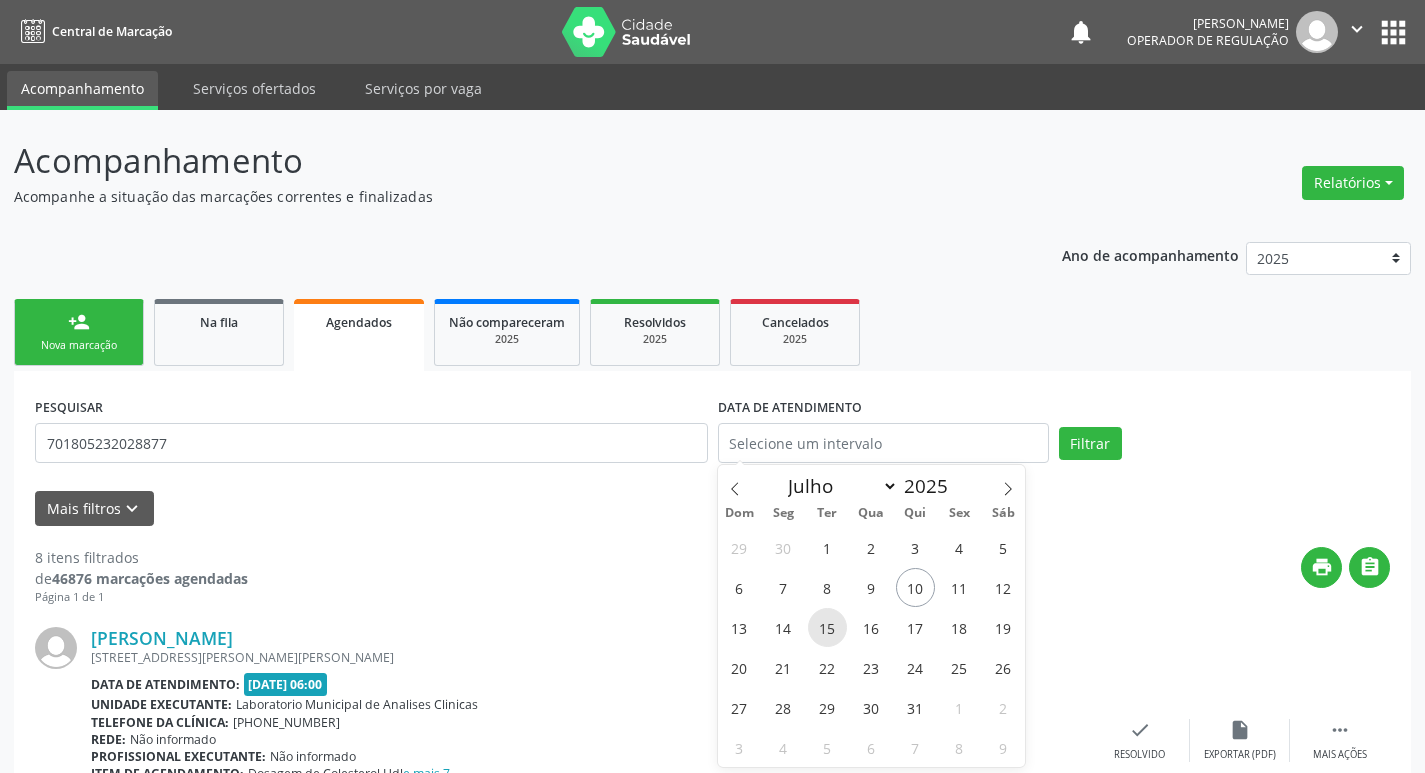 click on "15" at bounding box center (827, 627) 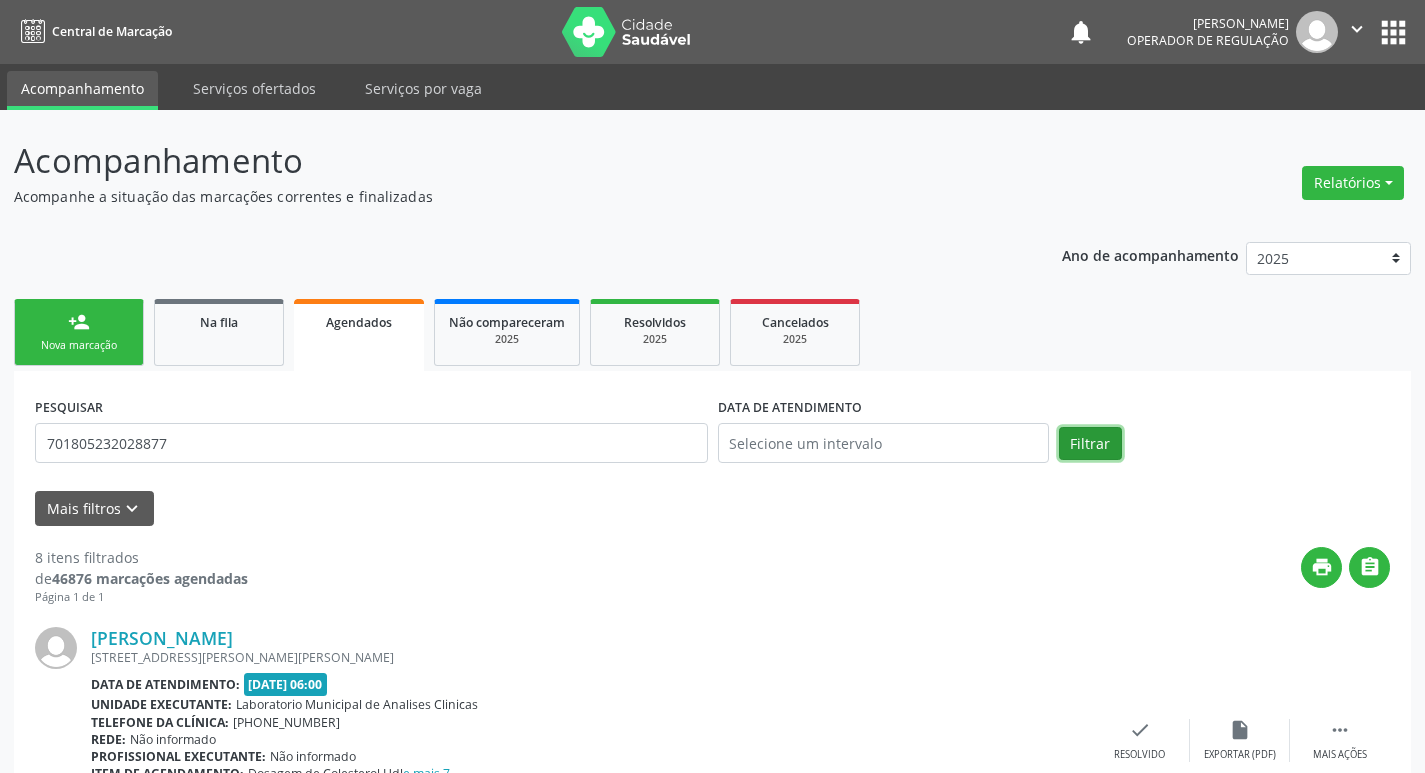 click on "Filtrar" at bounding box center [1090, 444] 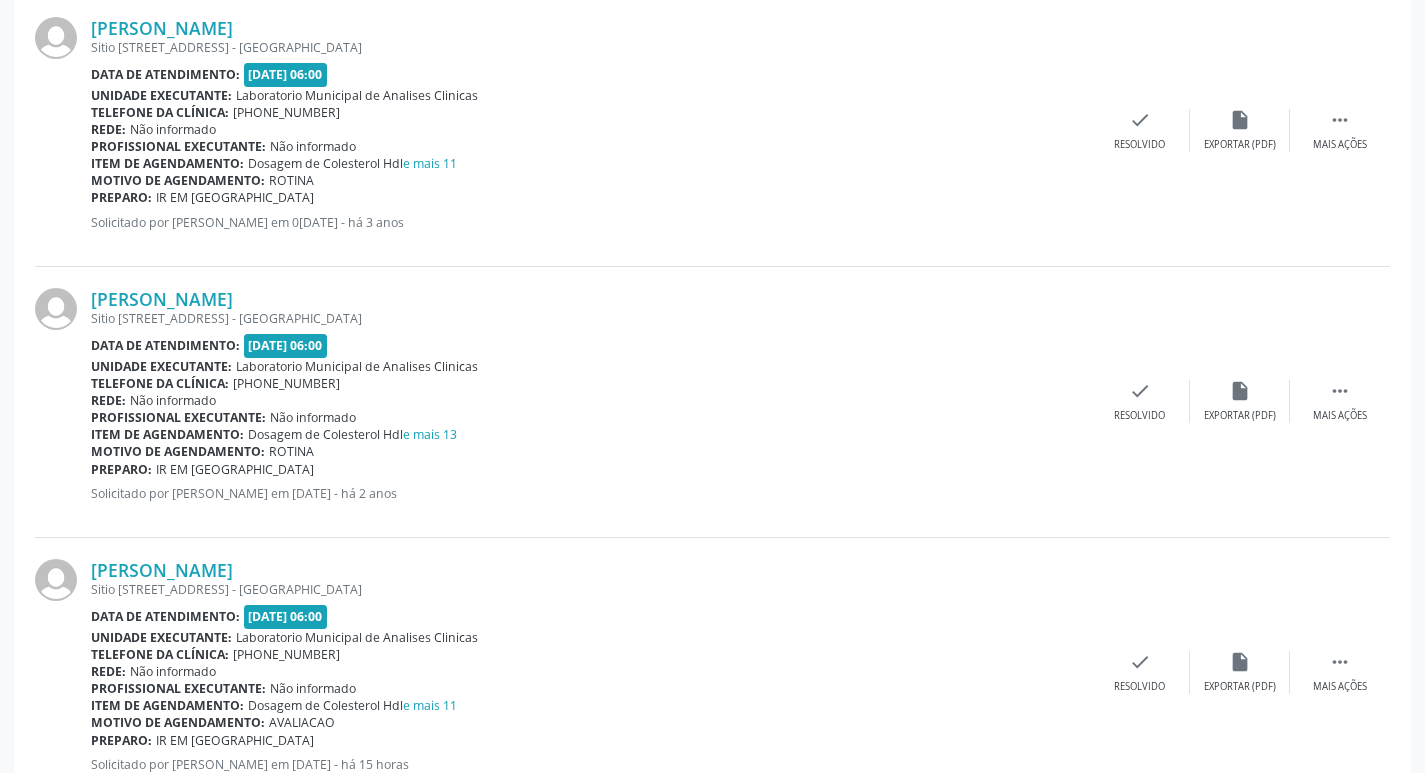 scroll, scrollTop: 951, scrollLeft: 0, axis: vertical 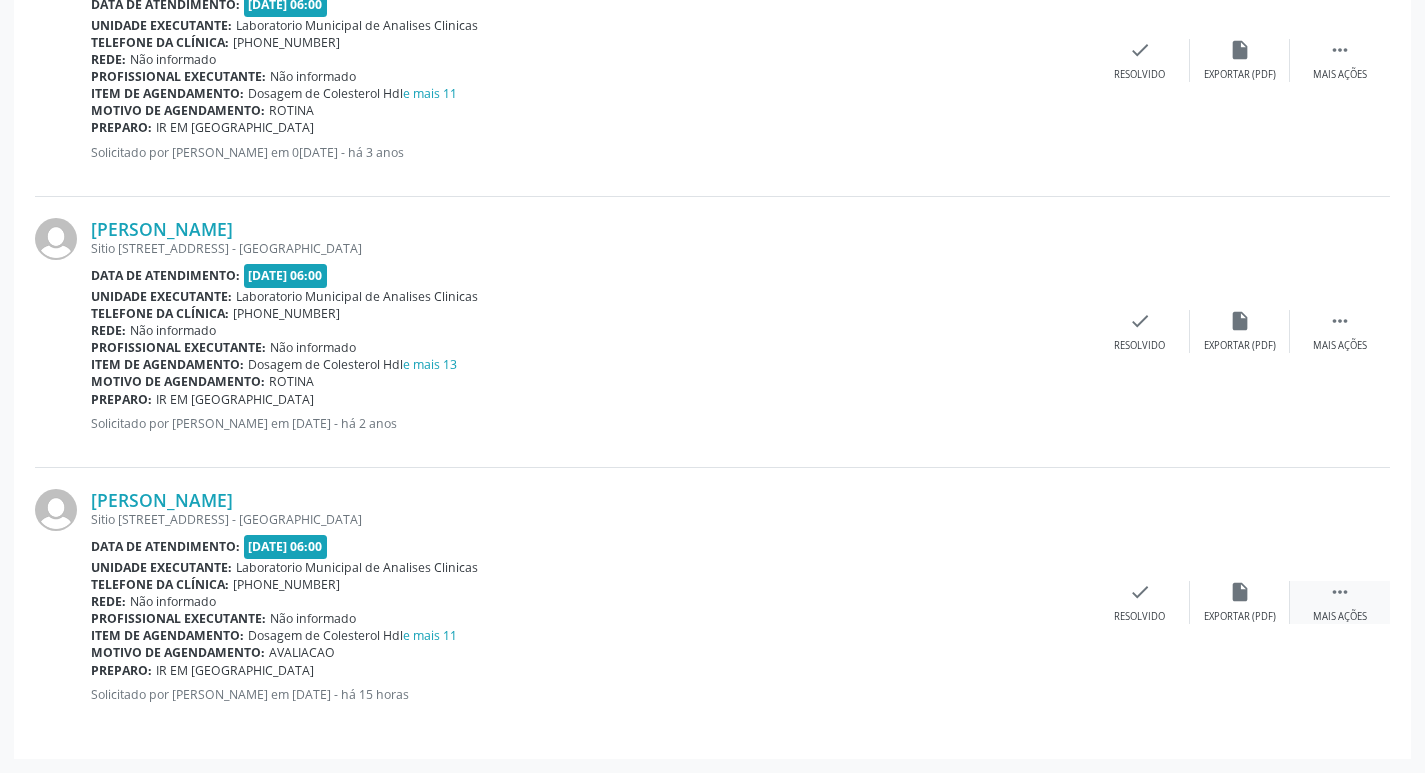 click on "
Mais ações" at bounding box center (1340, 602) 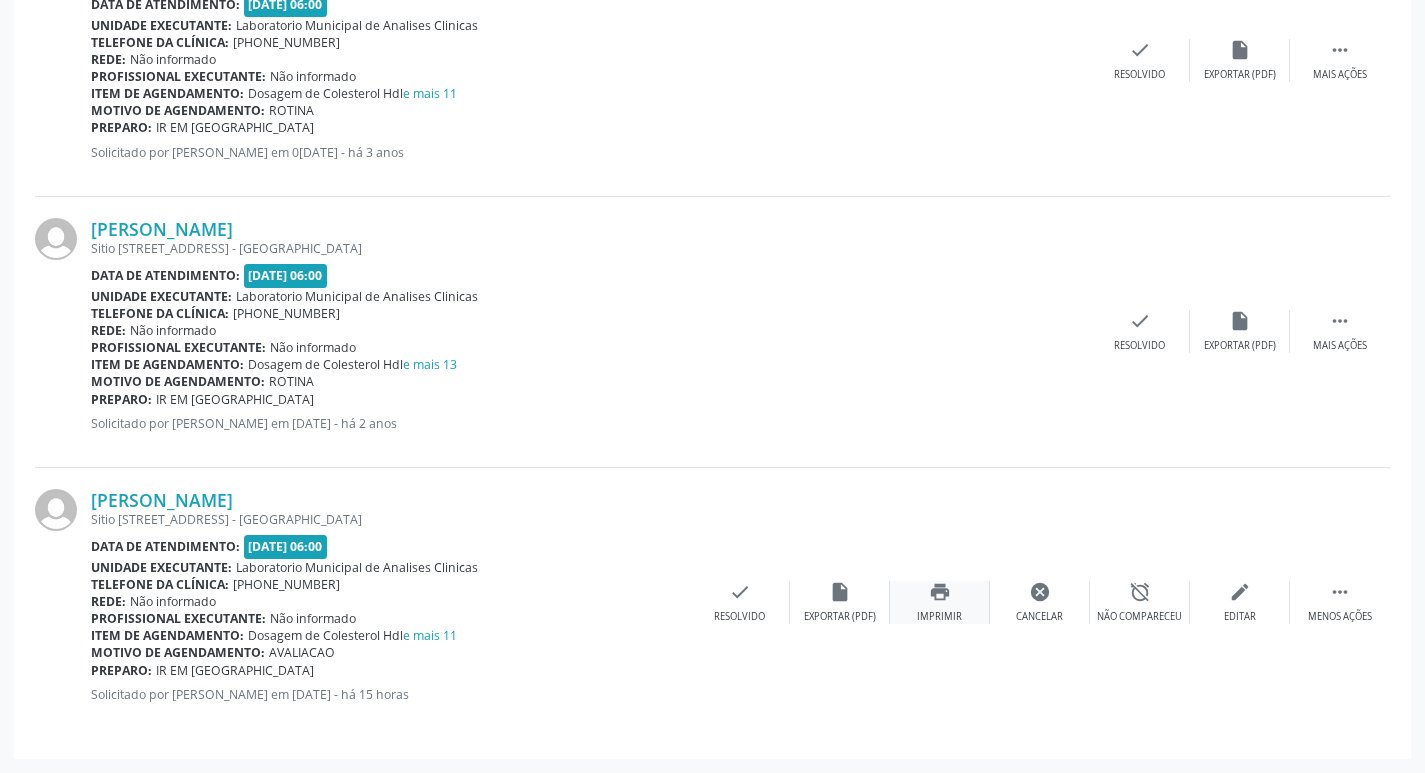click on "print" at bounding box center (940, 592) 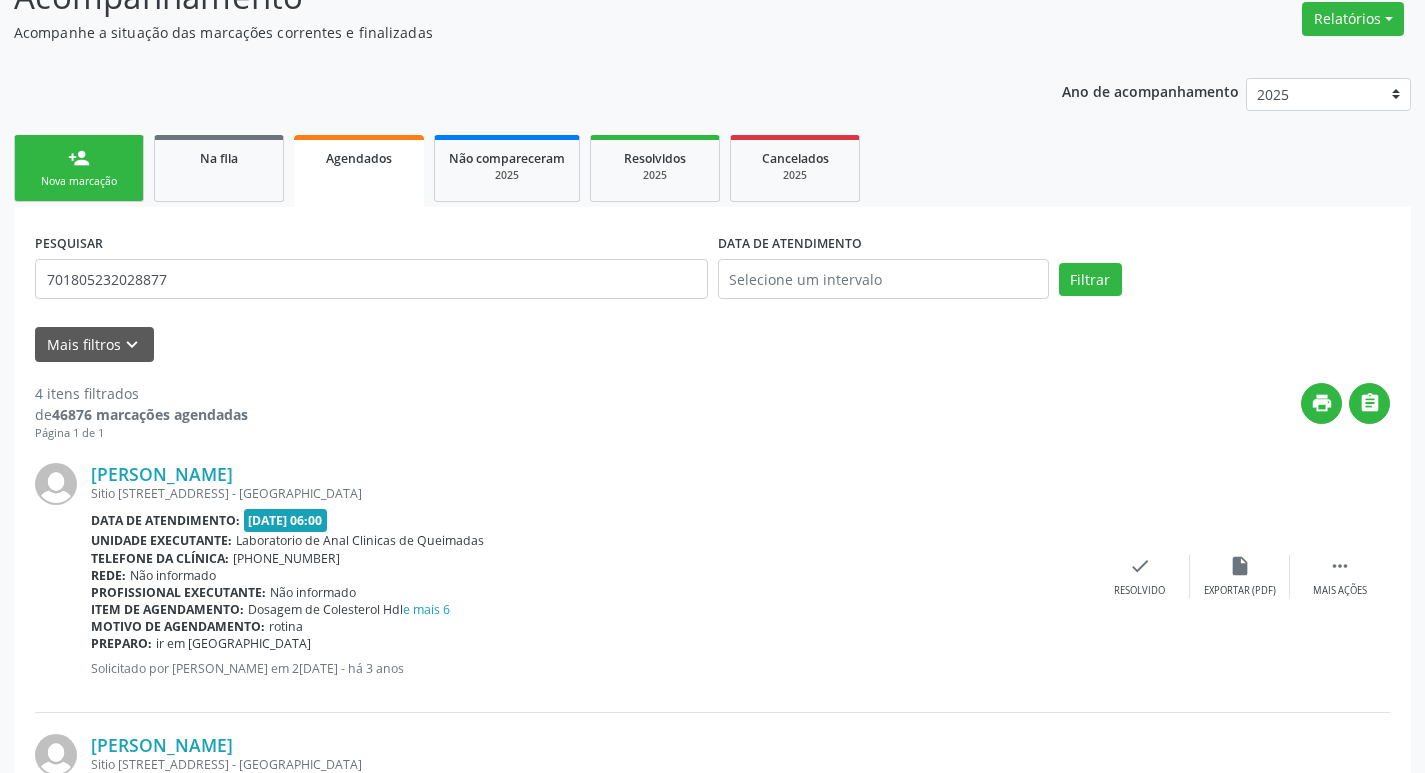 scroll, scrollTop: 0, scrollLeft: 0, axis: both 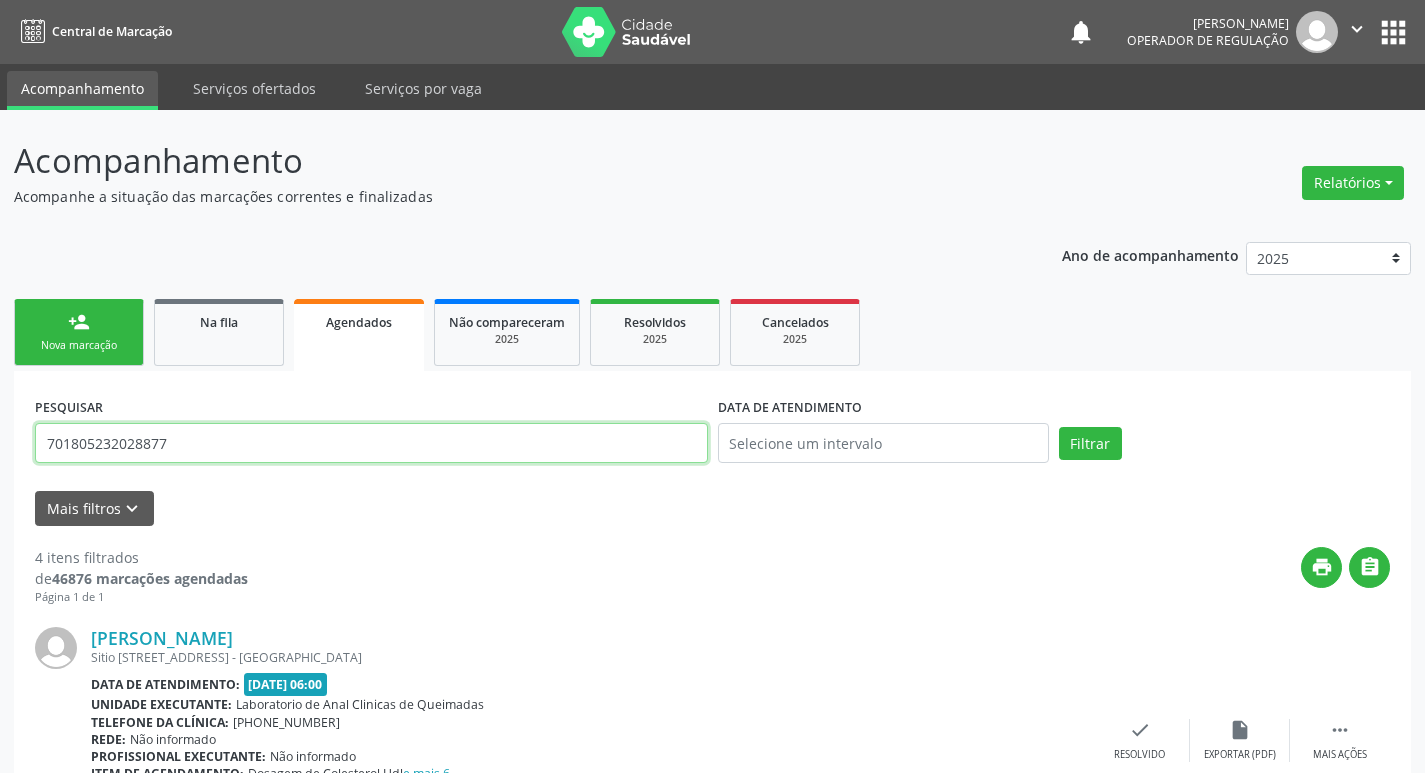 click on "701805232028877" at bounding box center (371, 443) 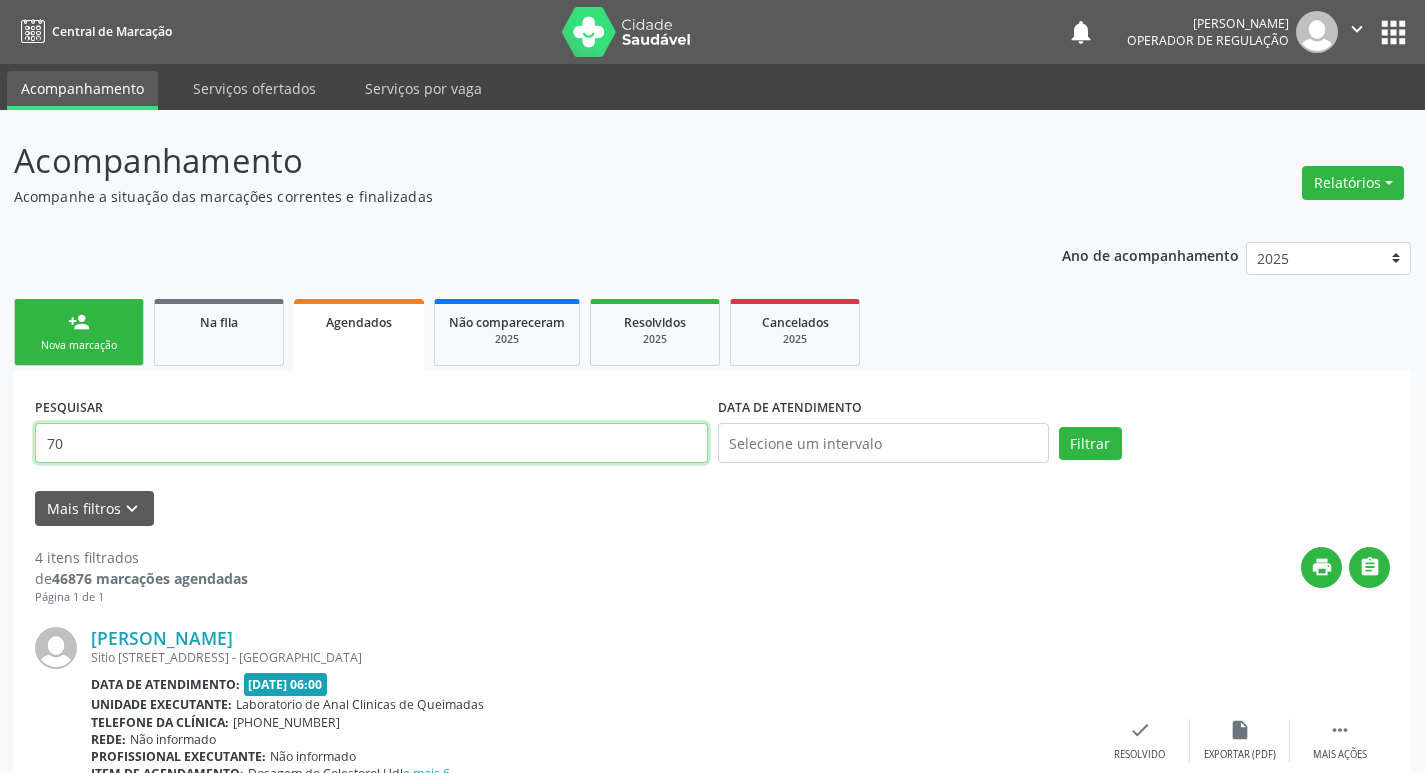 type on "7" 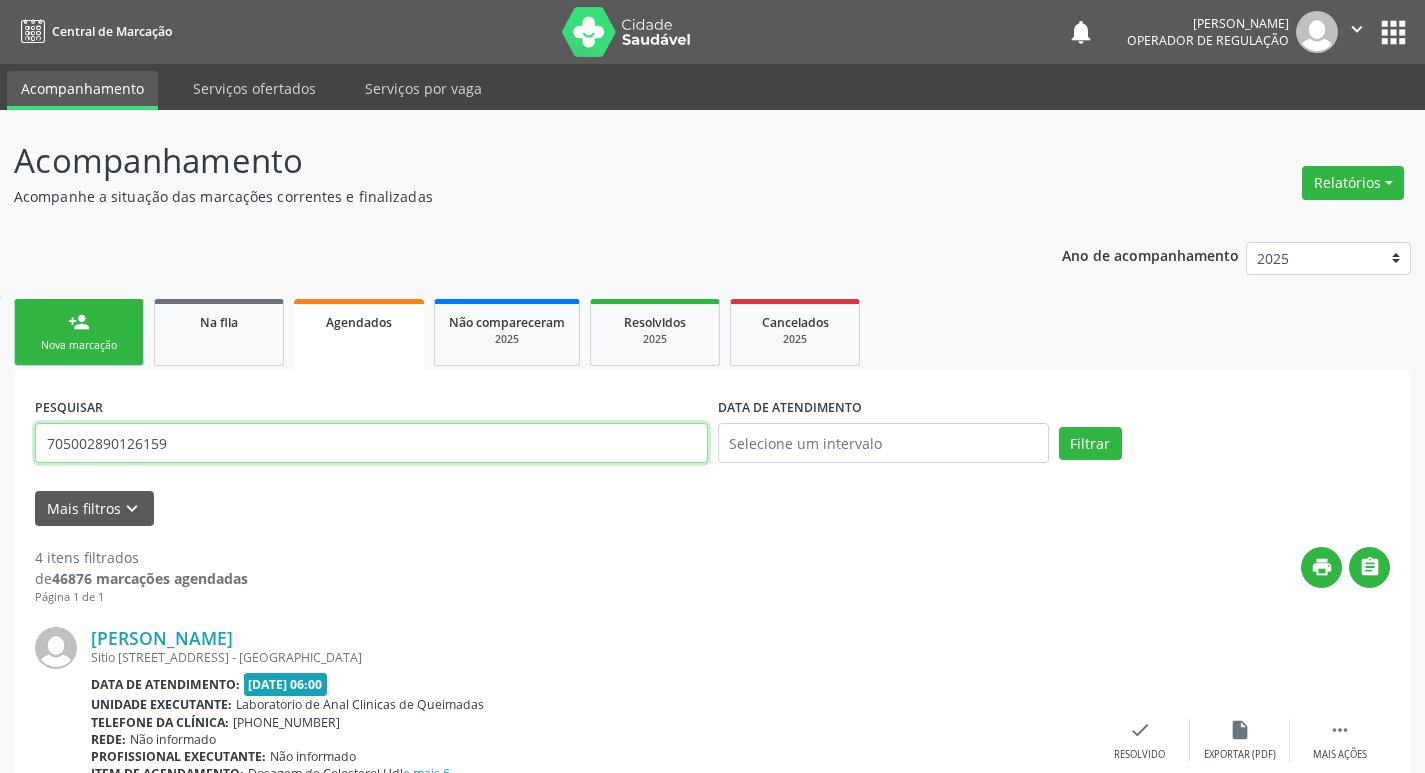 type on "705002890126159" 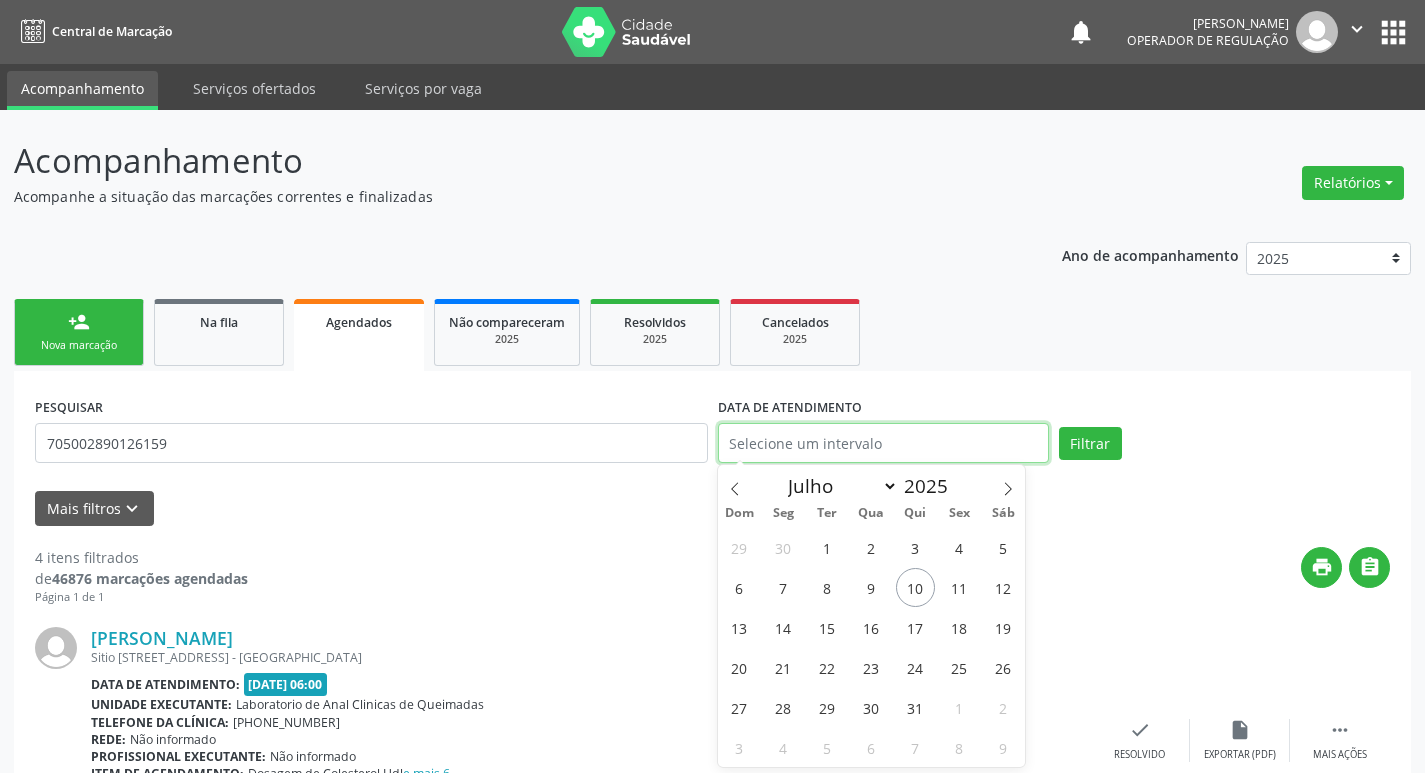 click at bounding box center (883, 443) 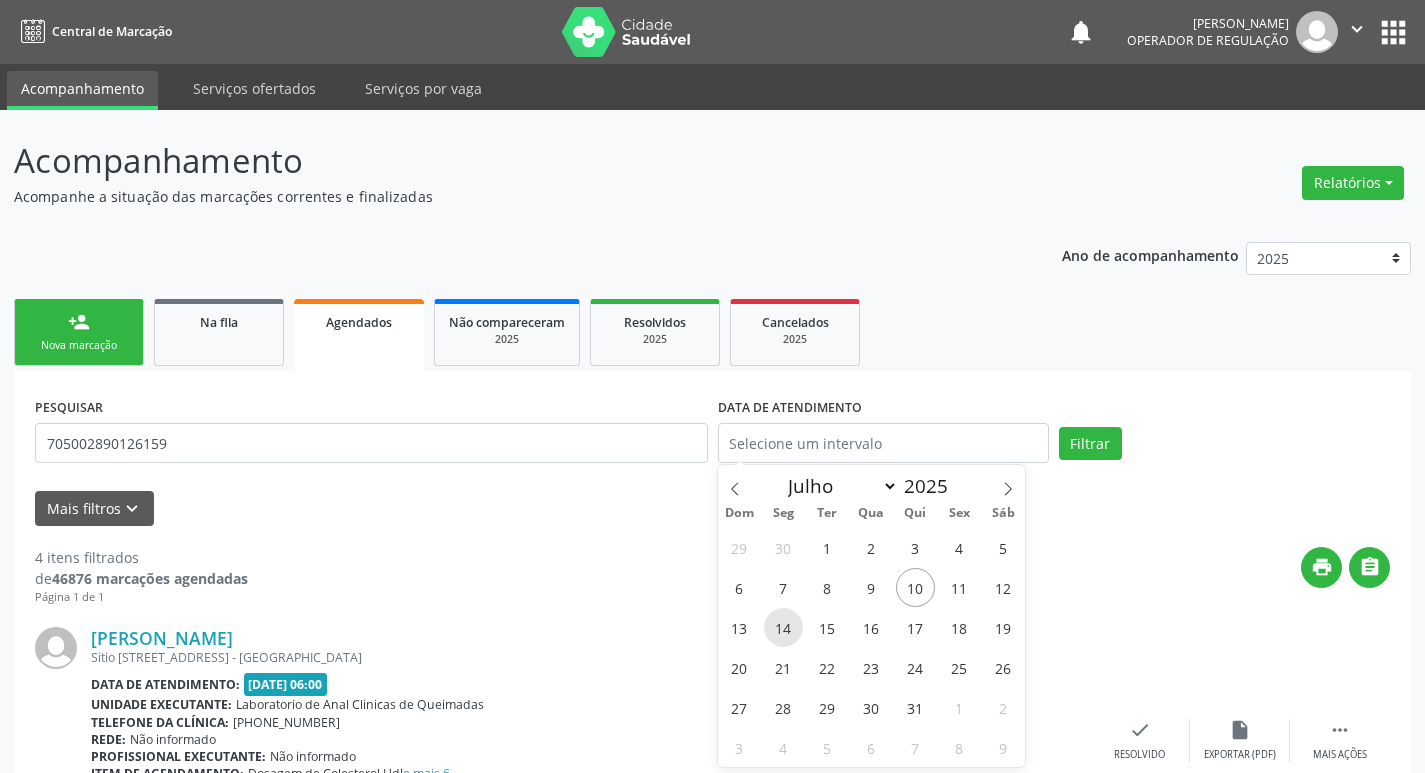 click on "14" at bounding box center (783, 627) 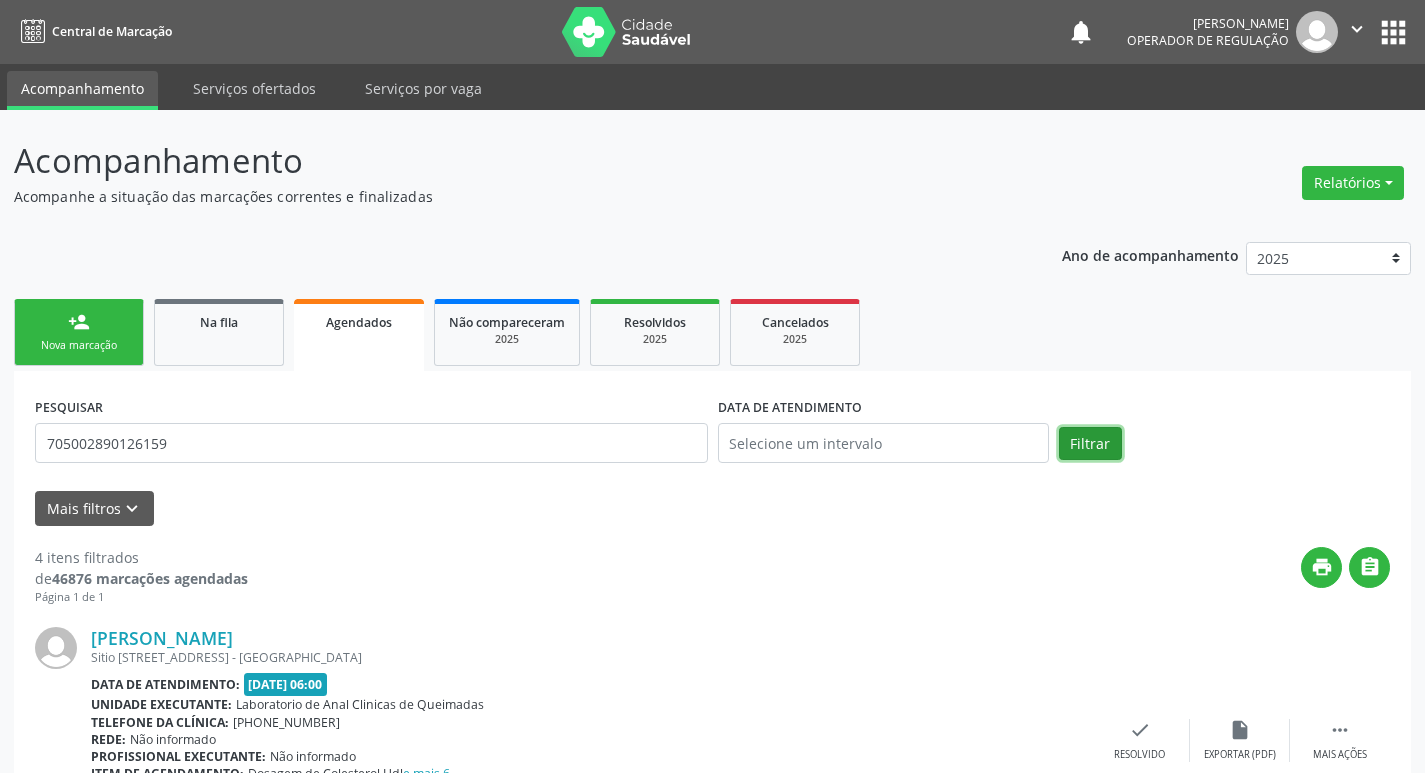 click on "Filtrar" at bounding box center (1090, 444) 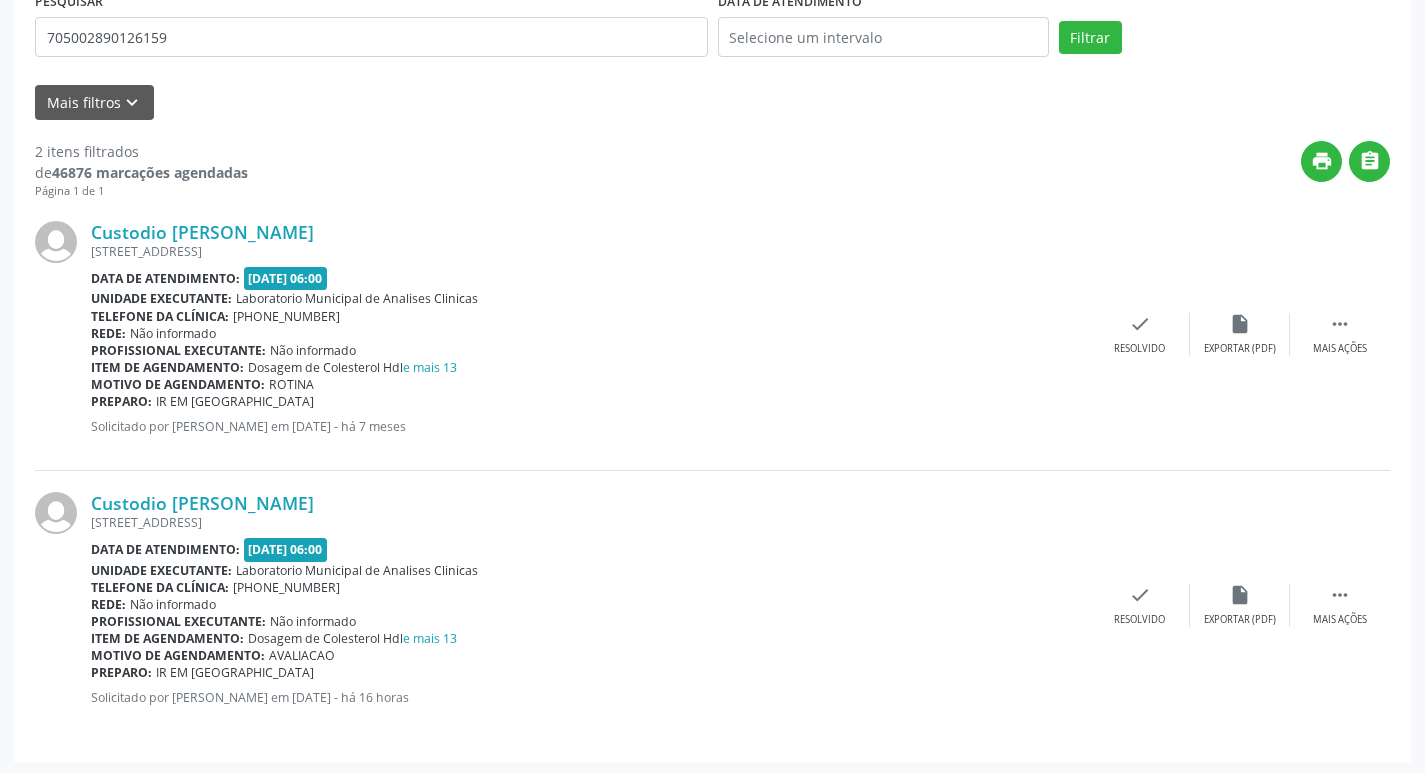 scroll, scrollTop: 409, scrollLeft: 0, axis: vertical 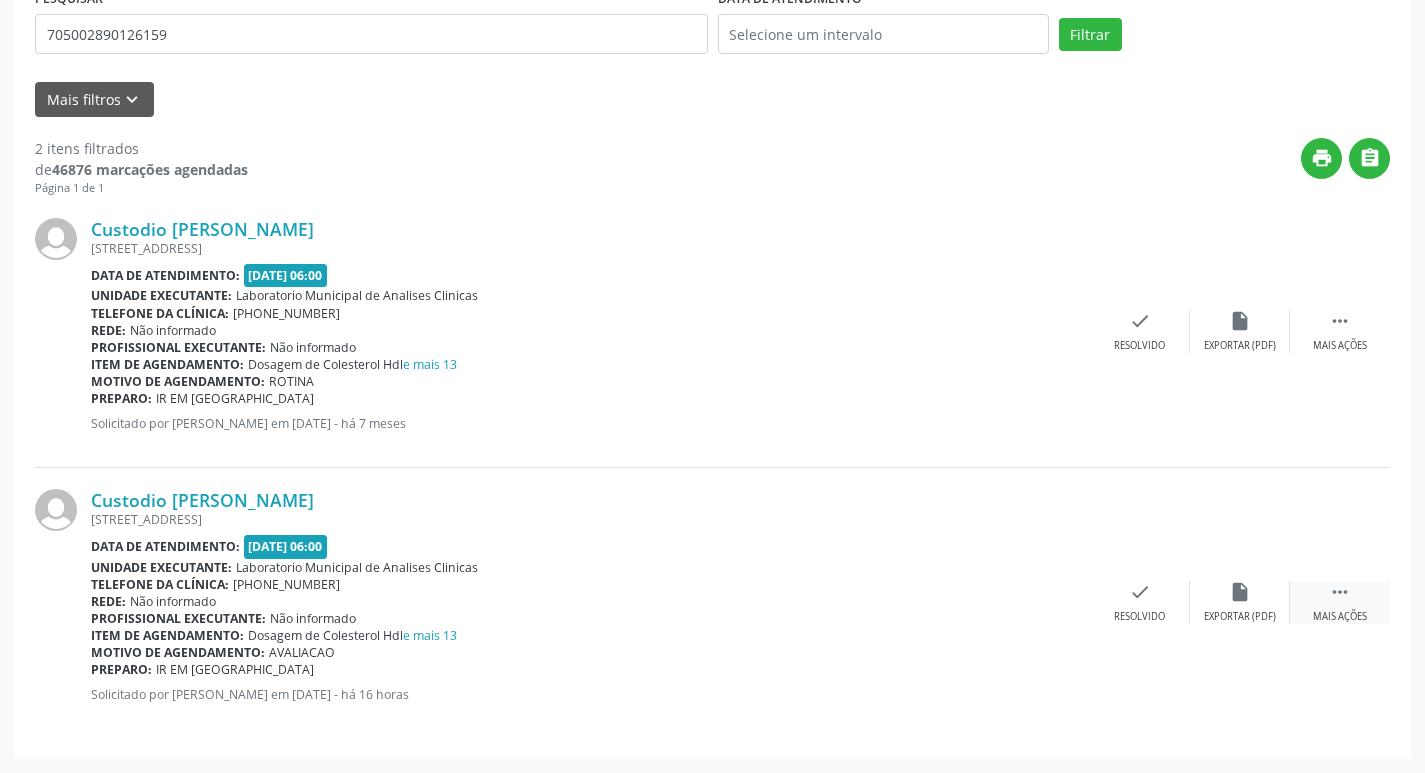 click on "
Mais ações" at bounding box center (1340, 602) 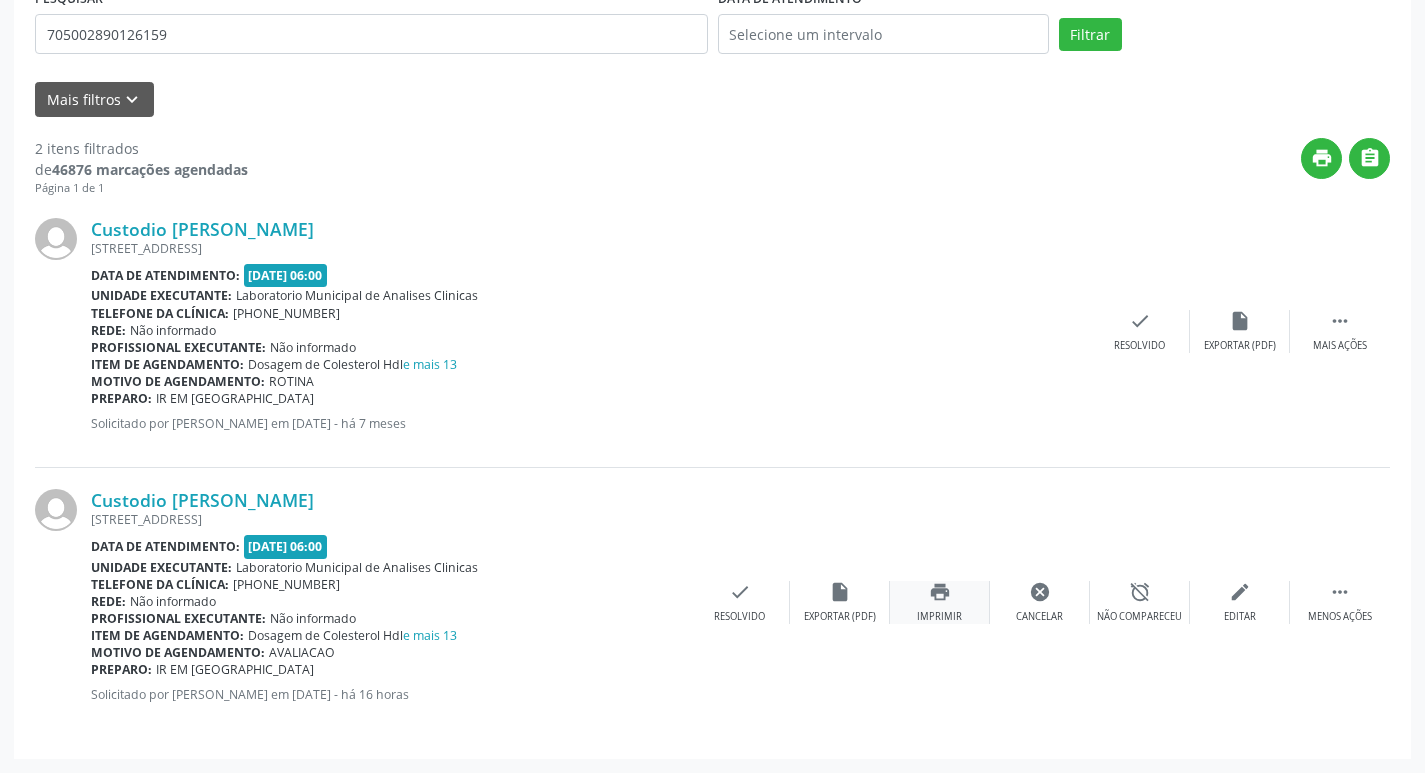 click on "print" at bounding box center (940, 592) 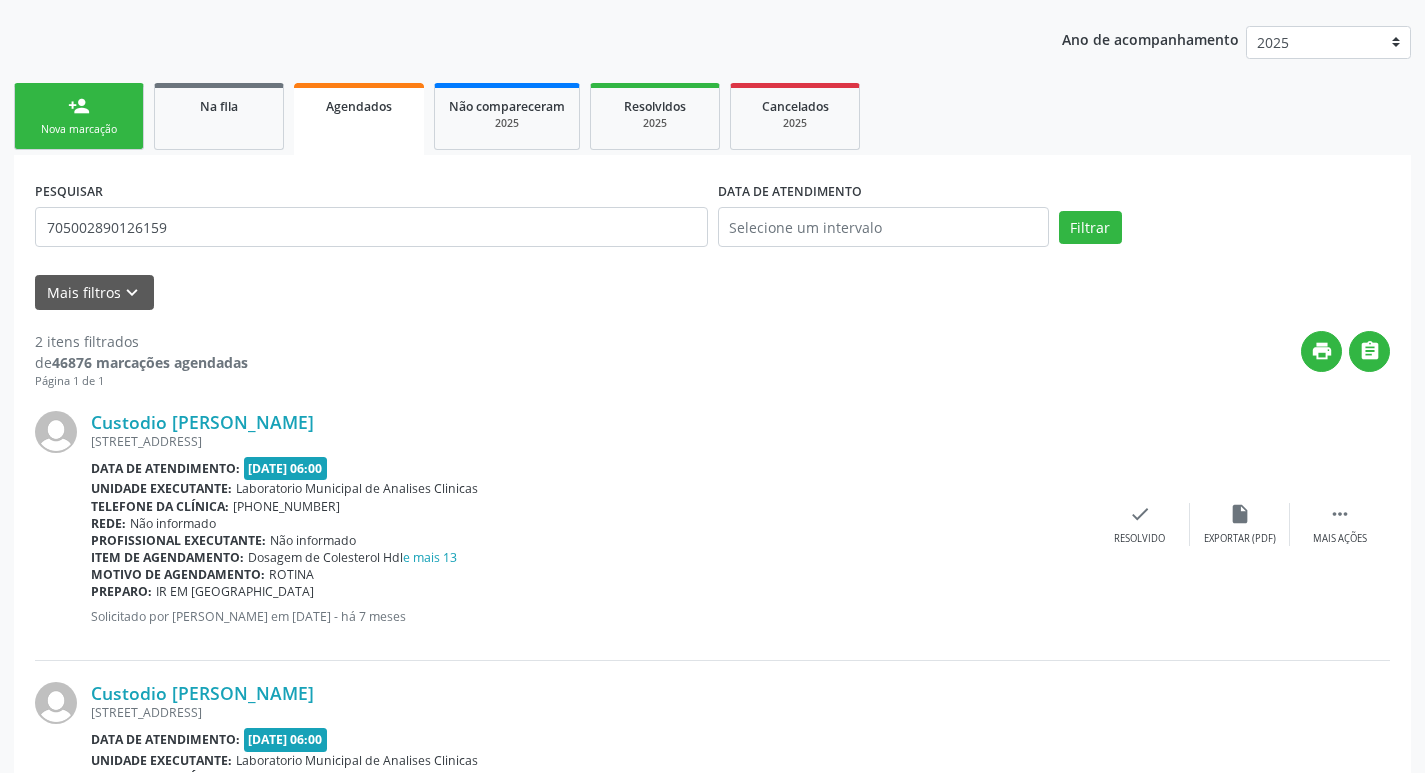 scroll, scrollTop: 0, scrollLeft: 0, axis: both 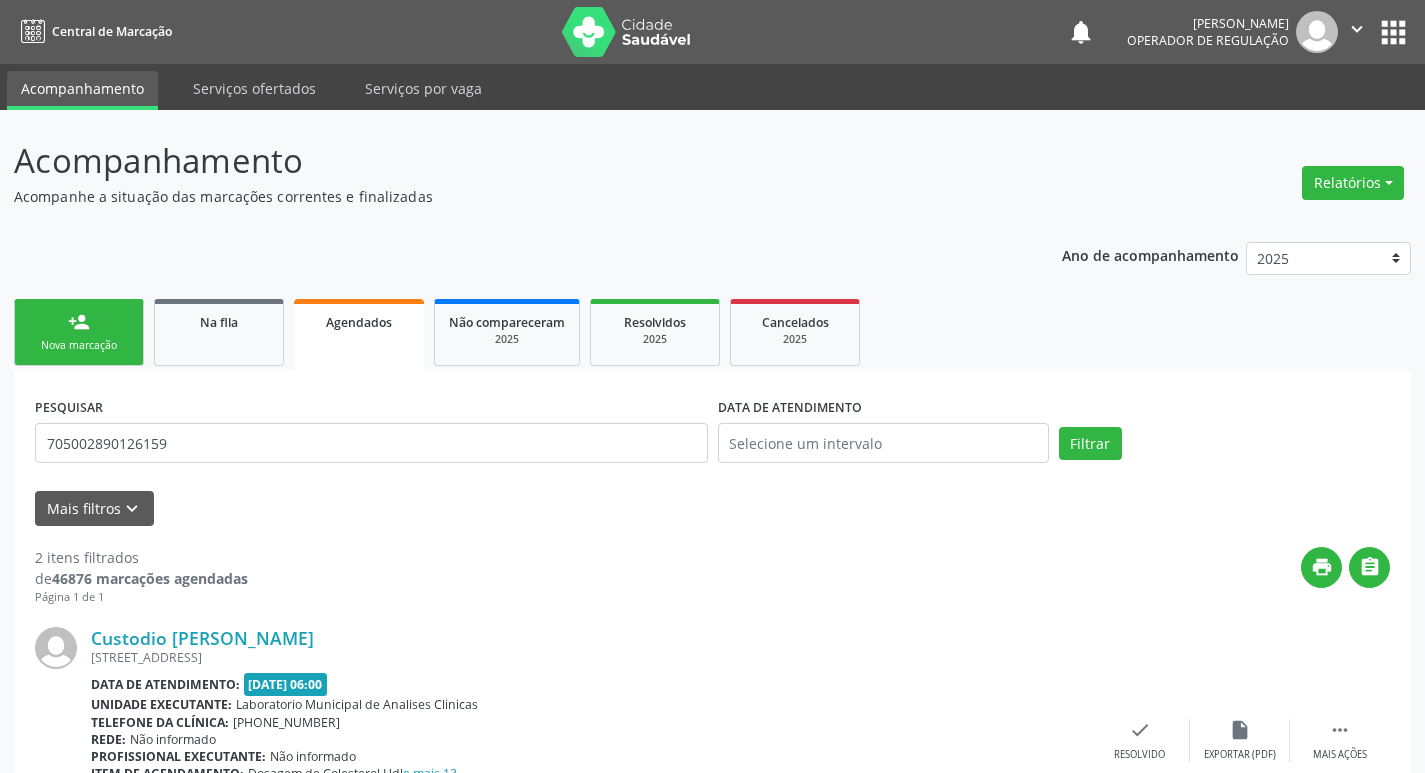 click on "PESQUISAR
705002890126159" at bounding box center (371, 434) 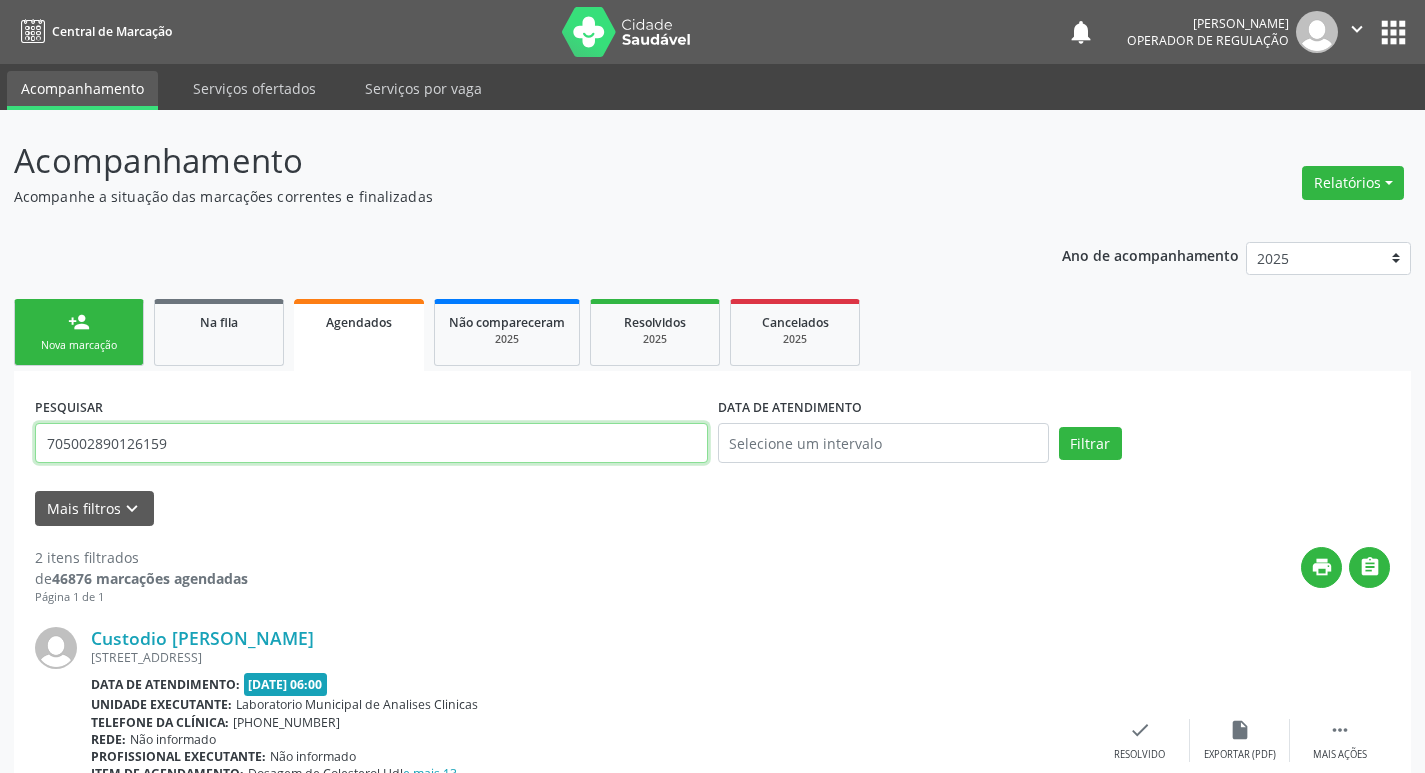 click on "705002890126159" at bounding box center (371, 443) 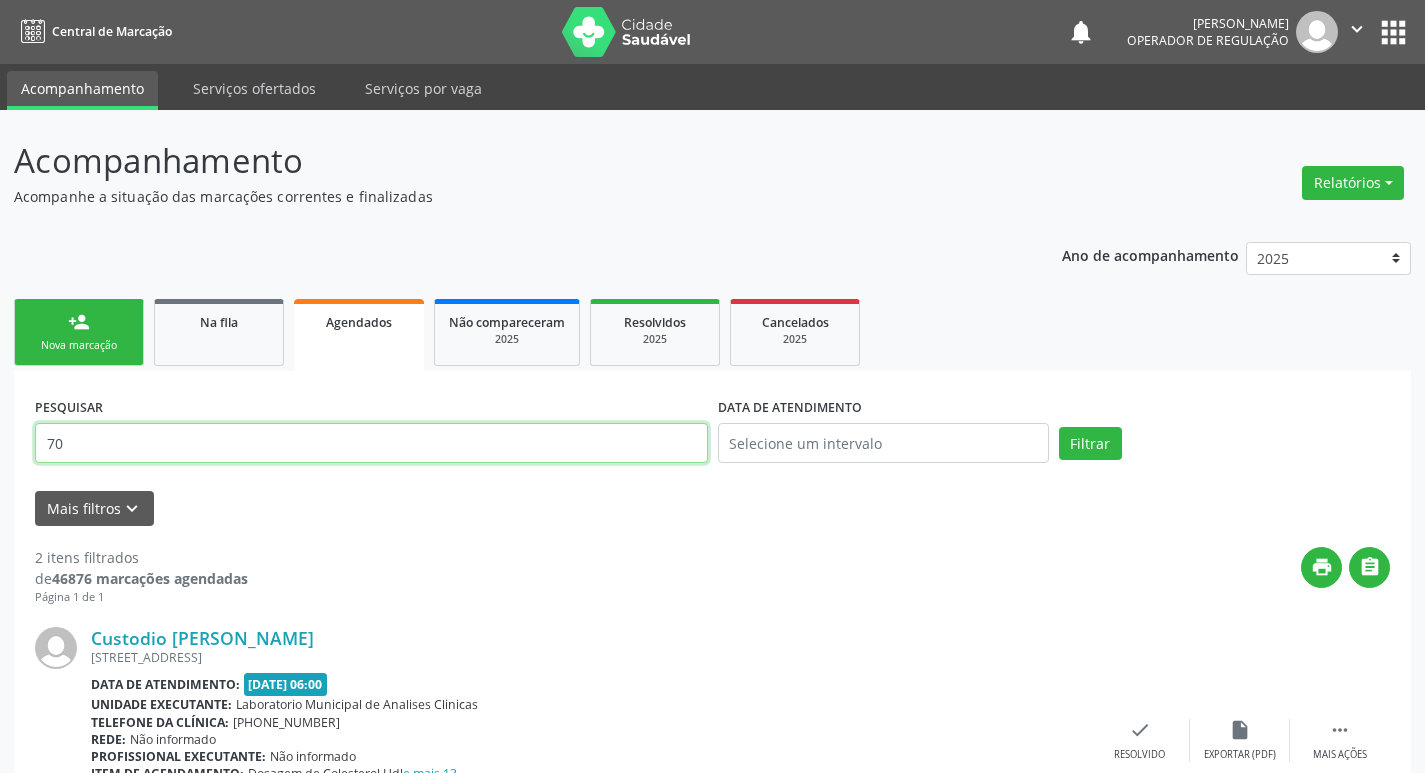 type on "7" 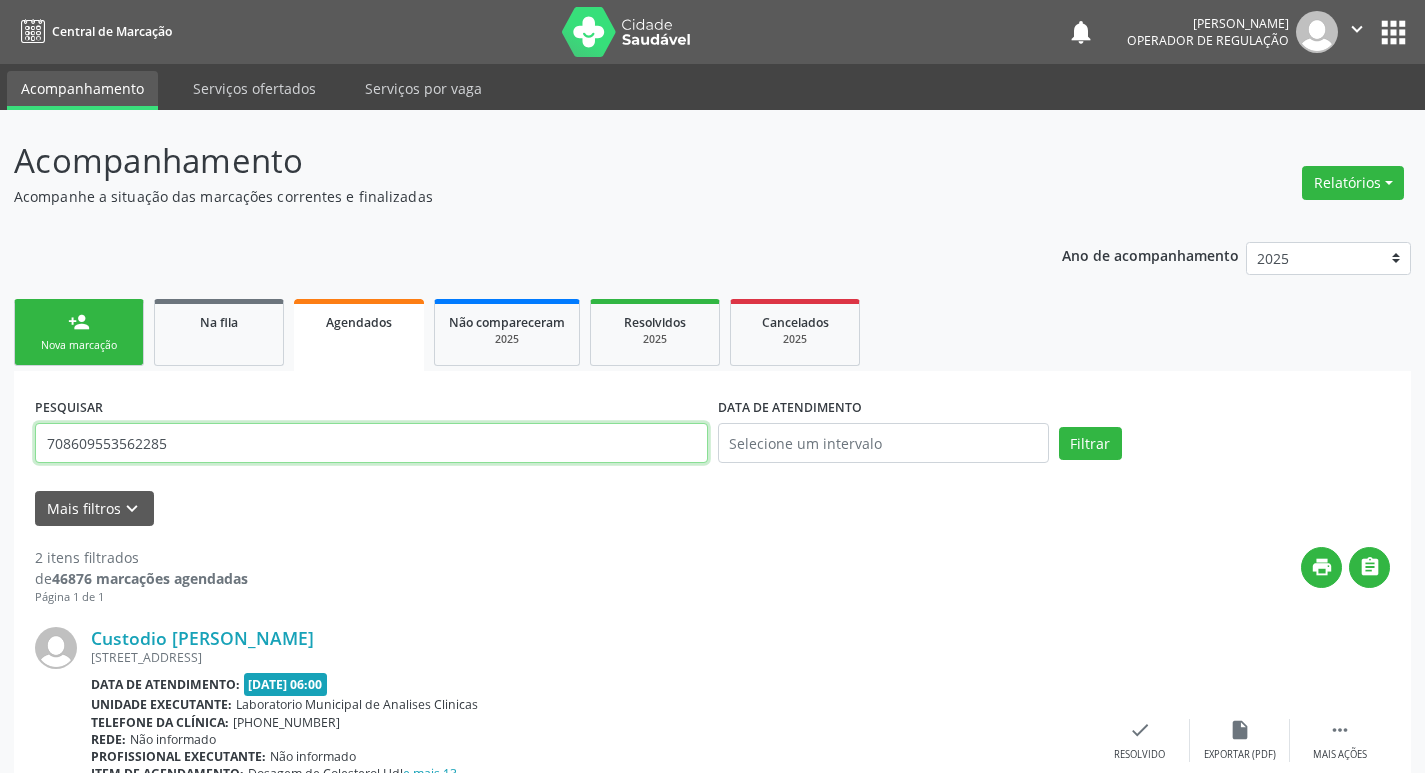 type on "708609553562285" 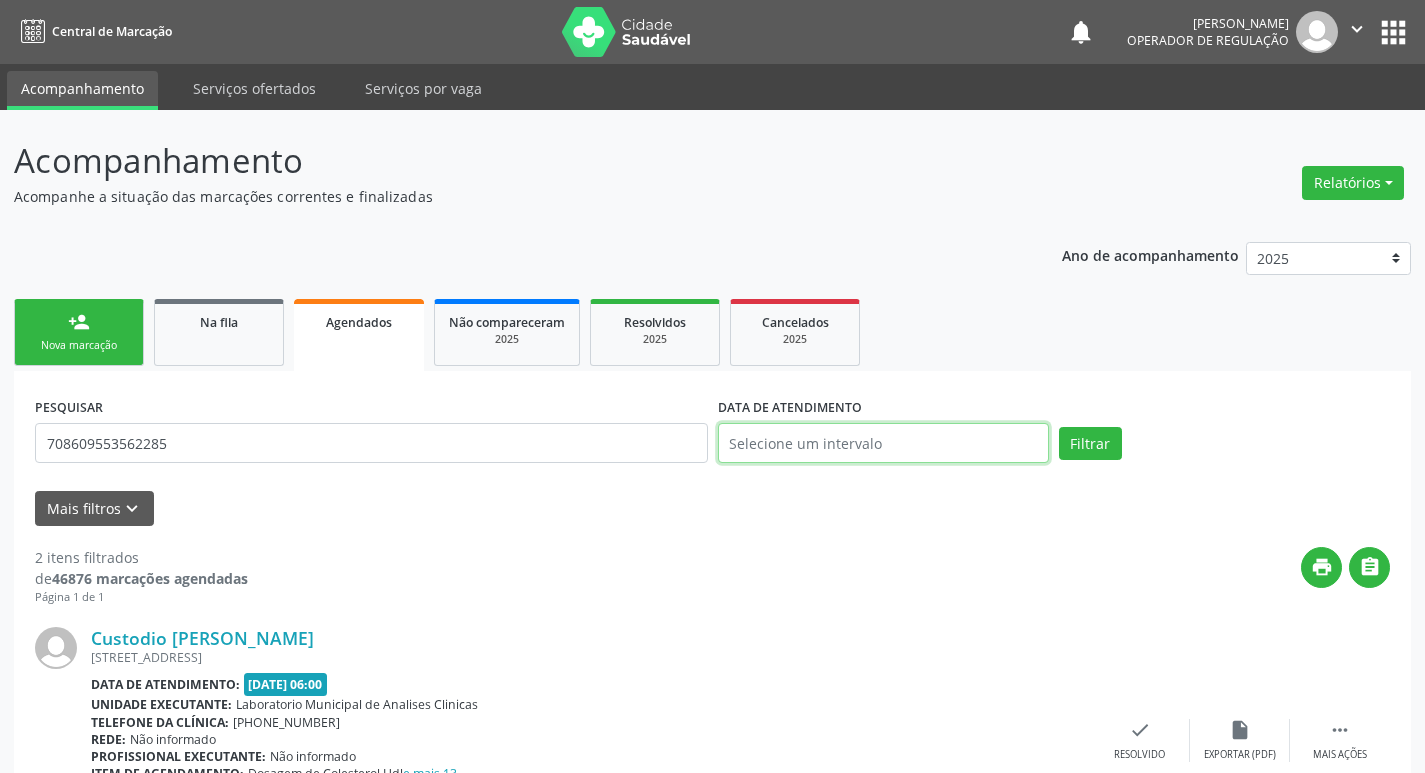 click at bounding box center [883, 443] 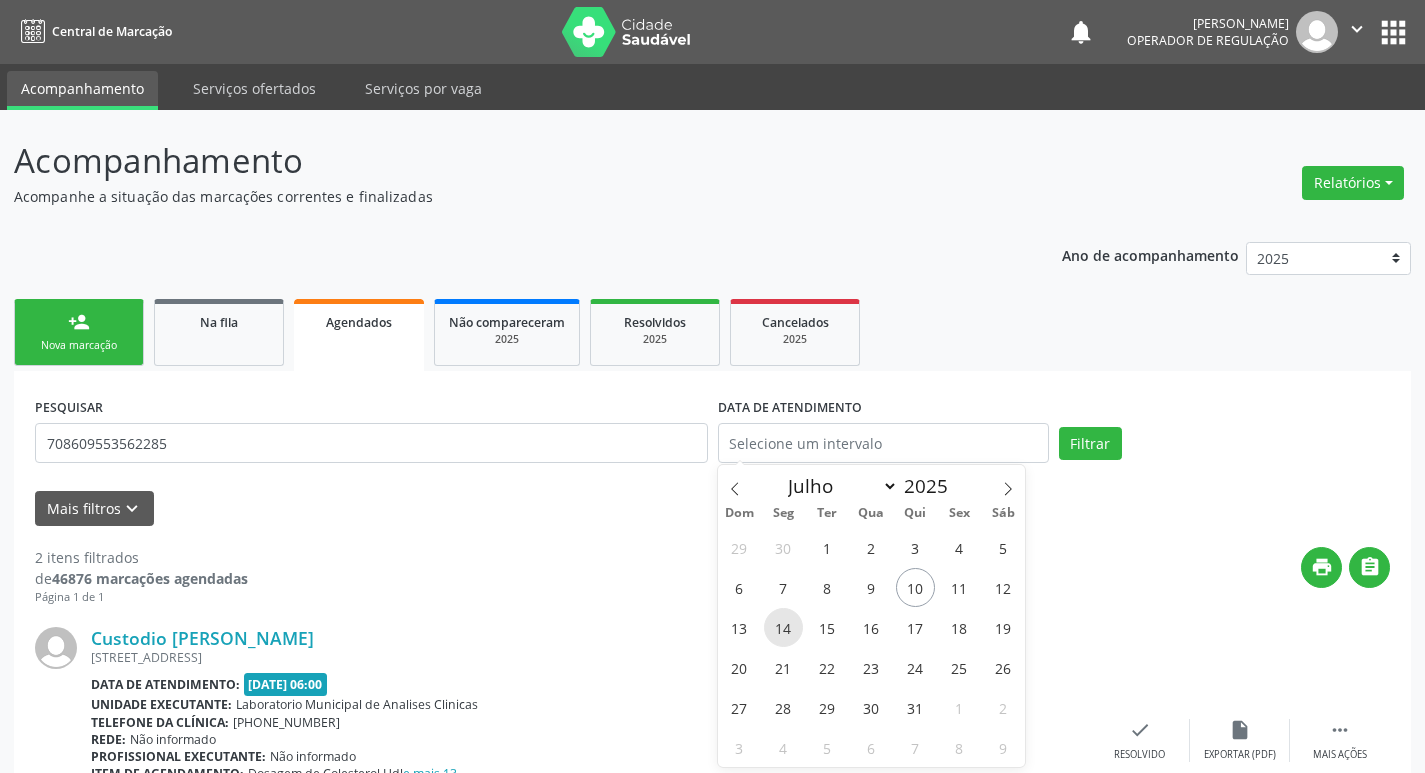 click on "14" at bounding box center [783, 627] 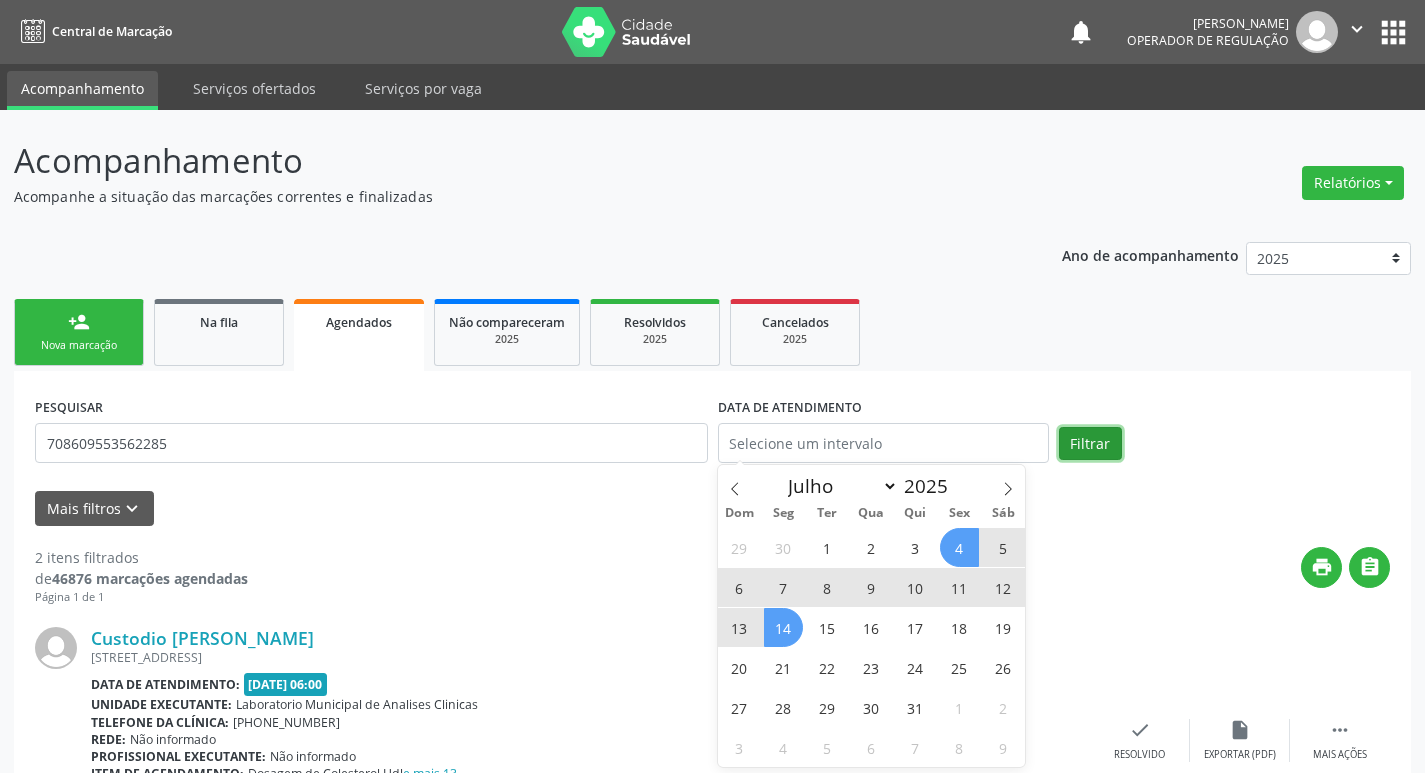 click on "Filtrar" at bounding box center (1090, 444) 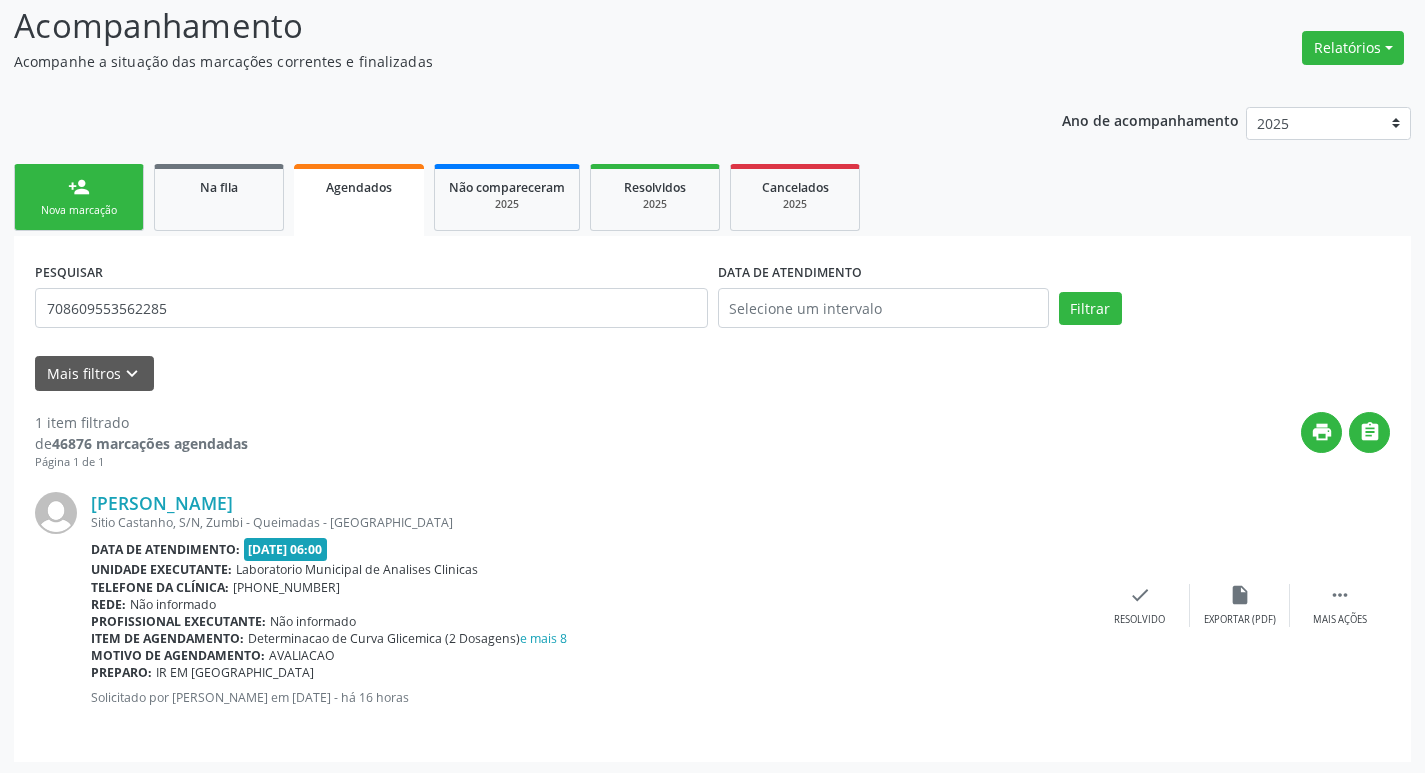 scroll, scrollTop: 138, scrollLeft: 0, axis: vertical 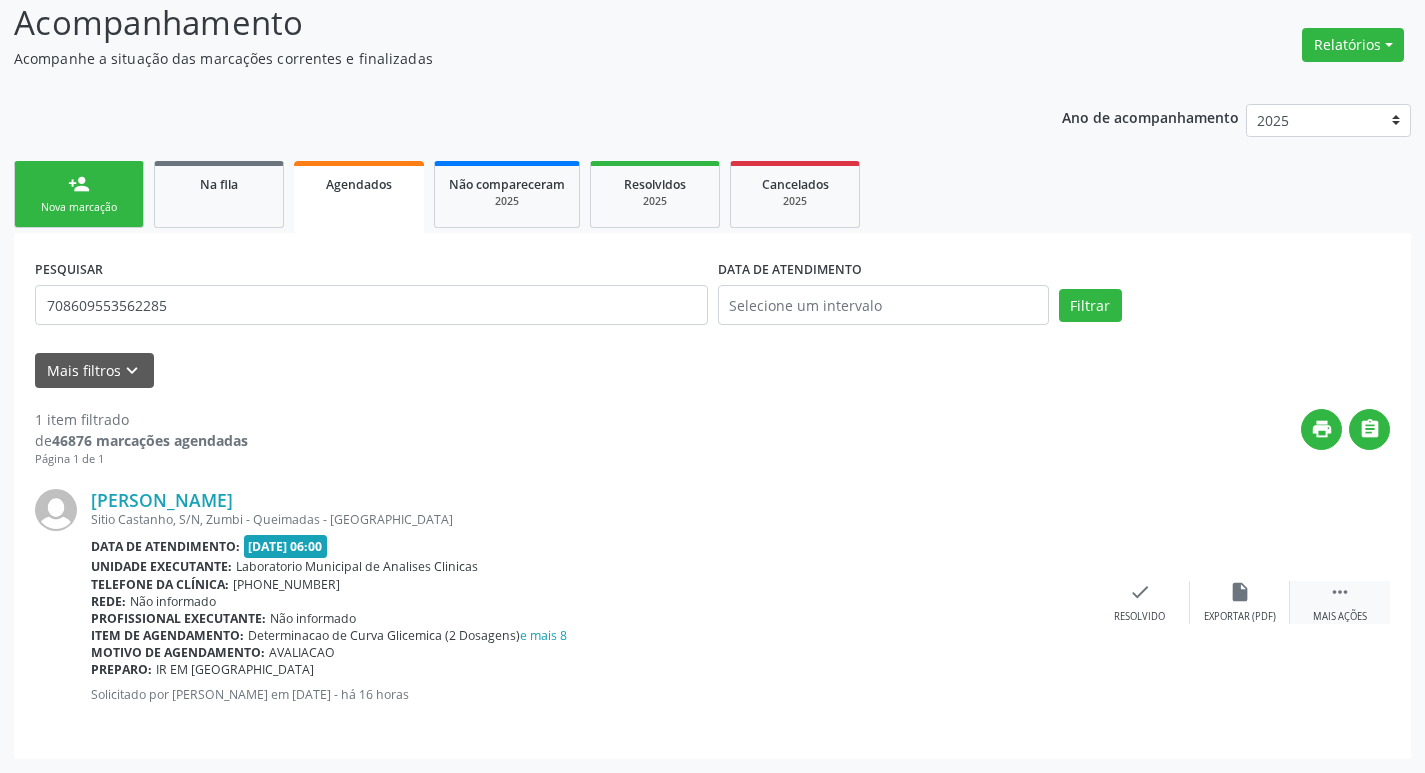 click on "
Mais ações" at bounding box center (1340, 602) 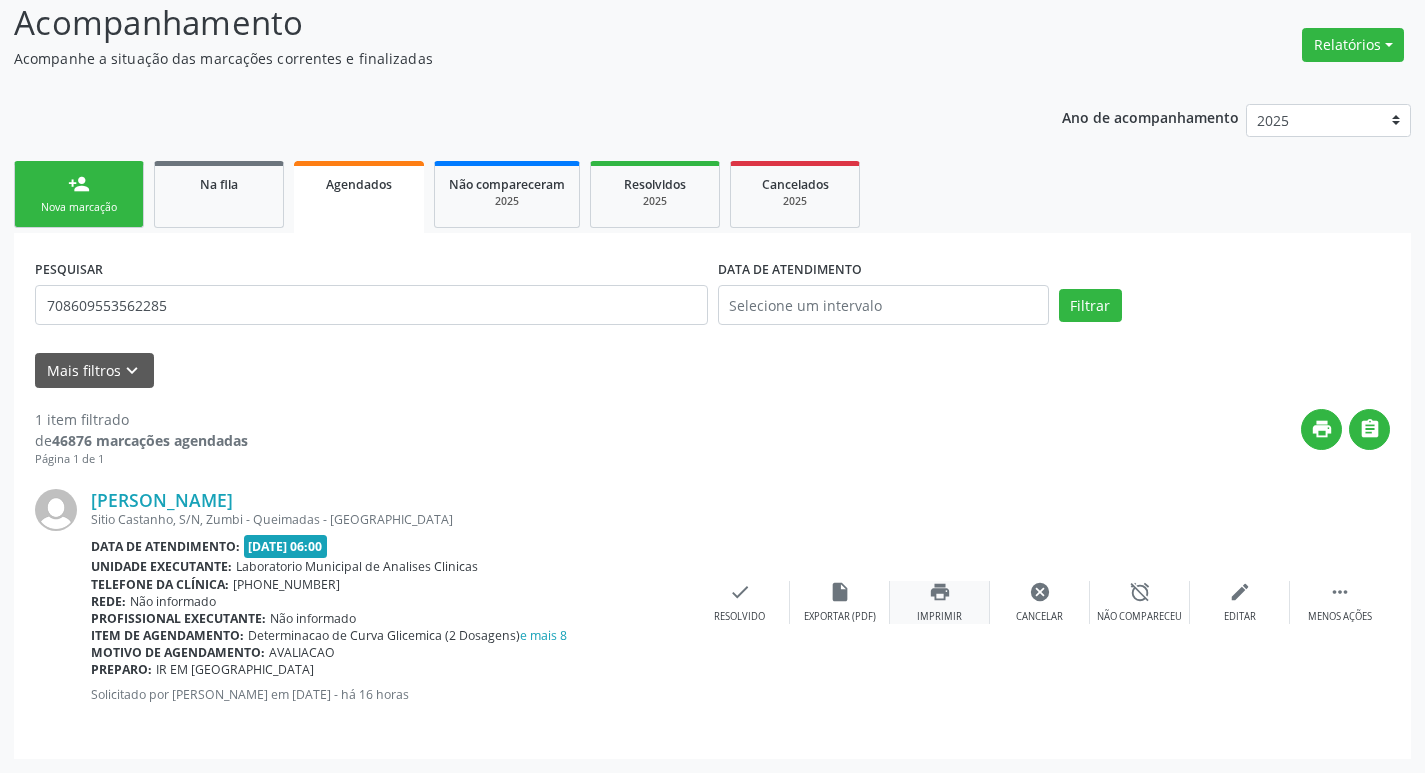 click on "print" at bounding box center (940, 592) 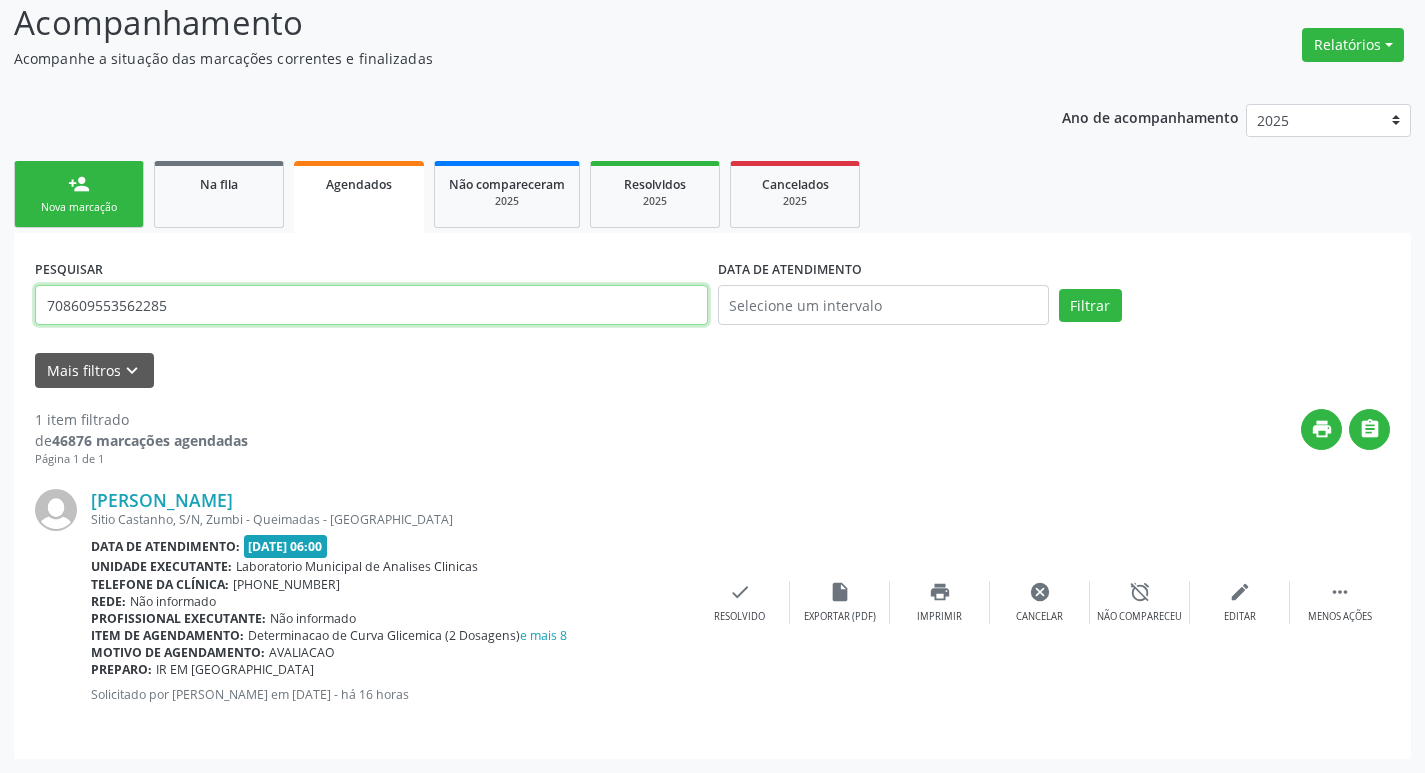 click on "708609553562285" at bounding box center (371, 305) 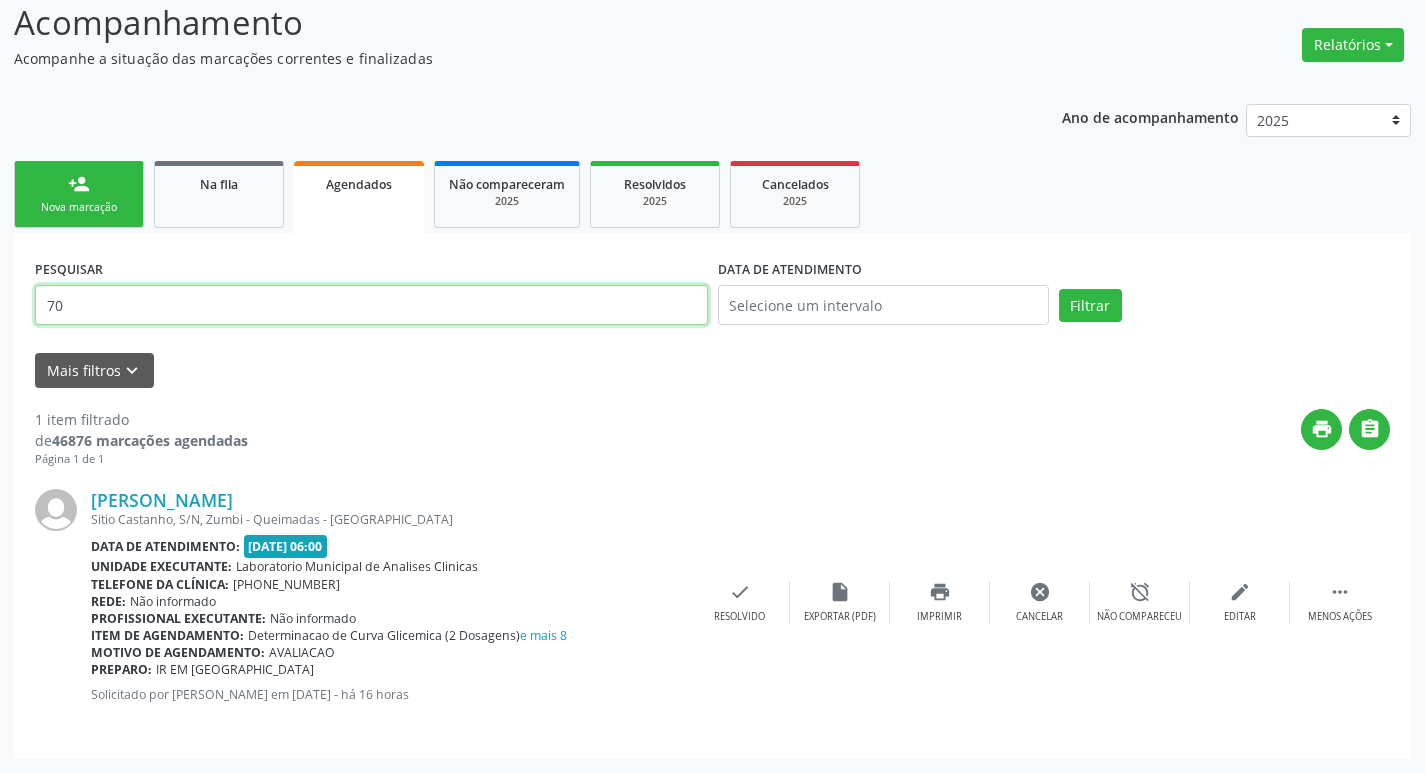 type on "7" 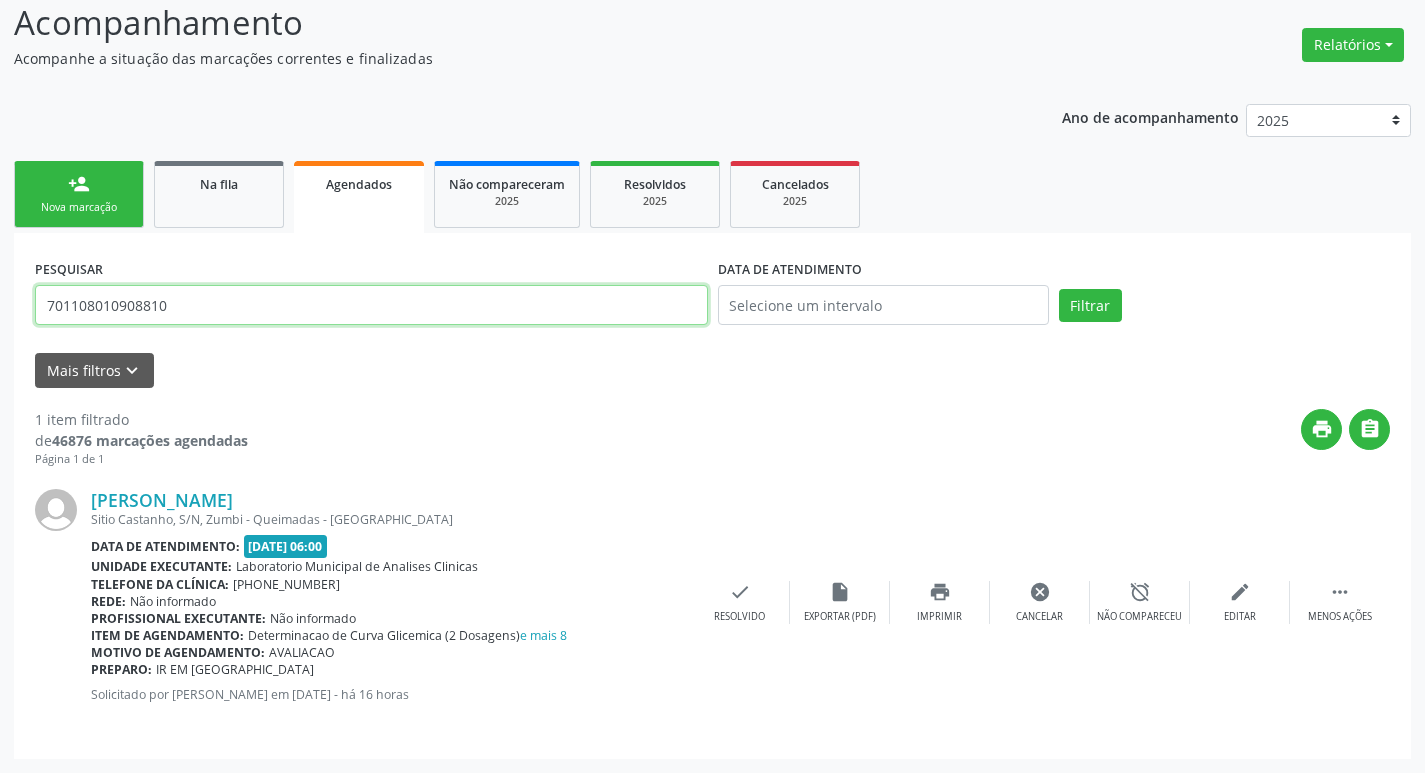 type on "701108010908810" 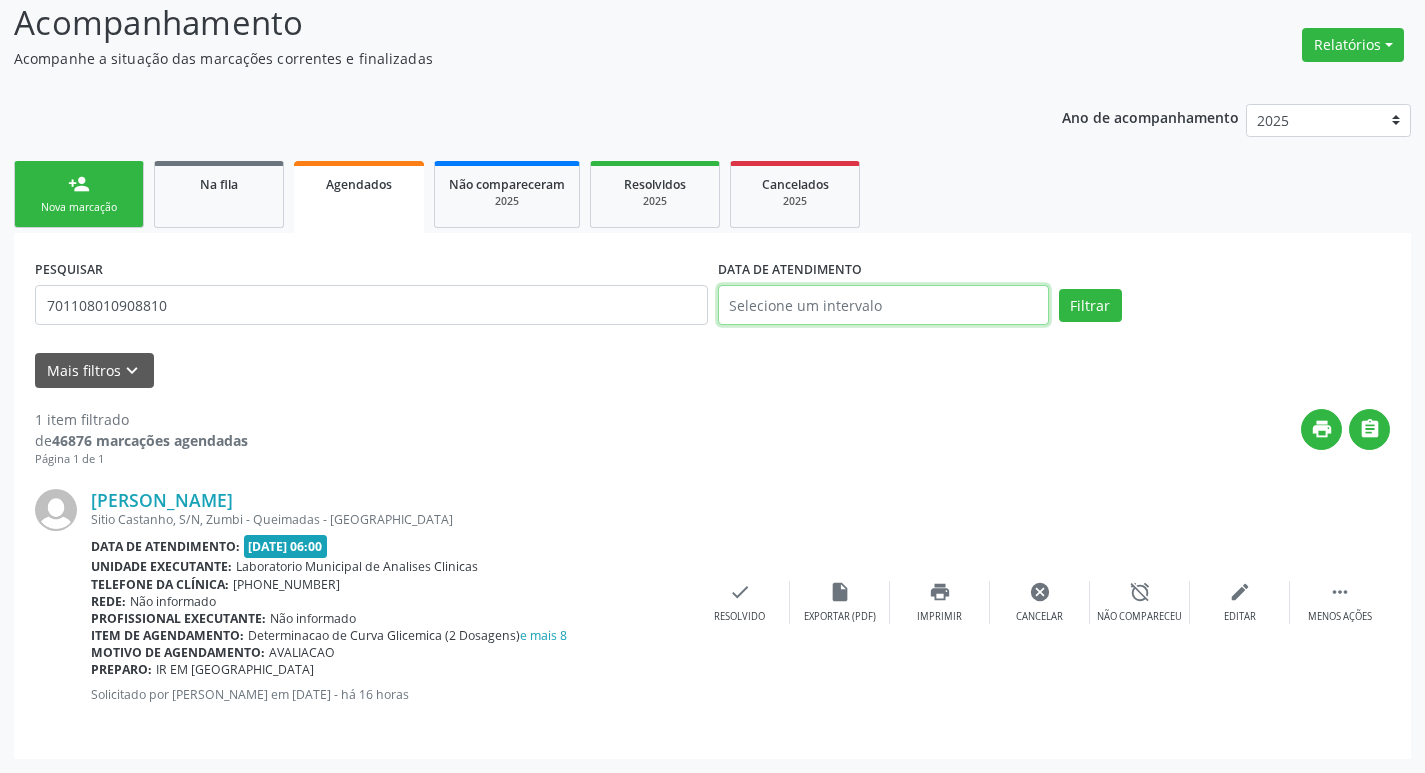 click at bounding box center [883, 305] 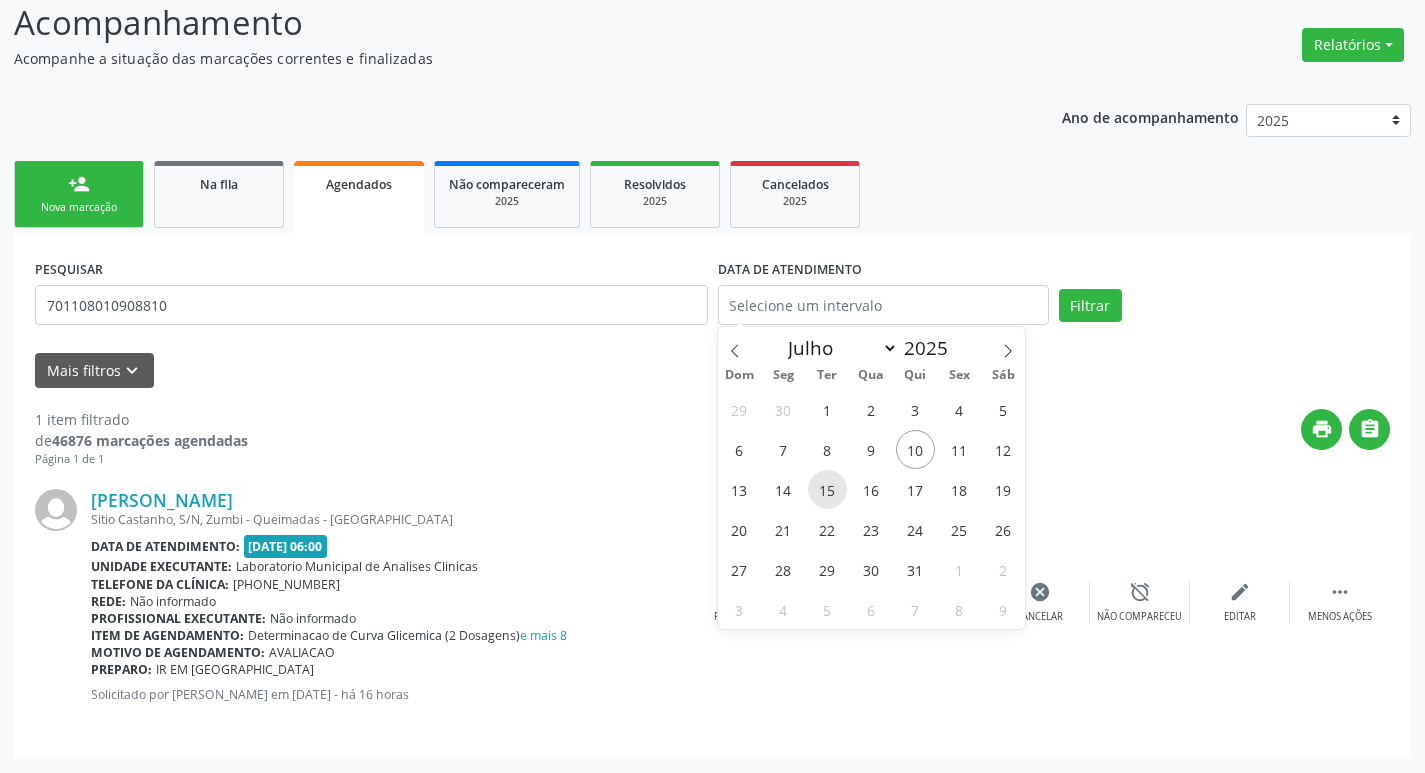 click on "15" at bounding box center [827, 489] 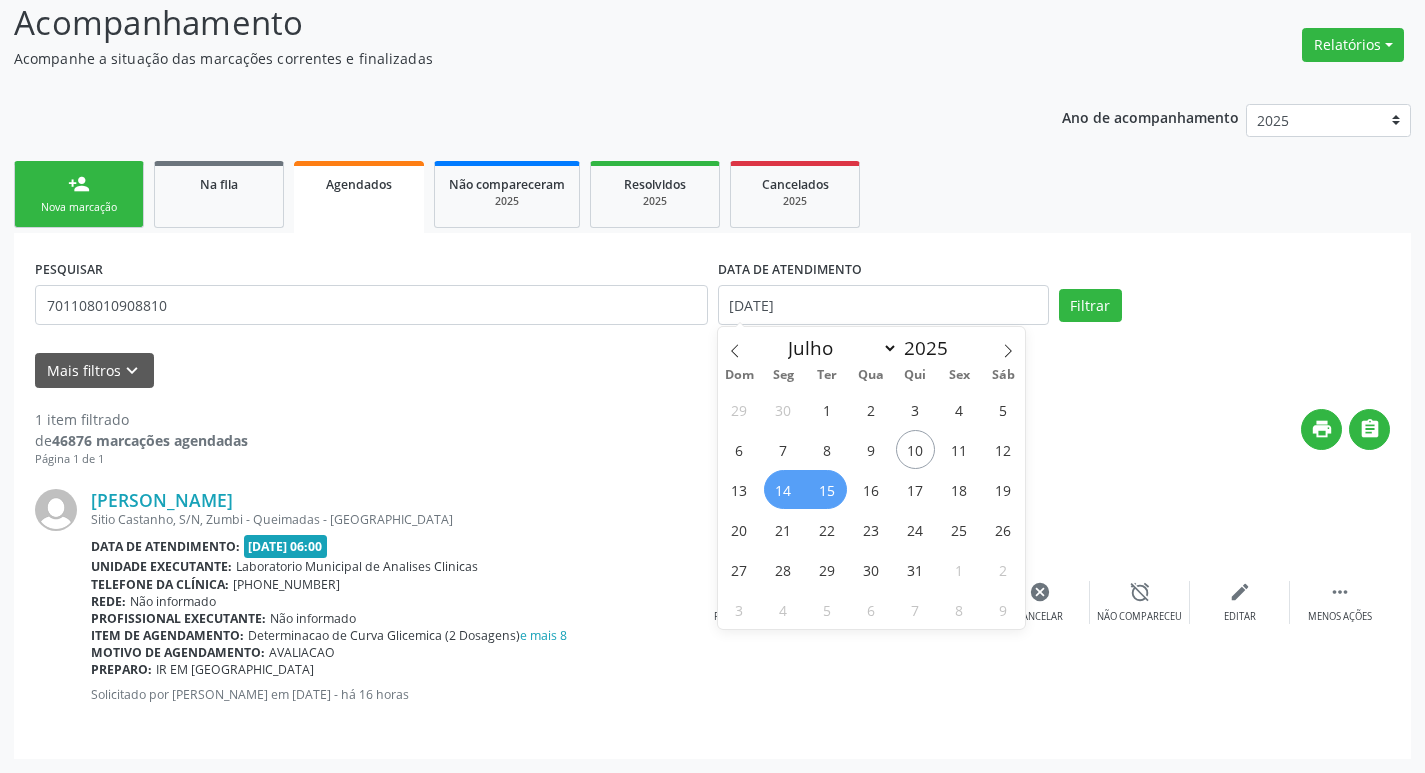 click on "14" at bounding box center [783, 489] 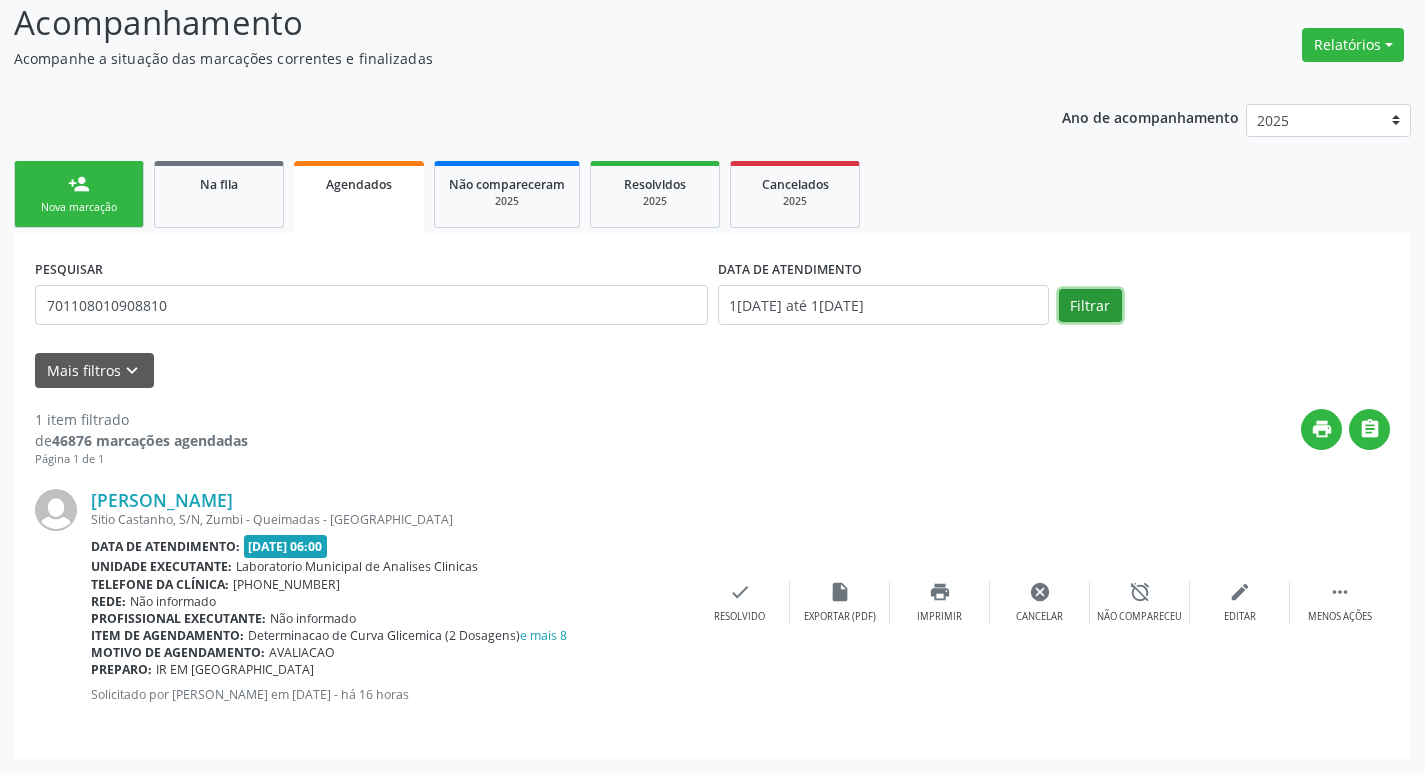 click on "Filtrar" at bounding box center (1090, 306) 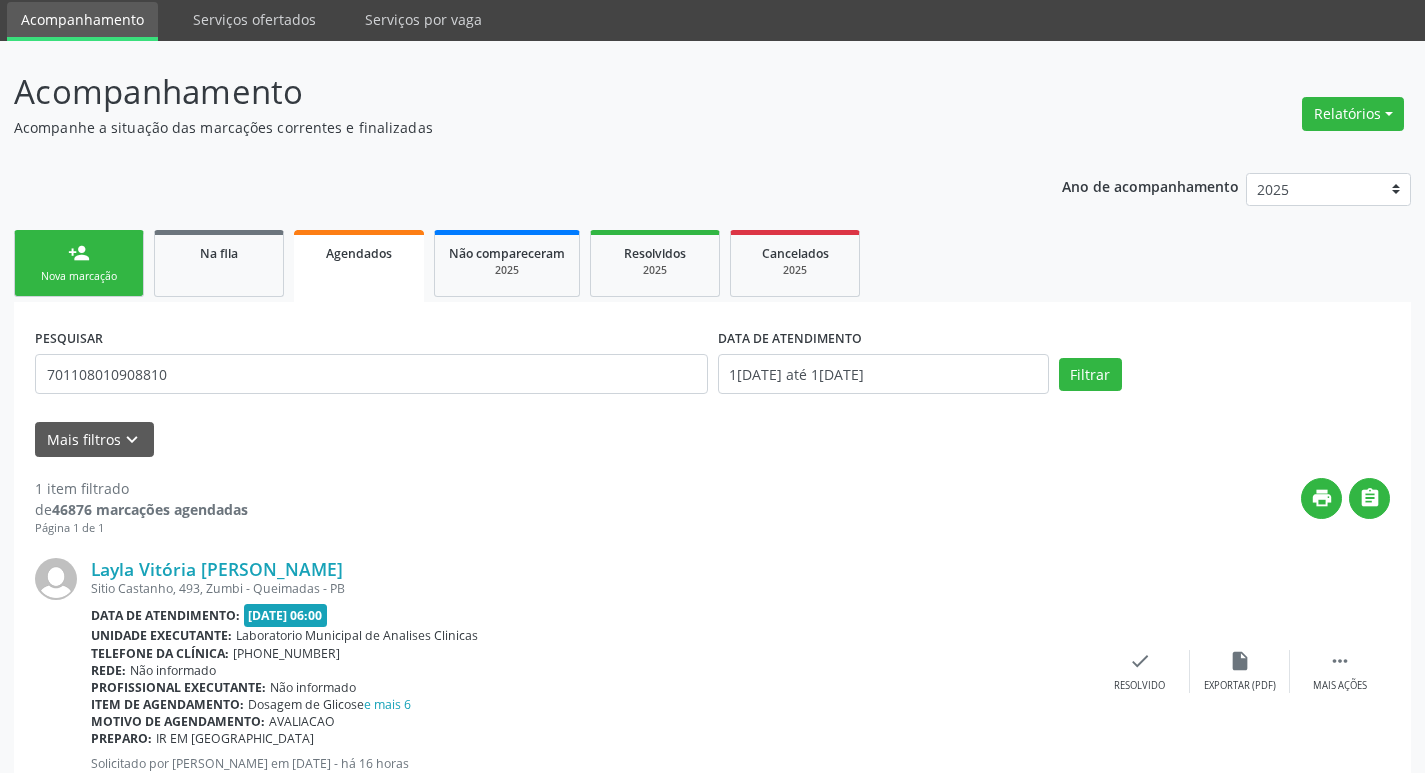 scroll, scrollTop: 138, scrollLeft: 0, axis: vertical 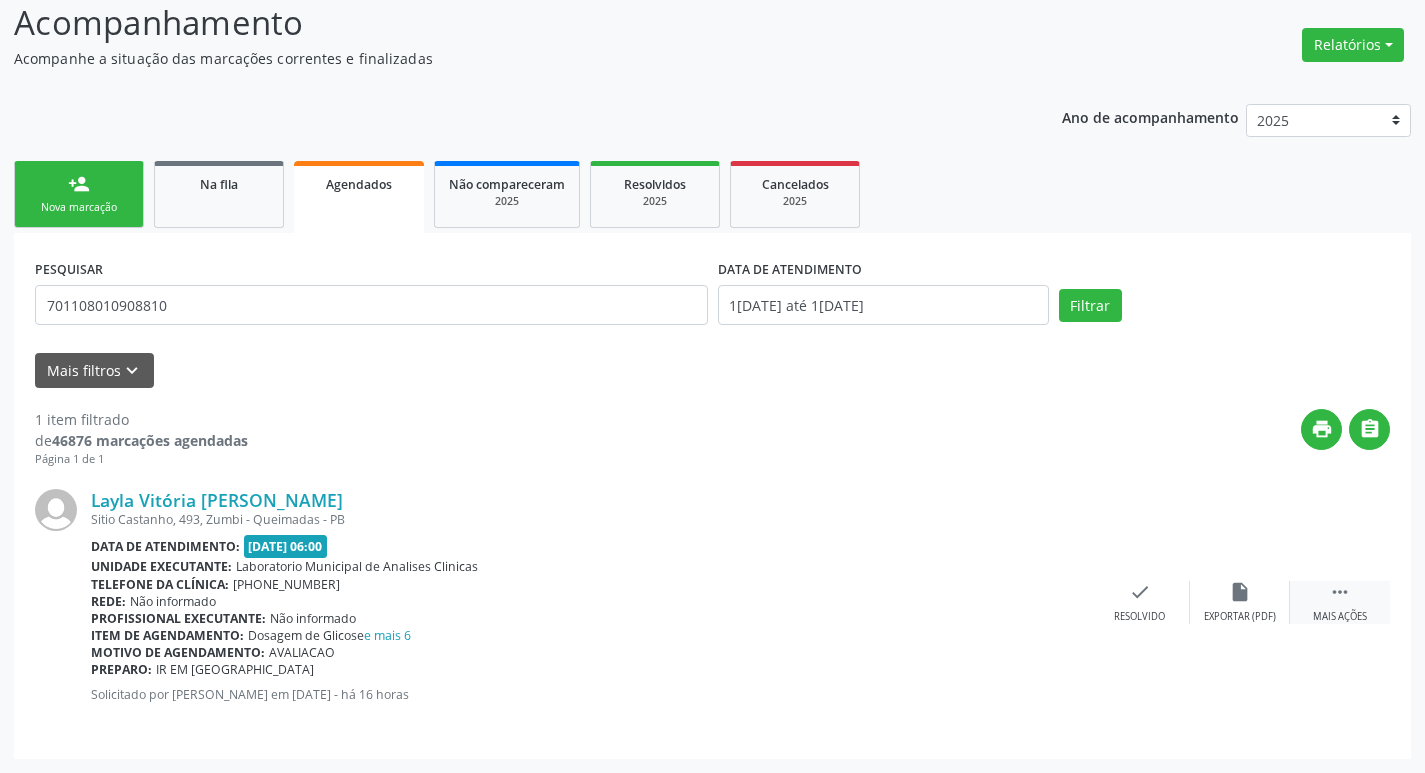 click on "
Mais ações" at bounding box center [1340, 602] 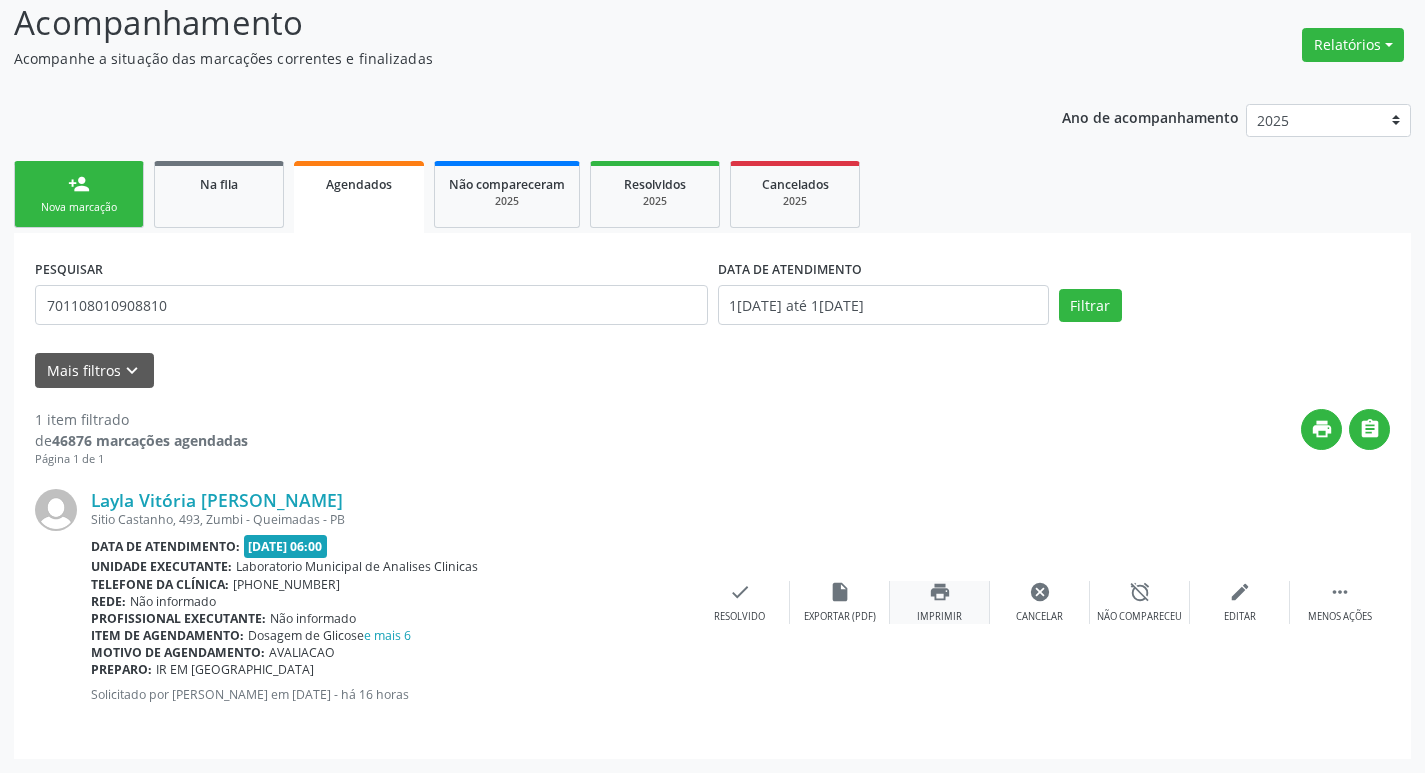 click on "print" at bounding box center (940, 592) 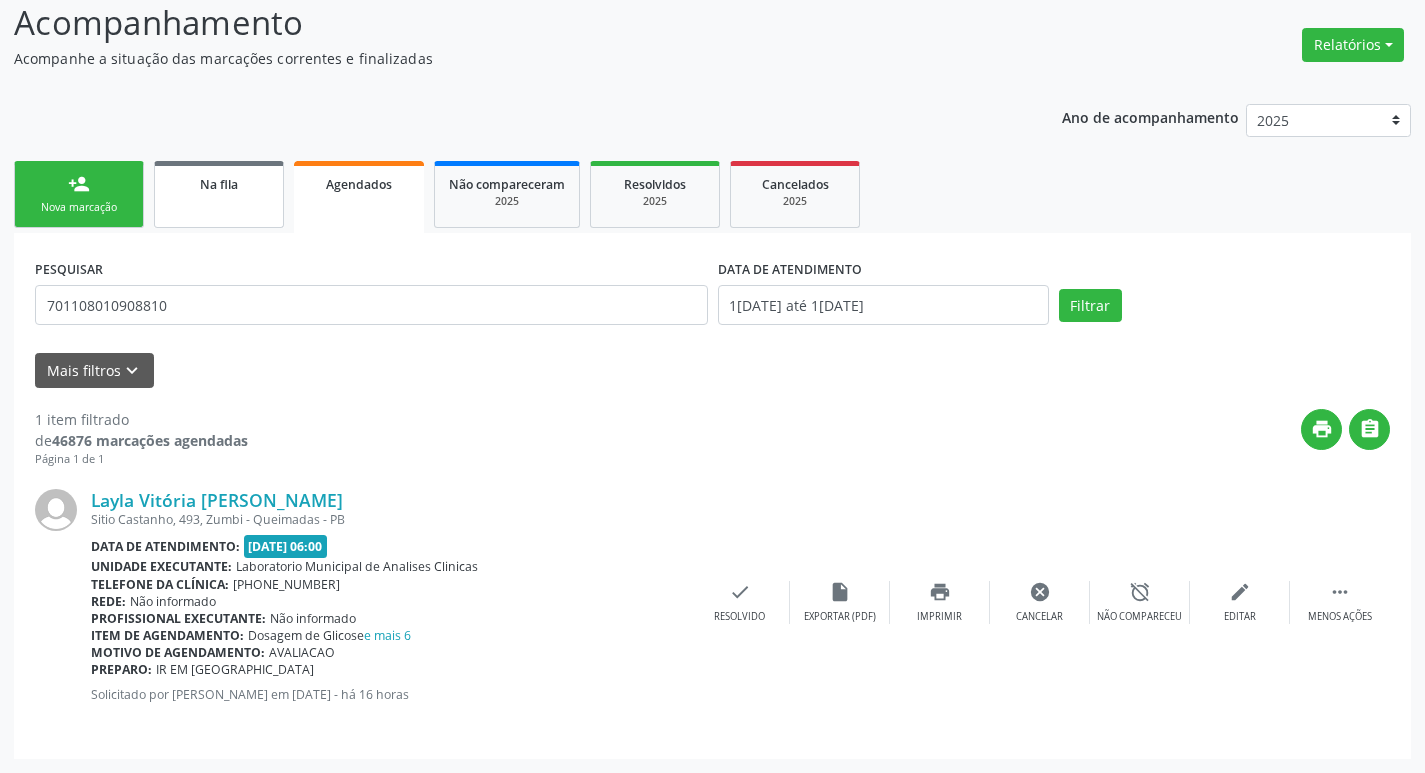 click on "Na fila" at bounding box center (219, 194) 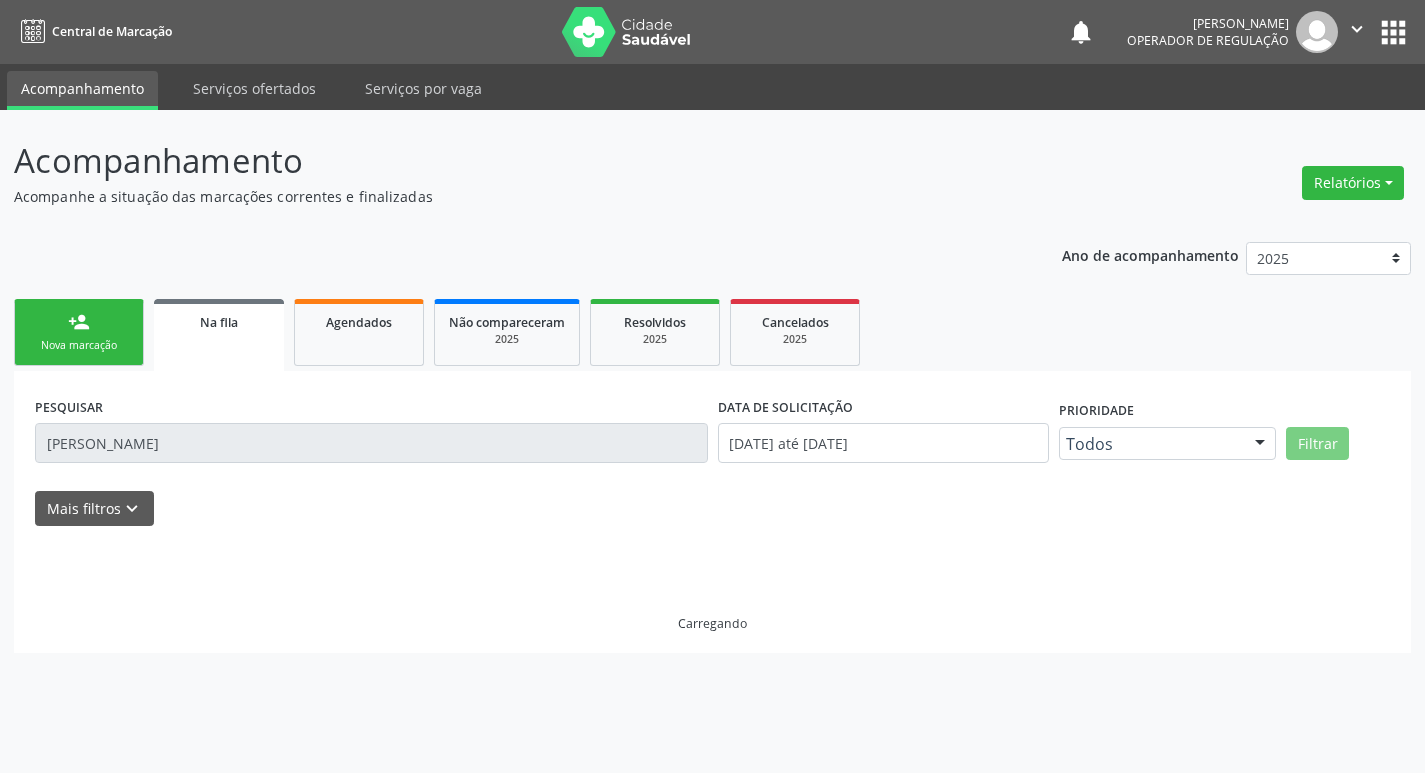scroll, scrollTop: 0, scrollLeft: 0, axis: both 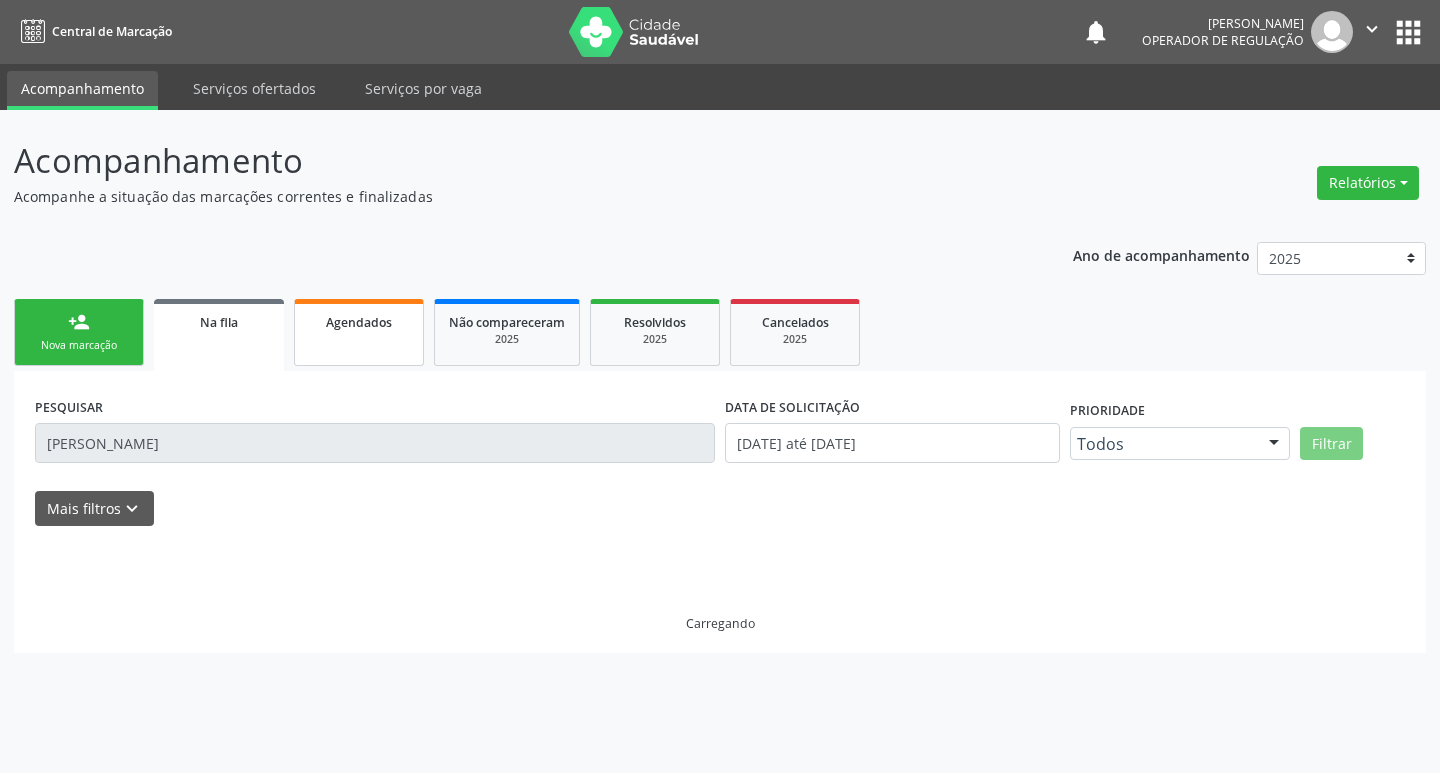 click on "Agendados" at bounding box center (359, 332) 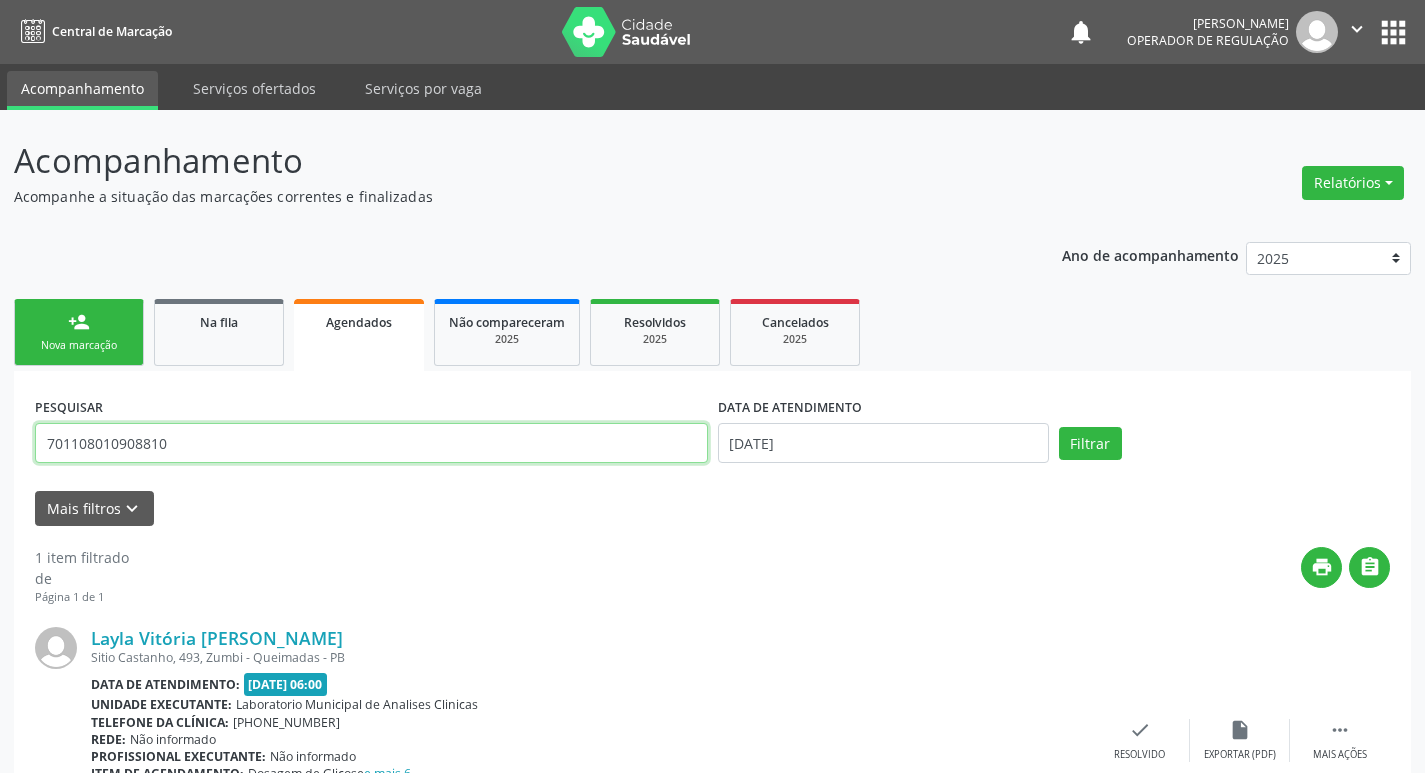 click on "701108010908810" at bounding box center (371, 443) 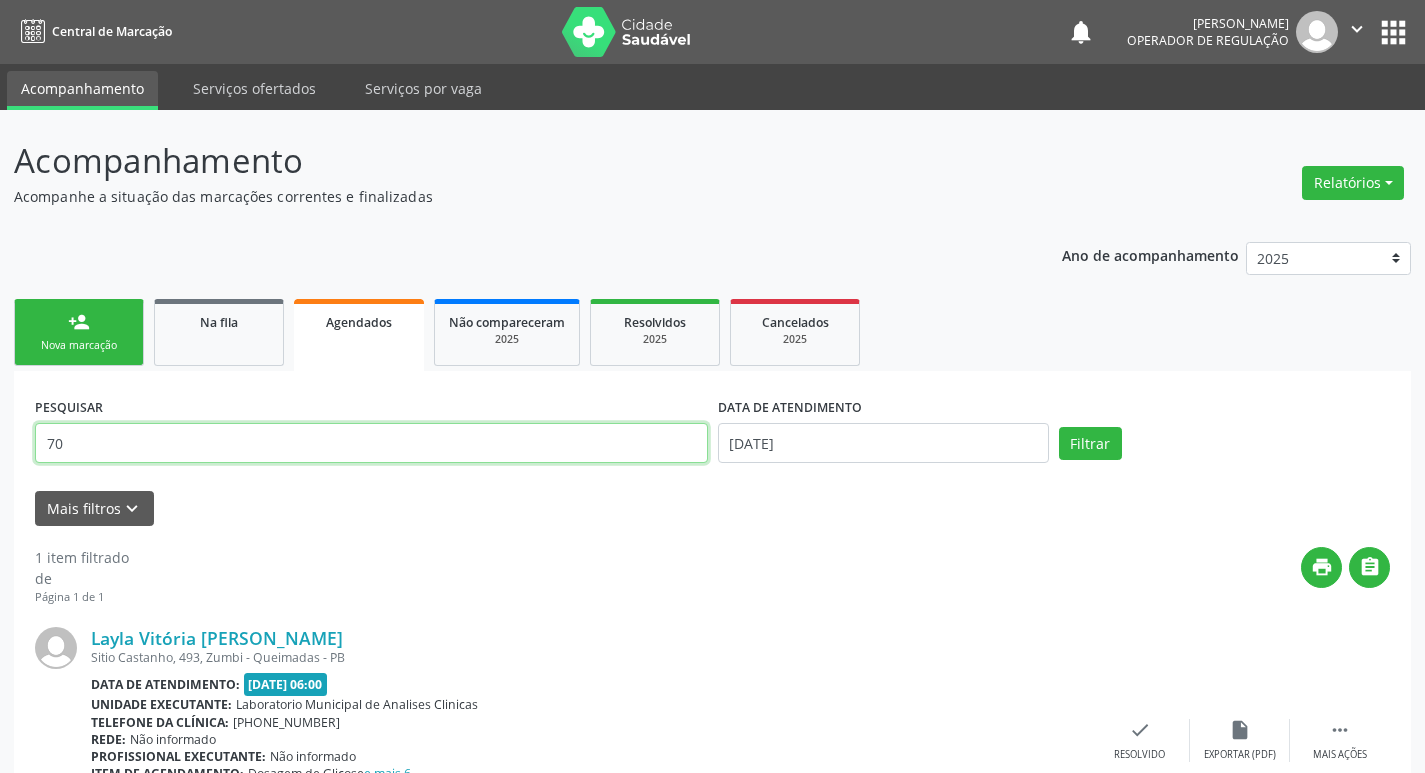 type on "7" 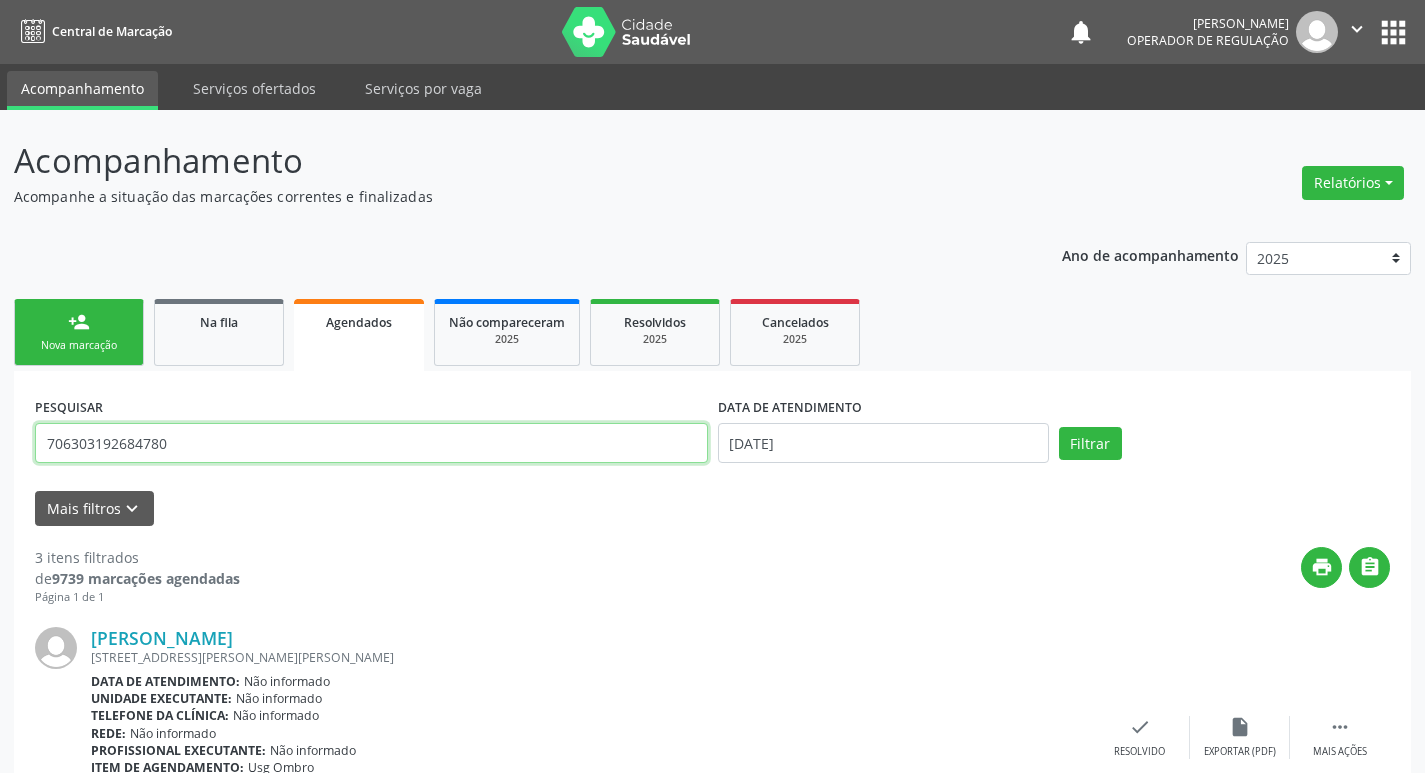 type on "706303192684780" 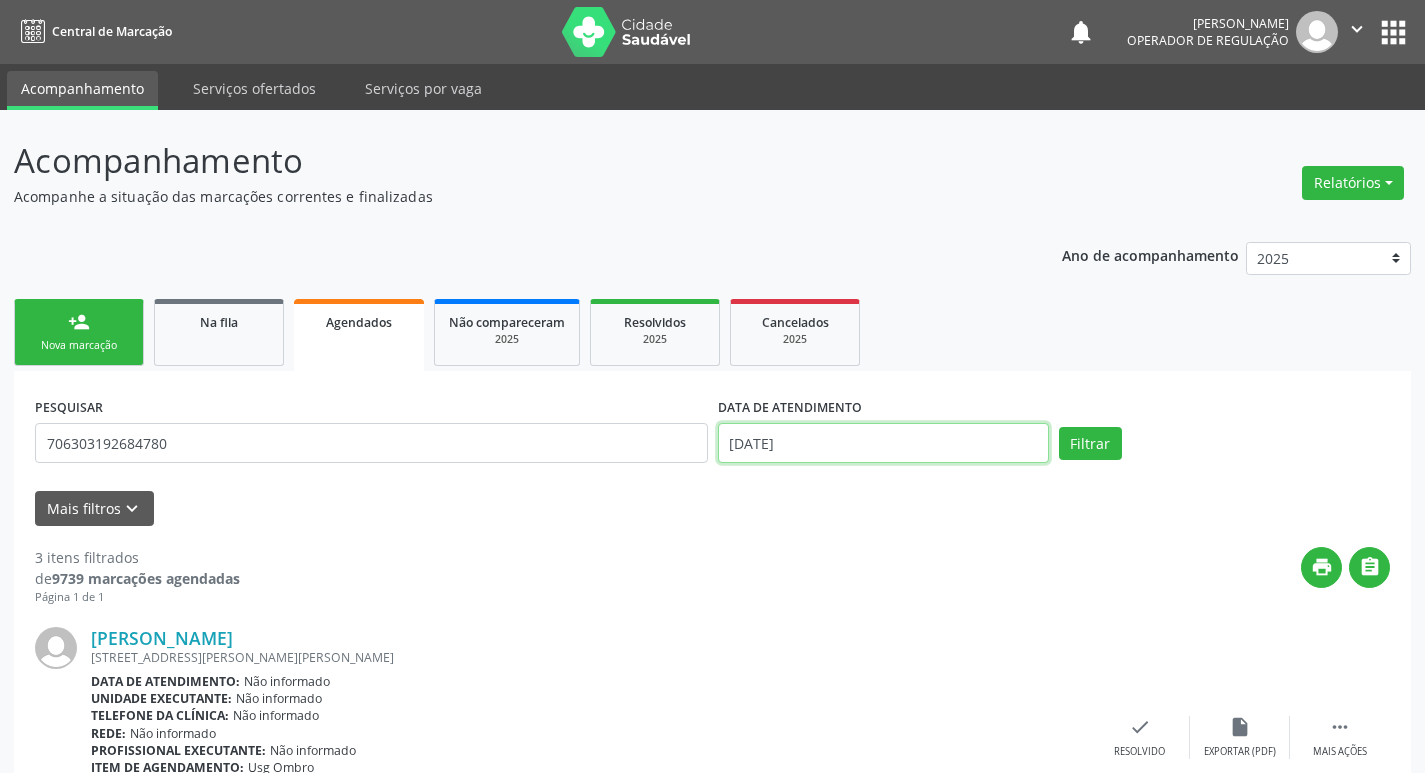 click on "[DATE]" at bounding box center [883, 443] 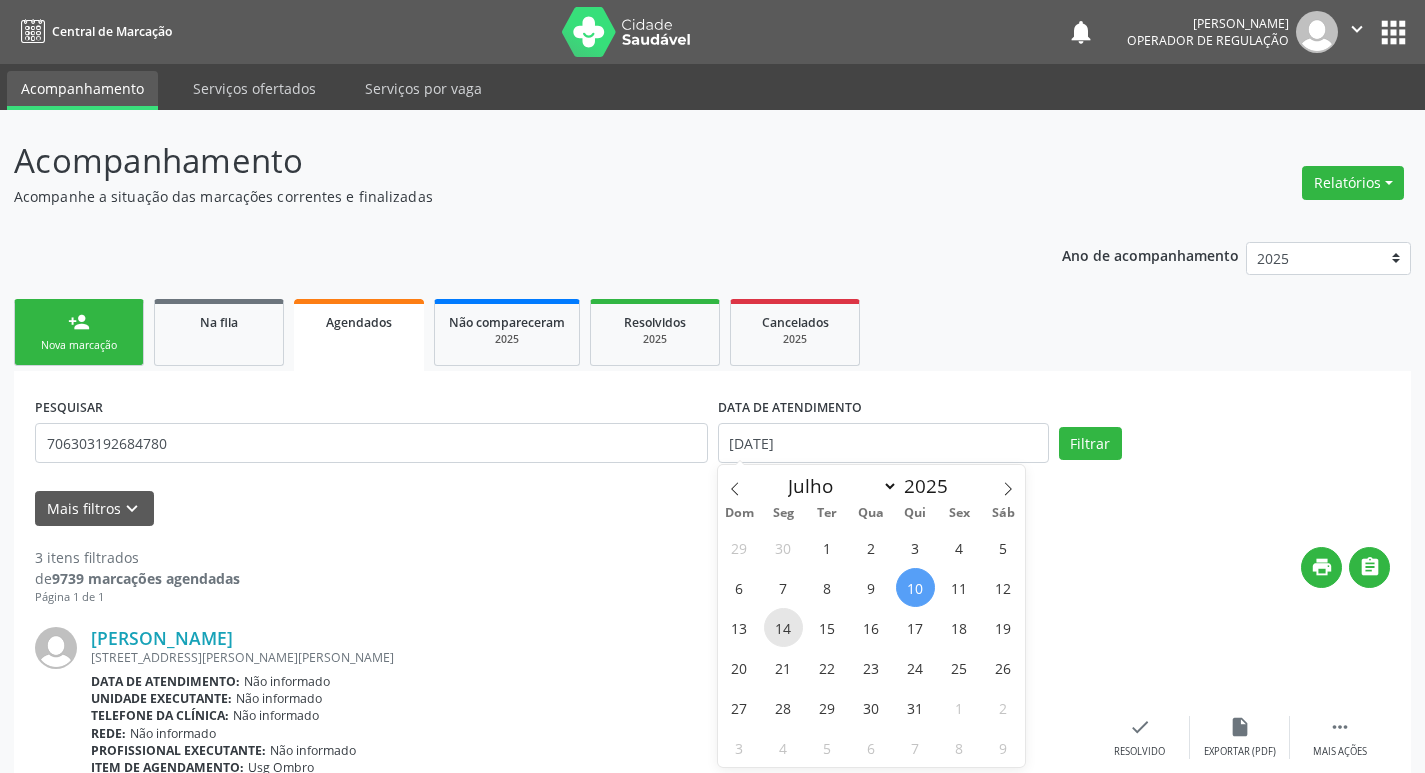 click on "14" at bounding box center [783, 627] 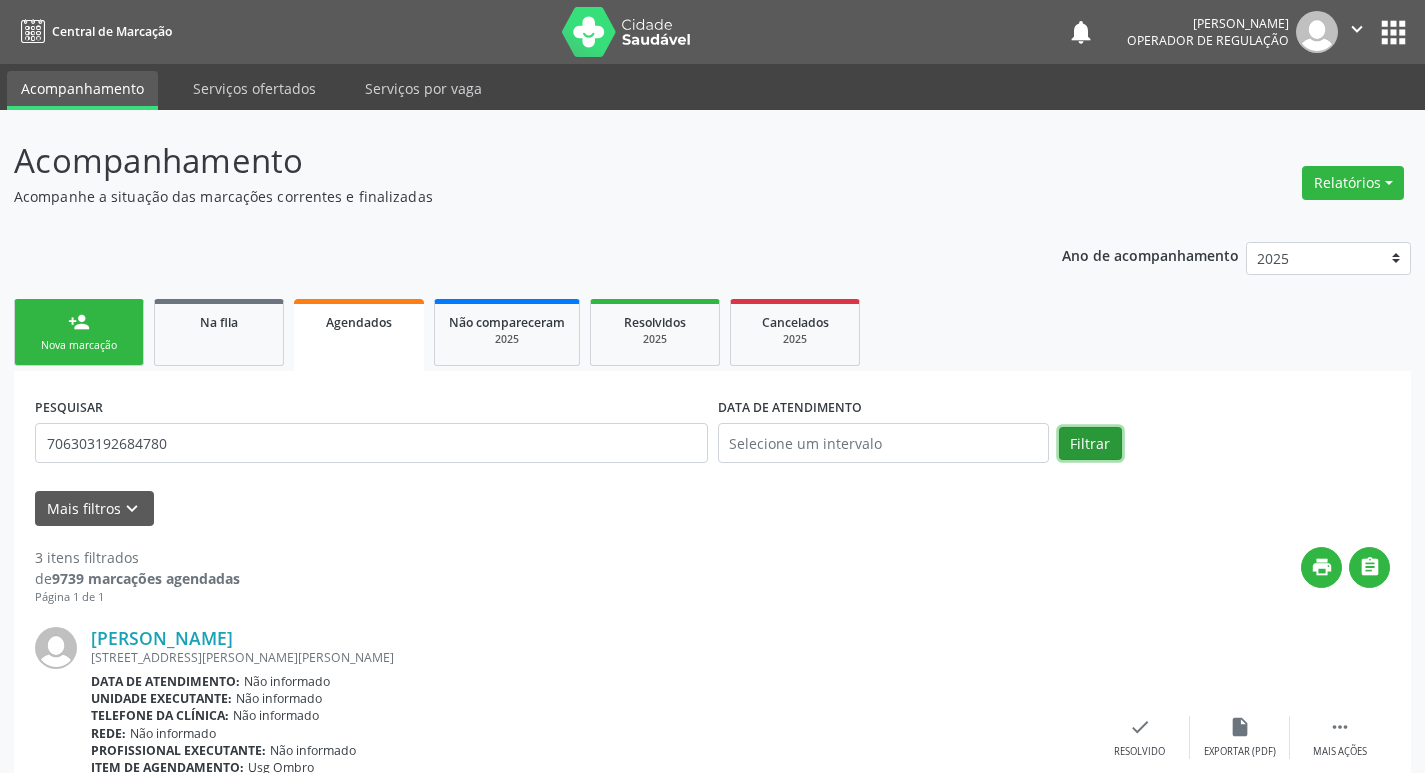 click on "Filtrar" at bounding box center (1090, 444) 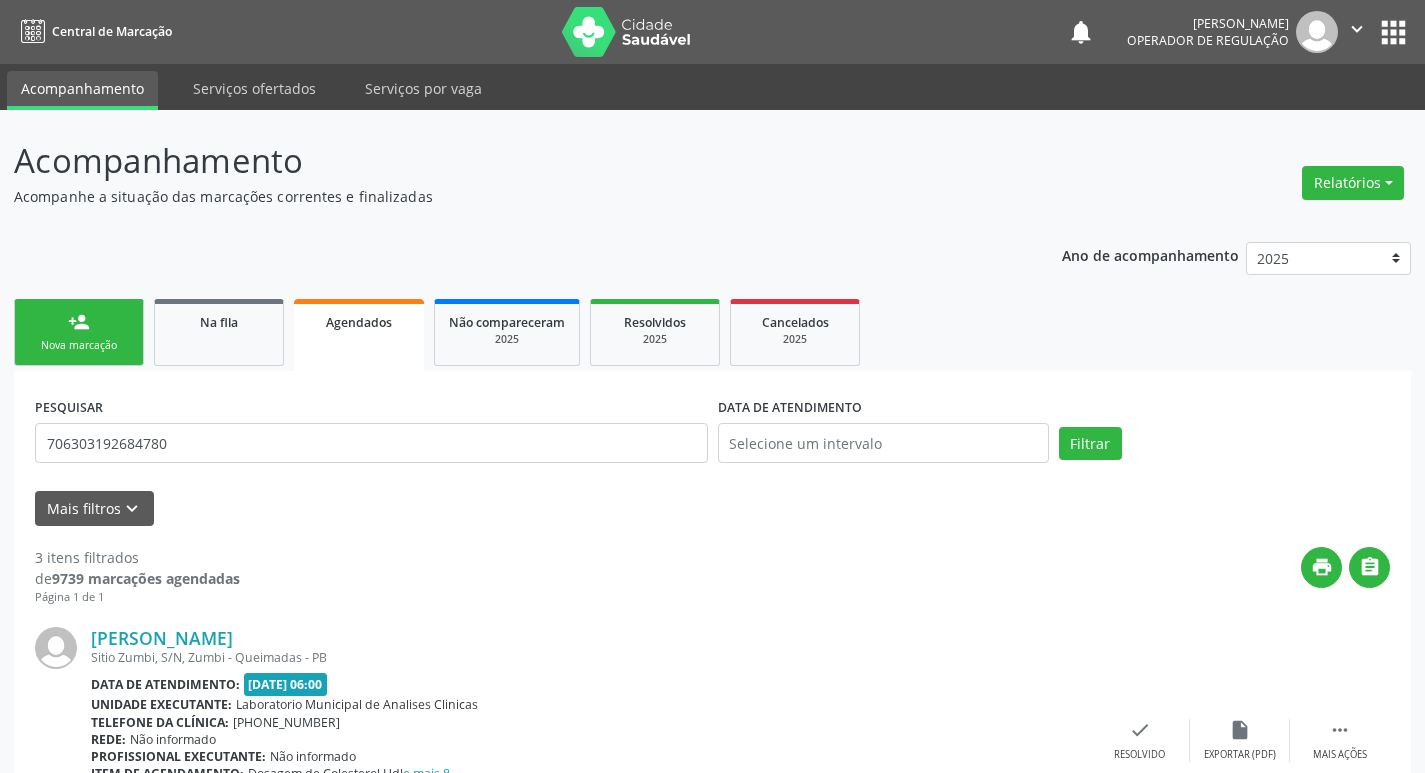 scroll, scrollTop: 680, scrollLeft: 0, axis: vertical 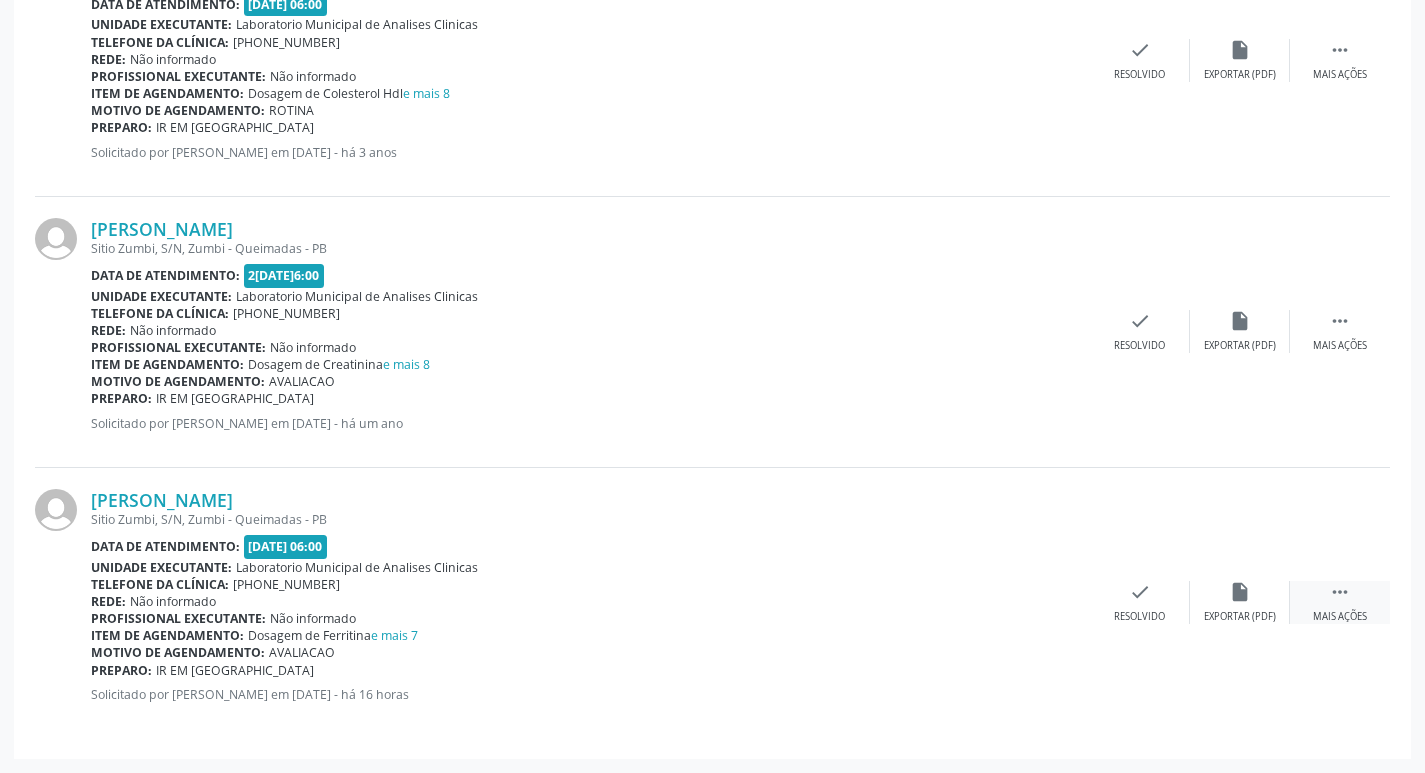 click on "" at bounding box center (1340, 592) 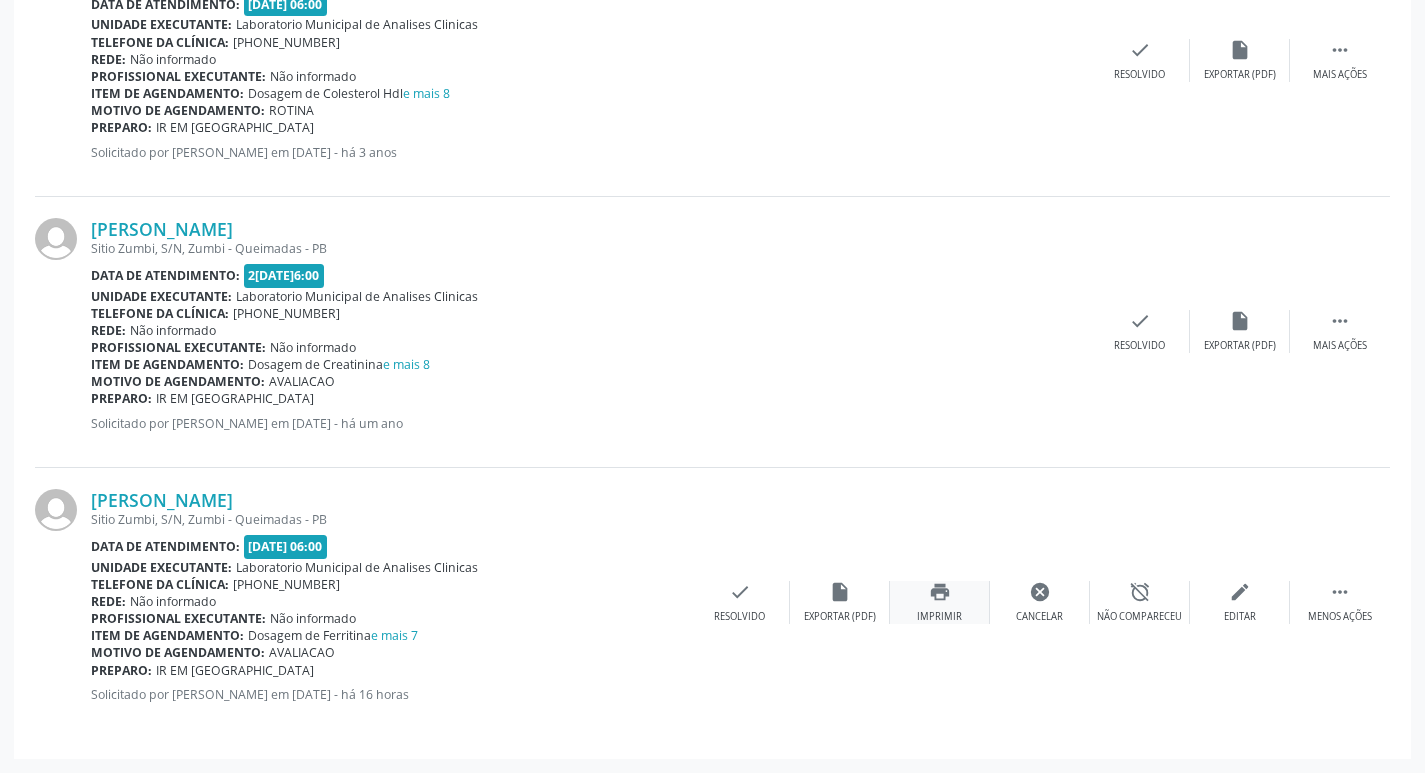 click on "print" at bounding box center [940, 592] 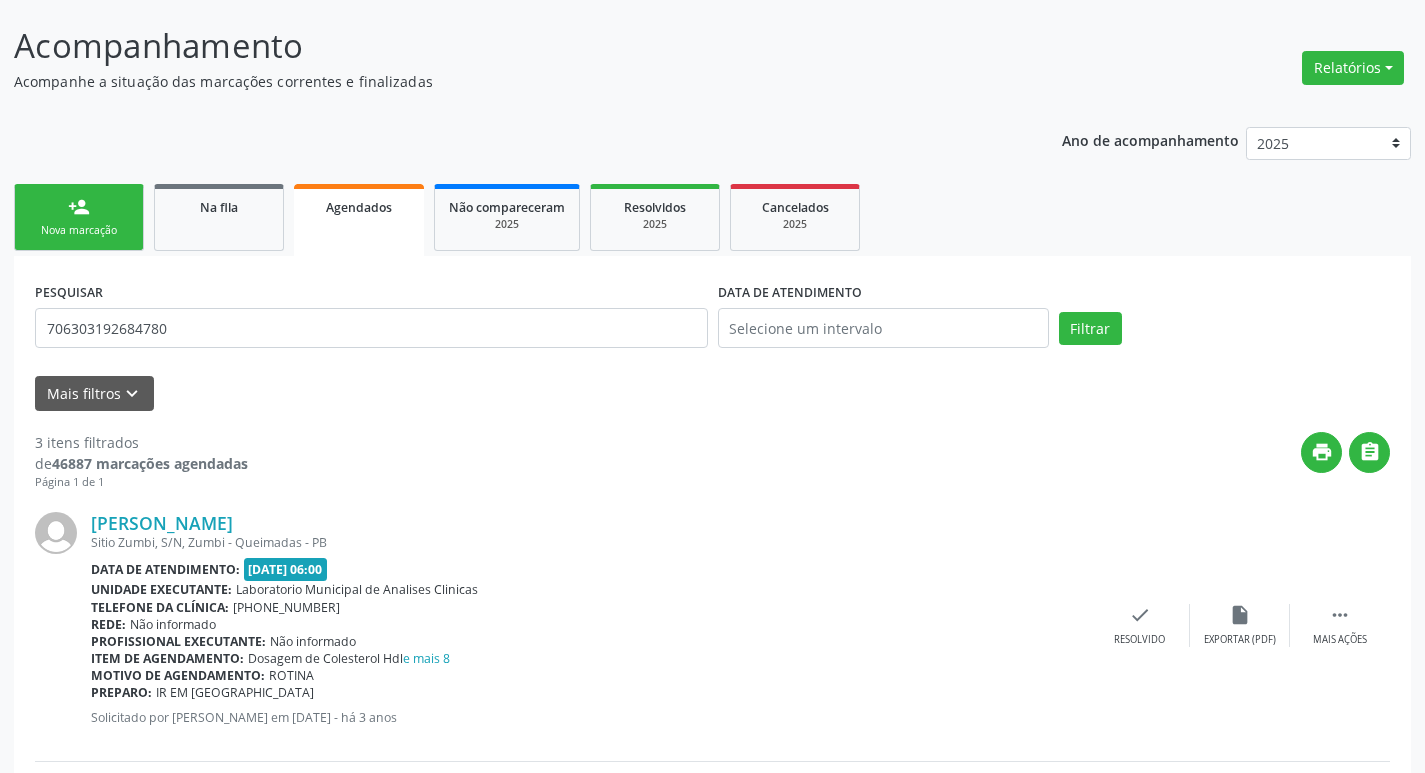 scroll, scrollTop: 80, scrollLeft: 0, axis: vertical 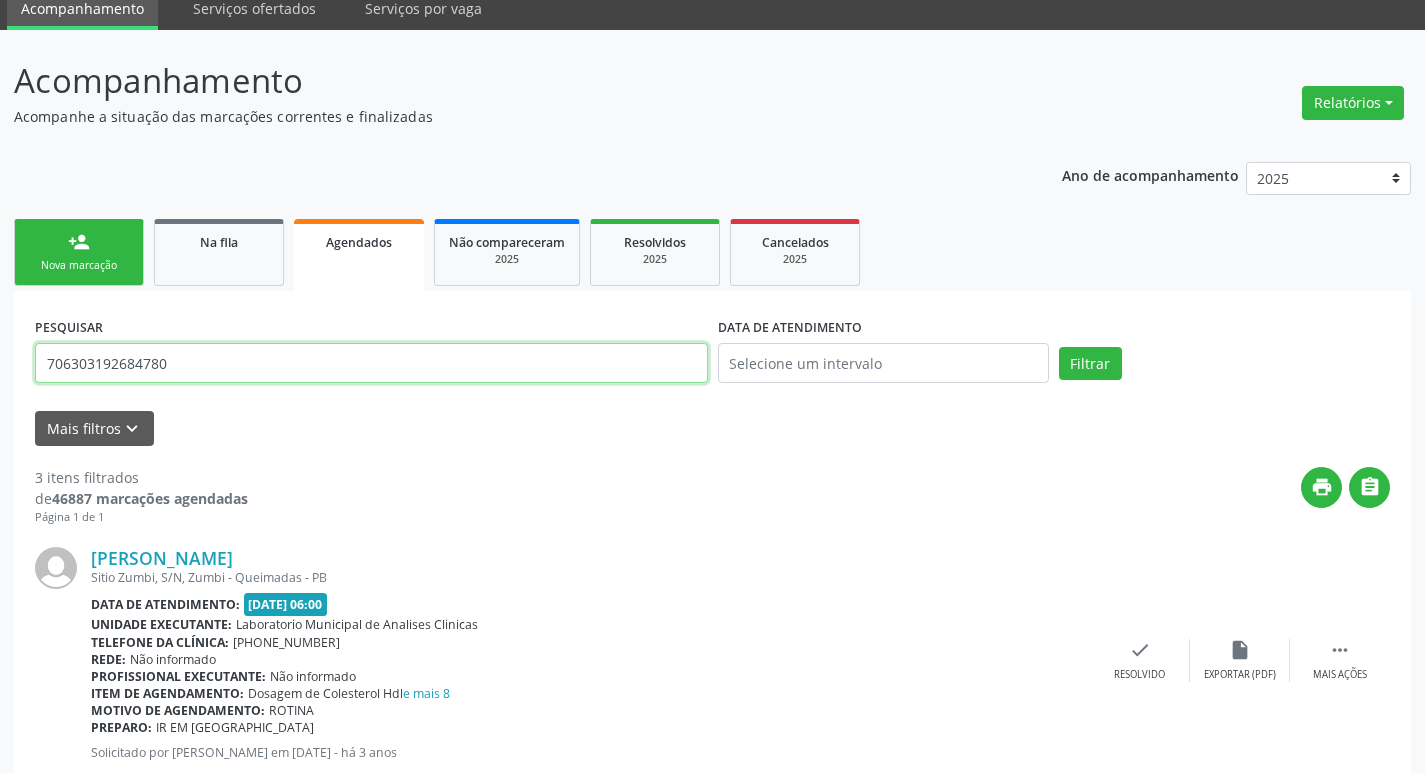 click on "706303192684780" at bounding box center (371, 363) 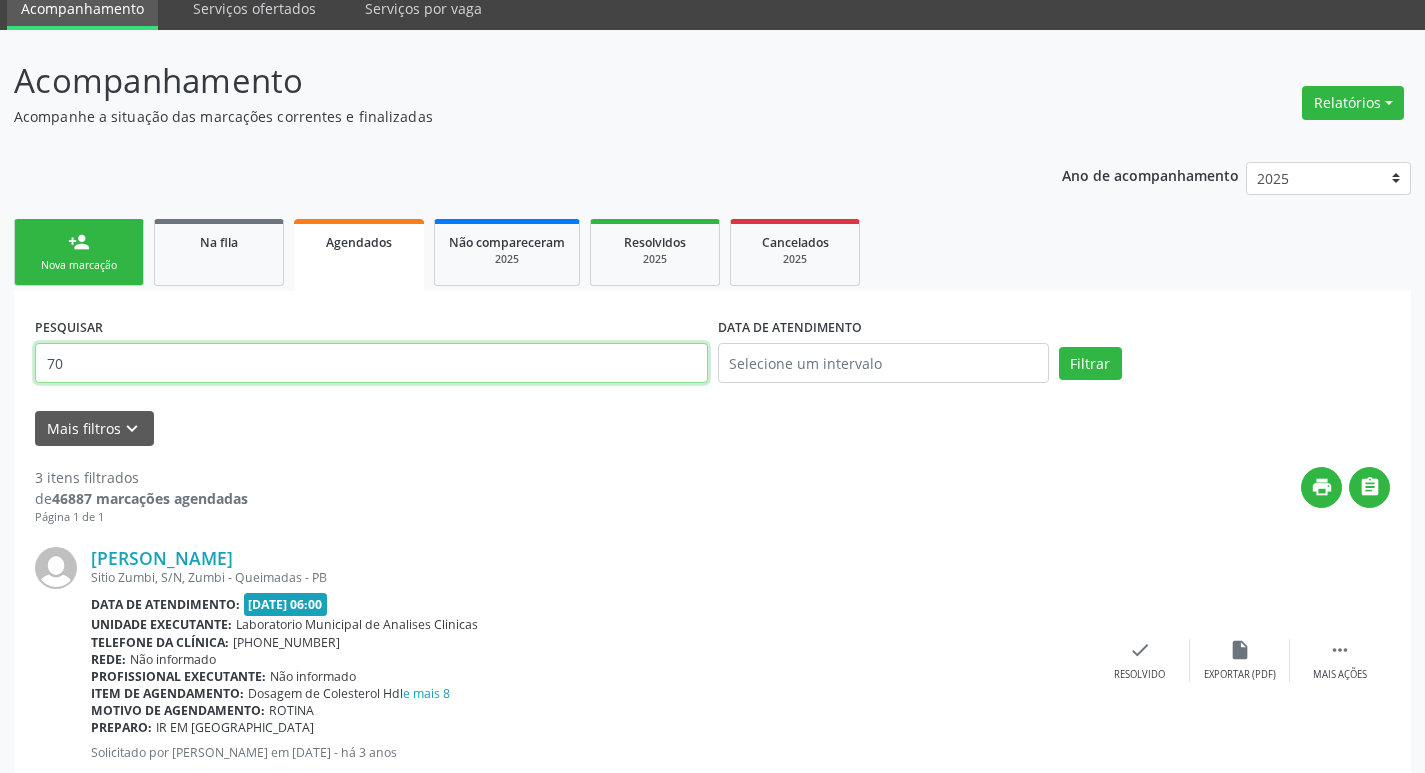 type on "7" 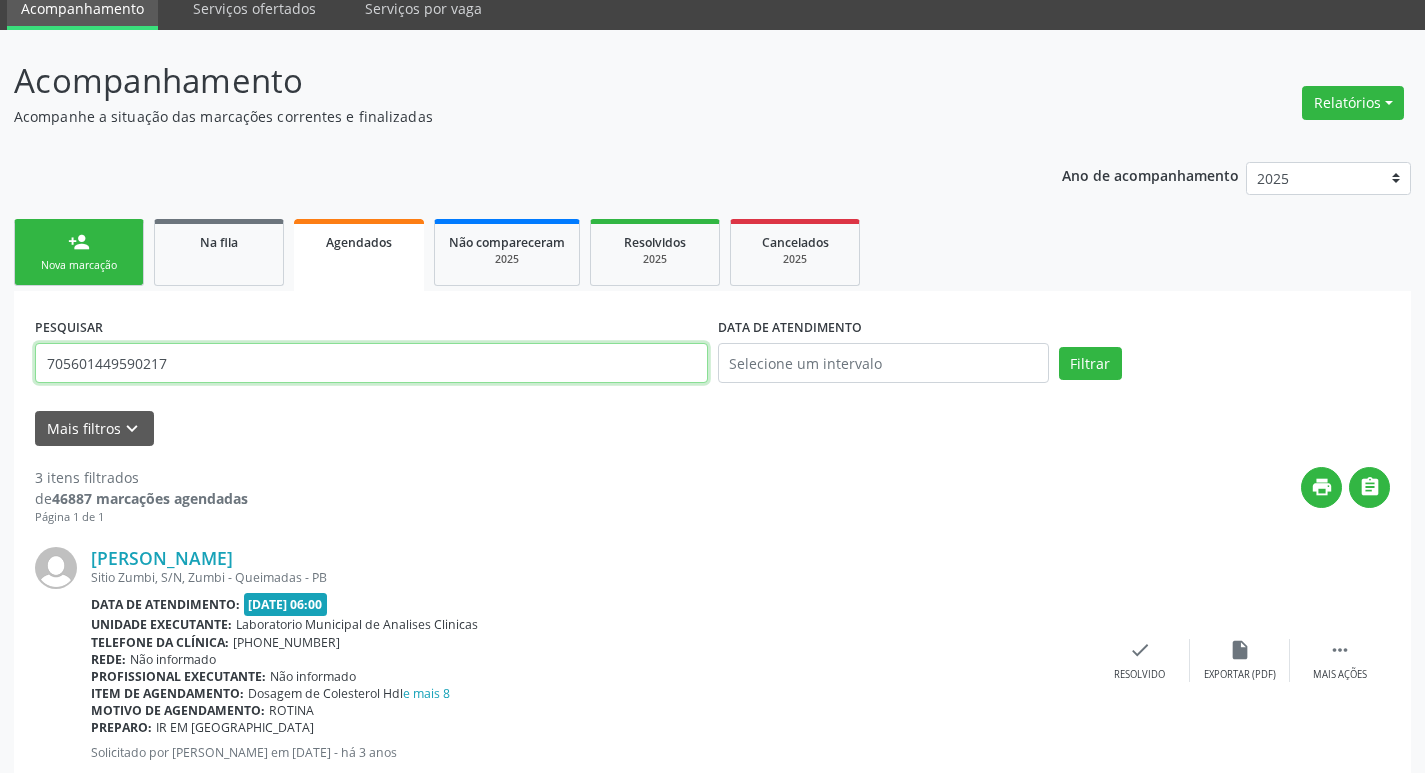 type on "705601449590217" 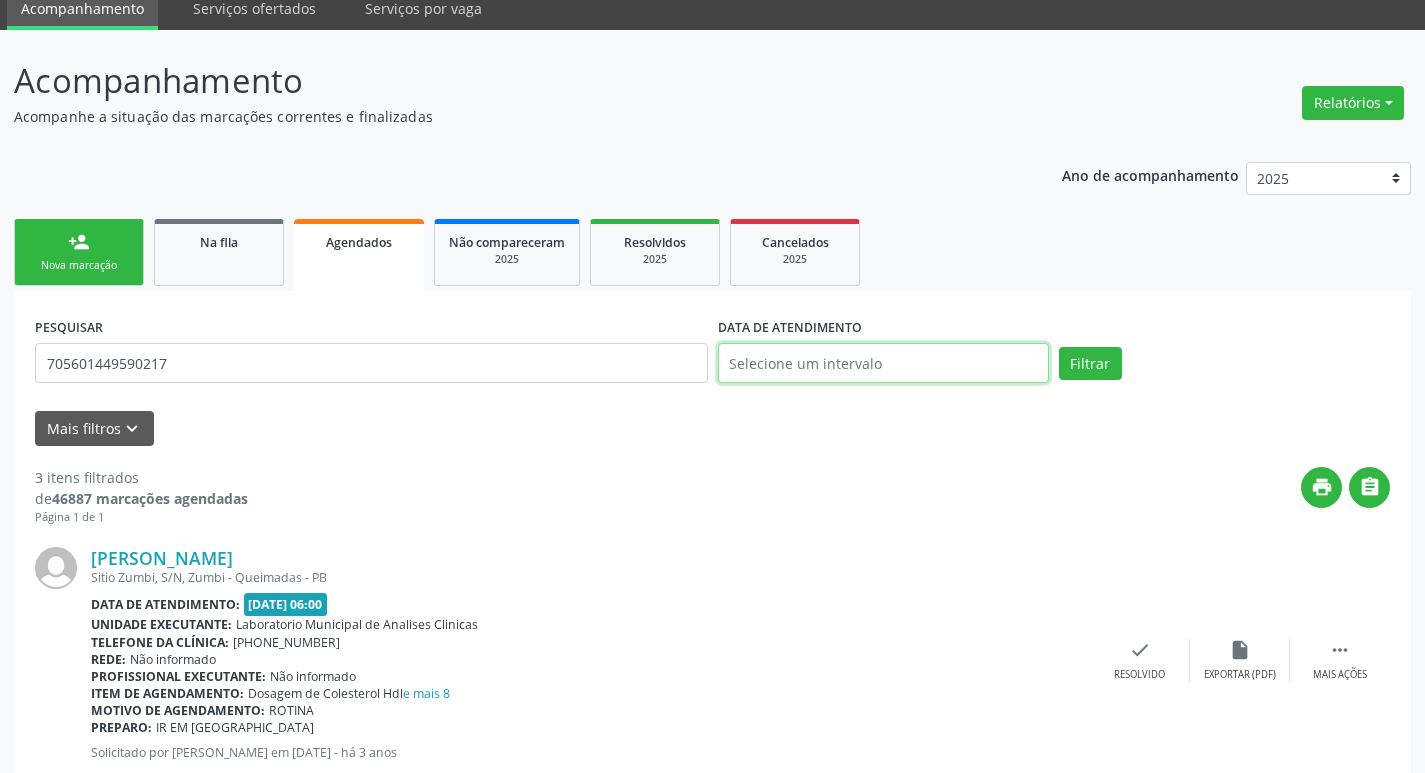click at bounding box center (883, 363) 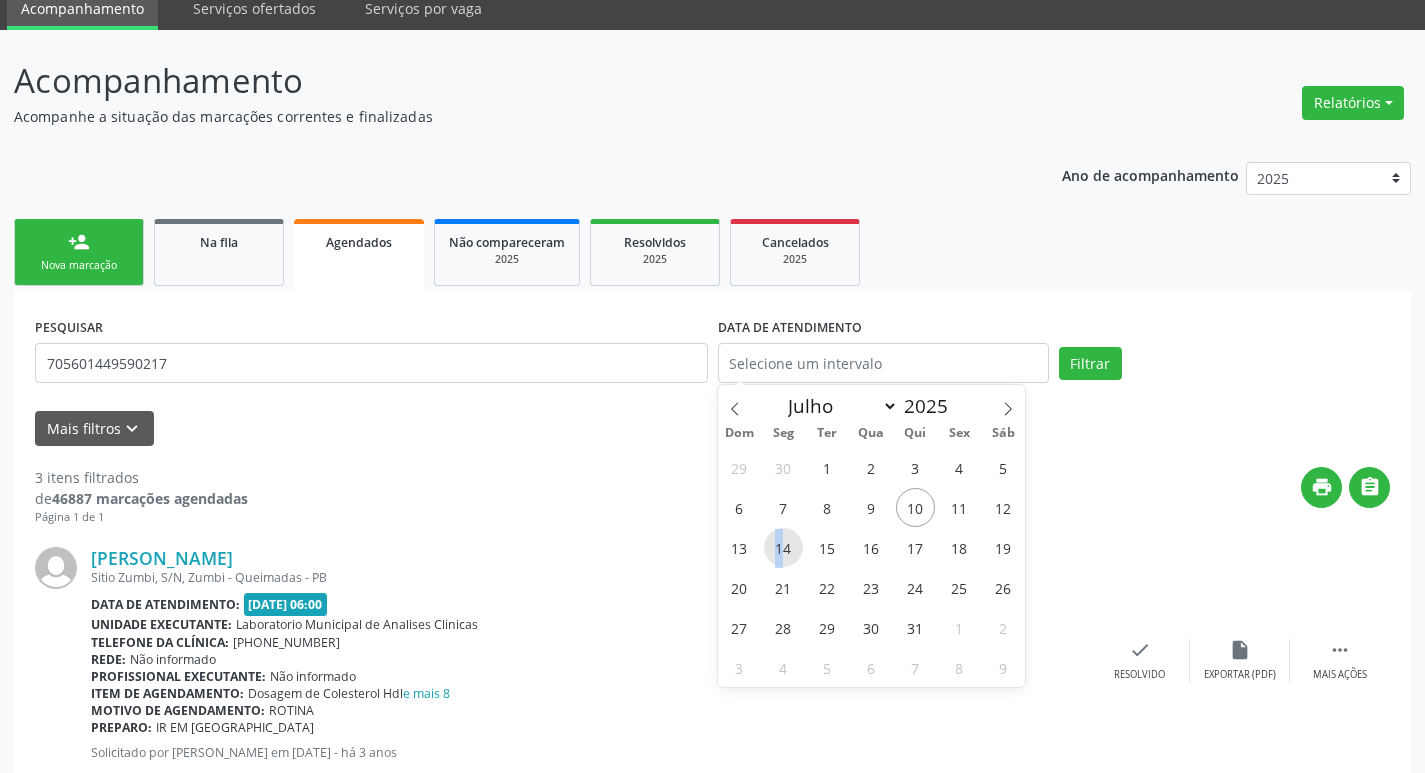 click on "14" at bounding box center [783, 547] 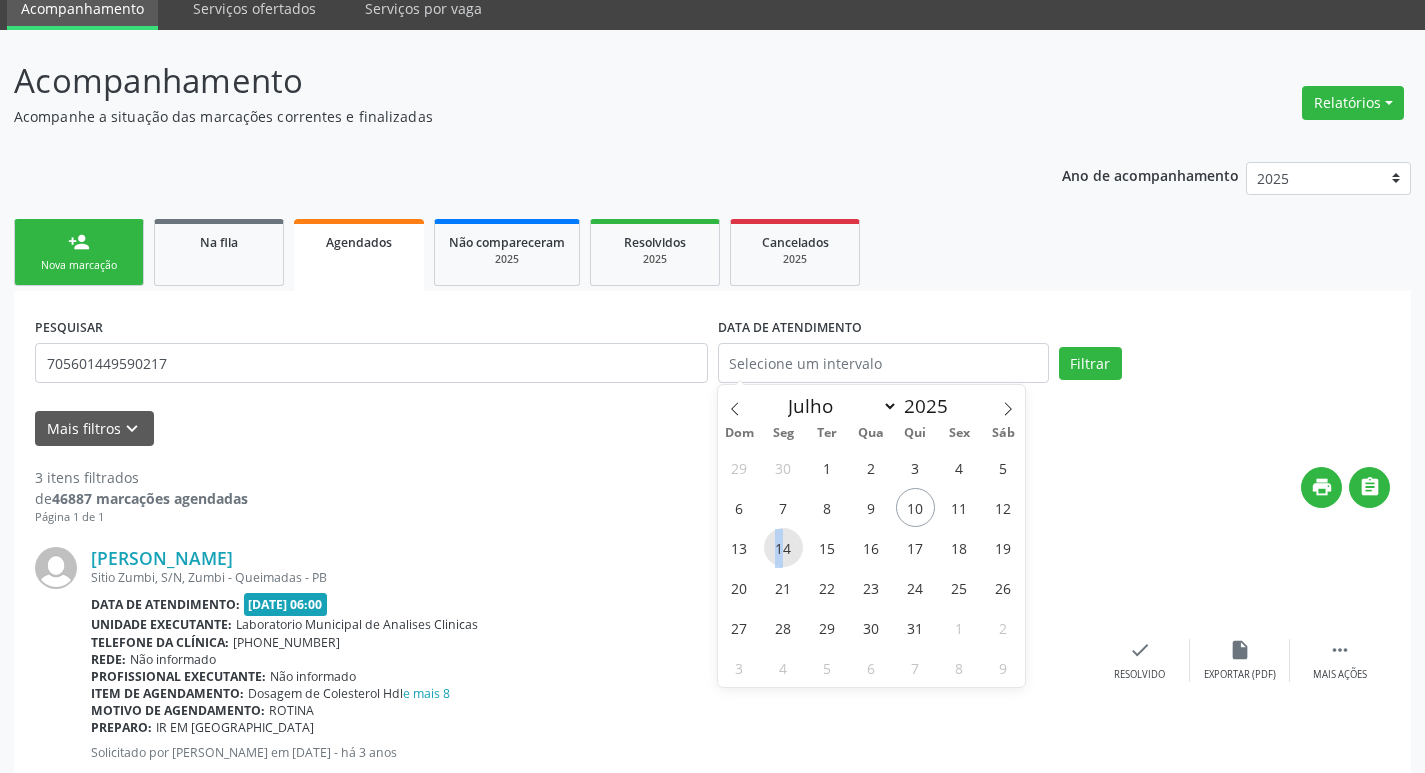 type on "[DATE]" 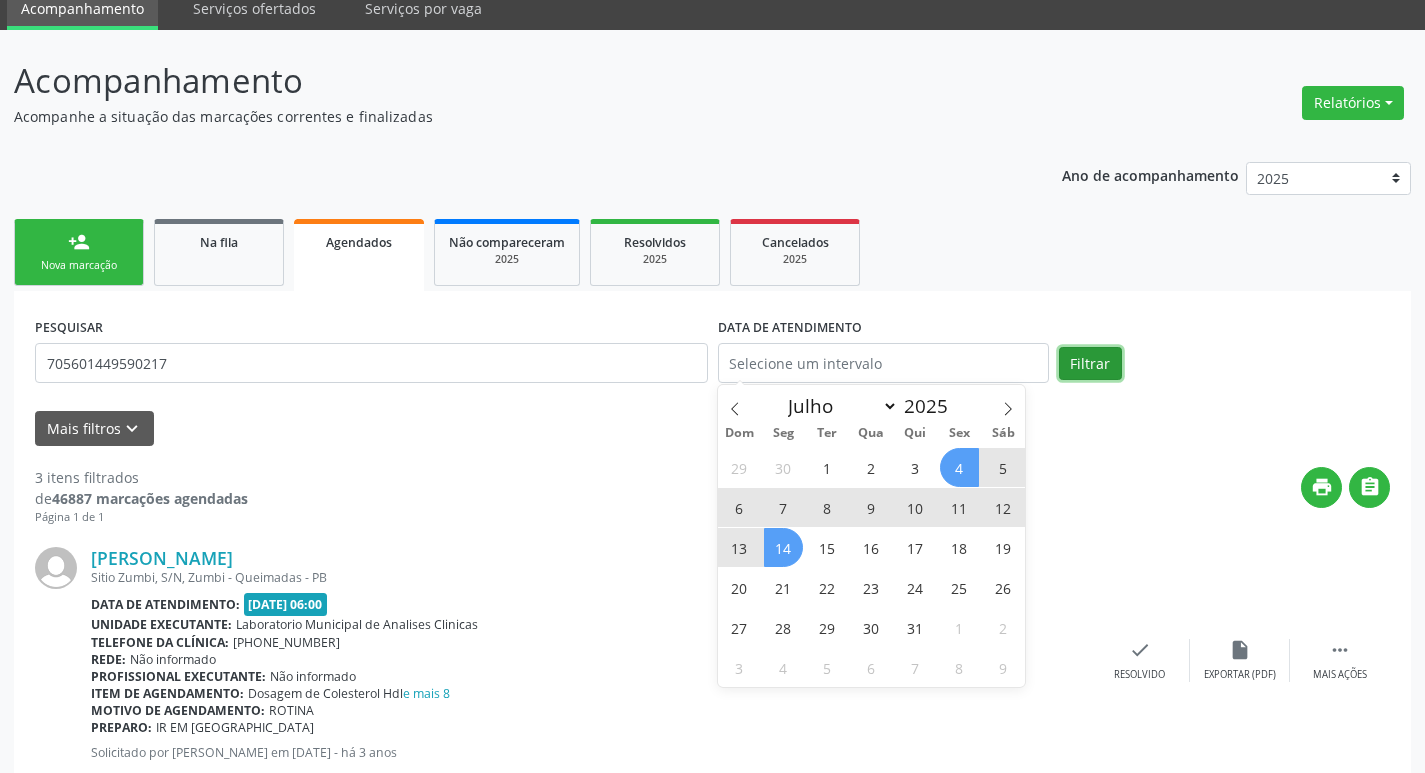 click on "Filtrar" at bounding box center [1090, 364] 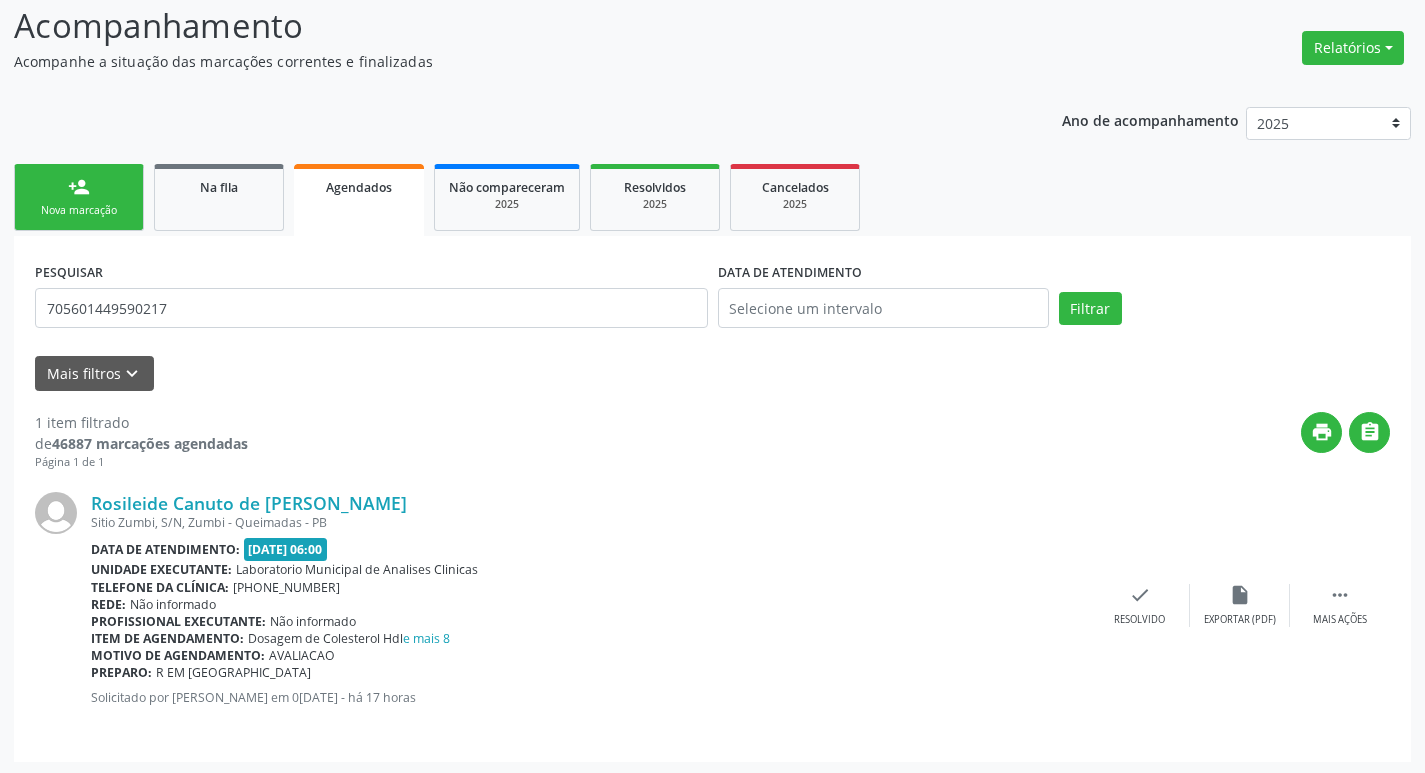 scroll, scrollTop: 138, scrollLeft: 0, axis: vertical 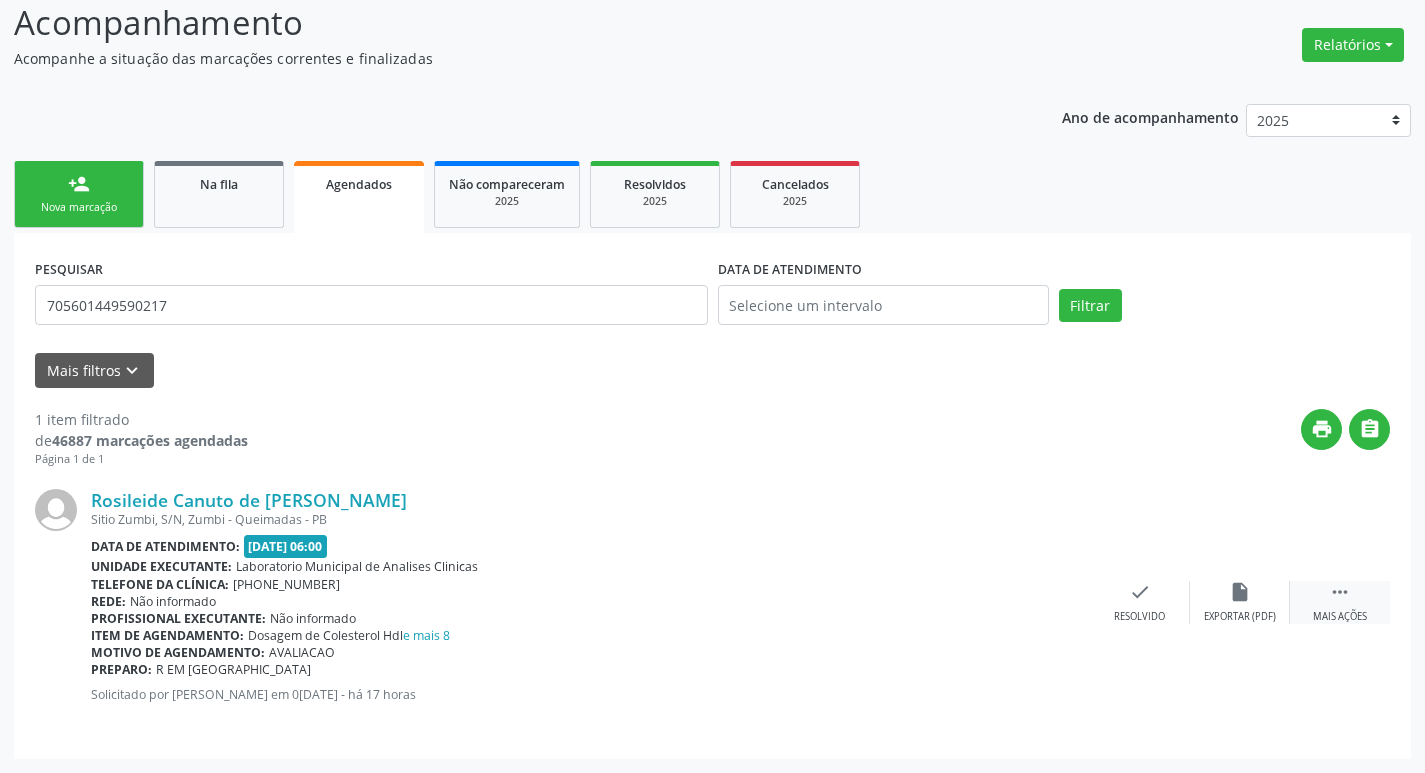 click on "
Mais ações" at bounding box center [1340, 602] 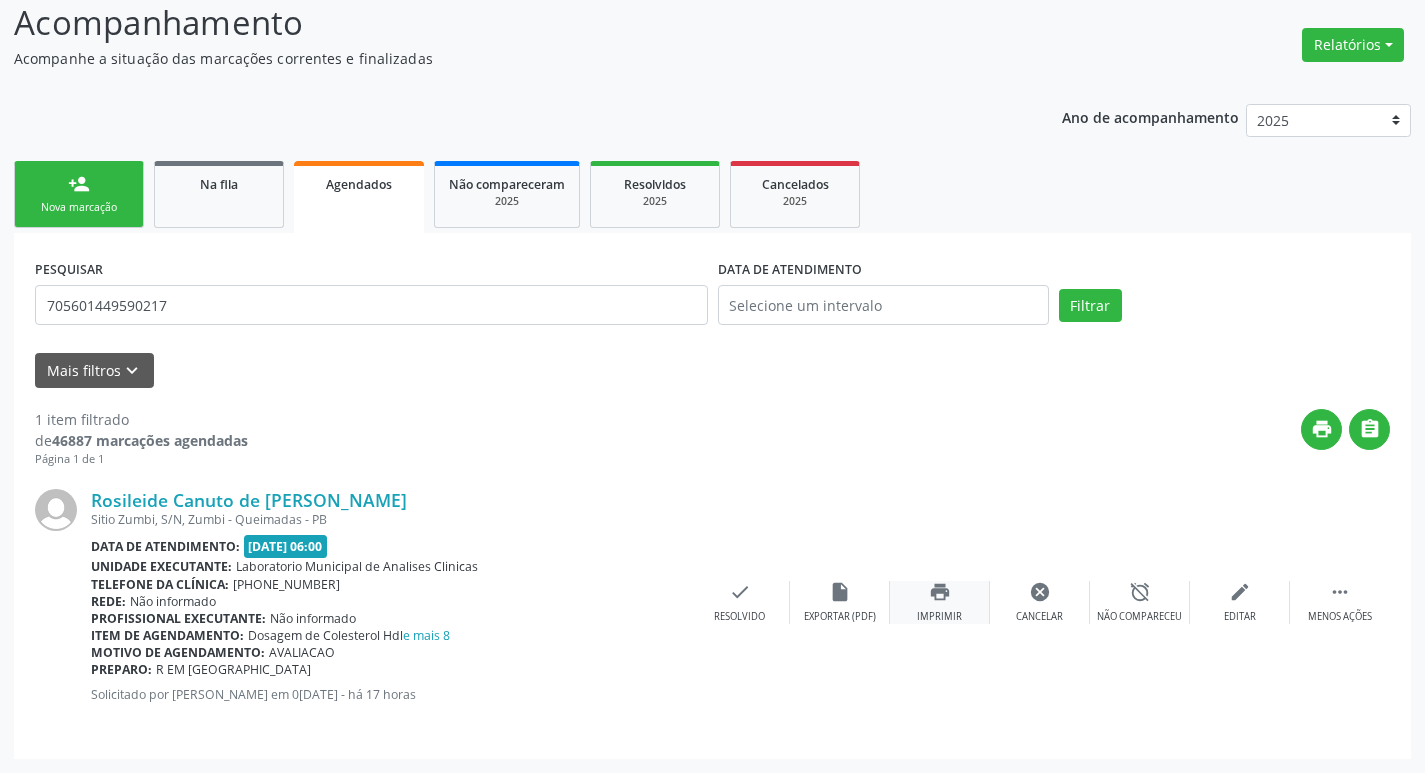 click on "Imprimir" at bounding box center [939, 617] 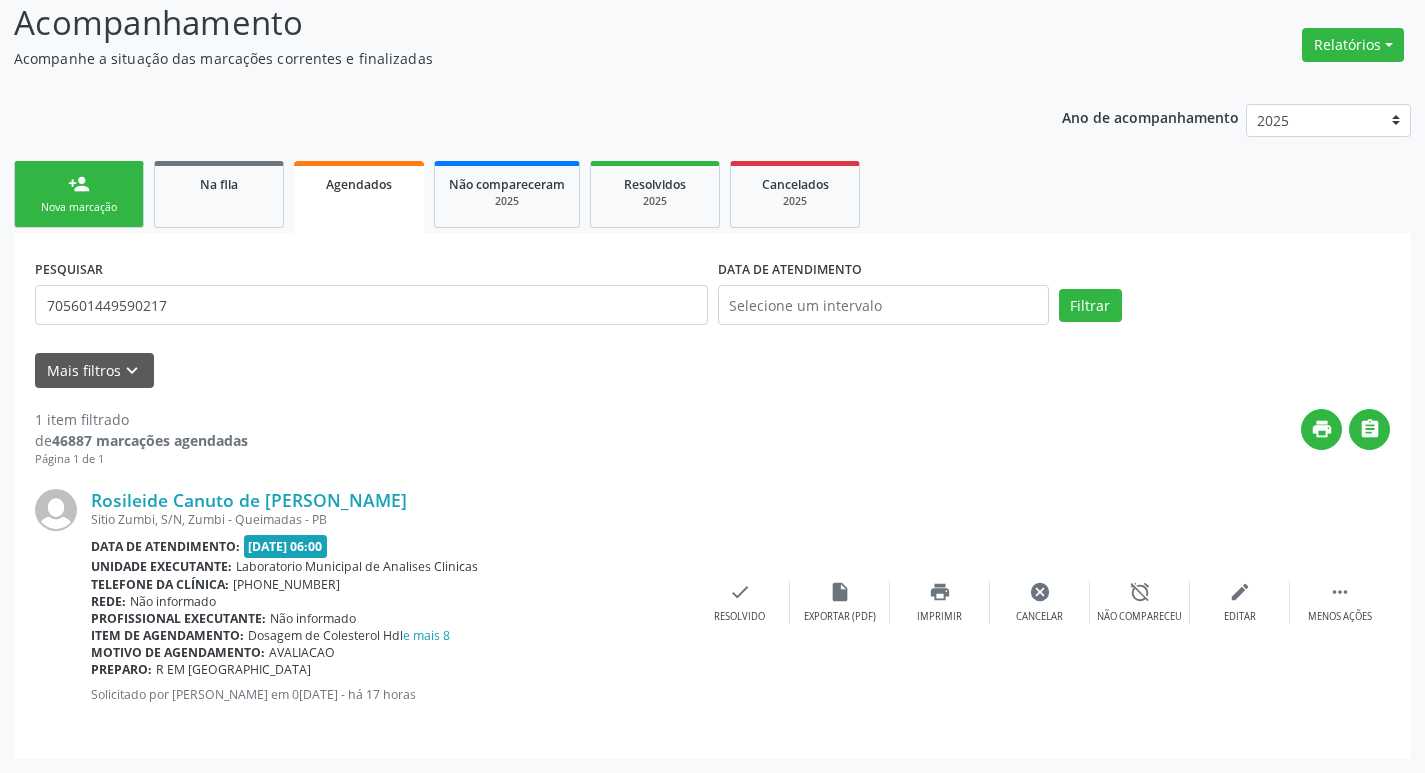 click on "Agendados" at bounding box center (359, 197) 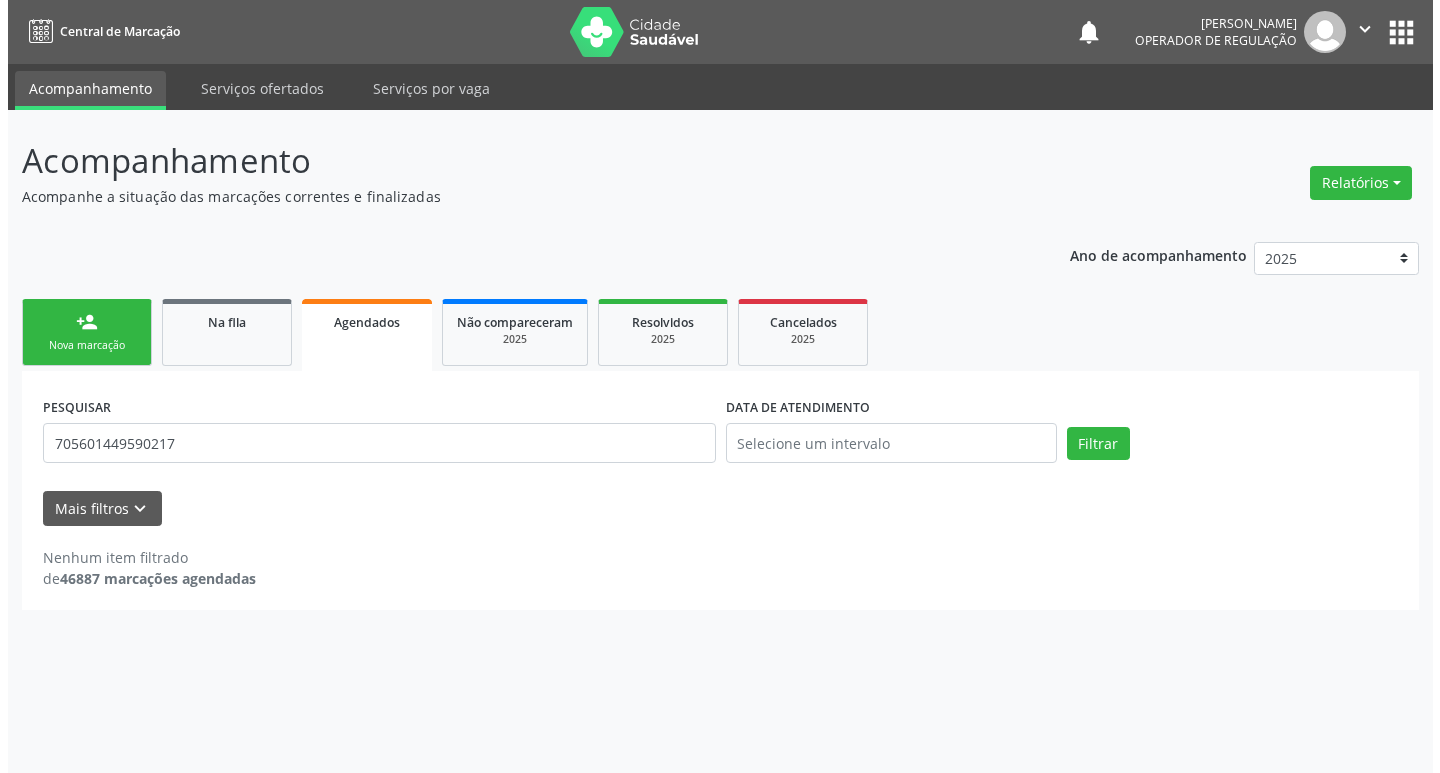 scroll, scrollTop: 0, scrollLeft: 0, axis: both 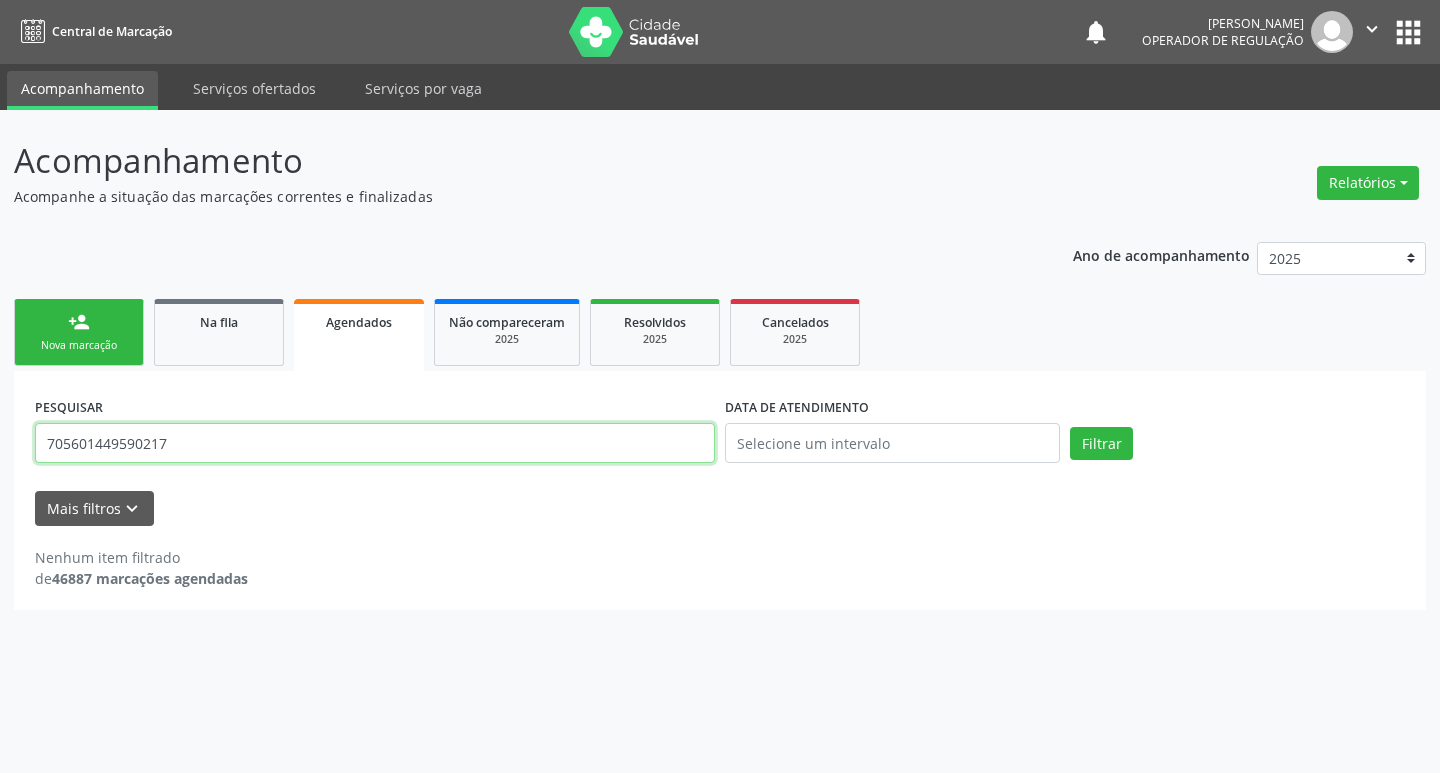 click on "705601449590217" at bounding box center [375, 443] 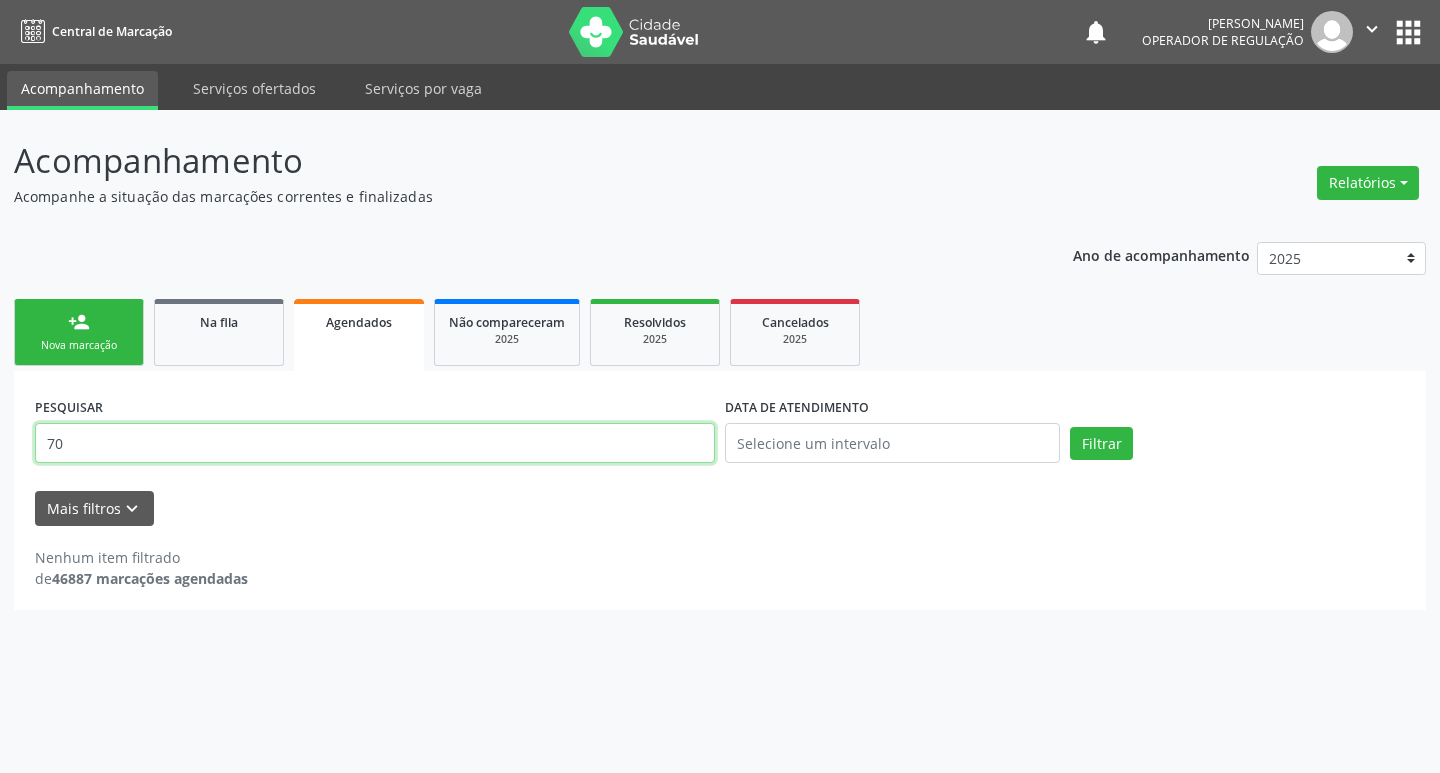 type on "7" 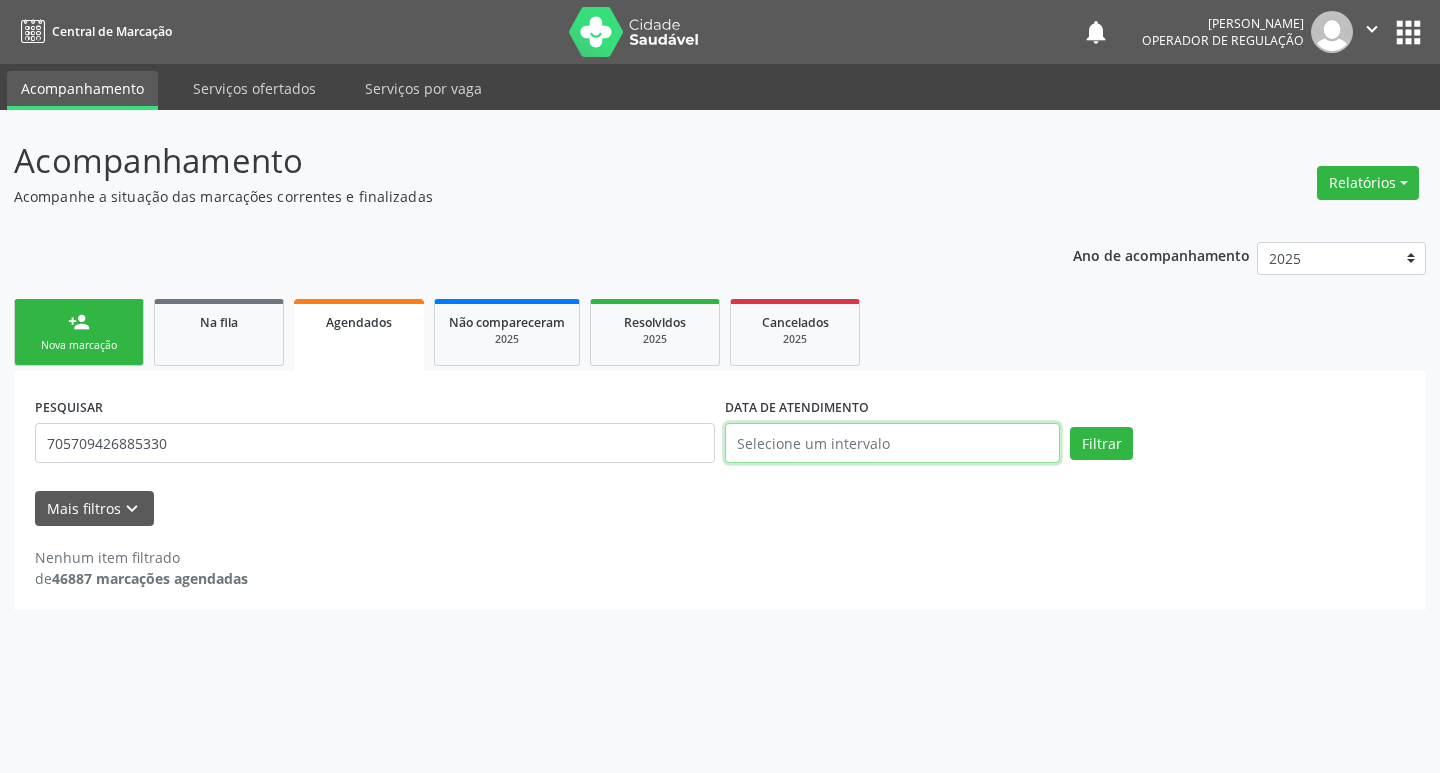 click at bounding box center (892, 443) 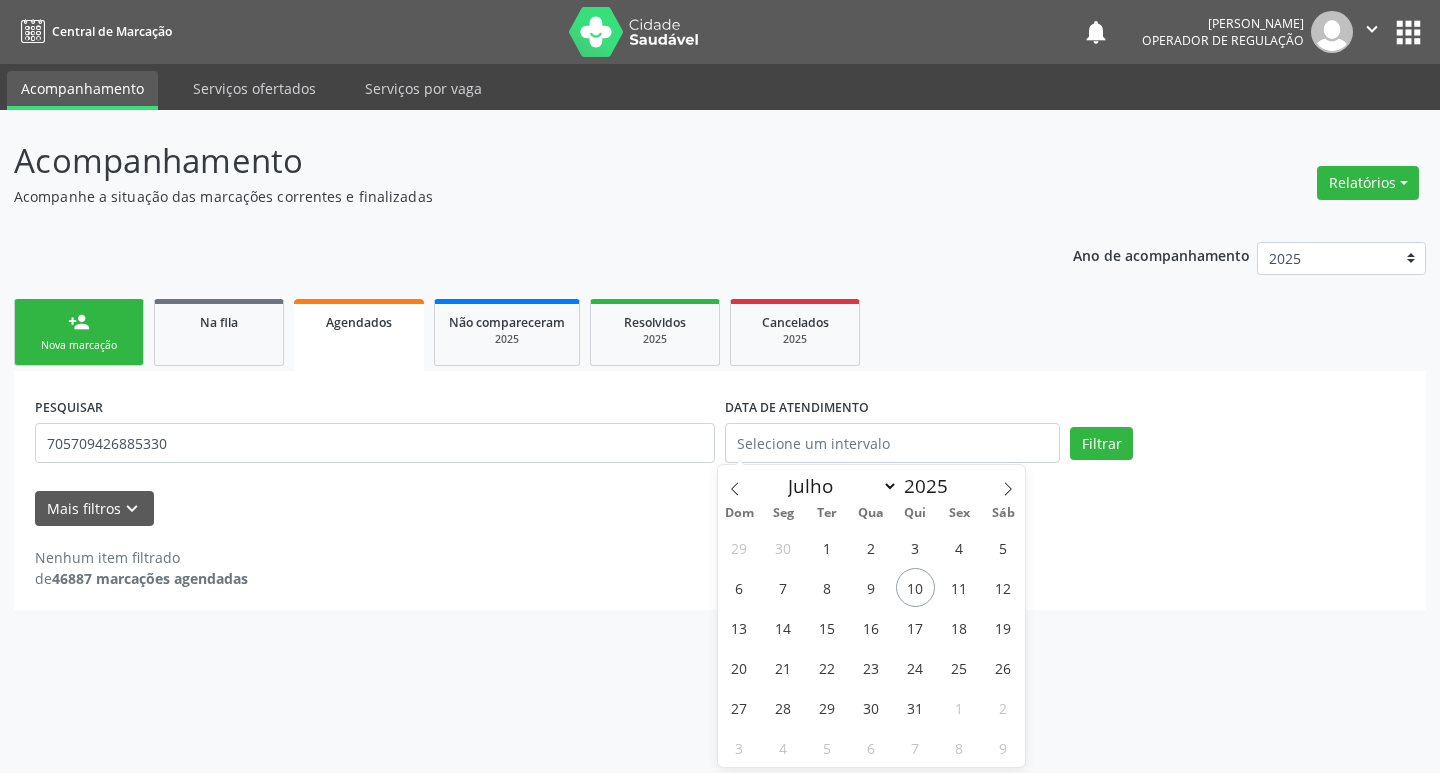 click on "PESQUISAR
705709426885330" at bounding box center [375, 434] 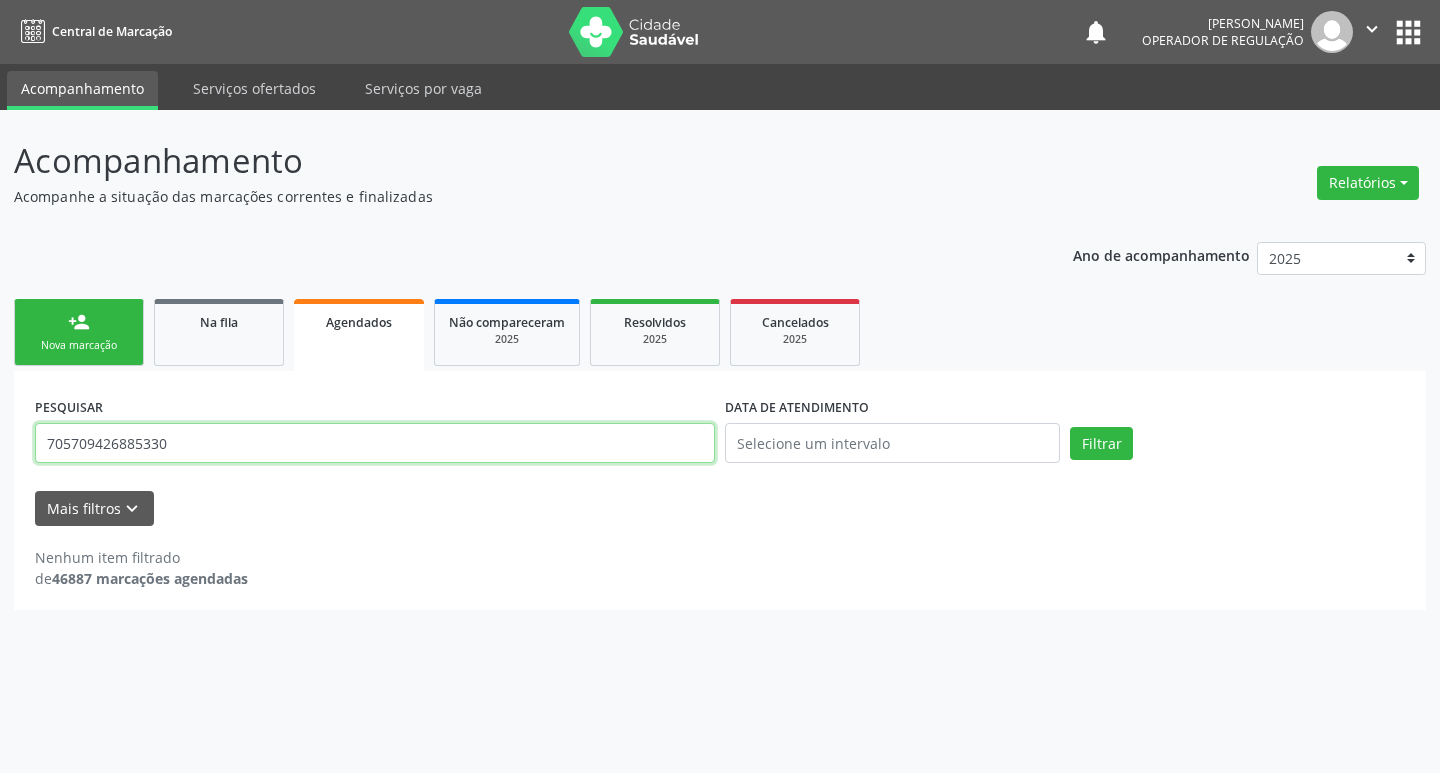 click on "705709426885330" at bounding box center (375, 443) 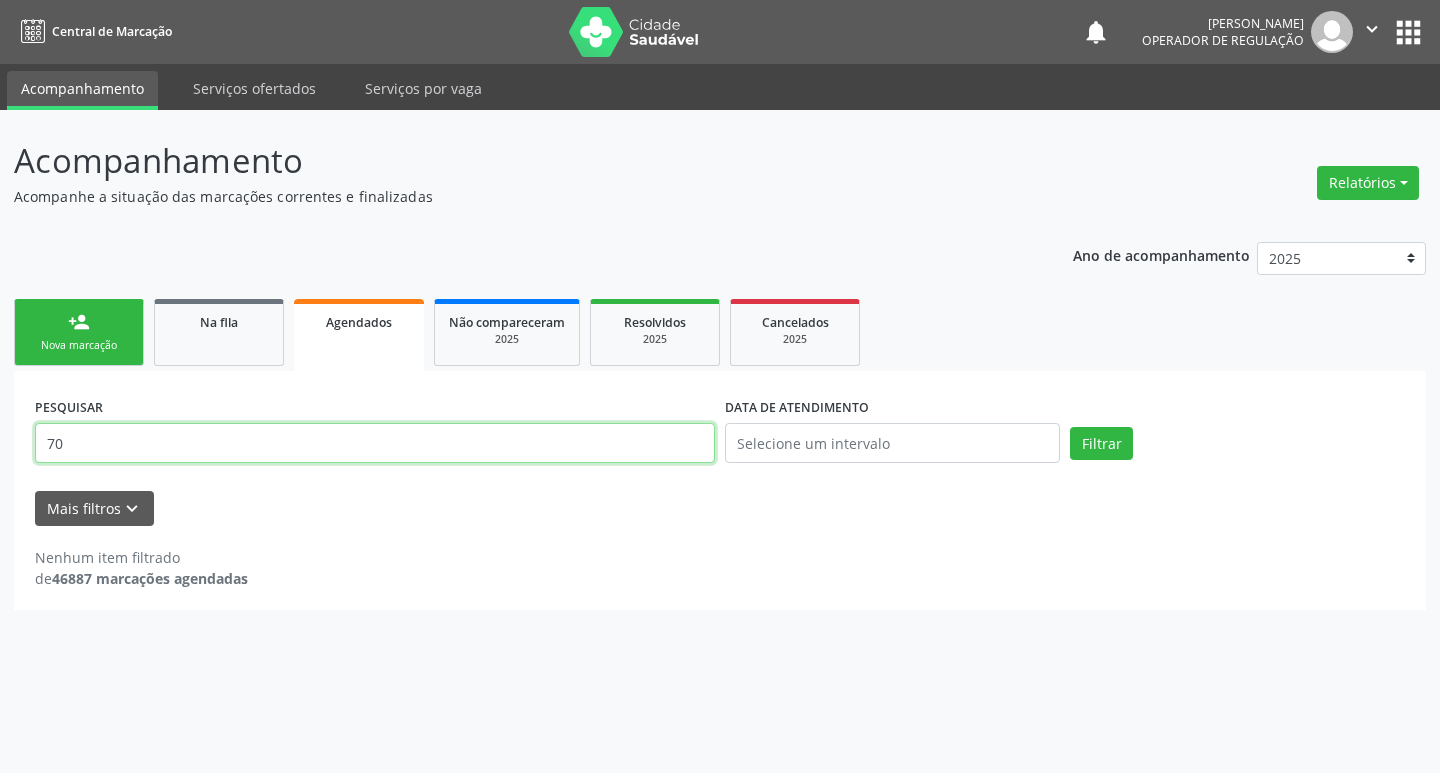 type on "7" 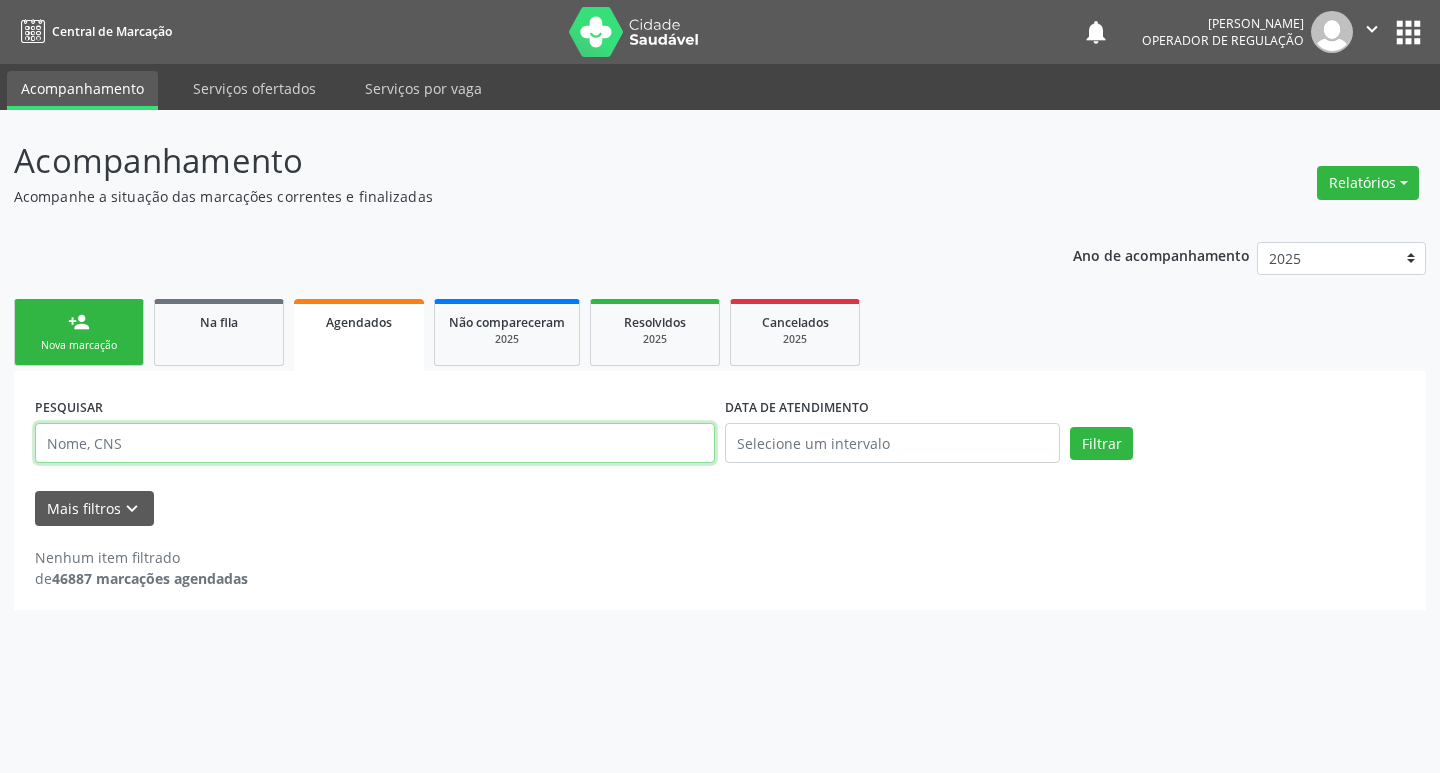 click at bounding box center [375, 443] 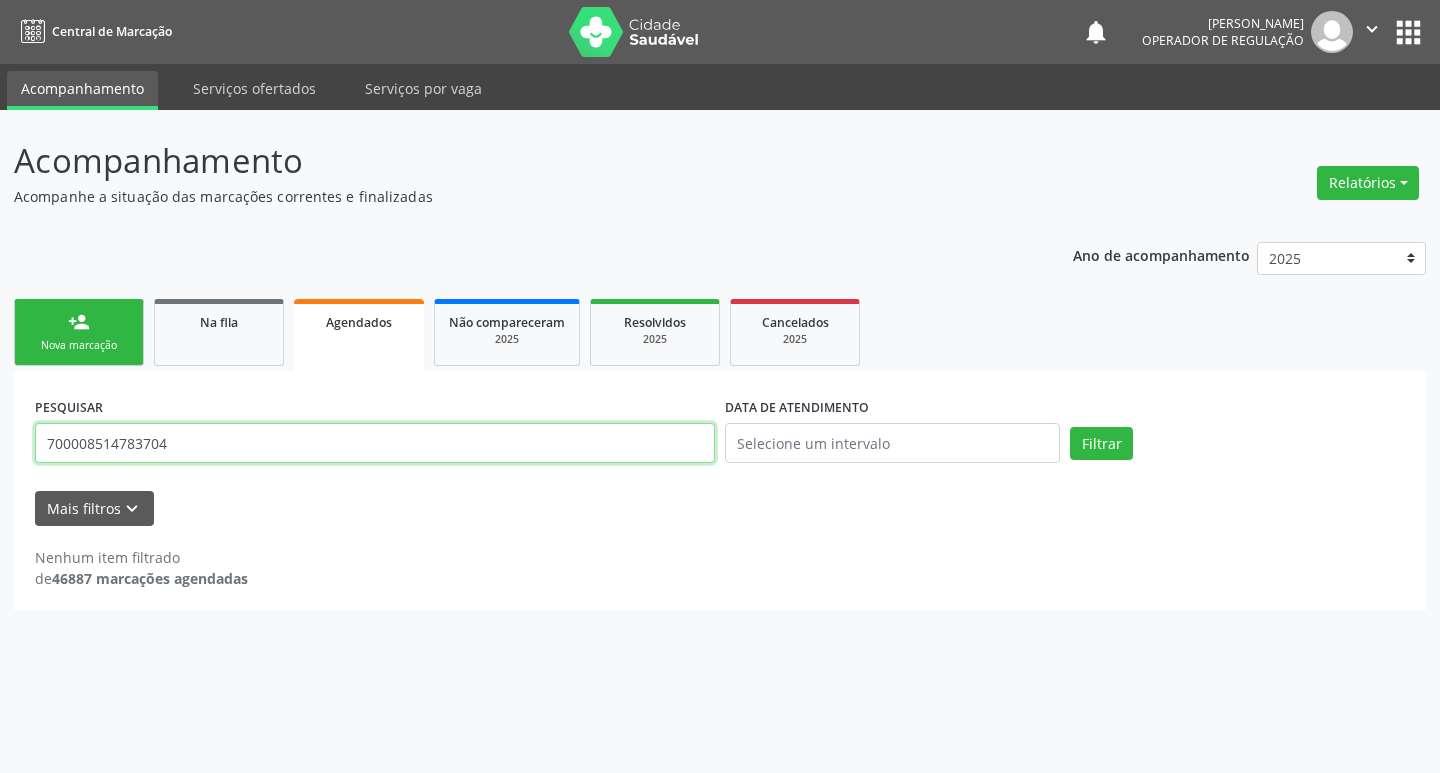 type on "700008514783704" 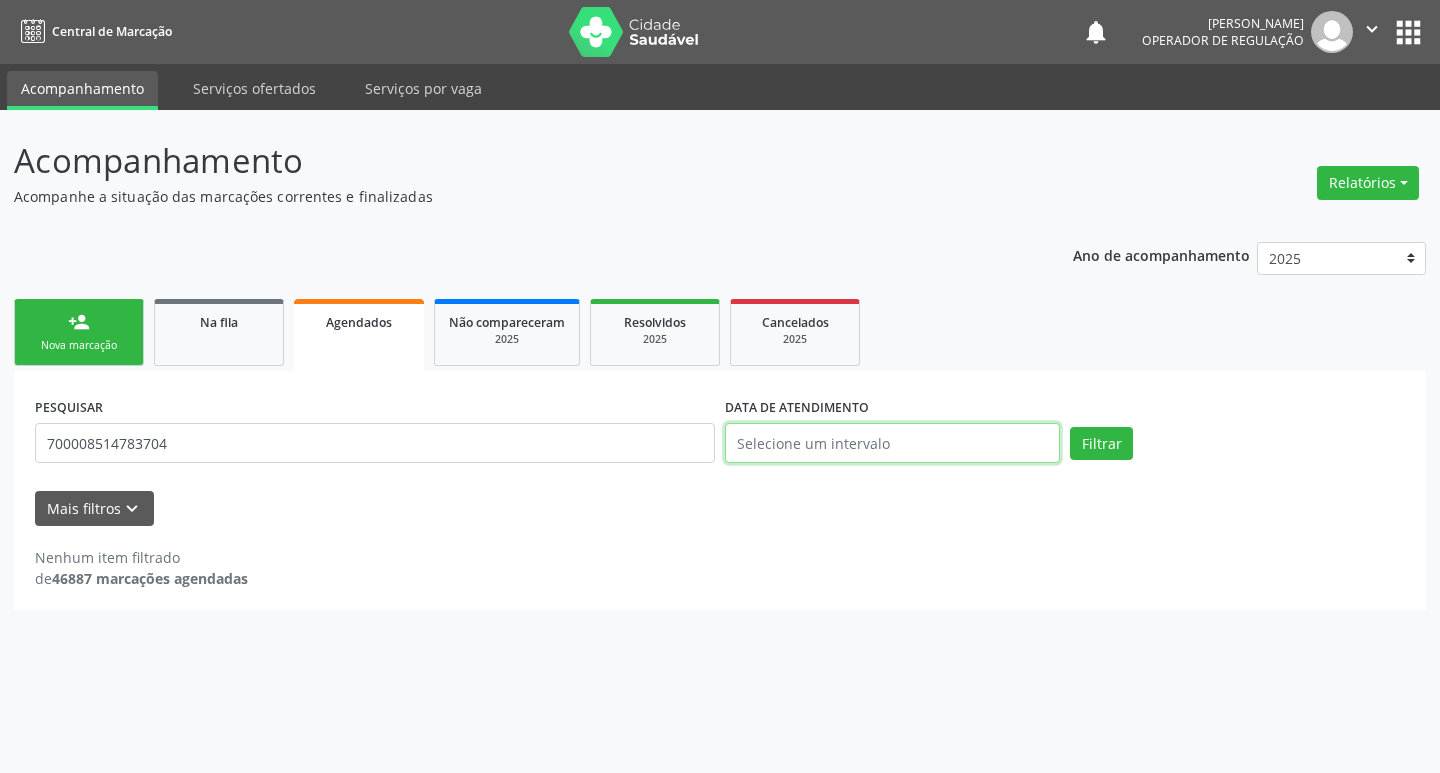 click at bounding box center (892, 443) 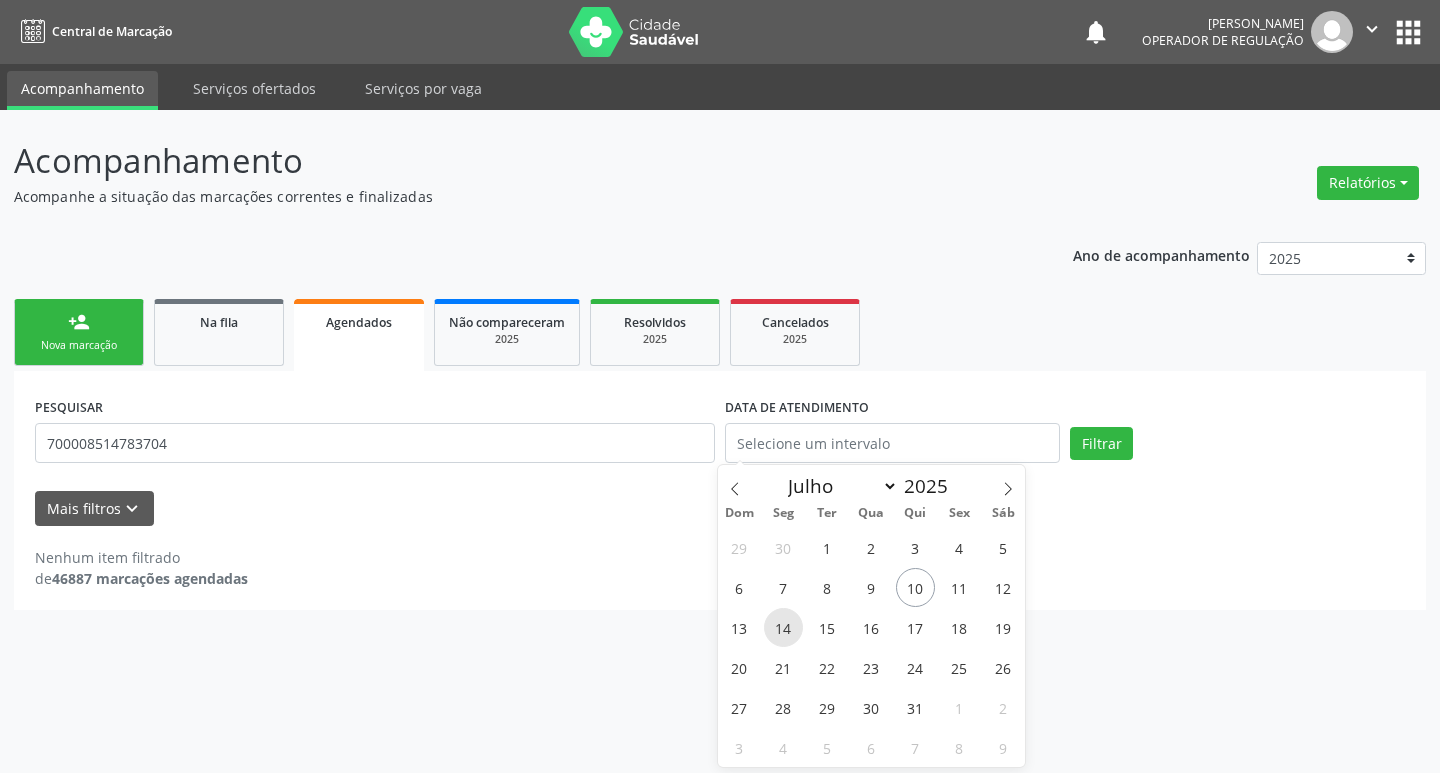 click on "14" at bounding box center (783, 627) 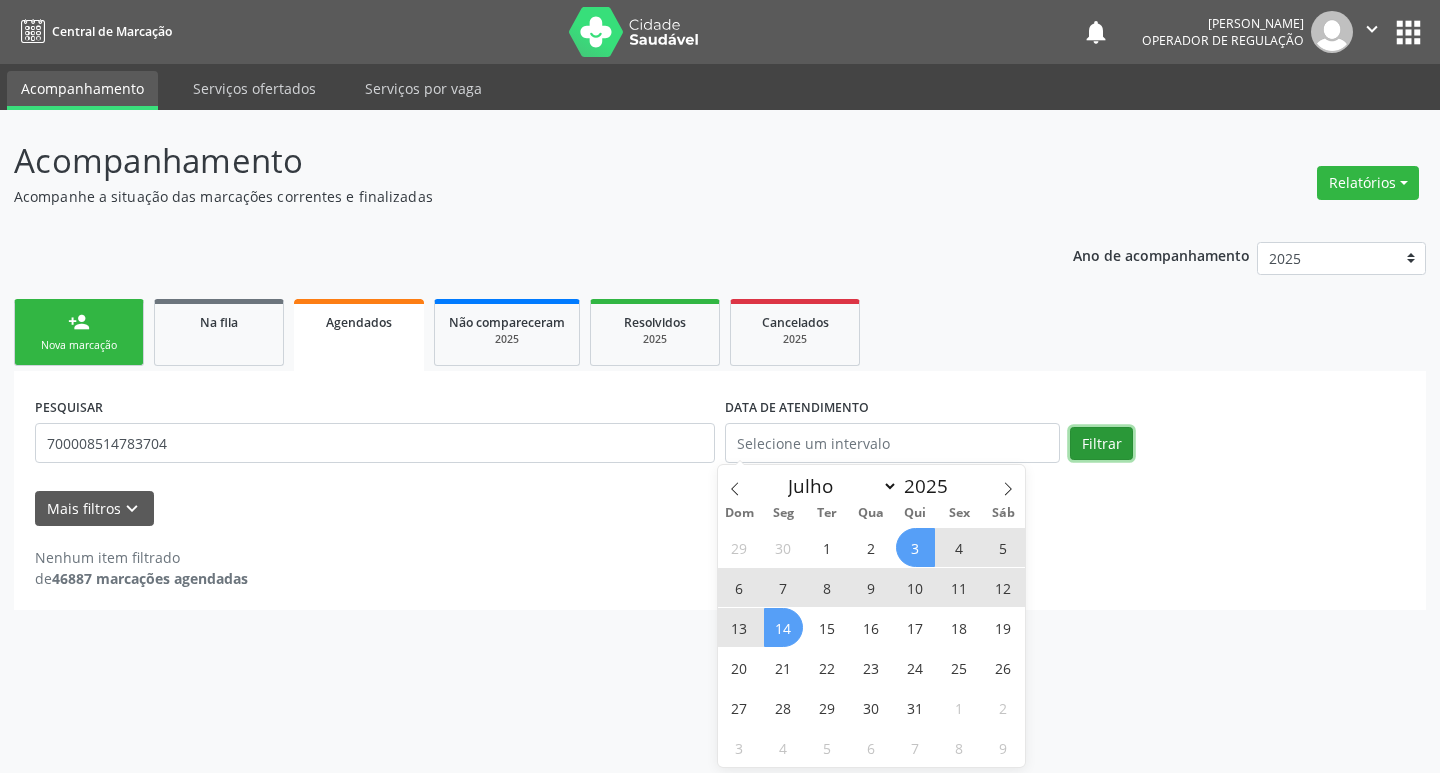 click on "Filtrar" at bounding box center [1101, 444] 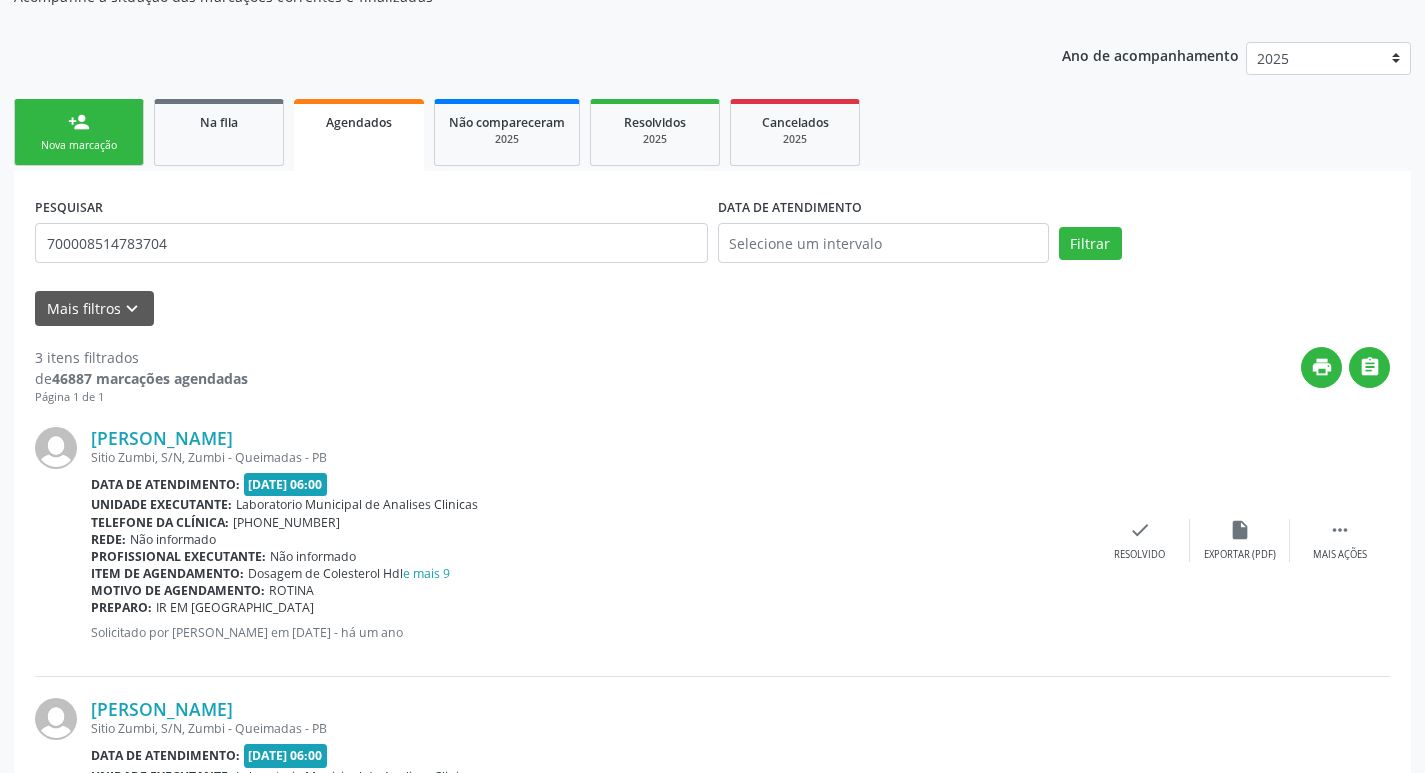 scroll, scrollTop: 680, scrollLeft: 0, axis: vertical 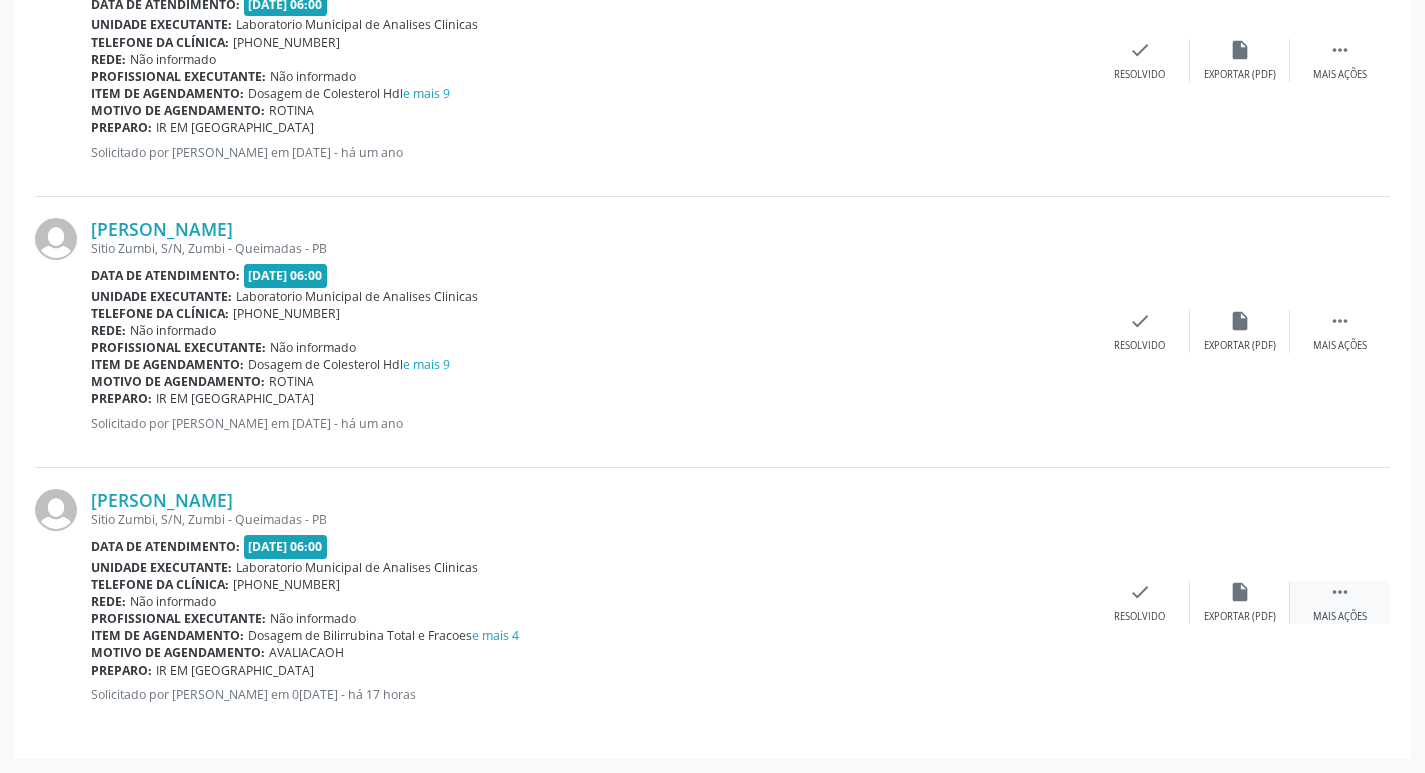click on "
Mais ações" at bounding box center (1340, 602) 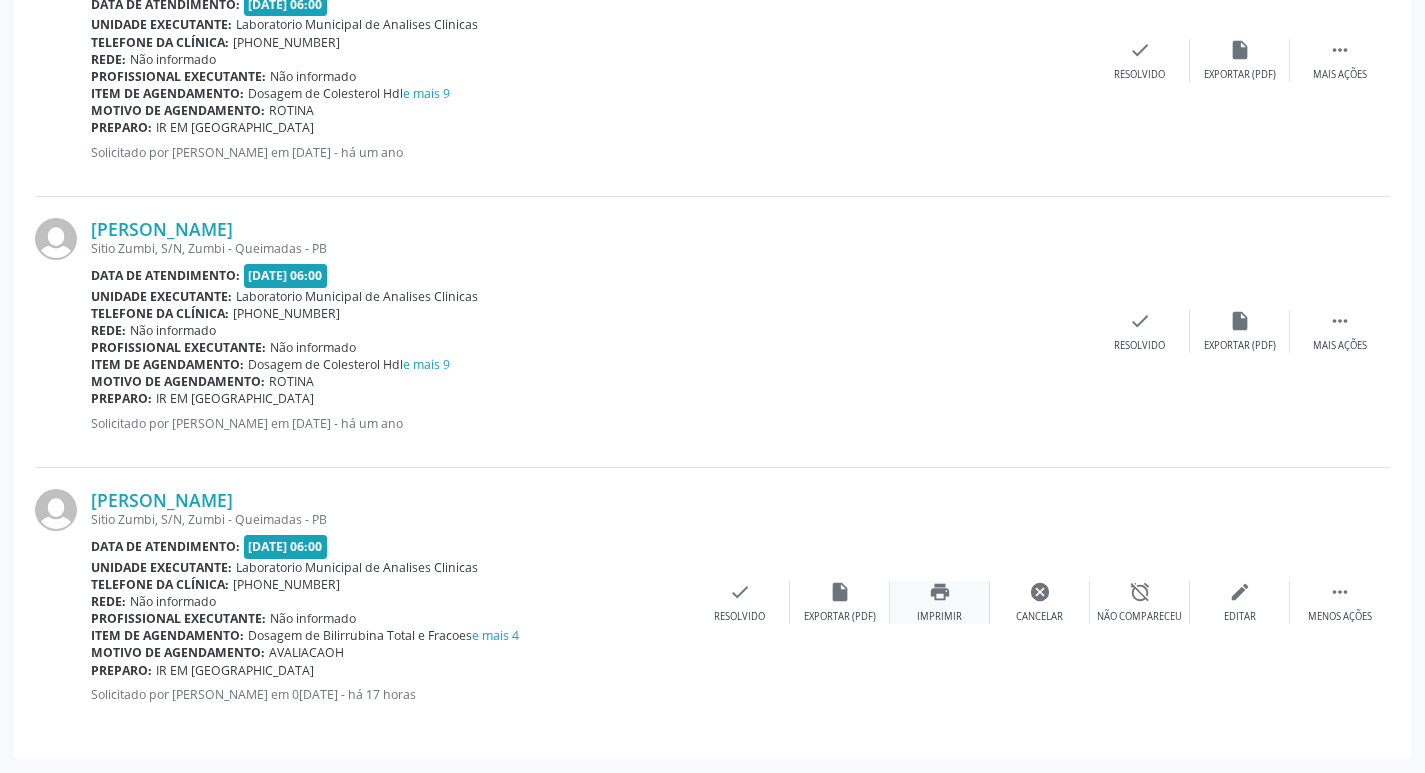 click on "Imprimir" at bounding box center [939, 617] 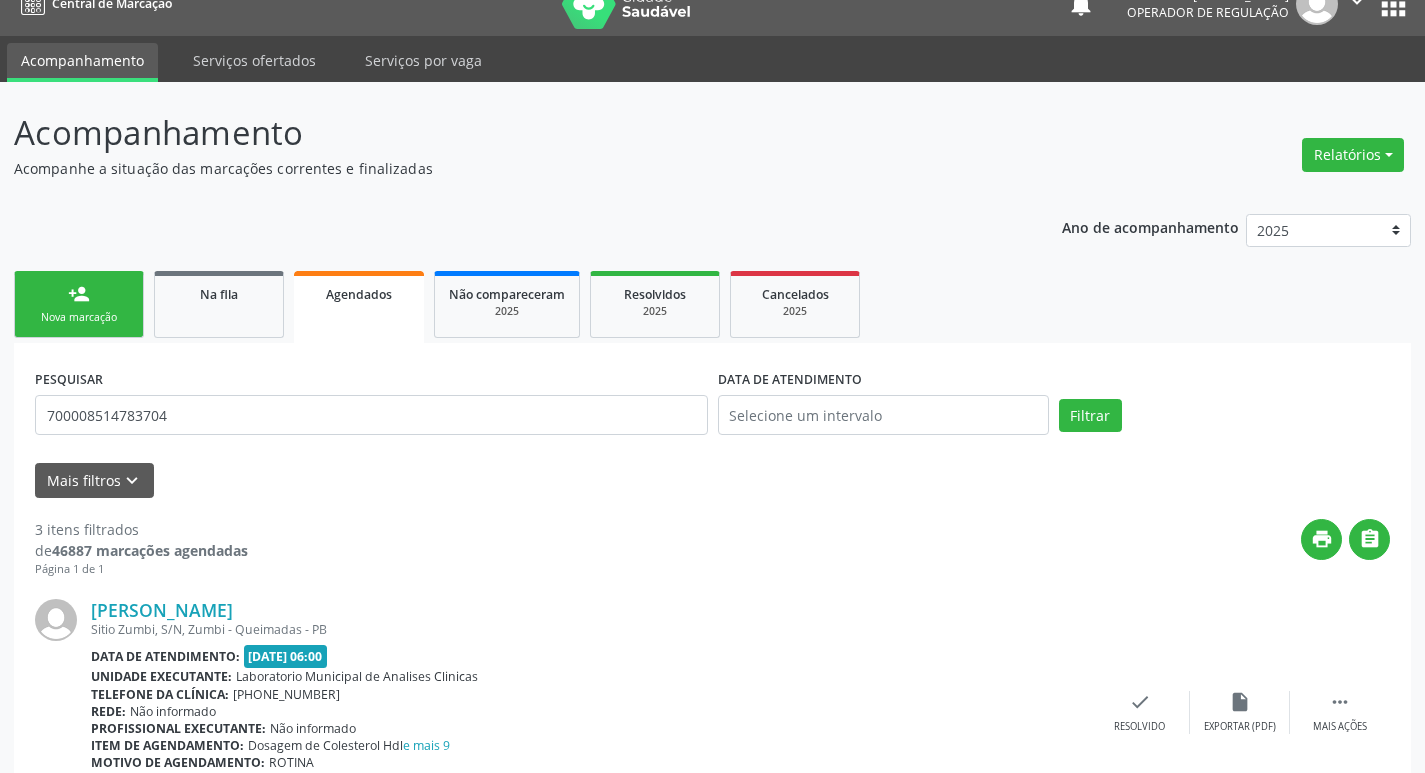 scroll, scrollTop: 0, scrollLeft: 0, axis: both 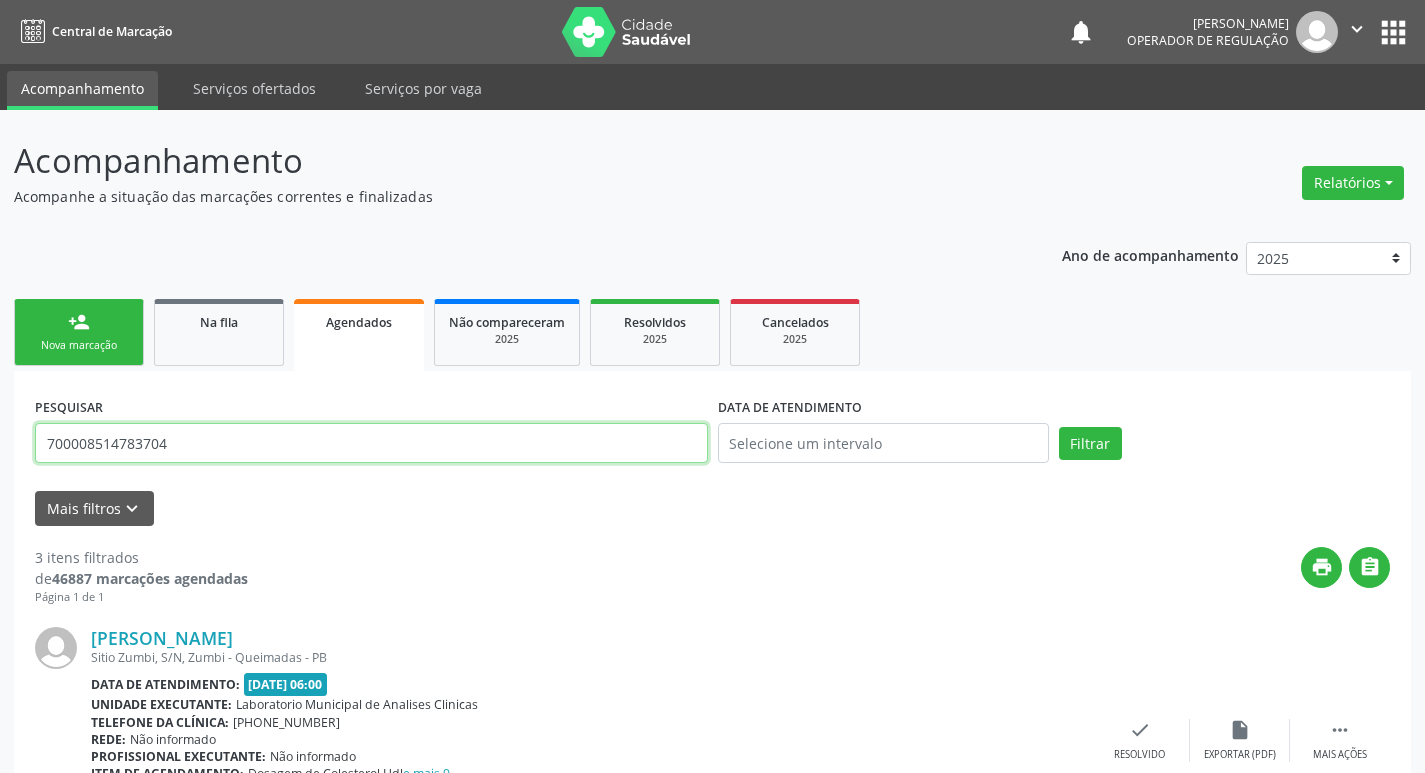 click on "700008514783704" at bounding box center [371, 443] 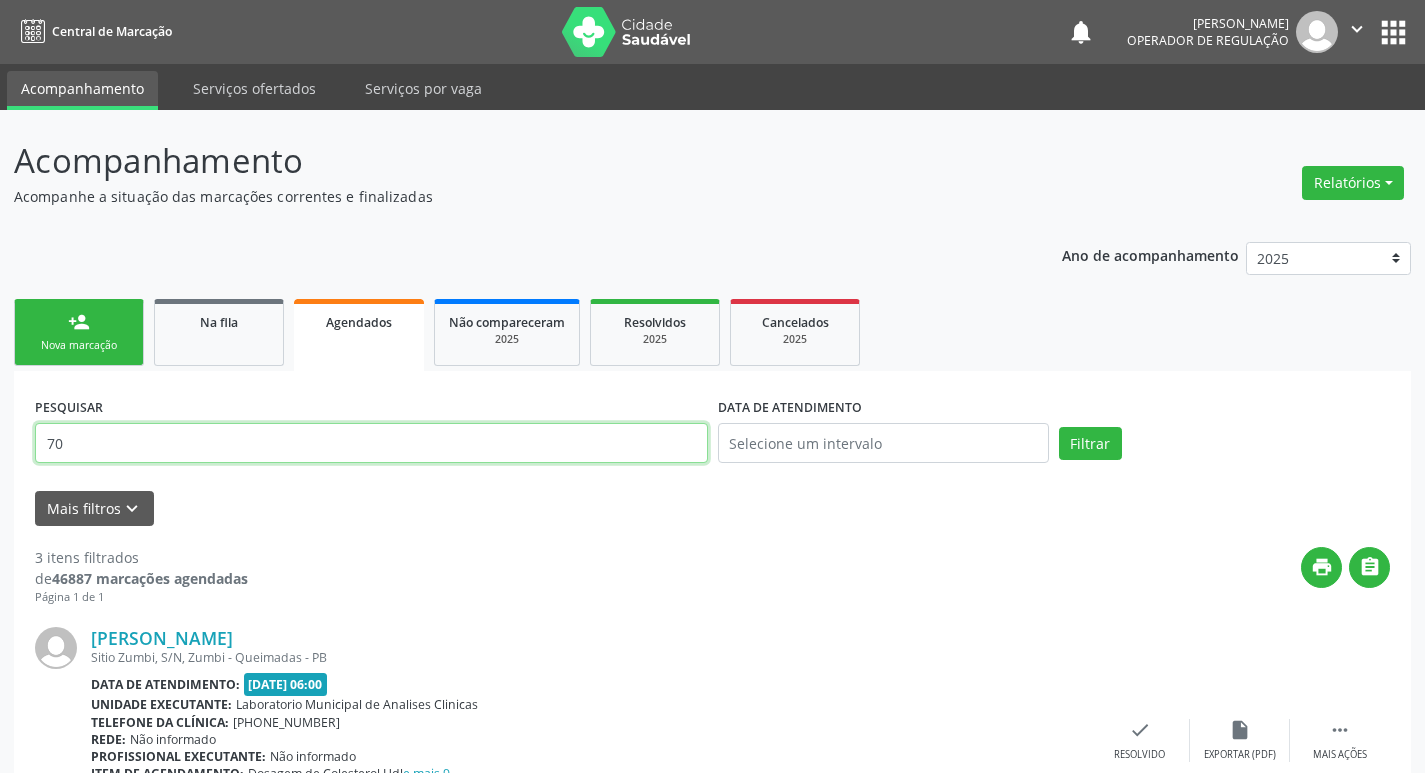 type on "7" 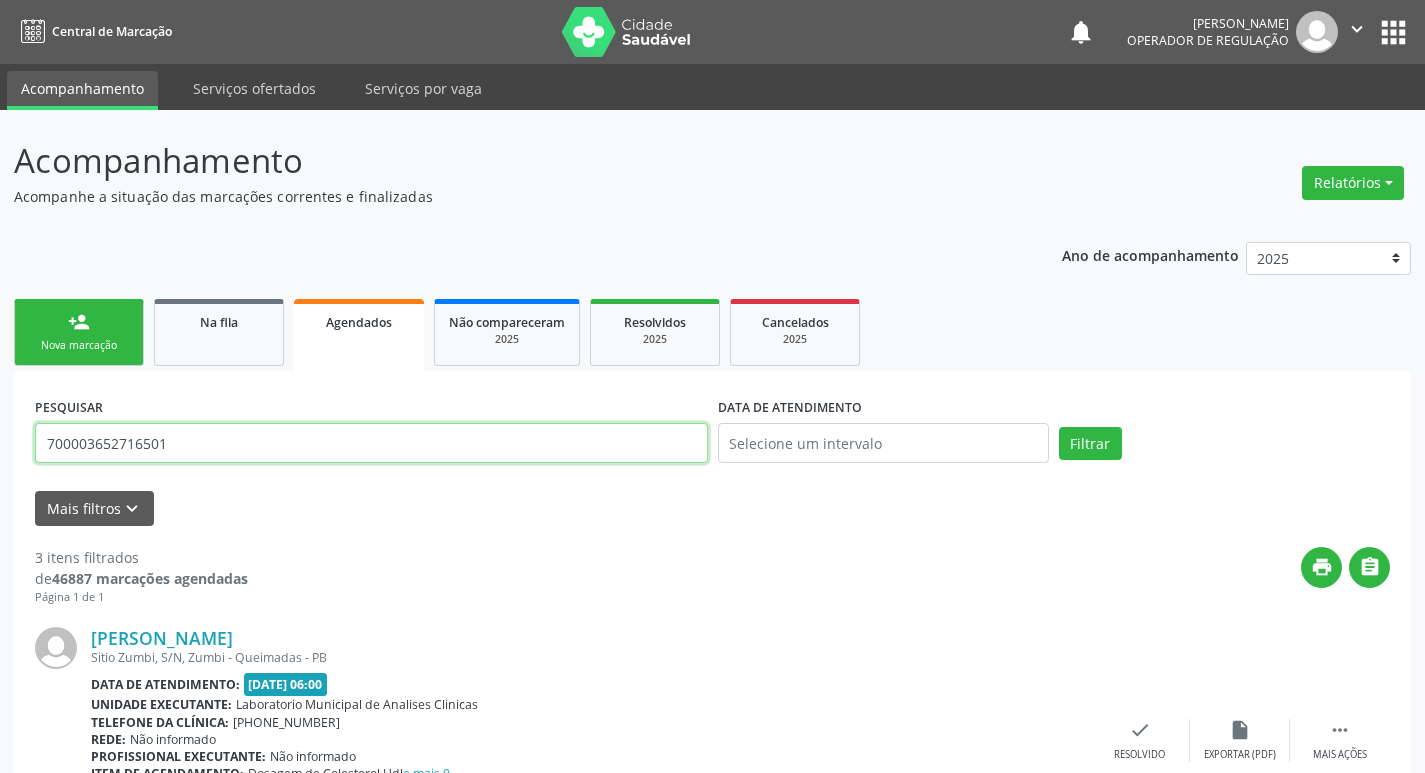 type on "700003652716501" 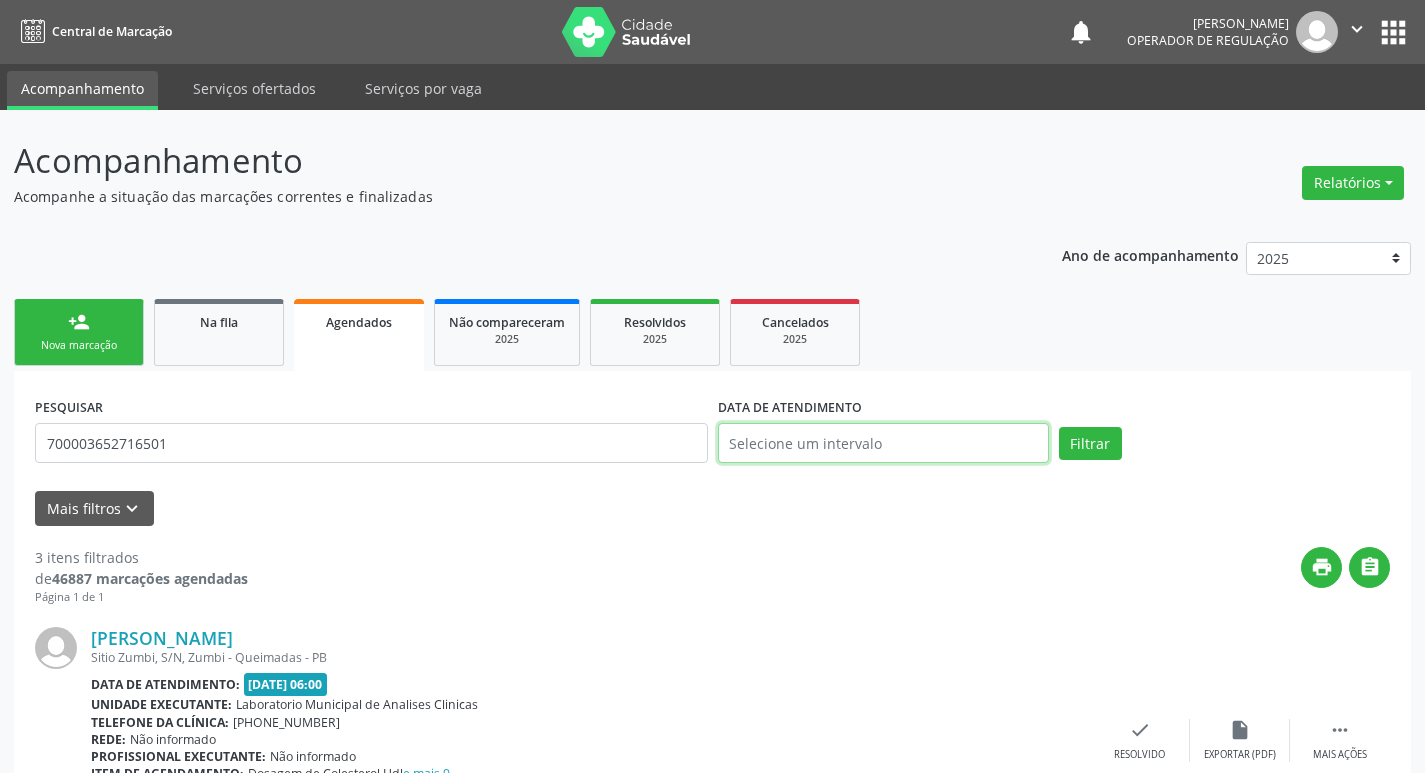 click at bounding box center [883, 443] 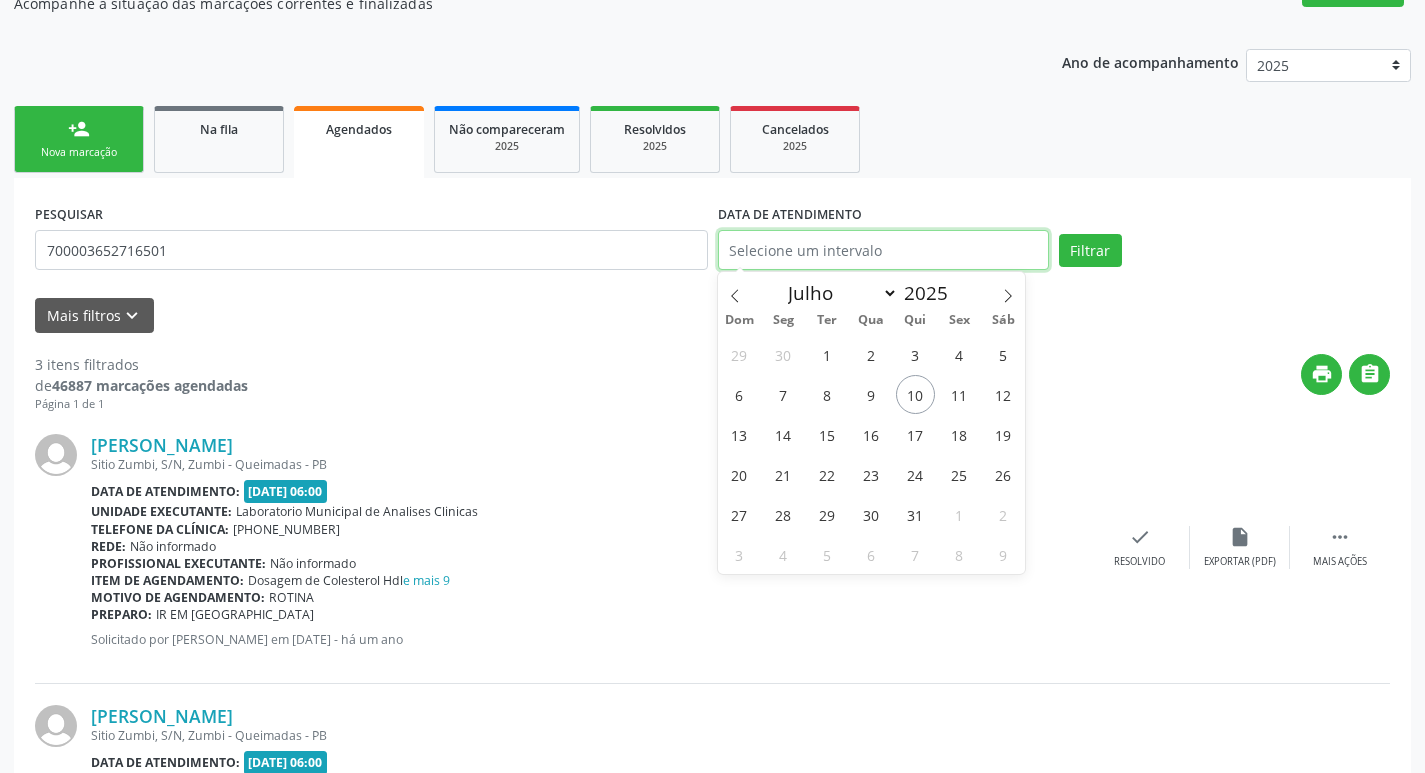 scroll, scrollTop: 400, scrollLeft: 0, axis: vertical 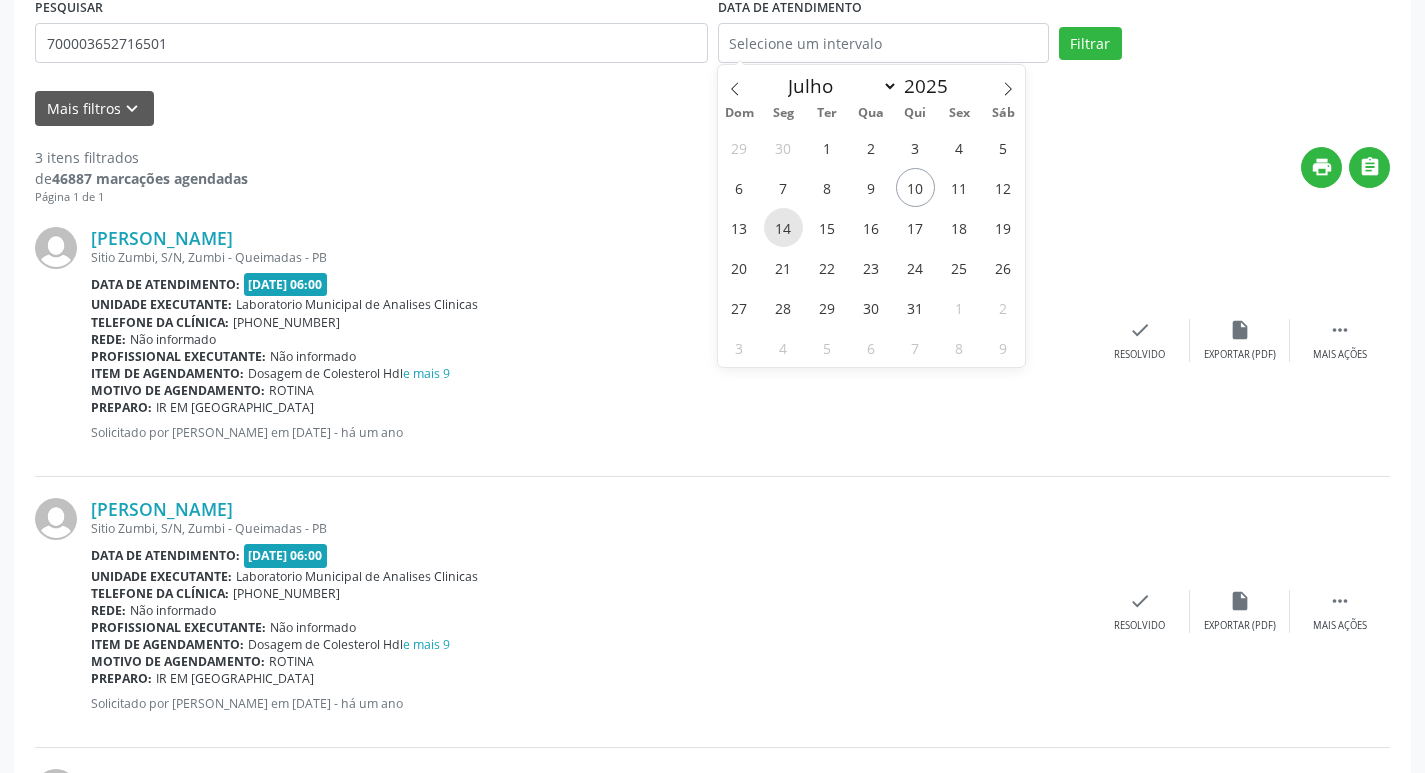 click on "14" at bounding box center [783, 227] 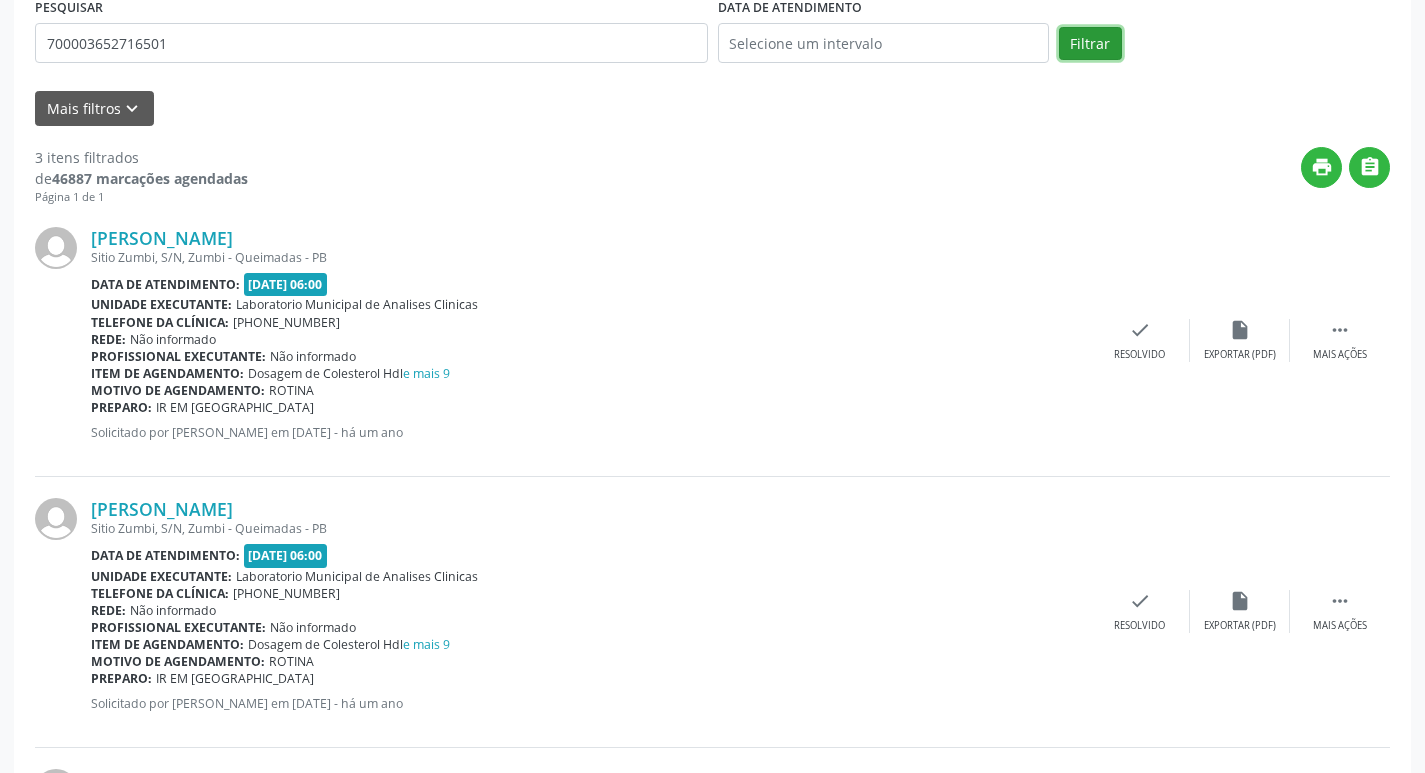 click on "Filtrar" at bounding box center [1090, 44] 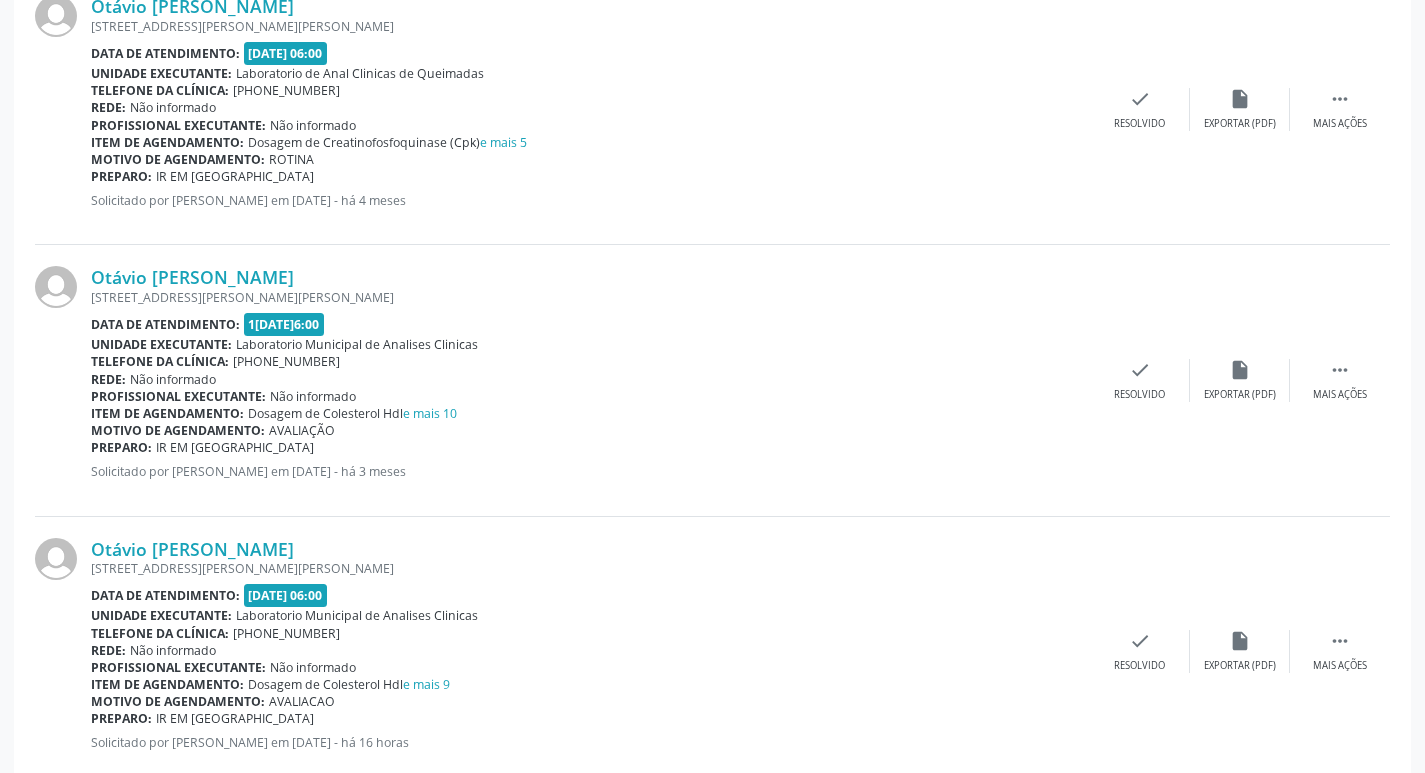scroll, scrollTop: 2849, scrollLeft: 0, axis: vertical 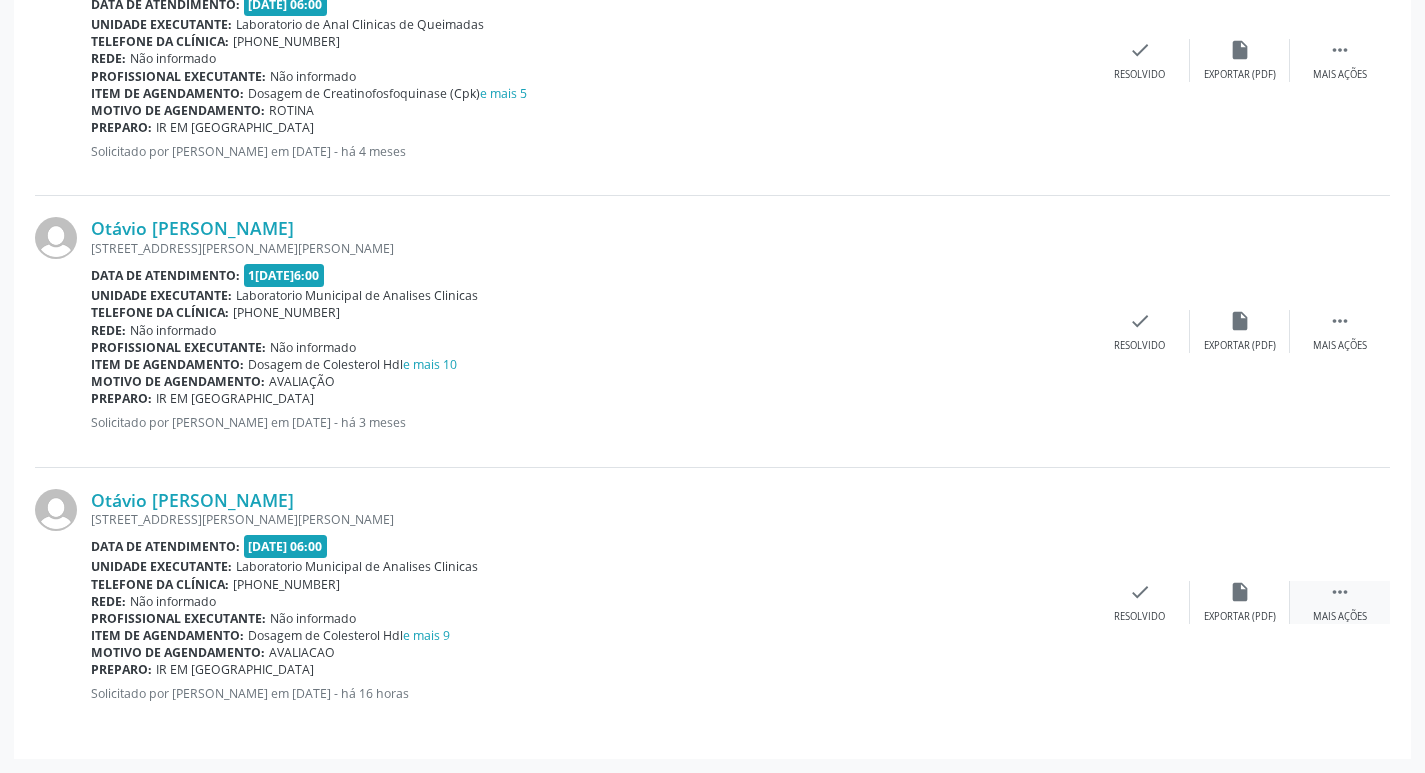 click on "" at bounding box center (1340, 592) 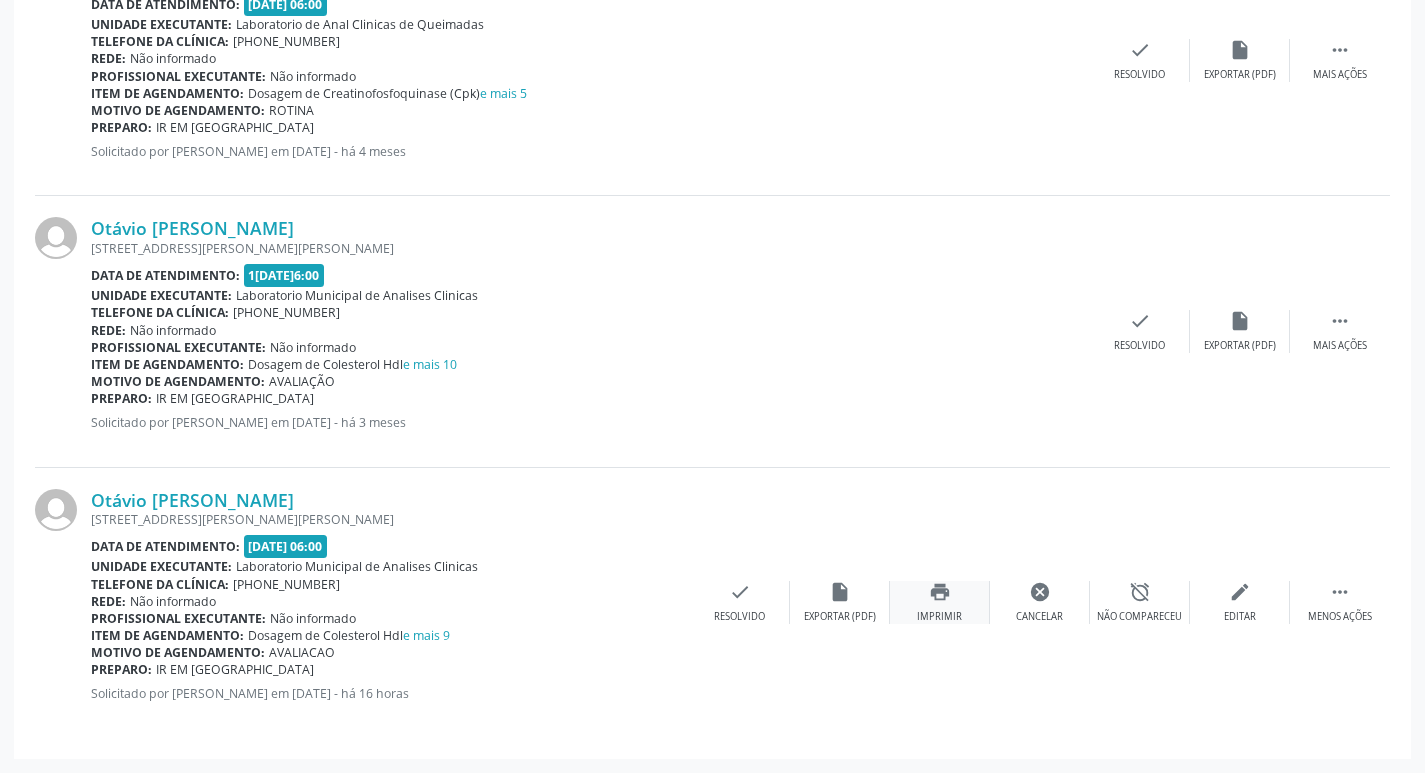 click on "print
Imprimir" at bounding box center [940, 602] 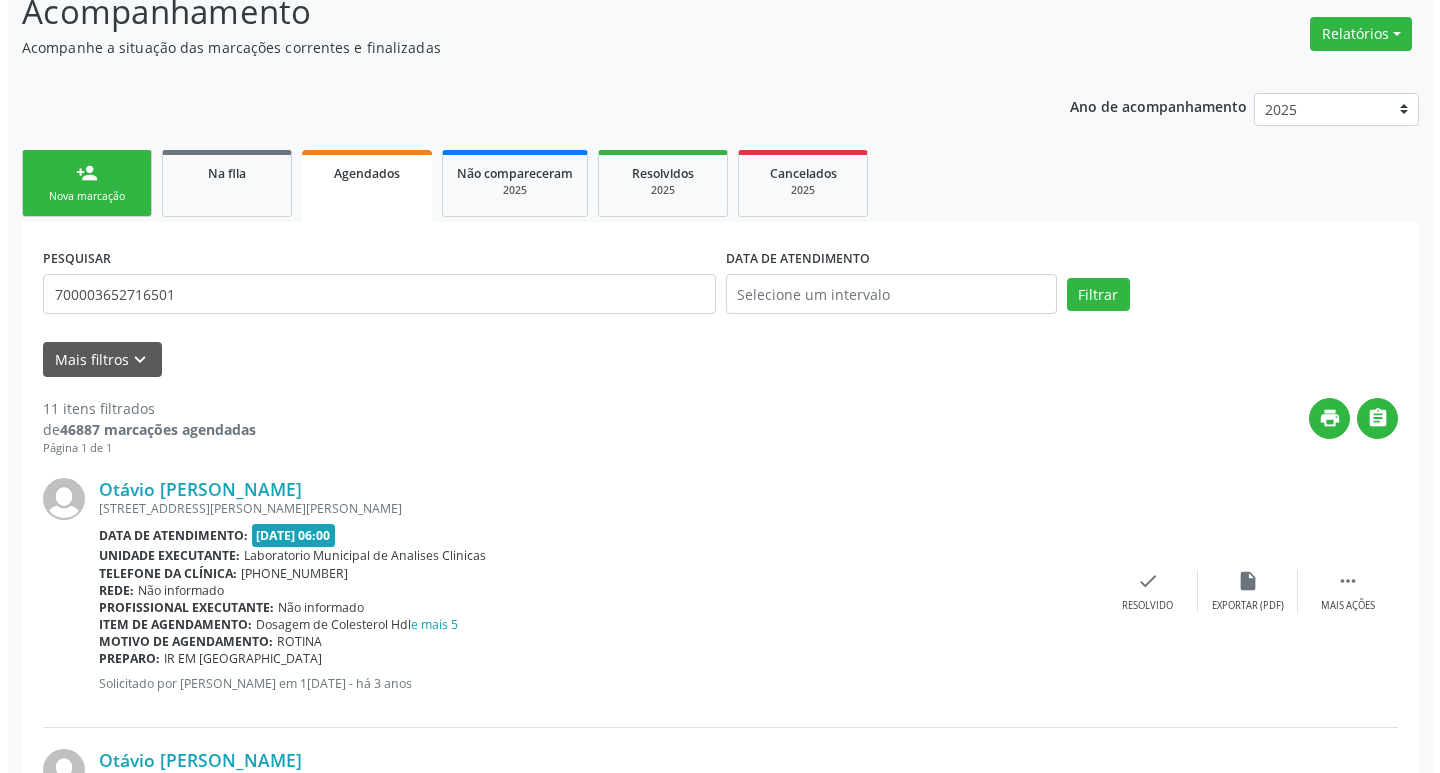 scroll, scrollTop: 0, scrollLeft: 0, axis: both 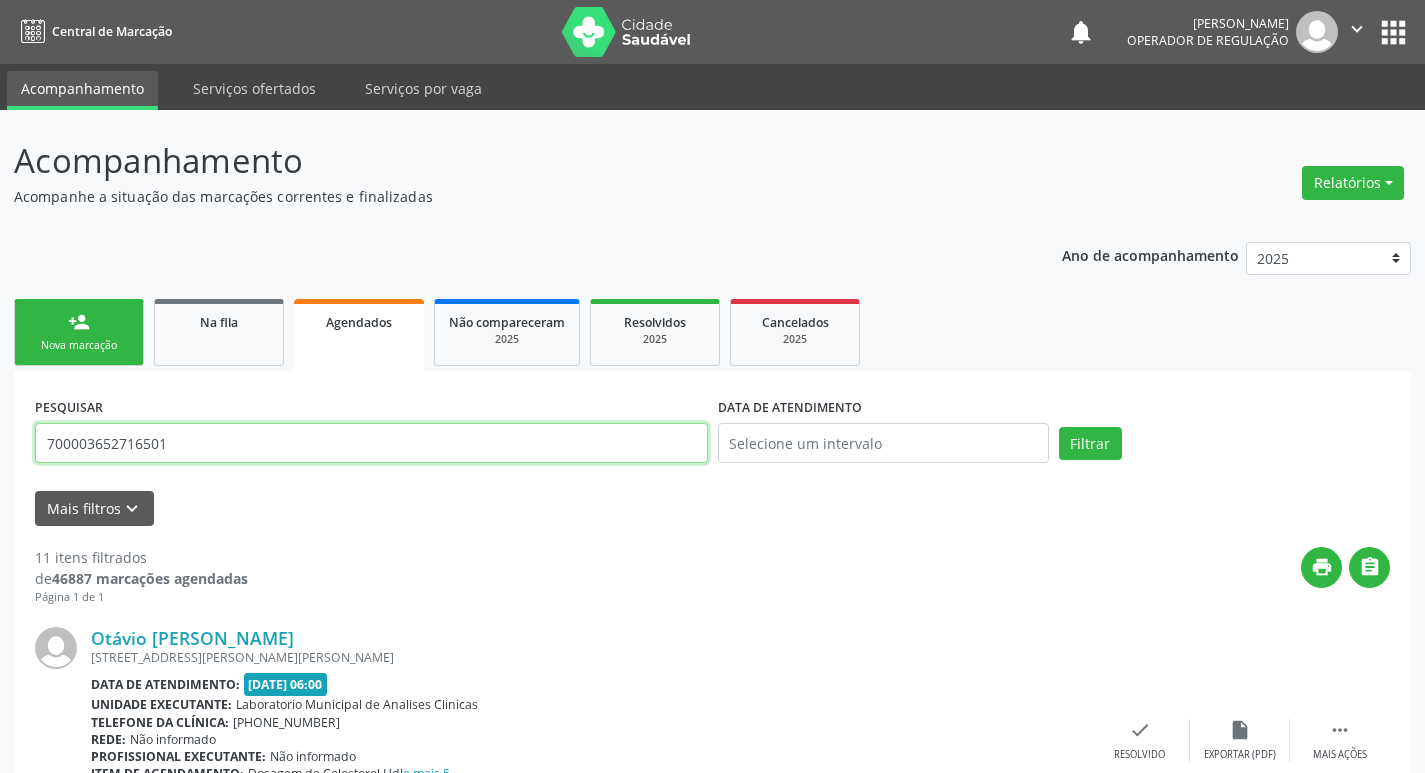 click on "700003652716501" at bounding box center [371, 443] 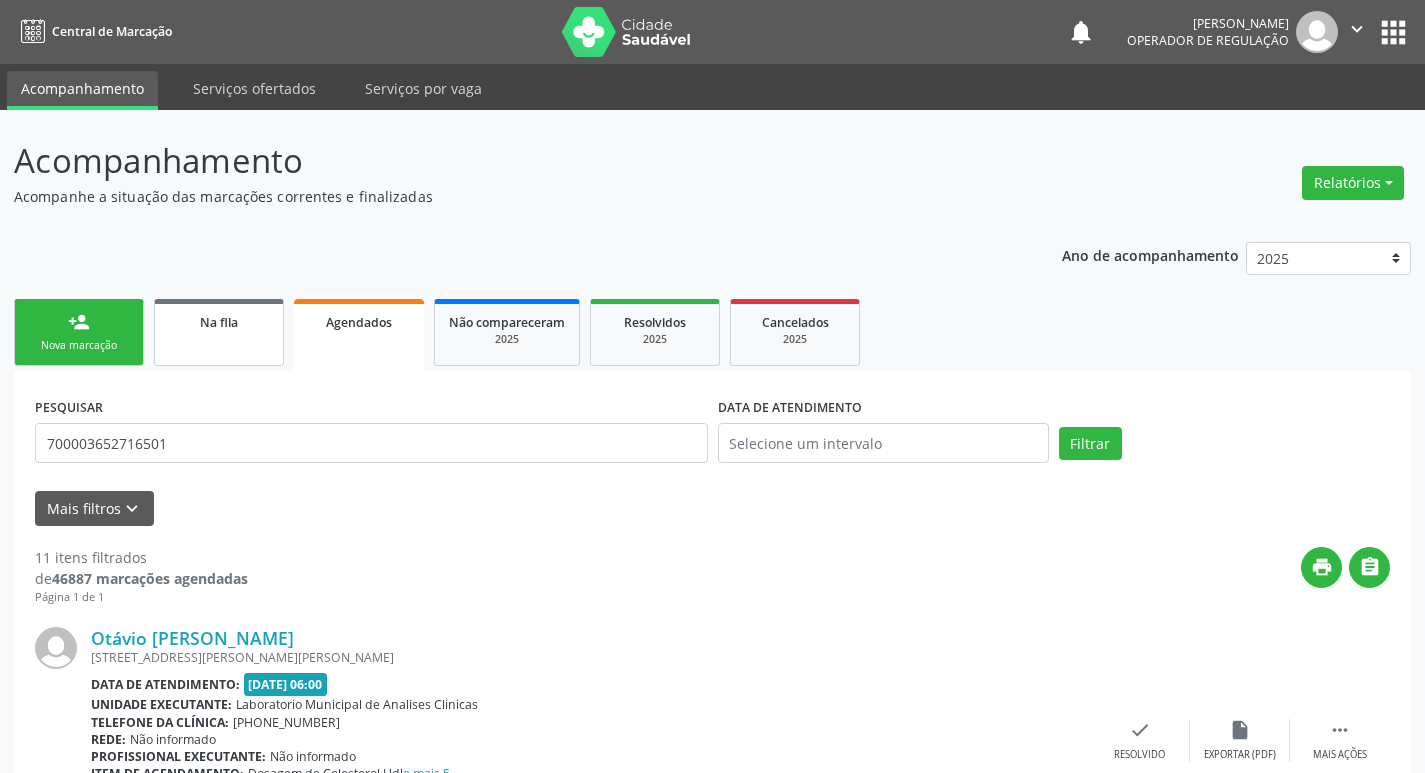 click on "Na fila" at bounding box center (219, 332) 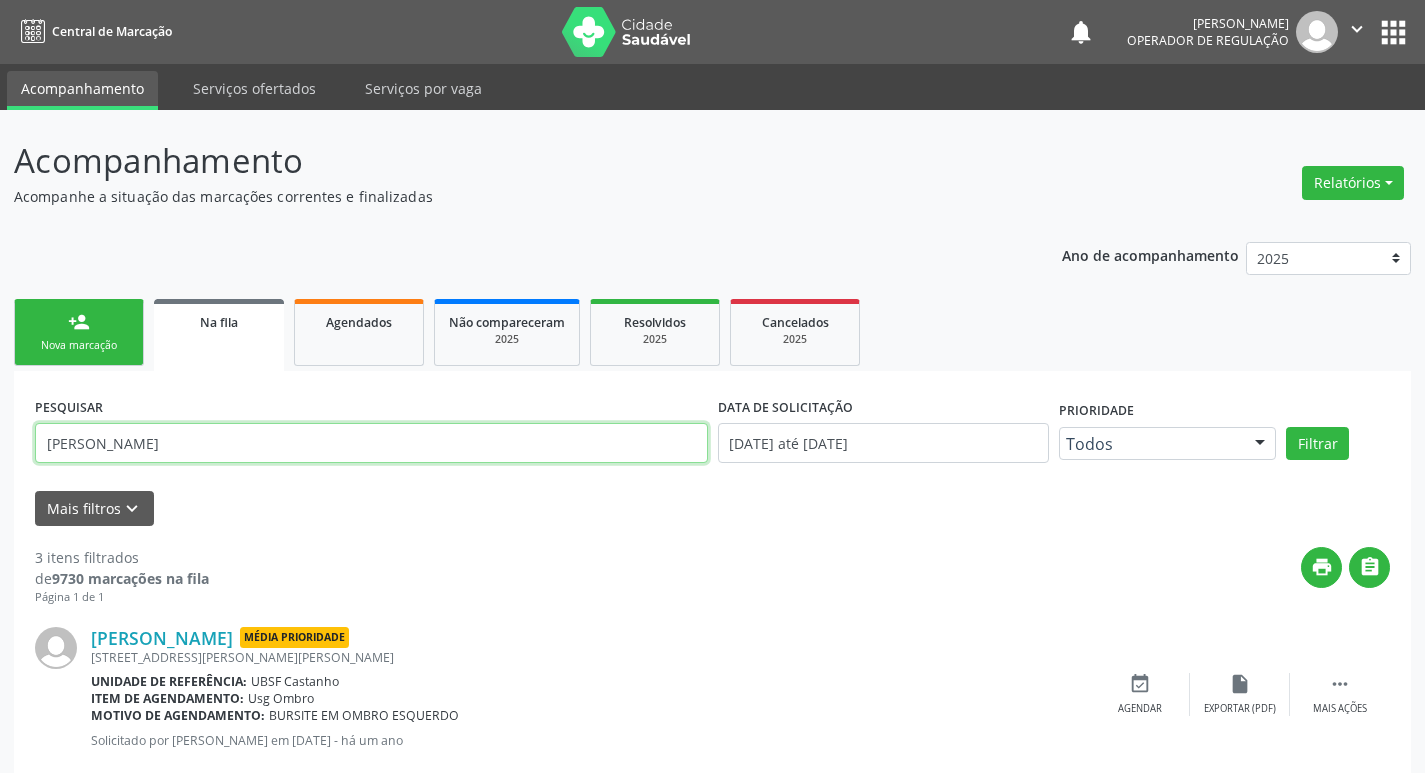 click on "[PERSON_NAME]" at bounding box center [371, 443] 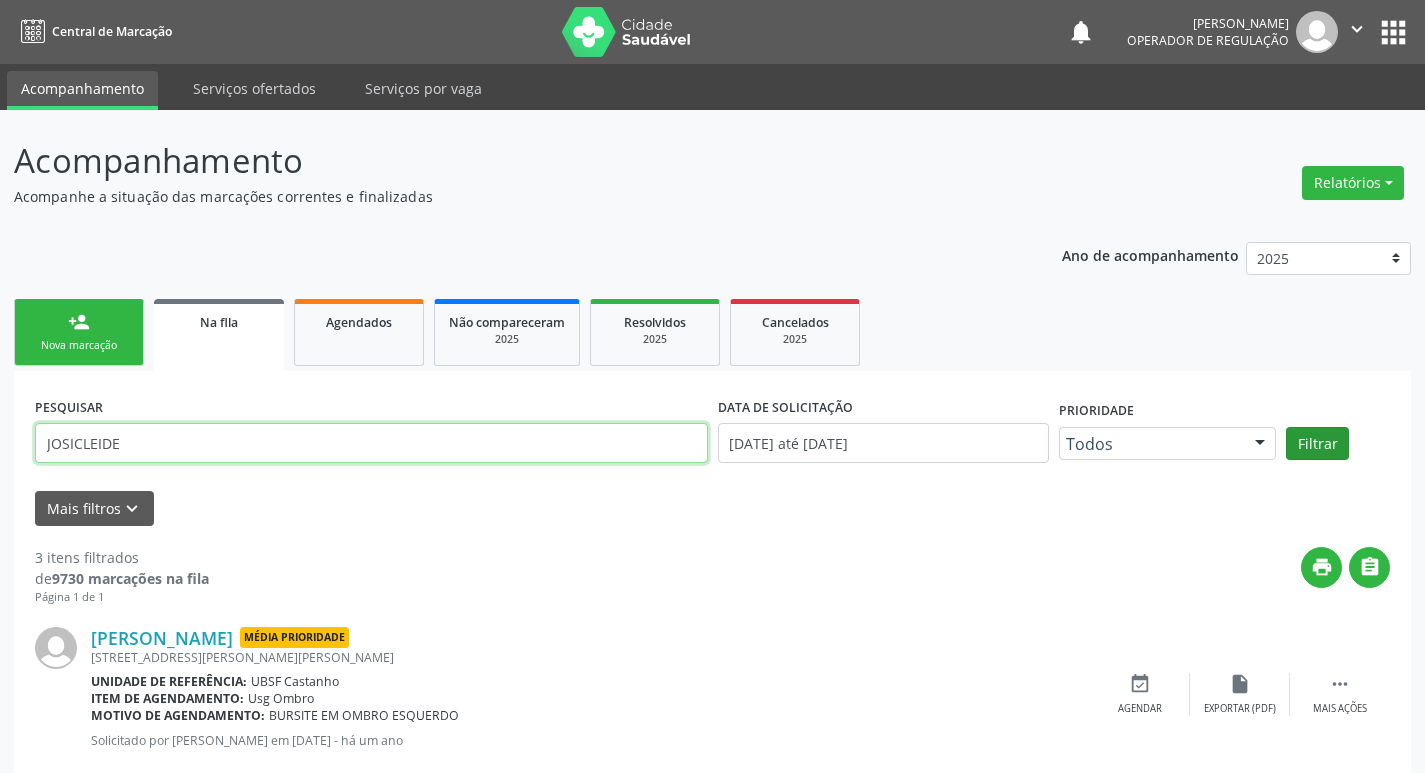 type on "JOSICLEIDE" 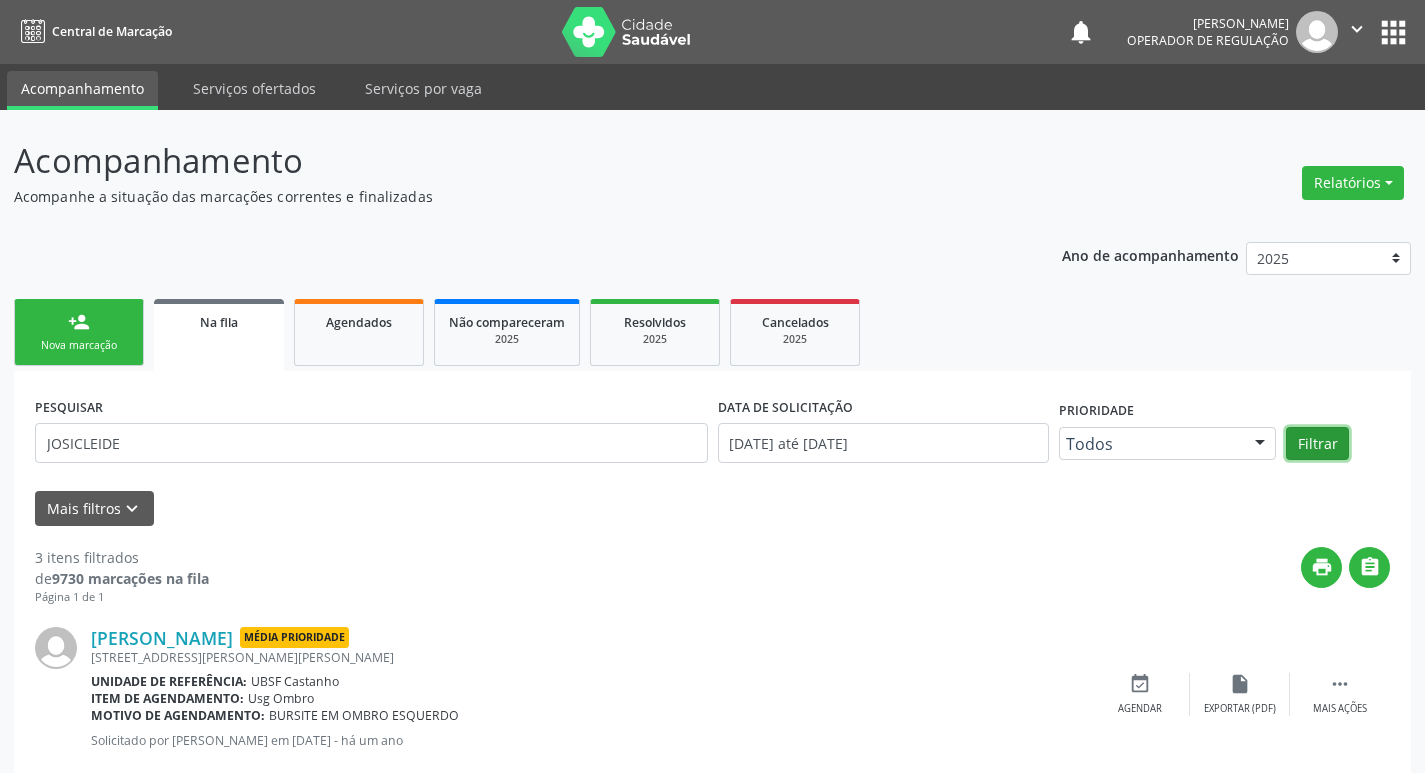 click on "Filtrar" at bounding box center [1317, 444] 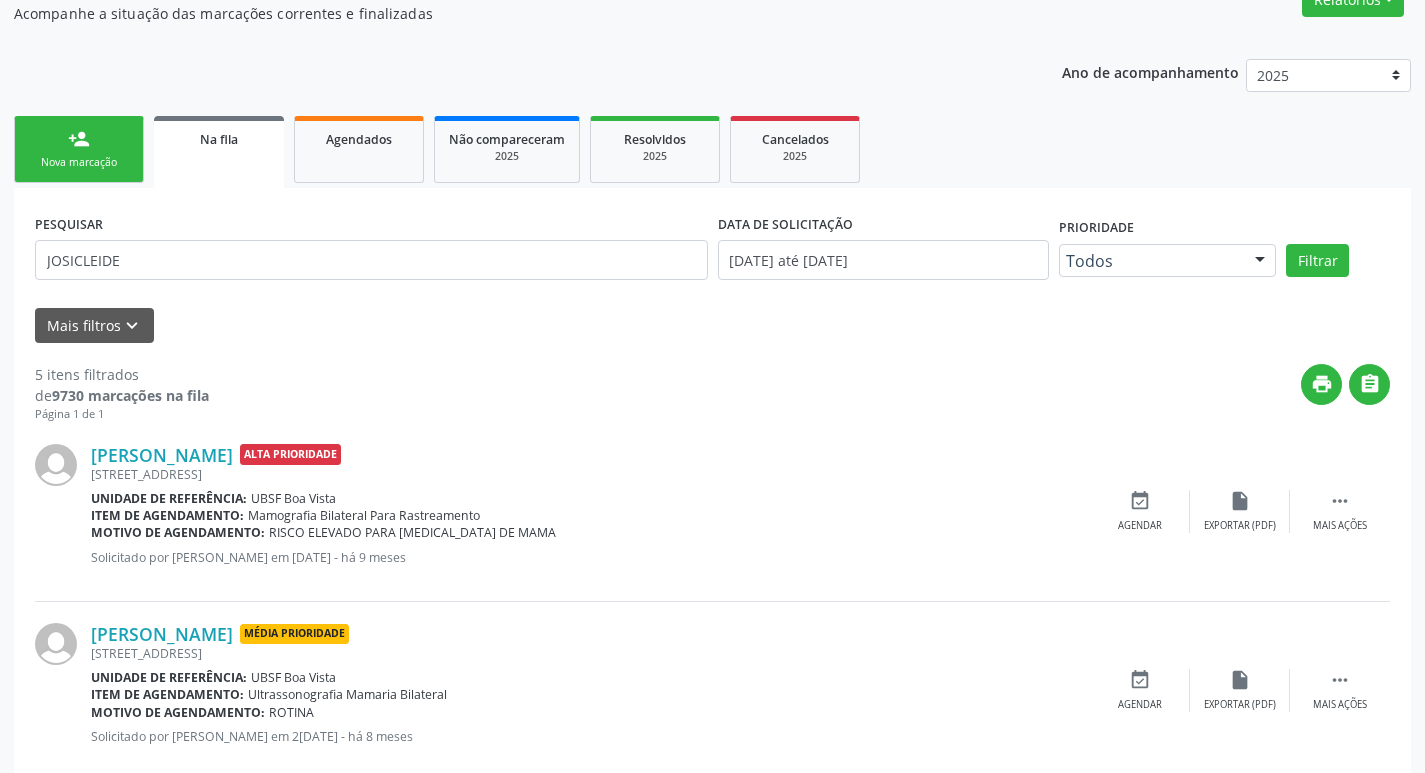 scroll, scrollTop: 180, scrollLeft: 0, axis: vertical 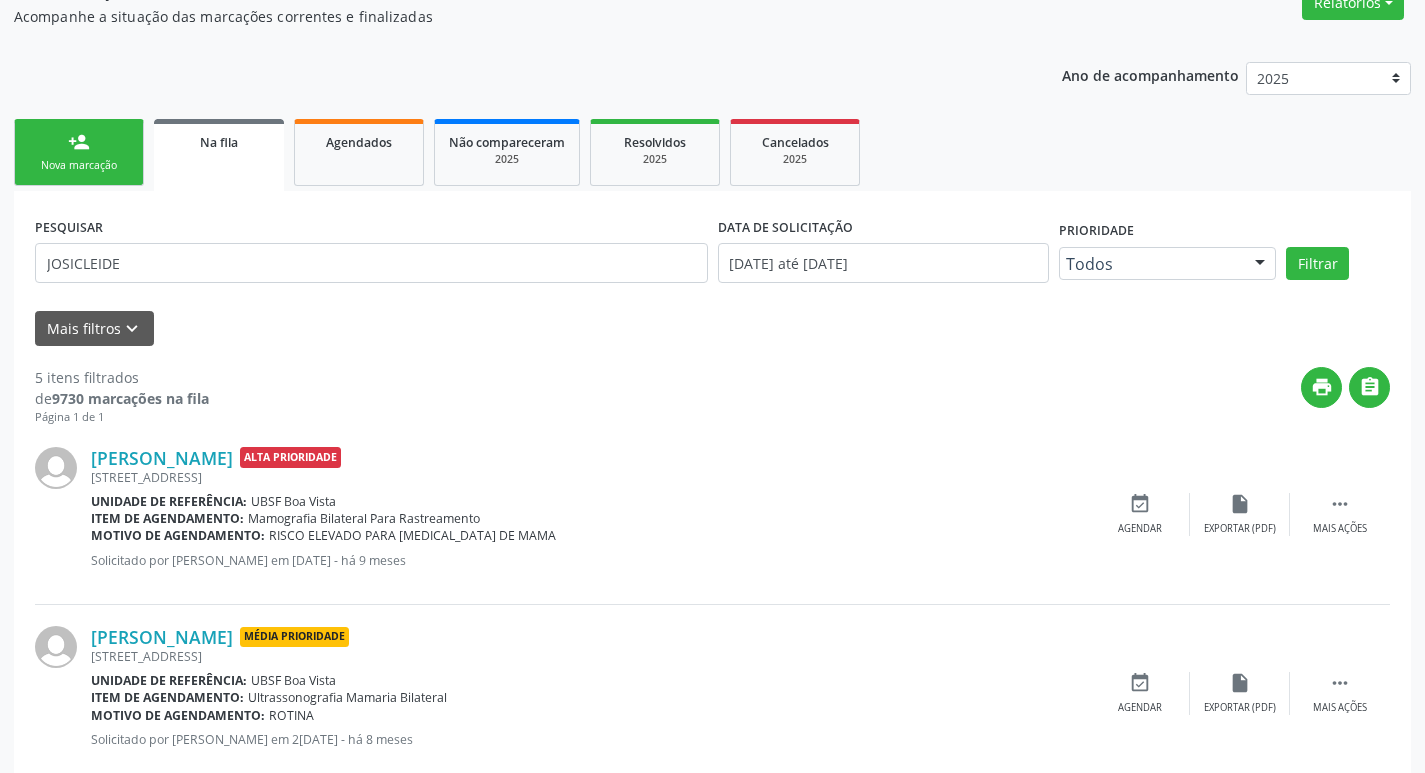 click on "Agendados" at bounding box center [359, 152] 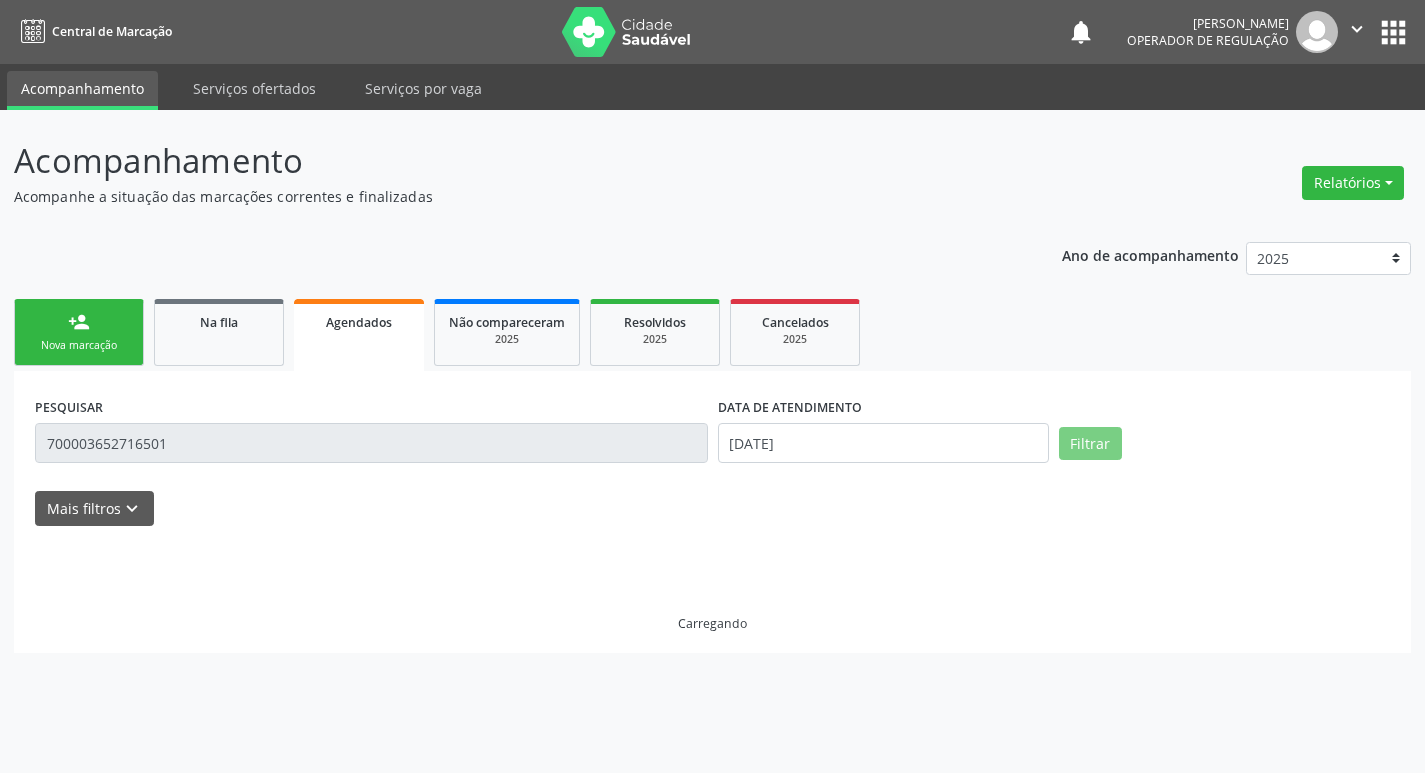 scroll, scrollTop: 0, scrollLeft: 0, axis: both 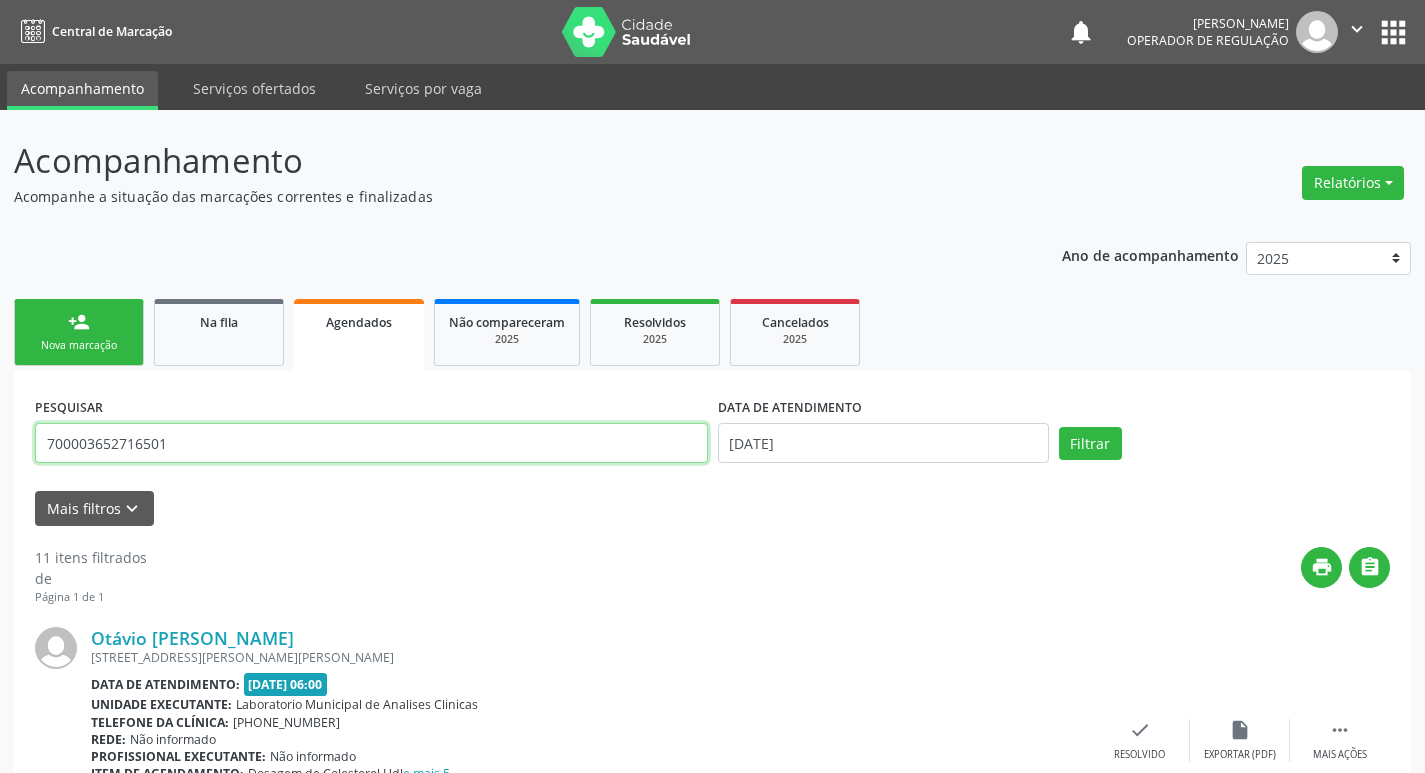click on "700003652716501" at bounding box center (371, 443) 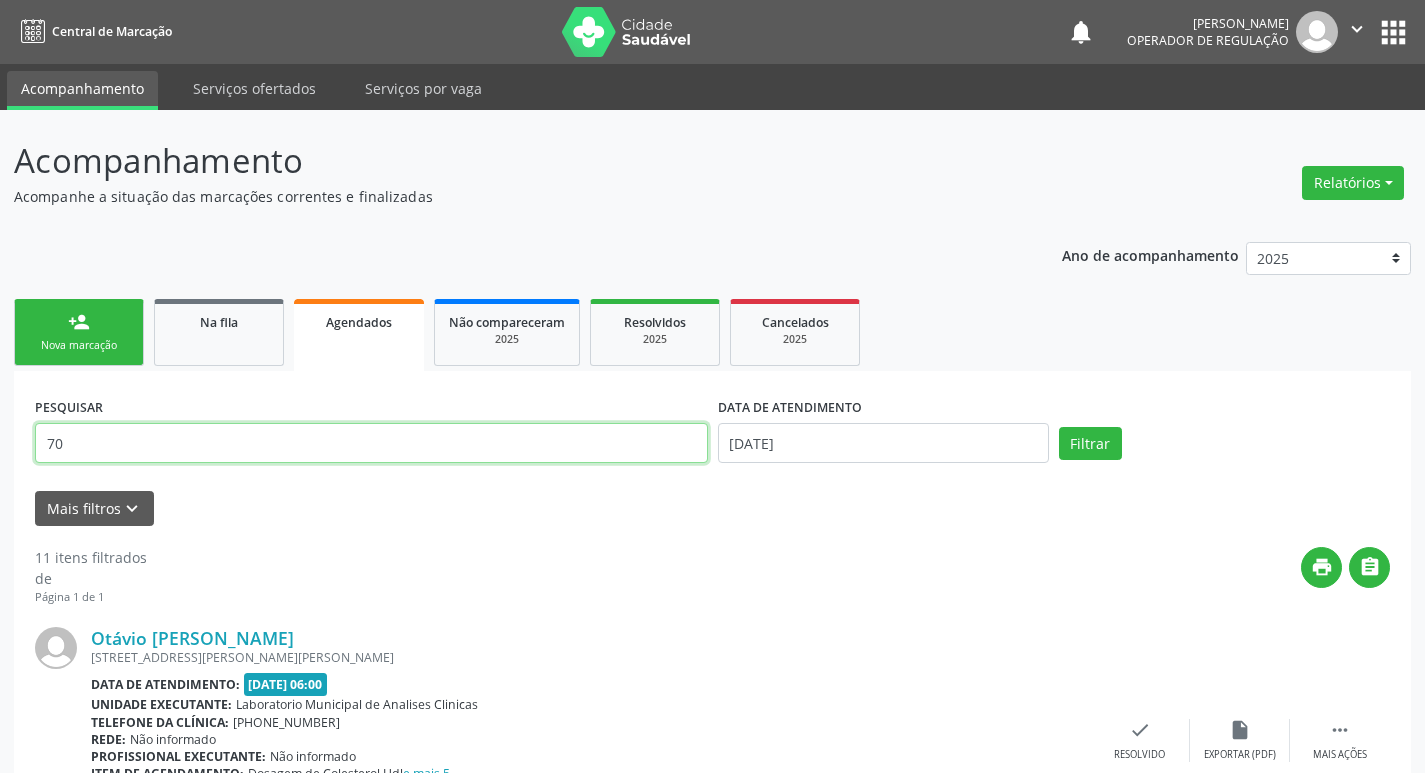 type on "7" 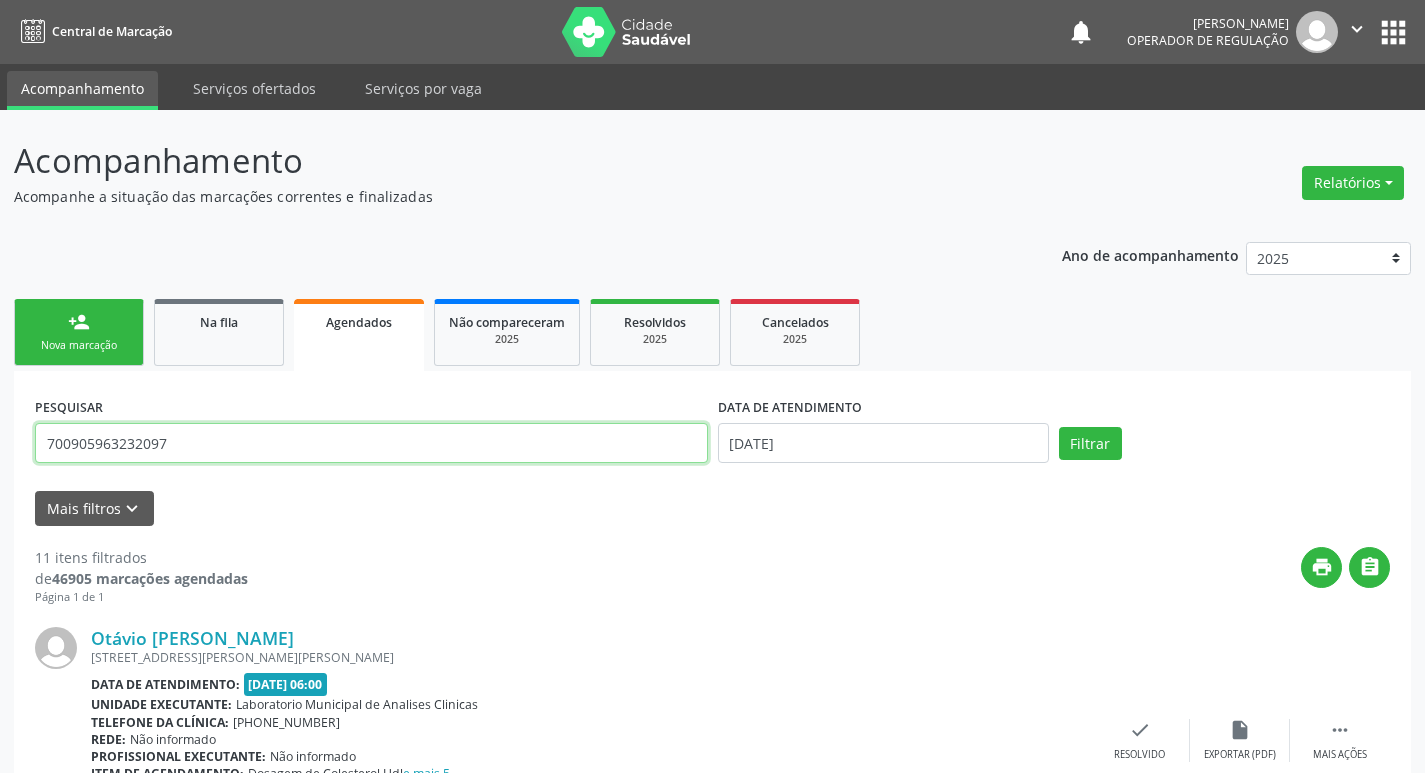 type on "700905963232097" 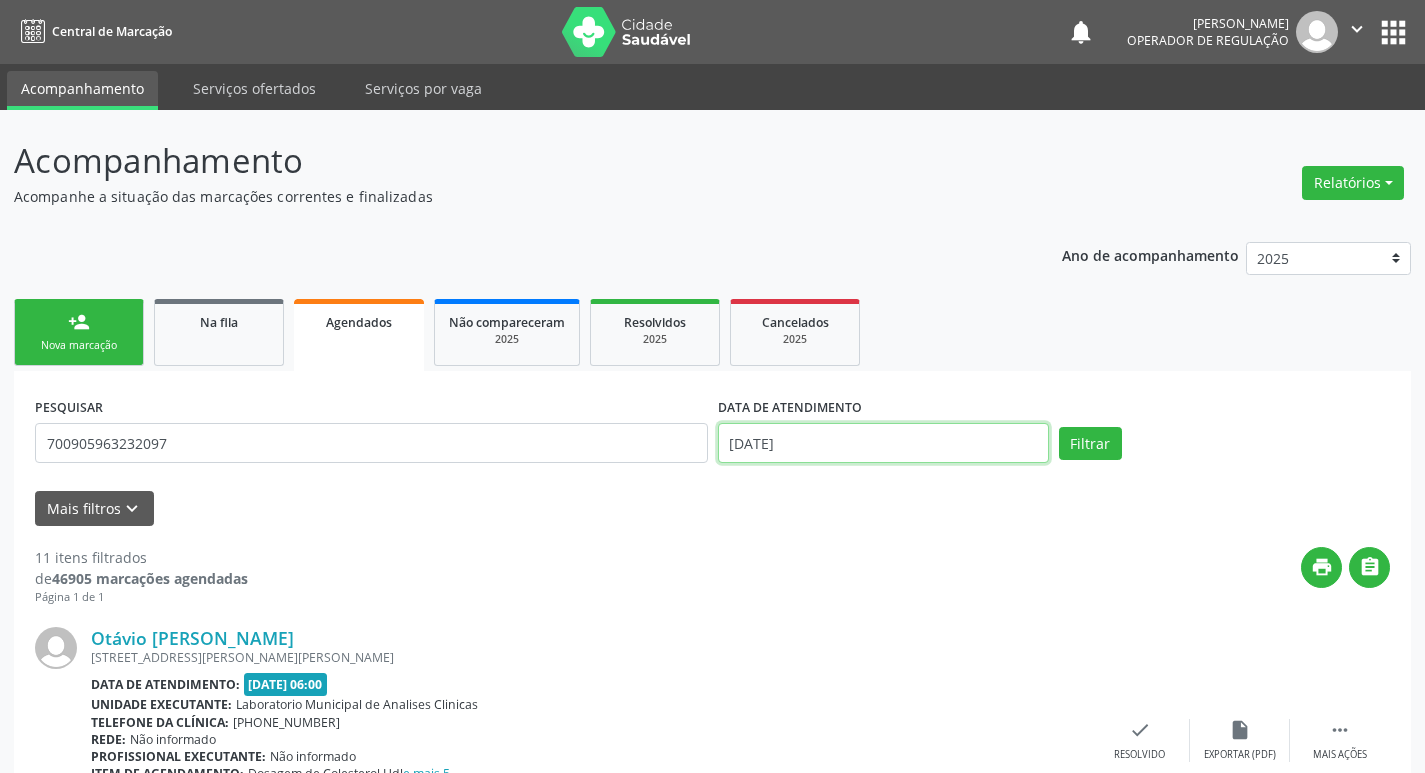 click on "[DATE]" at bounding box center (883, 443) 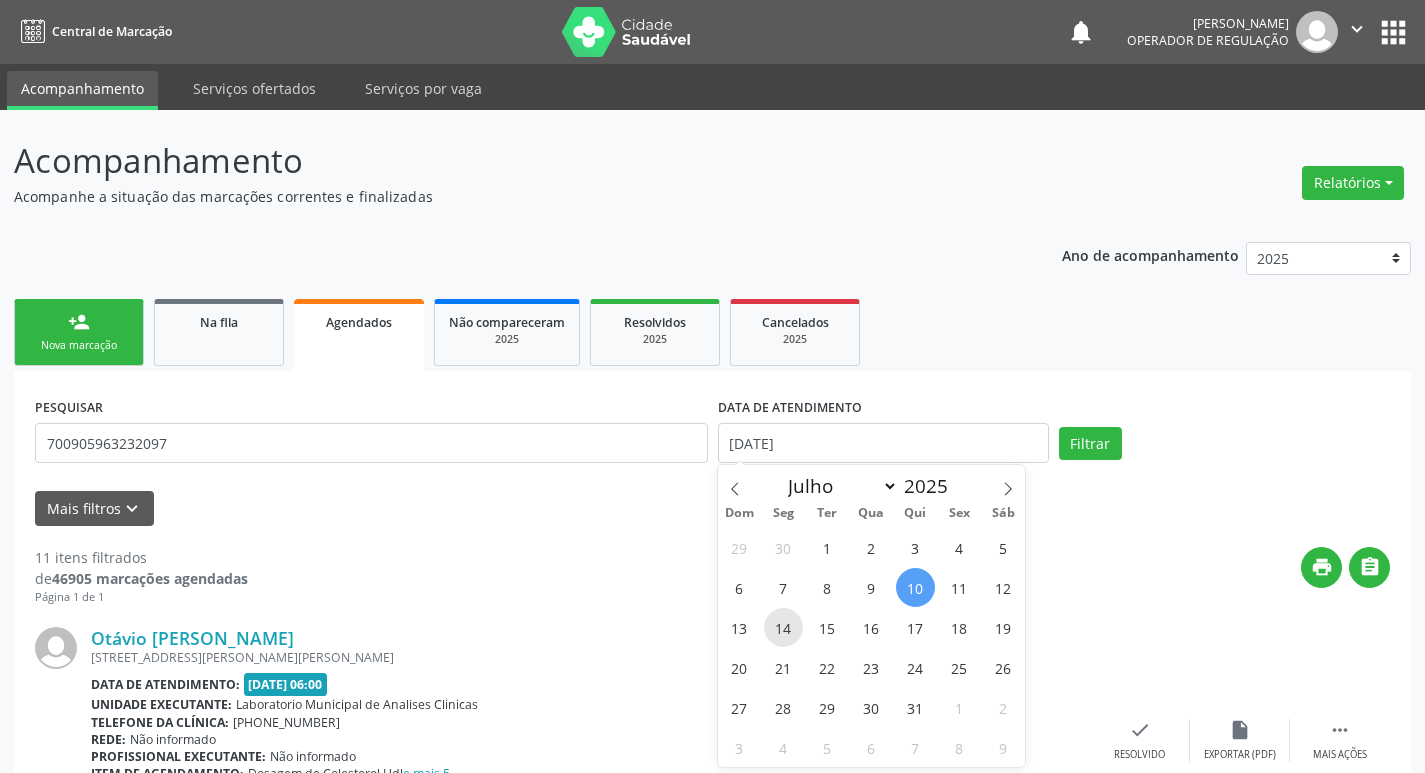 click on "14" at bounding box center [783, 627] 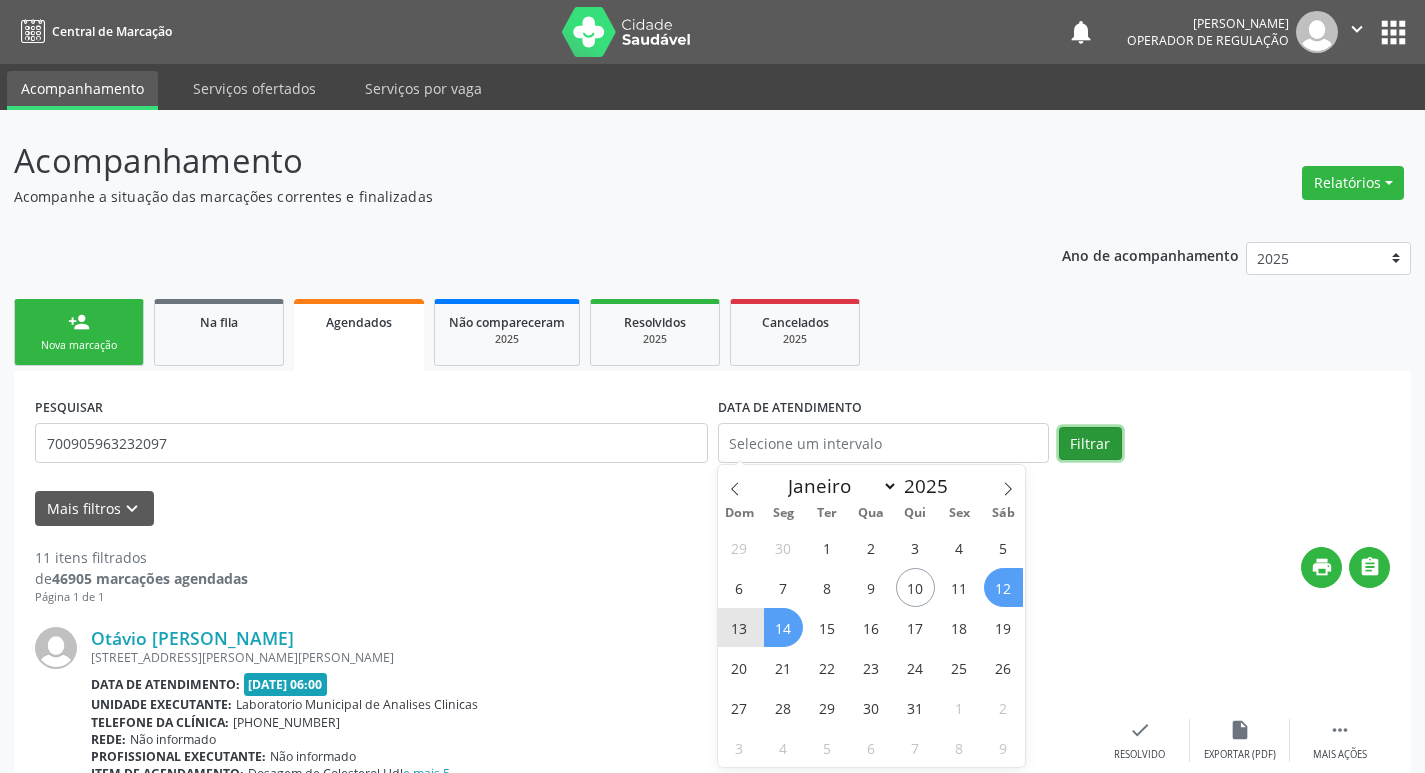 click on "Filtrar" at bounding box center [1090, 444] 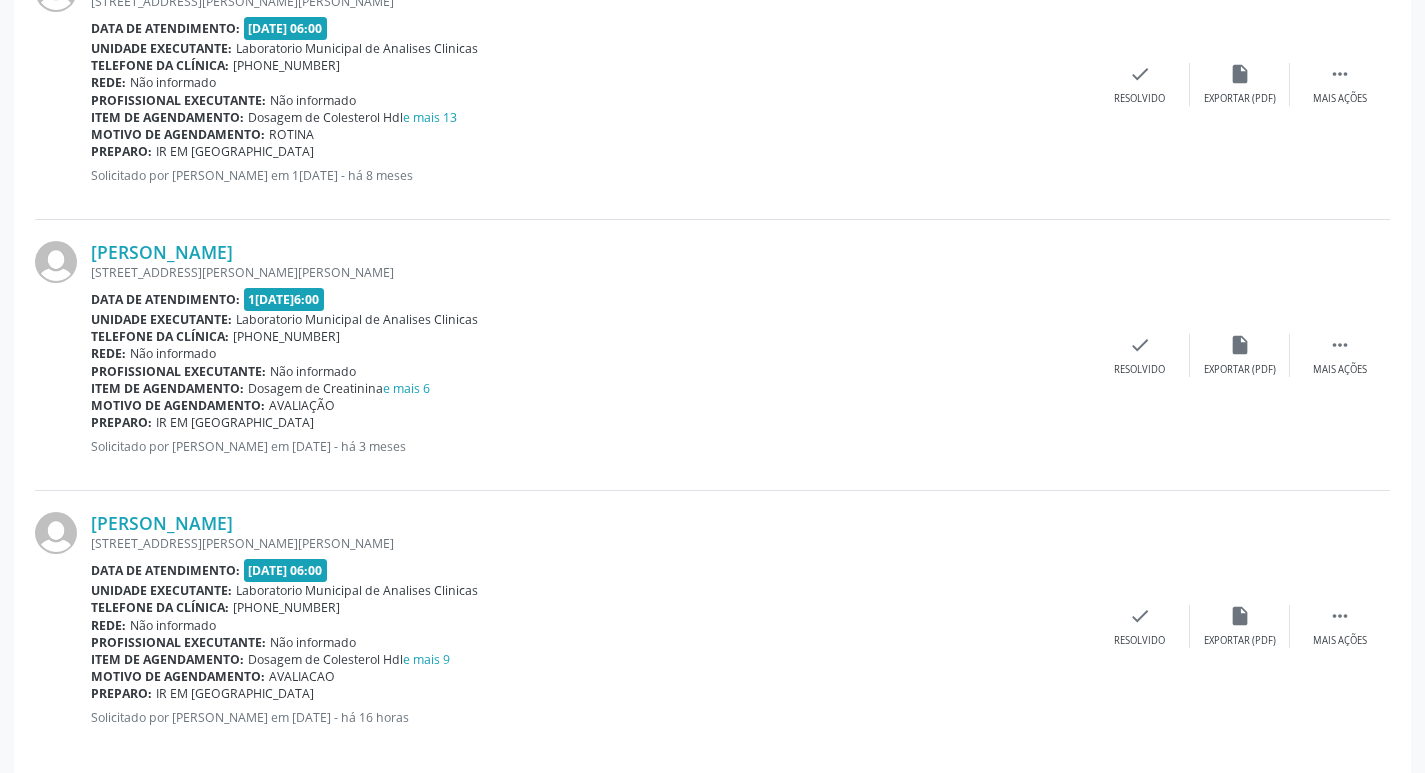 scroll, scrollTop: 2052, scrollLeft: 0, axis: vertical 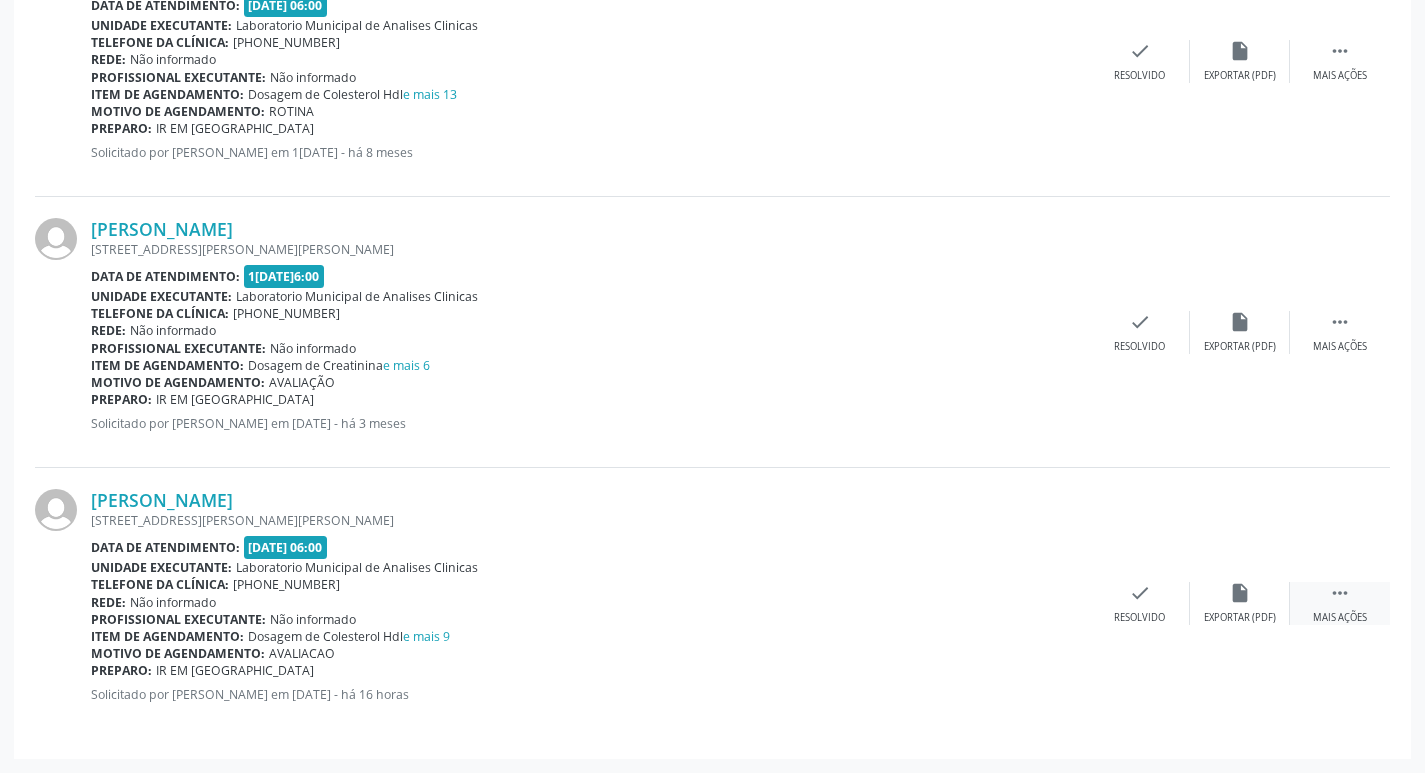 click on "" at bounding box center (1340, 593) 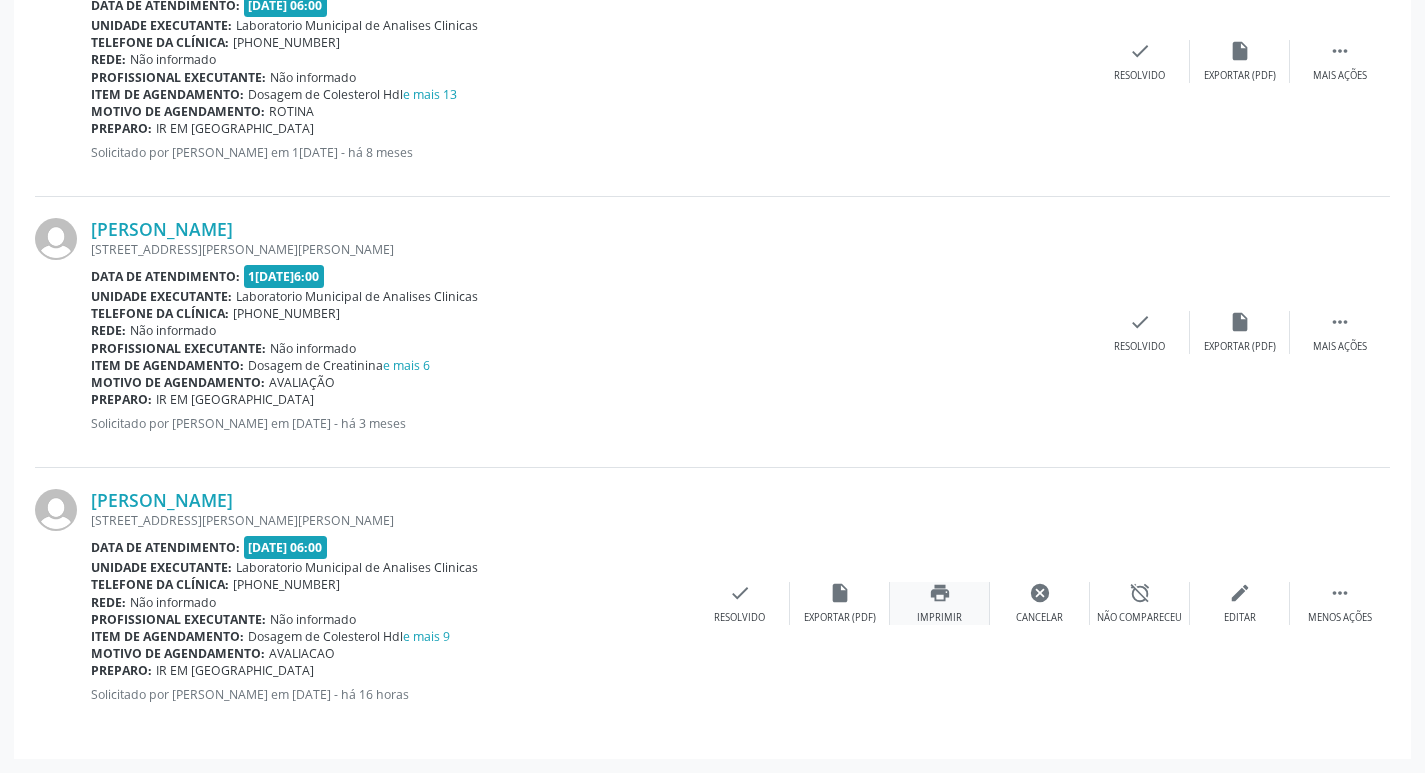 click on "print
Imprimir" at bounding box center [940, 603] 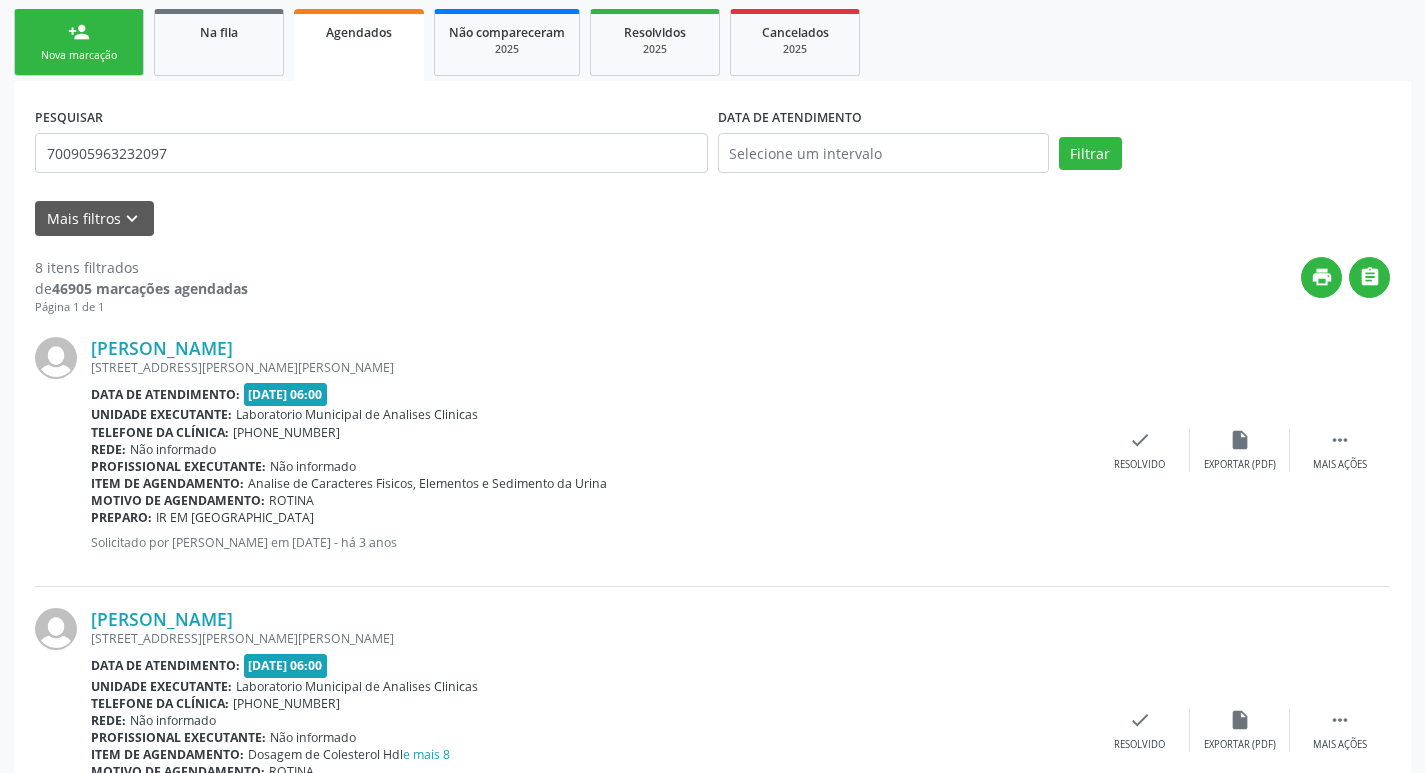 scroll, scrollTop: 0, scrollLeft: 0, axis: both 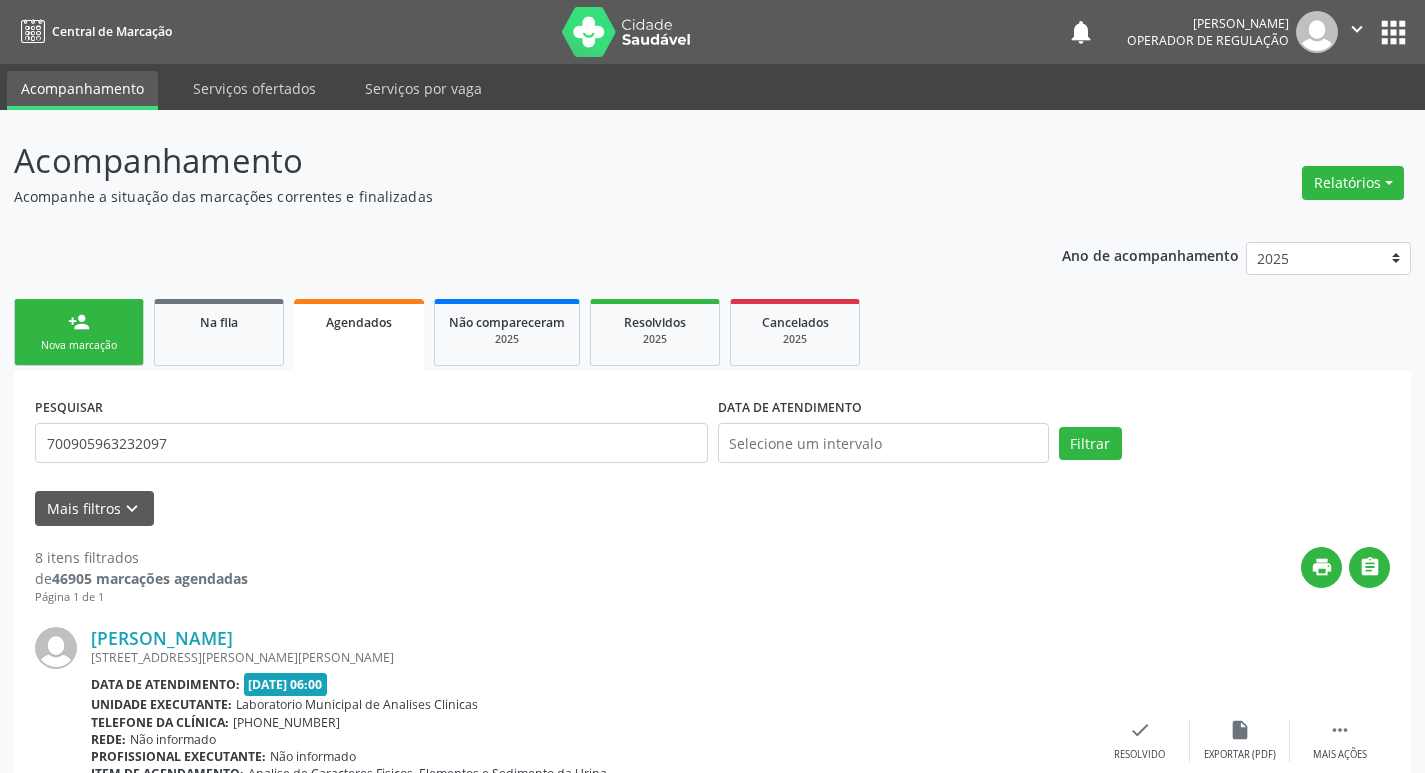 click on "Agendados" at bounding box center (359, 335) 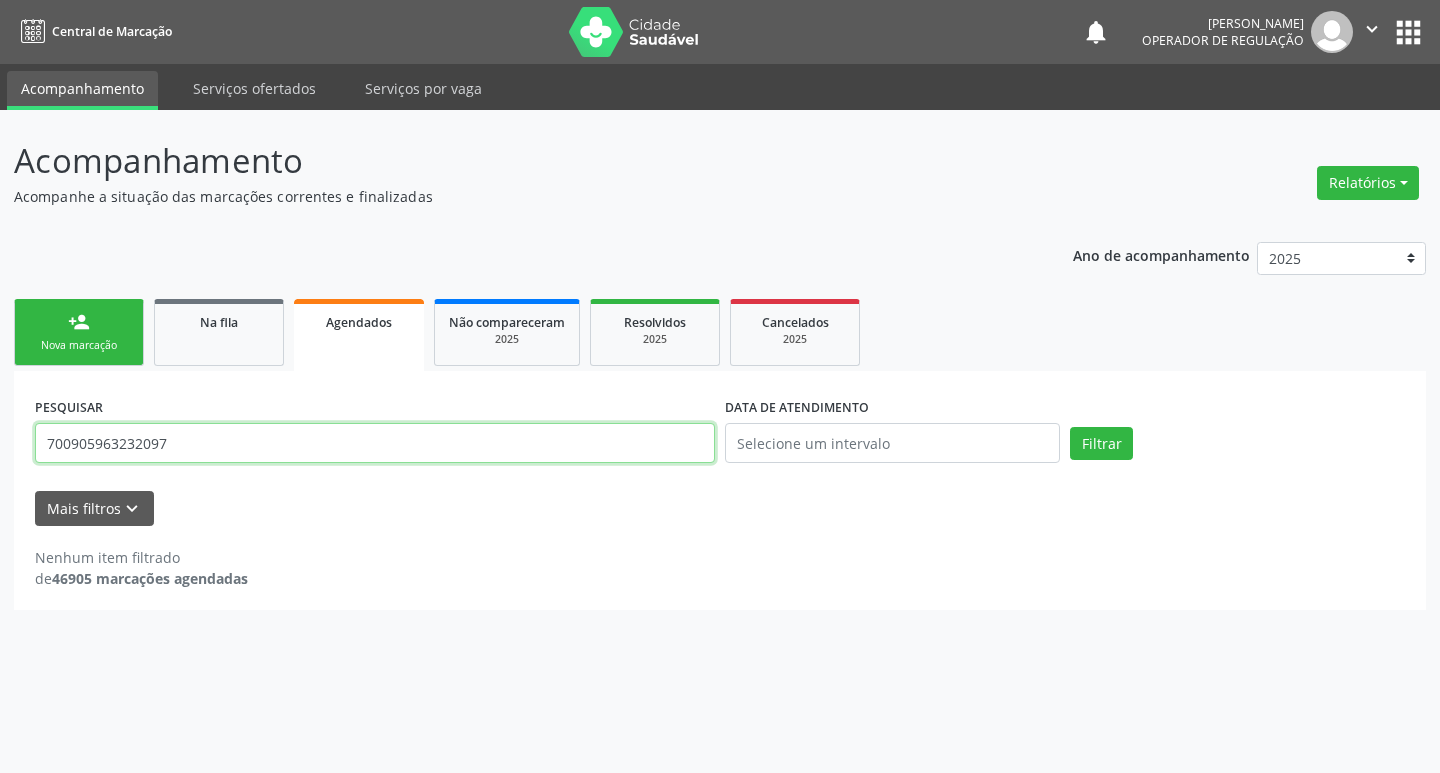 click on "700905963232097" at bounding box center (375, 443) 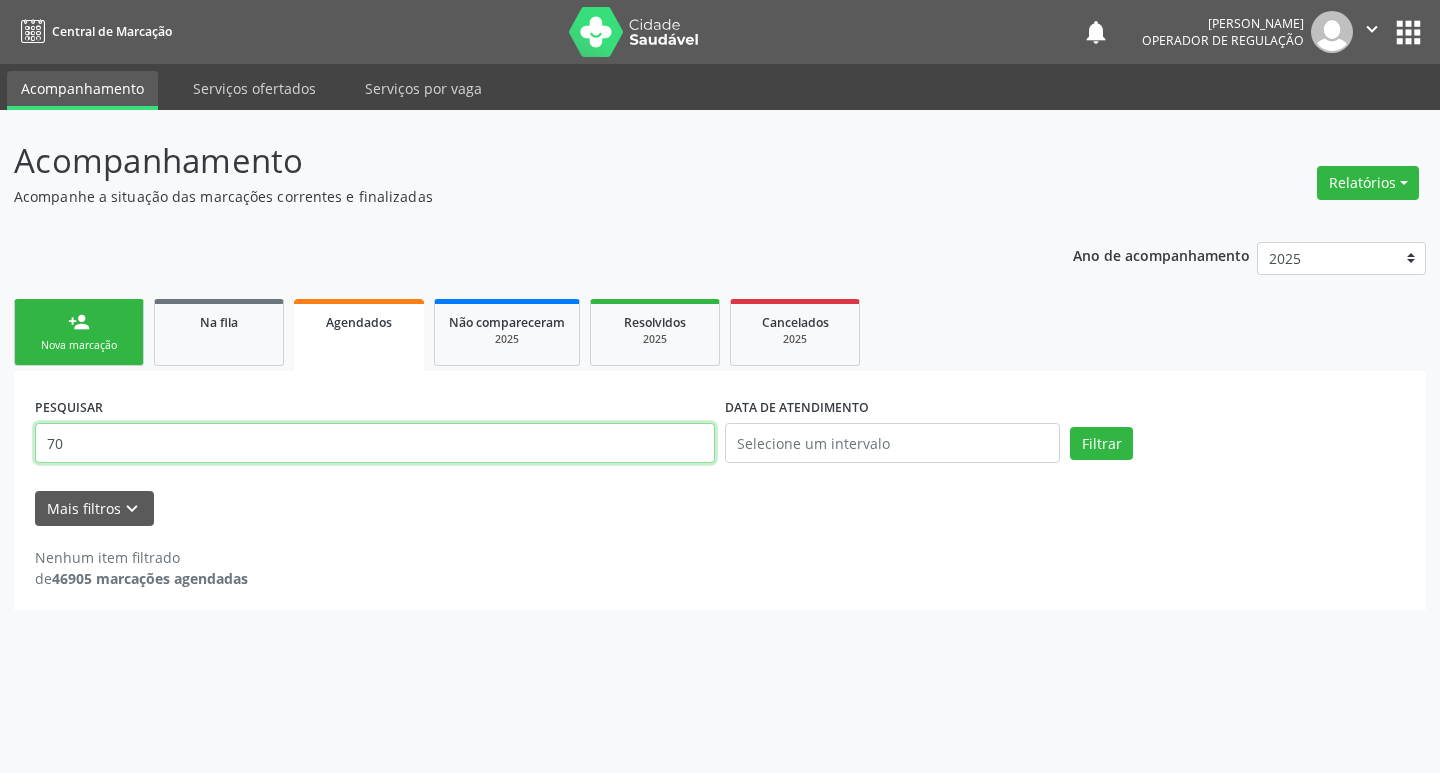 type on "7" 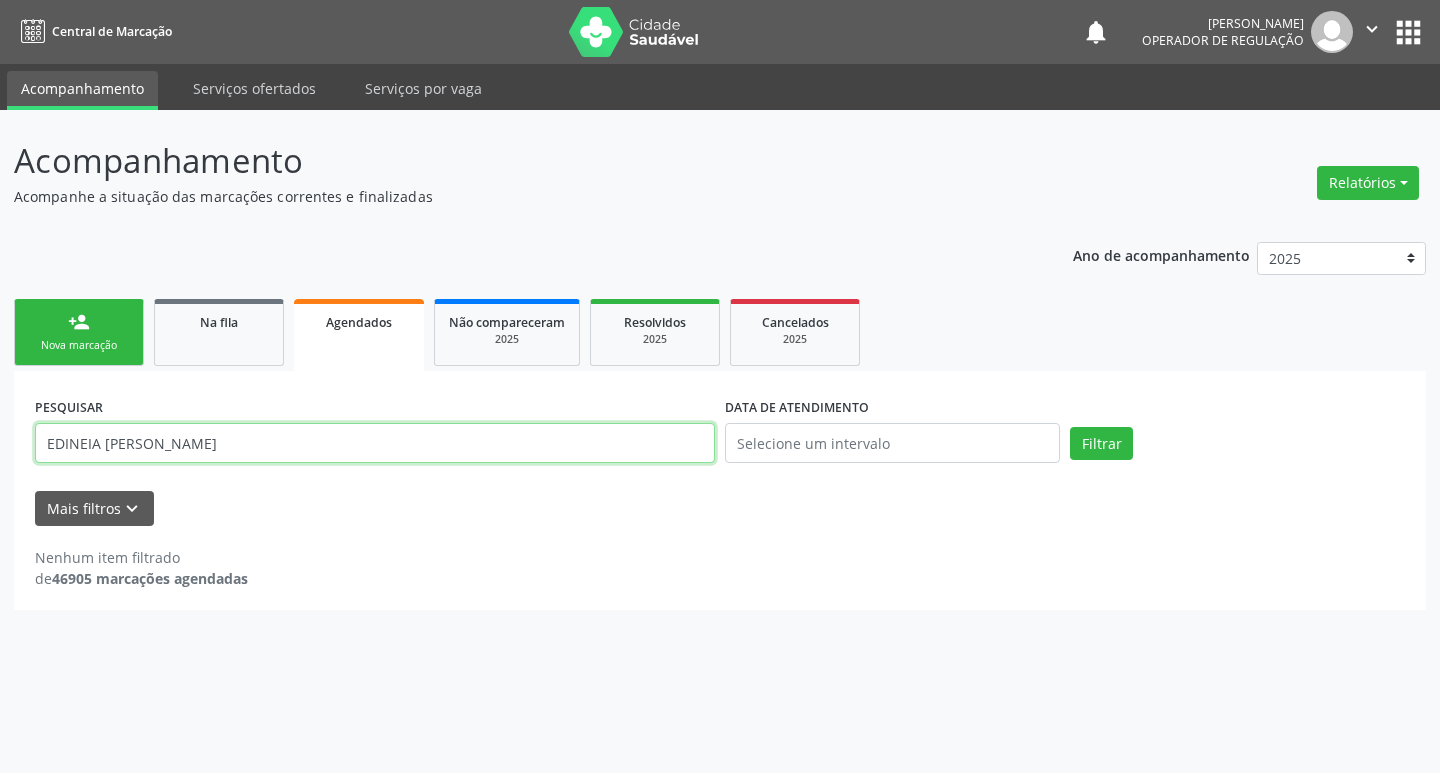 type on "EDINEIA [PERSON_NAME]" 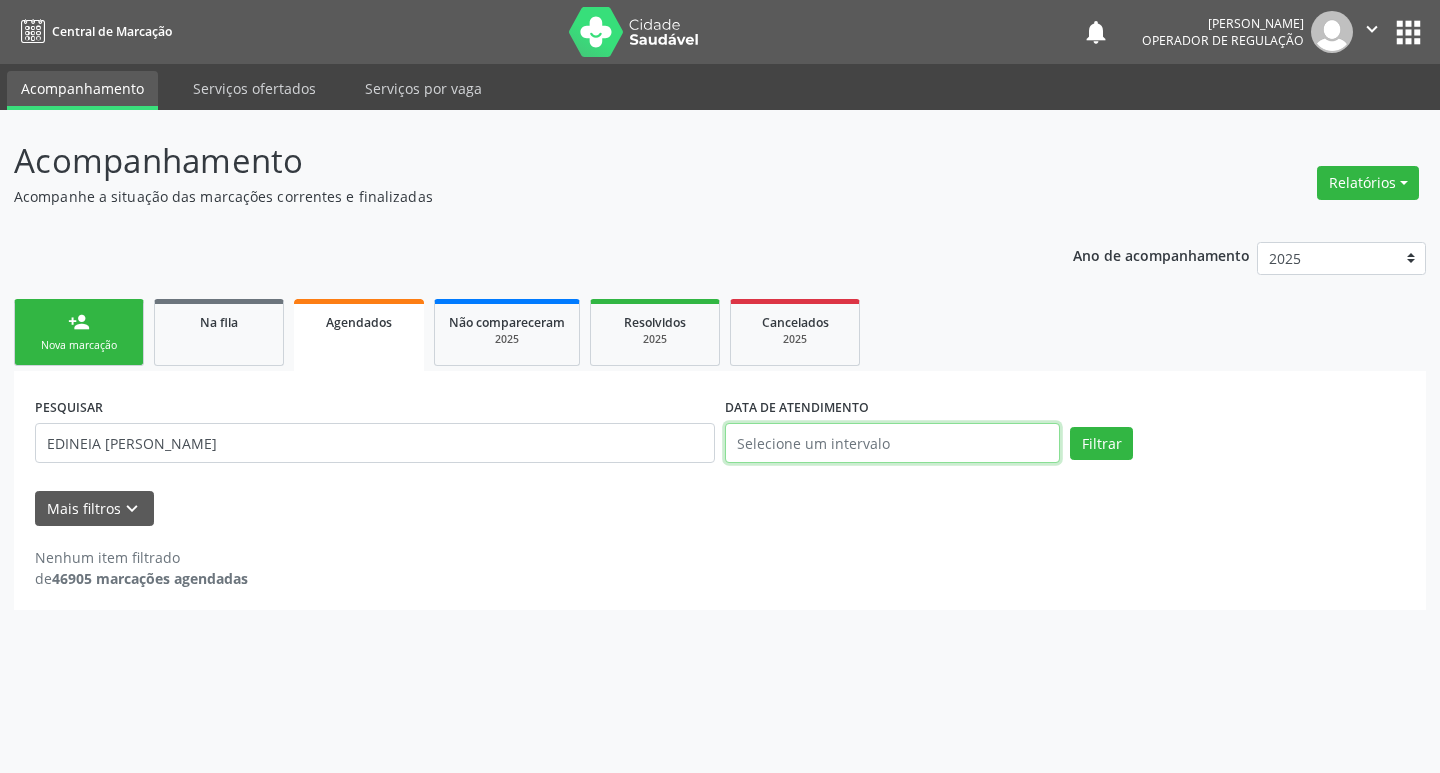 click at bounding box center (892, 443) 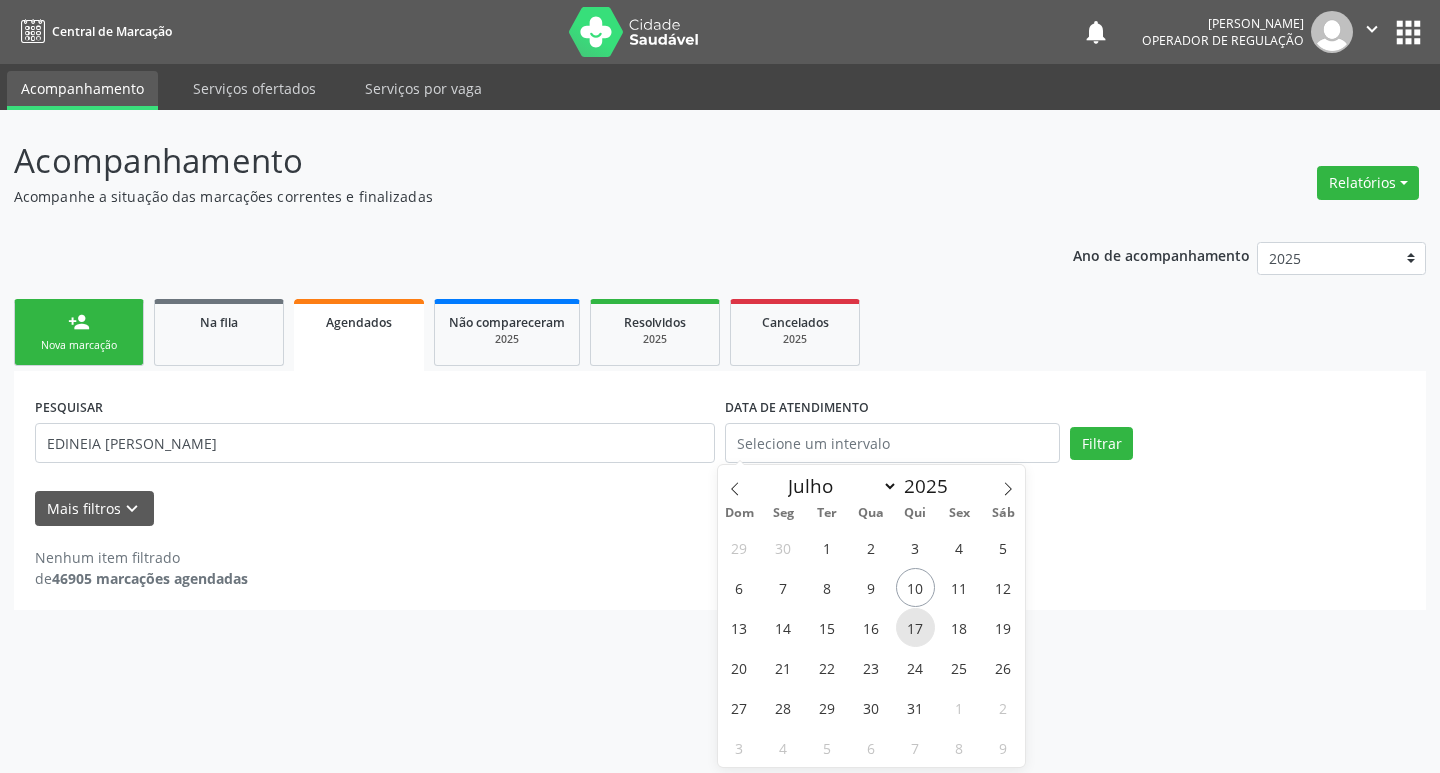 click on "17" at bounding box center [915, 627] 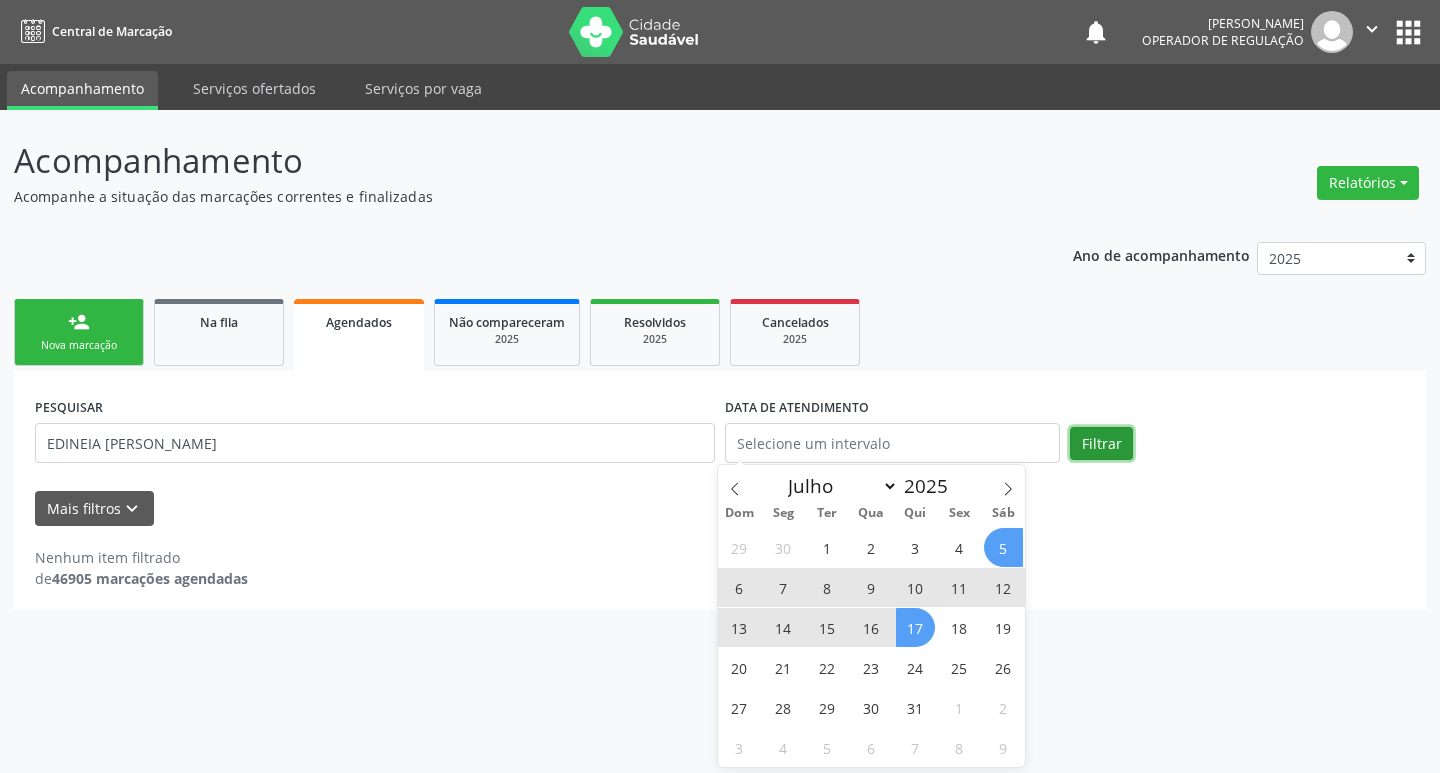 click on "Filtrar" at bounding box center [1101, 444] 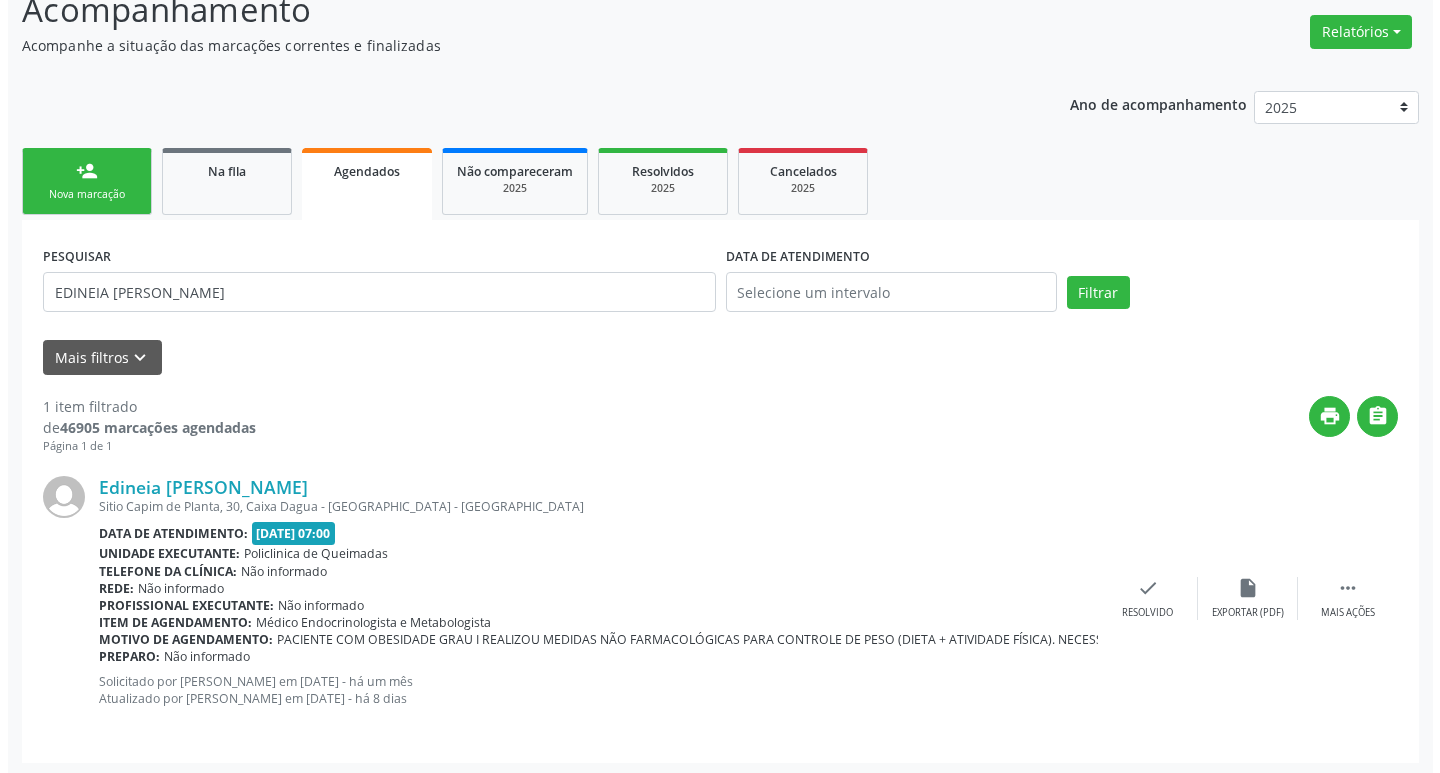 scroll, scrollTop: 155, scrollLeft: 0, axis: vertical 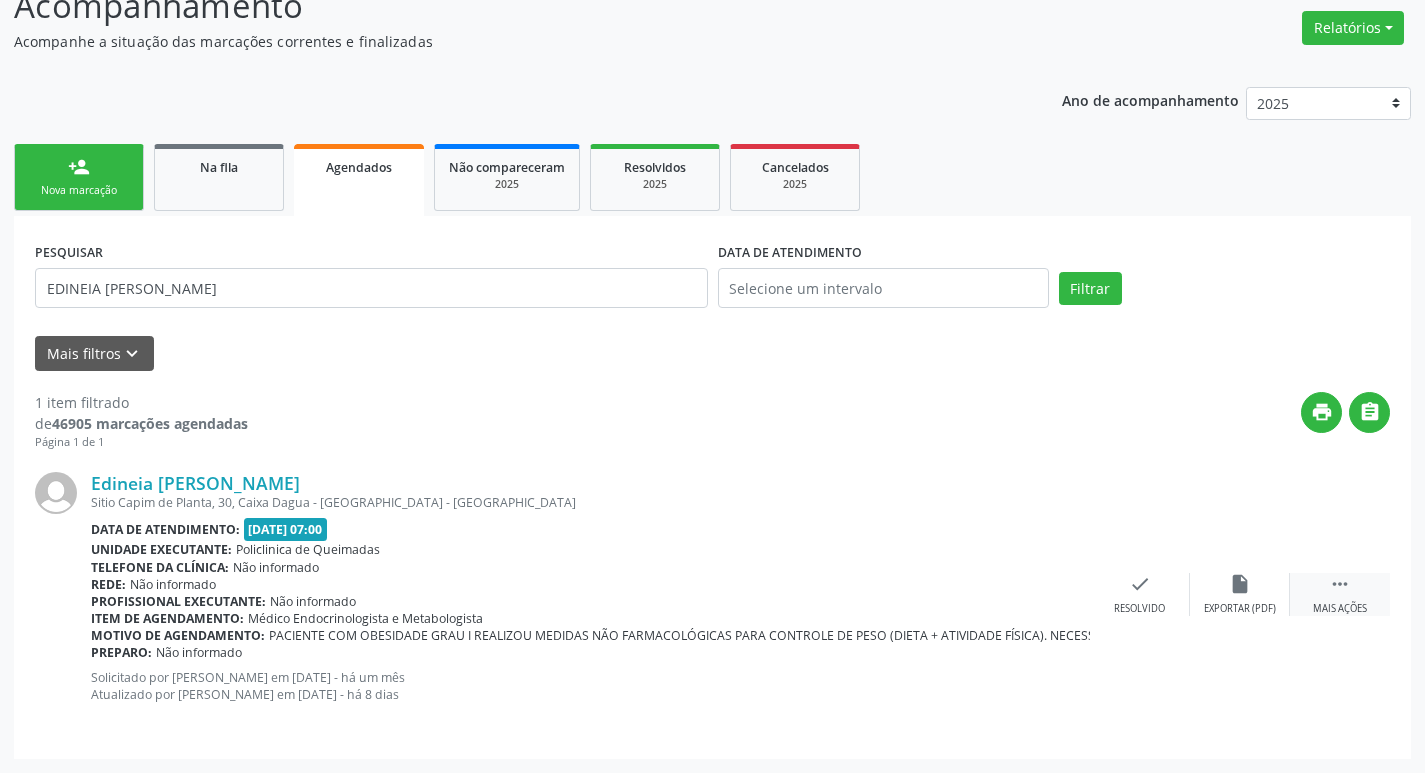 click on "
Mais ações" at bounding box center [1340, 594] 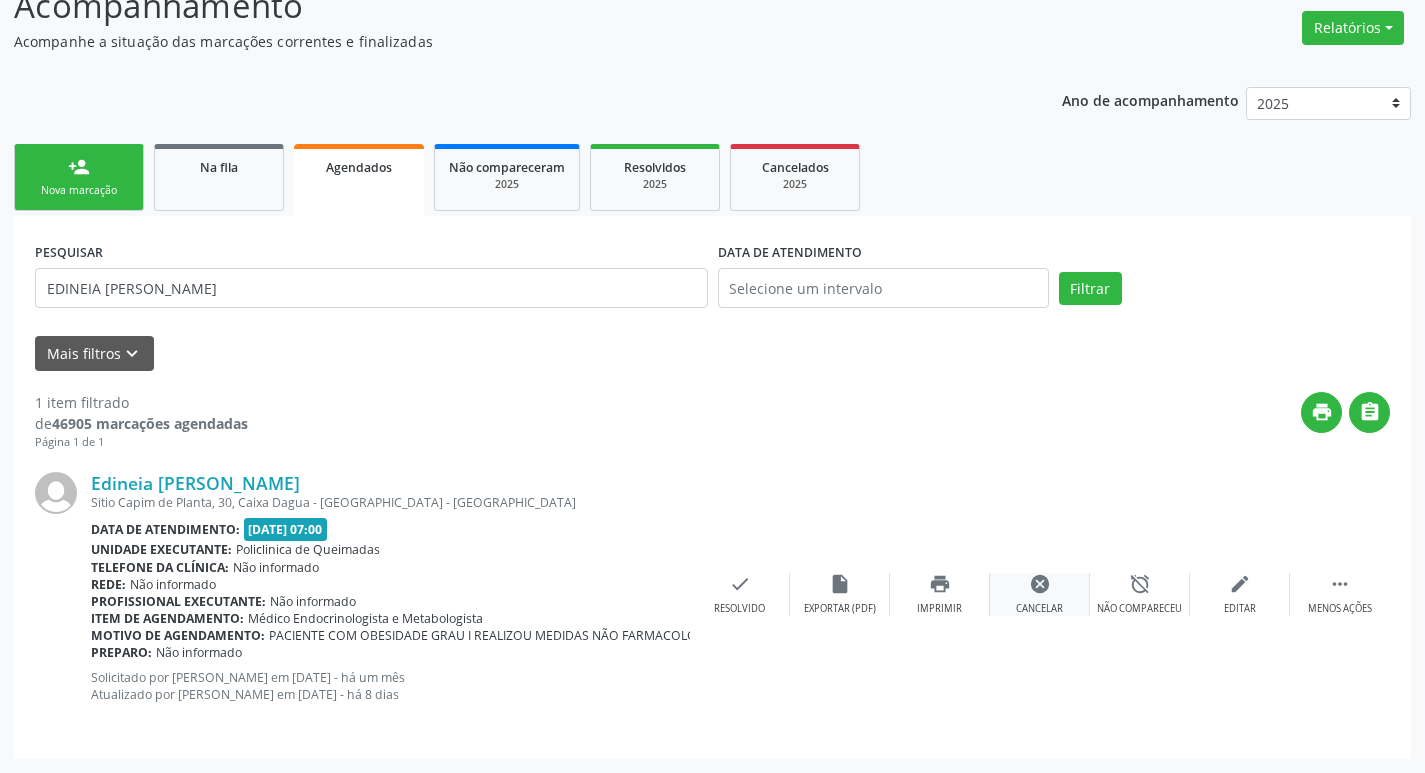 click on "Cancelar" at bounding box center (1039, 609) 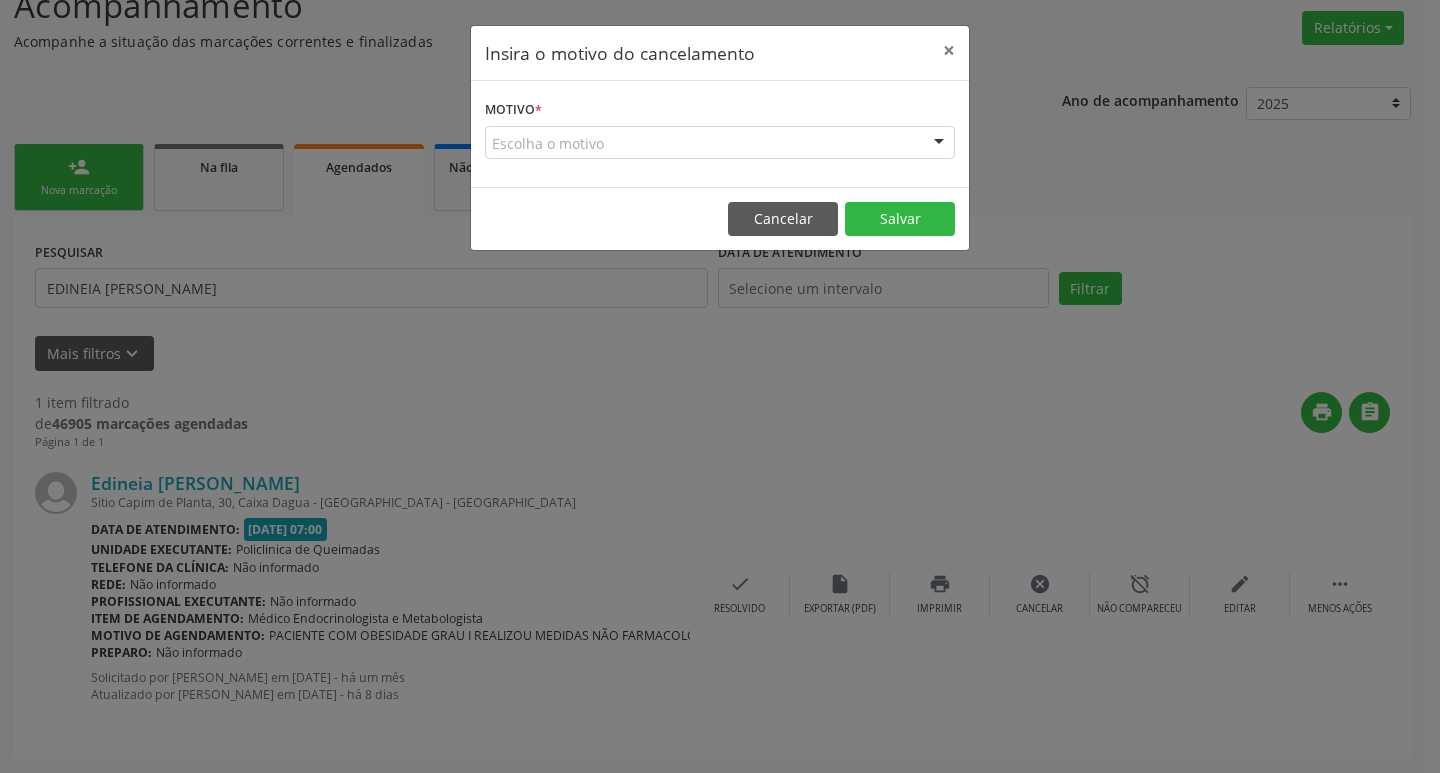 click on "Escolha o motivo" at bounding box center [720, 143] 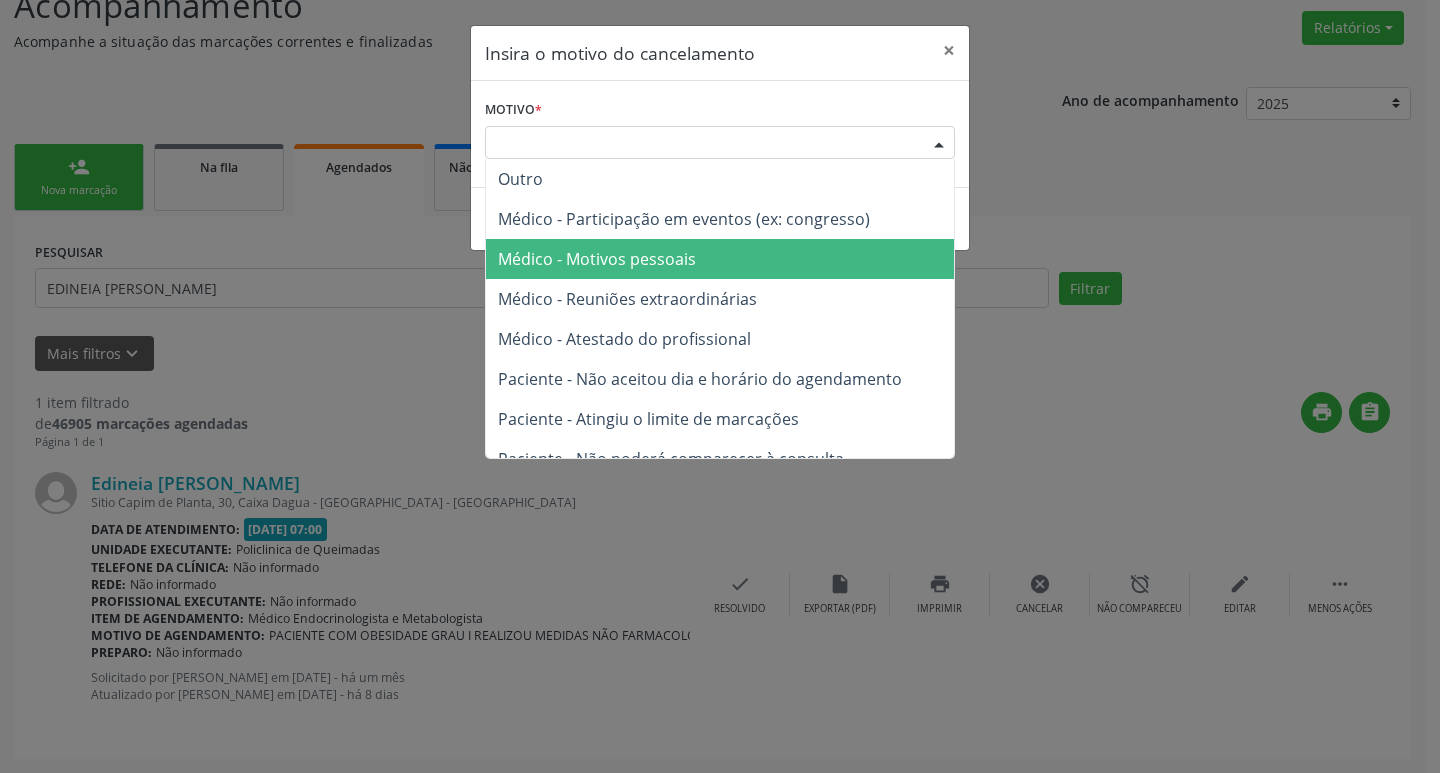 click on "Médico - Motivos pessoais" at bounding box center [597, 259] 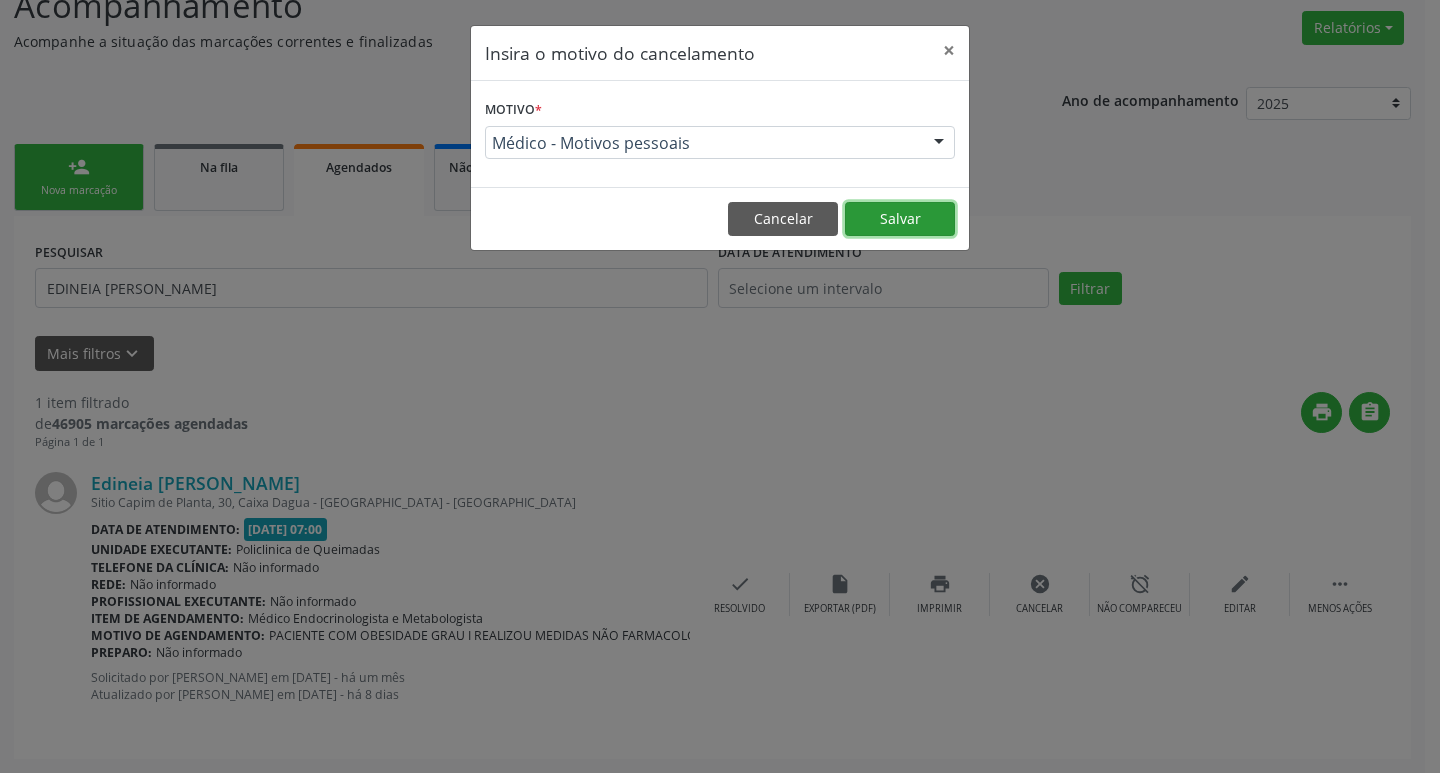 click on "Salvar" at bounding box center [900, 219] 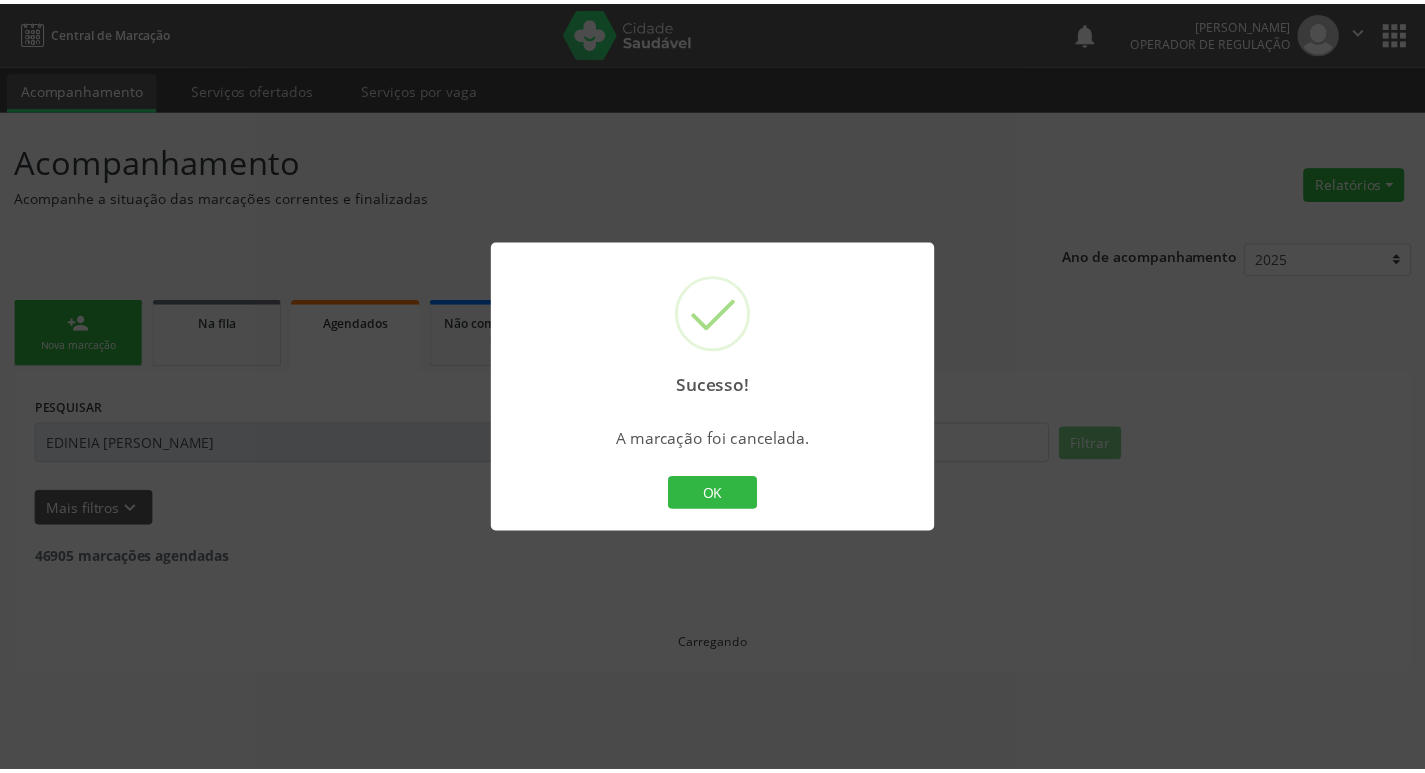 scroll, scrollTop: 0, scrollLeft: 0, axis: both 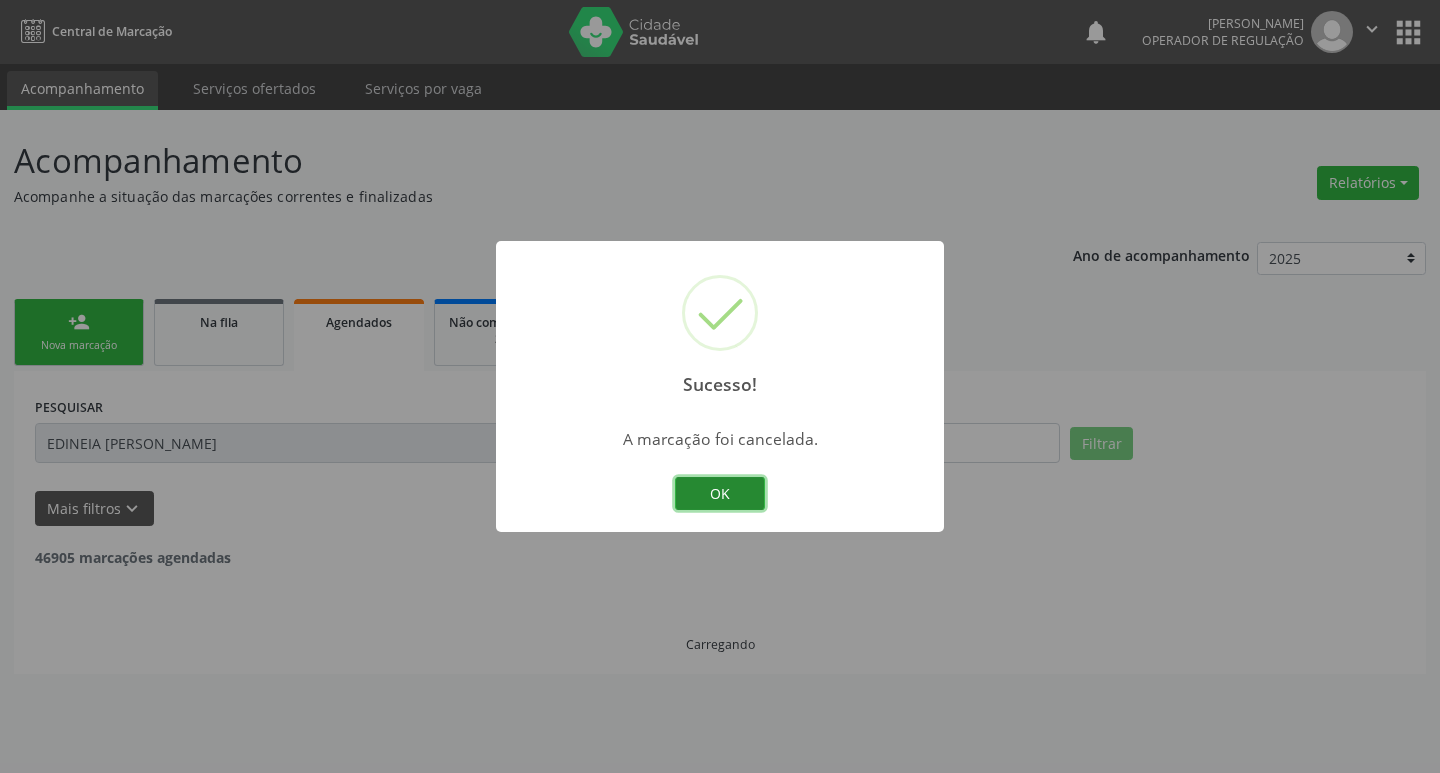 click on "OK" at bounding box center (720, 494) 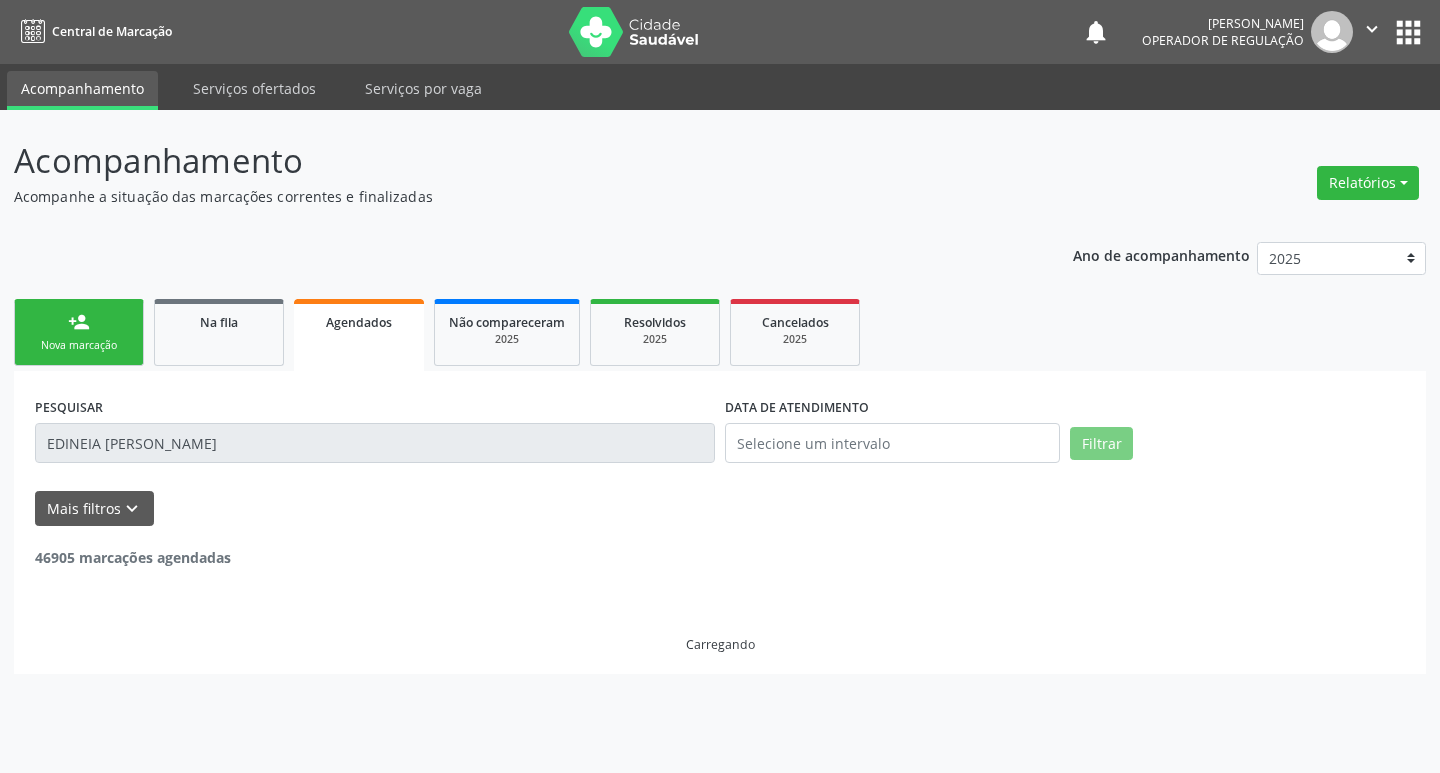 click on "Nova marcação" at bounding box center [79, 345] 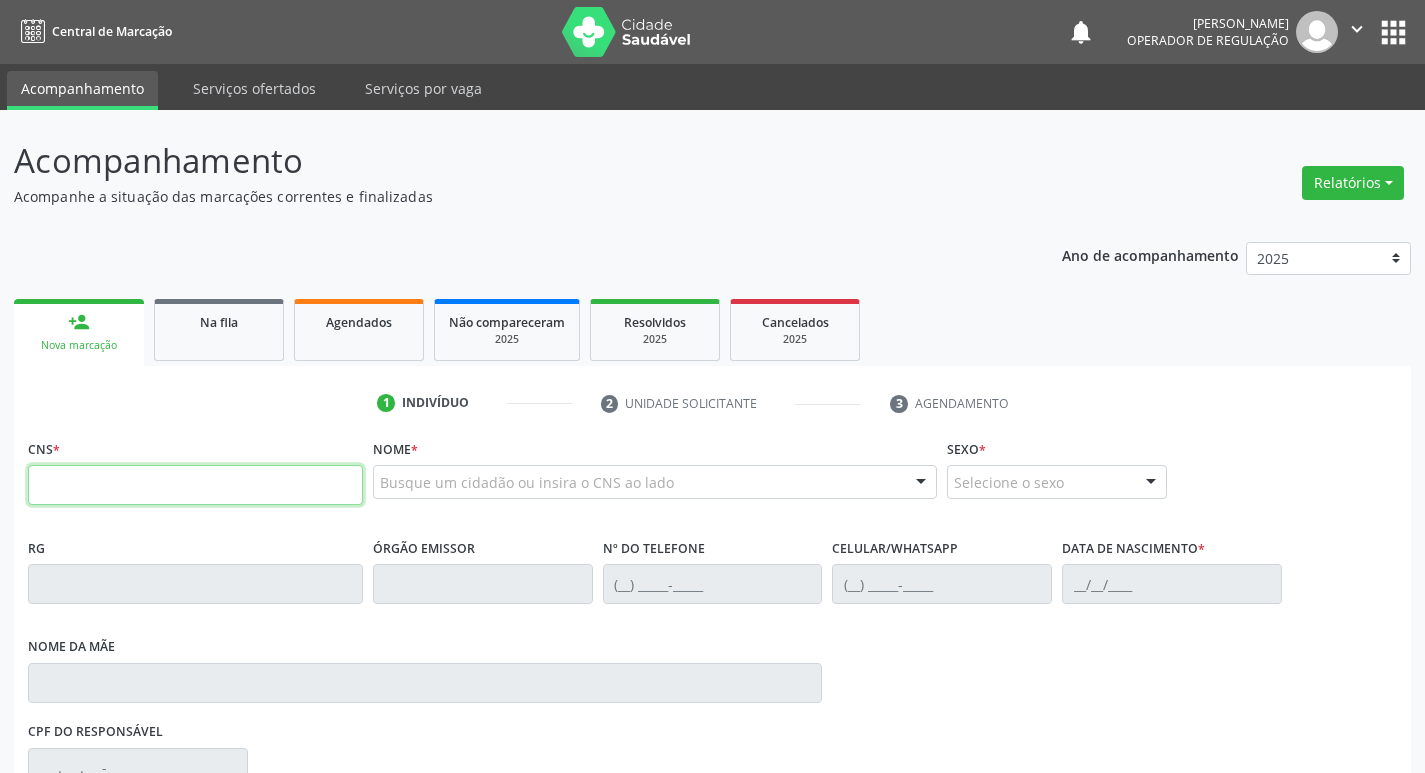 click at bounding box center [195, 485] 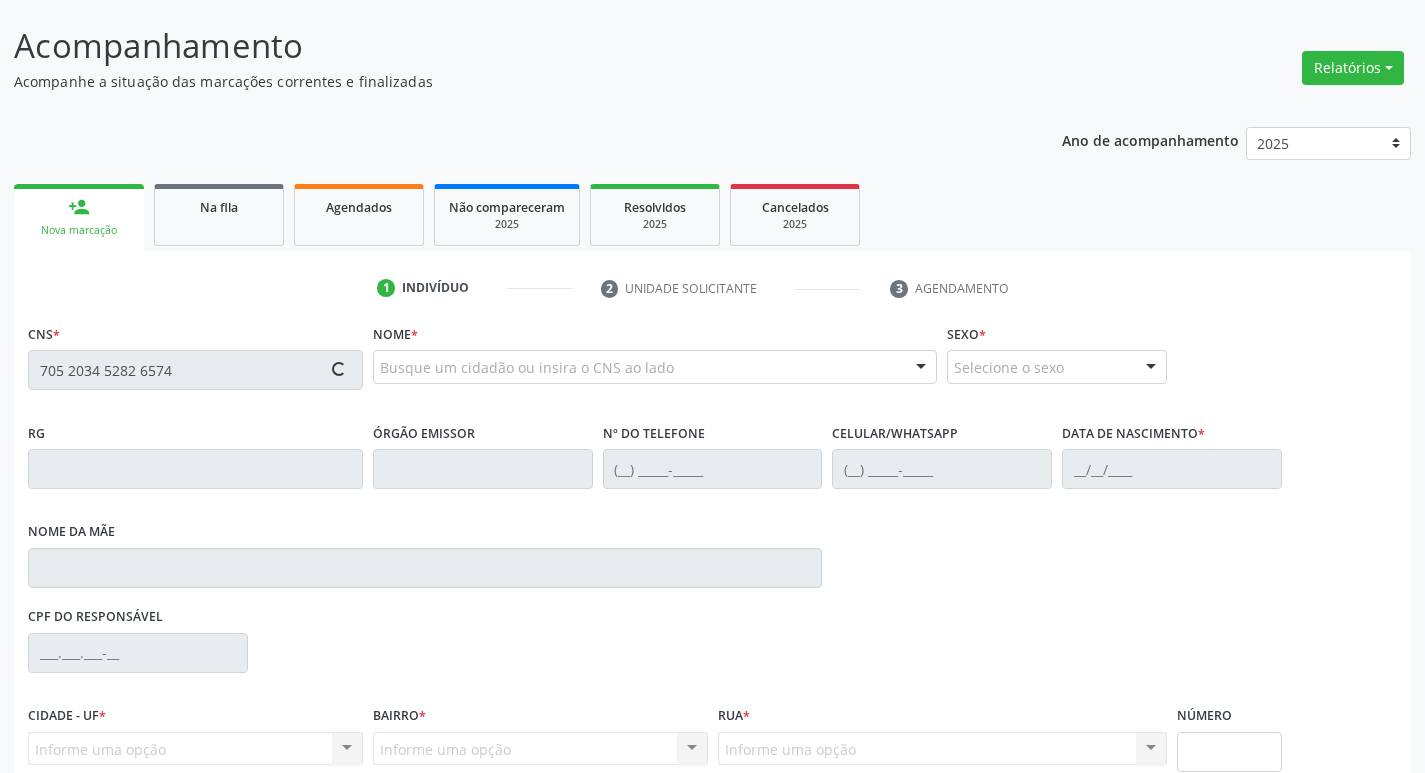 type on "705 2034 5282 6574" 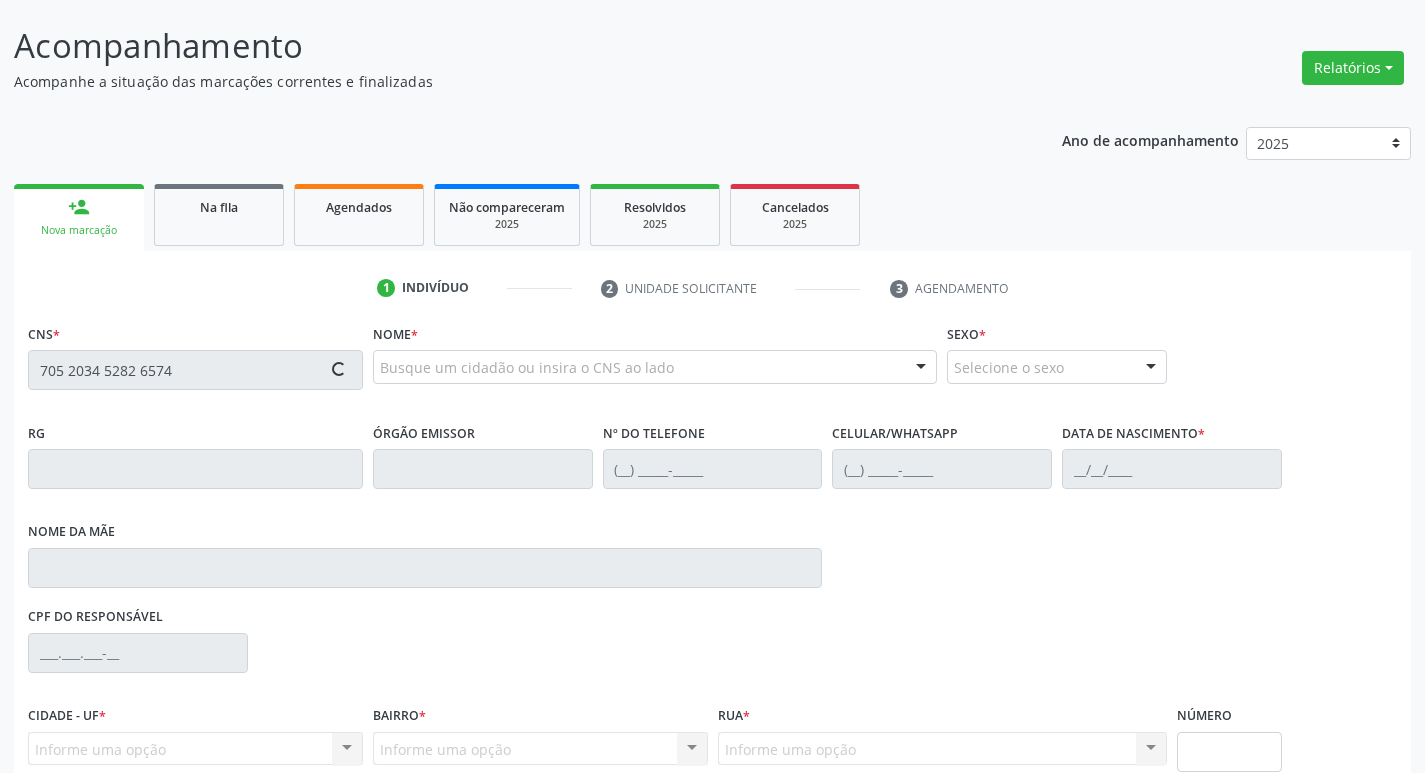 scroll, scrollTop: 297, scrollLeft: 0, axis: vertical 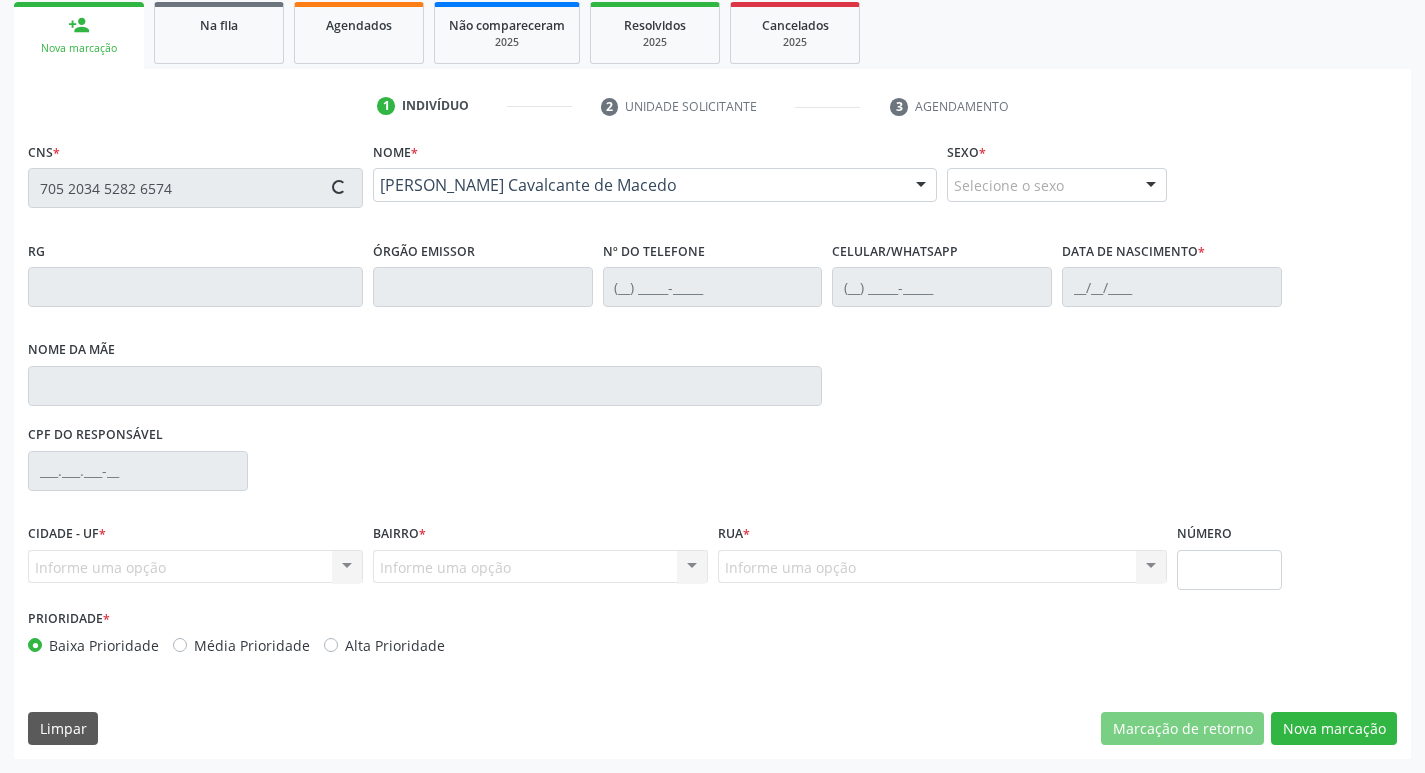 type on "[PHONE_NUMBER]" 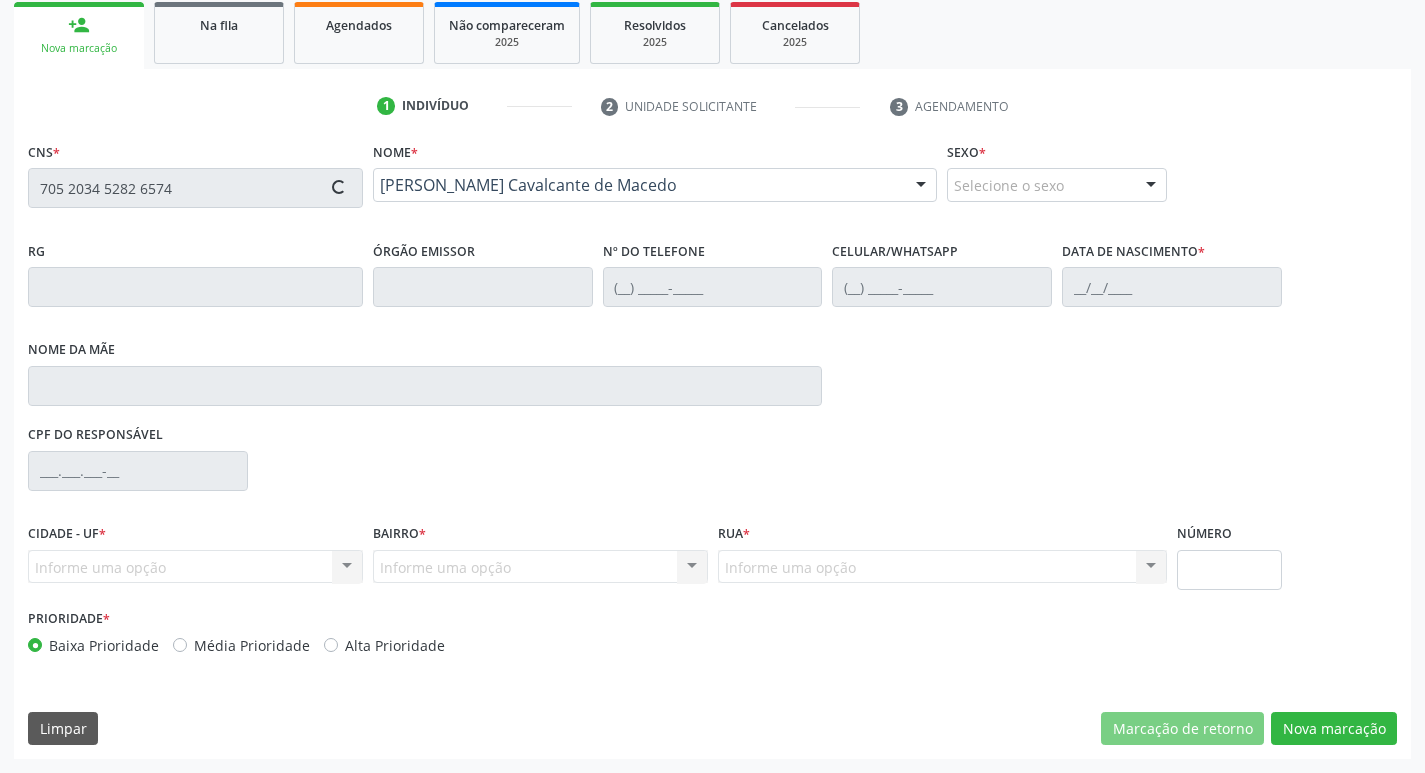 type on "[PHONE_NUMBER]" 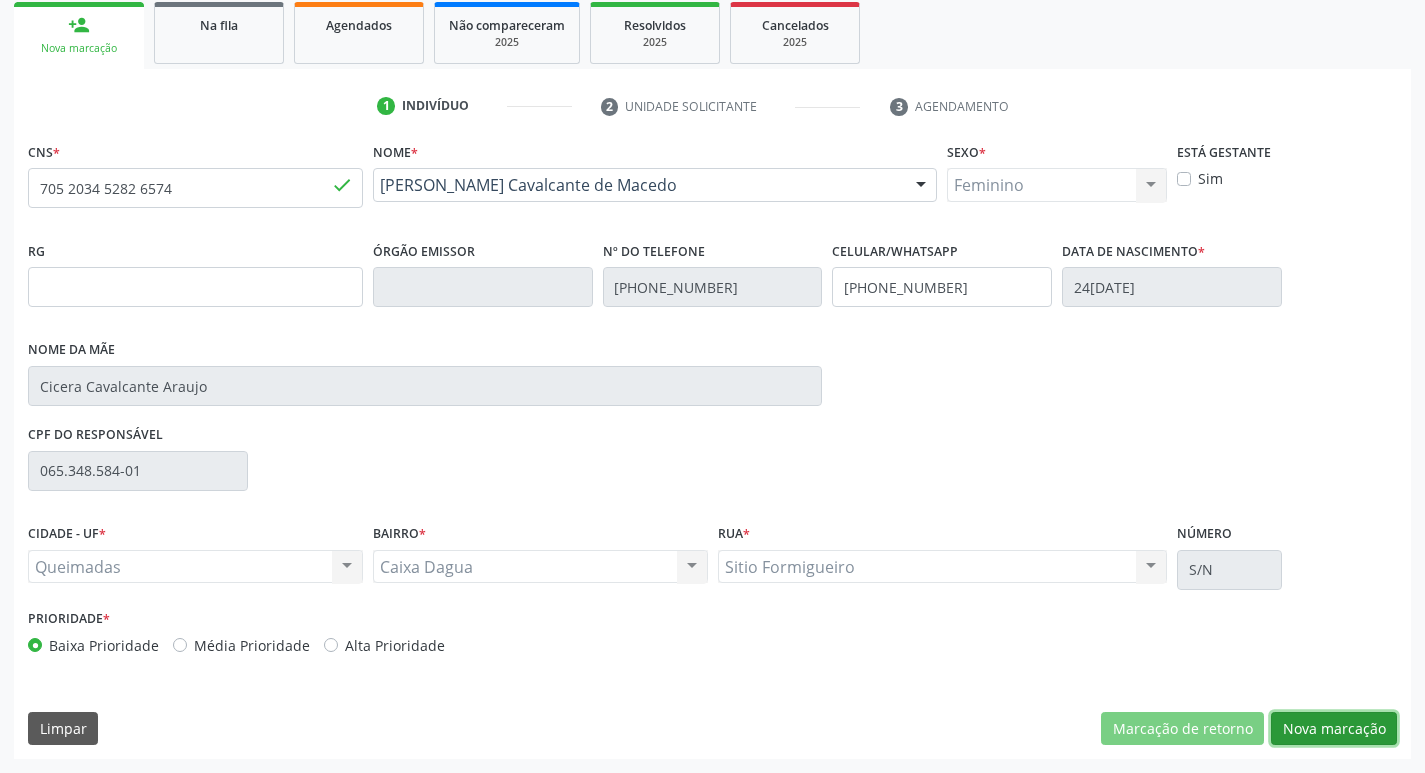 click on "Nova marcação" at bounding box center (1334, 729) 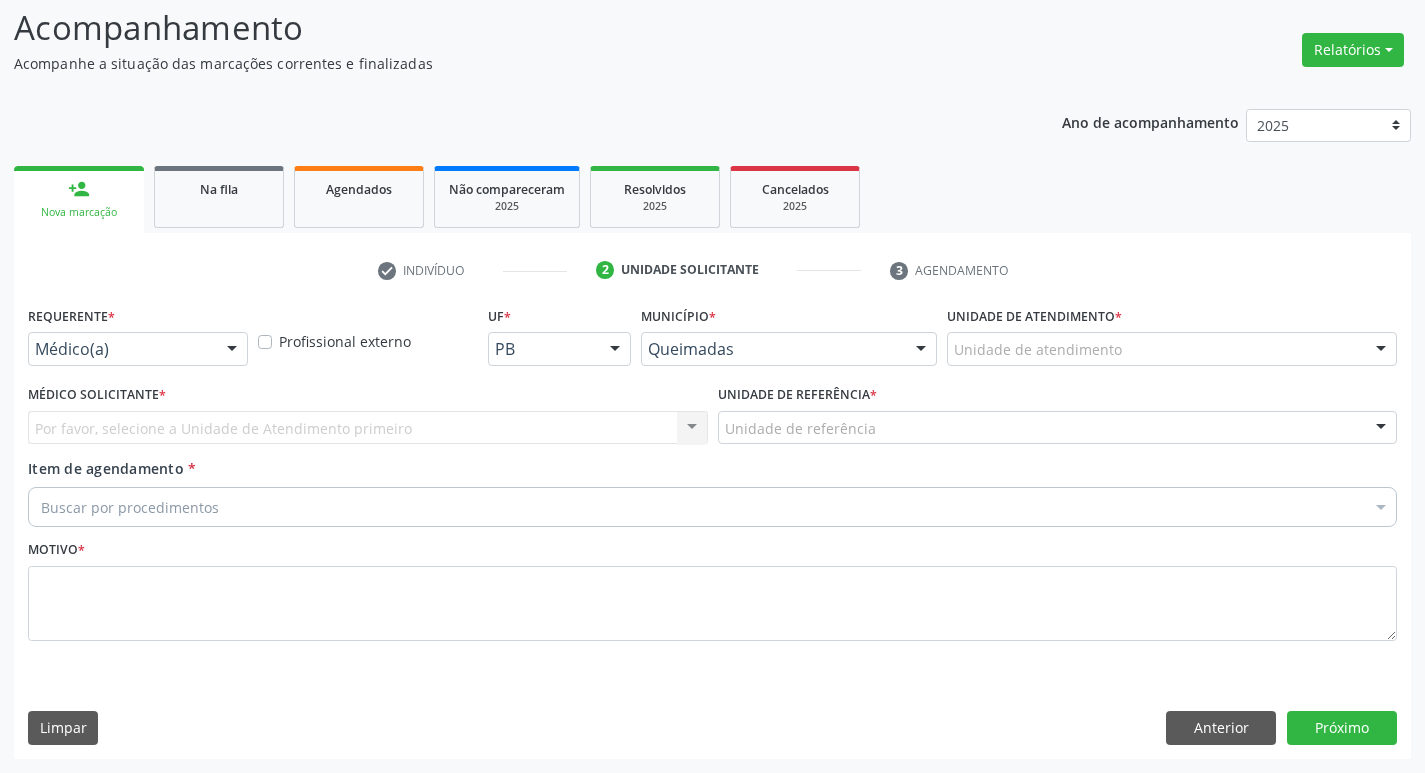 scroll, scrollTop: 133, scrollLeft: 0, axis: vertical 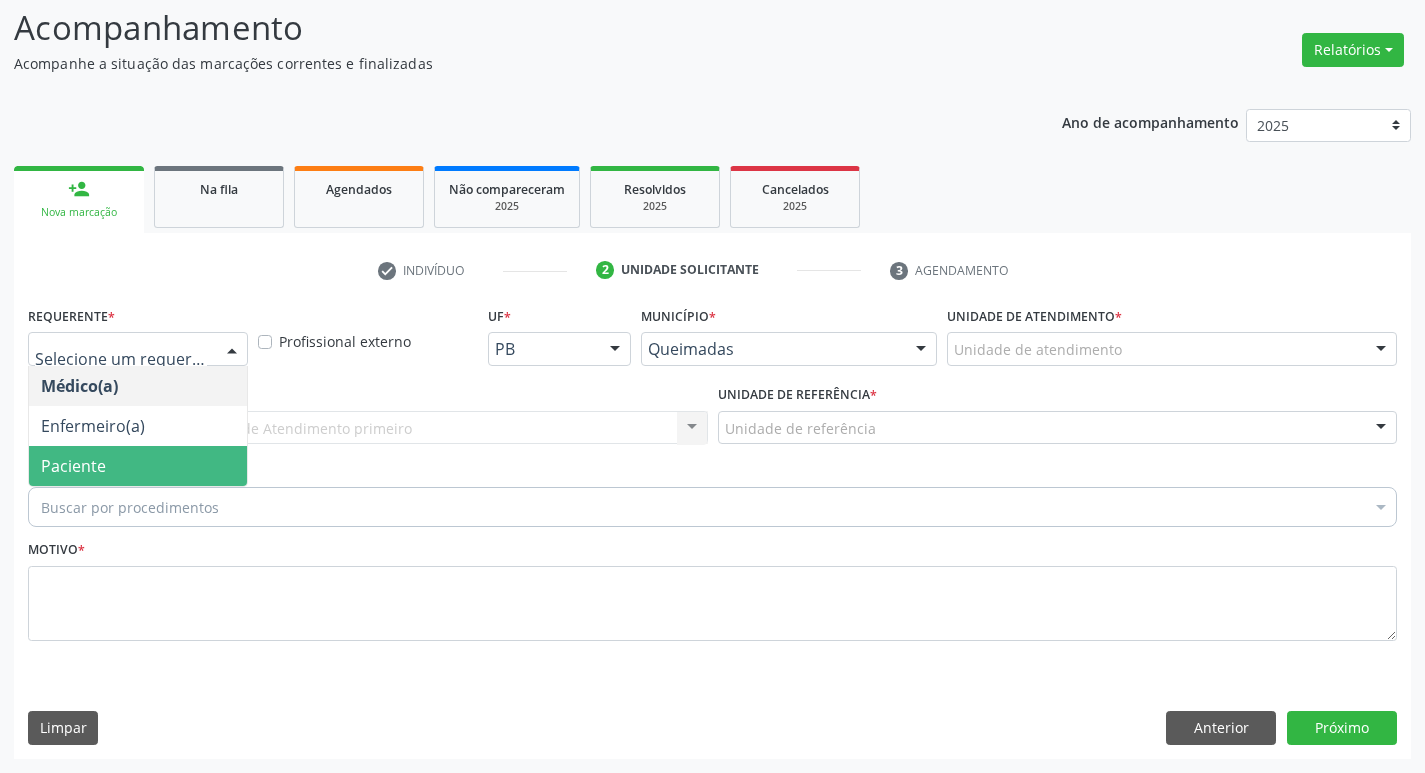 click on "Paciente" at bounding box center [73, 466] 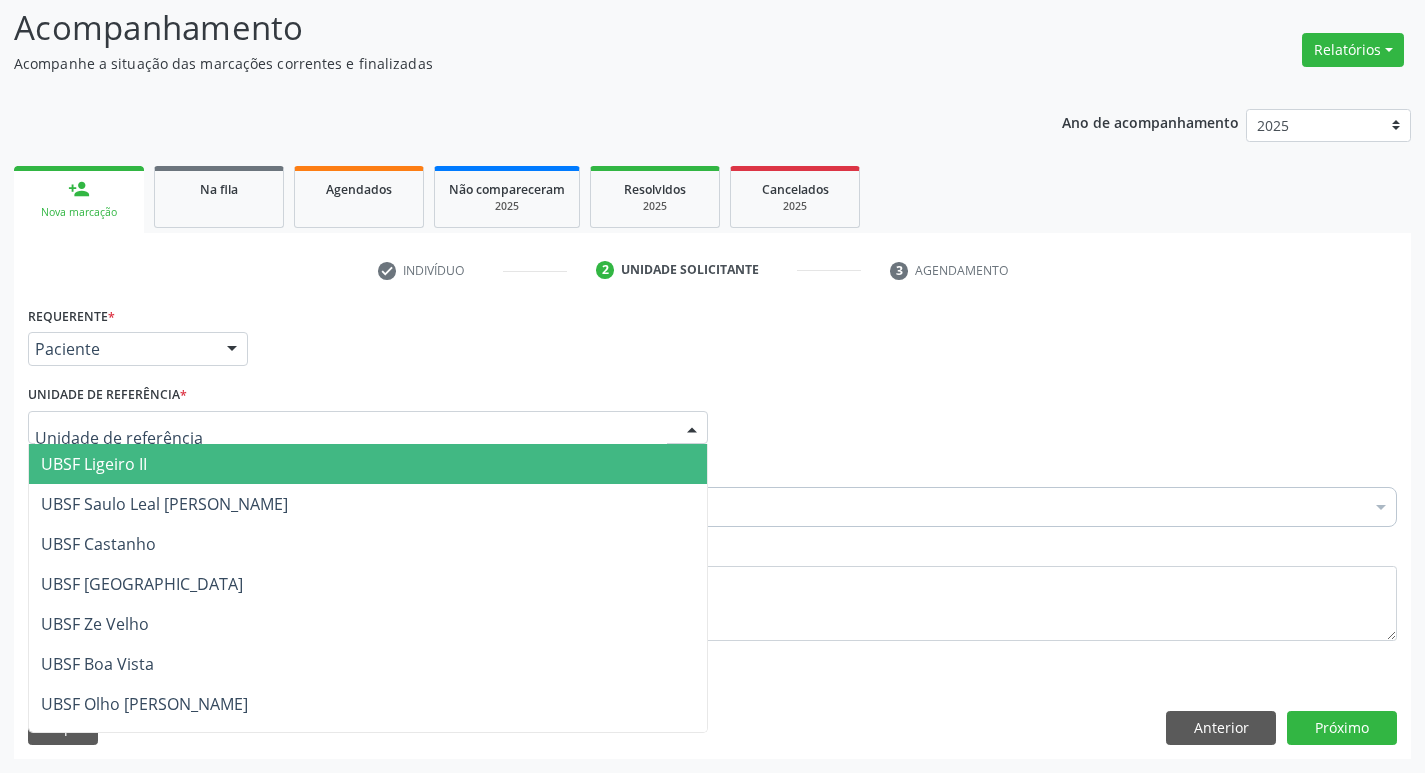 click at bounding box center [368, 428] 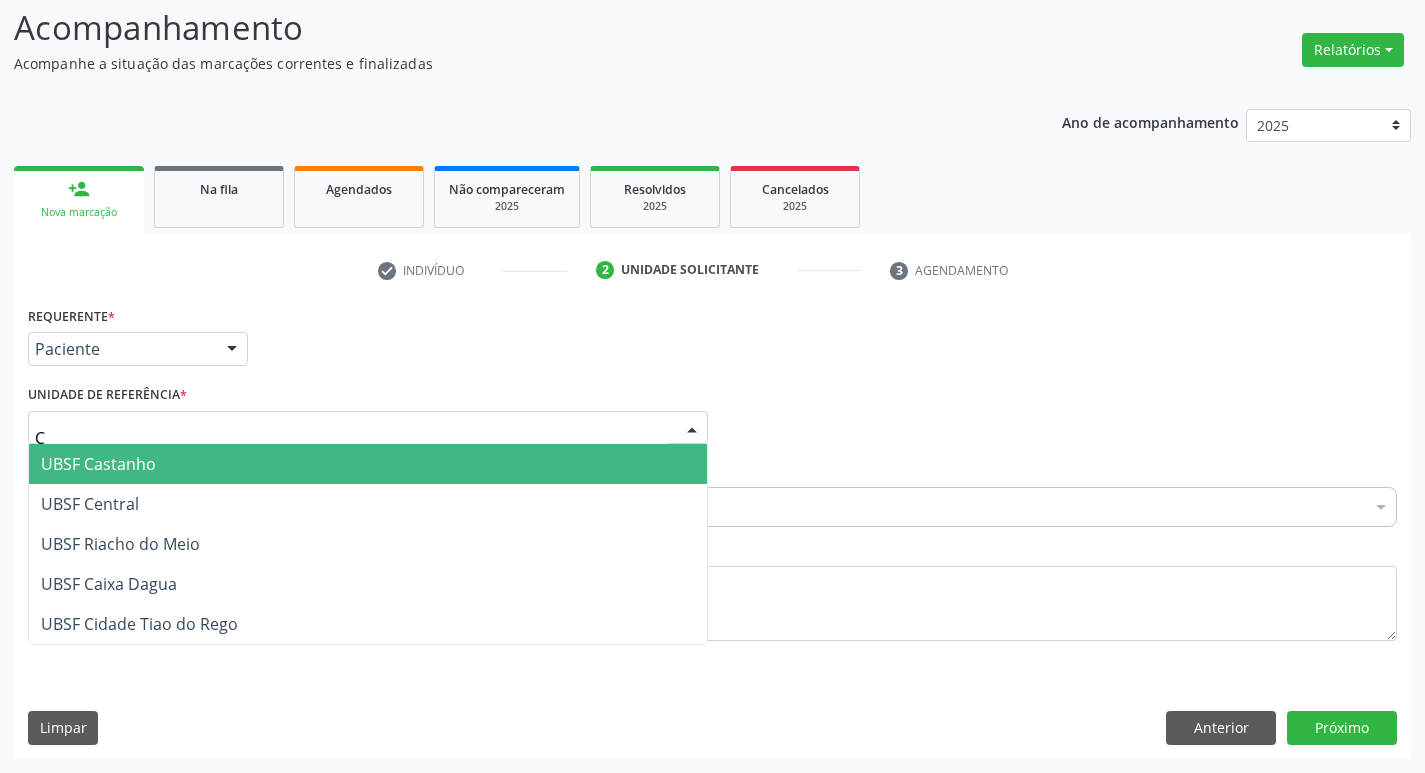 type on "CA" 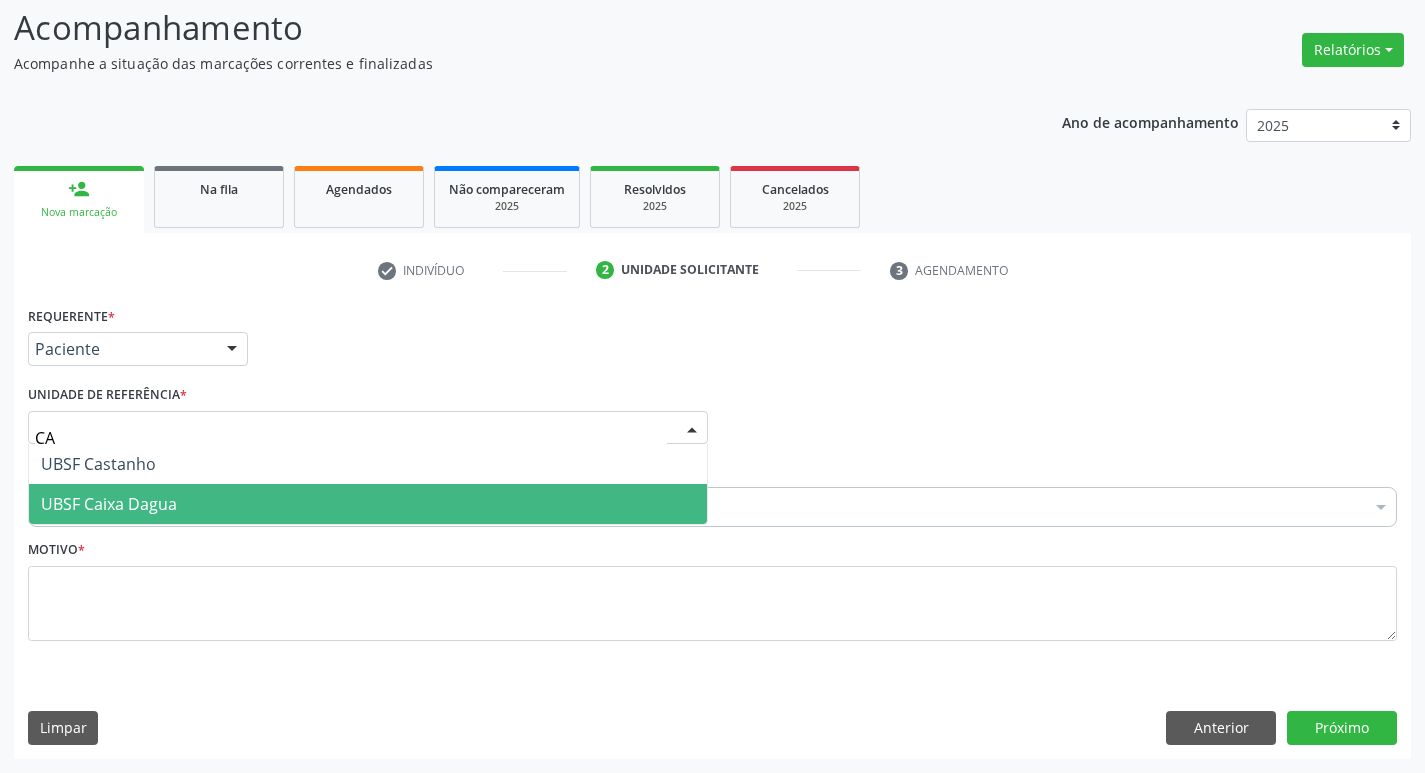 click on "UBSF Caixa Dagua" at bounding box center (109, 504) 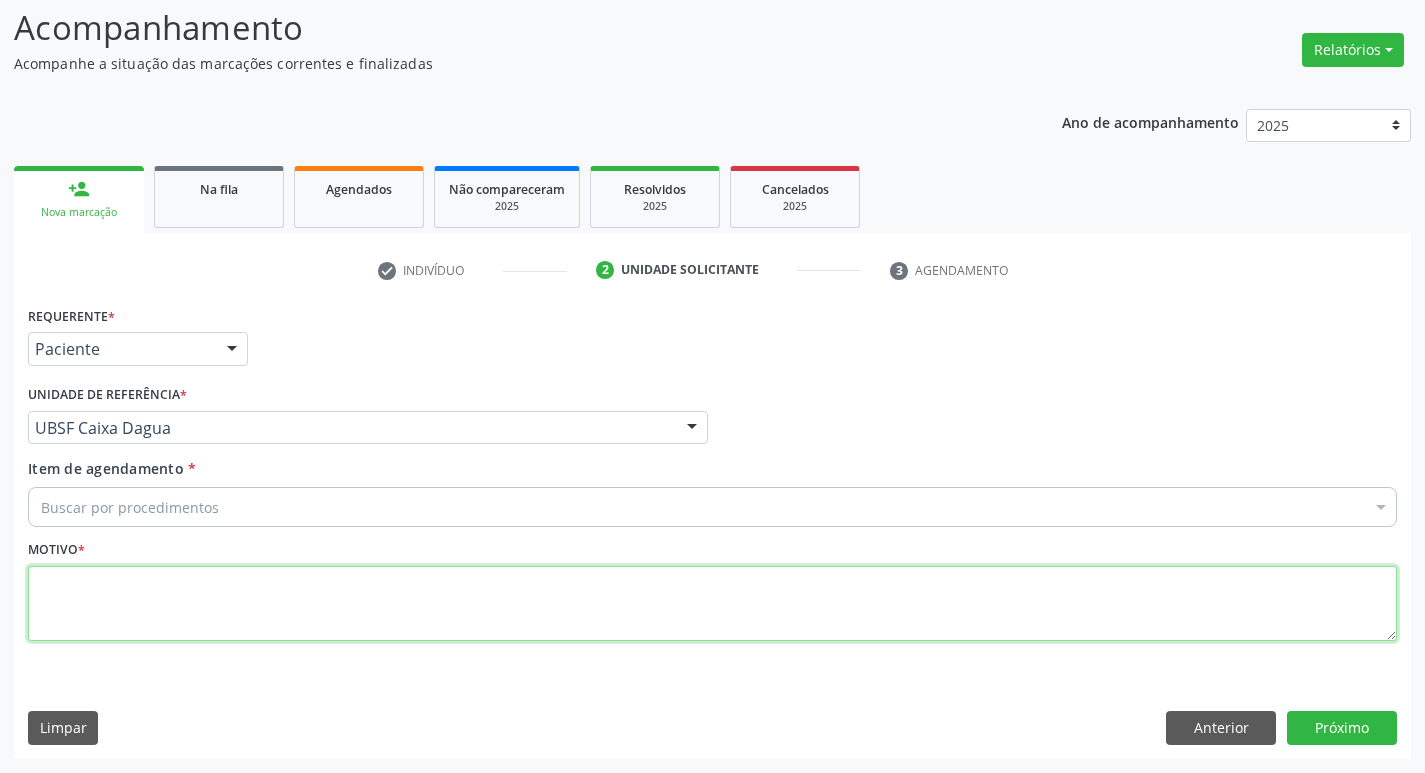 click at bounding box center [712, 604] 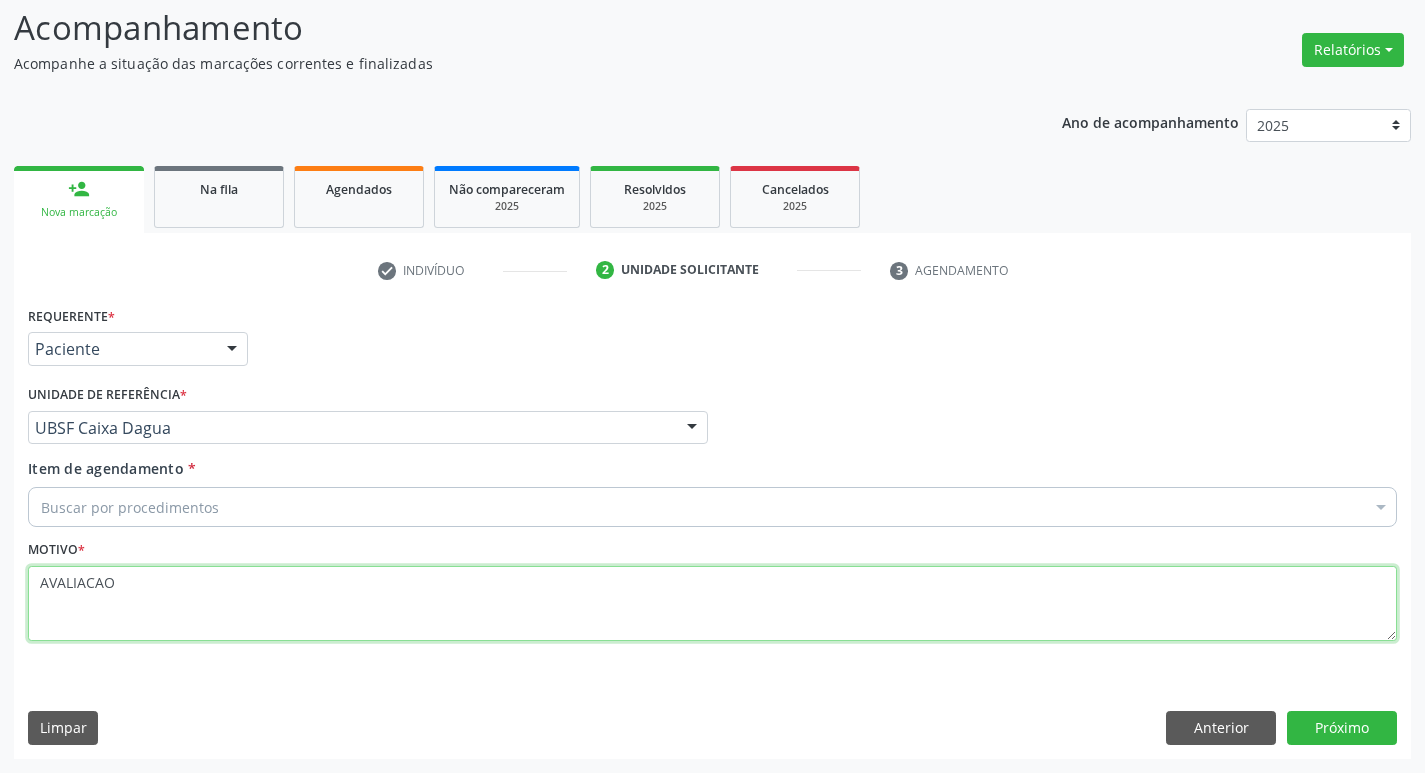 type on "AVALIACAO" 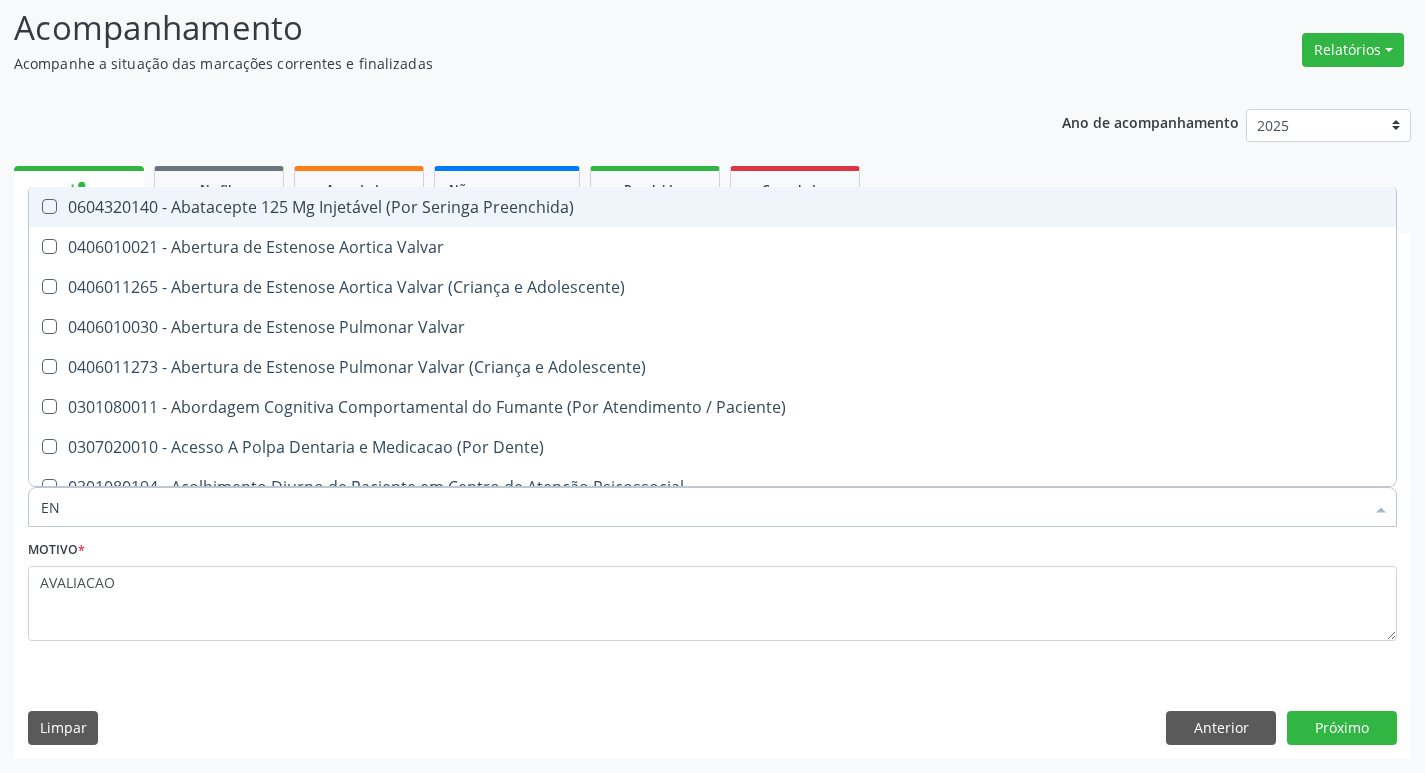 type on "ENDOCR" 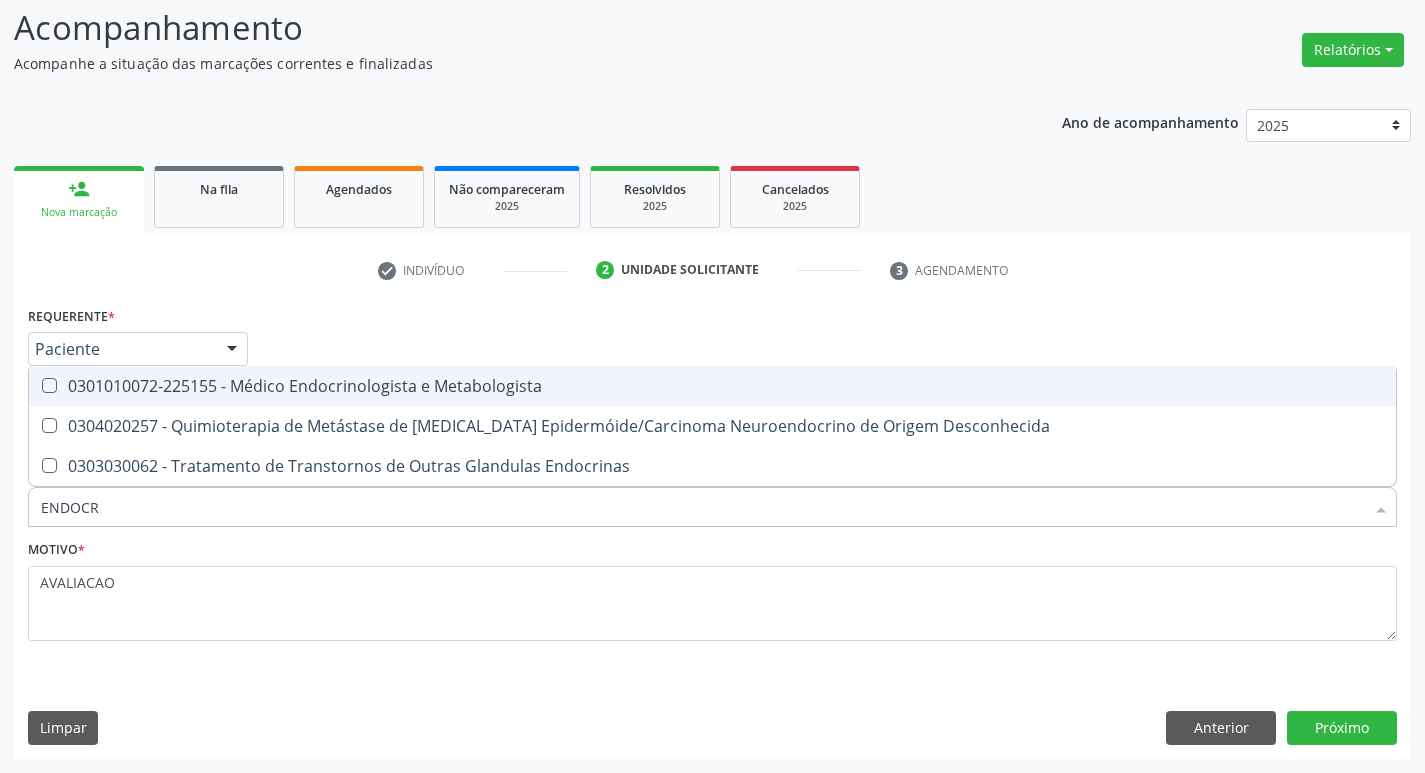 click on "0301010072-225155 - Médico Endocrinologista e Metabologista" at bounding box center (712, 386) 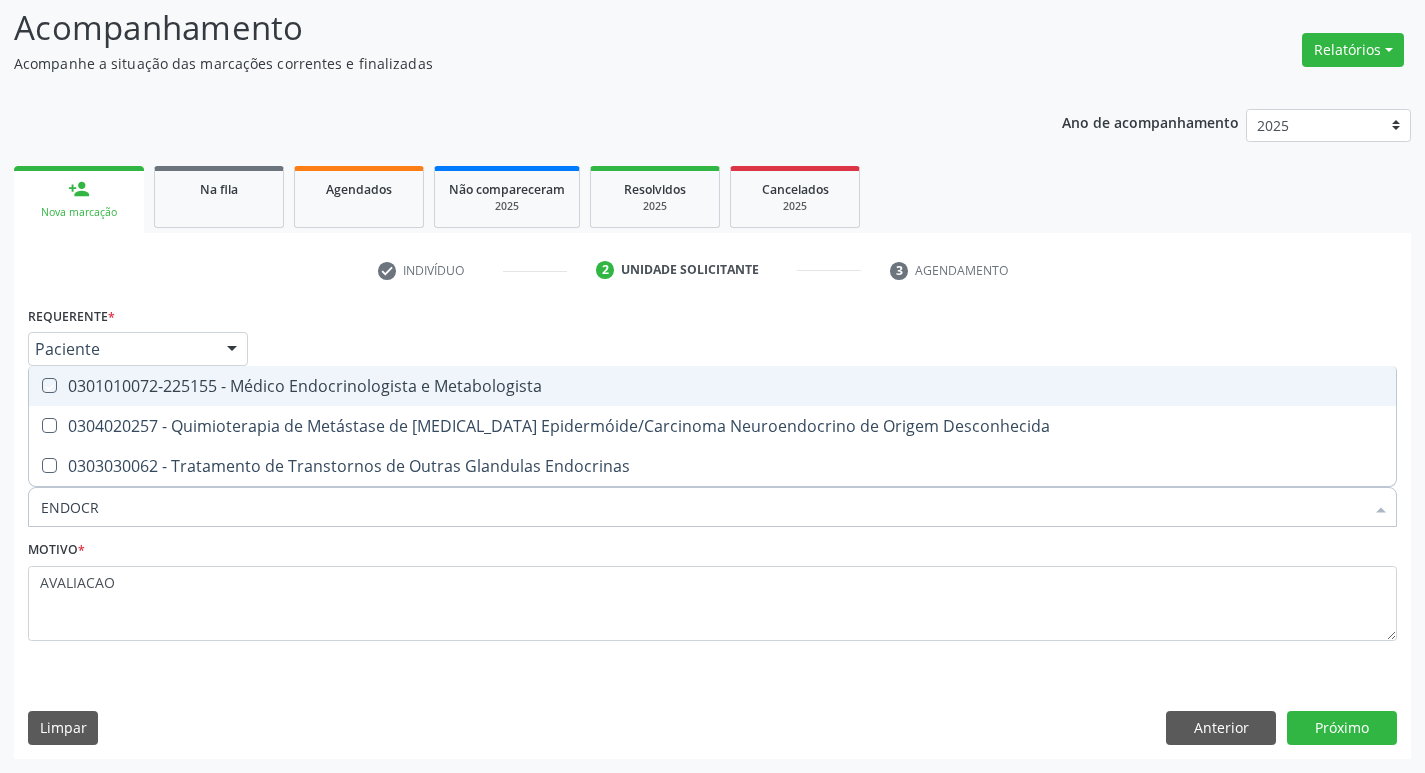 checkbox on "true" 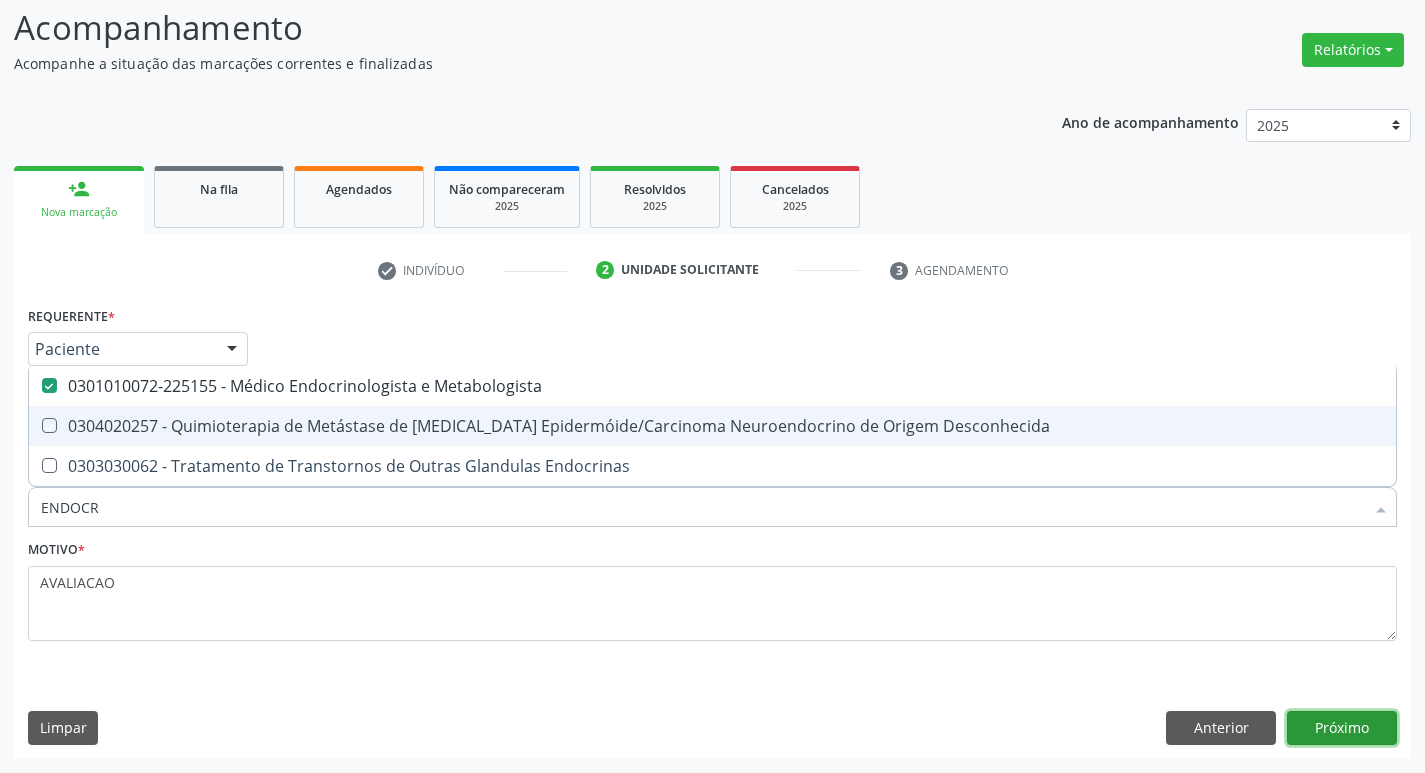 click on "Próximo" at bounding box center (1342, 728) 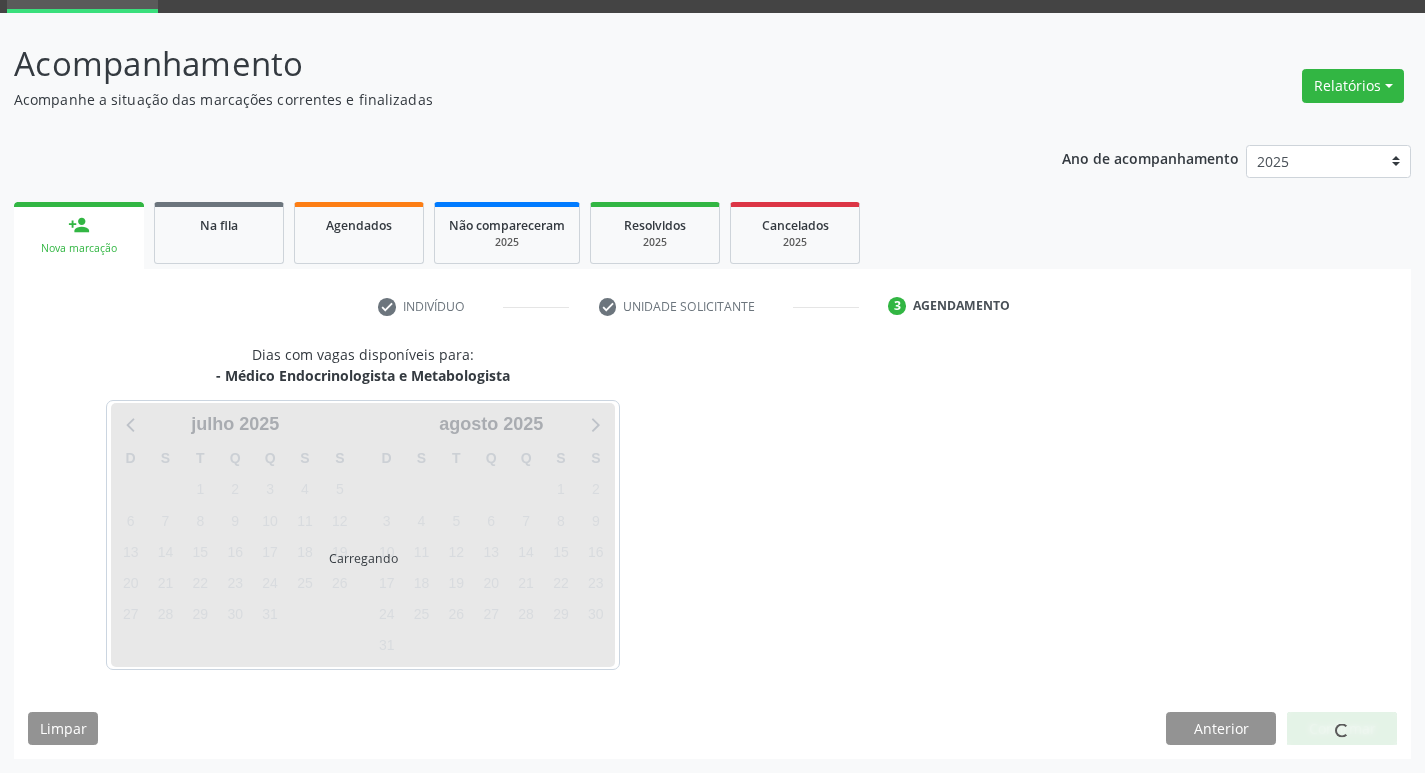 scroll, scrollTop: 97, scrollLeft: 0, axis: vertical 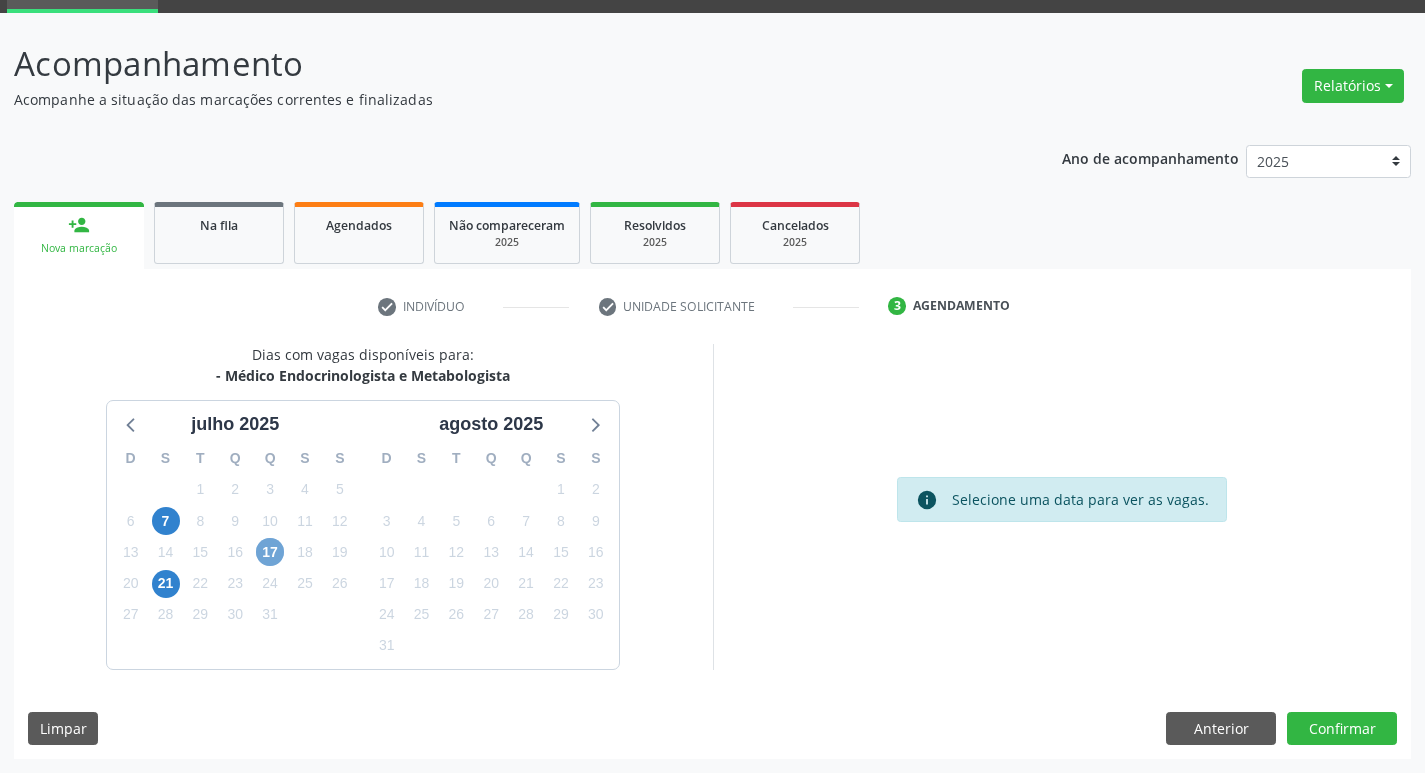 click on "17" at bounding box center [270, 552] 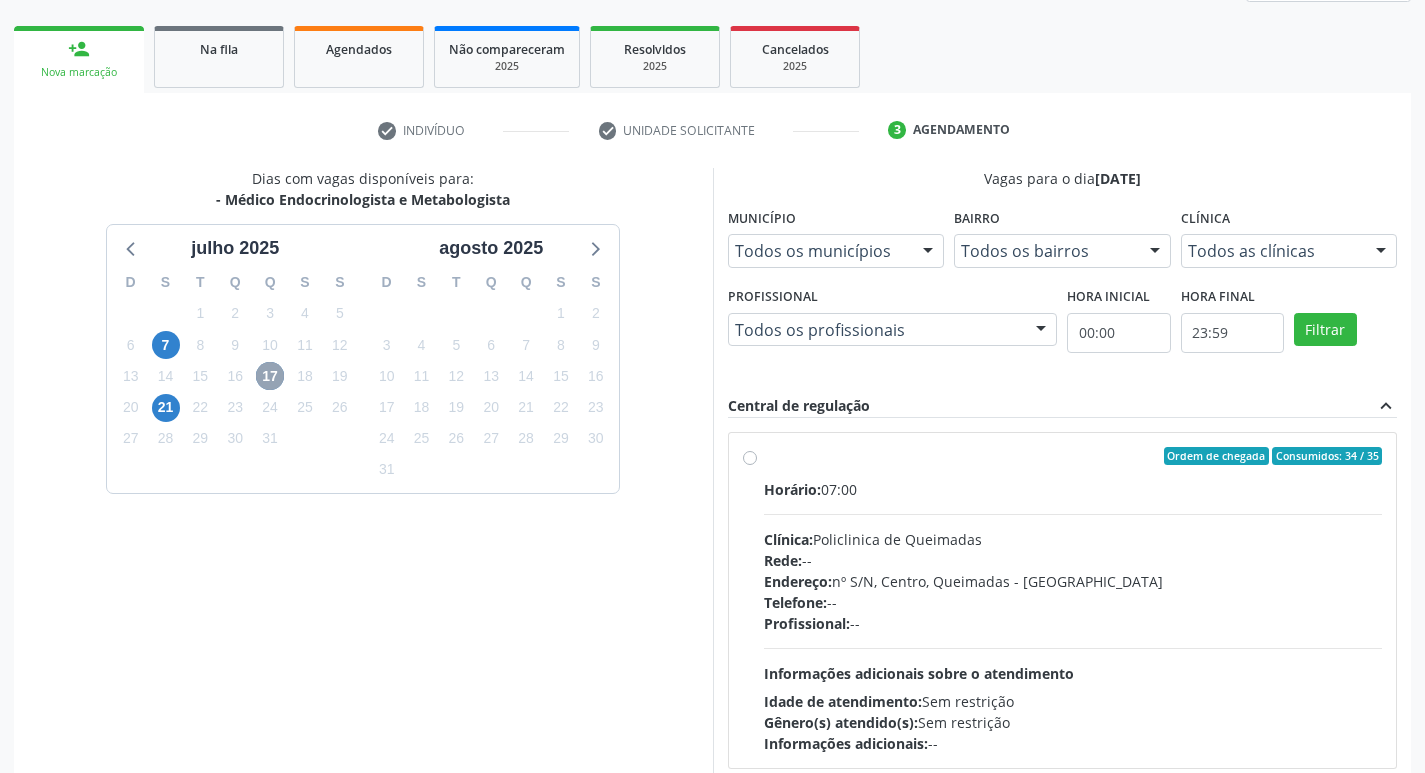 scroll, scrollTop: 386, scrollLeft: 0, axis: vertical 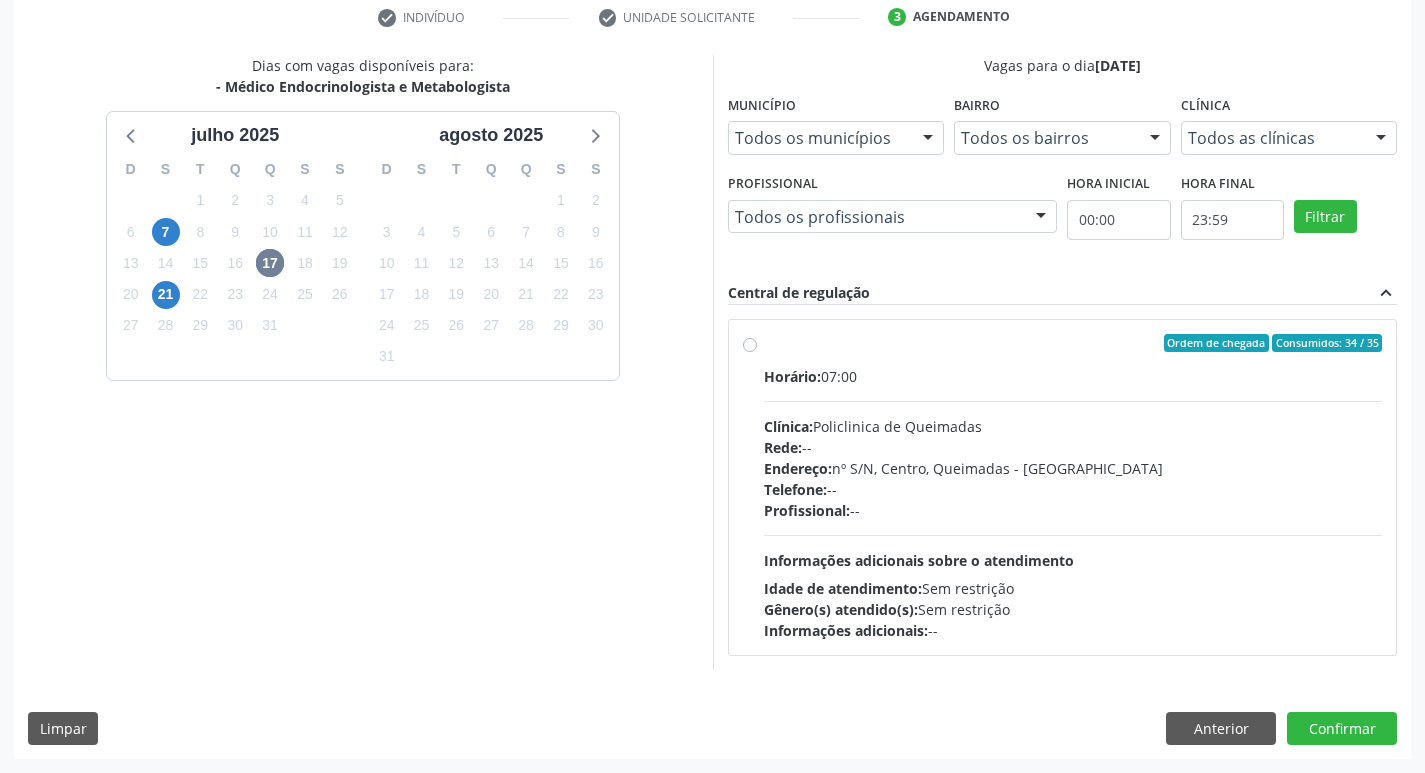 click on "Profissional:
--" at bounding box center [1073, 510] 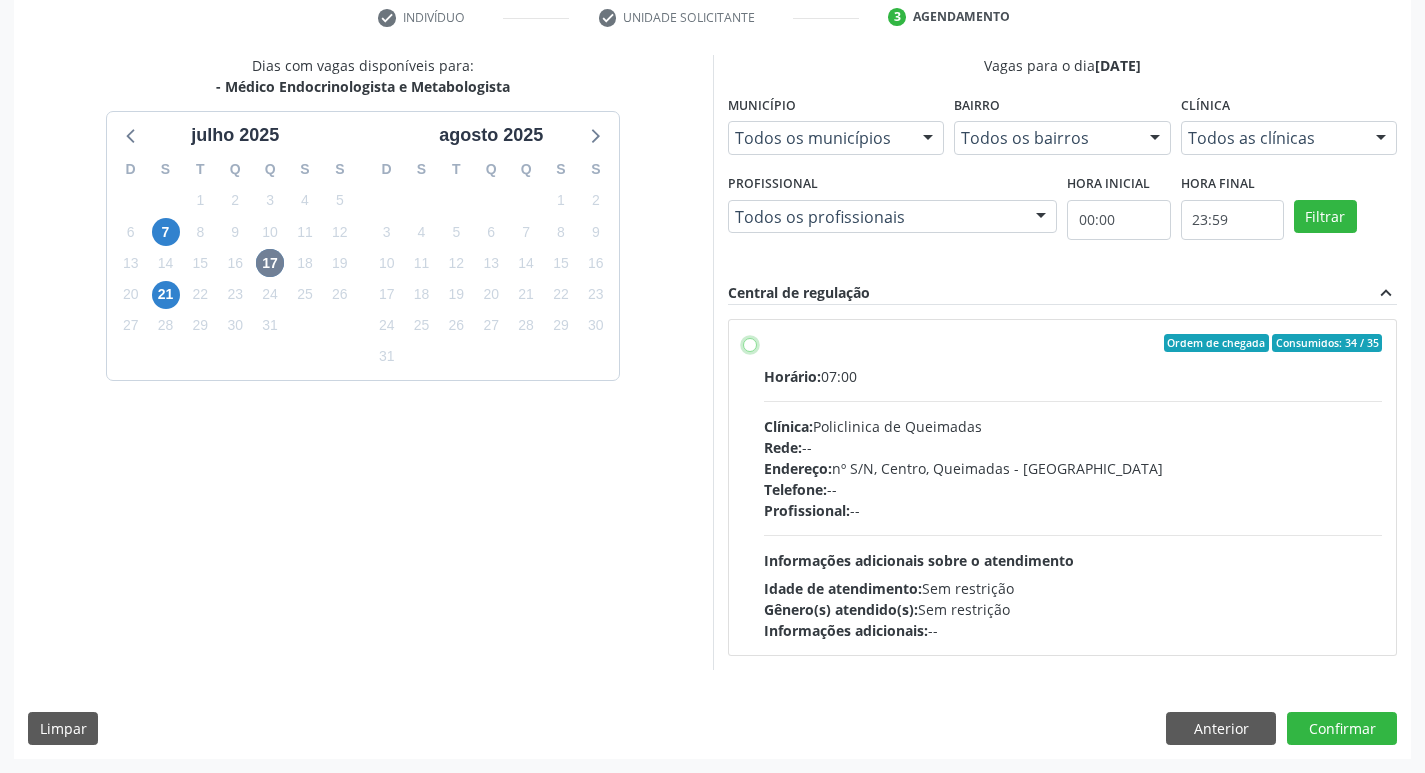 click on "Ordem de chegada
Consumidos: 34 / 35
Horário:   07:00
Clínica:  Policlinica de Queimadas
Rede:
--
Endereço:   nº S/N, Centro, Queimadas - PB
Telefone:   --
Profissional:
--
Informações adicionais sobre o atendimento
Idade de atendimento:
Sem restrição
Gênero(s) atendido(s):
Sem restrição
Informações adicionais:
--" at bounding box center (750, 343) 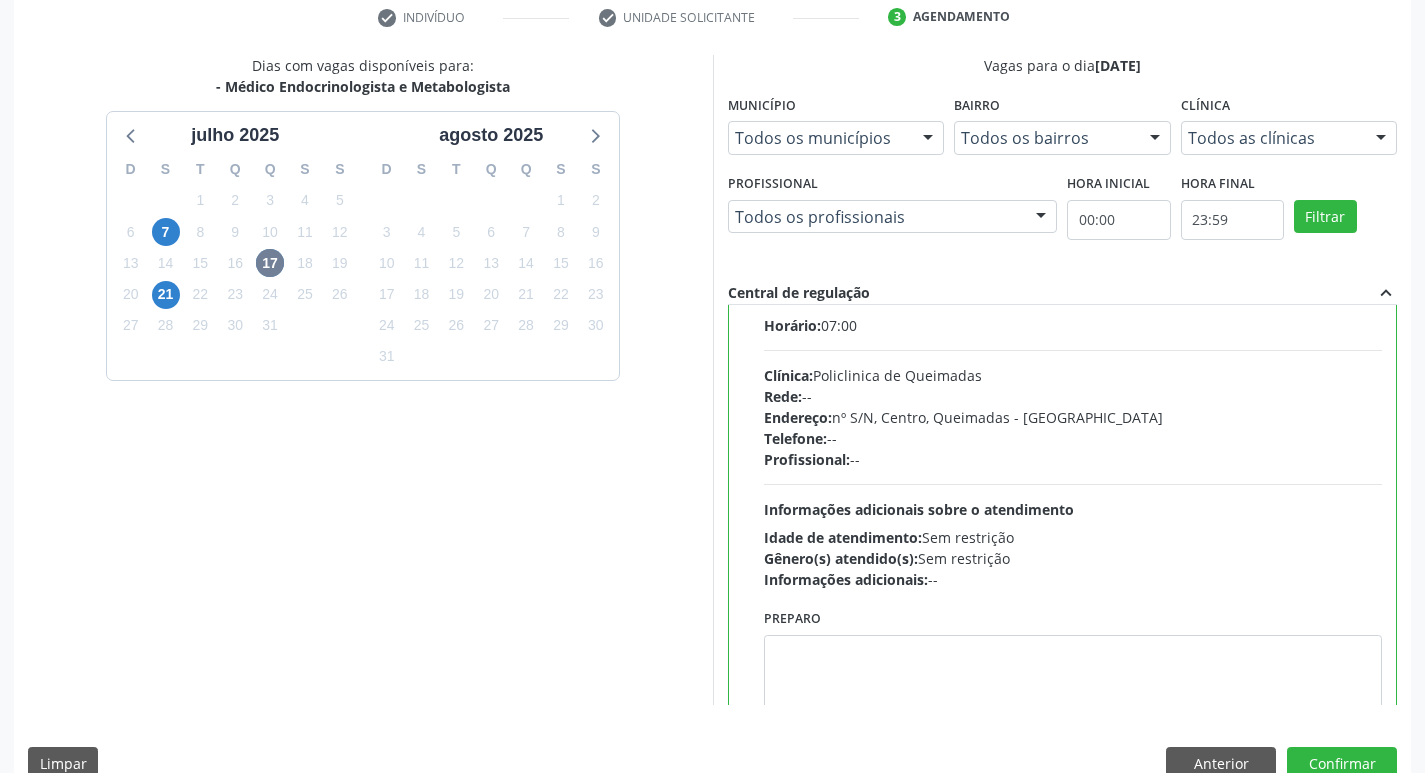 scroll, scrollTop: 99, scrollLeft: 0, axis: vertical 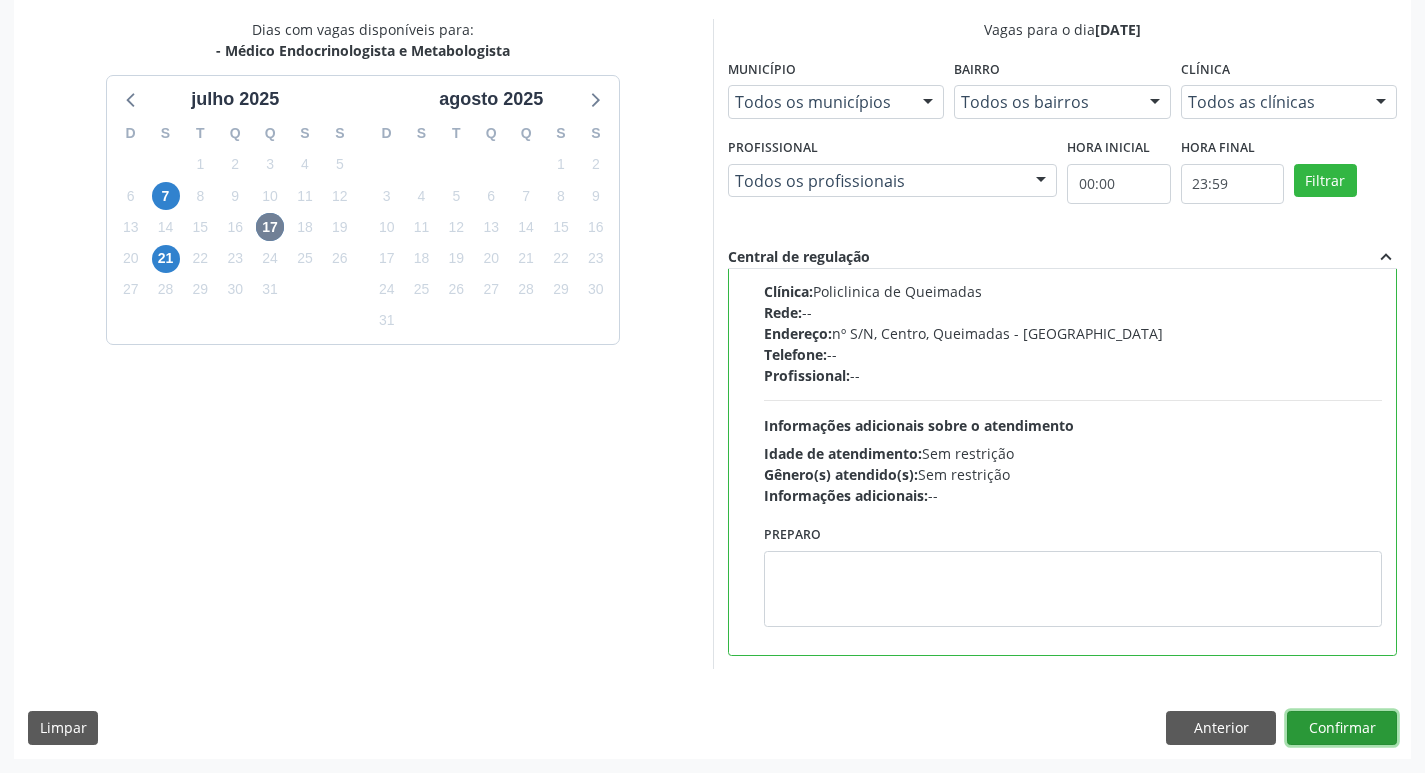 click on "Confirmar" at bounding box center [1342, 728] 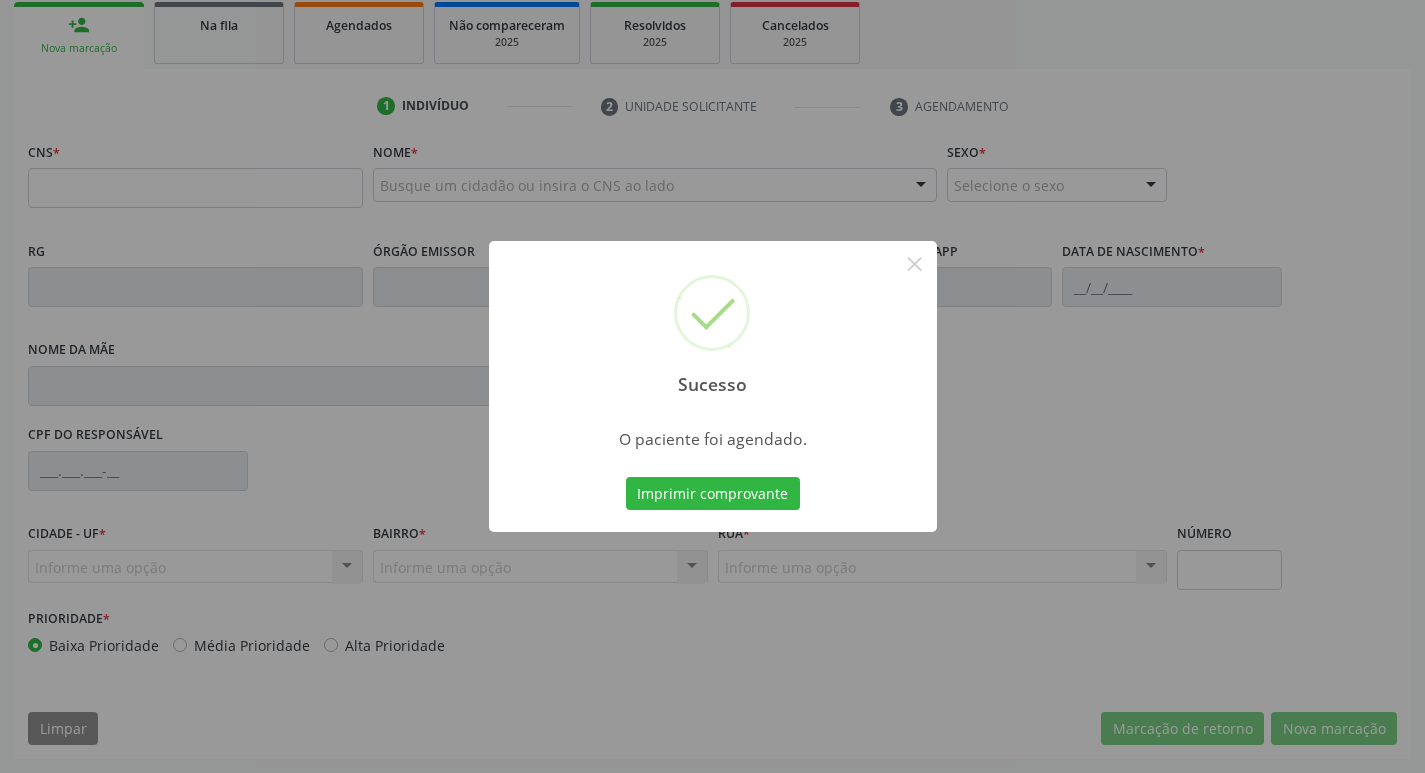 scroll, scrollTop: 297, scrollLeft: 0, axis: vertical 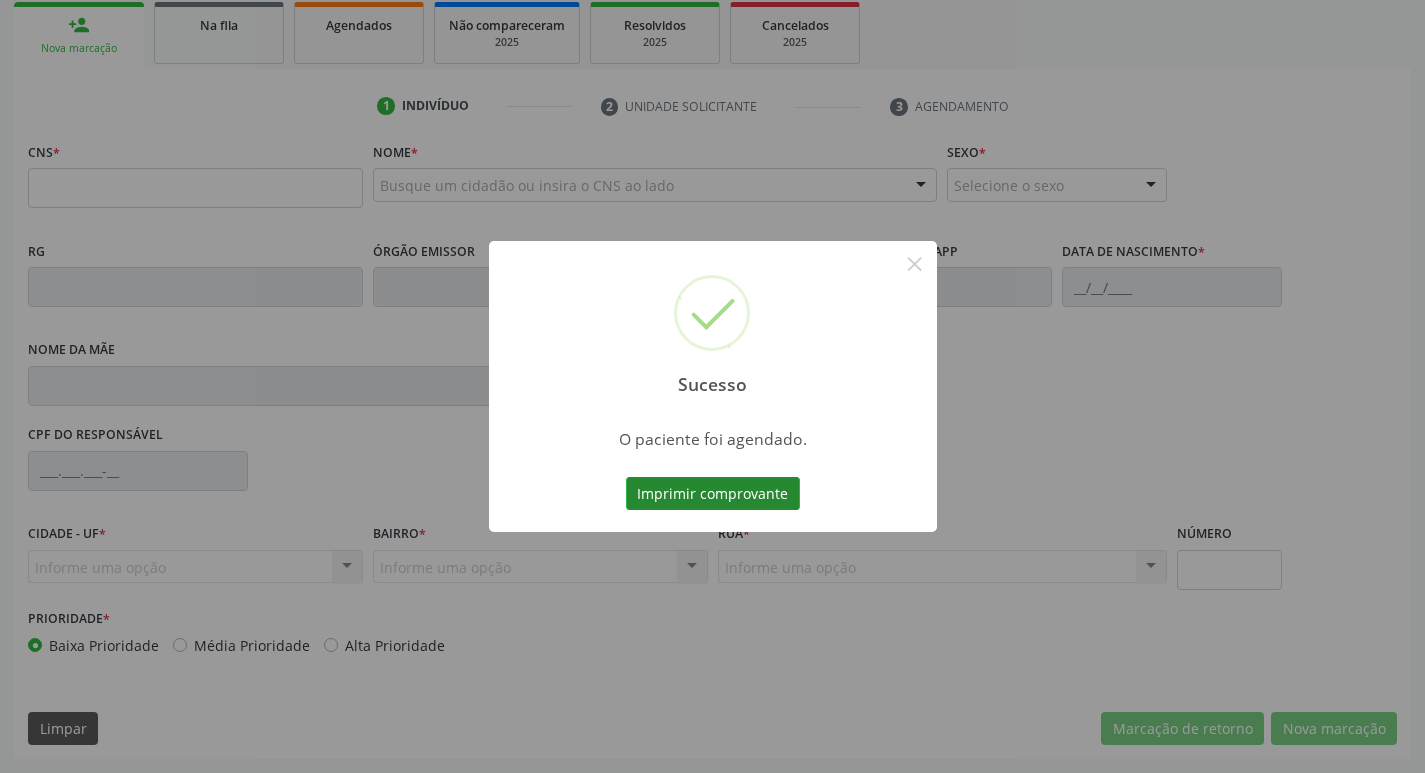 click on "Imprimir comprovante" at bounding box center (713, 494) 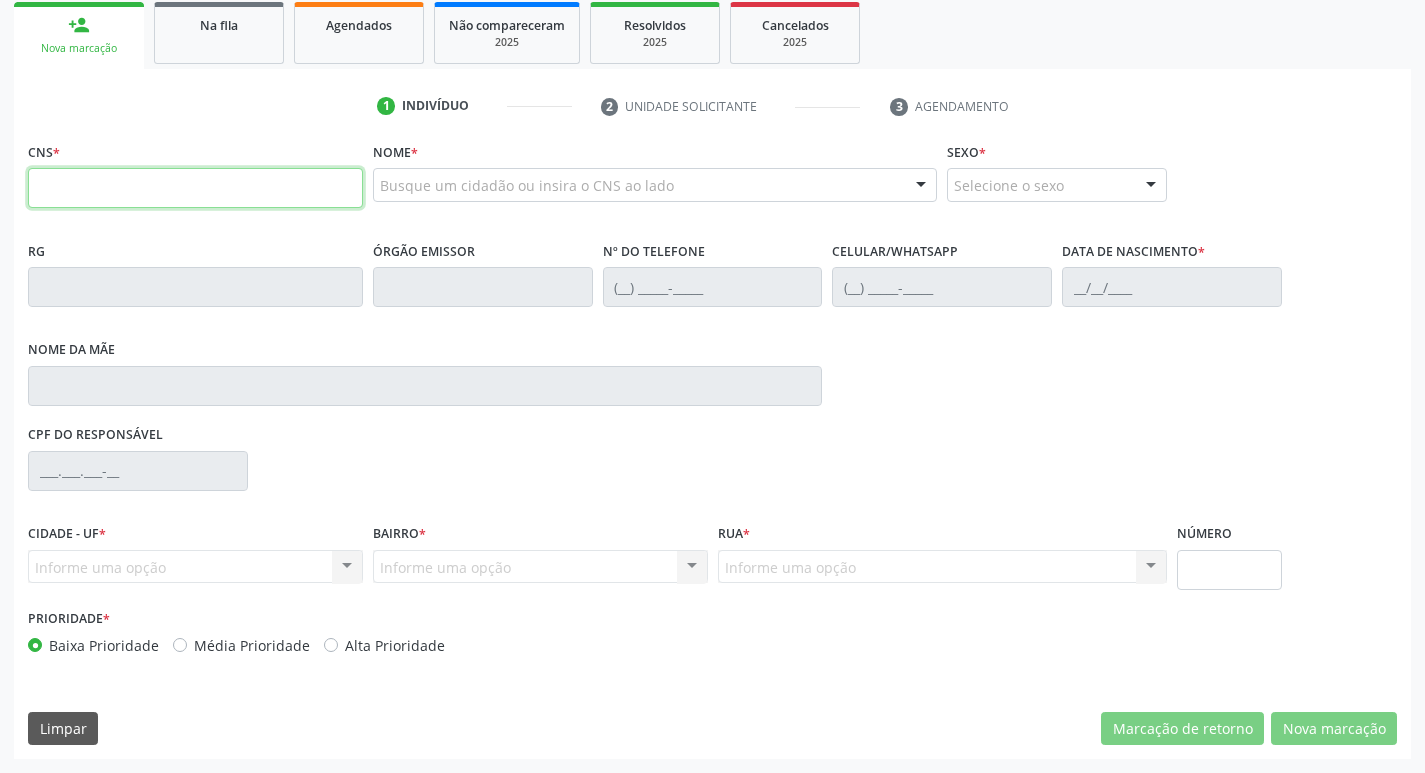 click at bounding box center (195, 188) 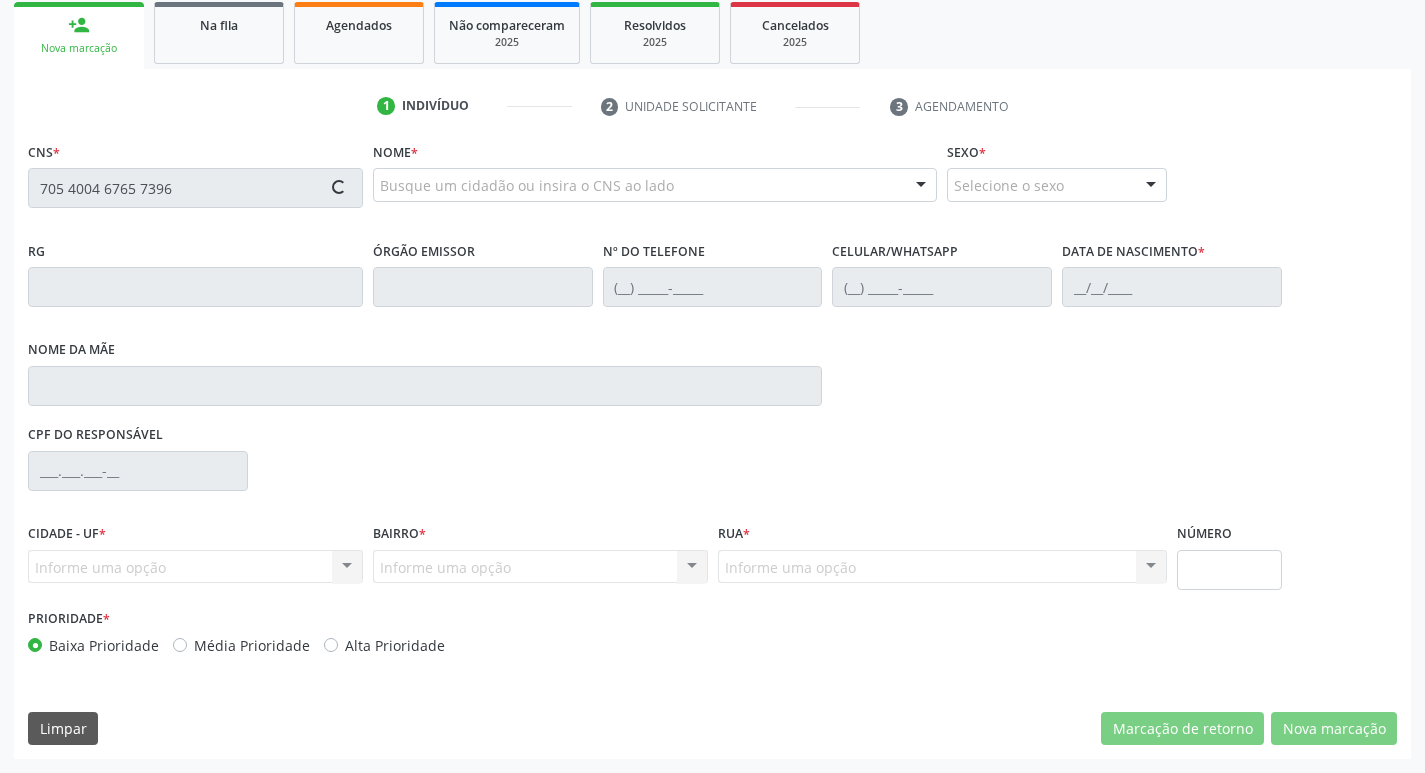 type on "705 4004 6765 7396" 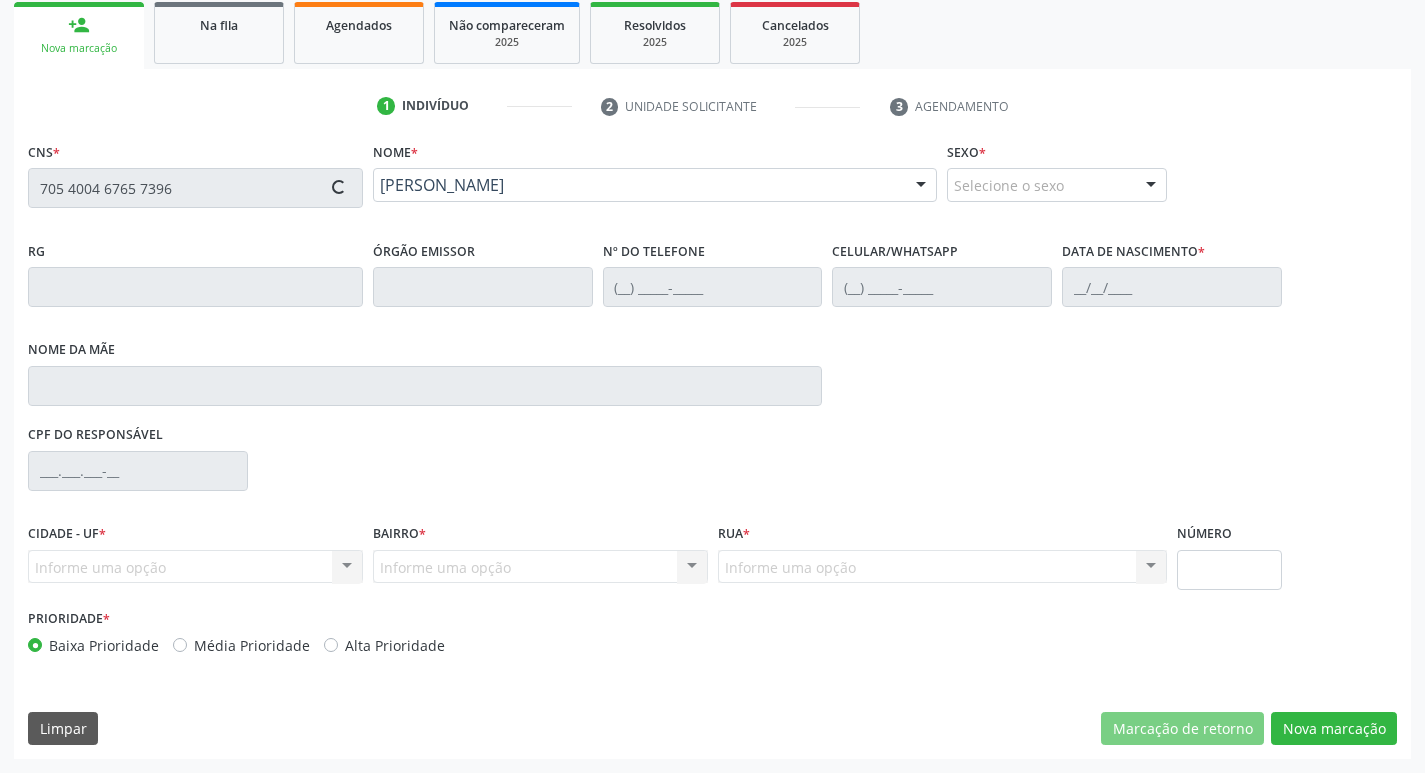 type on "[PHONE_NUMBER]" 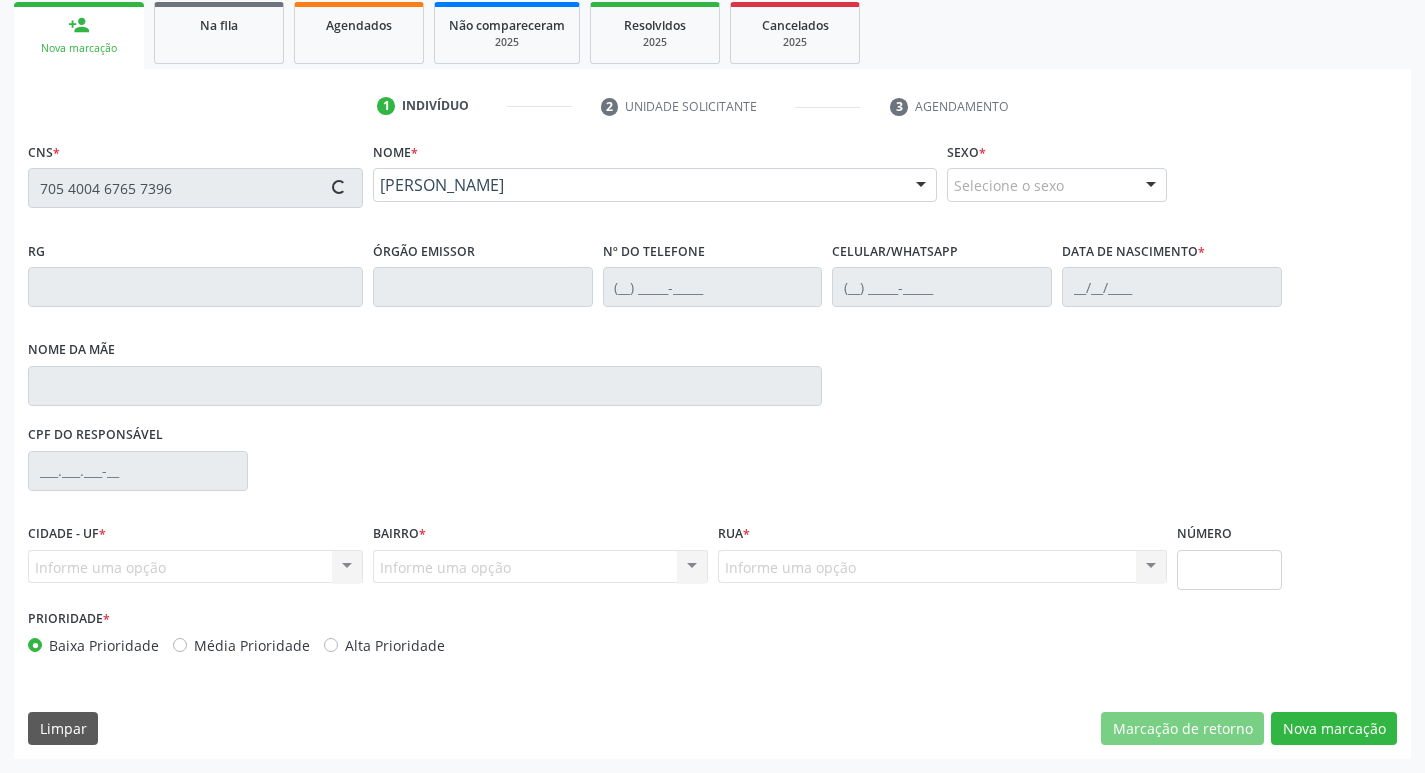 type on "[DATE]" 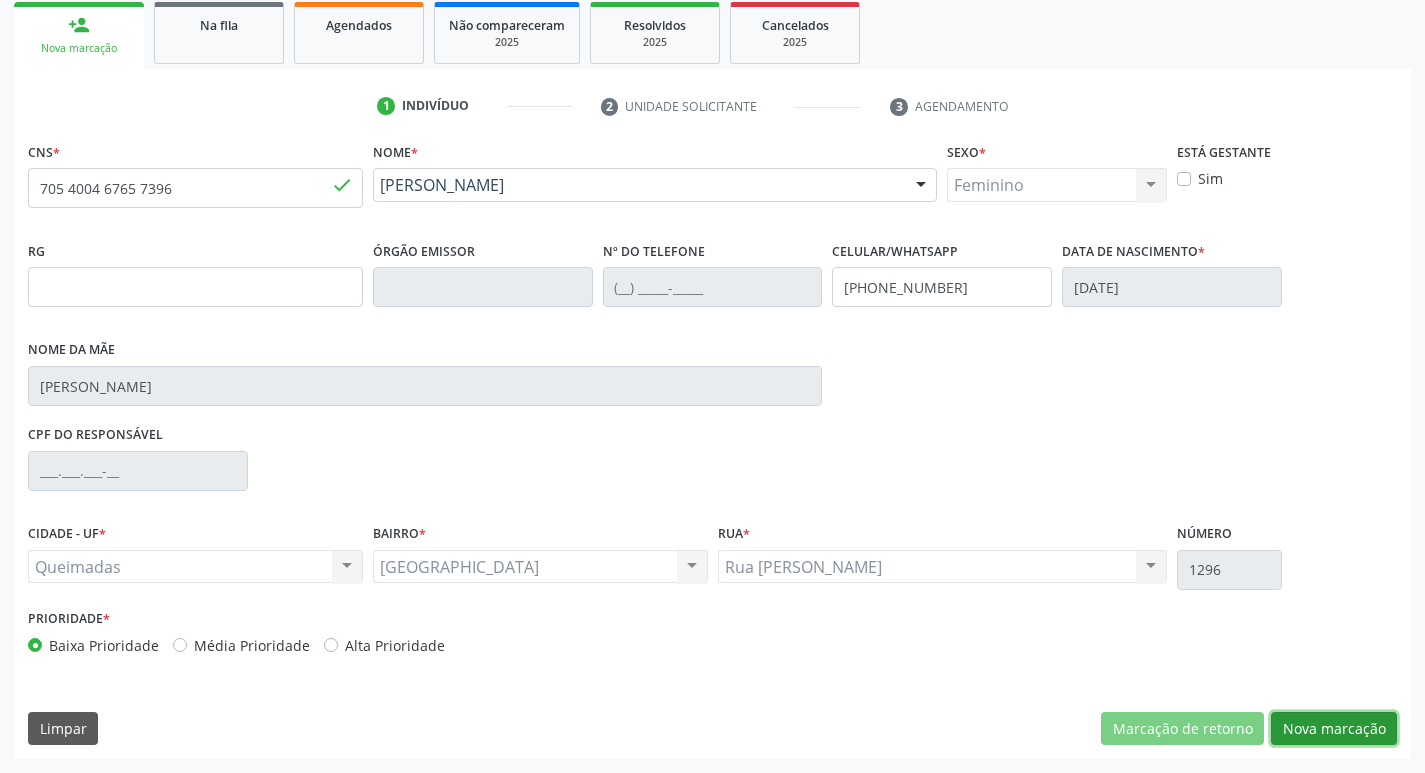 click on "Nova marcação" at bounding box center [1334, 729] 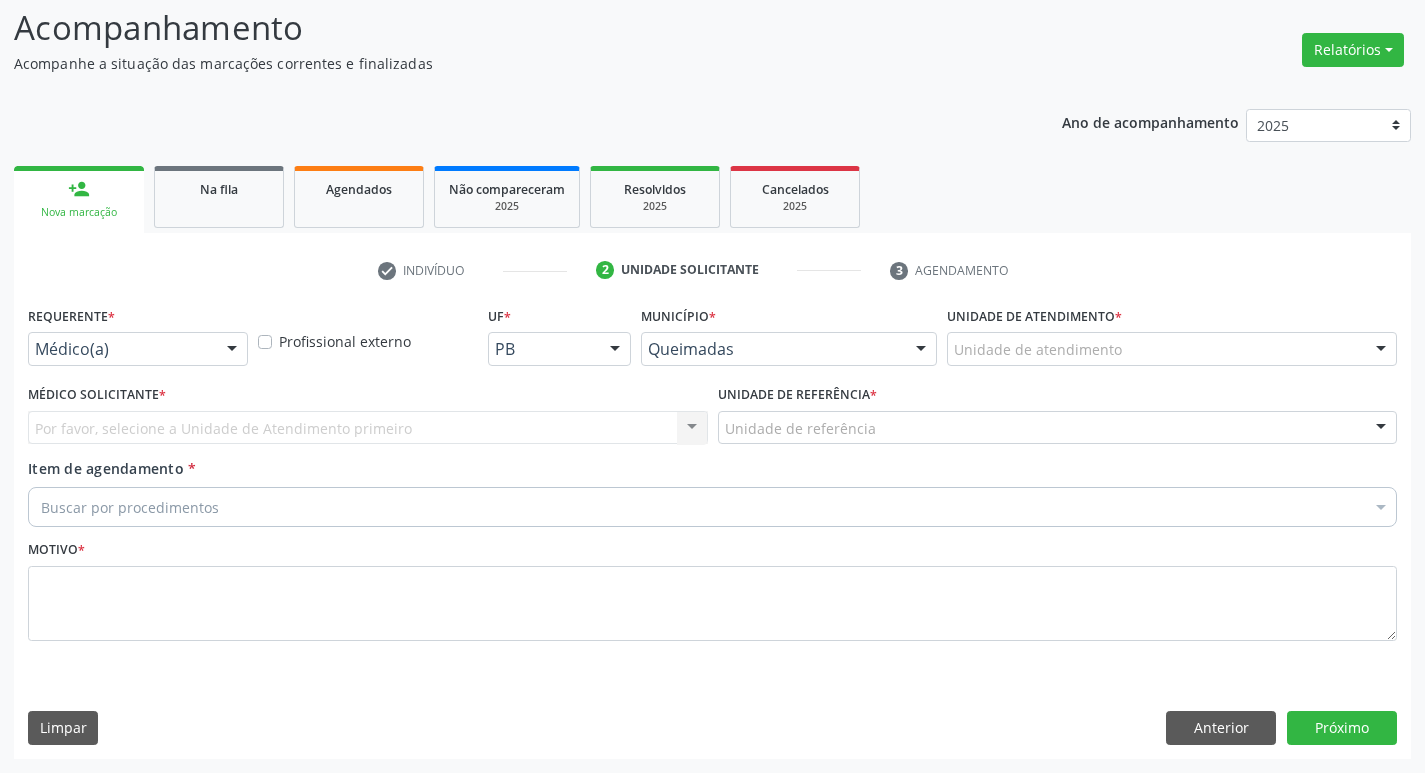 scroll, scrollTop: 133, scrollLeft: 0, axis: vertical 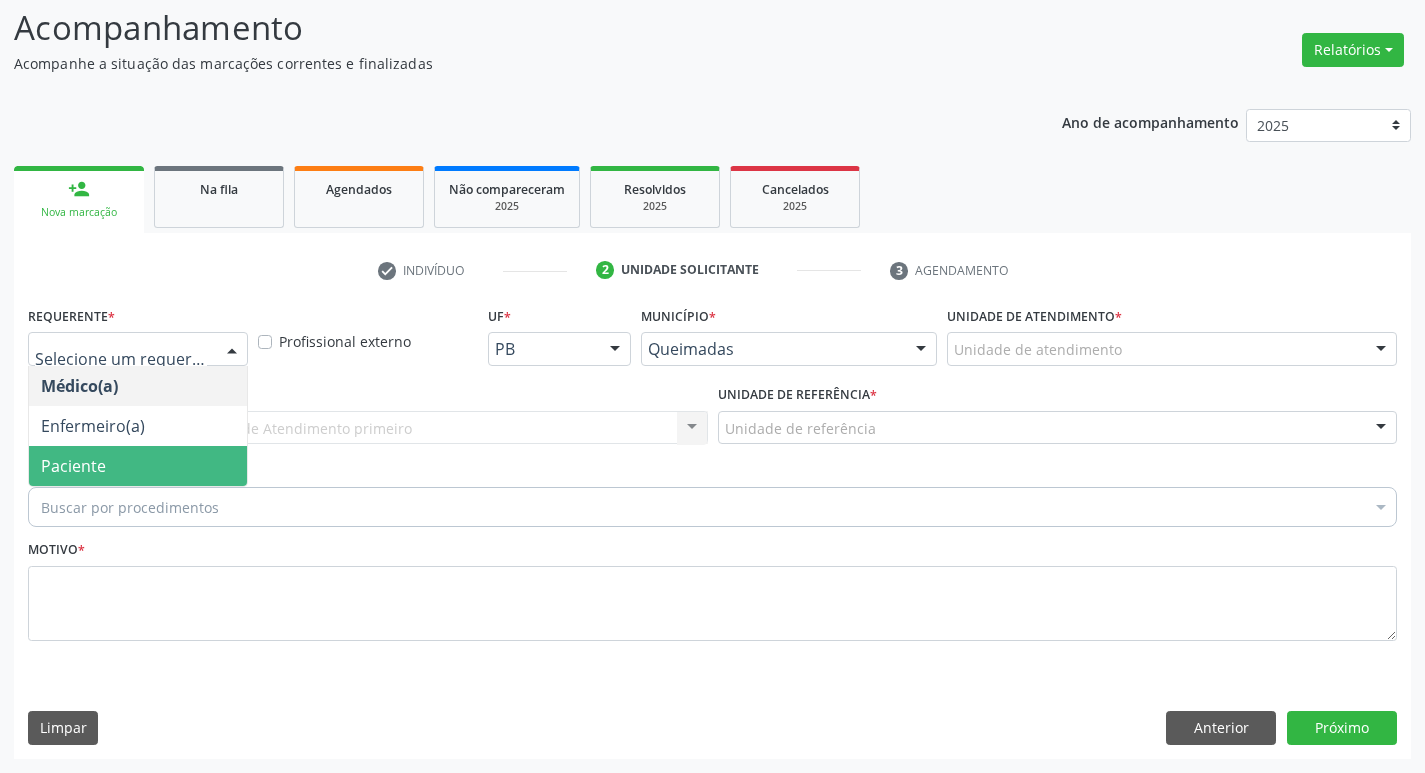 click on "Paciente" at bounding box center [138, 466] 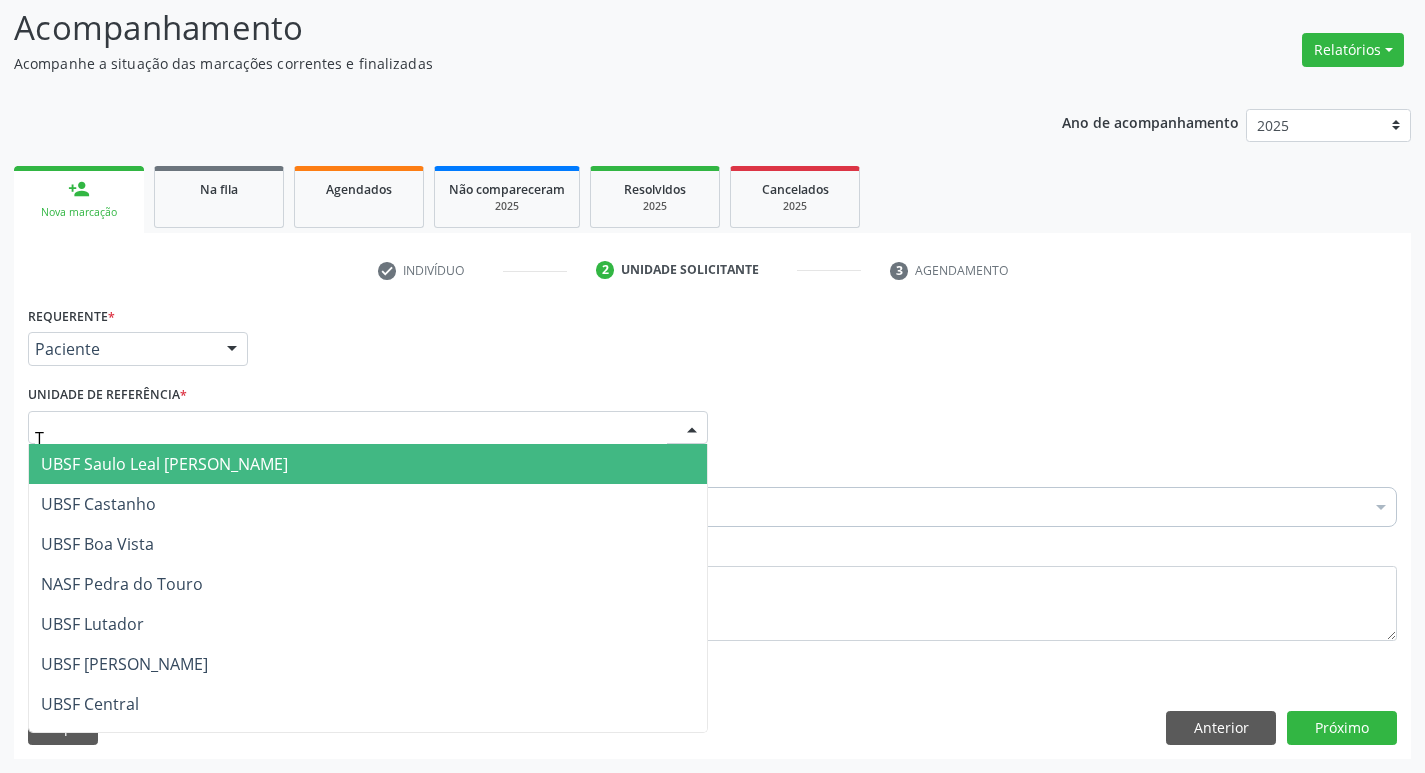 type on "TI" 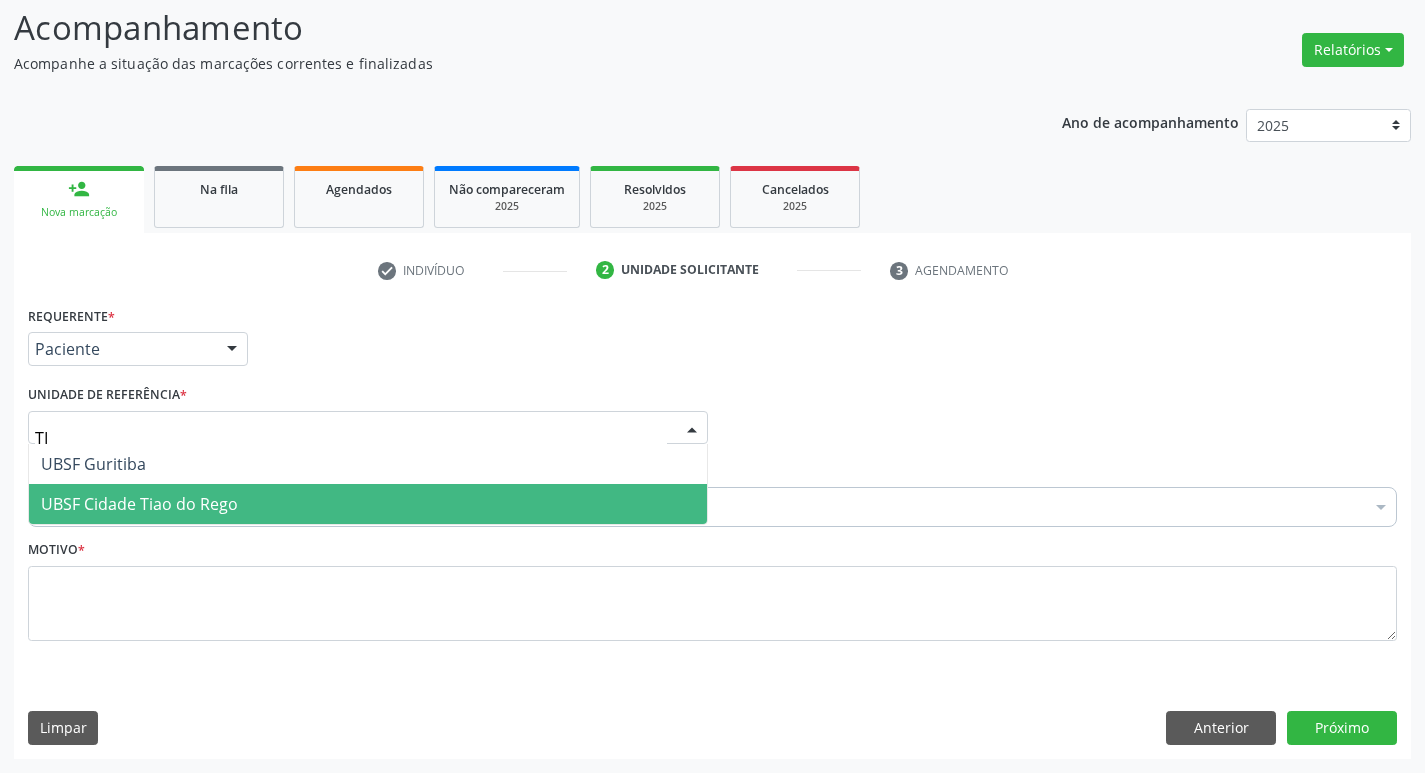 click on "UBSF Cidade Tiao do Rego" at bounding box center [139, 504] 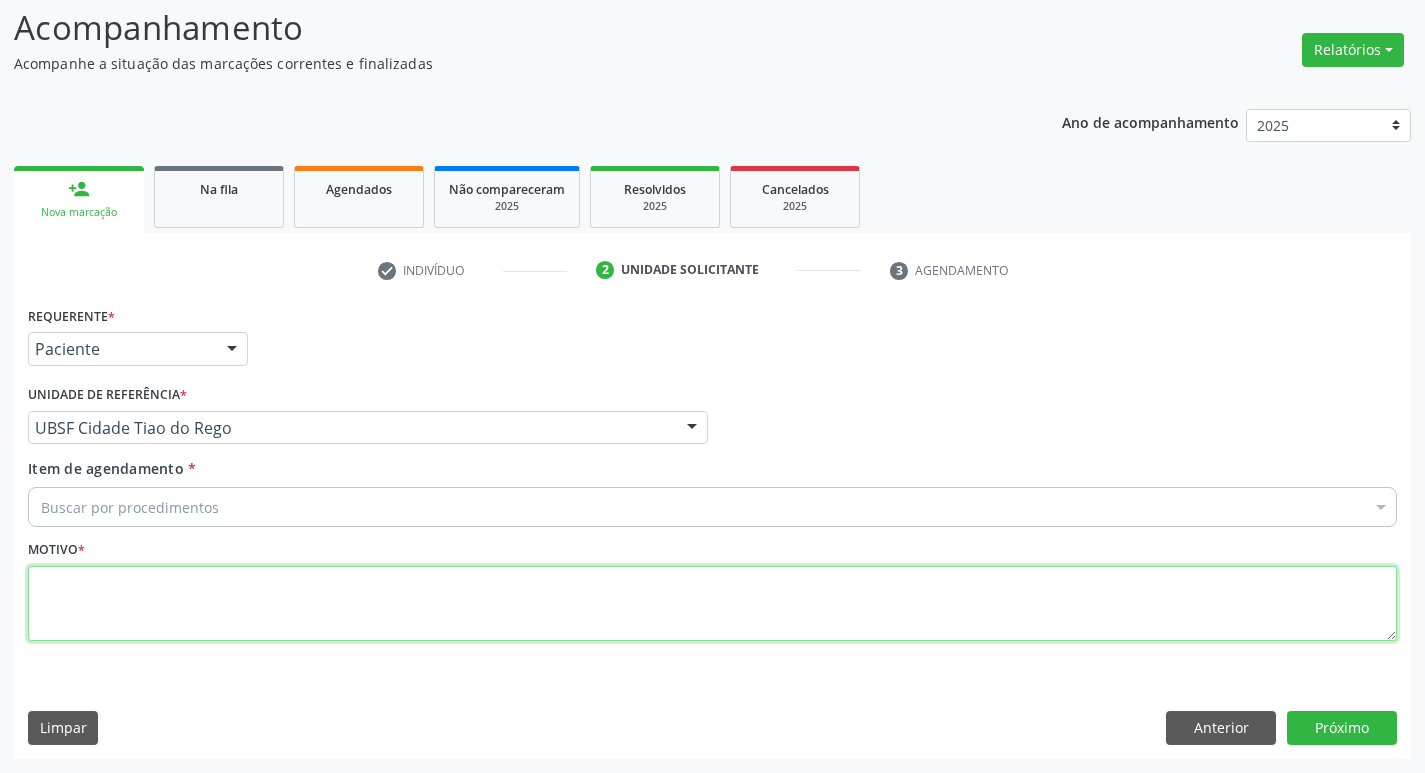 click at bounding box center (712, 604) 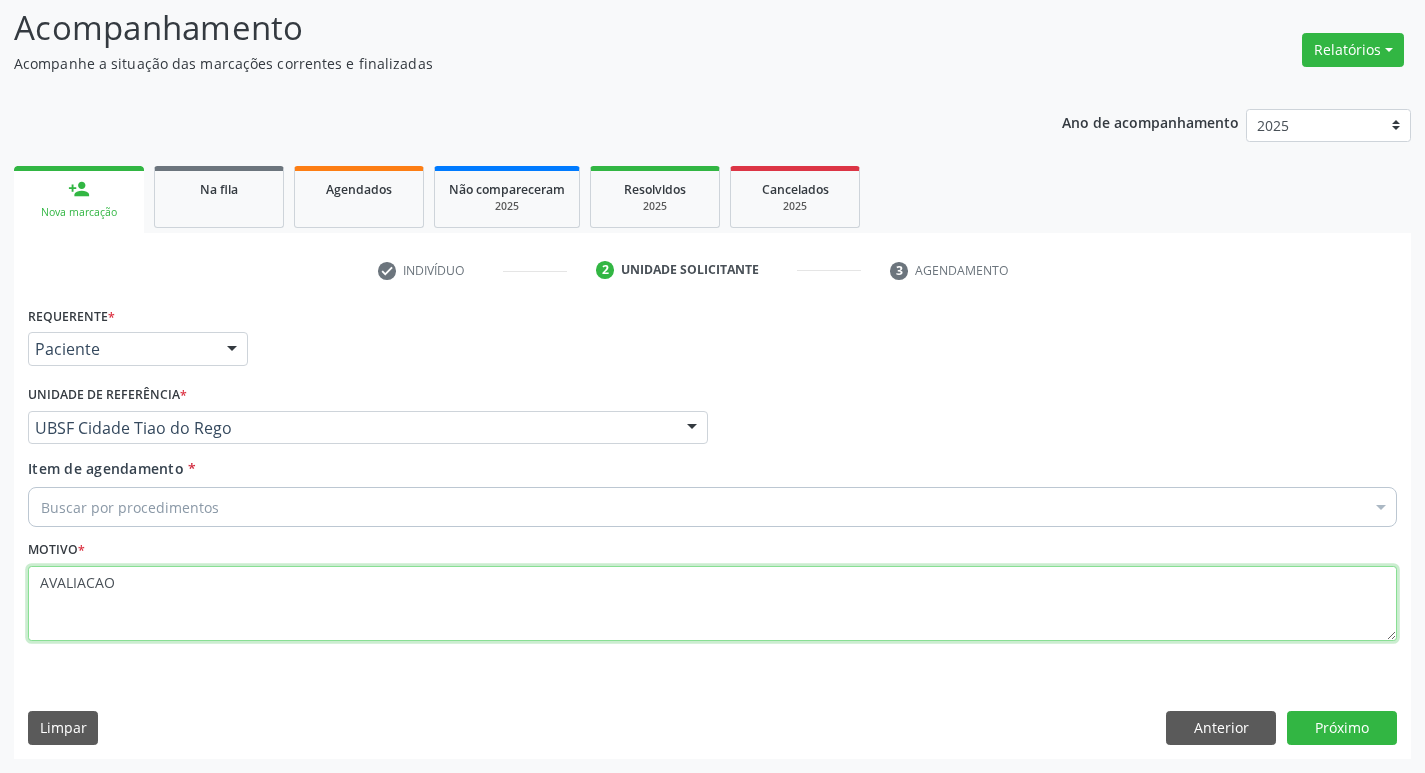 type on "AVALIACAO" 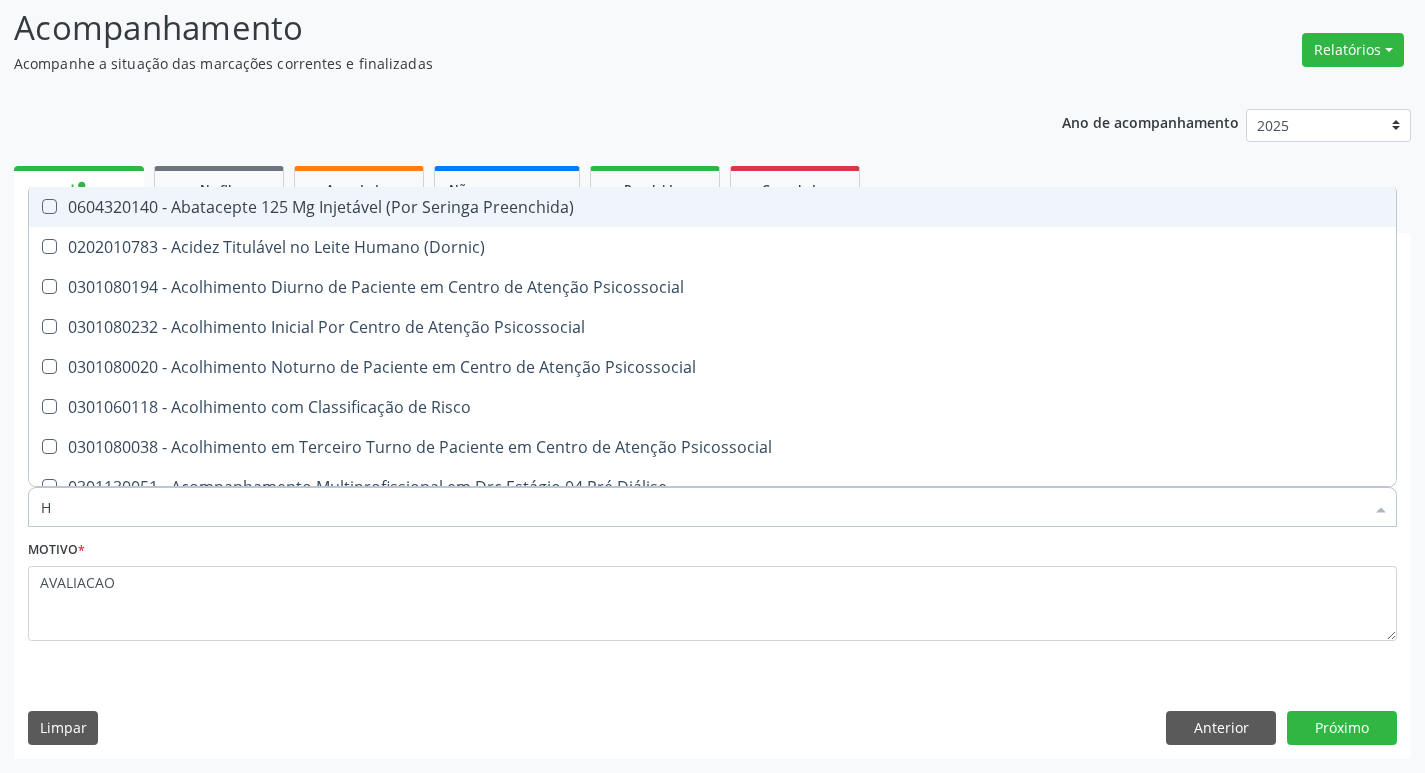 type on "HEMOGR" 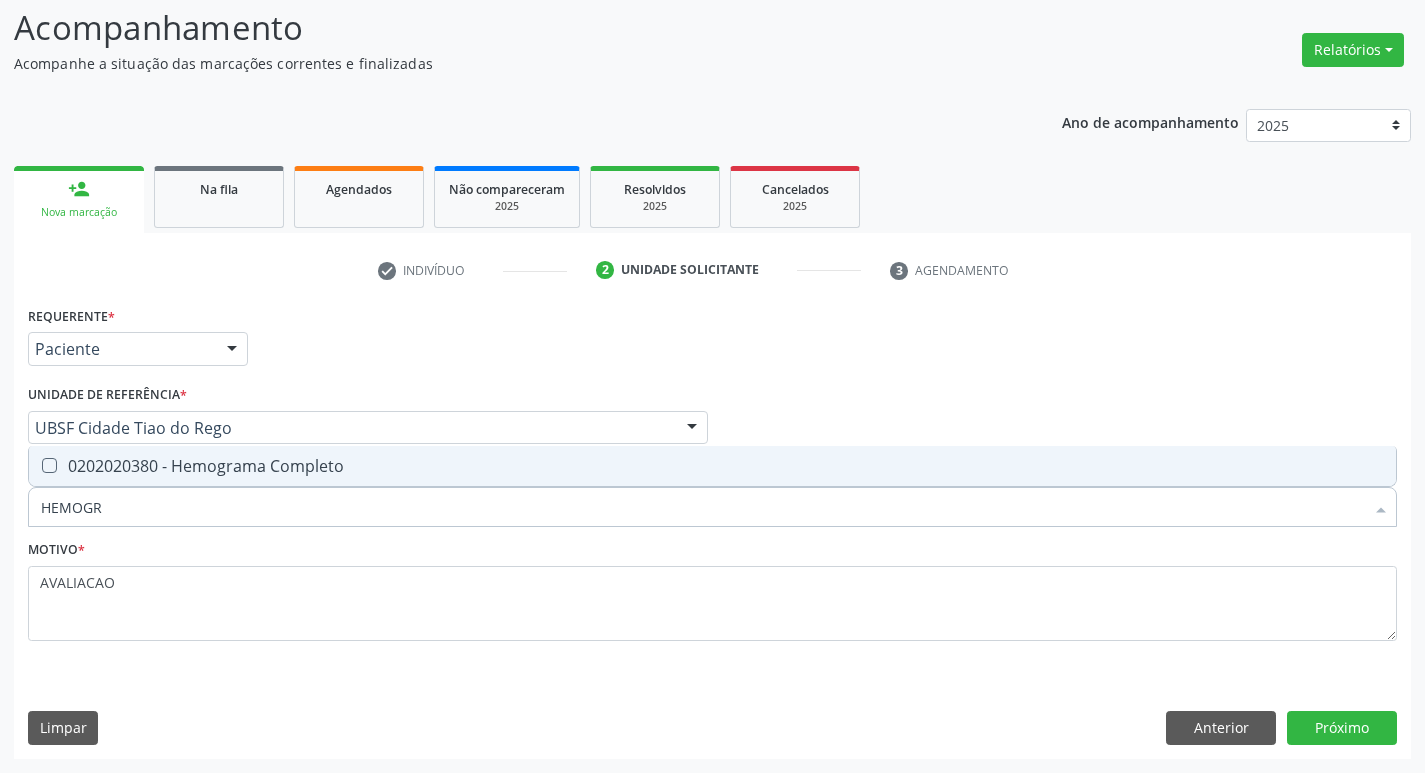 click on "HEMOGR" at bounding box center [702, 507] 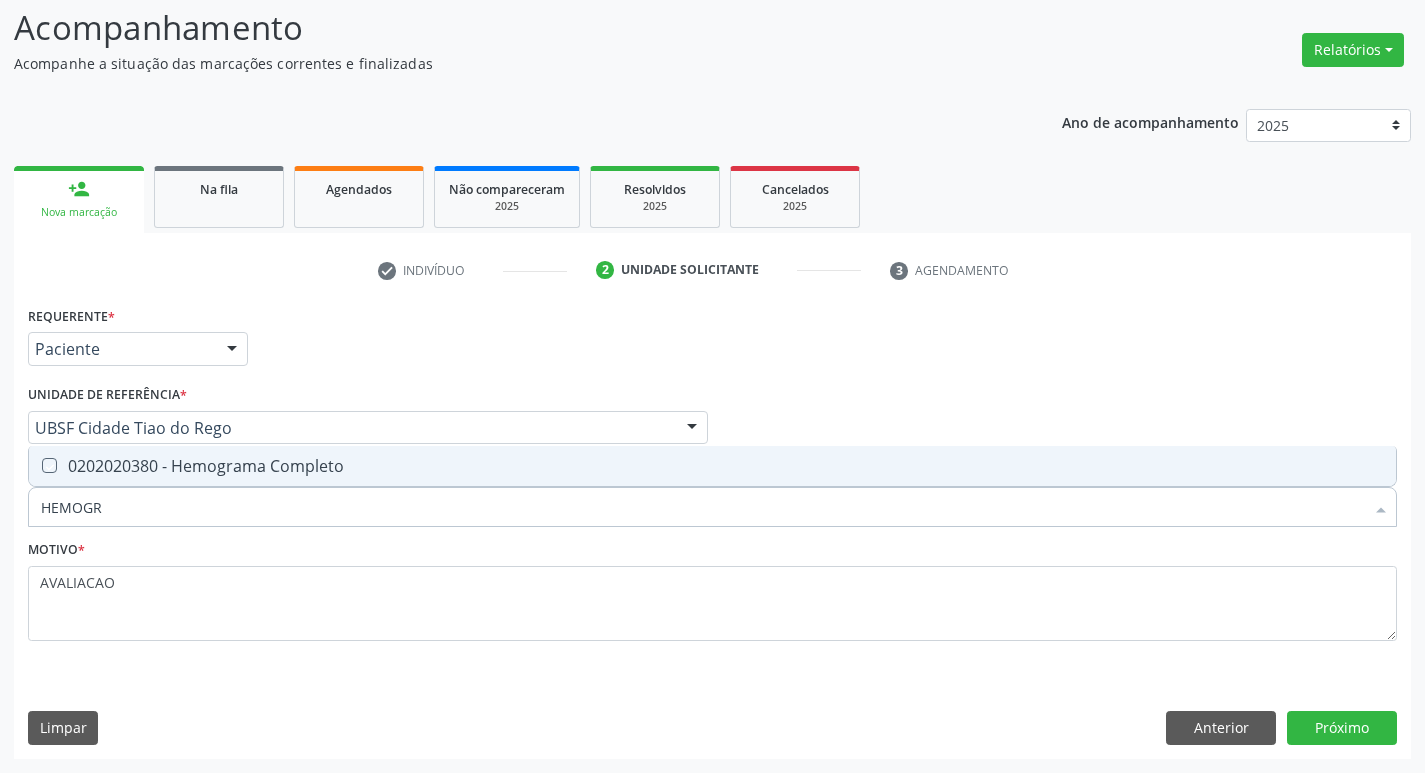 checkbox on "true" 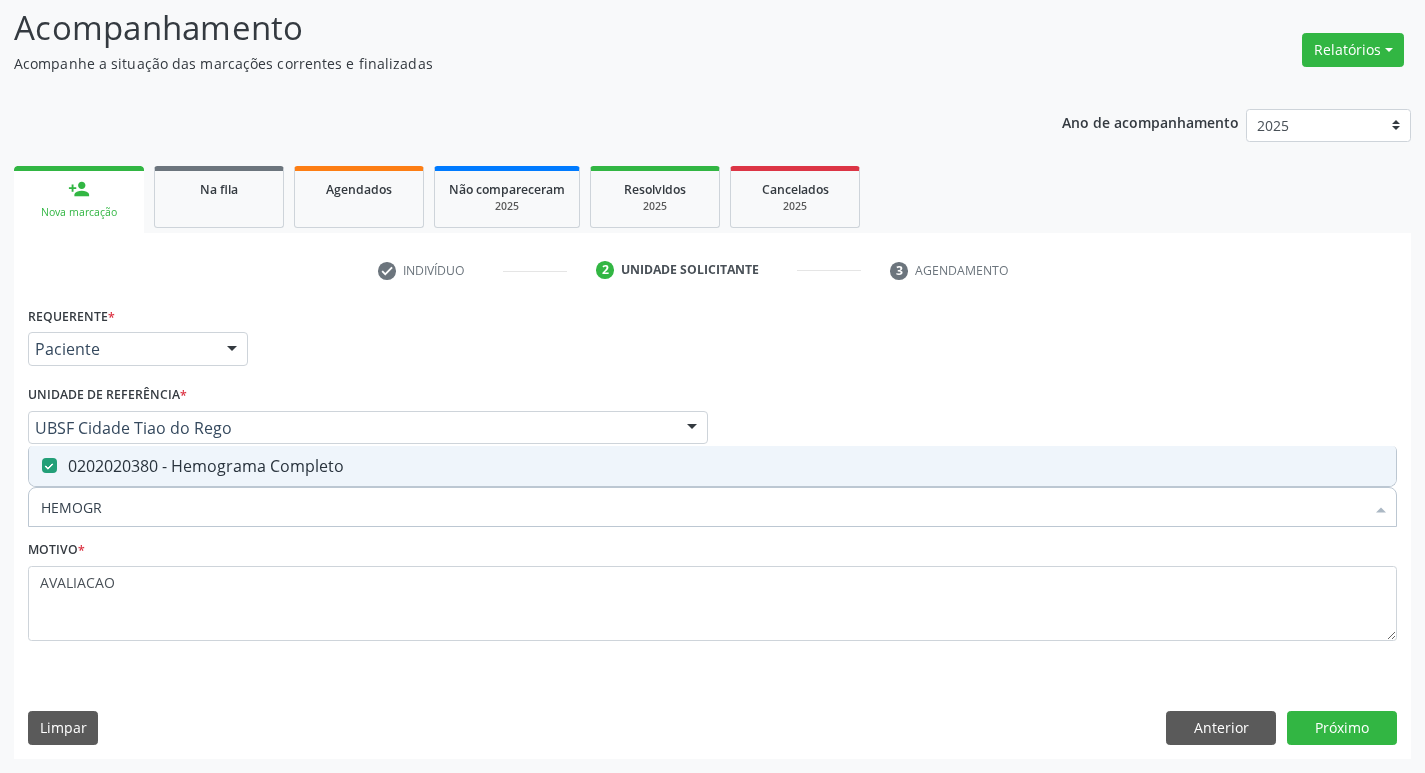 type on "HEMOG" 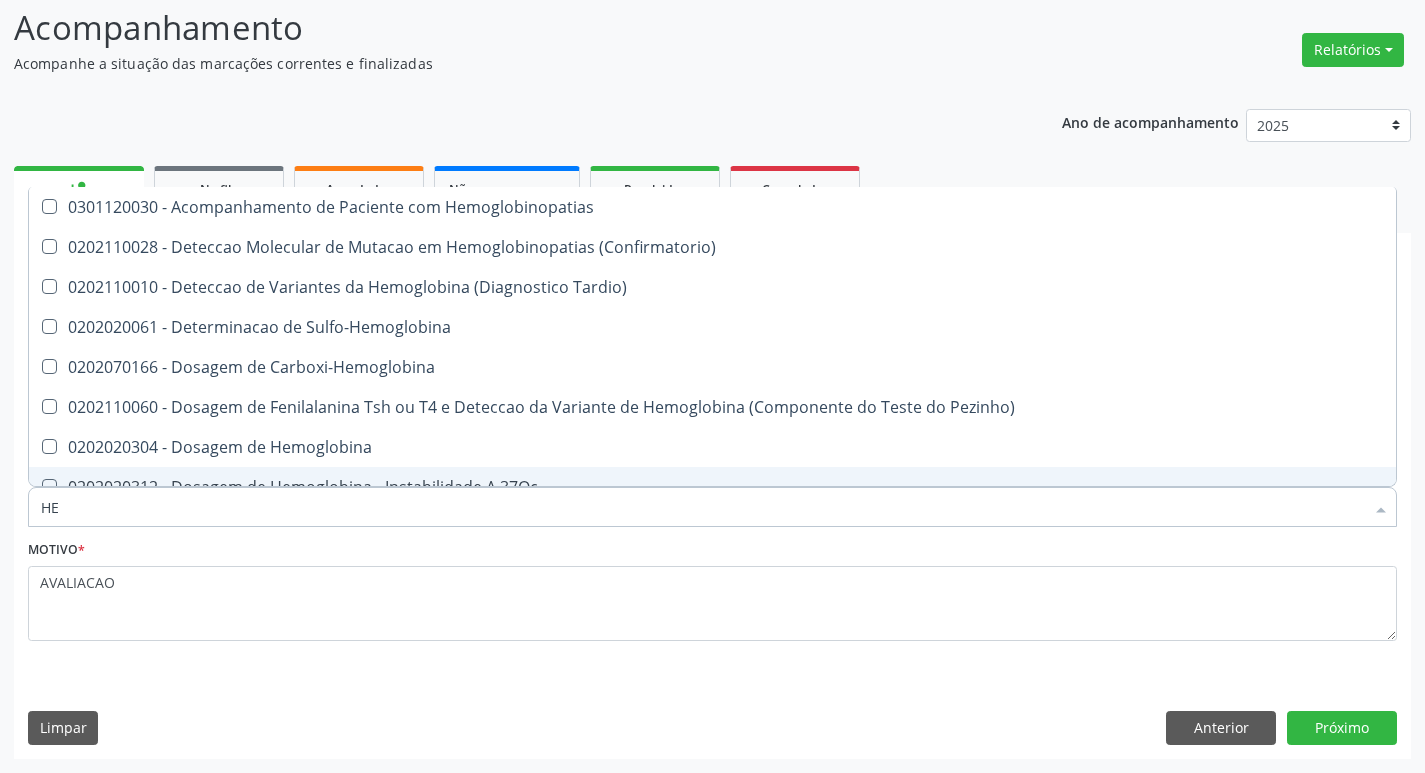 type on "H" 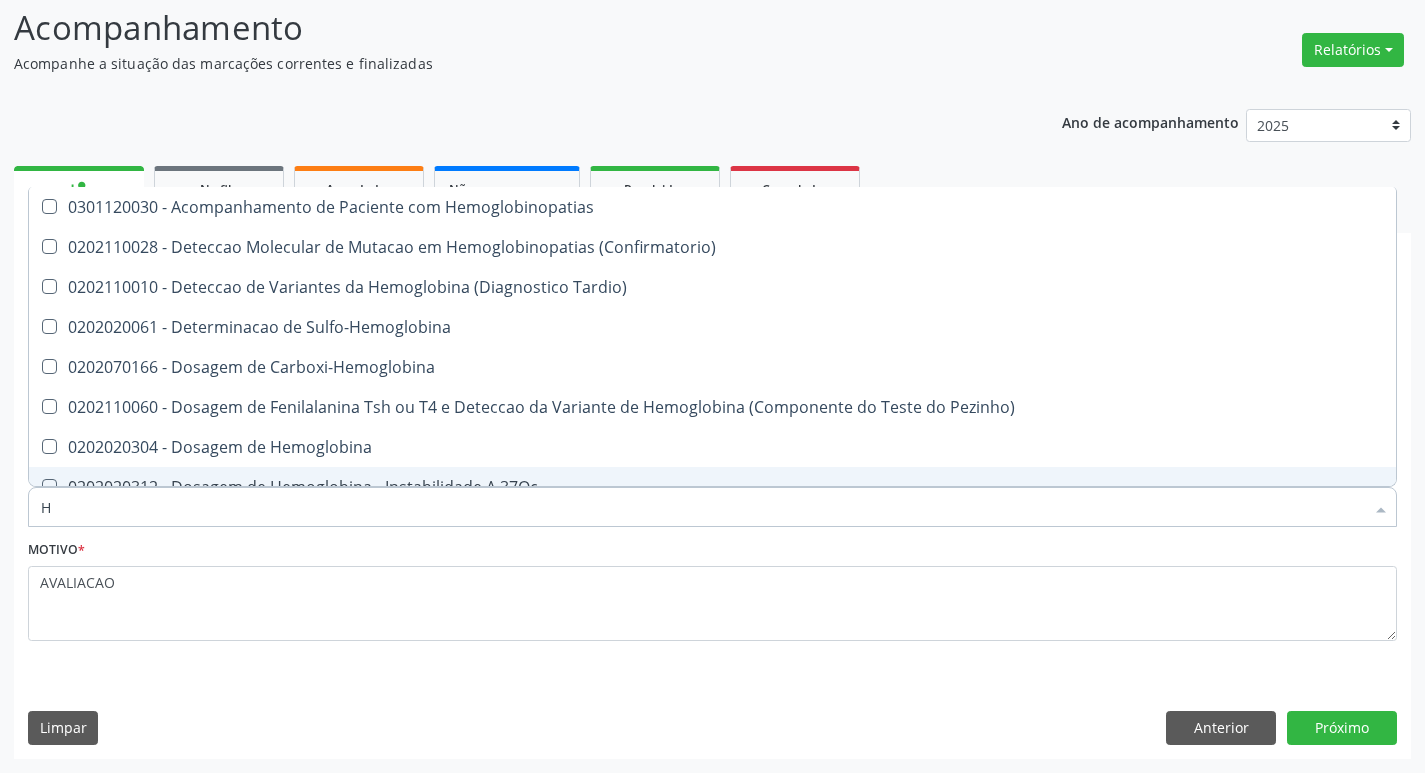 type 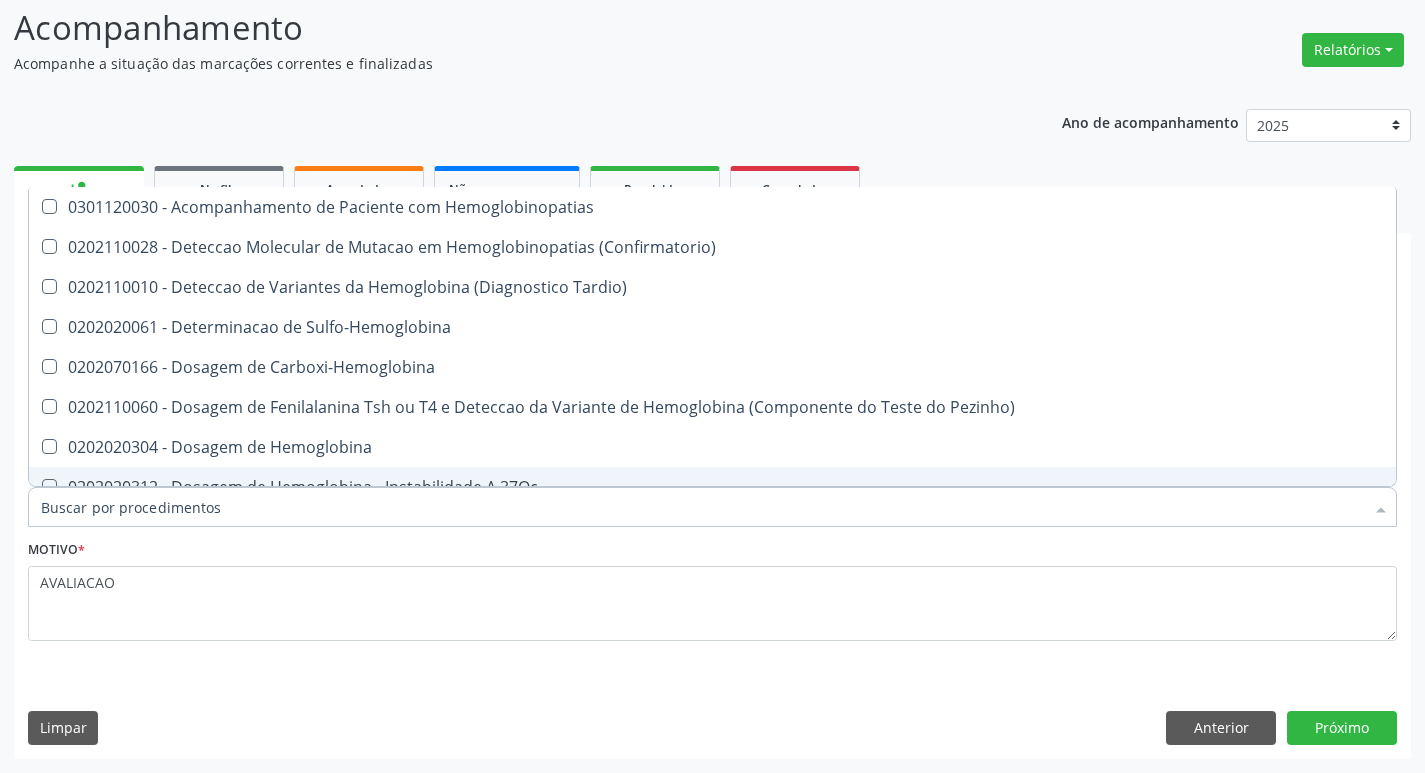 checkbox on "false" 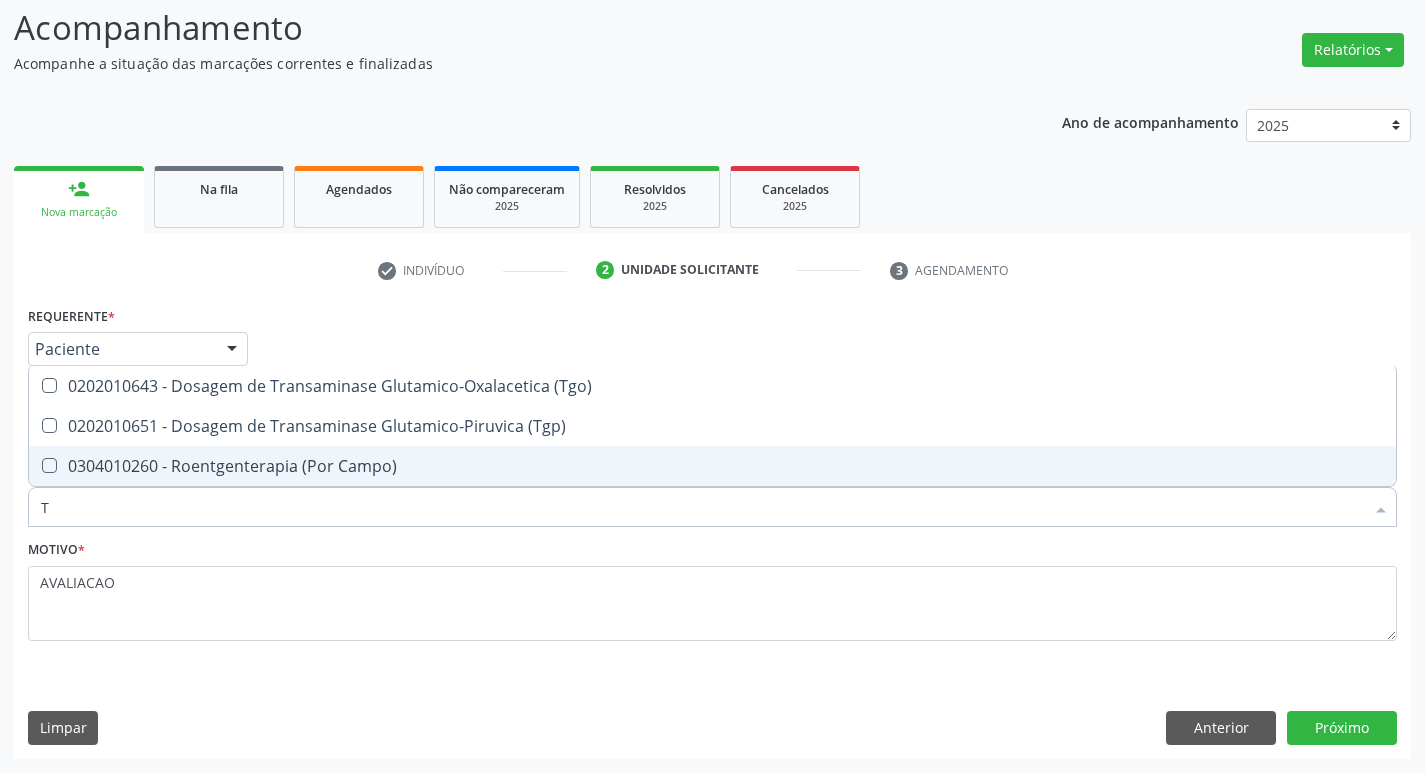 type on "TG" 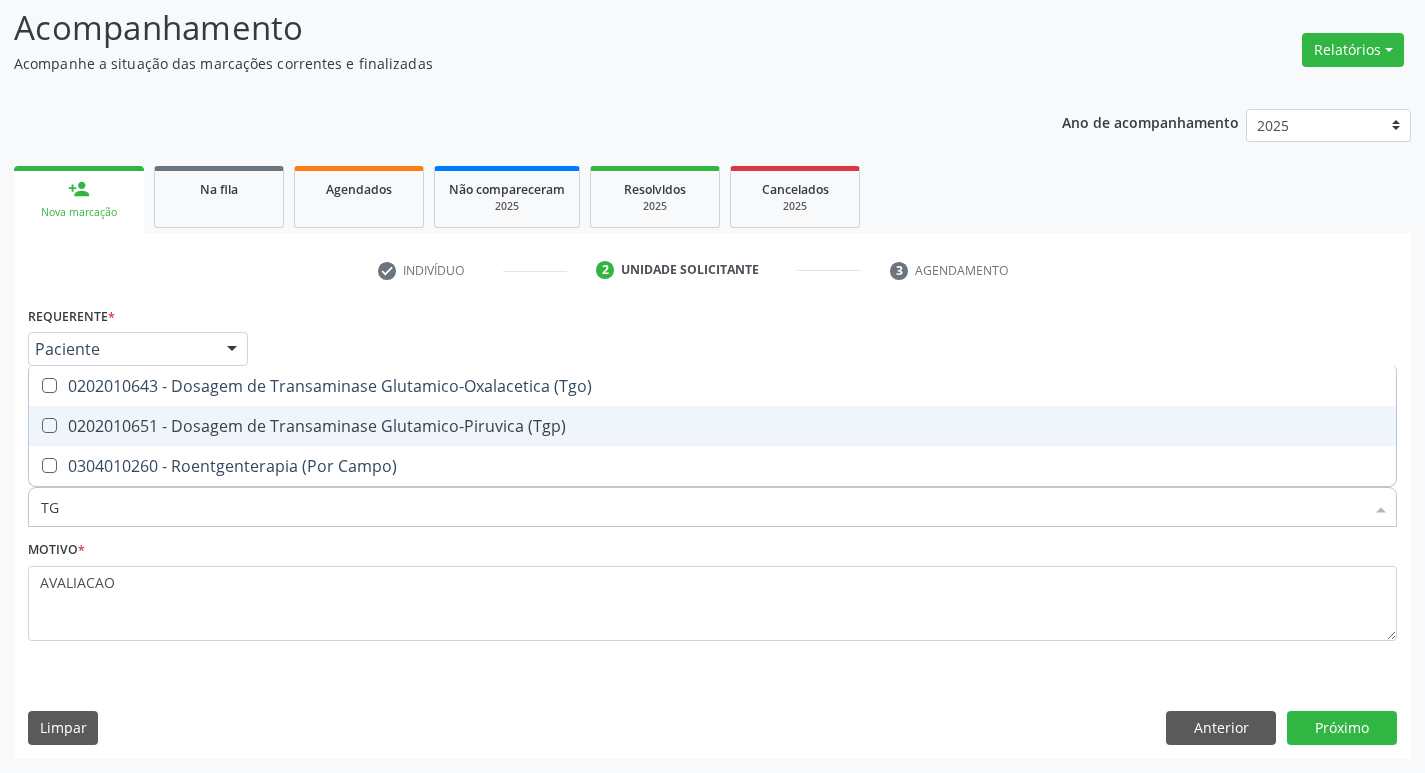 drag, startPoint x: 343, startPoint y: 430, endPoint x: 343, endPoint y: 402, distance: 28 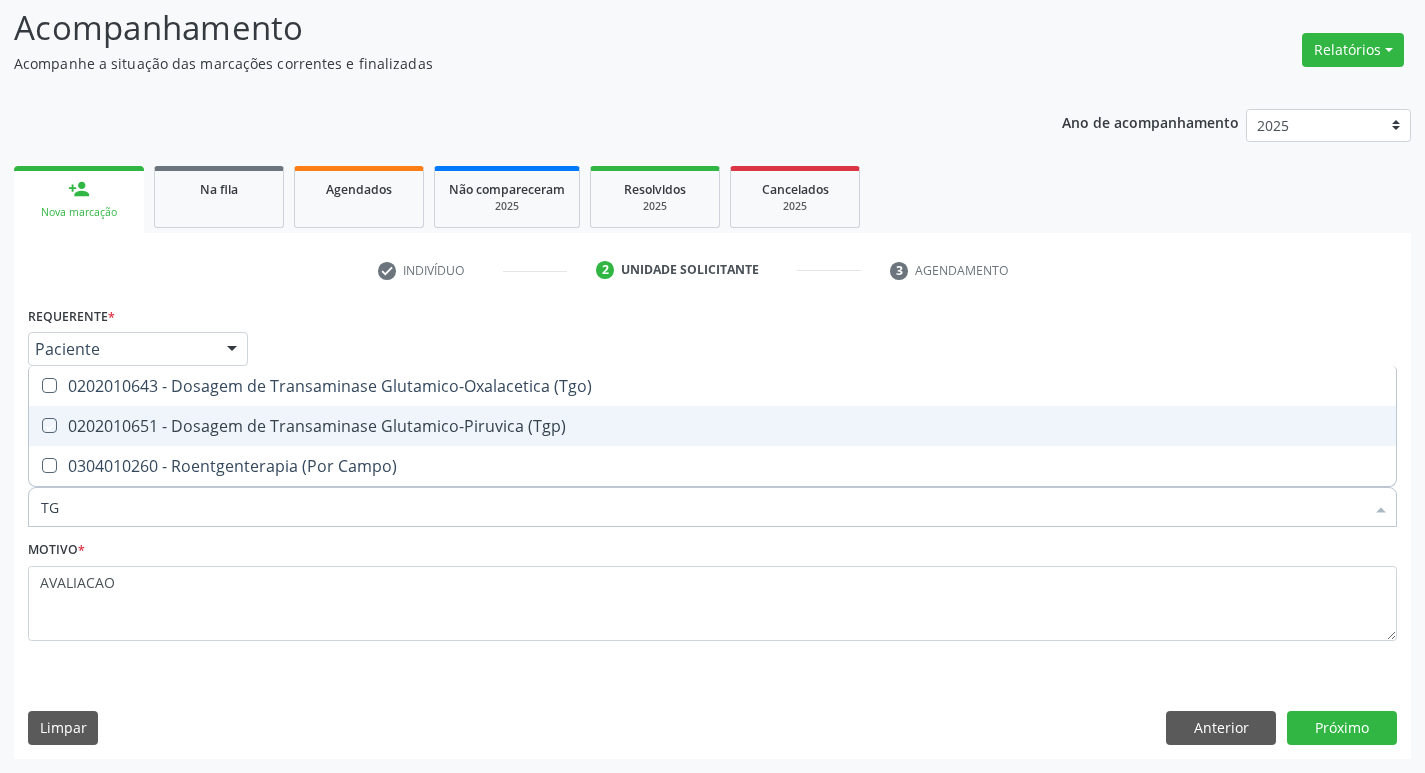 checkbox on "true" 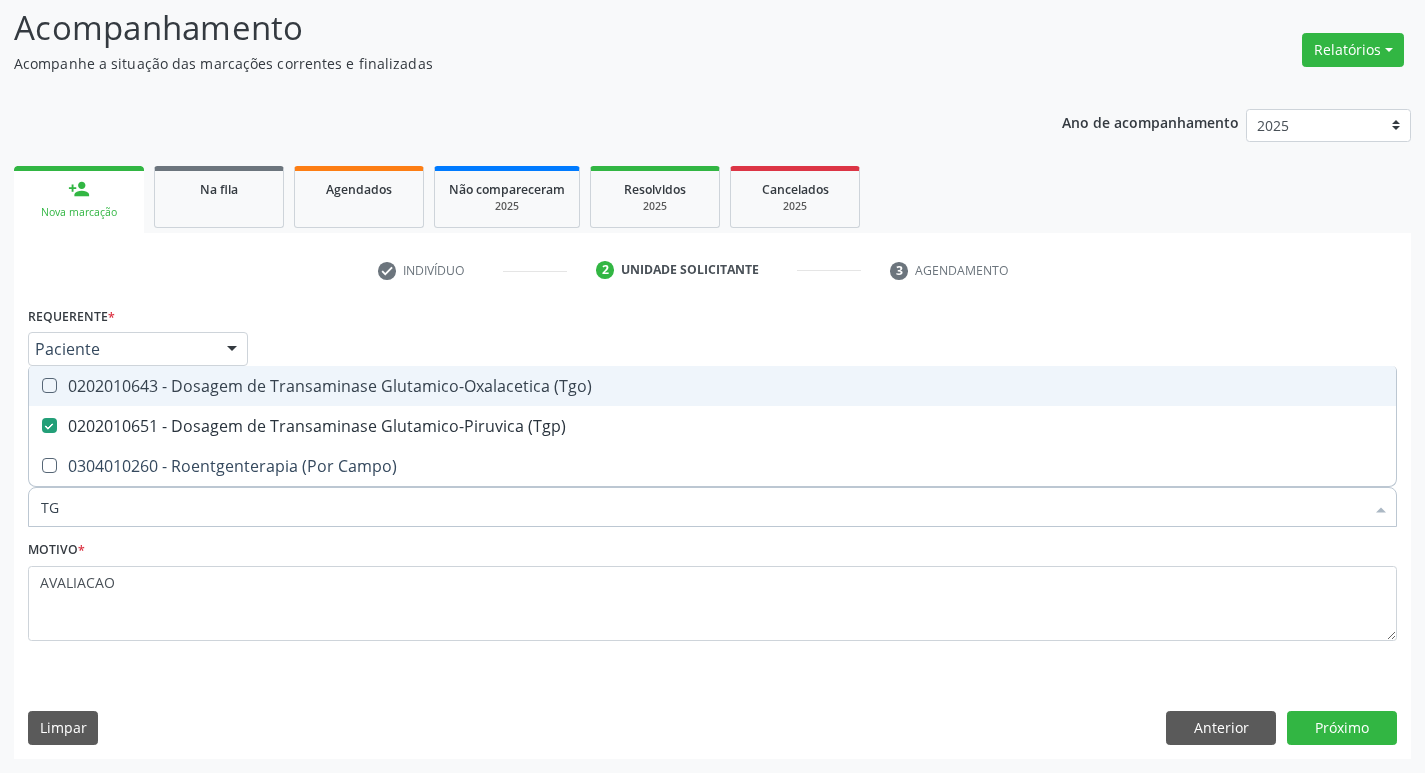 click on "0202010643 - Dosagem de Transaminase Glutamico-Oxalacetica (Tgo)" at bounding box center (712, 386) 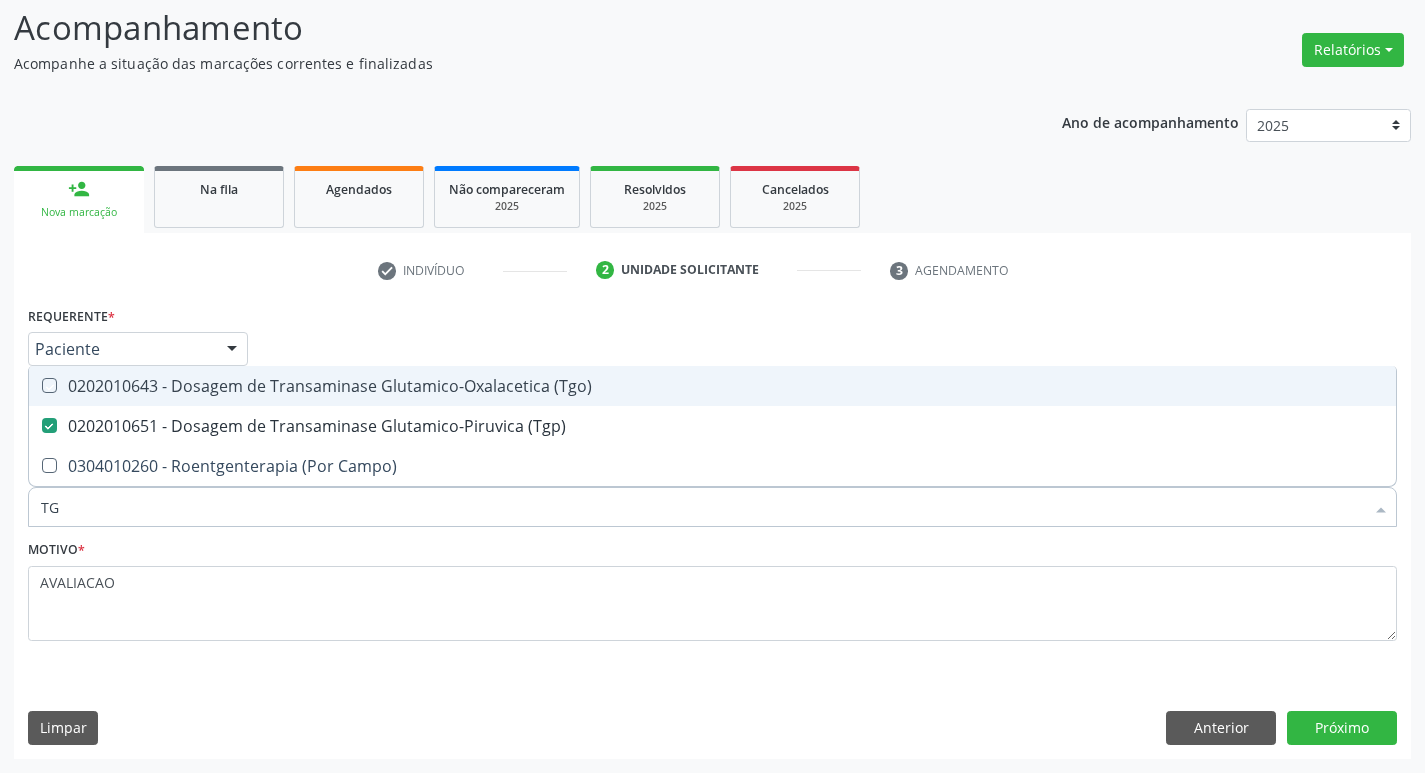 checkbox on "true" 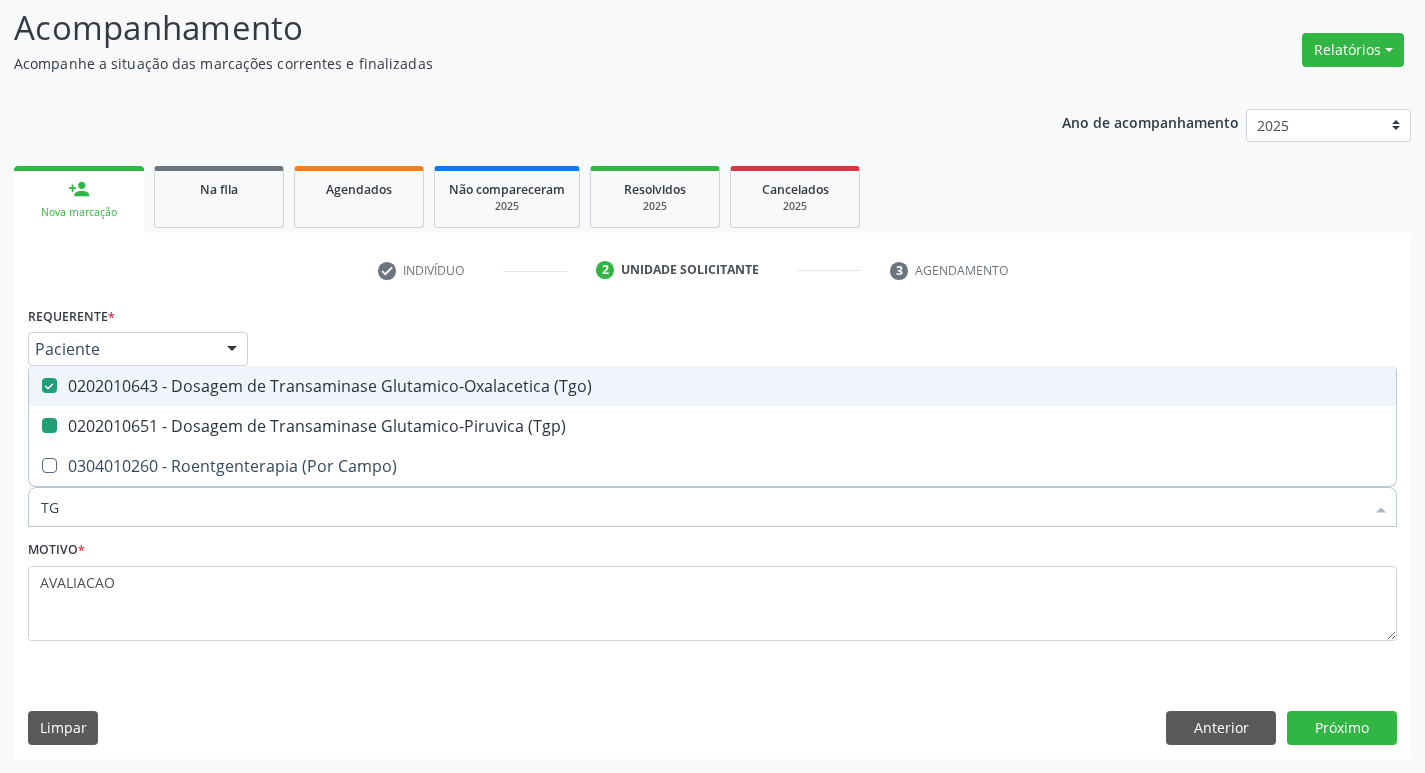 type on "T" 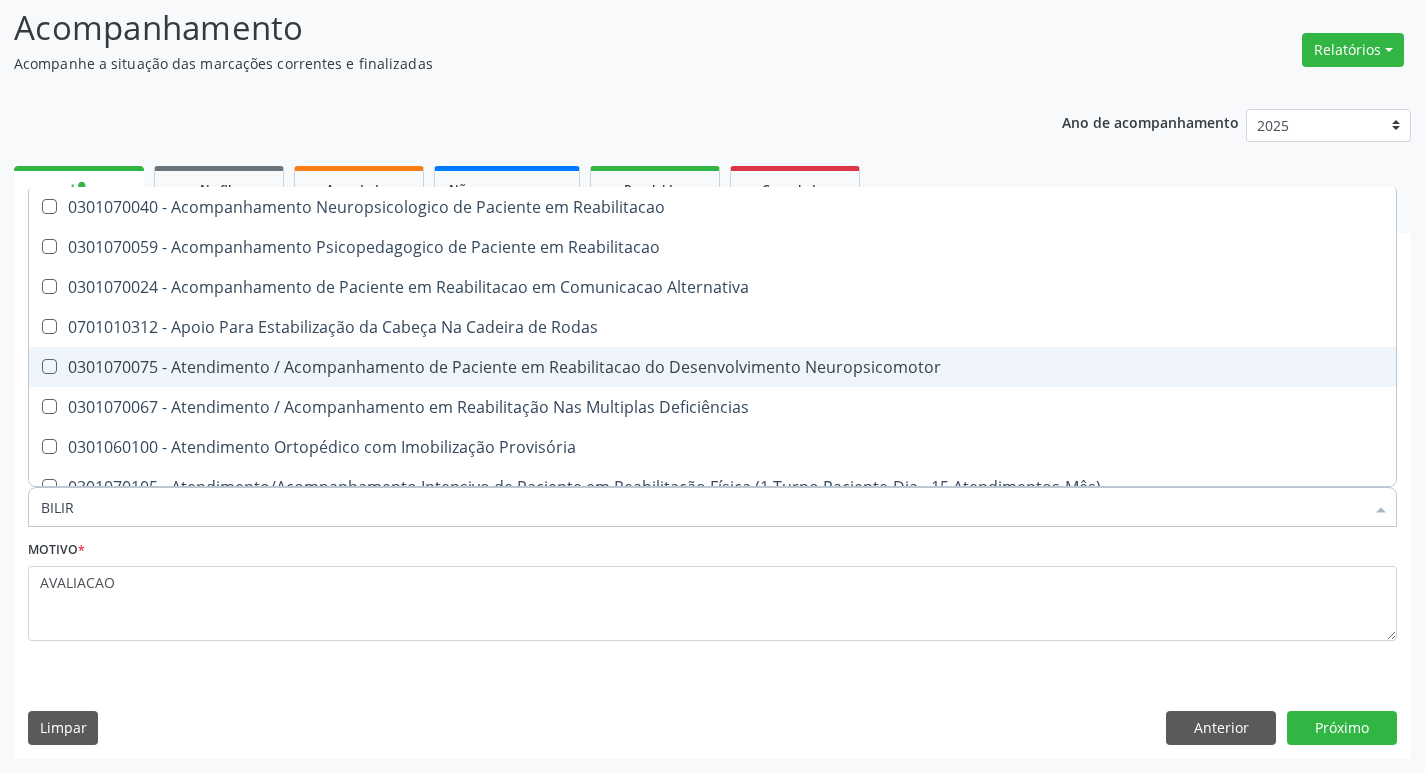 type on "BILIRR" 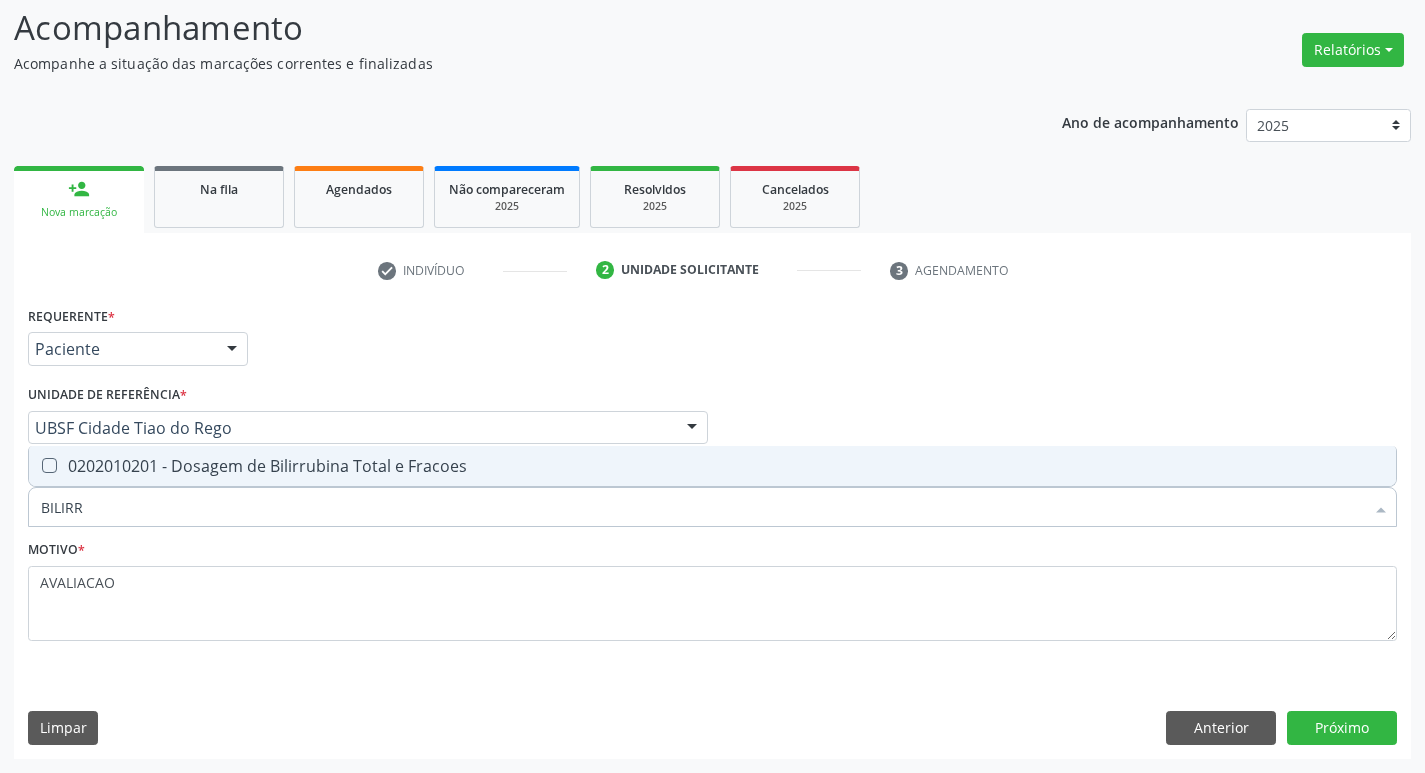 click on "0202010201 - Dosagem de Bilirrubina Total e Fracoes" at bounding box center (712, 466) 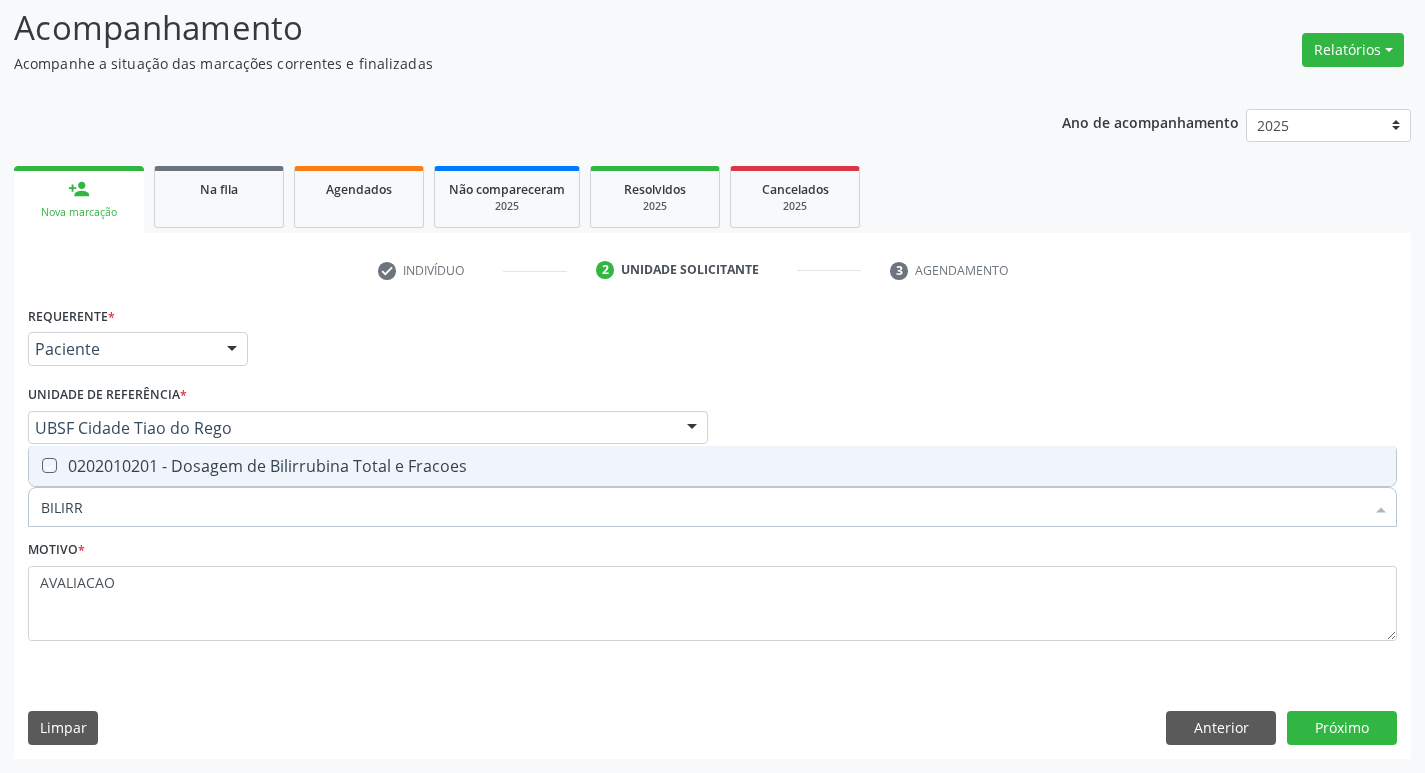checkbox on "true" 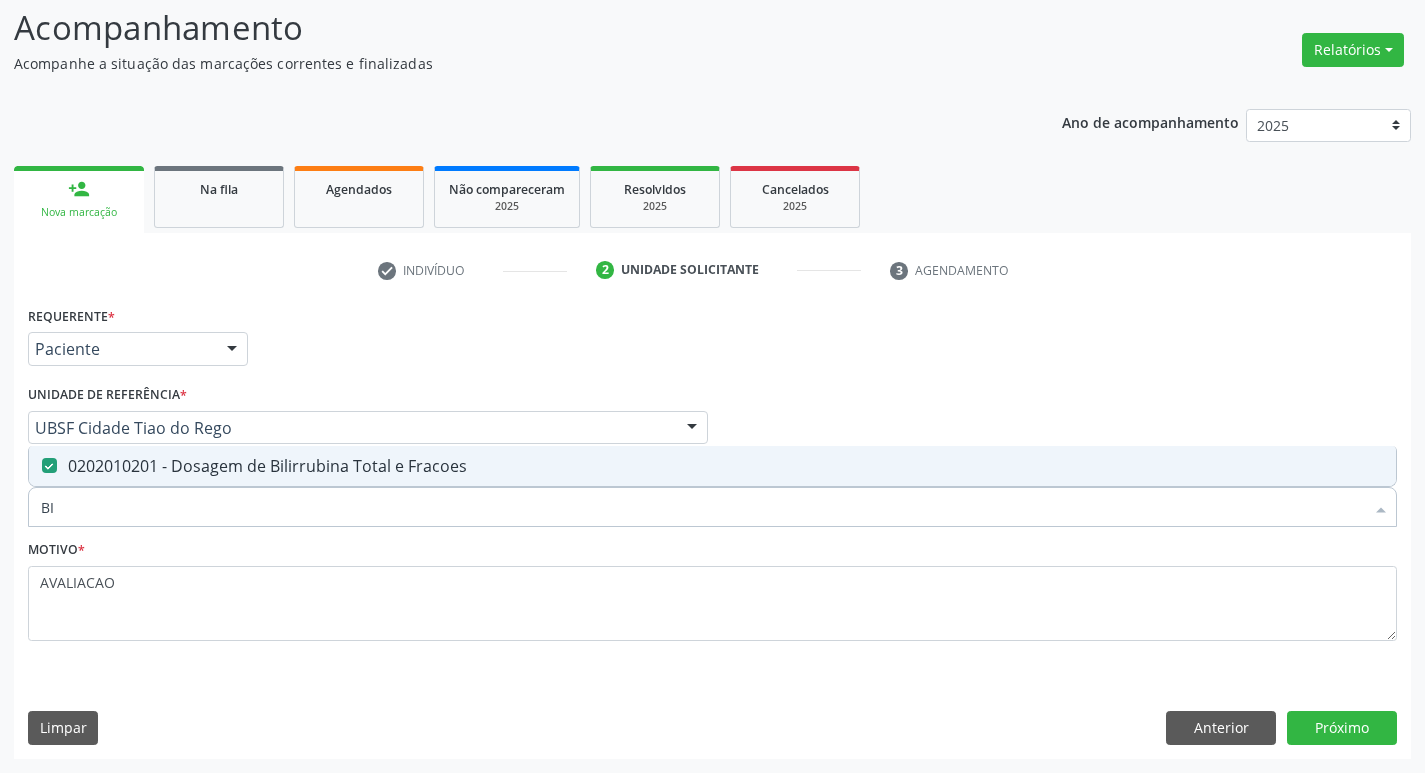 type on "B" 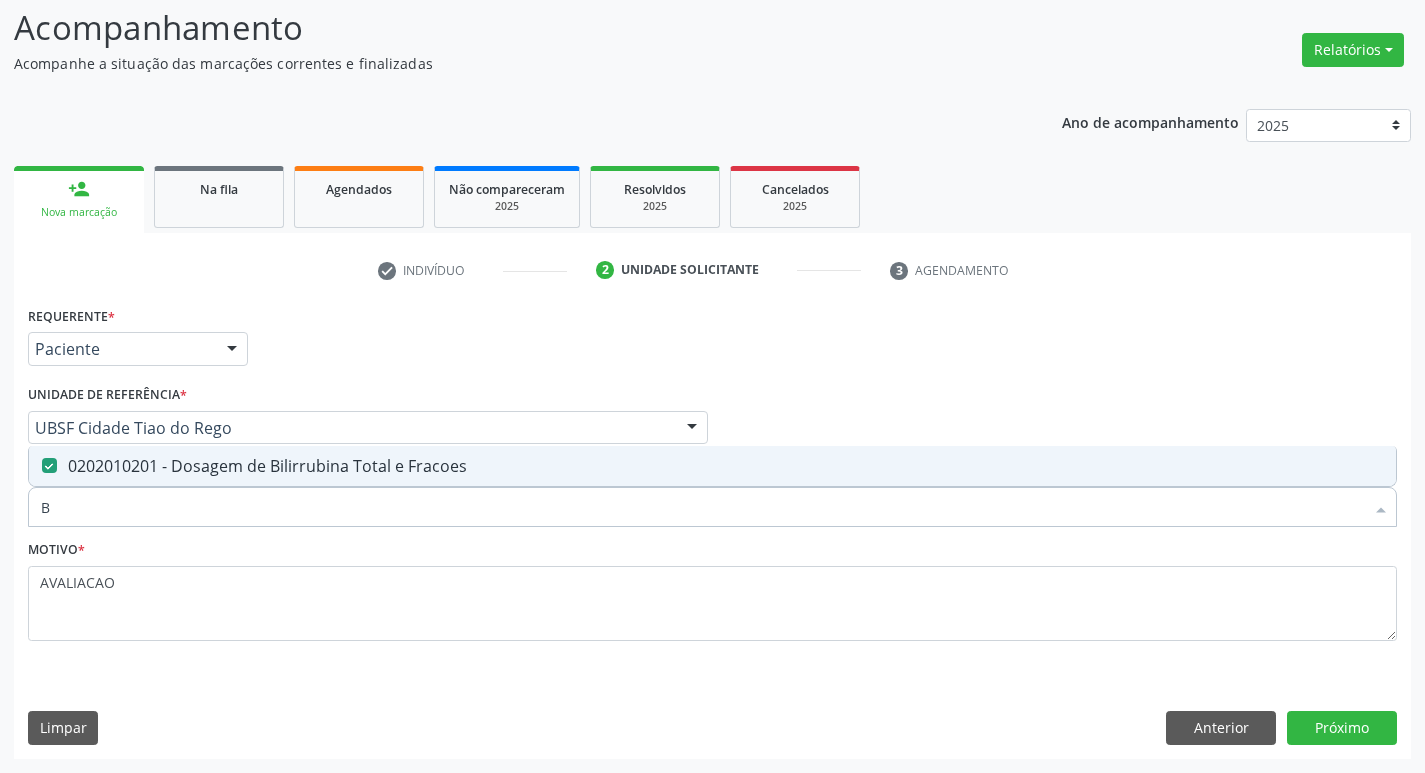 type 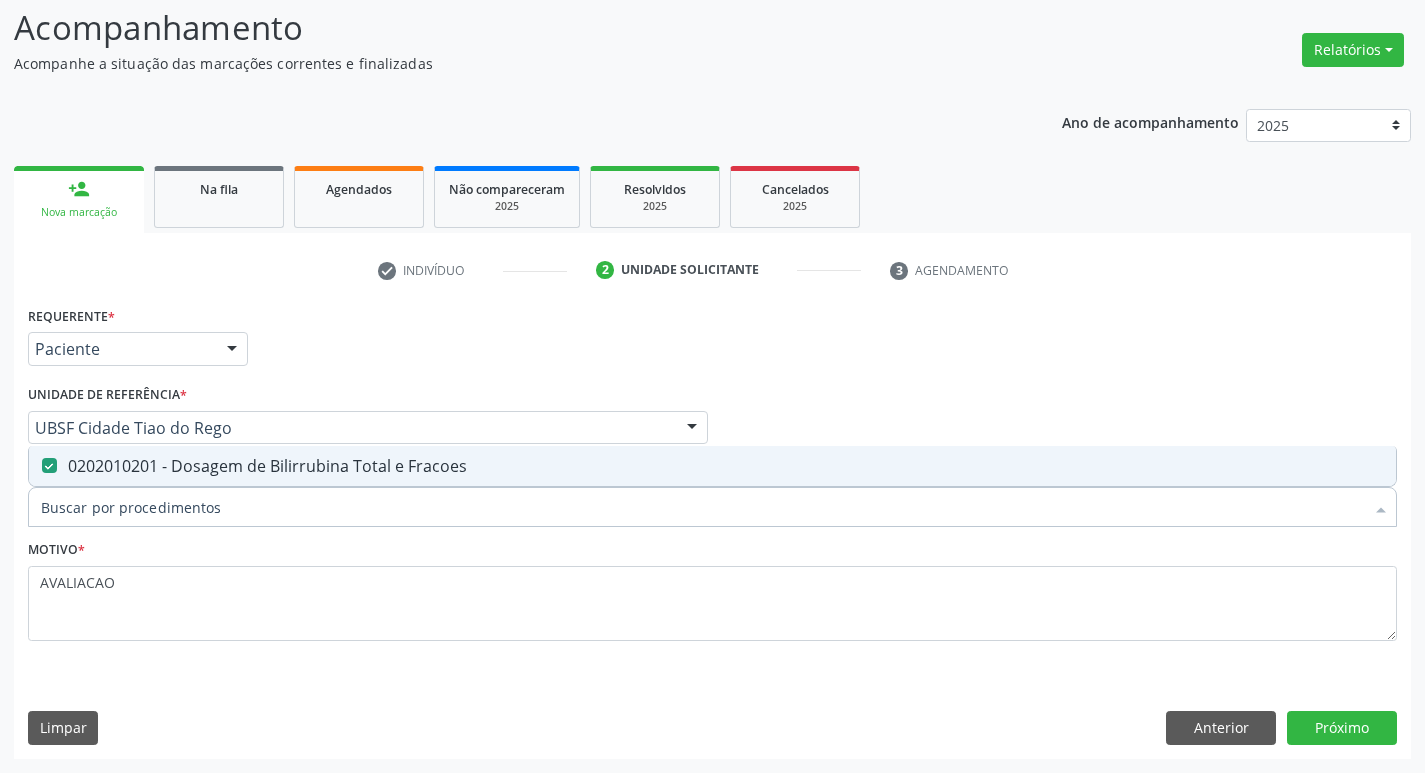 checkbox on "false" 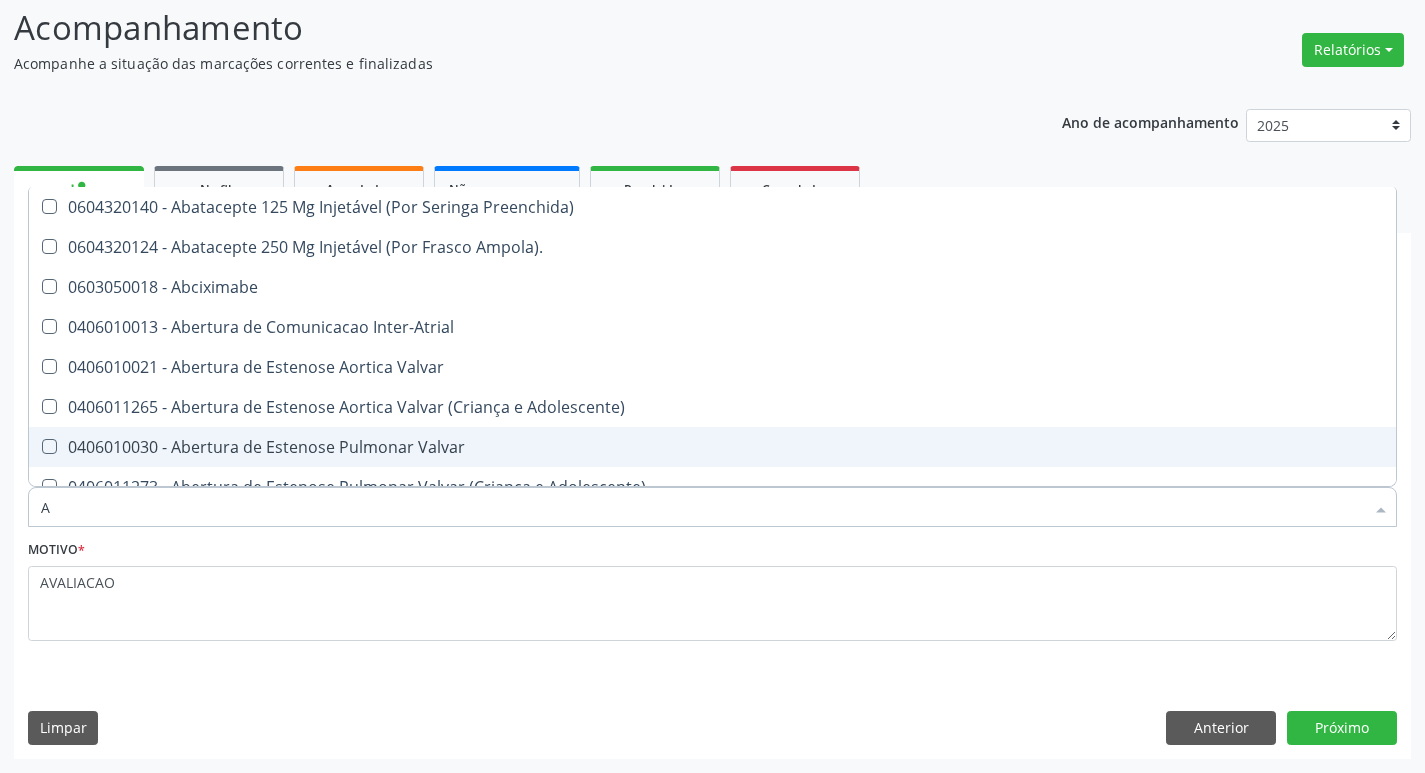 type on "AL" 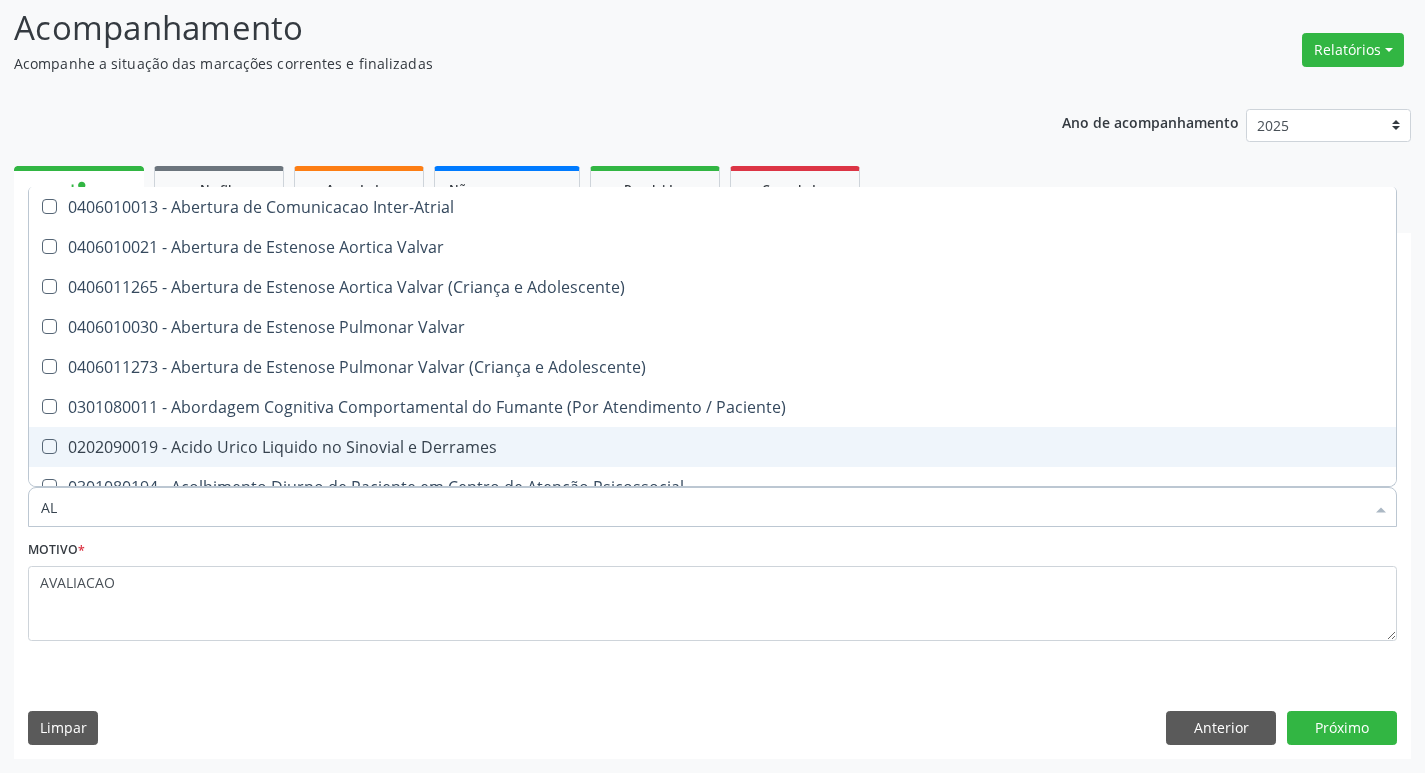 checkbox on "true" 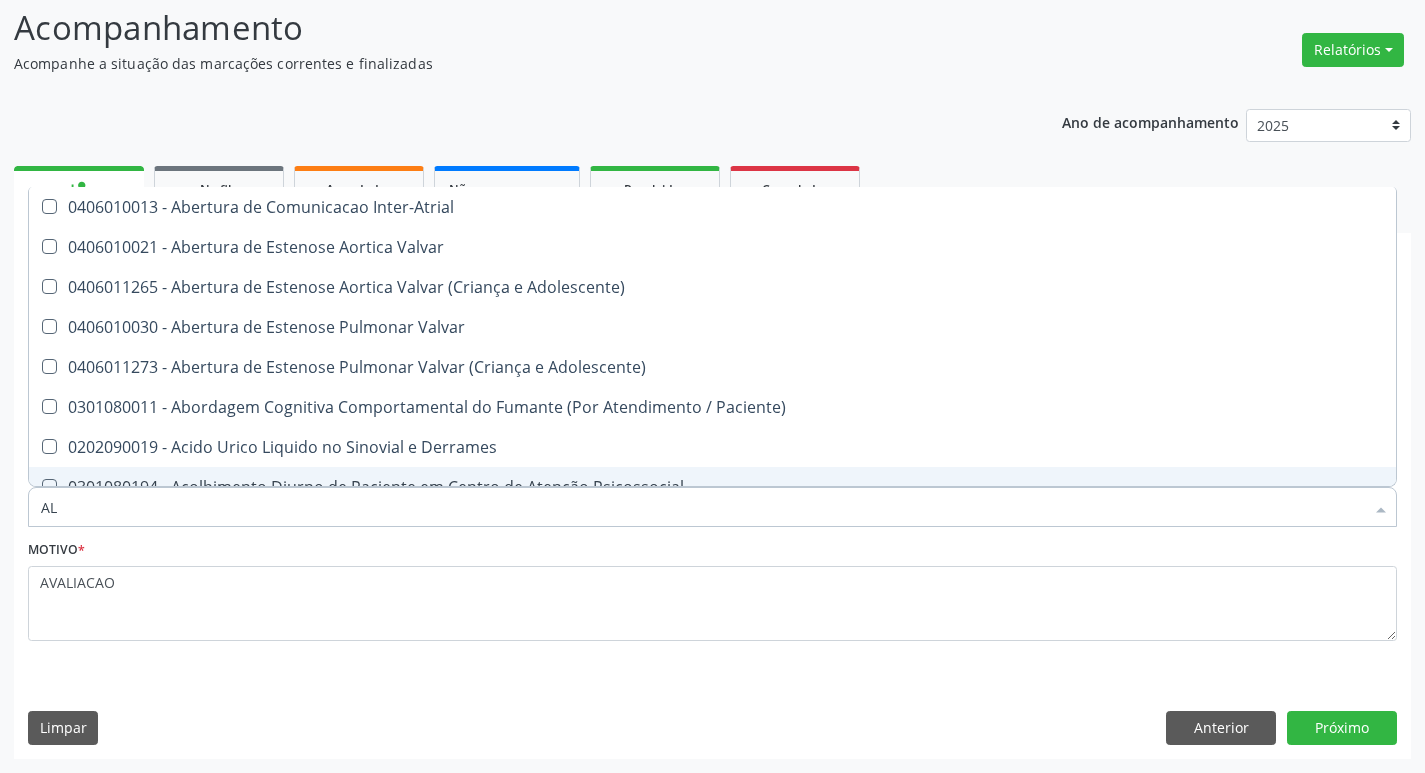 type on "ALCALI" 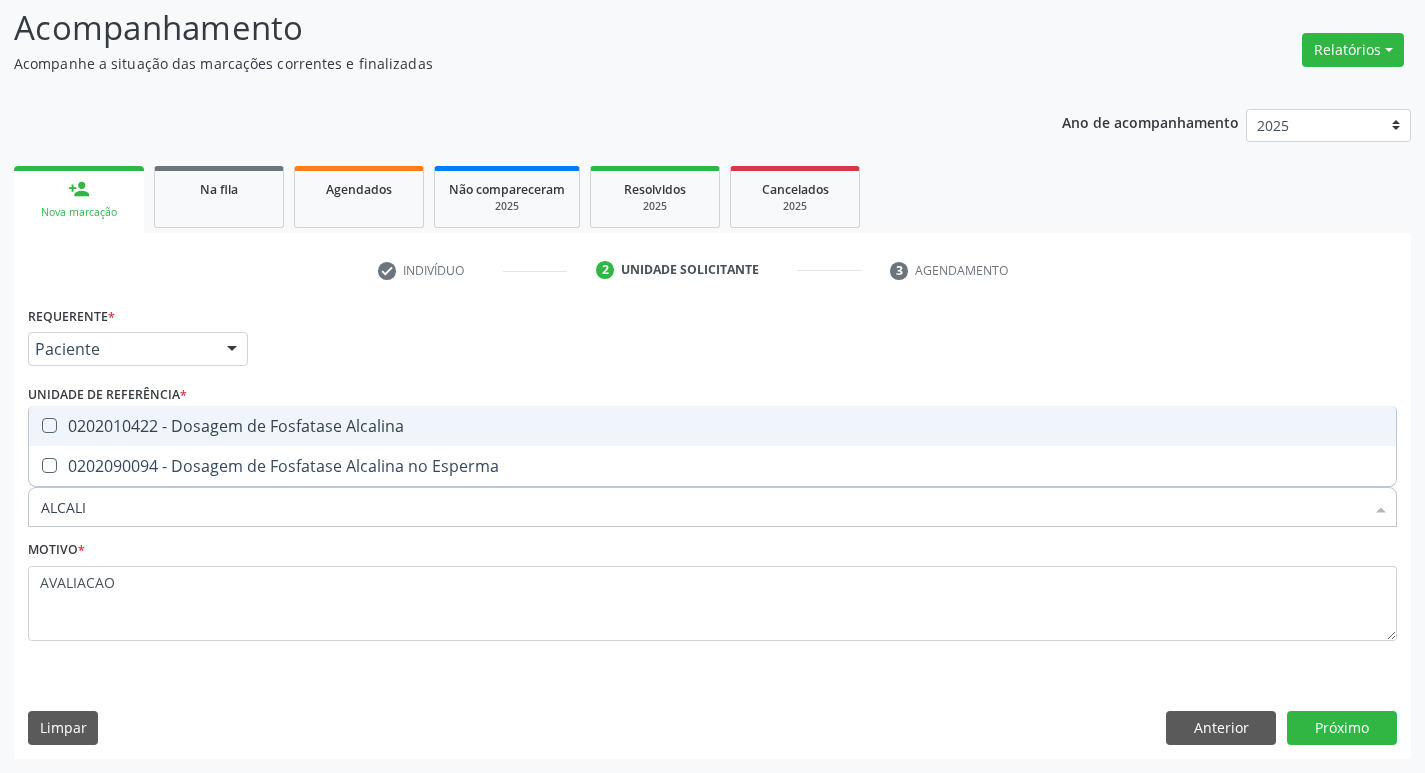 click on "0202010422 - Dosagem de Fosfatase Alcalina" at bounding box center [712, 426] 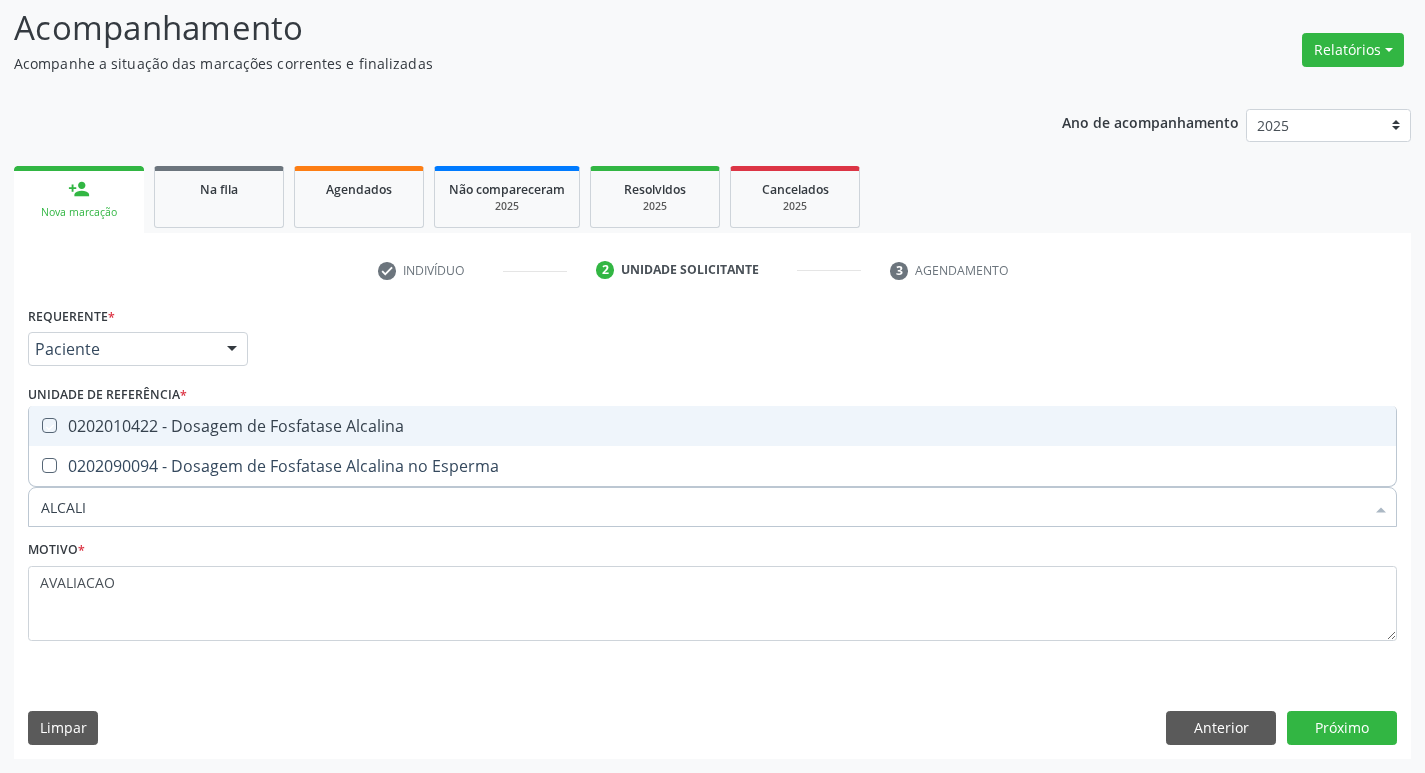 checkbox on "true" 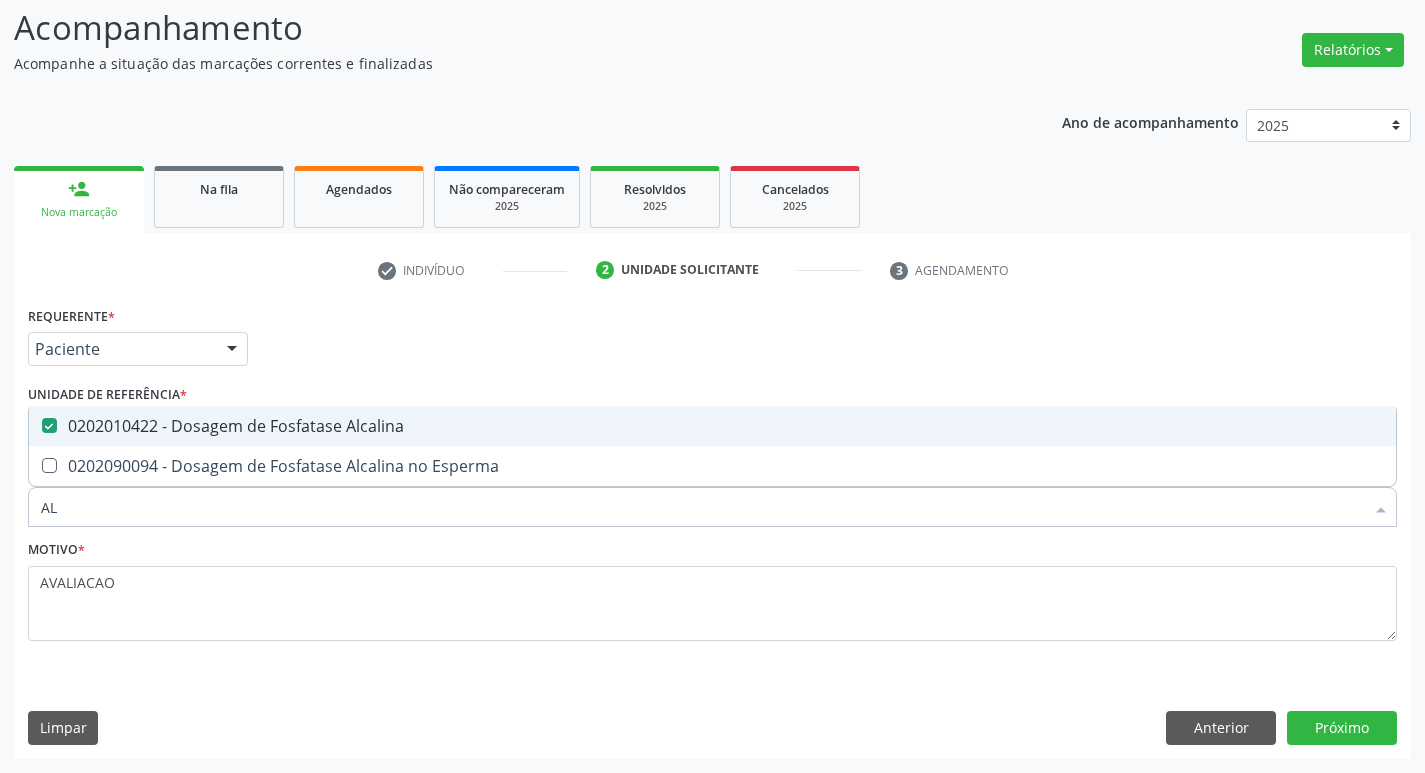 type on "A" 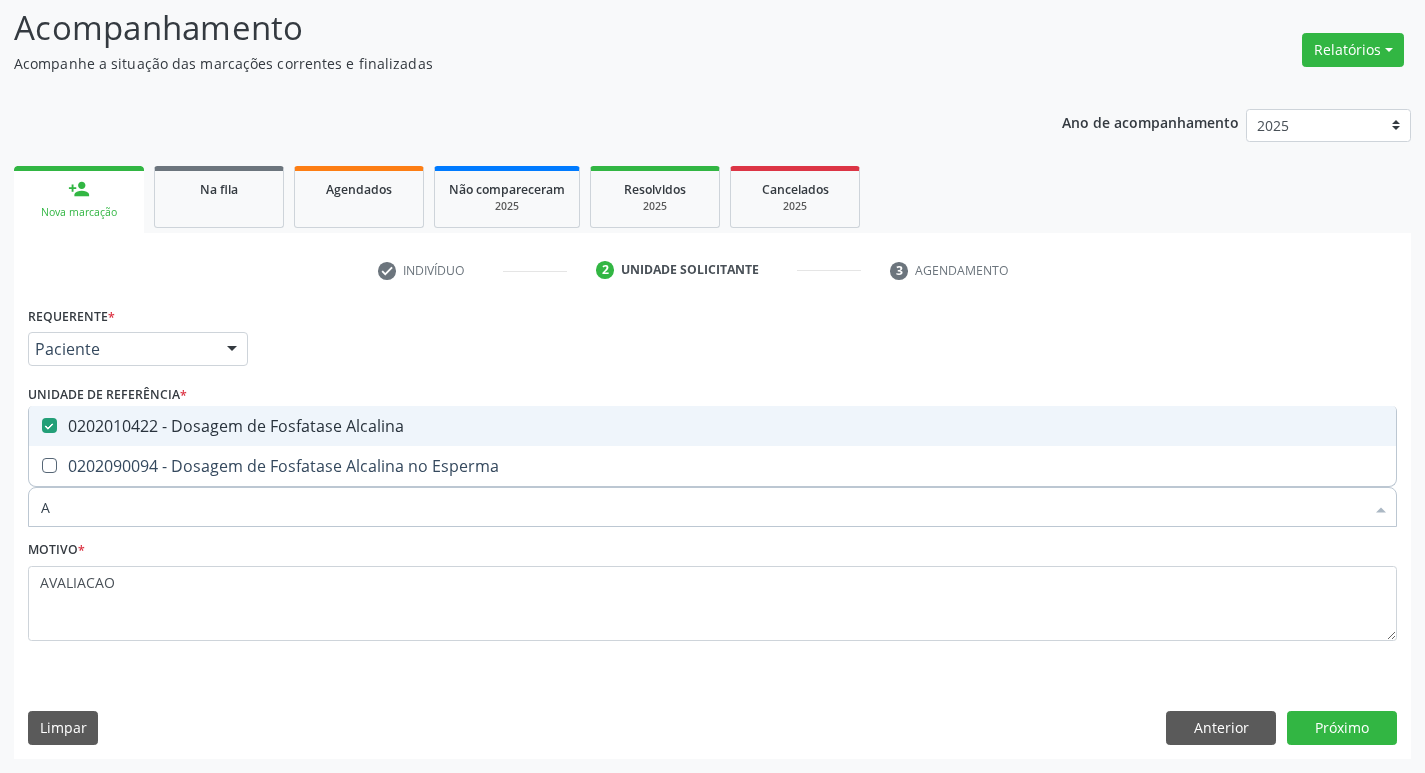 type 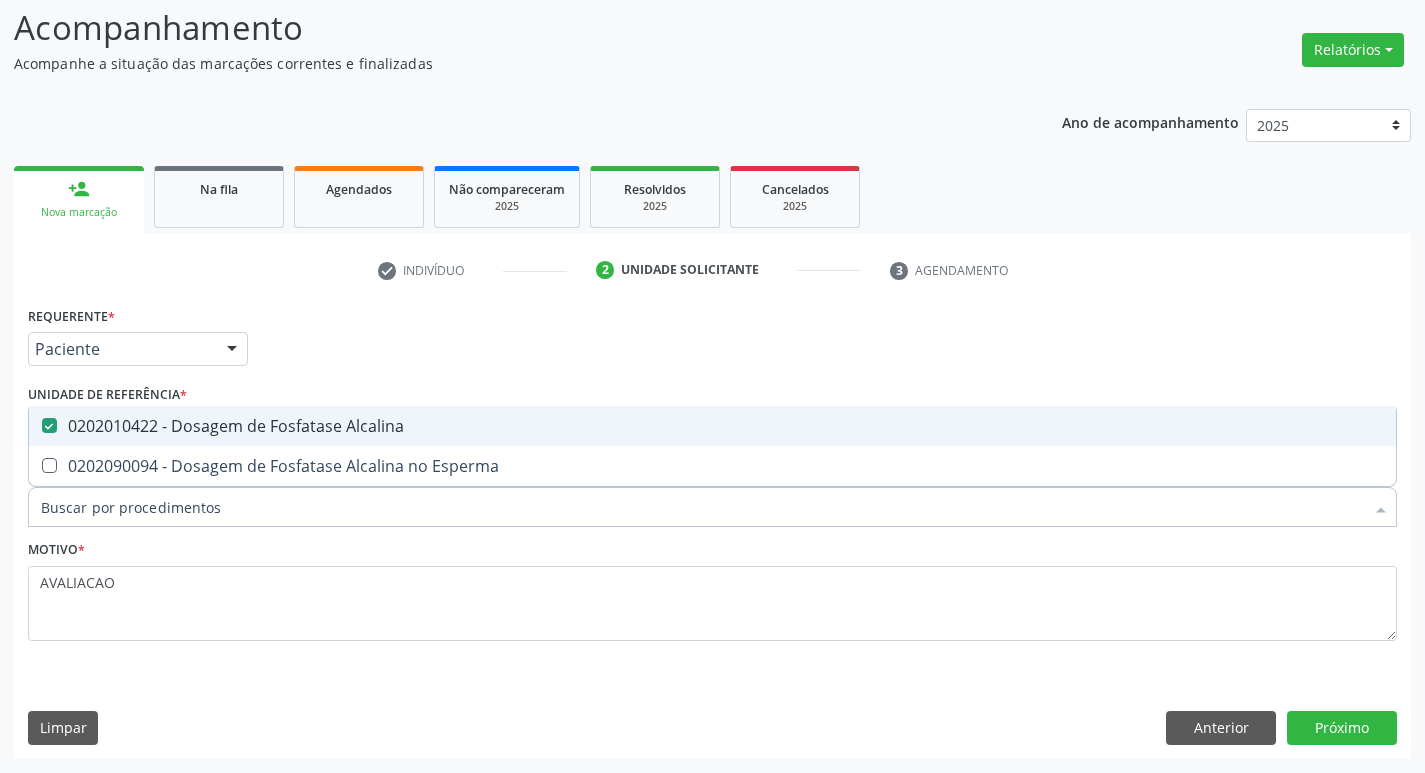 checkbox on "false" 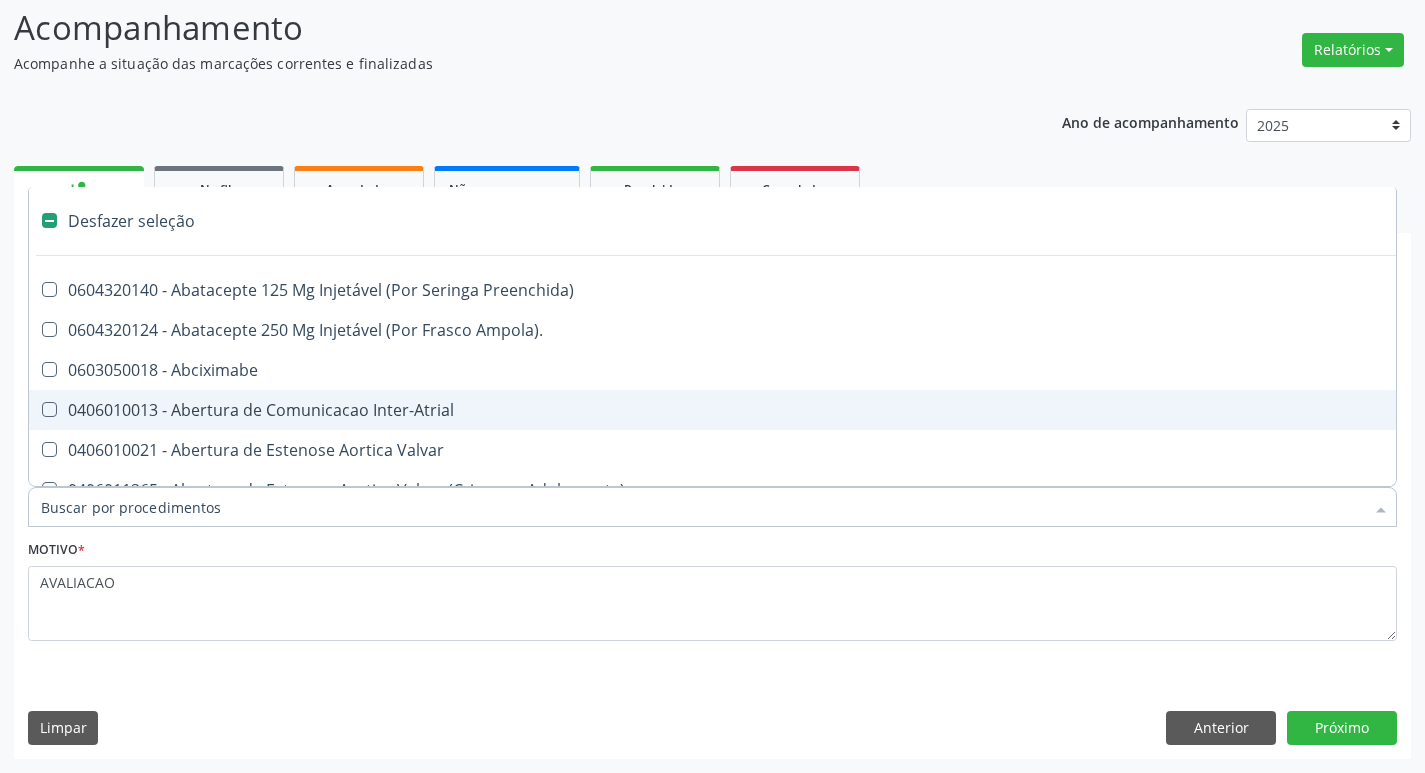 type on "F" 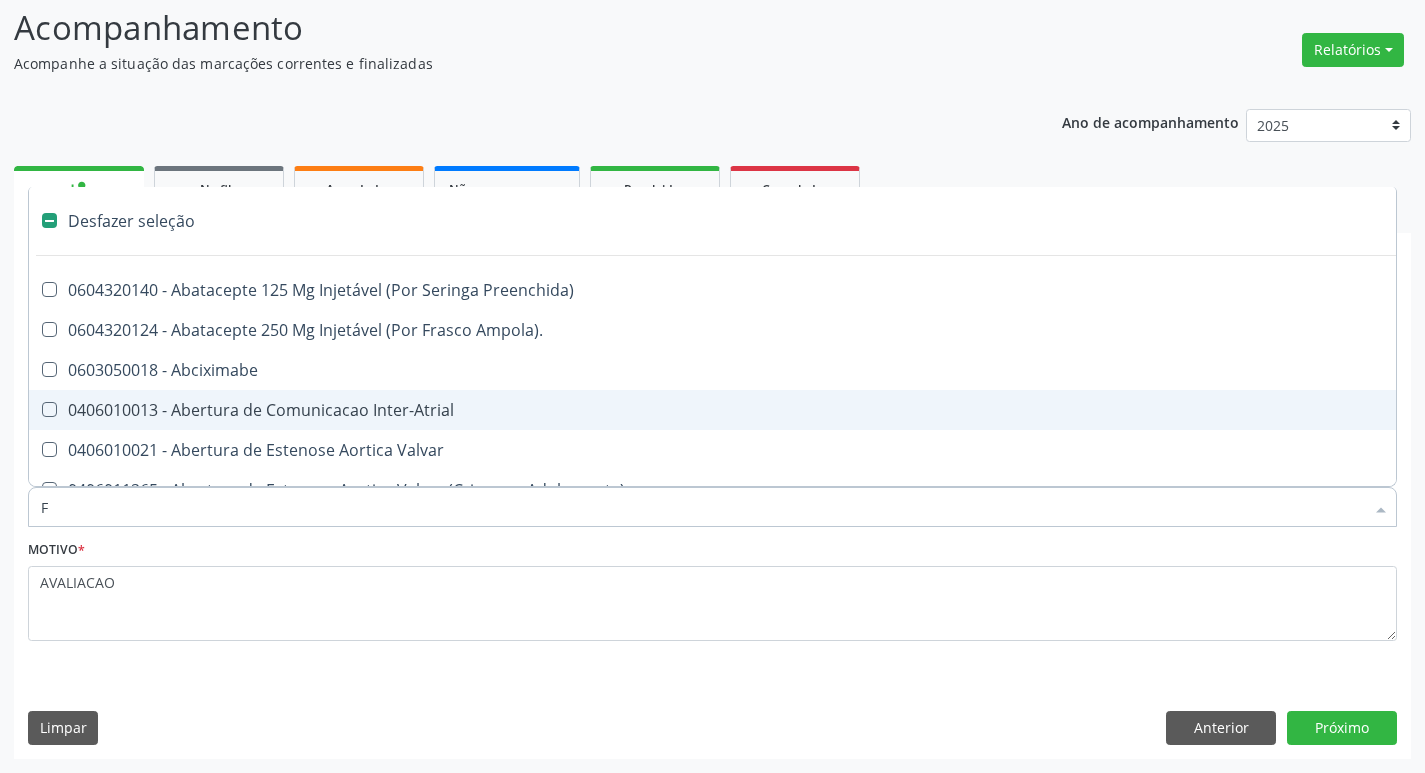 checkbox on "true" 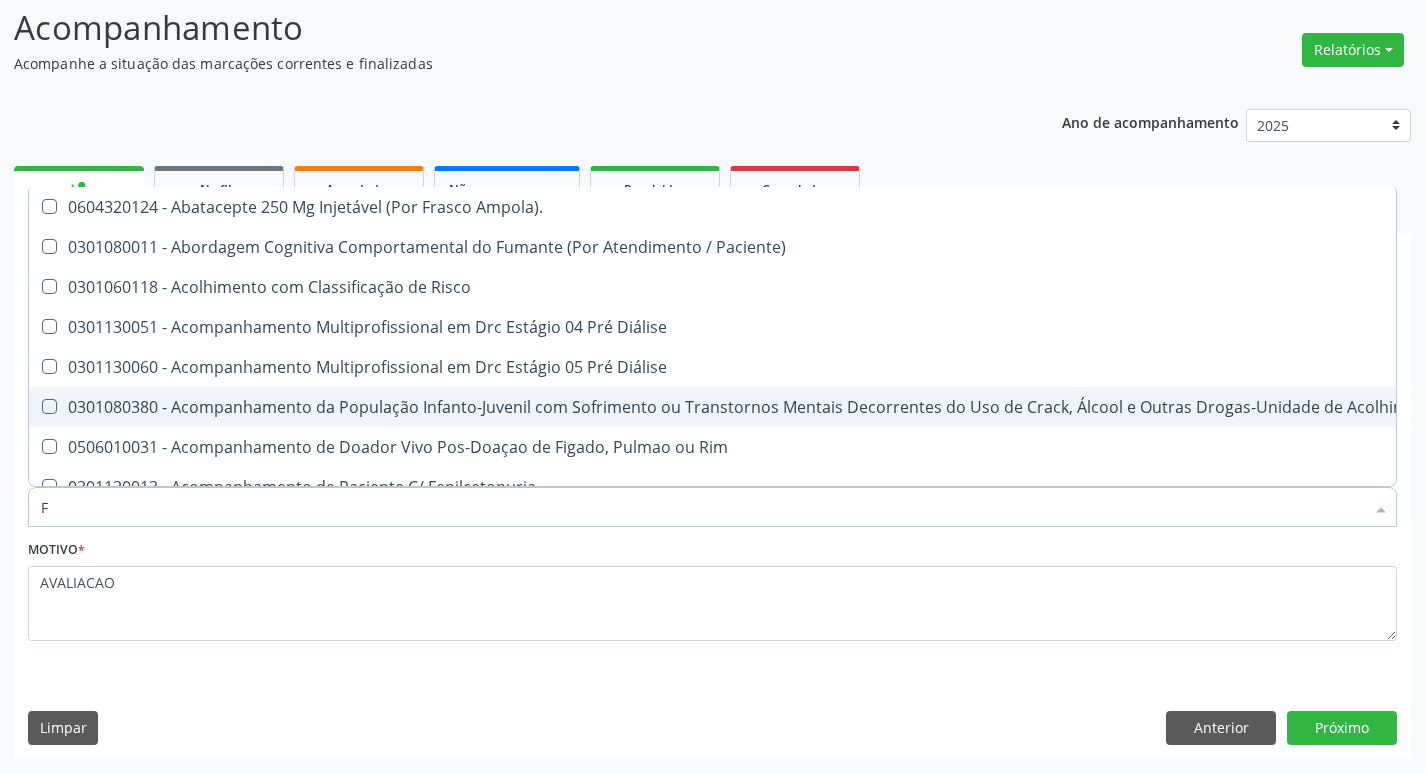 type 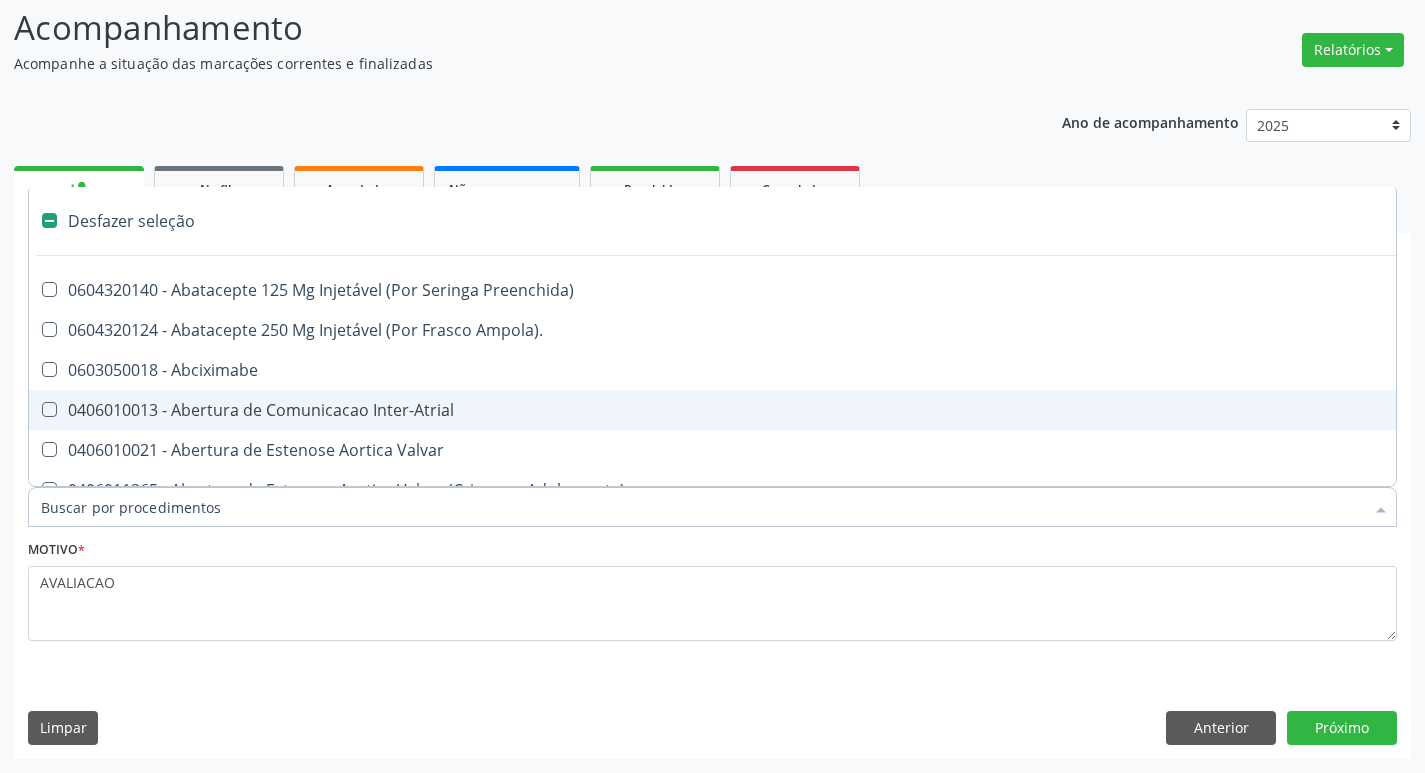 checkbox on "false" 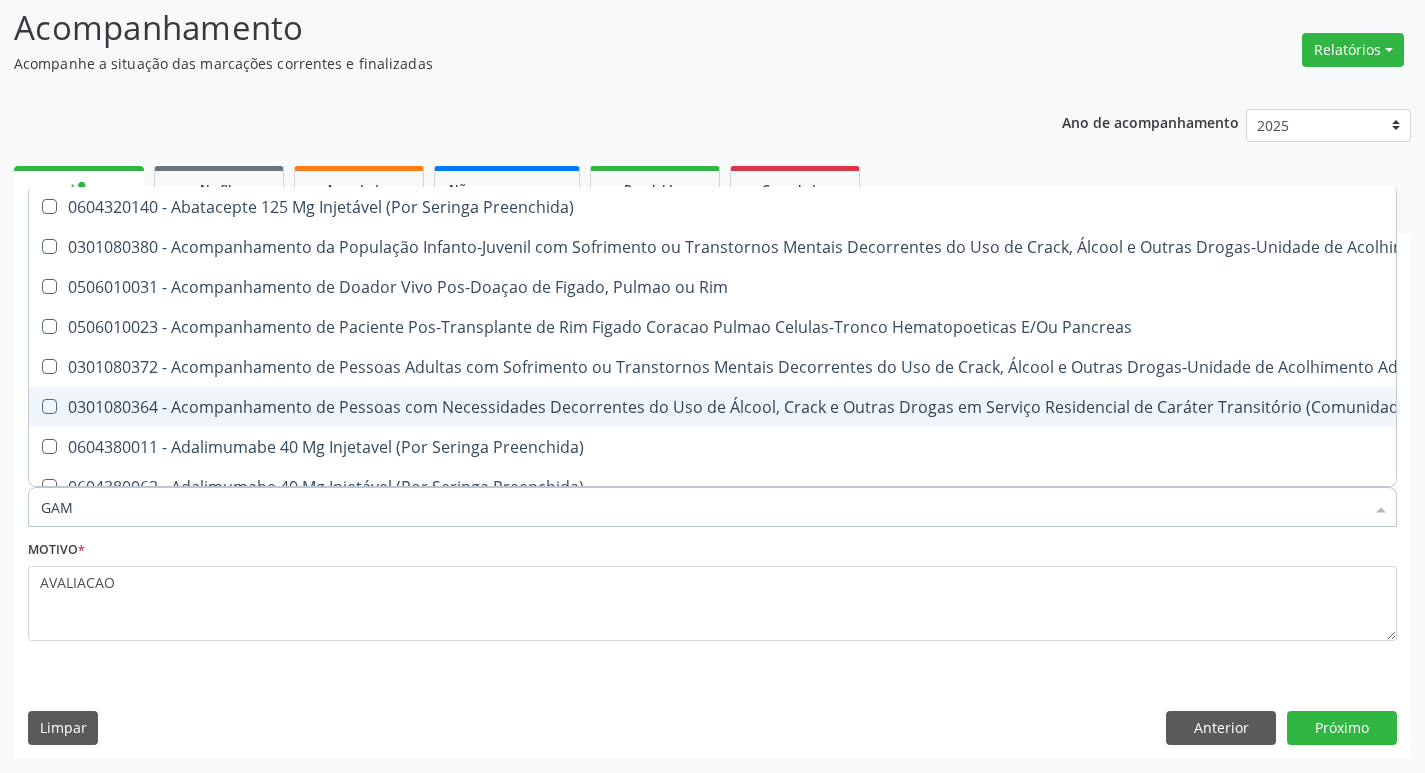 type on "GAMA" 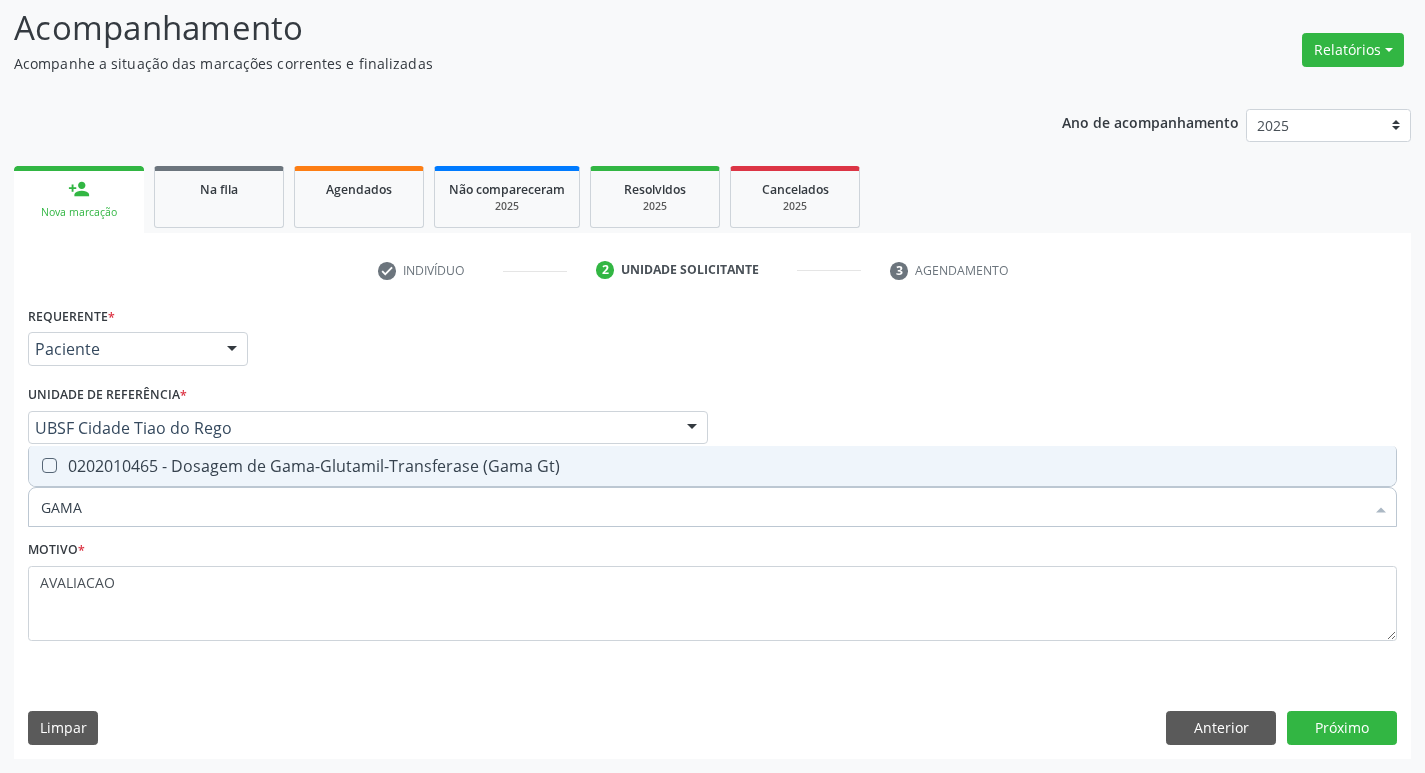 click on "0202010465 - Dosagem de Gama-Glutamil-Transferase (Gama Gt)" at bounding box center (712, 466) 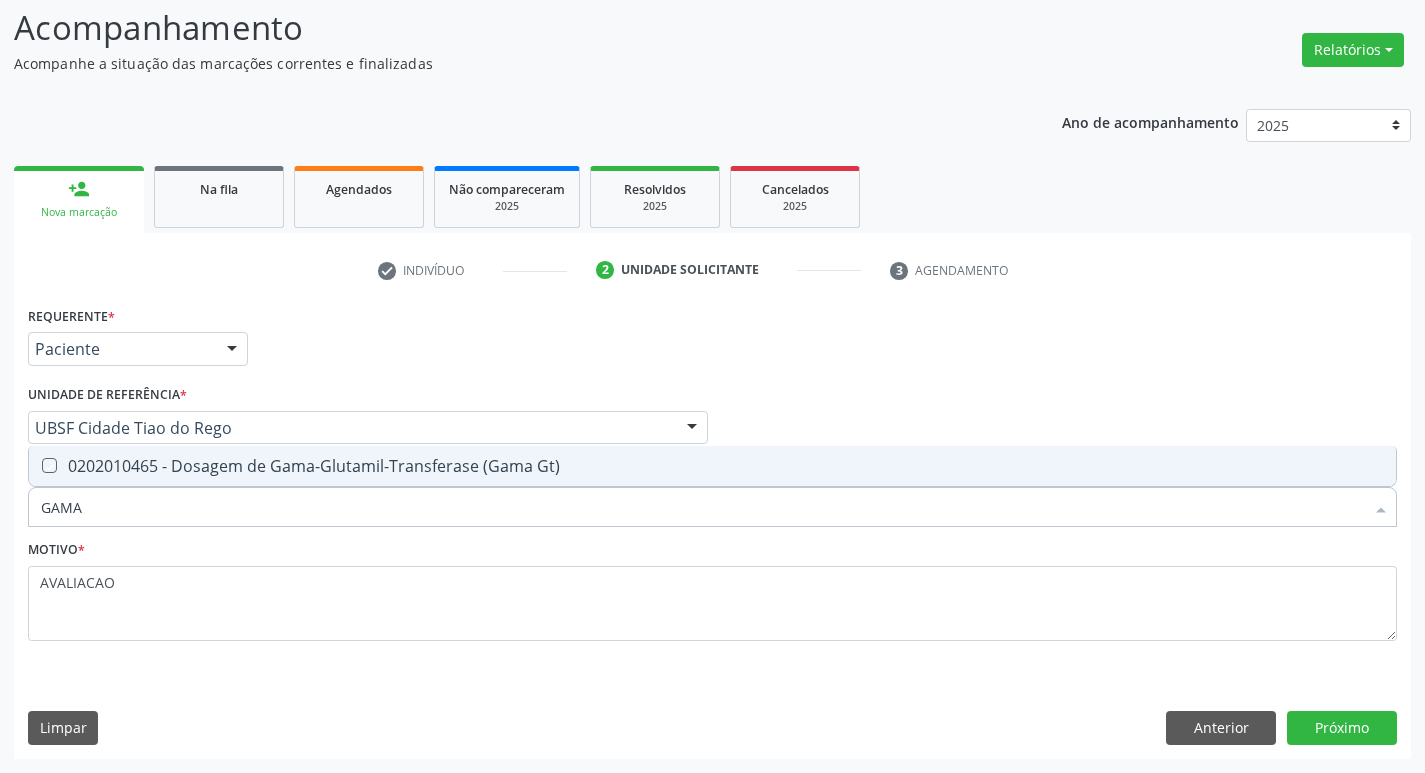 checkbox on "true" 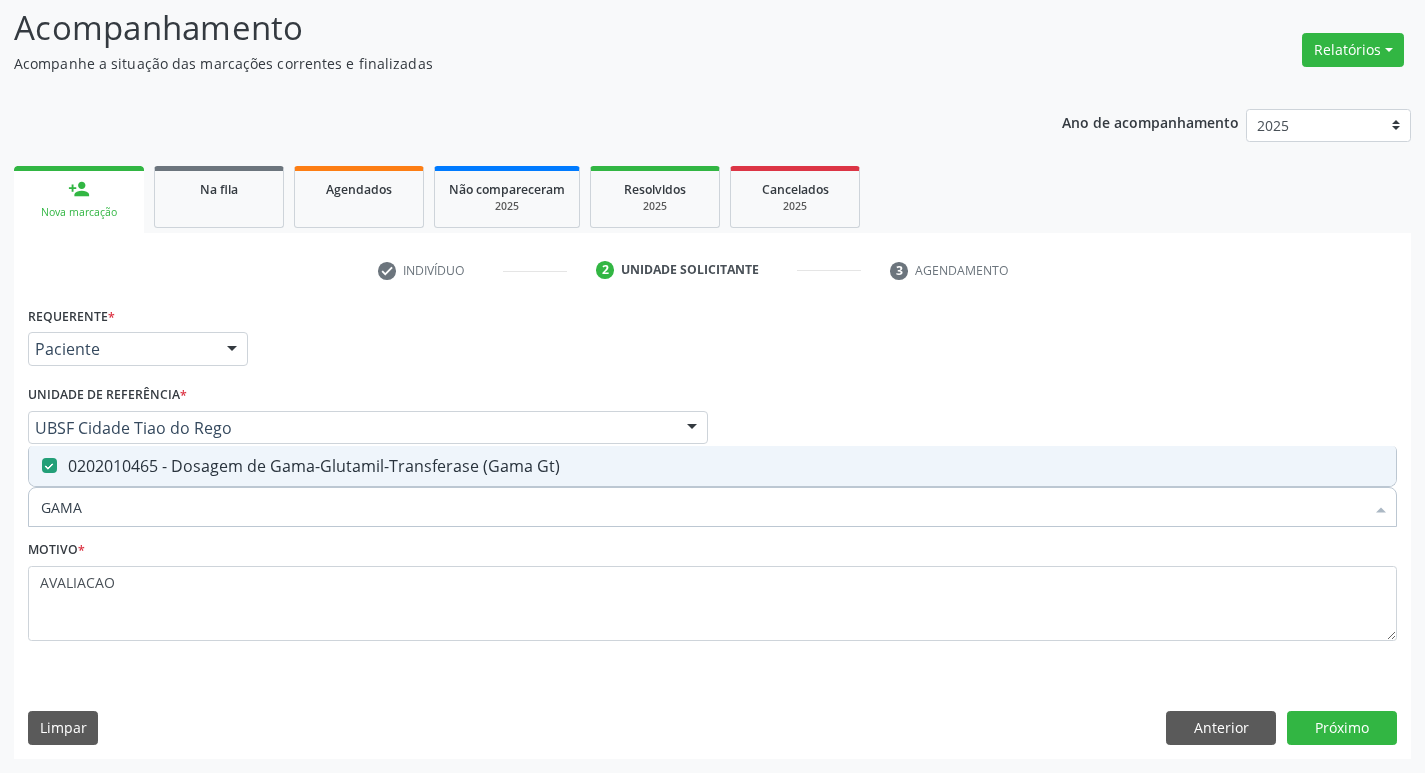 type on "GAM" 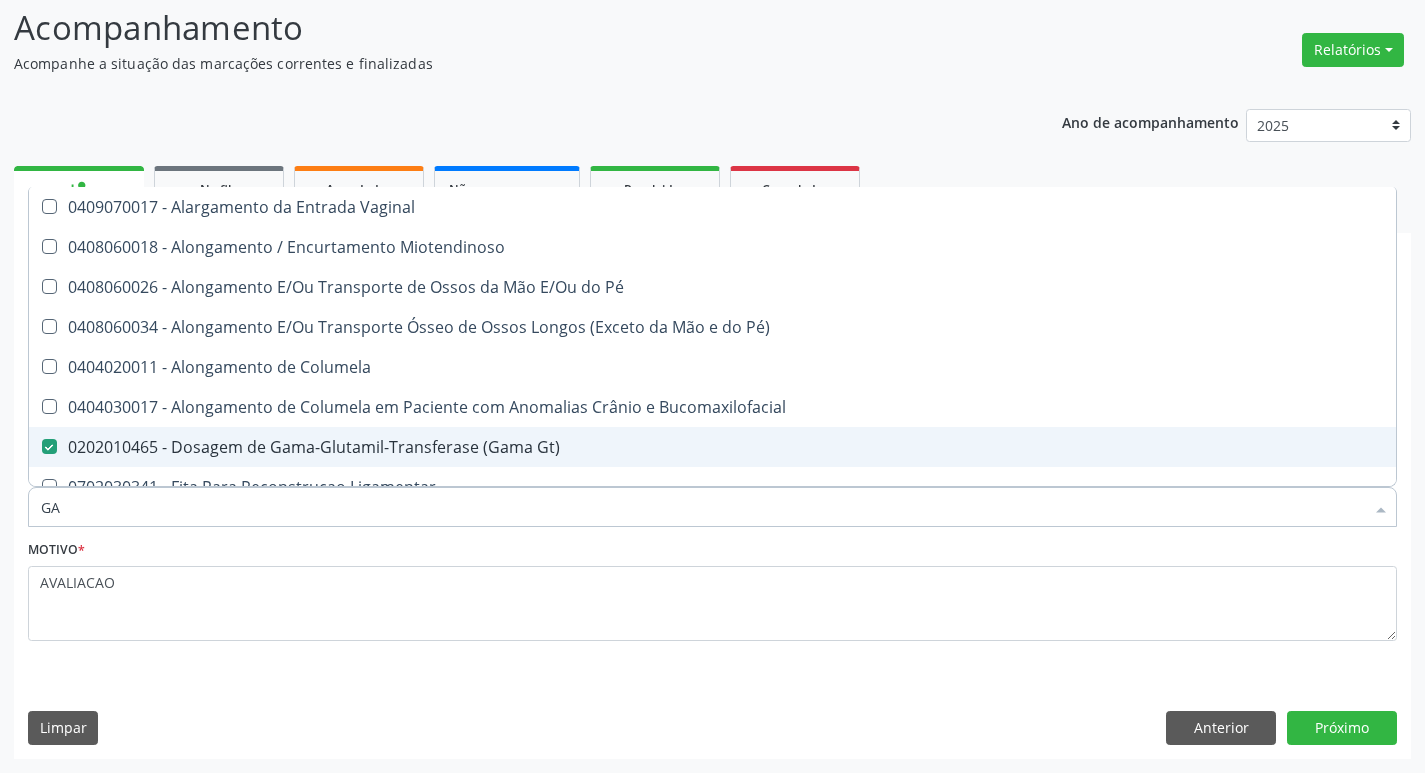 type on "G" 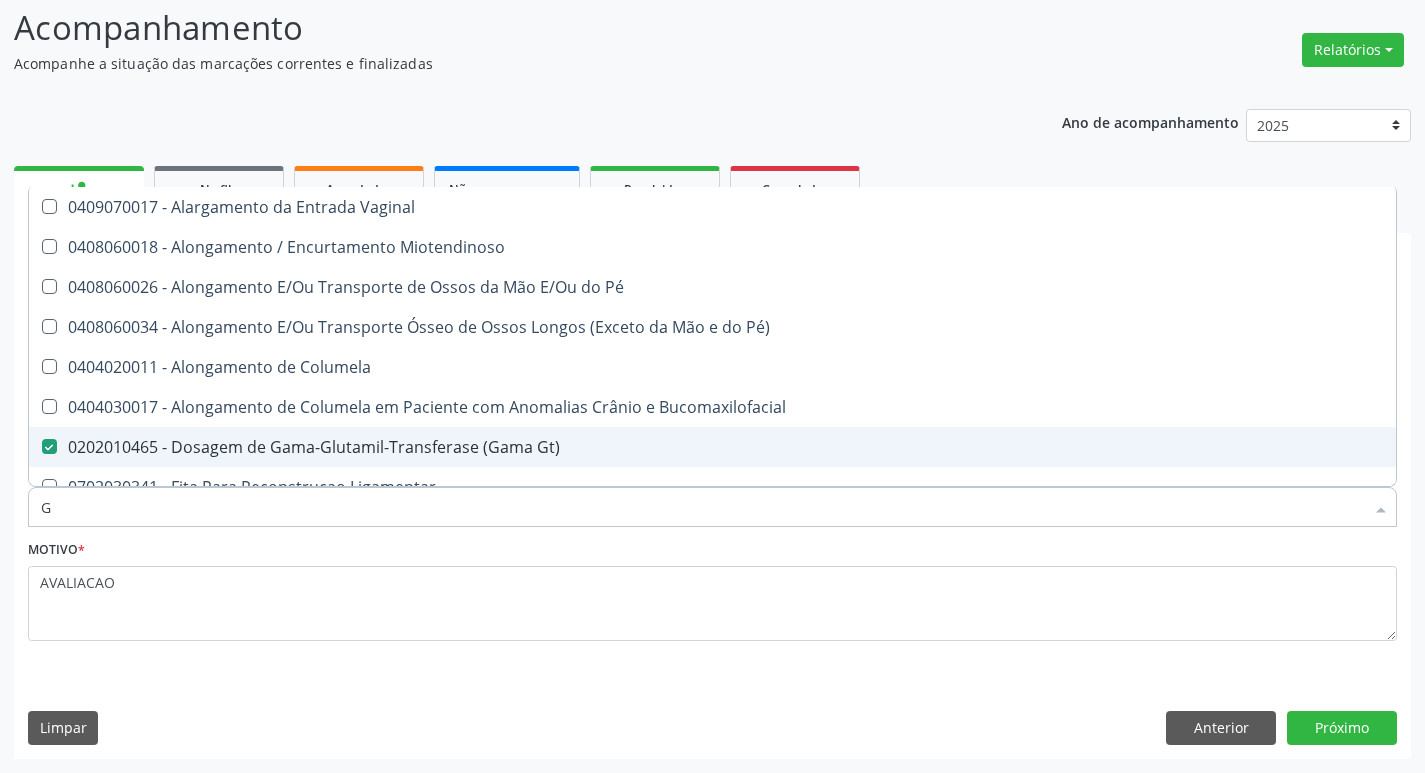 type 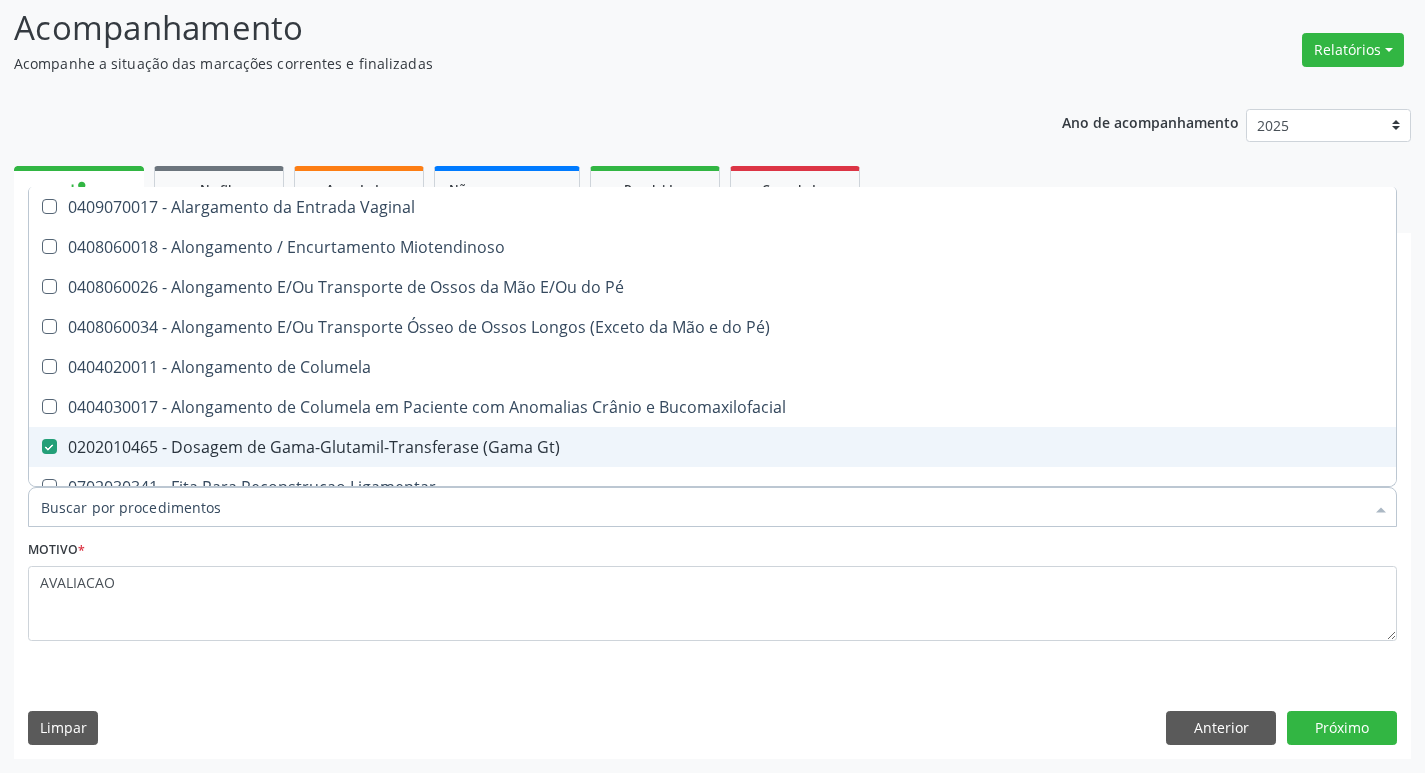 checkbox on "false" 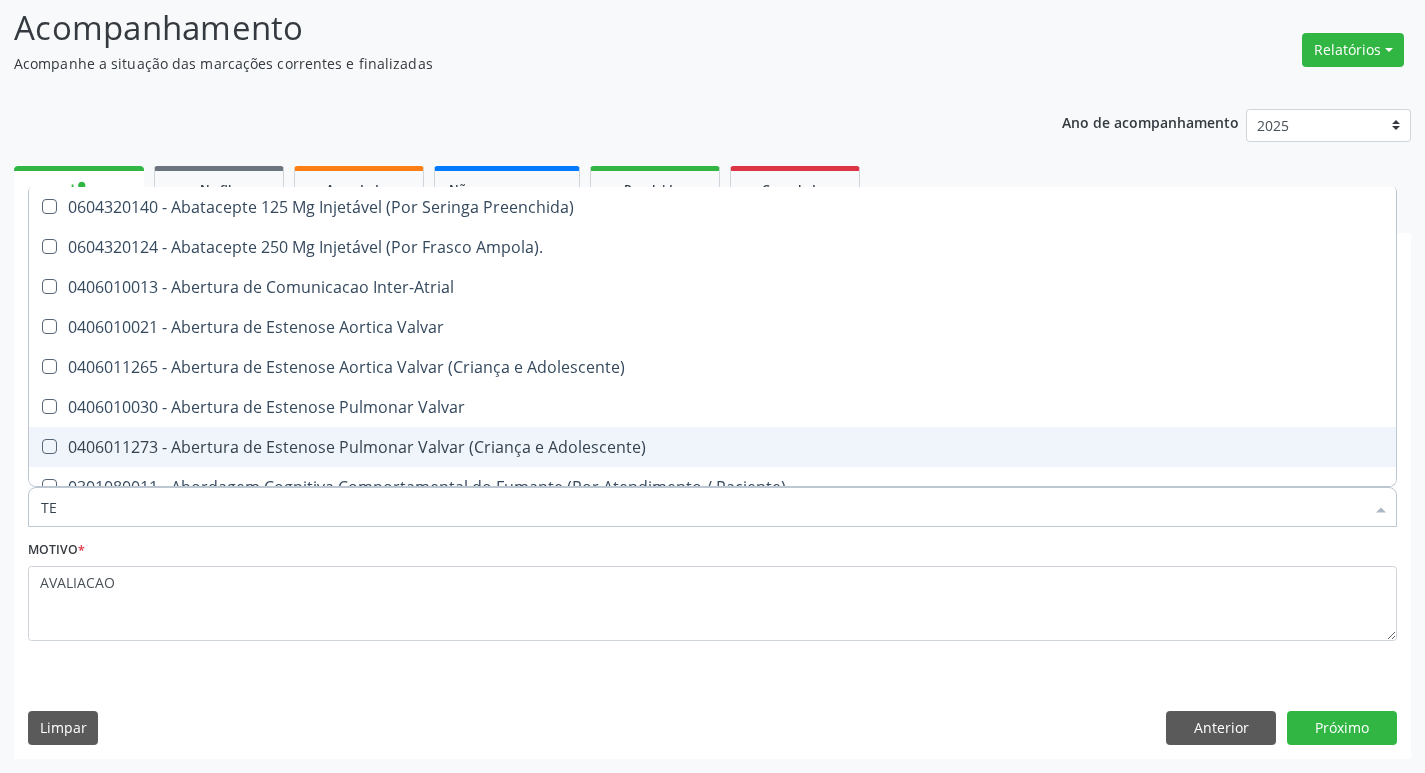type on "TEMPO DE C" 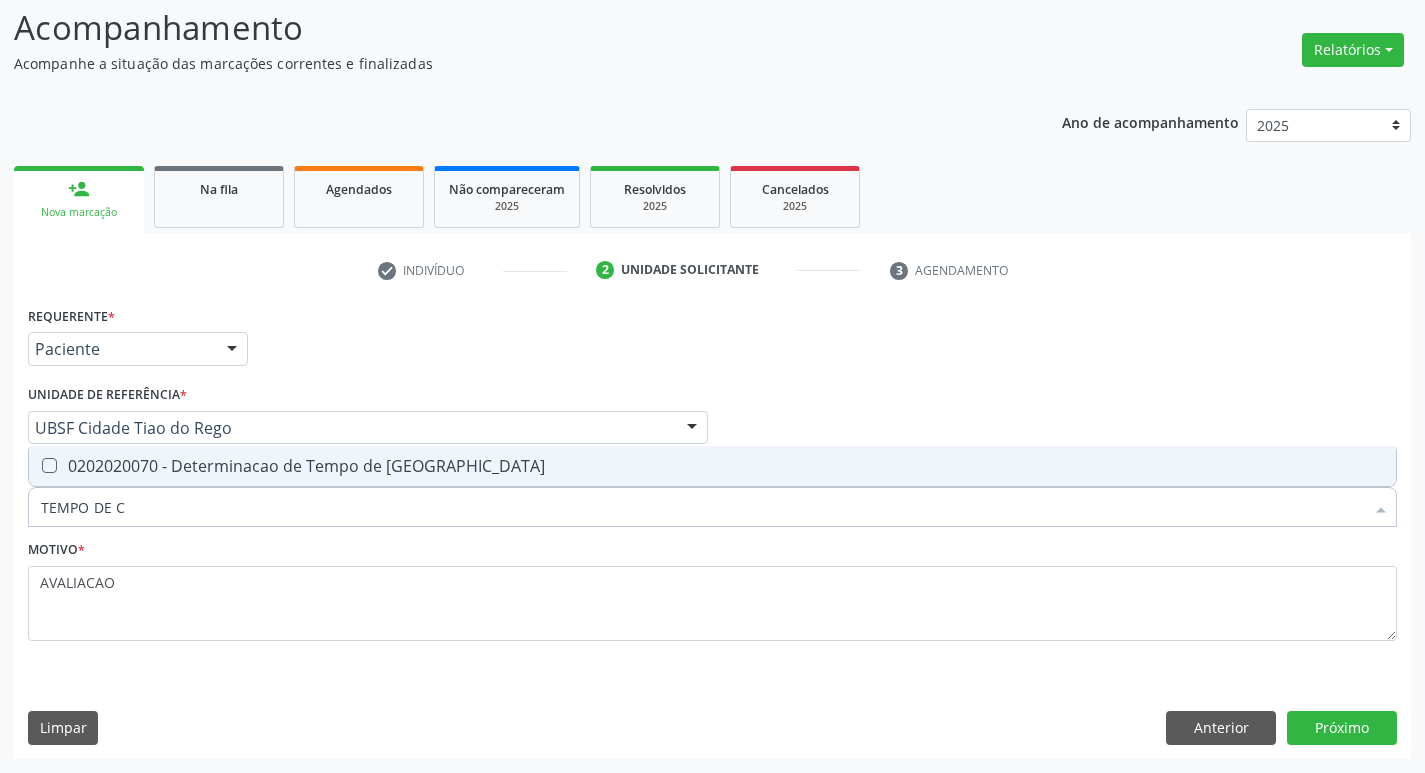click on "0202020070 - Determinacao de Tempo de [GEOGRAPHIC_DATA]" at bounding box center (712, 466) 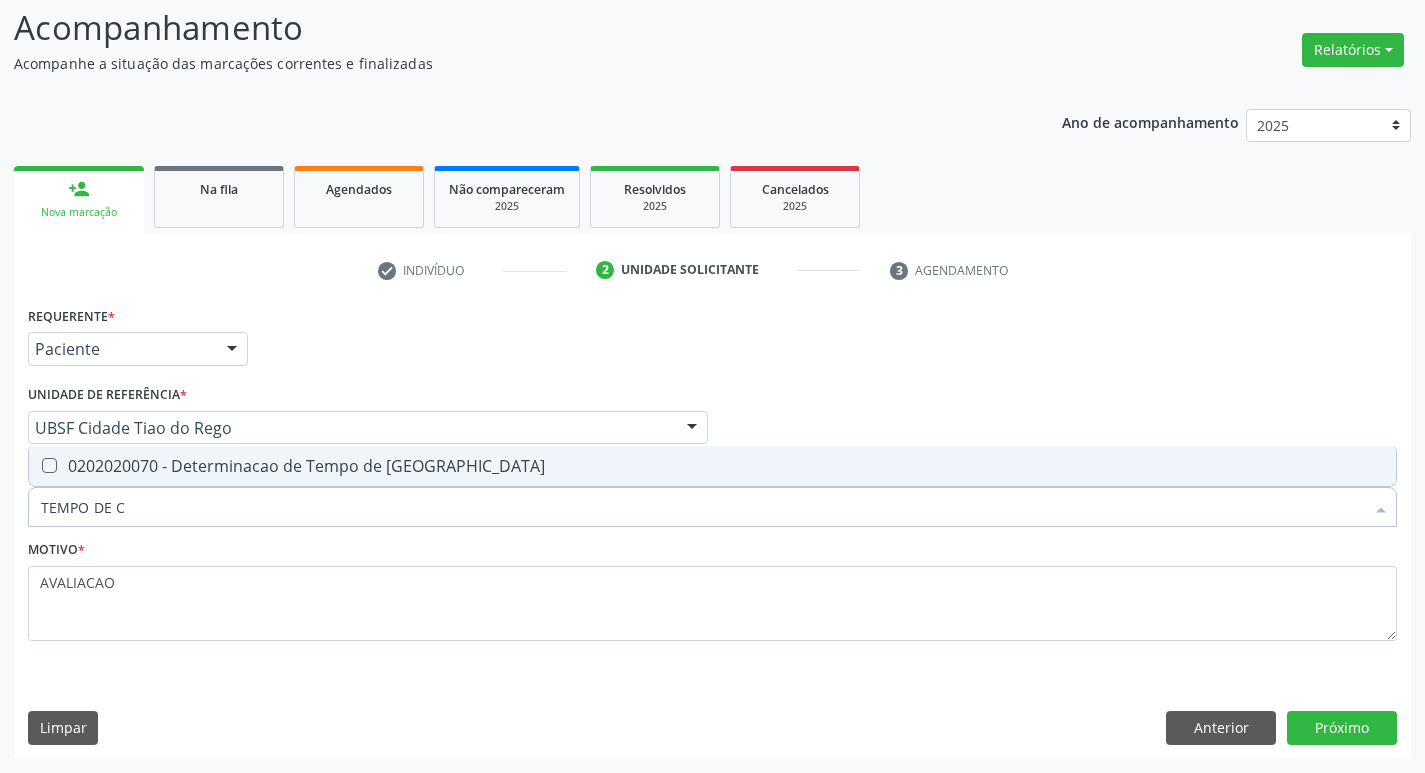 checkbox on "true" 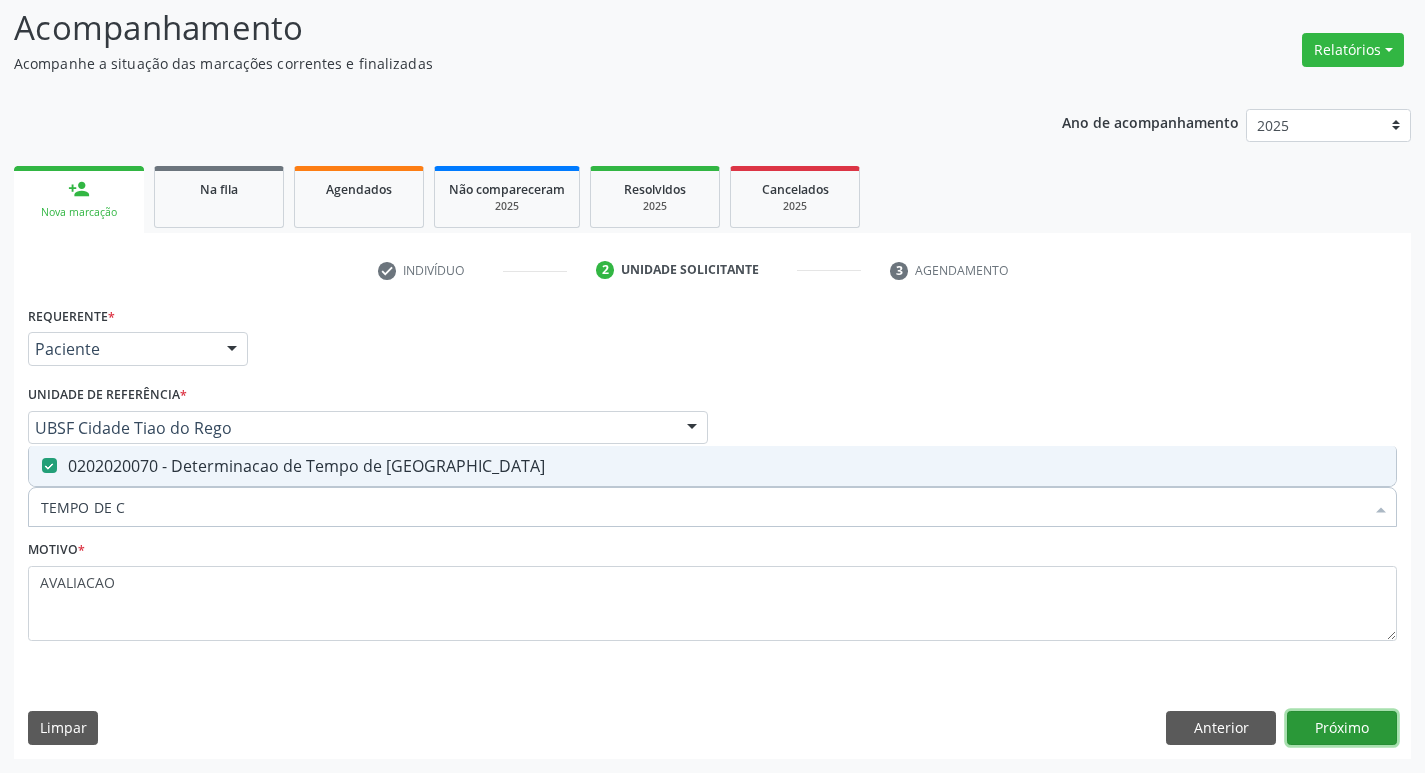 click on "Próximo" at bounding box center [1342, 728] 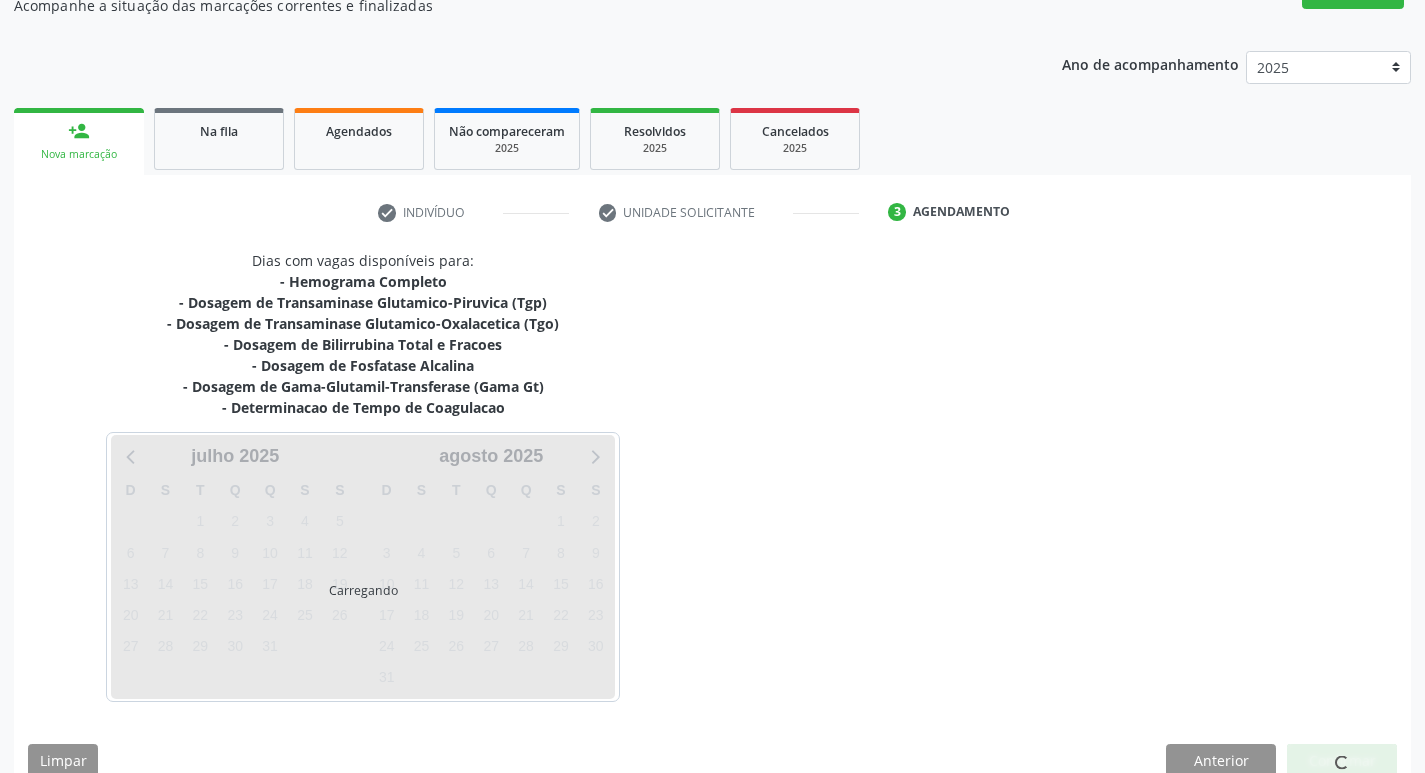 scroll, scrollTop: 223, scrollLeft: 0, axis: vertical 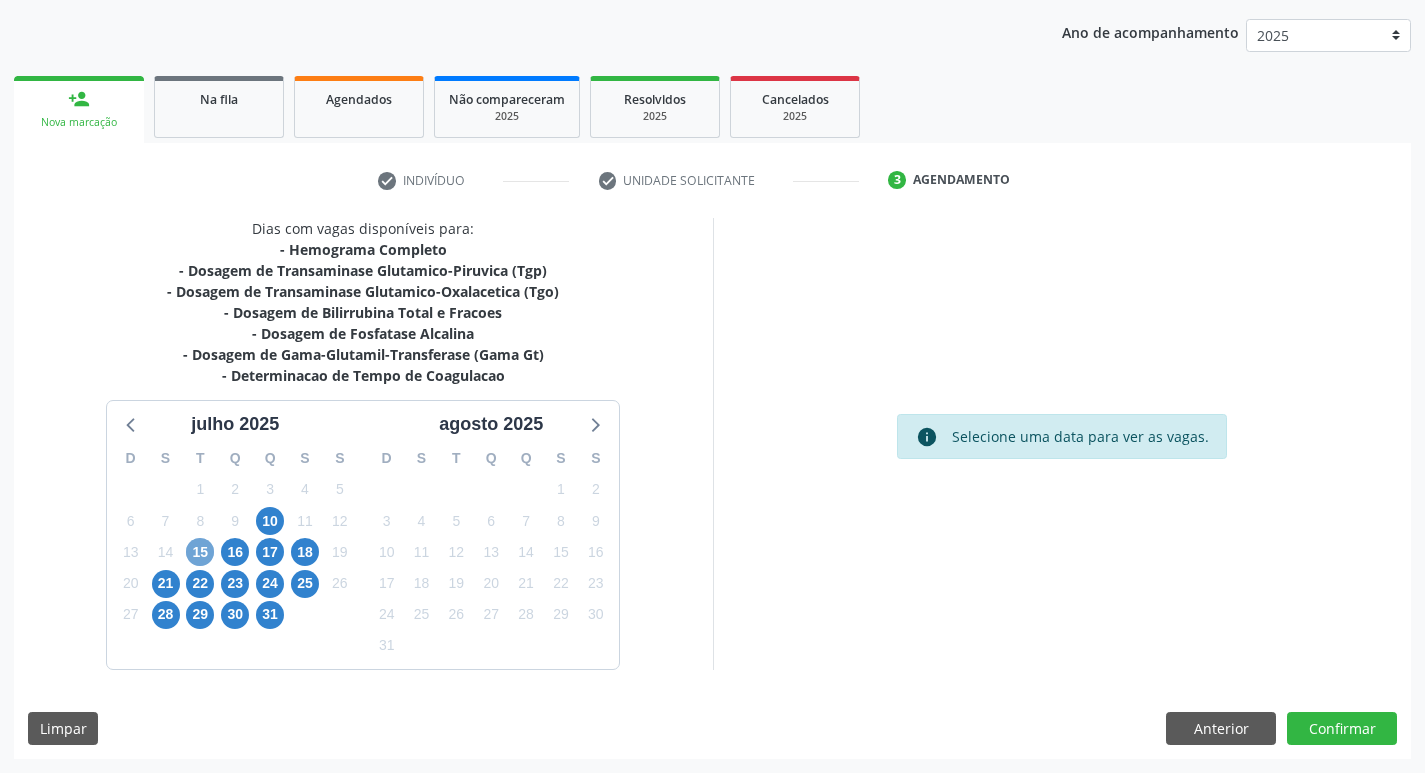 click on "15" at bounding box center (200, 552) 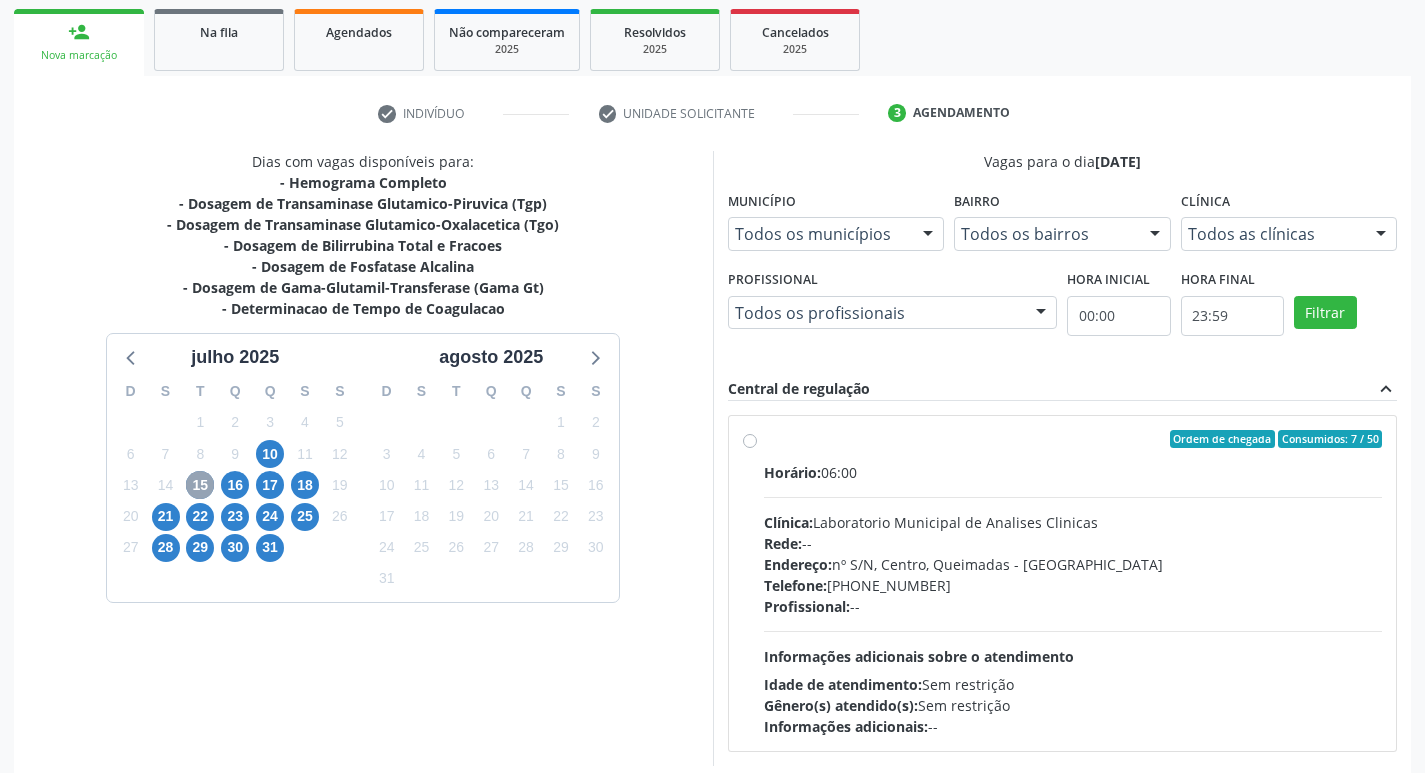 scroll, scrollTop: 386, scrollLeft: 0, axis: vertical 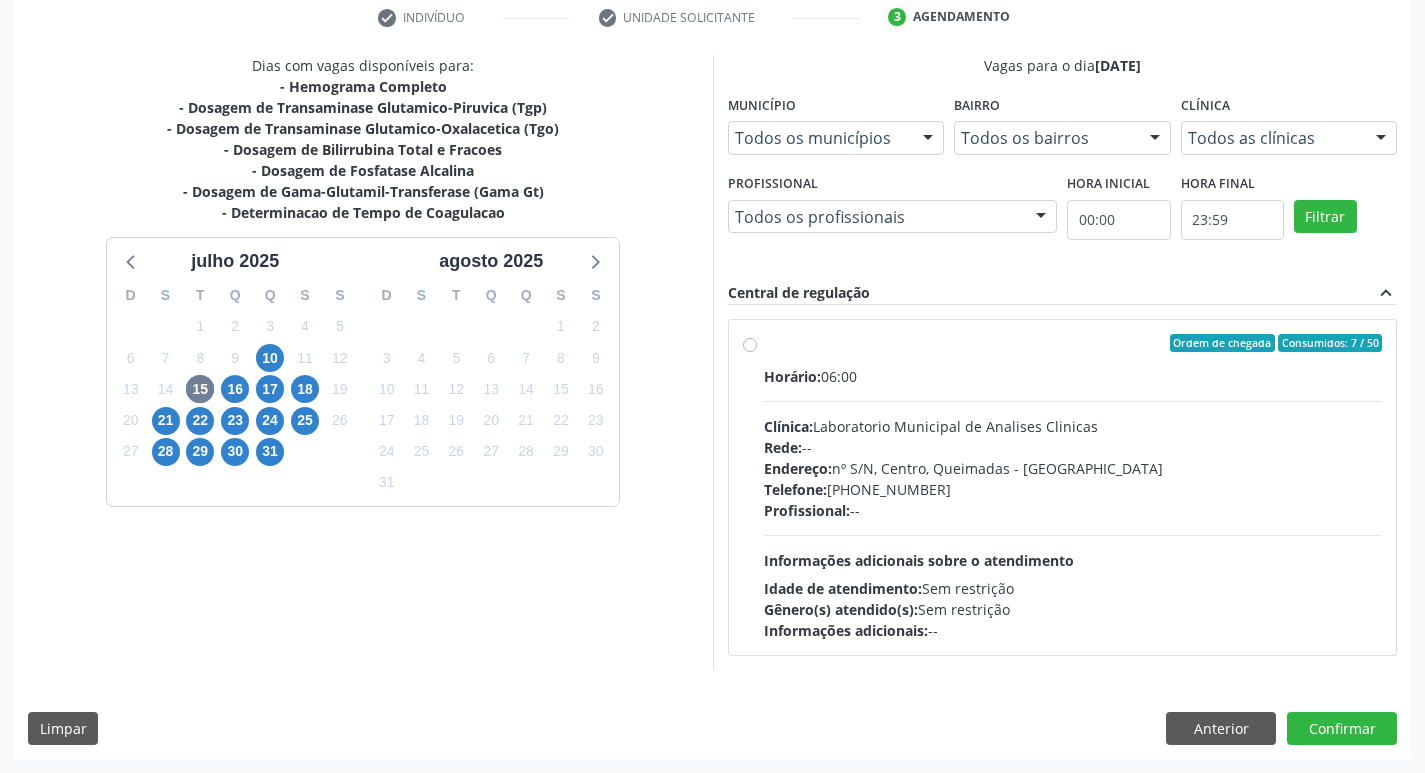 click on "Endereço:   nº S/N, Centro, Queimadas - [GEOGRAPHIC_DATA]" at bounding box center (1073, 468) 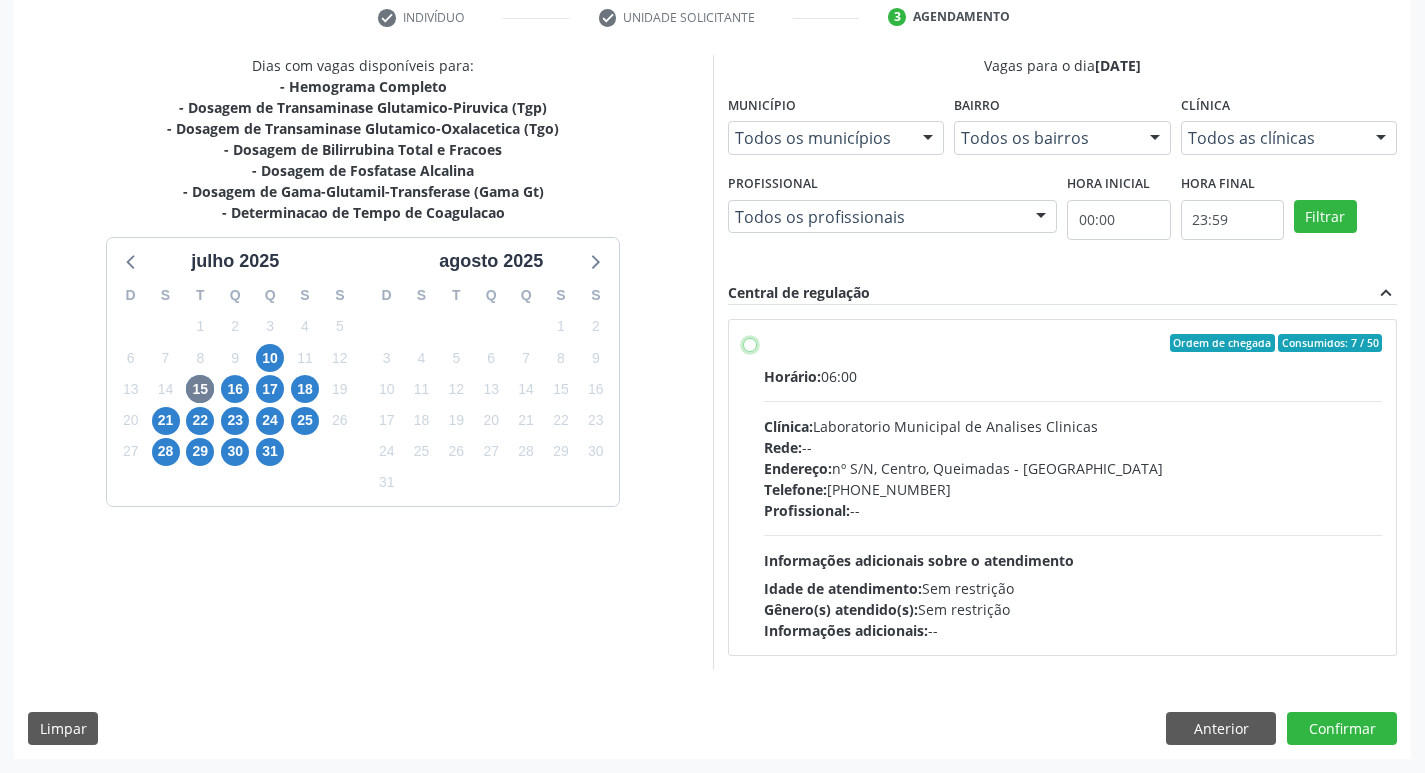 click on "Ordem de chegada
Consumidos: 7 / 50
Horário:   06:00
Clínica:  Laboratorio Municipal de Analises Clinicas
Rede:
--
Endereço:   [STREET_ADDRESS]
Telefone:   [PHONE_NUMBER]
Profissional:
--
Informações adicionais sobre o atendimento
Idade de atendimento:
Sem restrição
Gênero(s) atendido(s):
Sem restrição
Informações adicionais:
--" at bounding box center (750, 343) 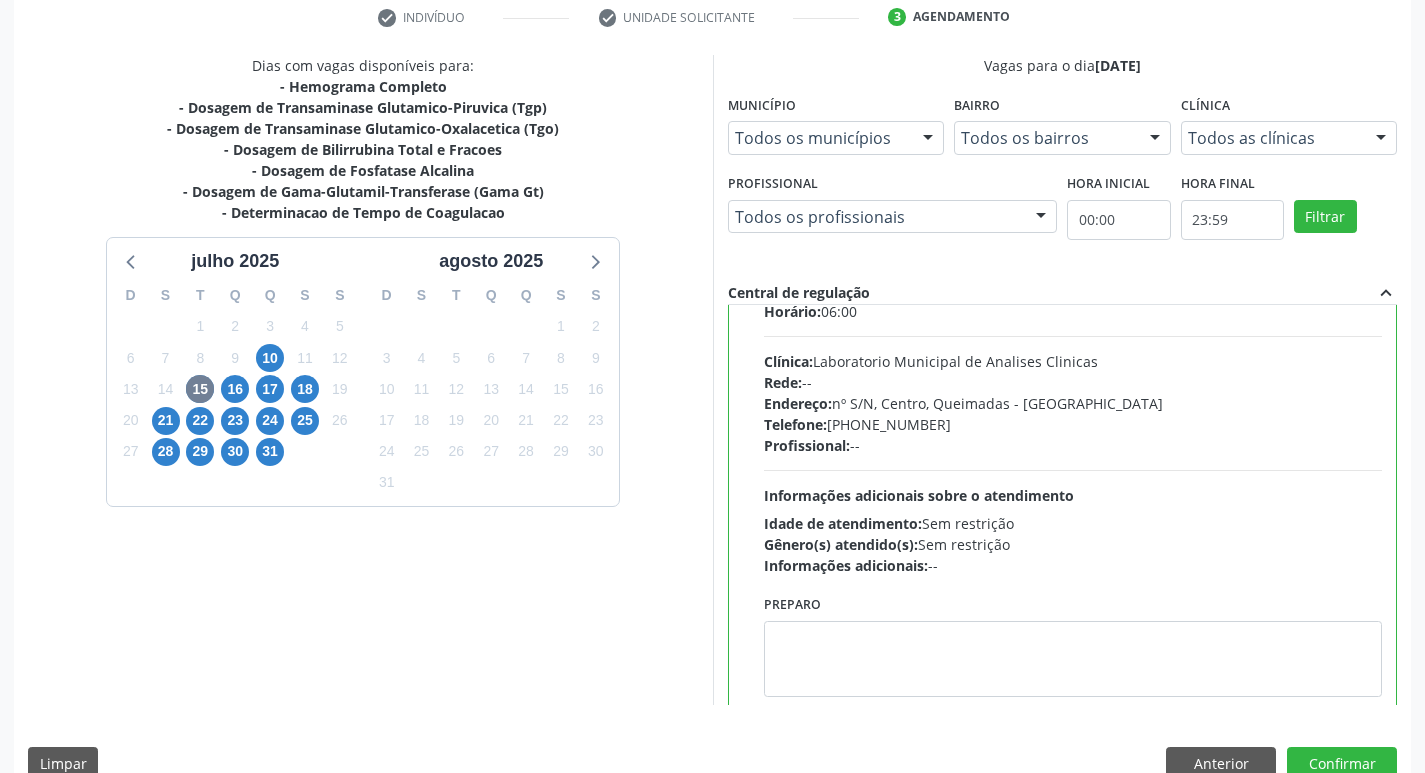 scroll, scrollTop: 99, scrollLeft: 0, axis: vertical 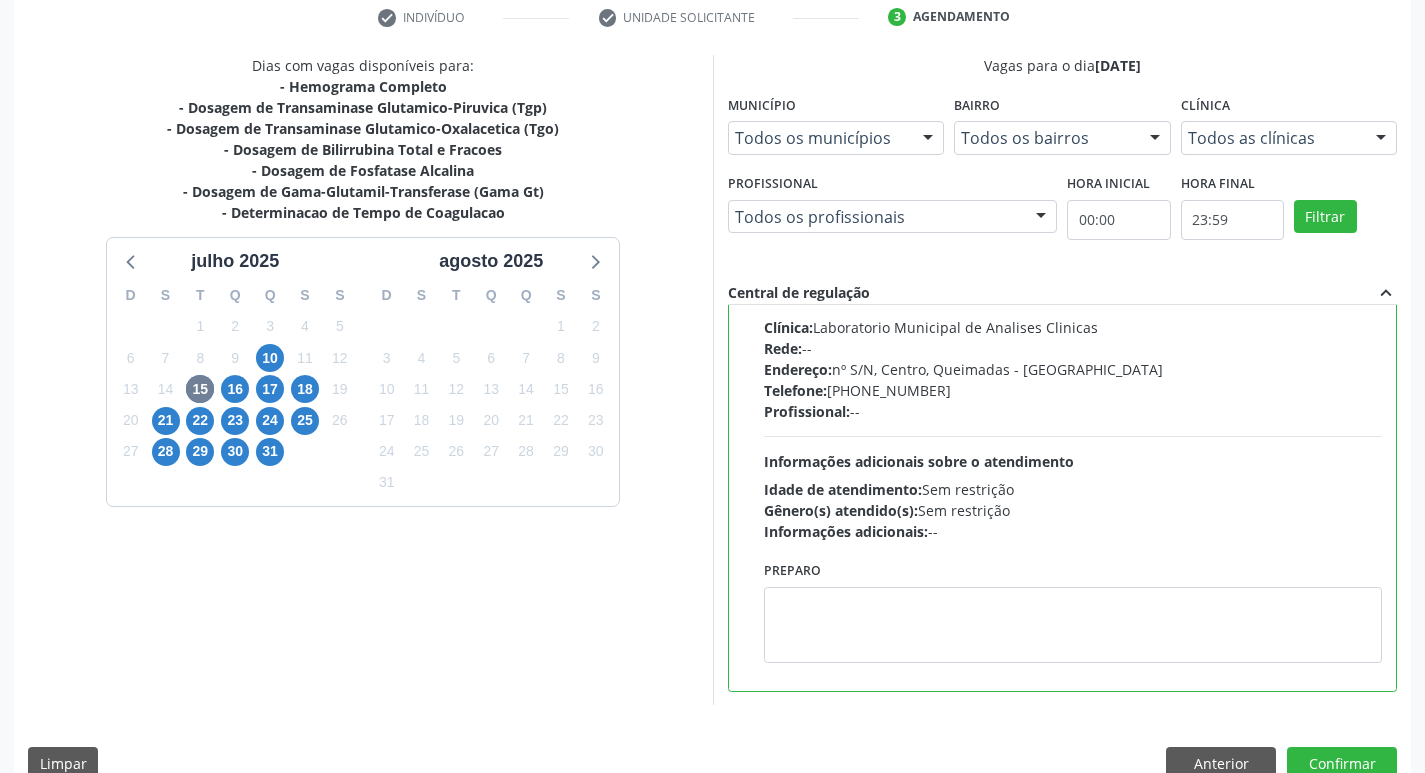 click on "Preparo" at bounding box center (1073, 609) 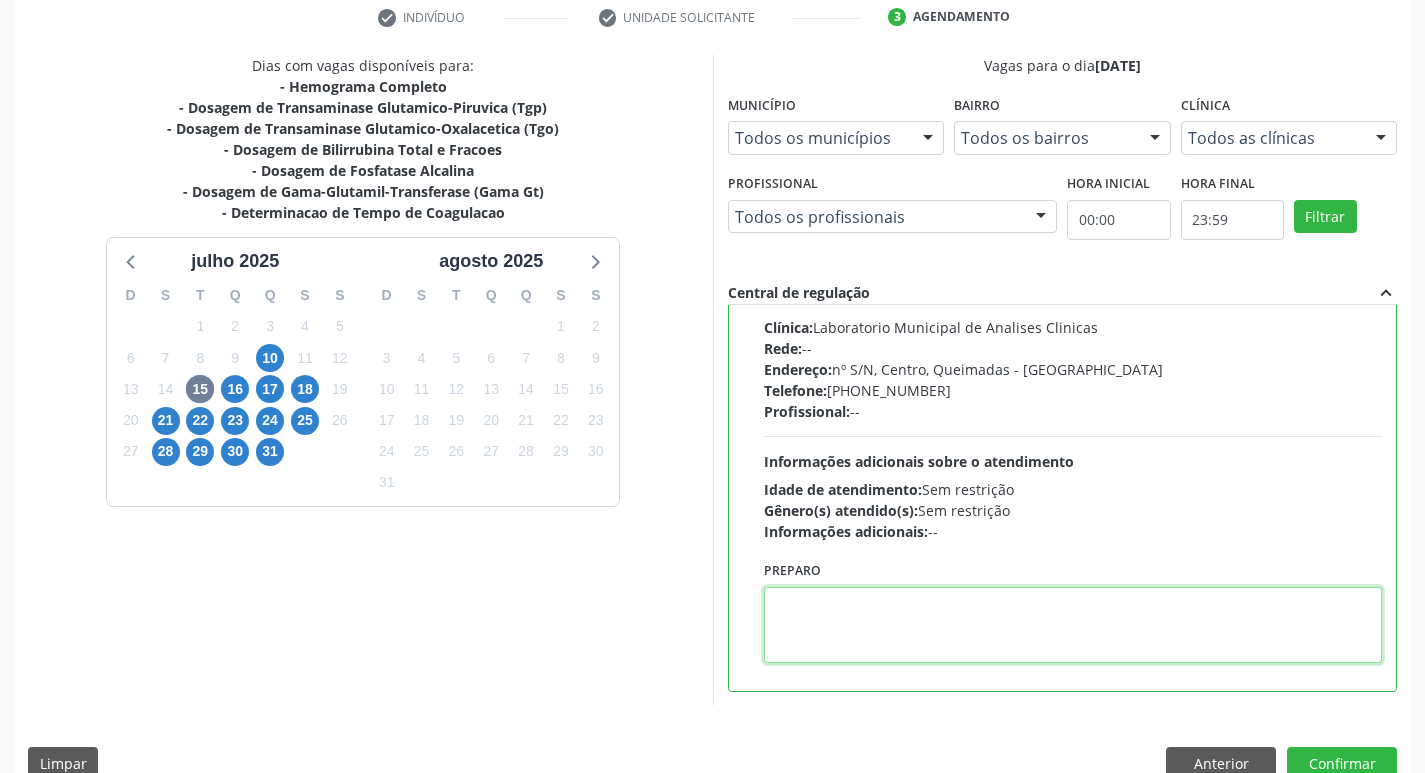 click at bounding box center (1073, 625) 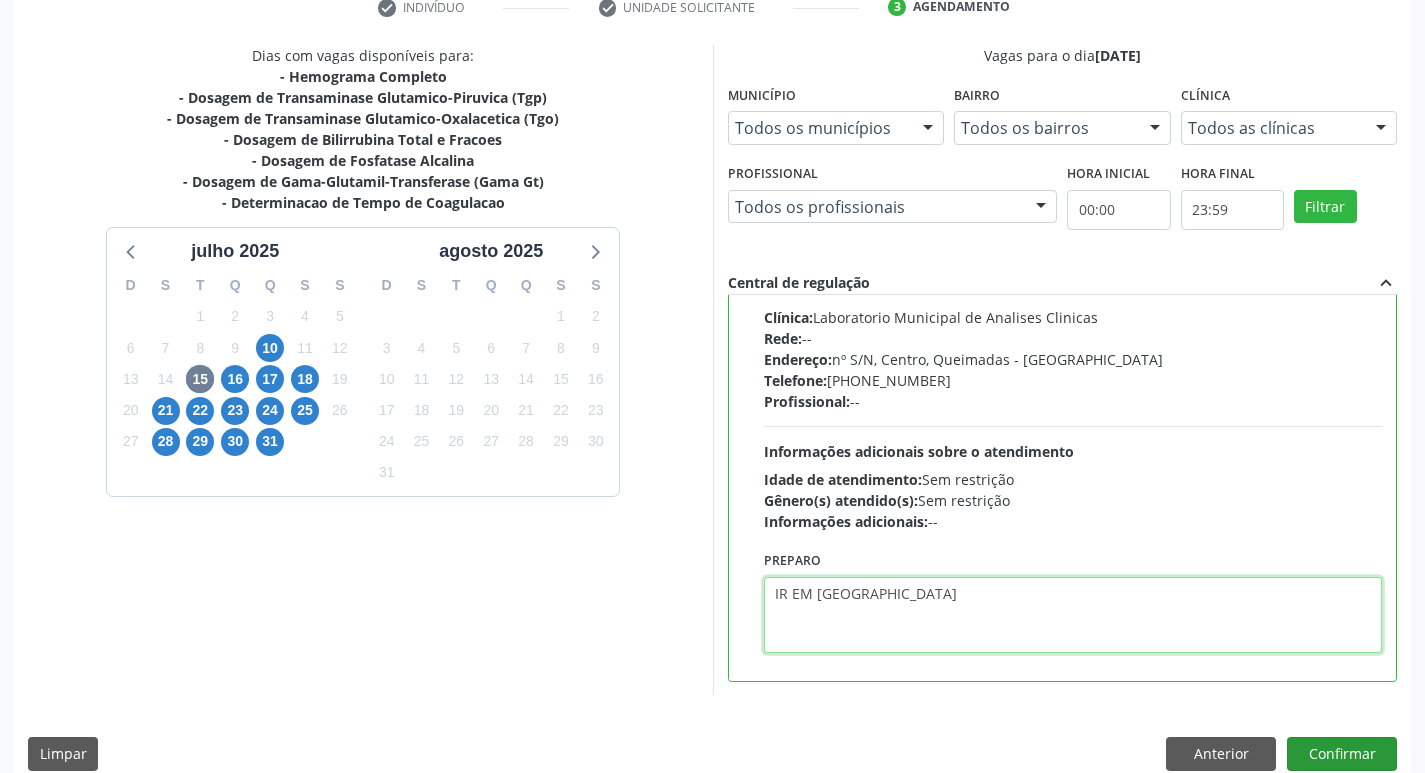 scroll, scrollTop: 422, scrollLeft: 0, axis: vertical 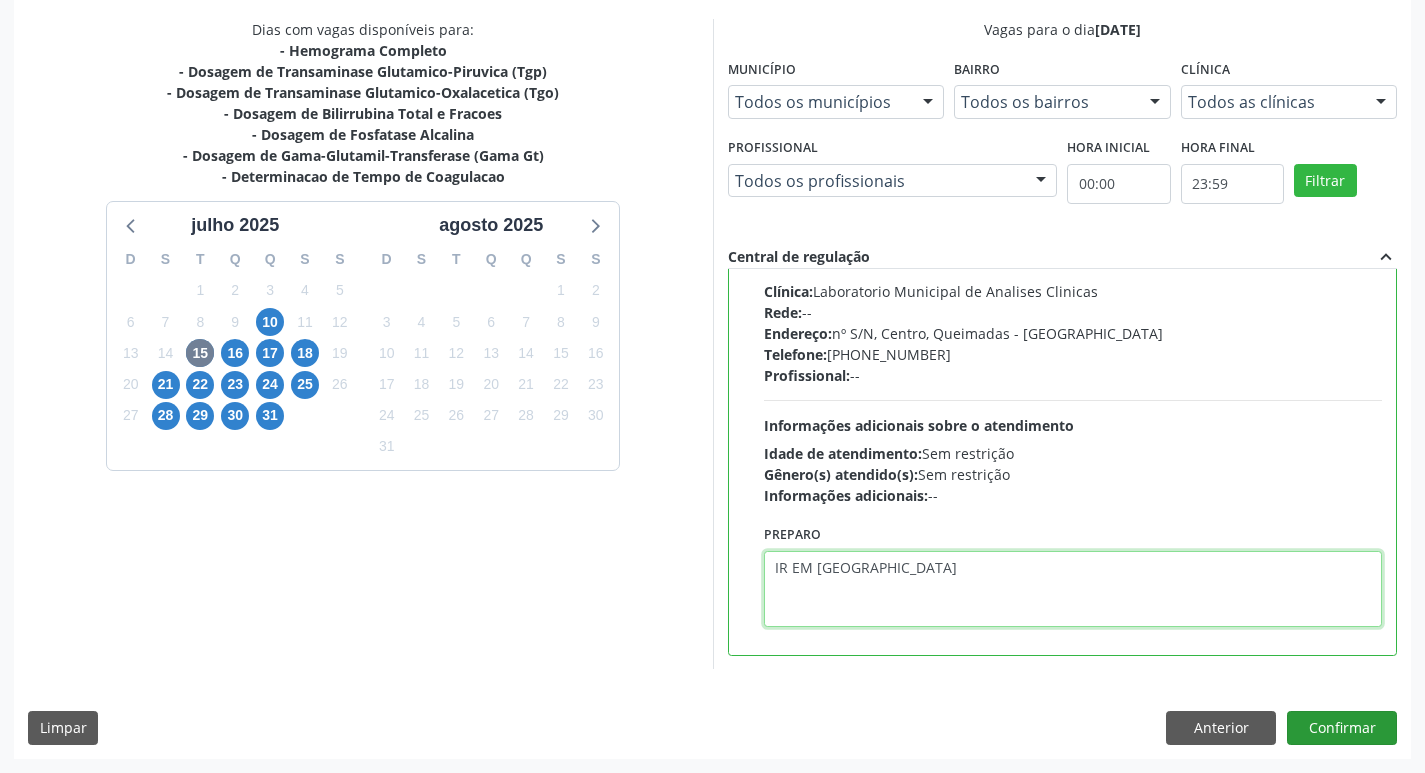 type on "IR EM [GEOGRAPHIC_DATA]" 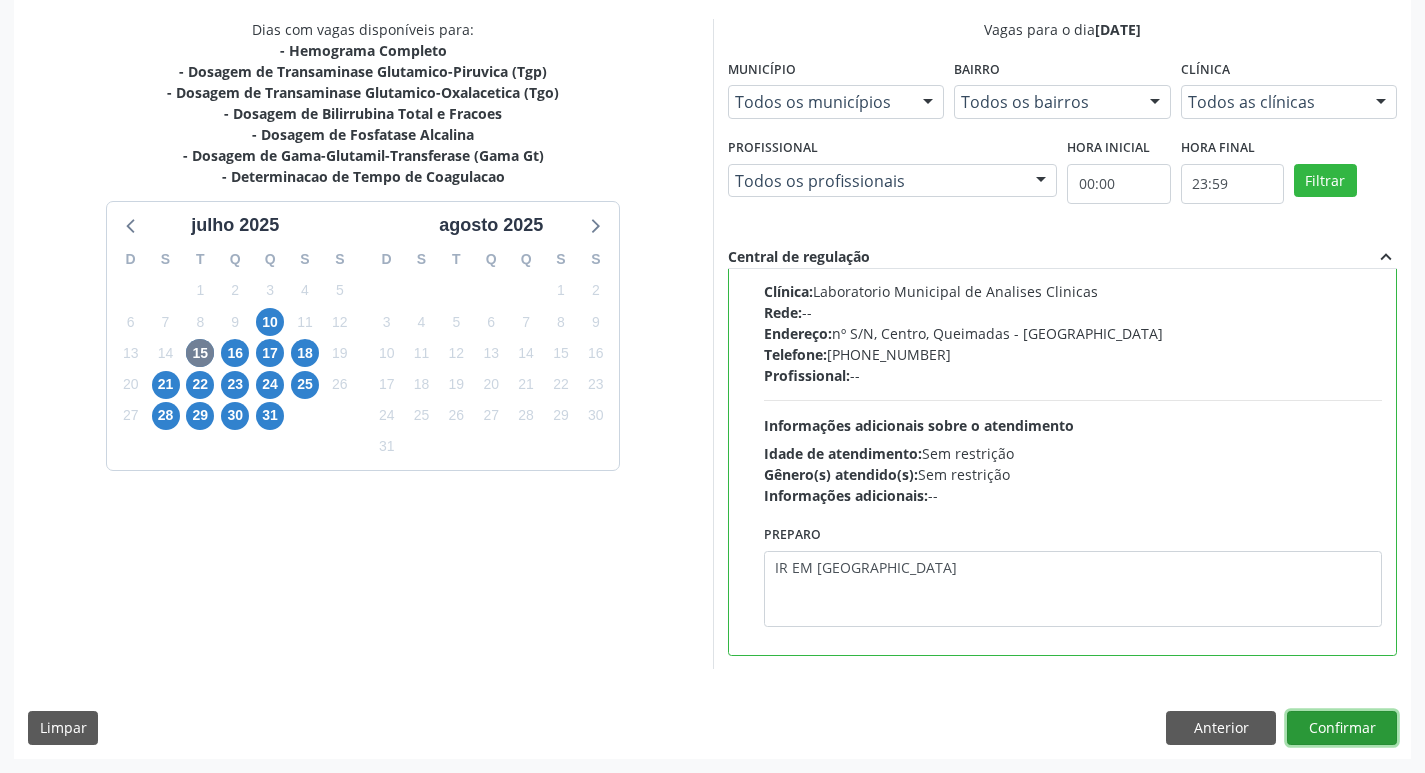 click on "Confirmar" at bounding box center [1342, 728] 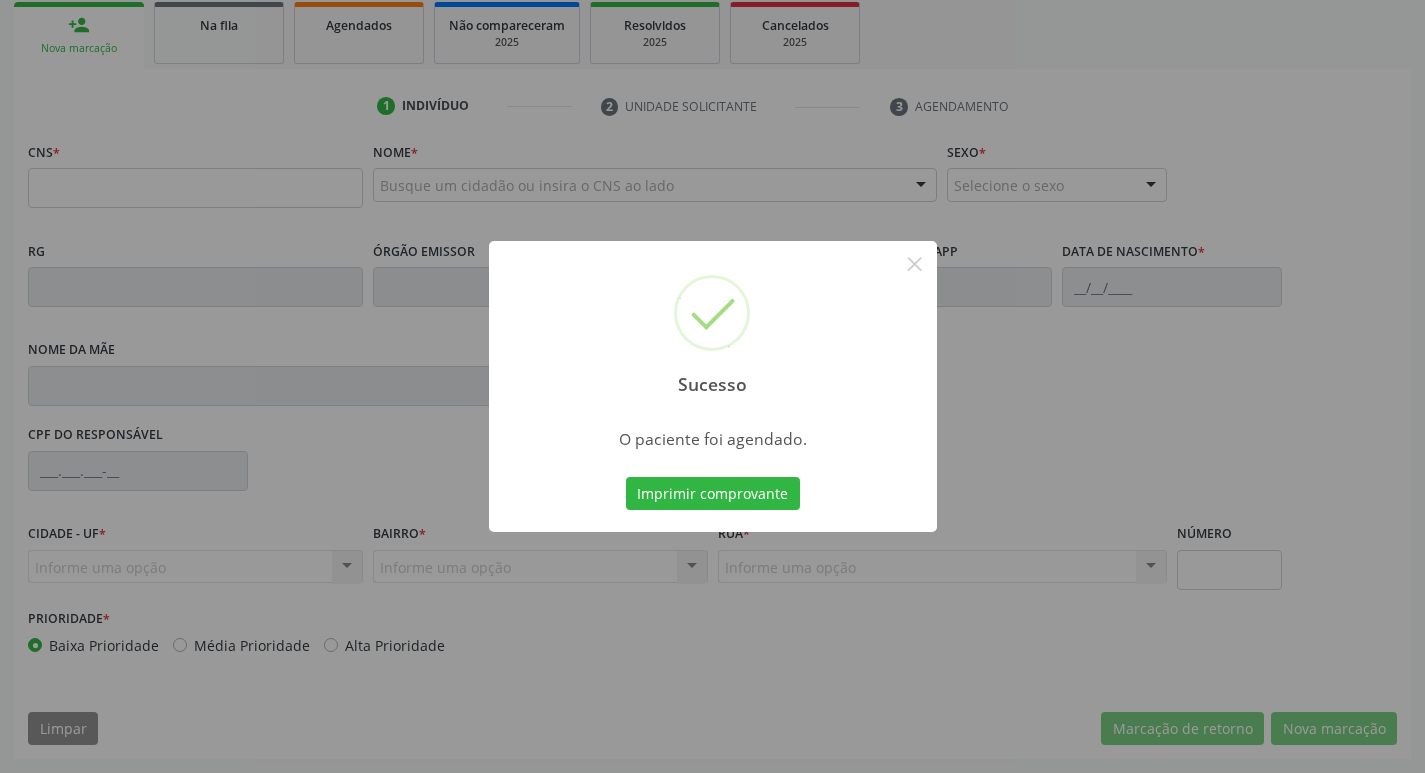 scroll, scrollTop: 0, scrollLeft: 0, axis: both 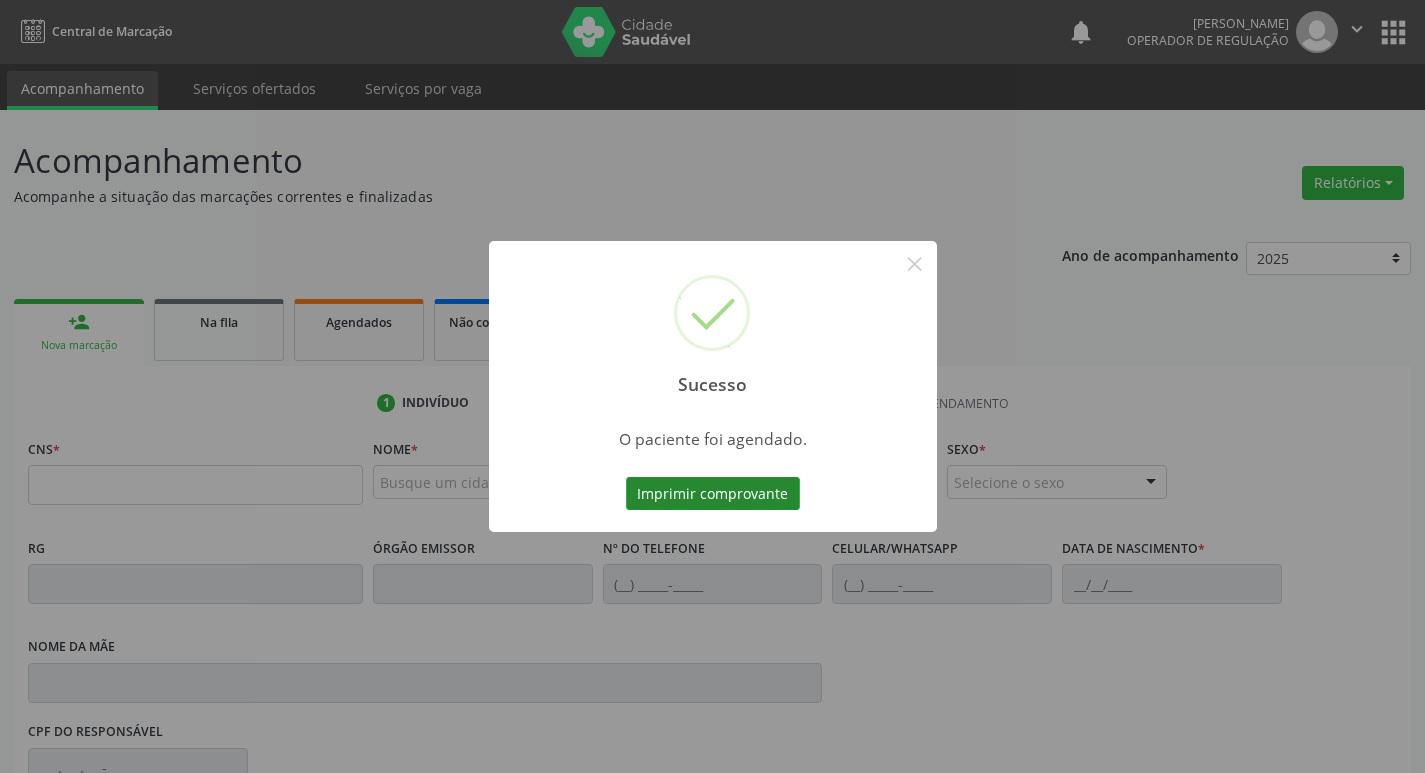 click on "Imprimir comprovante" at bounding box center [713, 494] 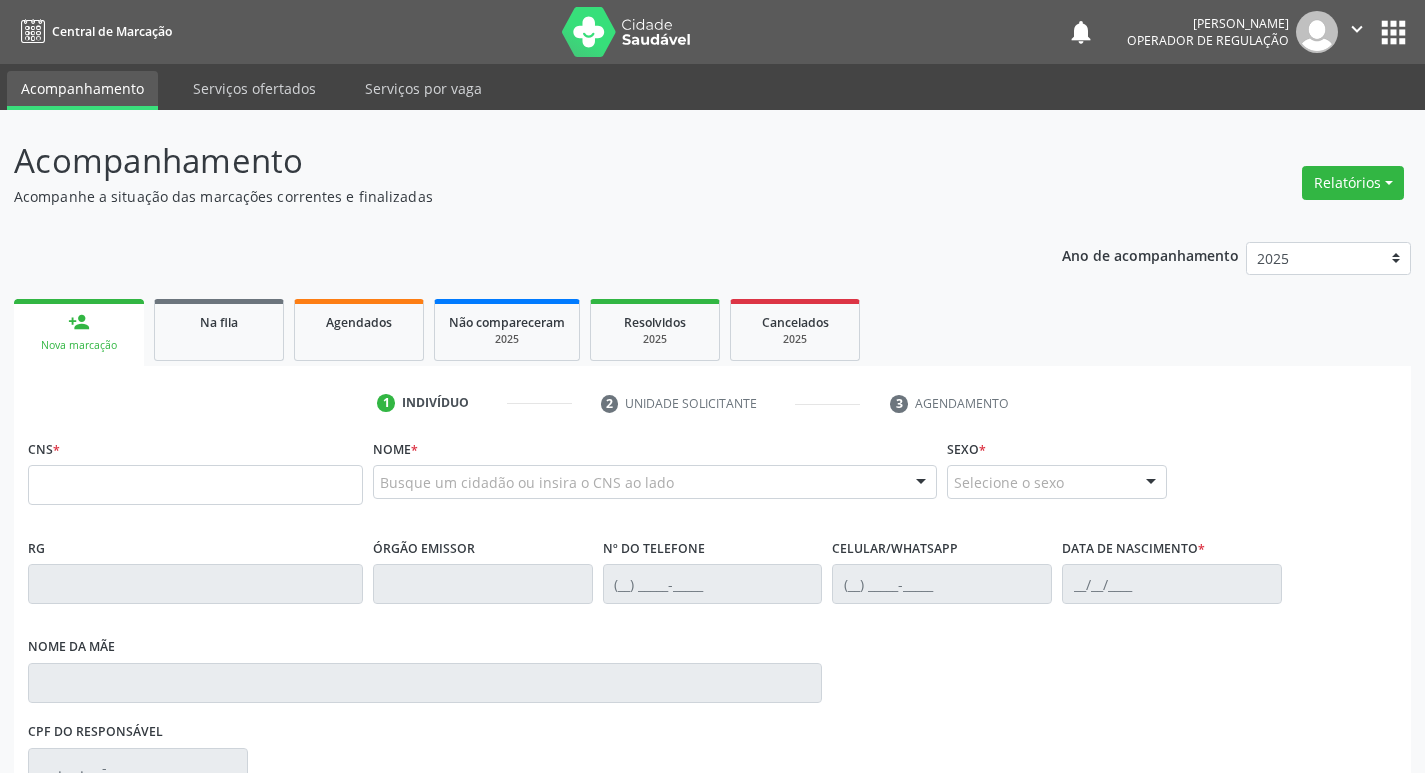 scroll, scrollTop: 0, scrollLeft: 0, axis: both 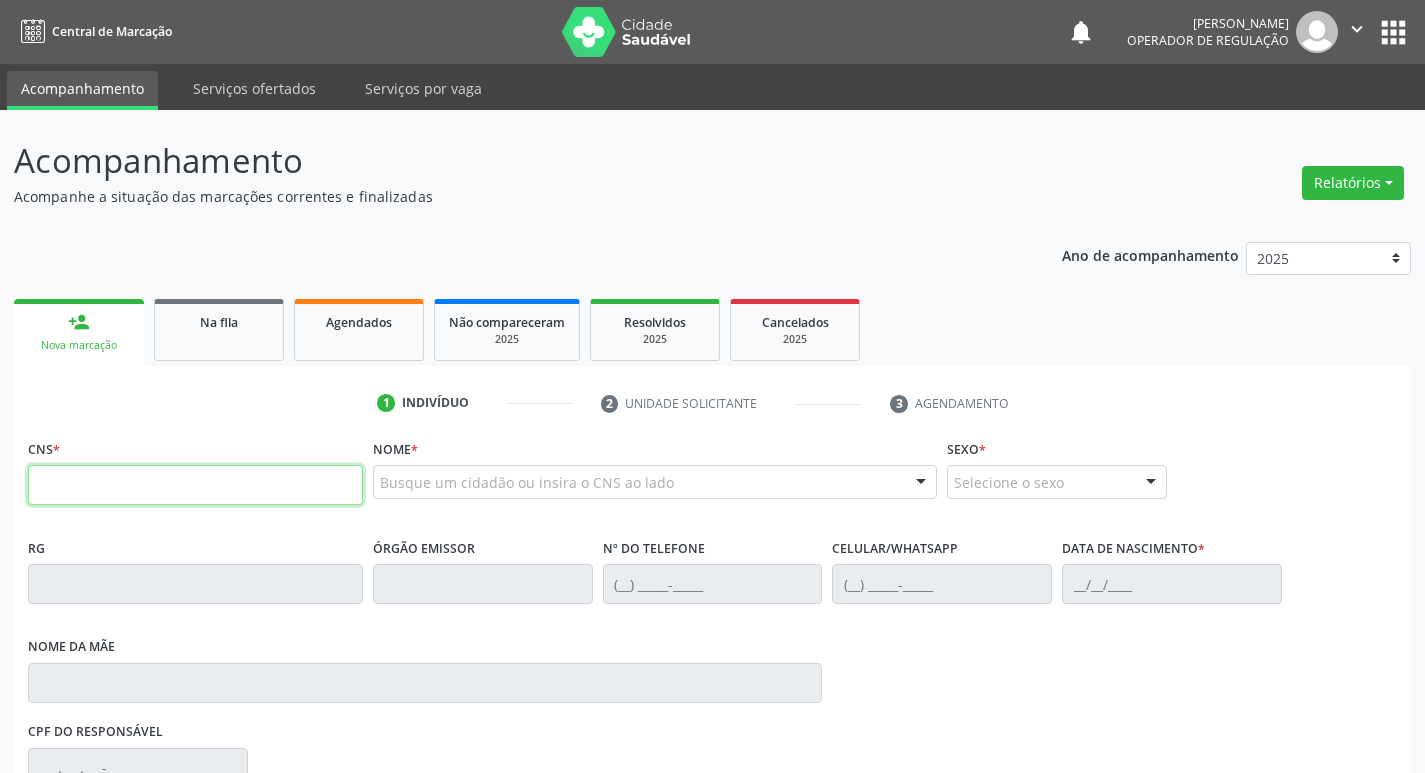 click at bounding box center (195, 485) 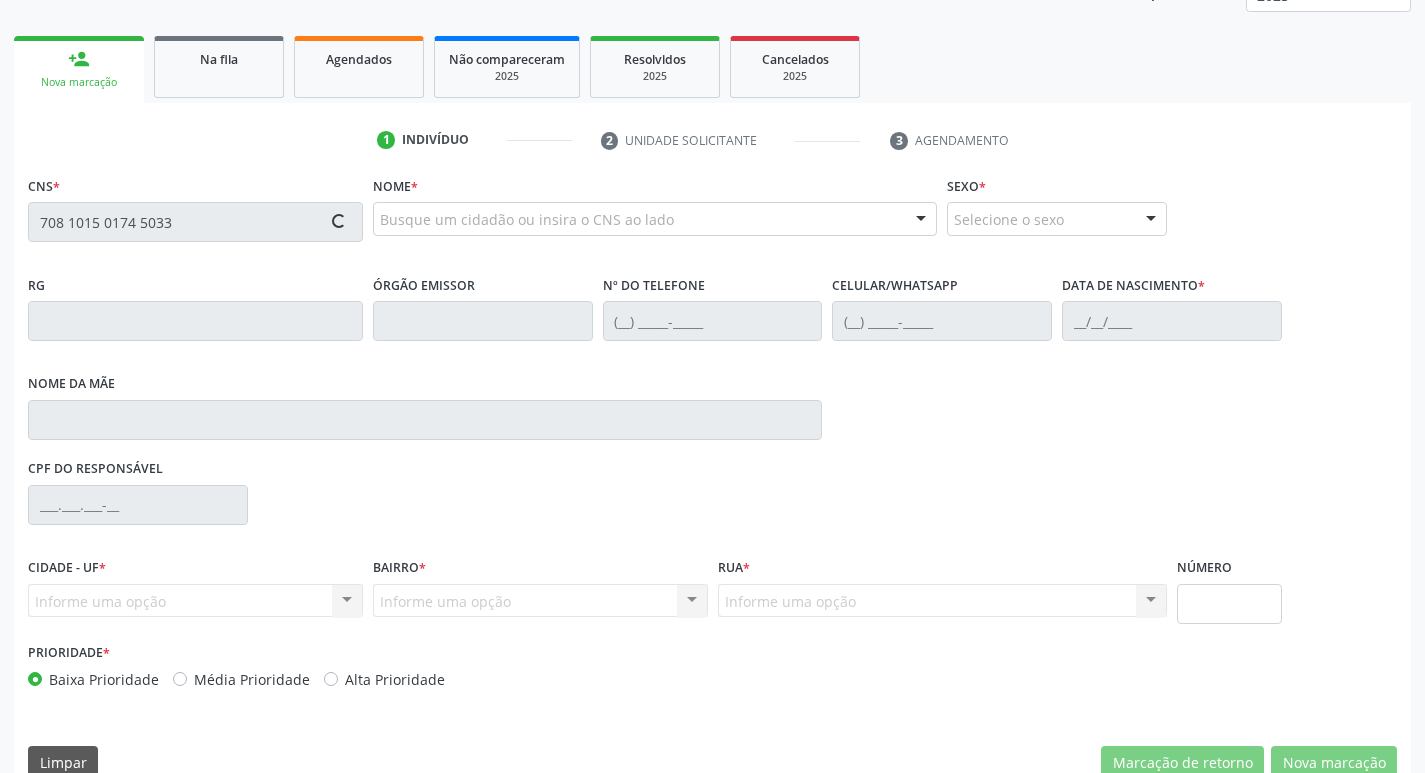 scroll, scrollTop: 297, scrollLeft: 0, axis: vertical 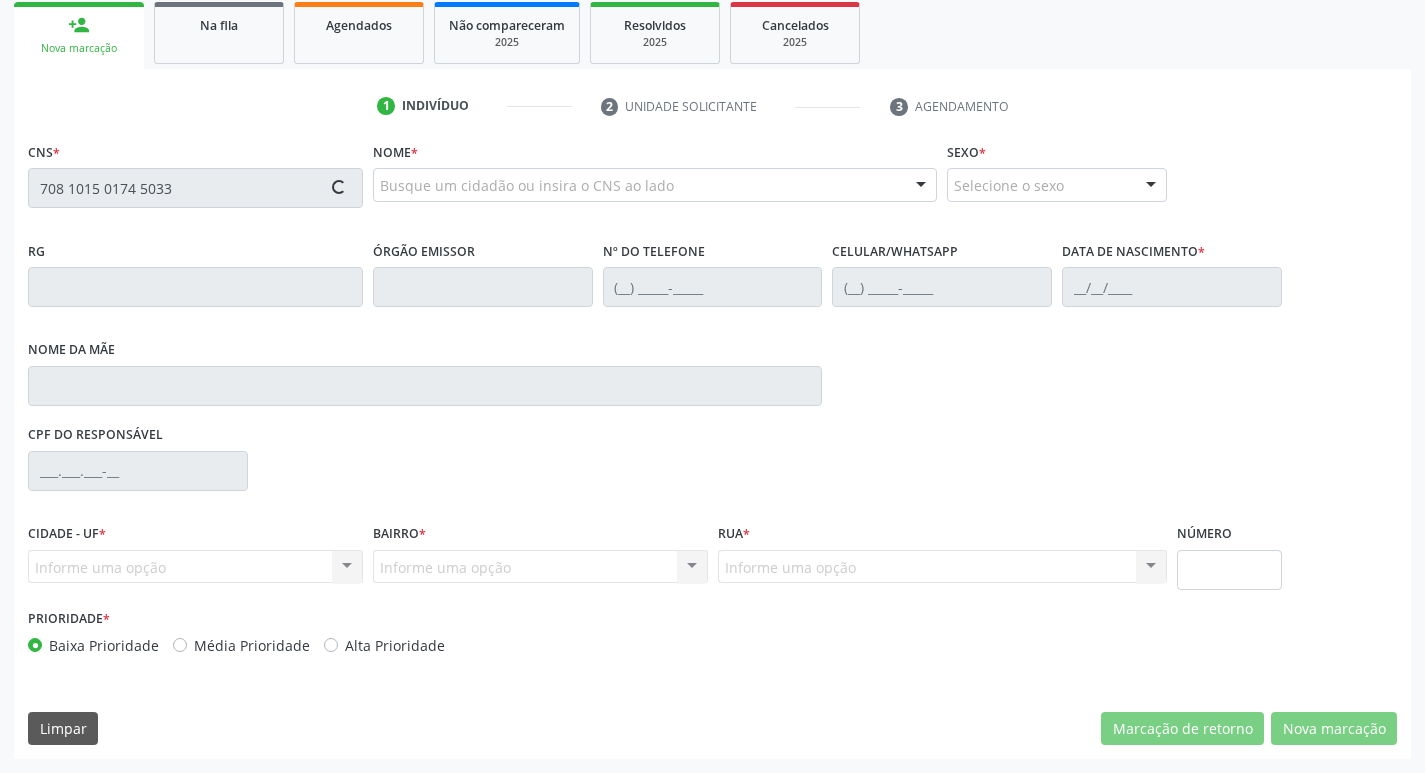 type on "708 1015 0174 5033" 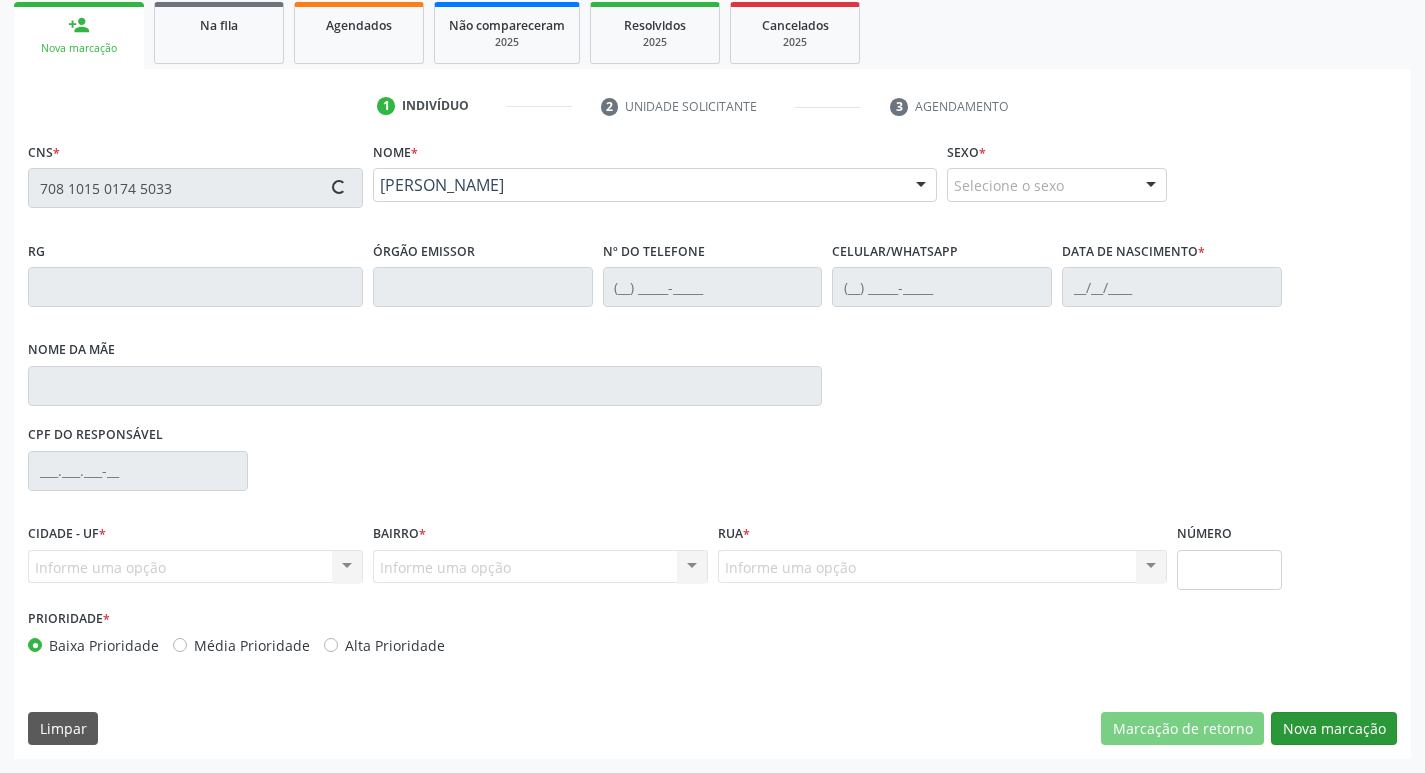 type on "[PHONE_NUMBER]" 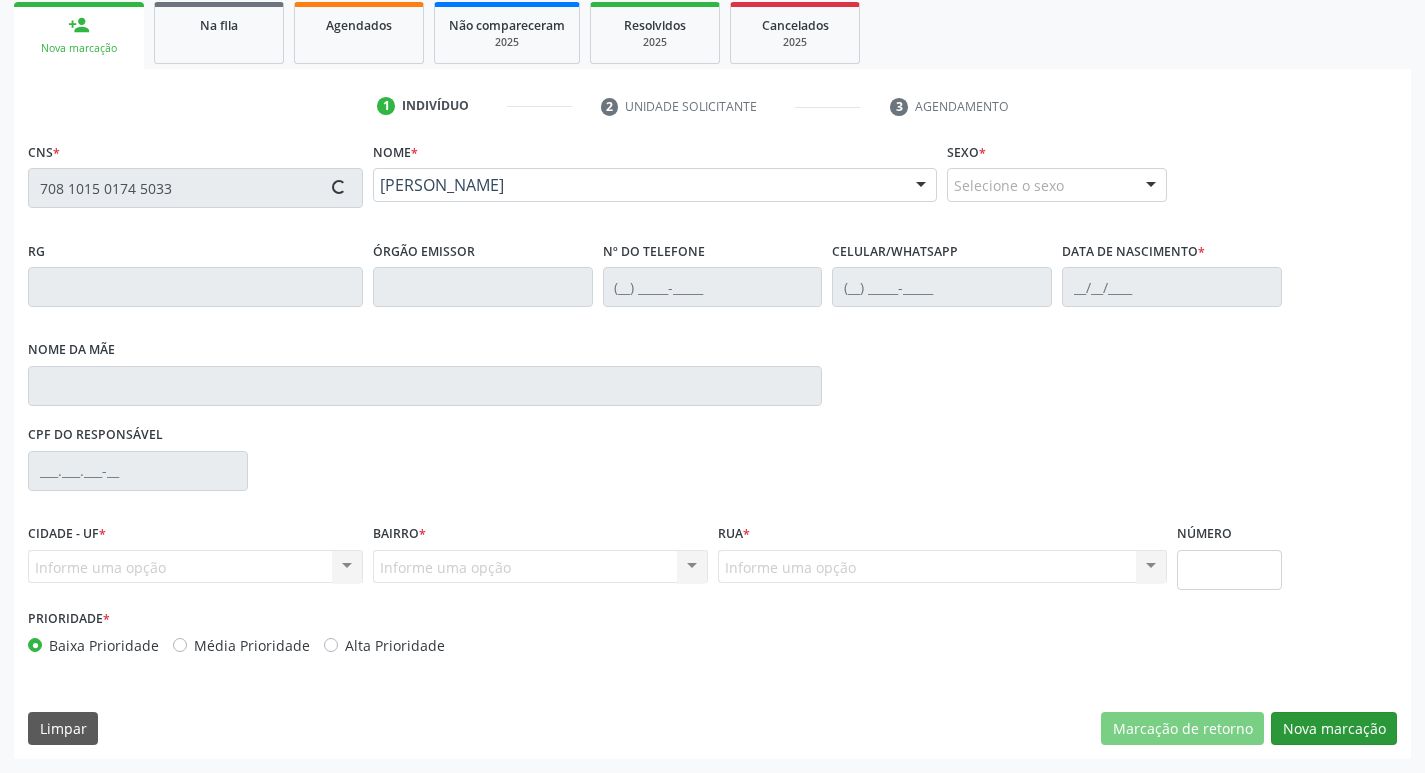 type on "06/08/1980" 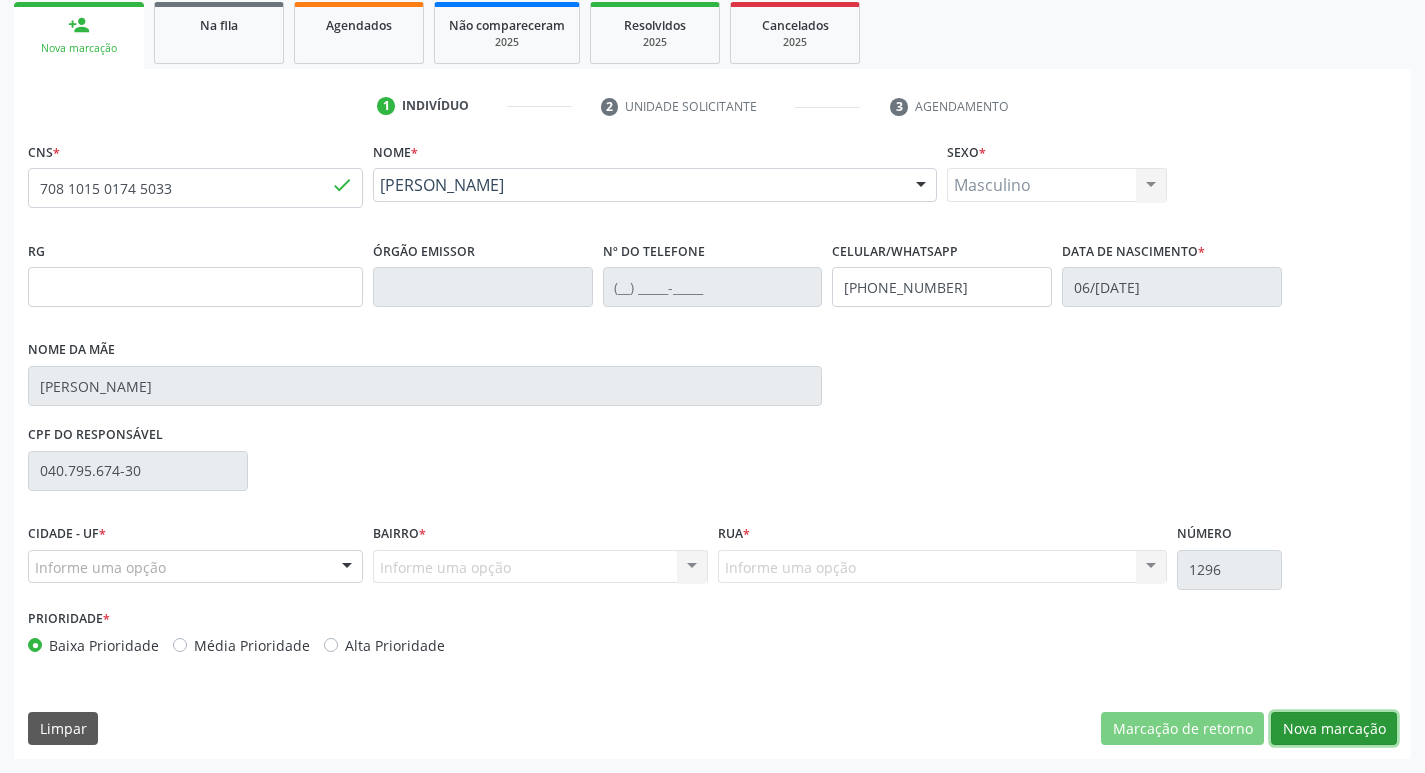 click on "Nova marcação" at bounding box center [1334, 729] 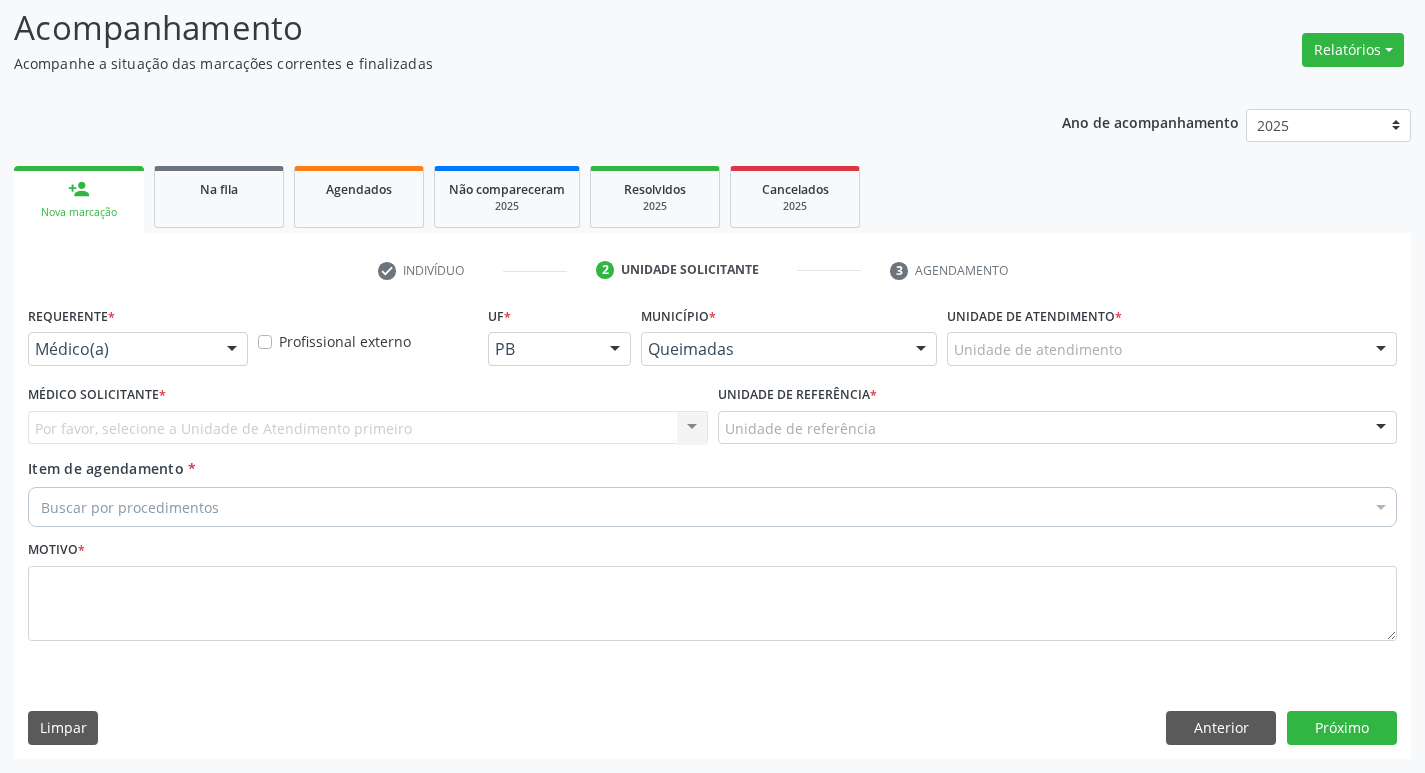 scroll, scrollTop: 133, scrollLeft: 0, axis: vertical 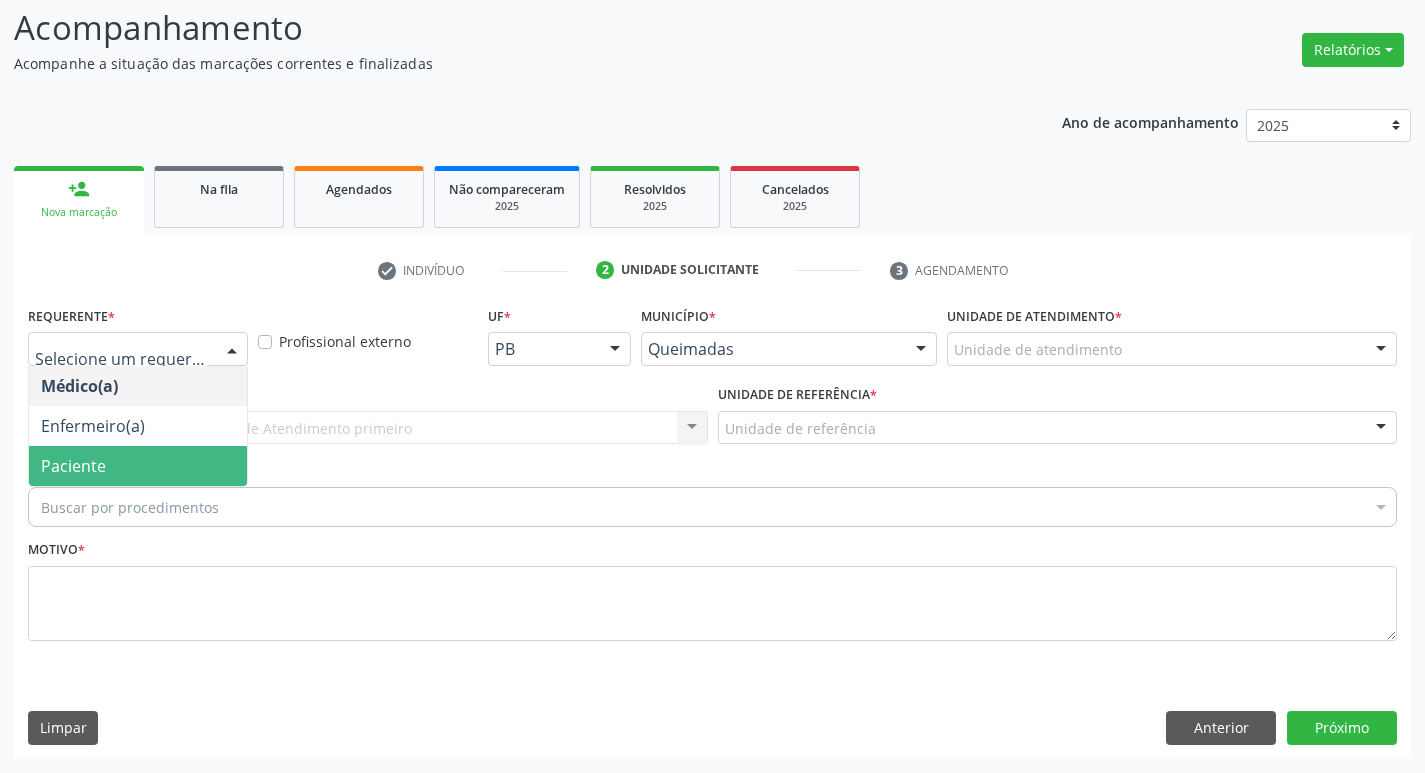 click on "Paciente" at bounding box center [138, 466] 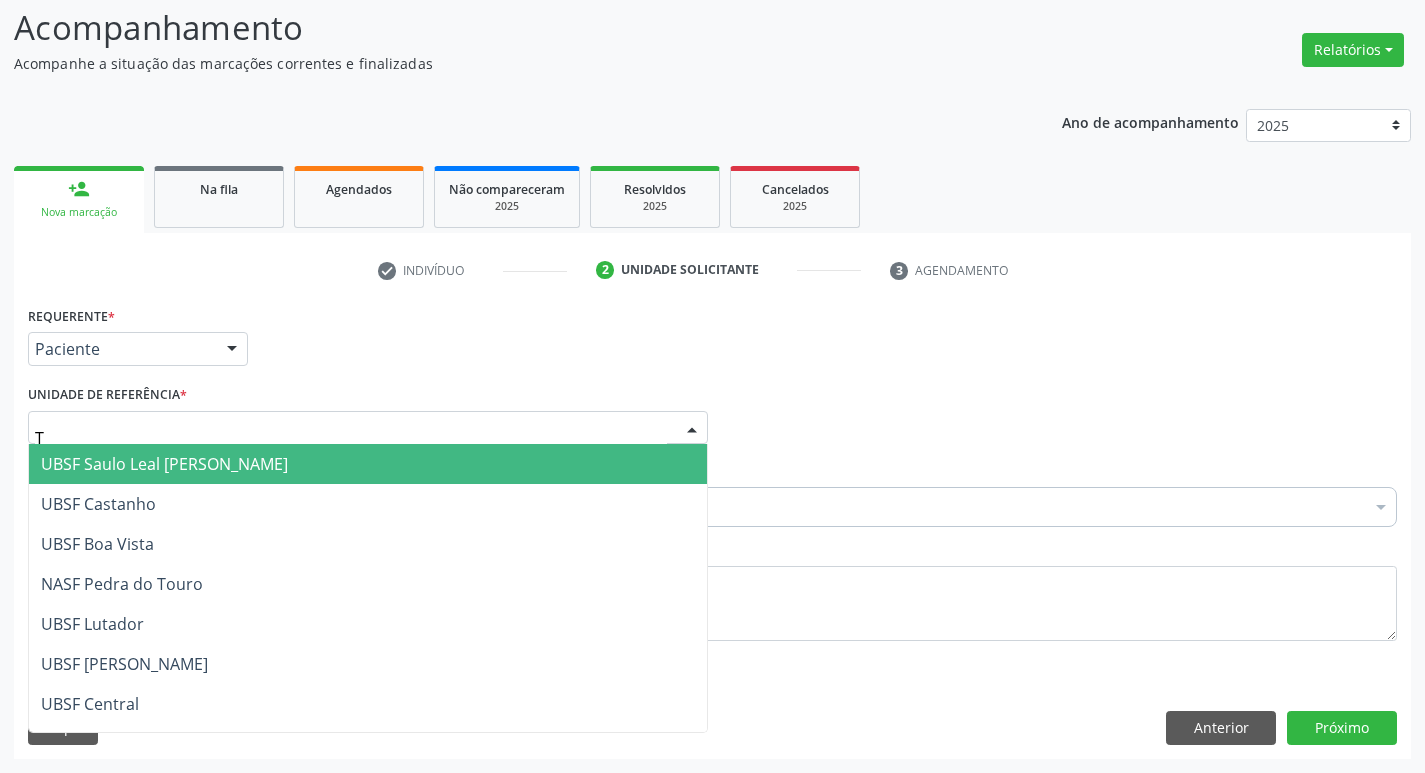 type on "TI" 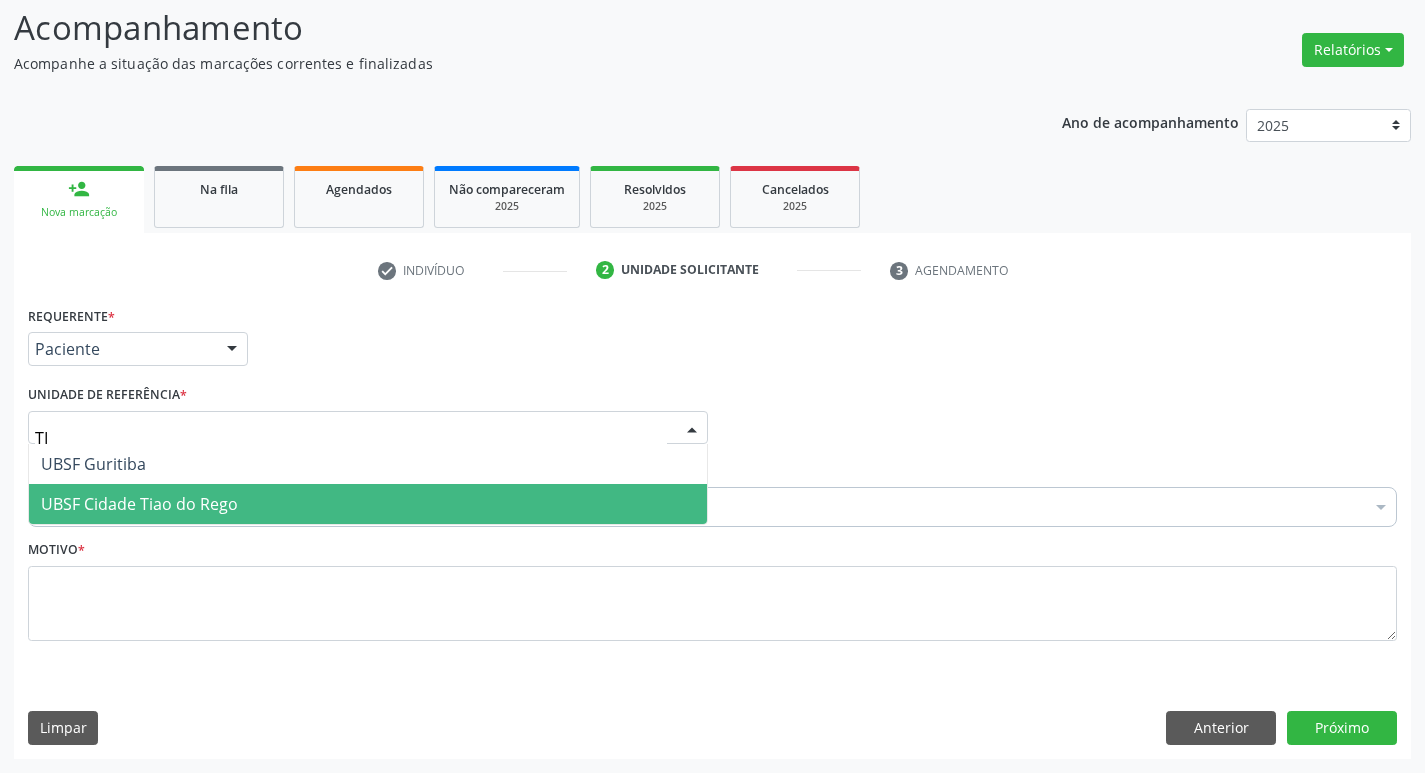 click on "UBSF Cidade Tiao do Rego" at bounding box center [139, 504] 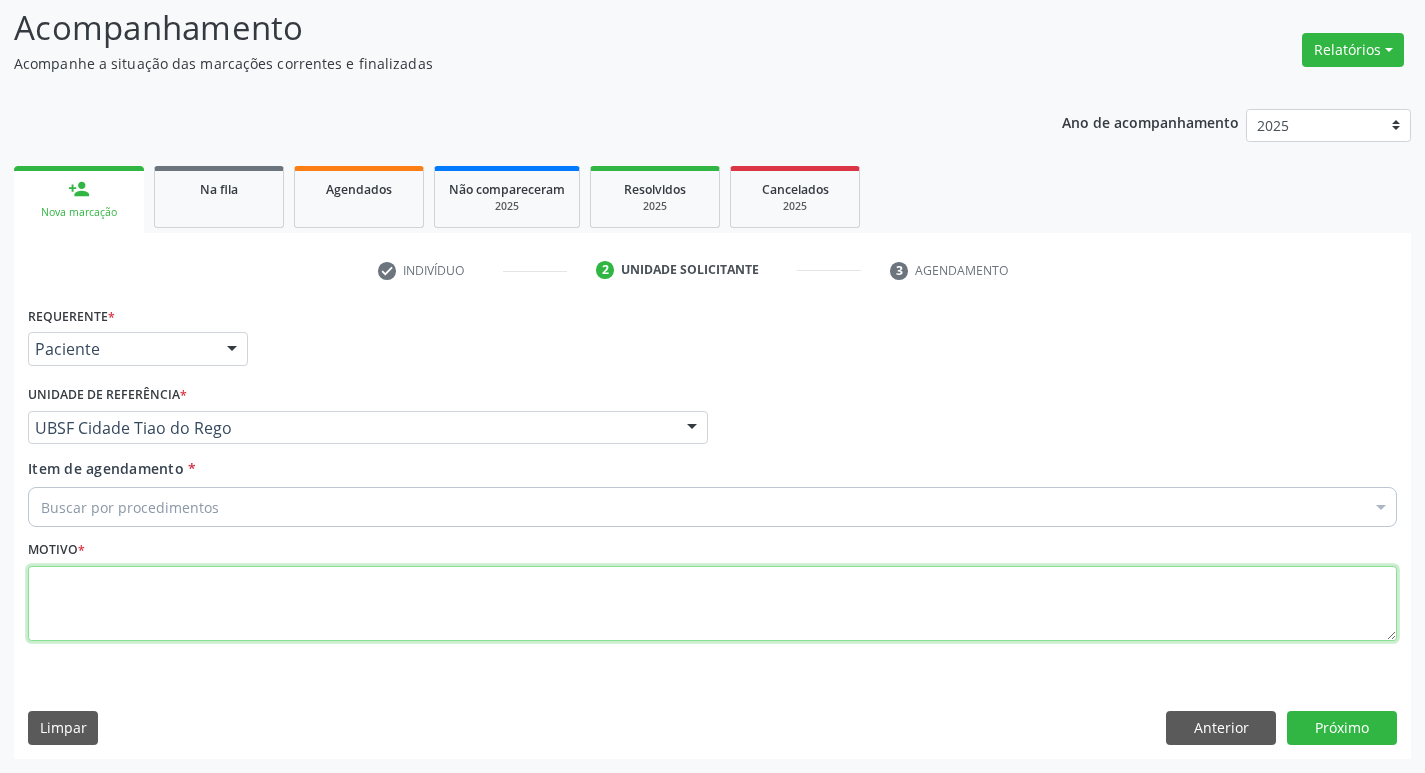 click at bounding box center [712, 604] 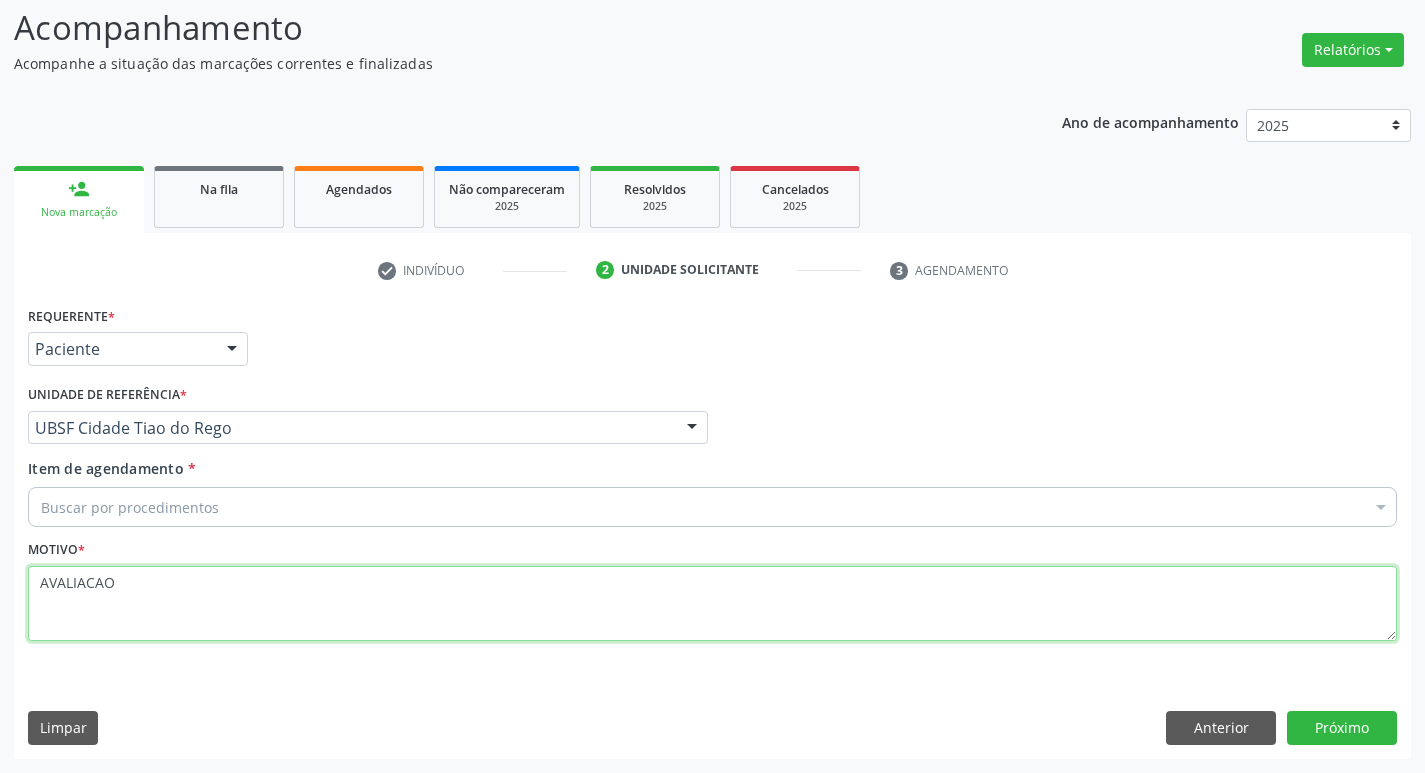 type on "AVALIACAO" 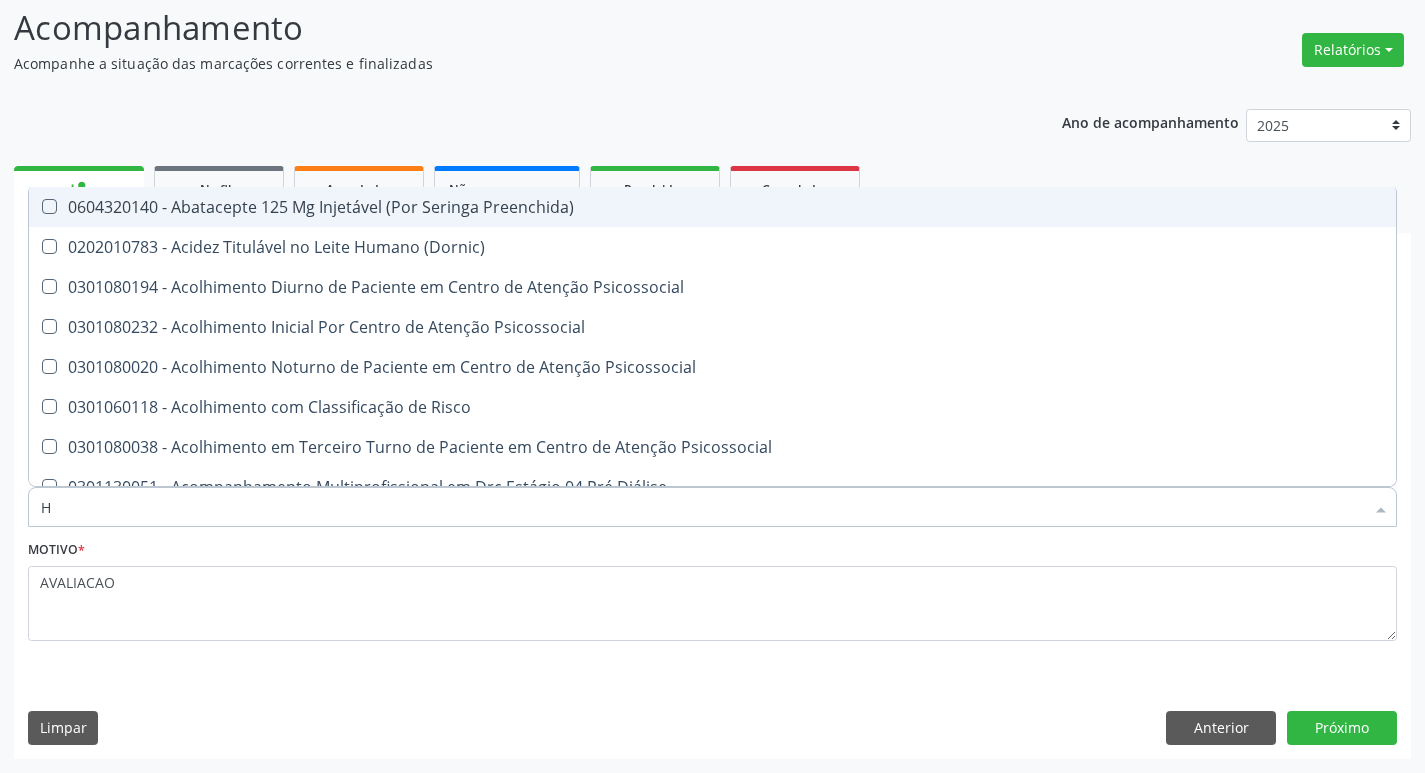 type on "HEMOGR" 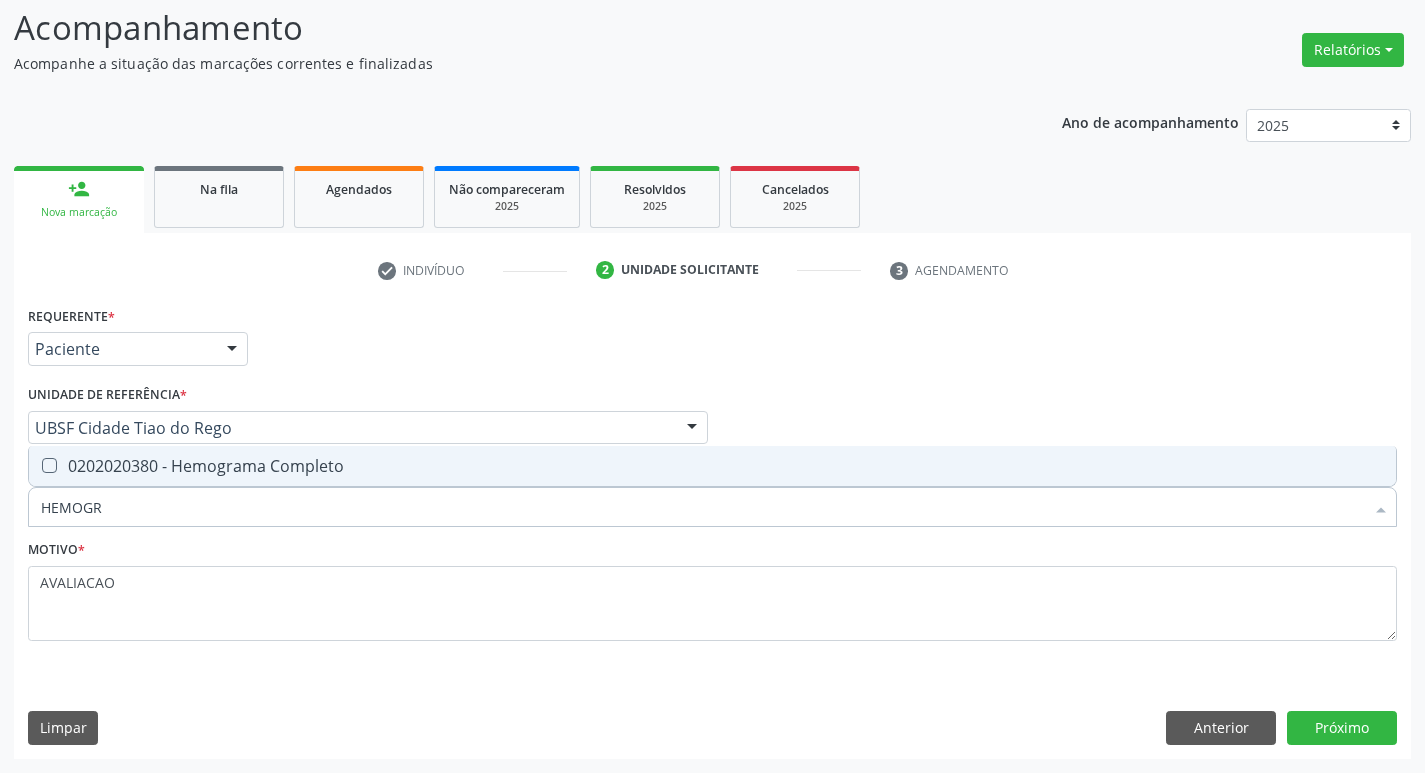 click on "0202020380 - Hemograma Completo" at bounding box center (712, 466) 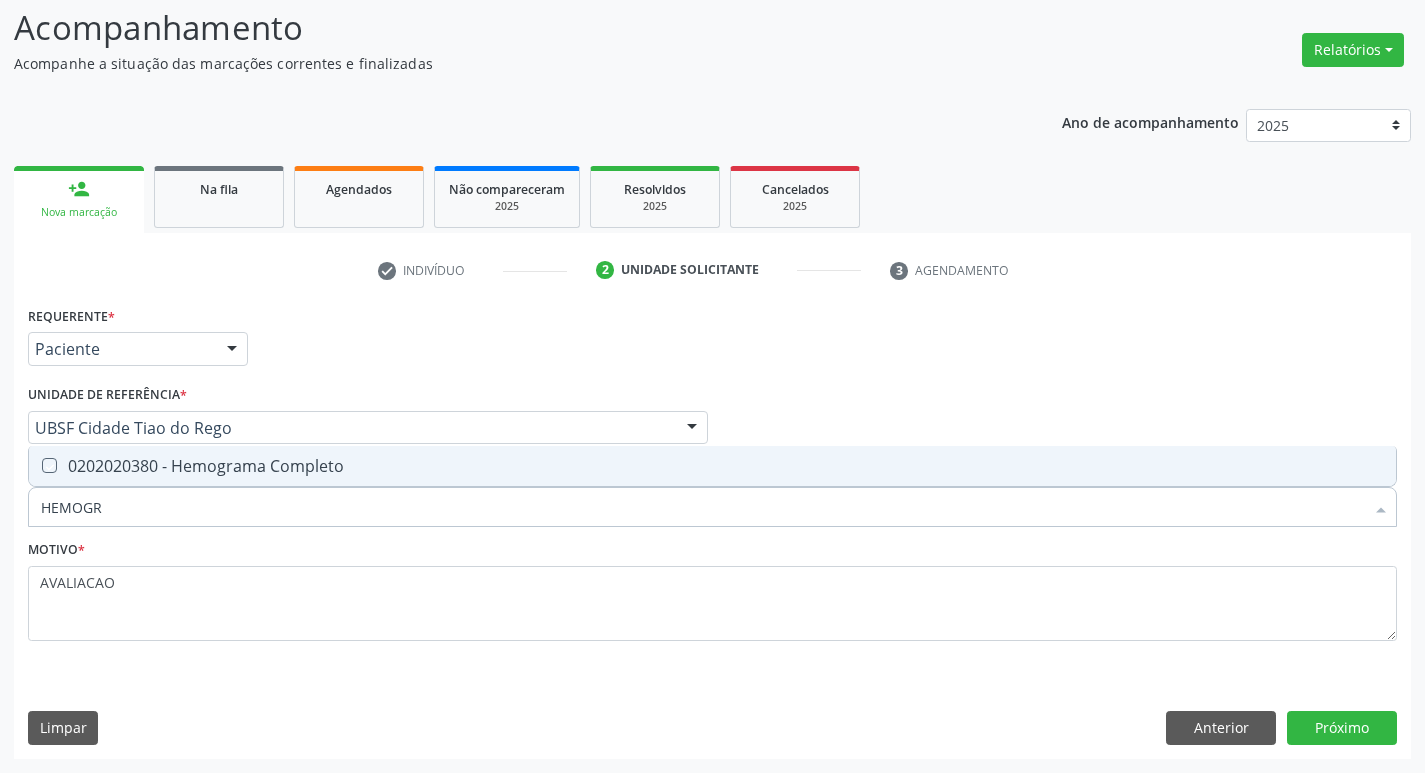 checkbox on "true" 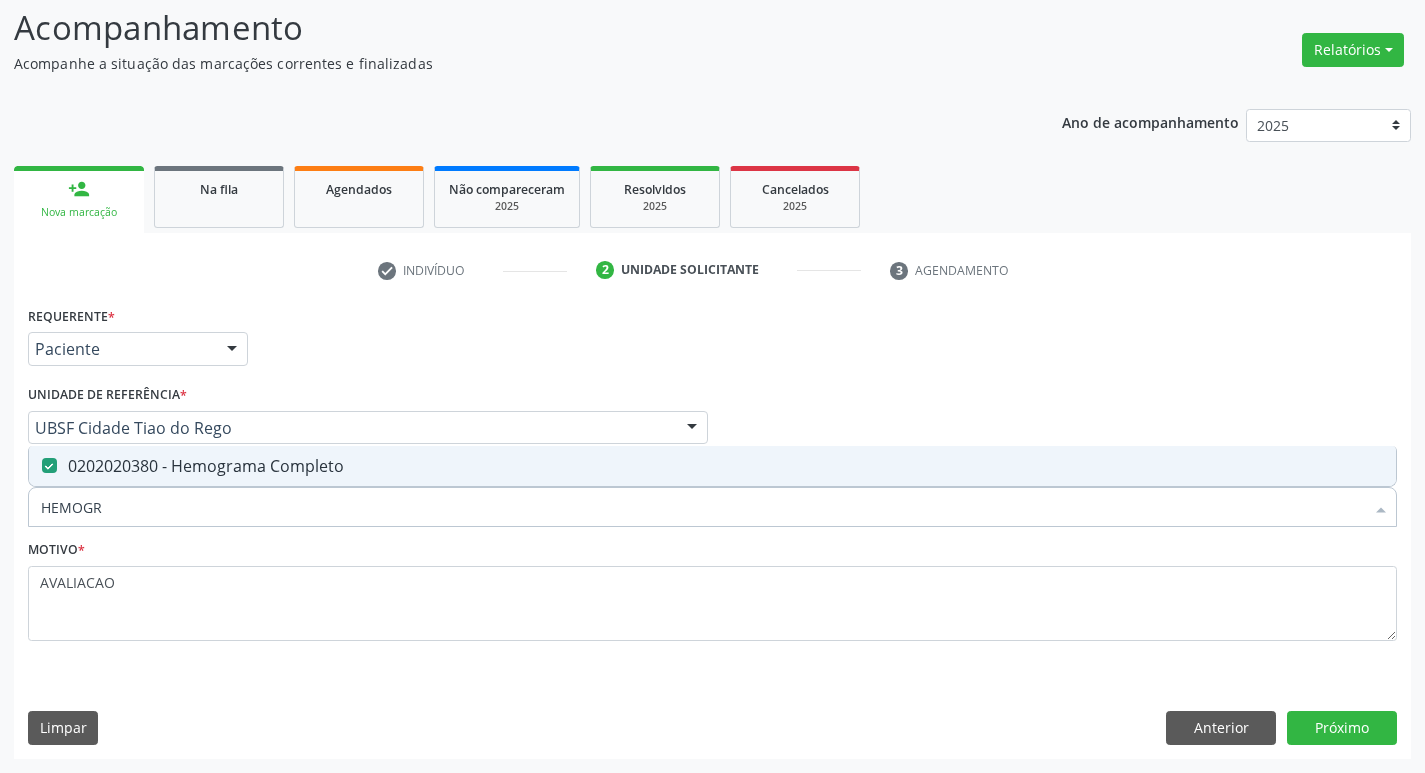 type on "HEMOG" 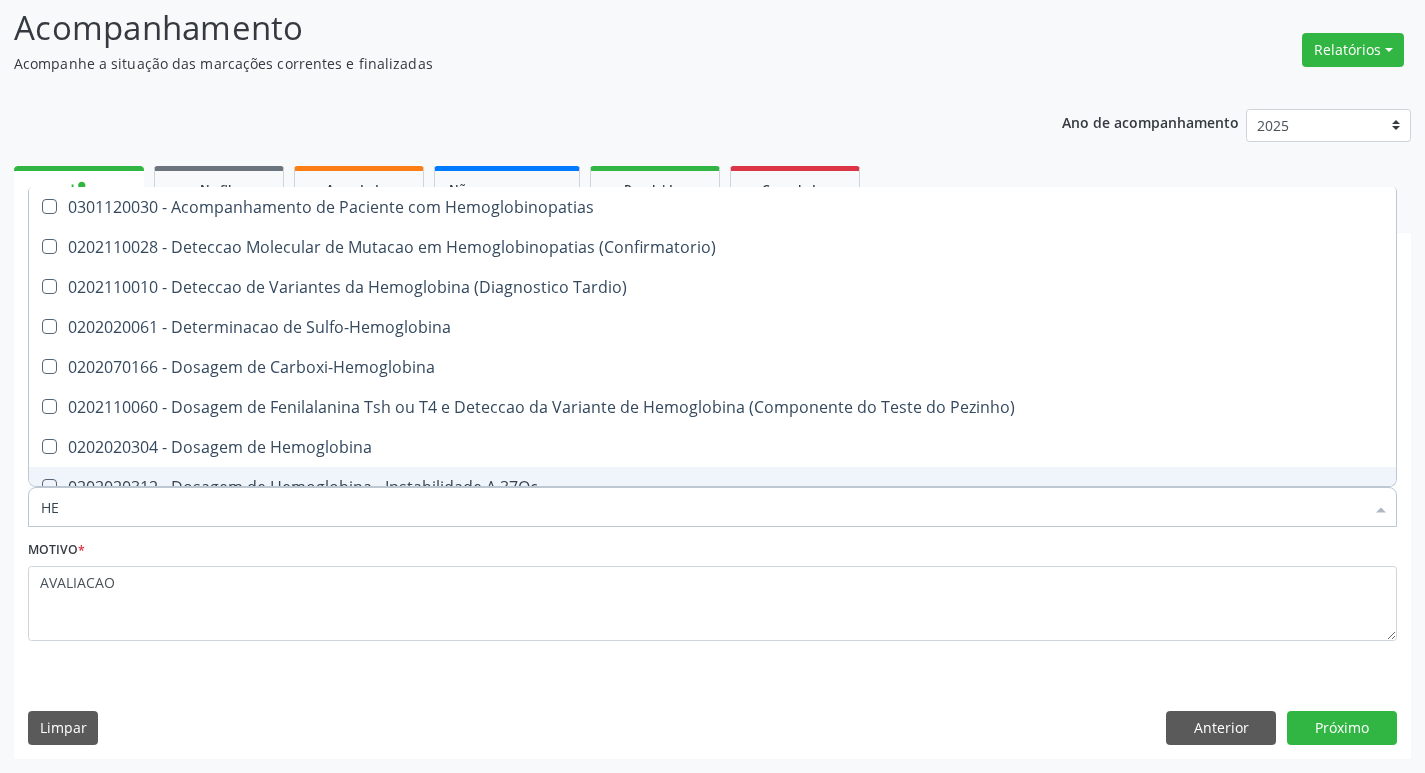type on "H" 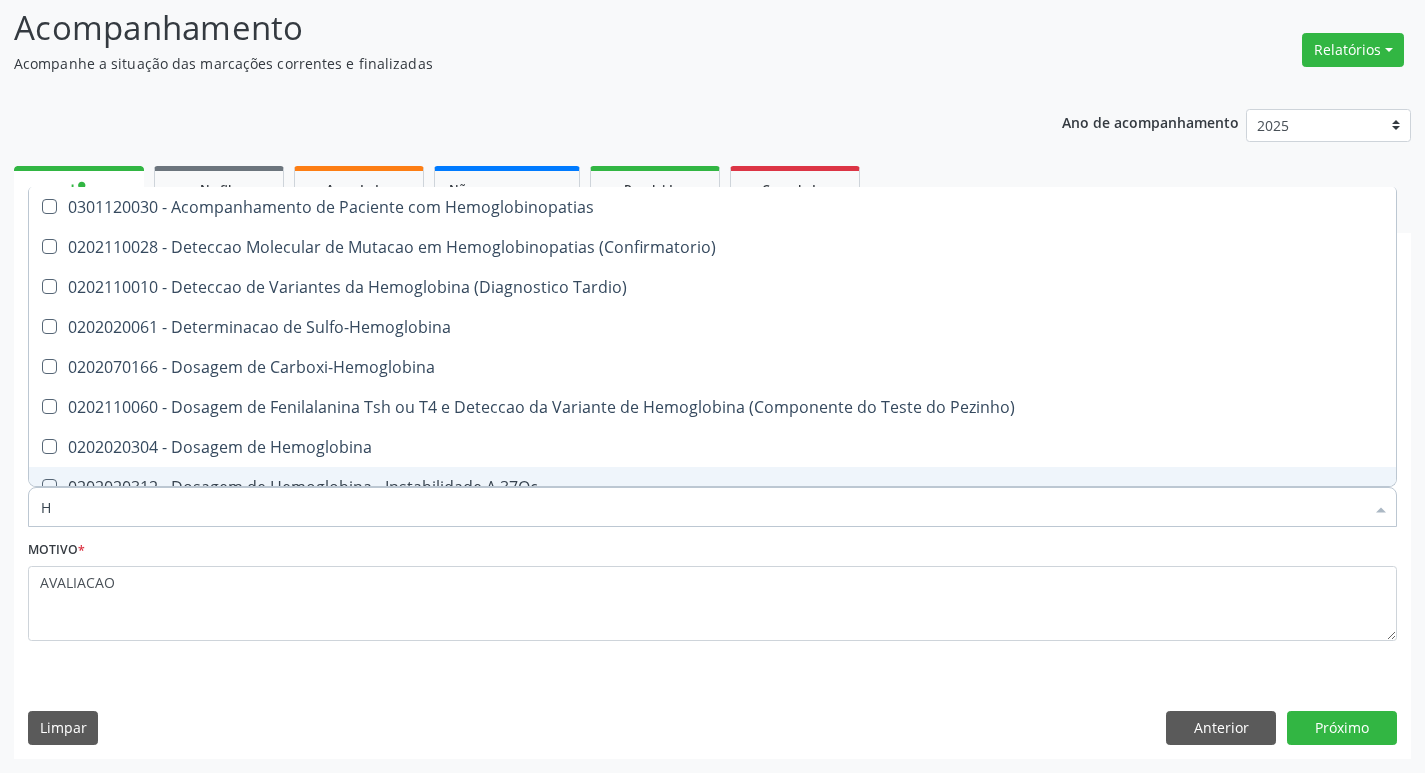 type 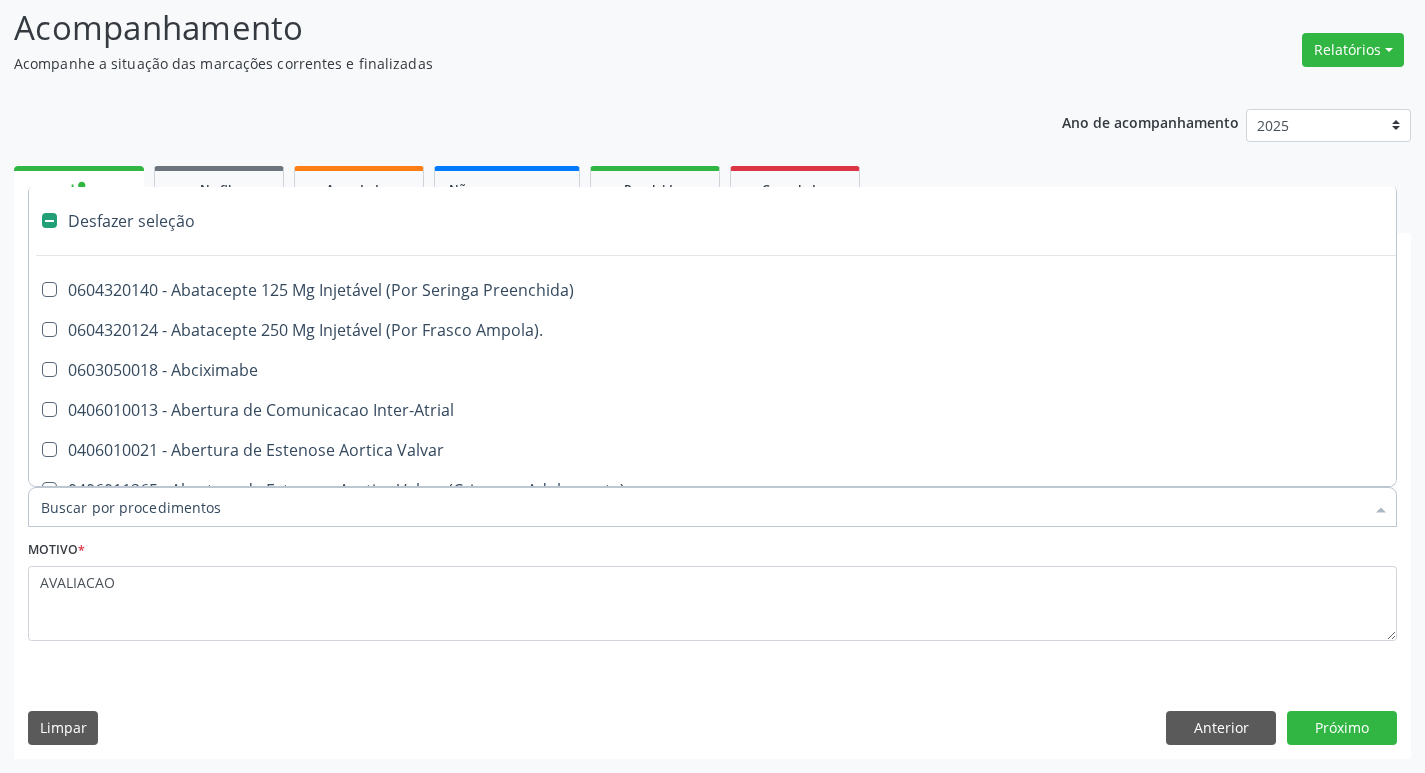 checkbox on "false" 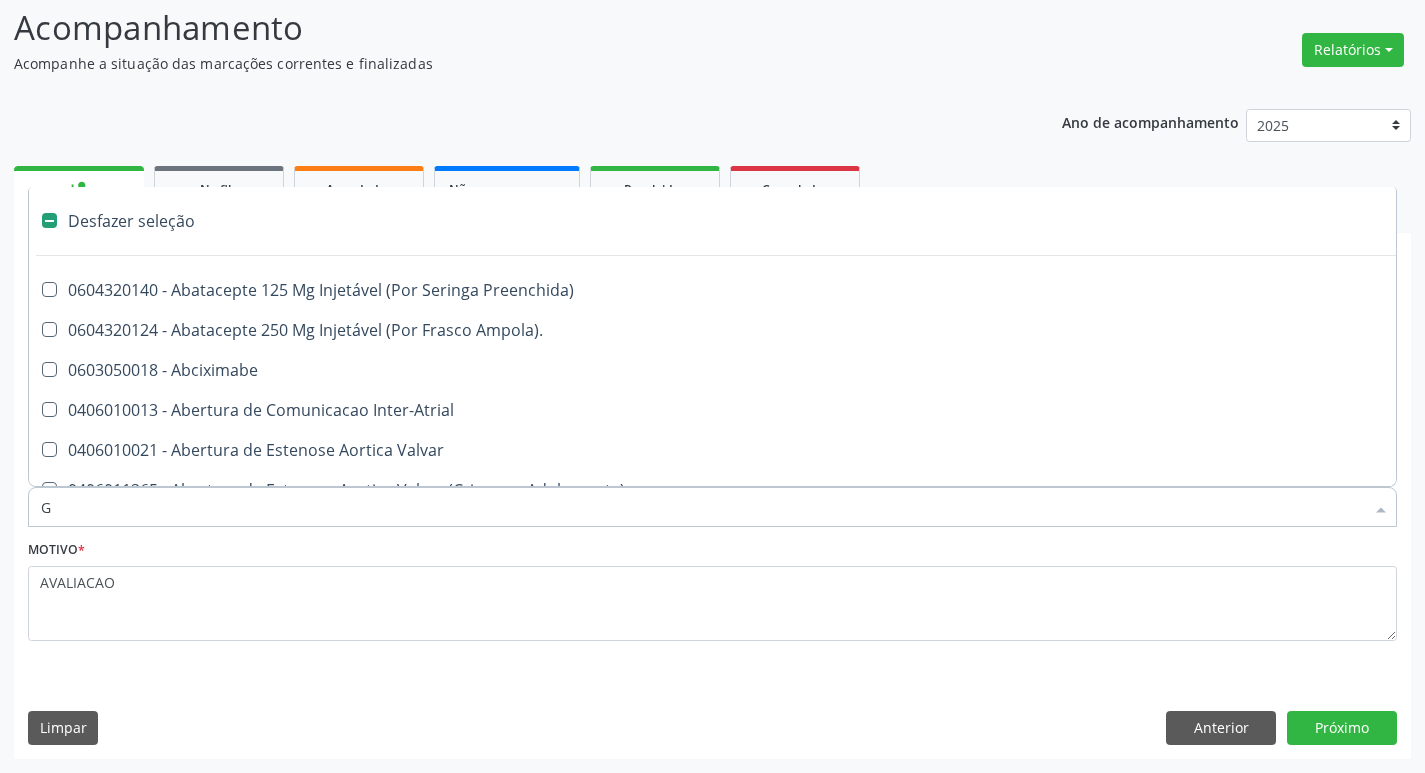 checkbox on "true" 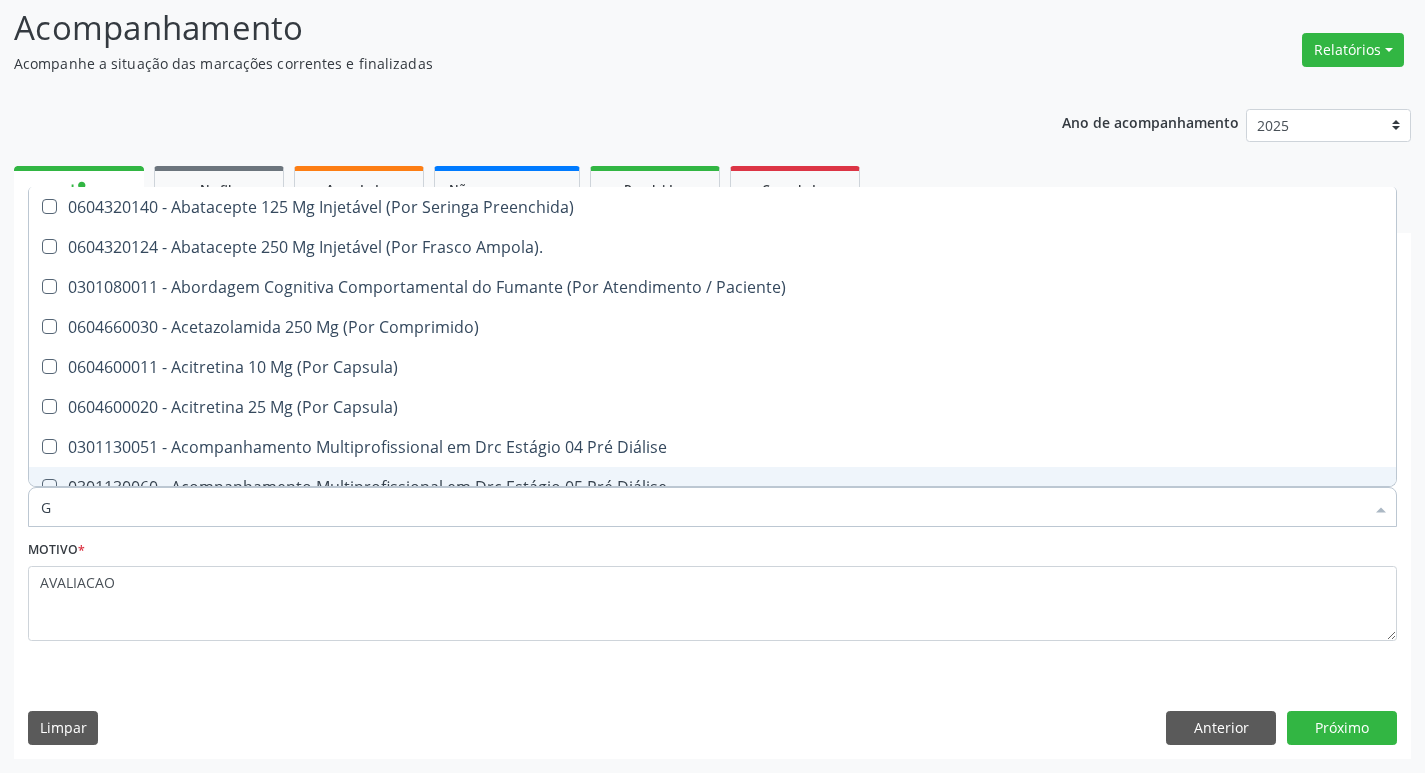 type on "GLICOSE" 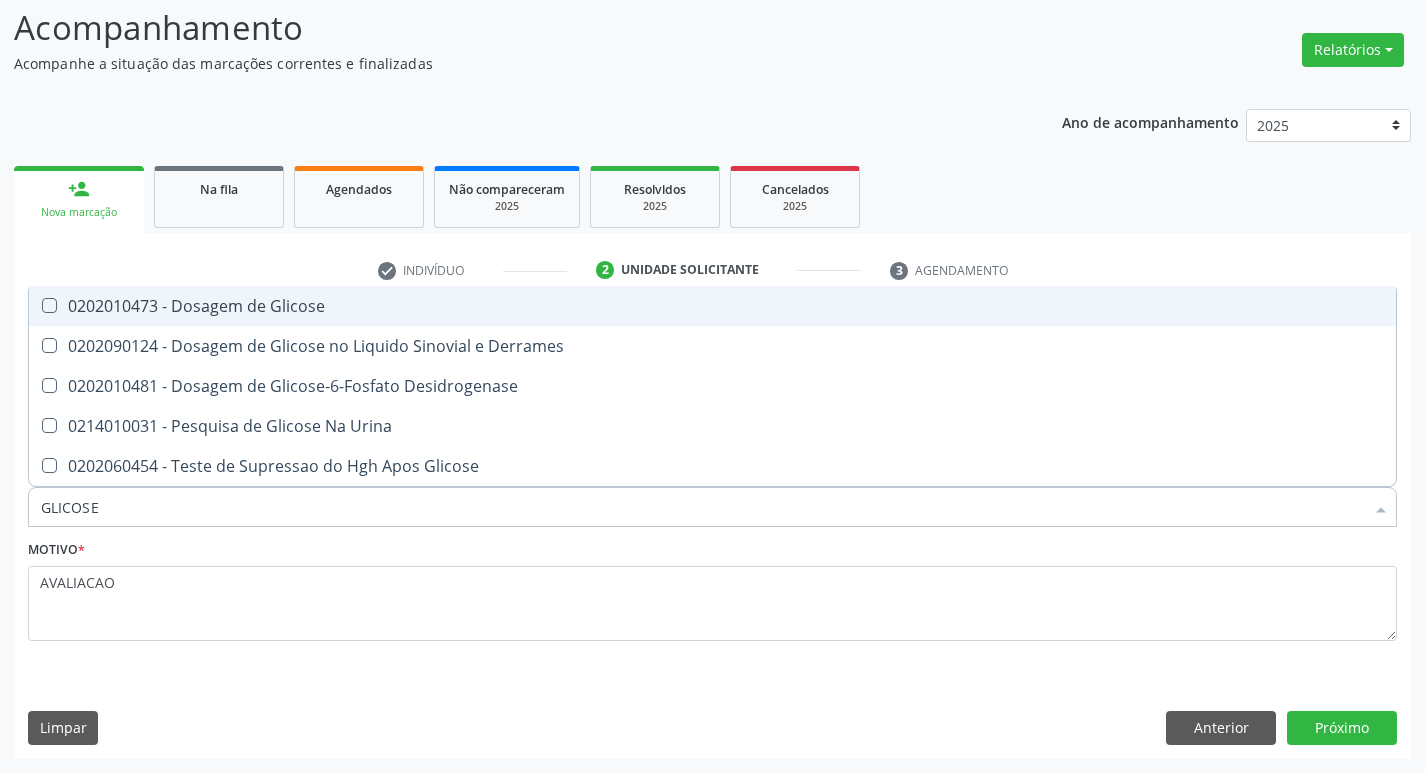 click on "0202010473 - Dosagem de Glicose" at bounding box center [712, 306] 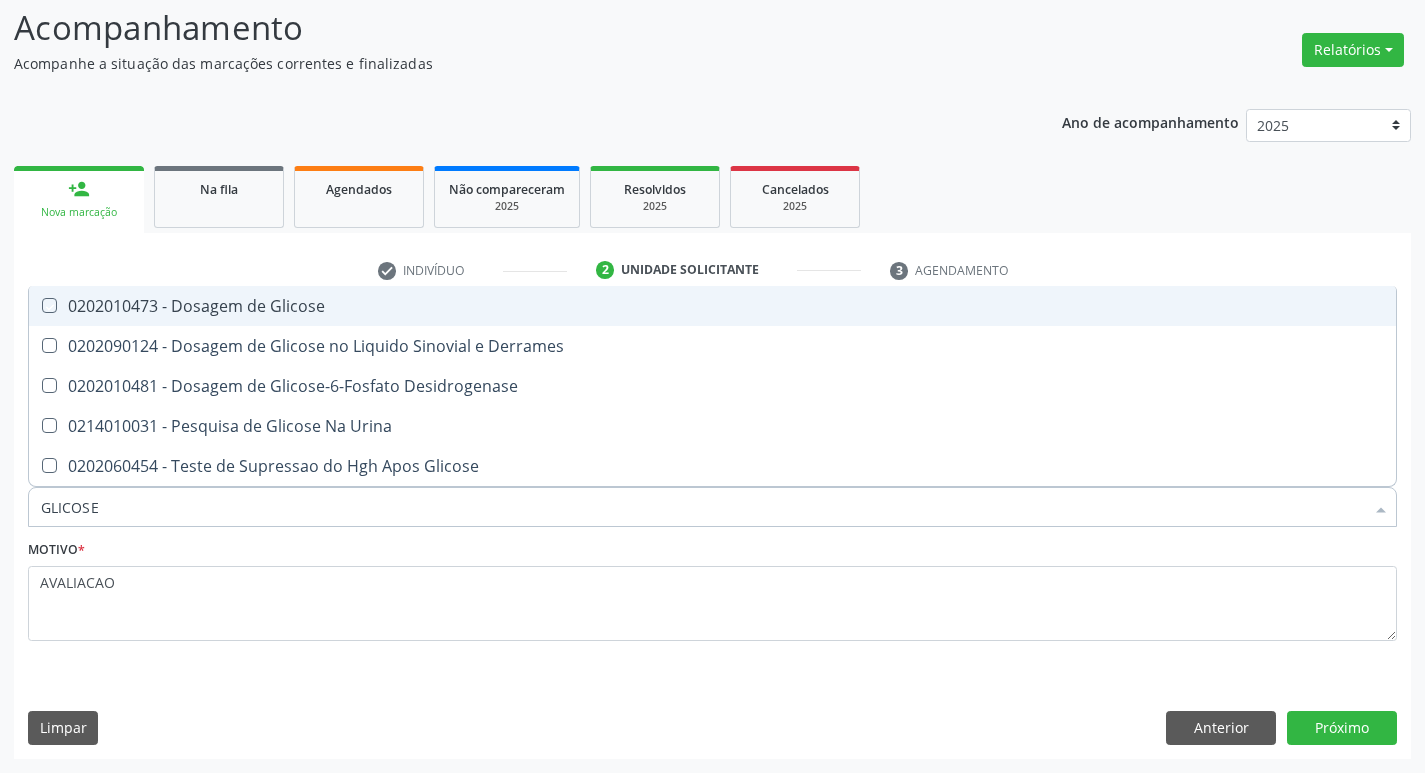 checkbox on "true" 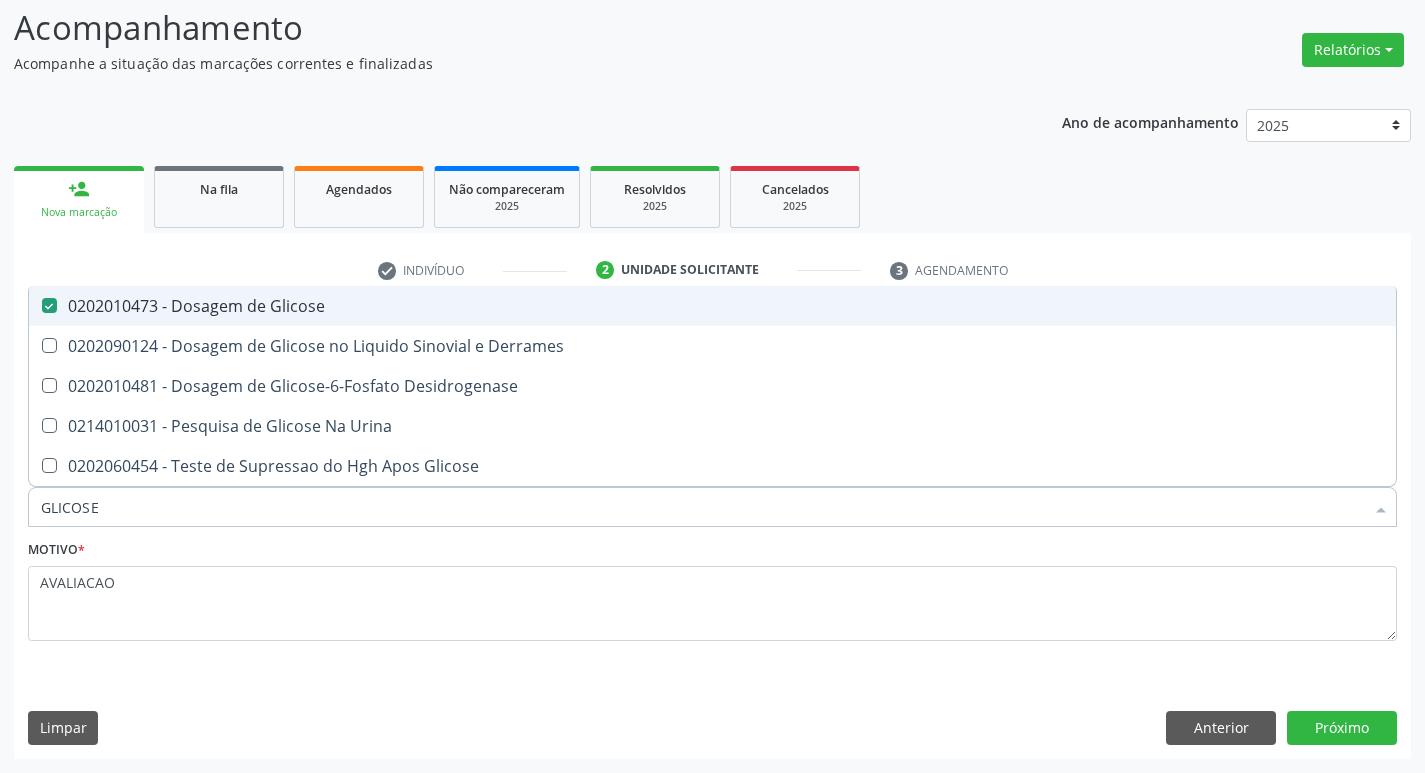 type on "GLICOS" 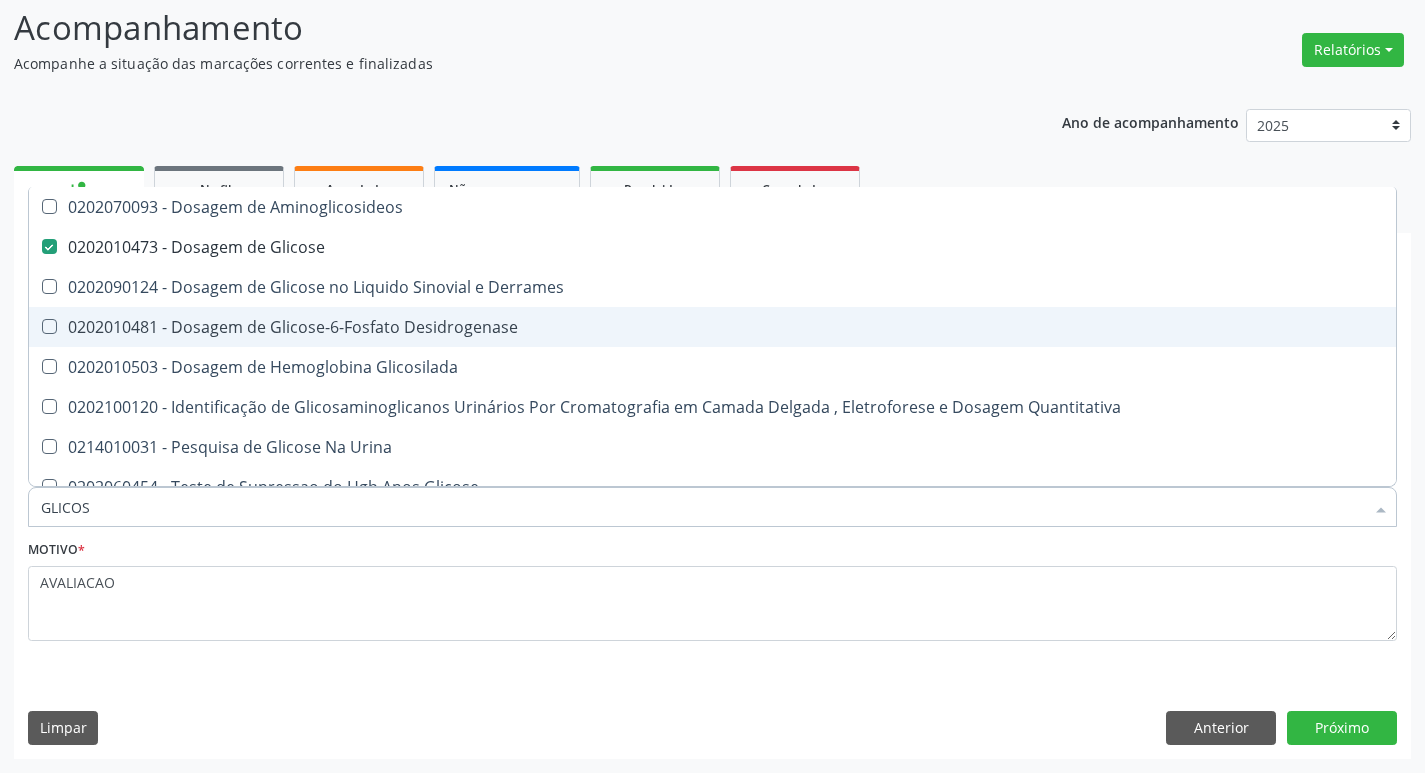 type on "GLICO" 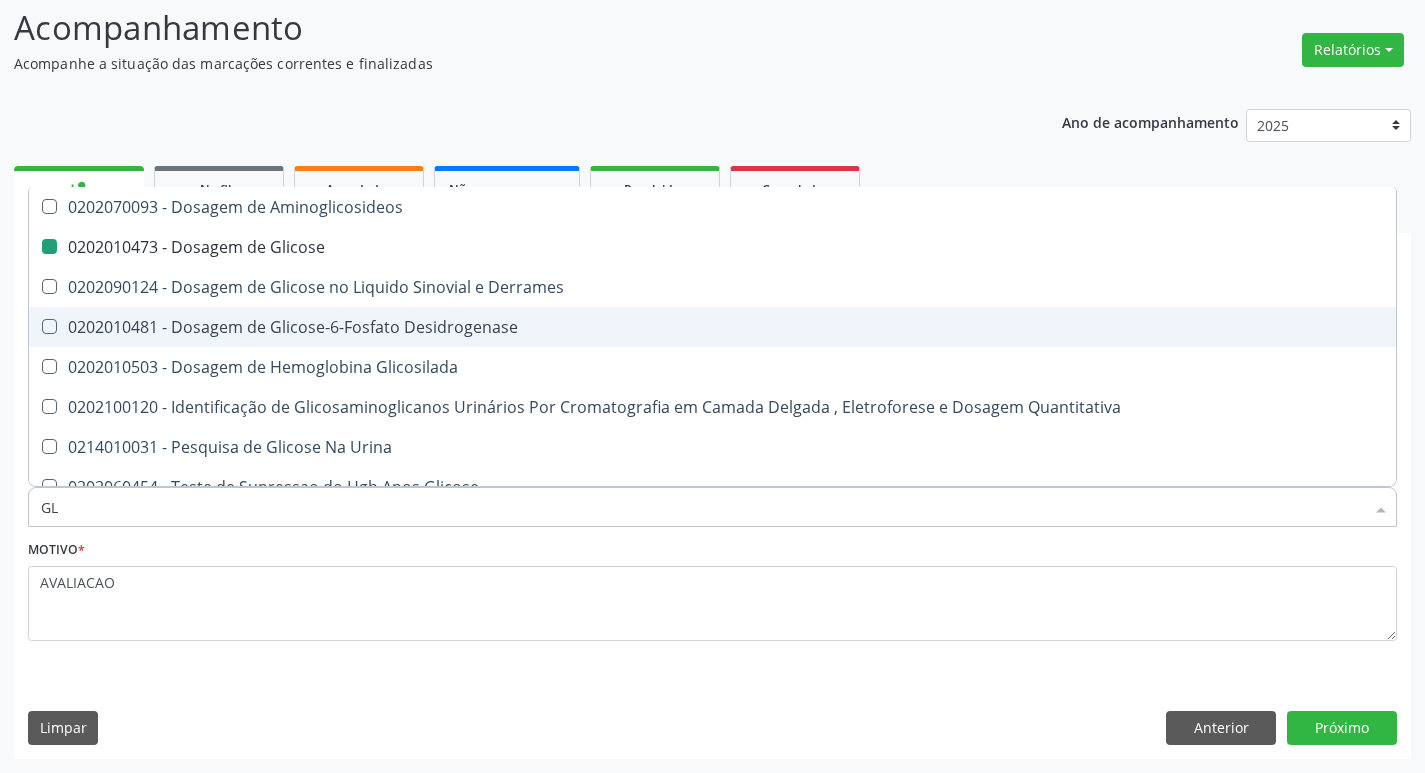type on "G" 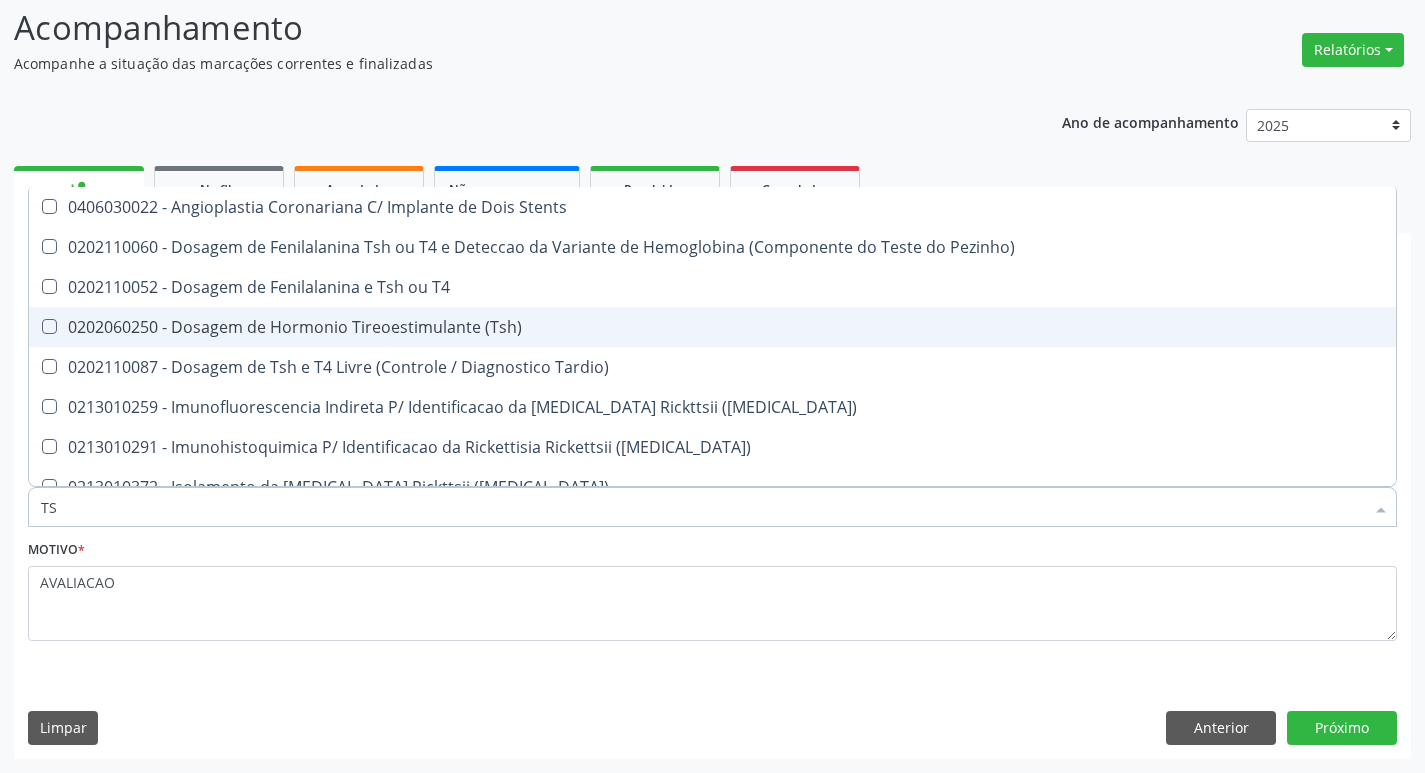 type on "TSH" 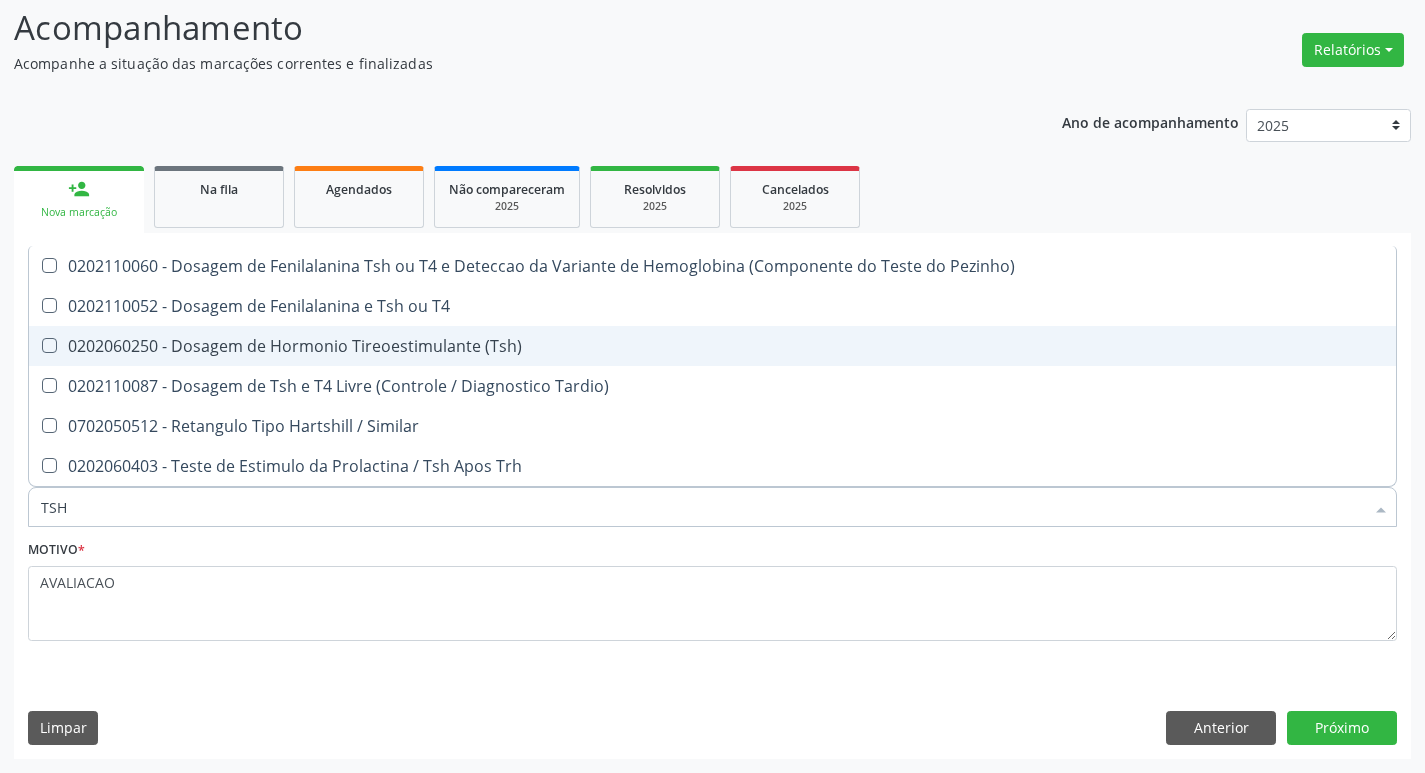 click on "0202060250 - Dosagem de Hormonio Tireoestimulante (Tsh)" at bounding box center (712, 346) 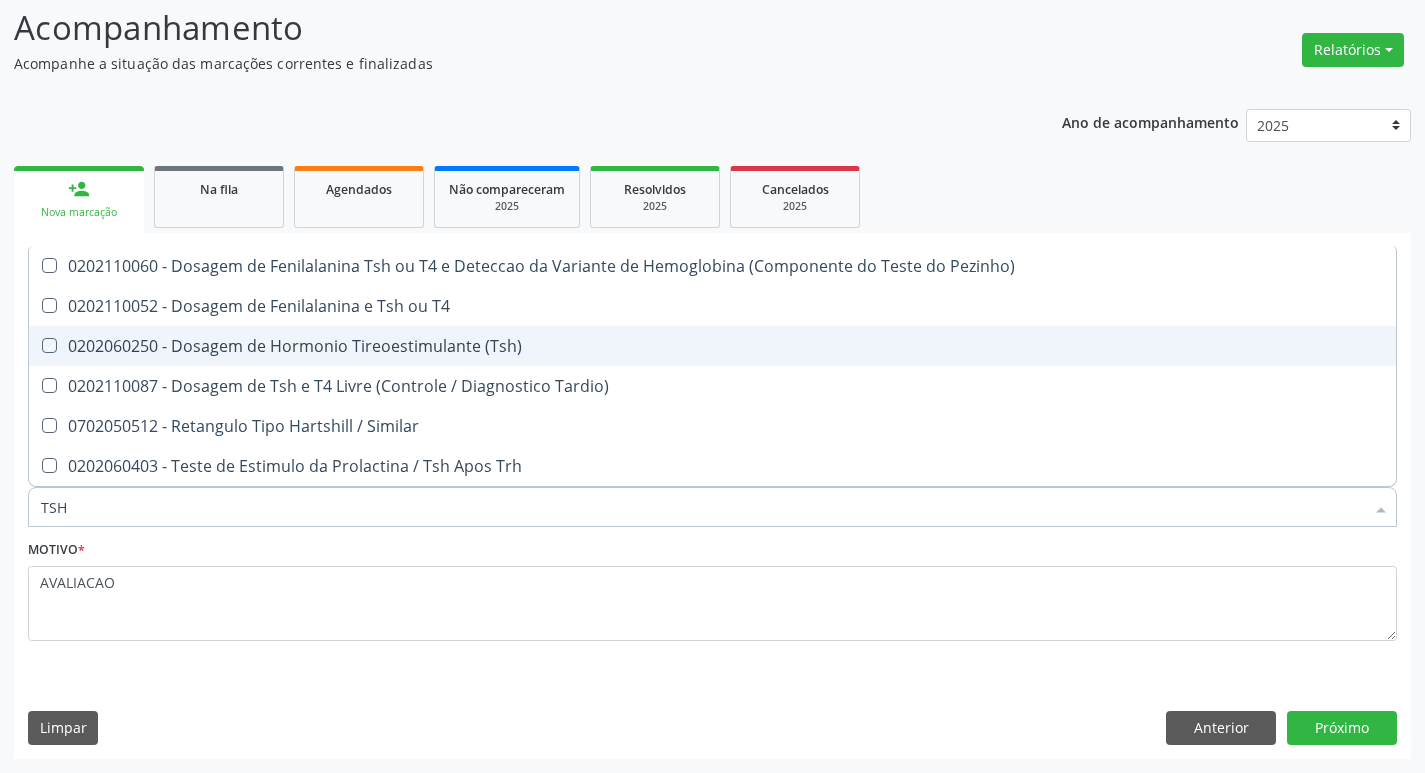 checkbox on "true" 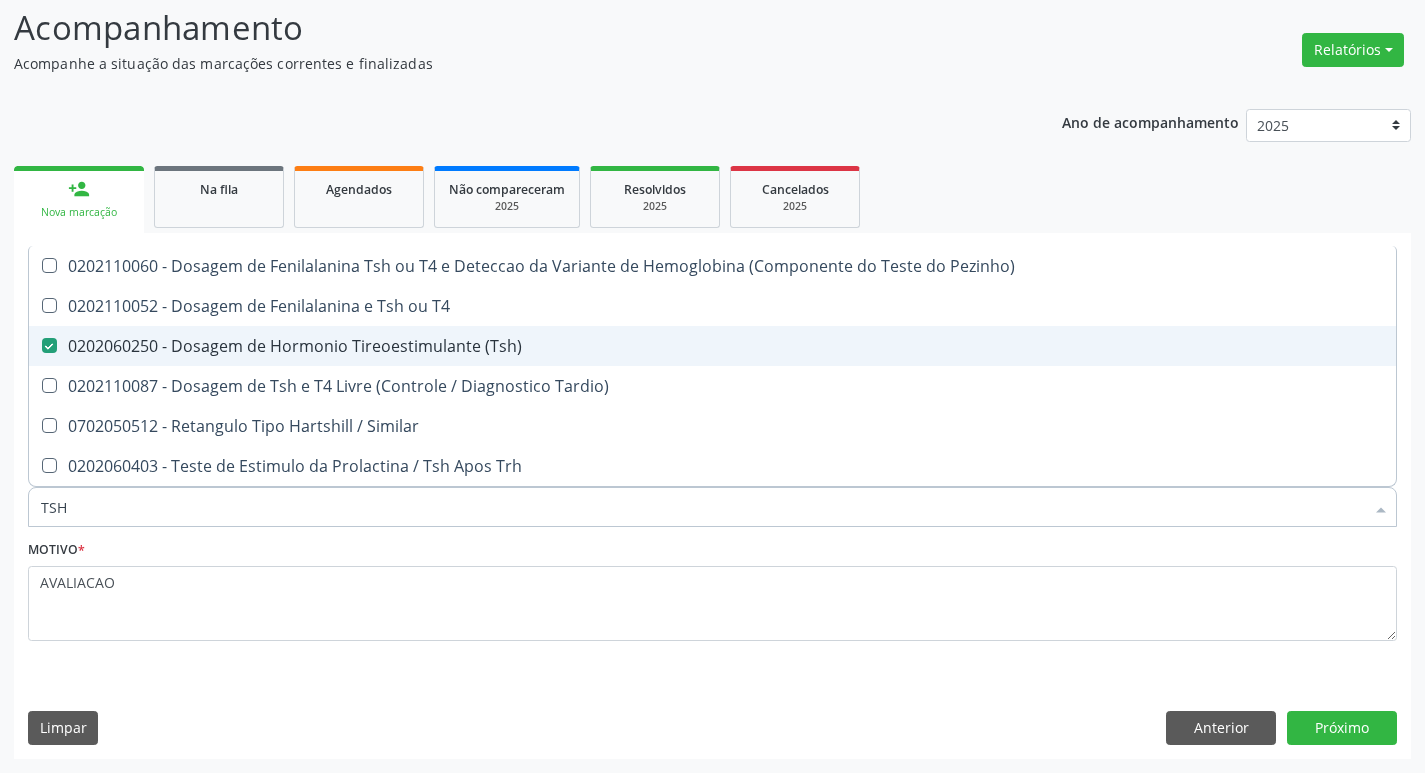 type on "TS" 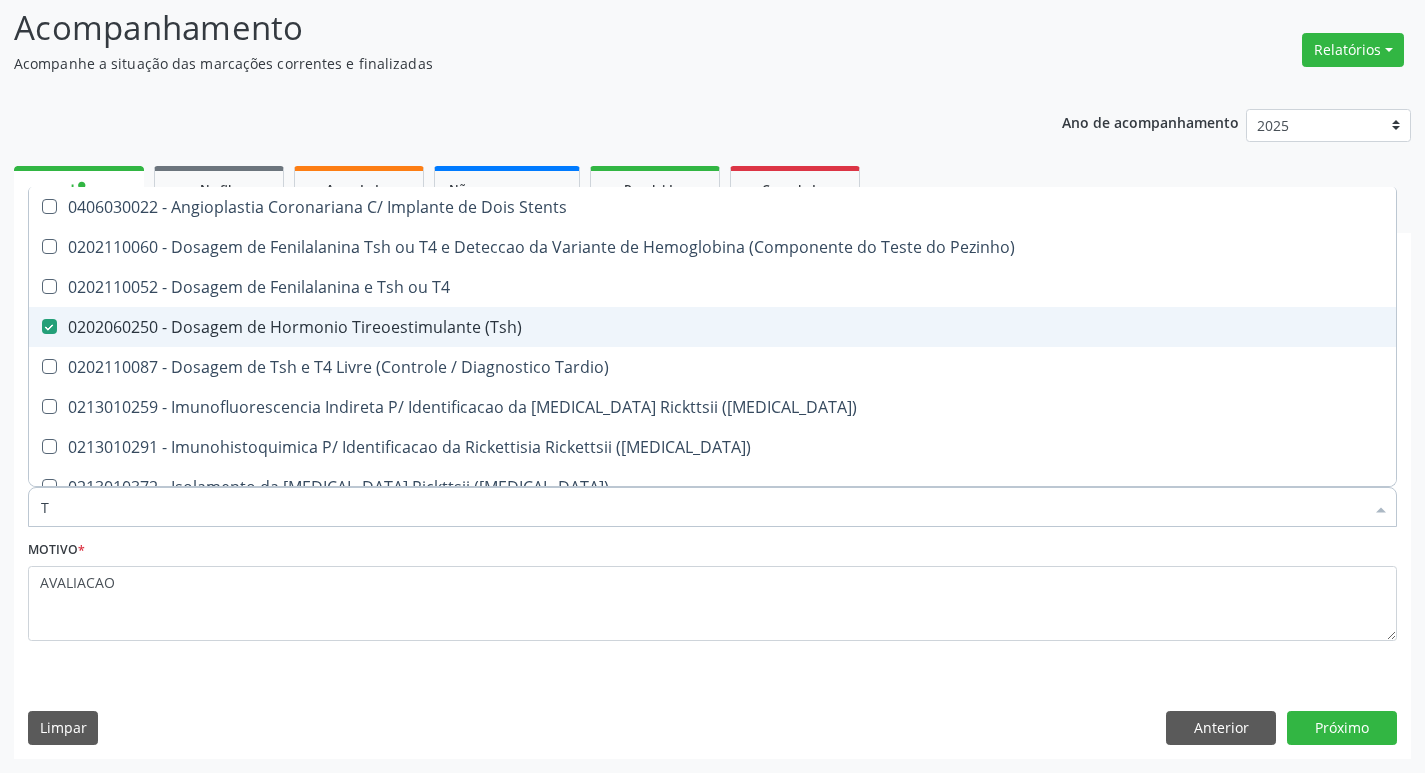 type on "T4" 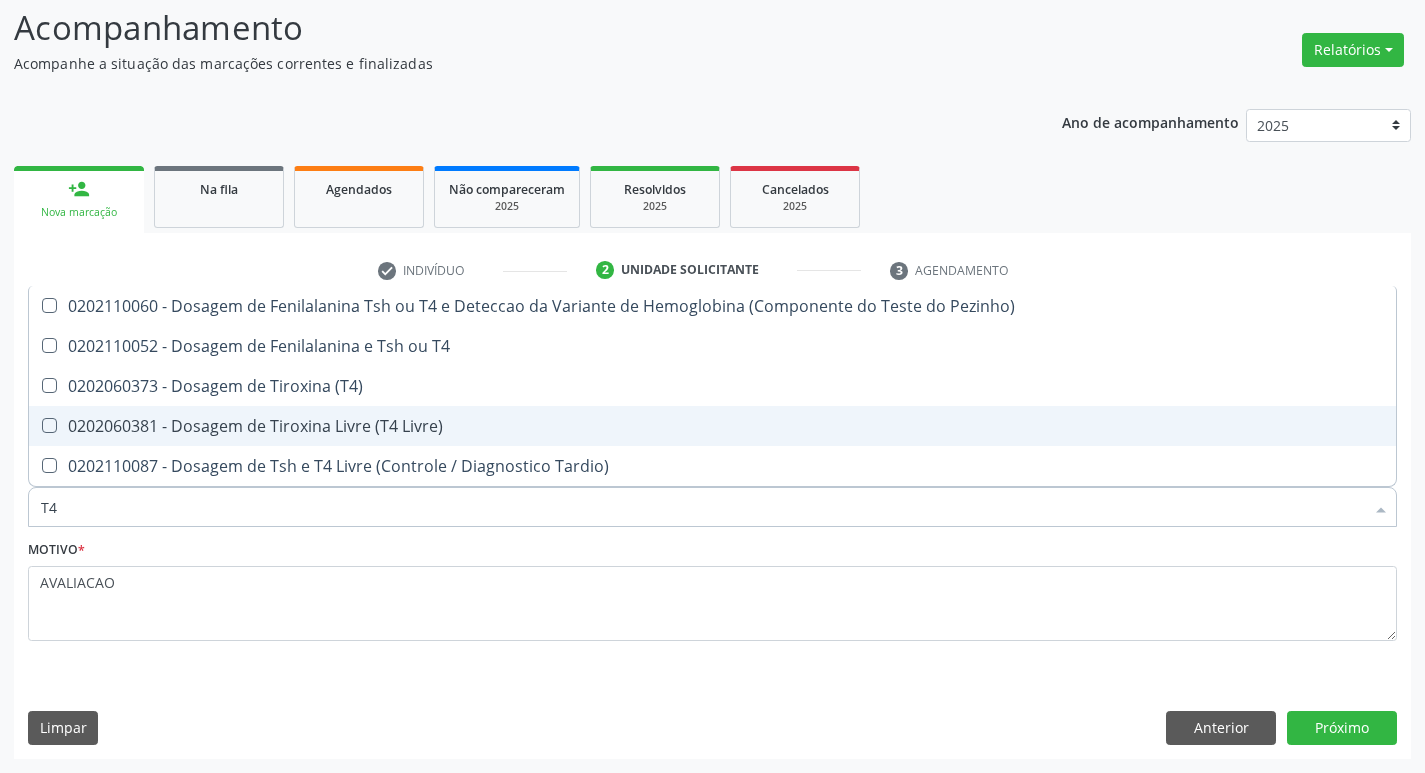 click on "0202060381 - Dosagem de Tiroxina Livre (T4 Livre)" at bounding box center (712, 426) 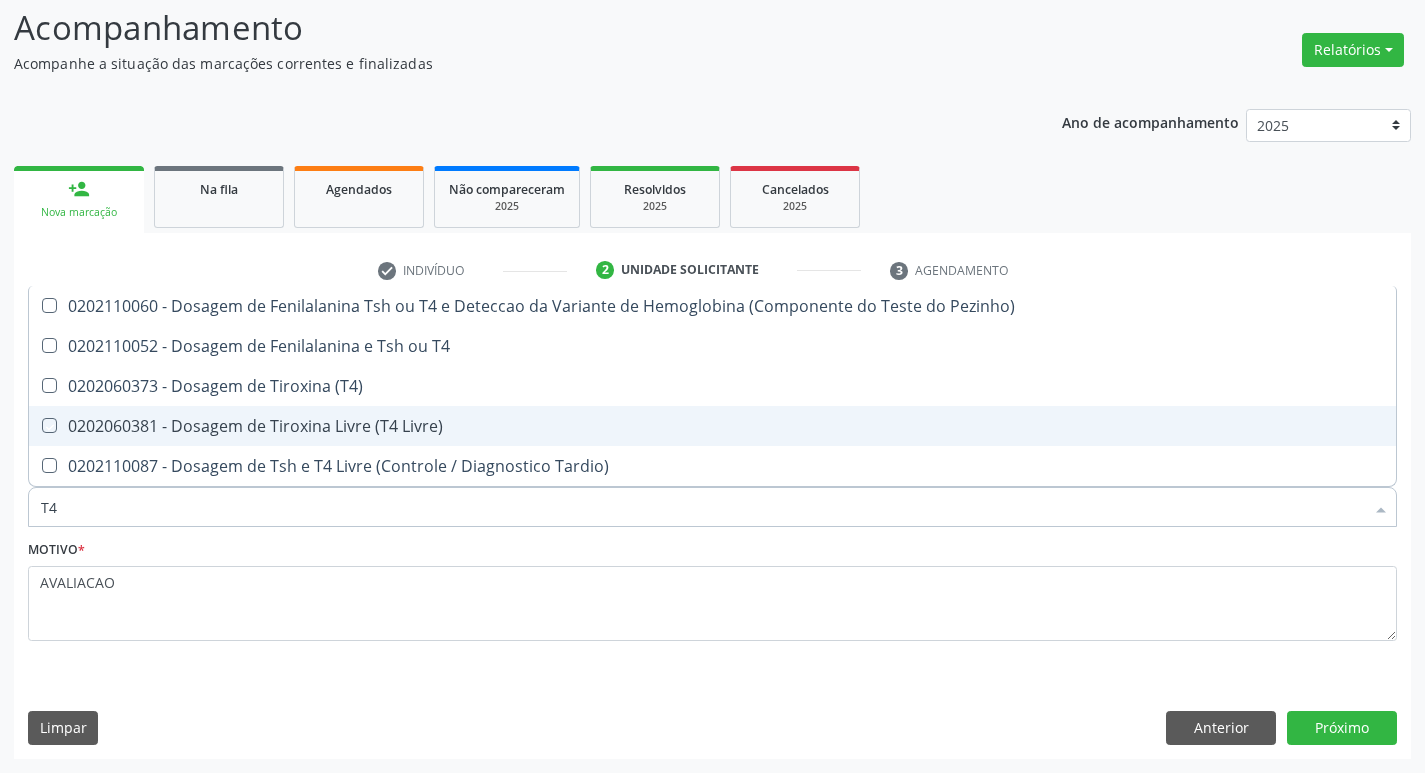 checkbox on "true" 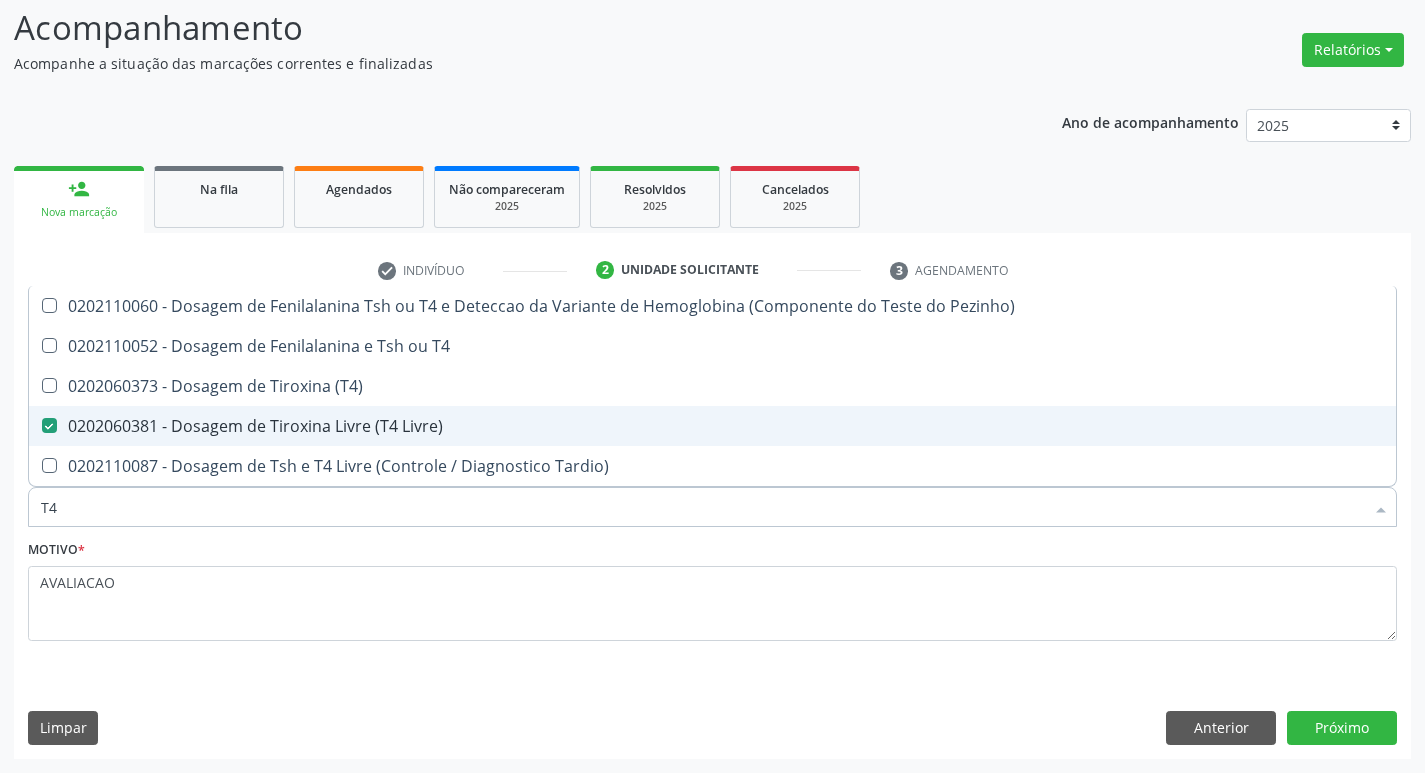 type on "T" 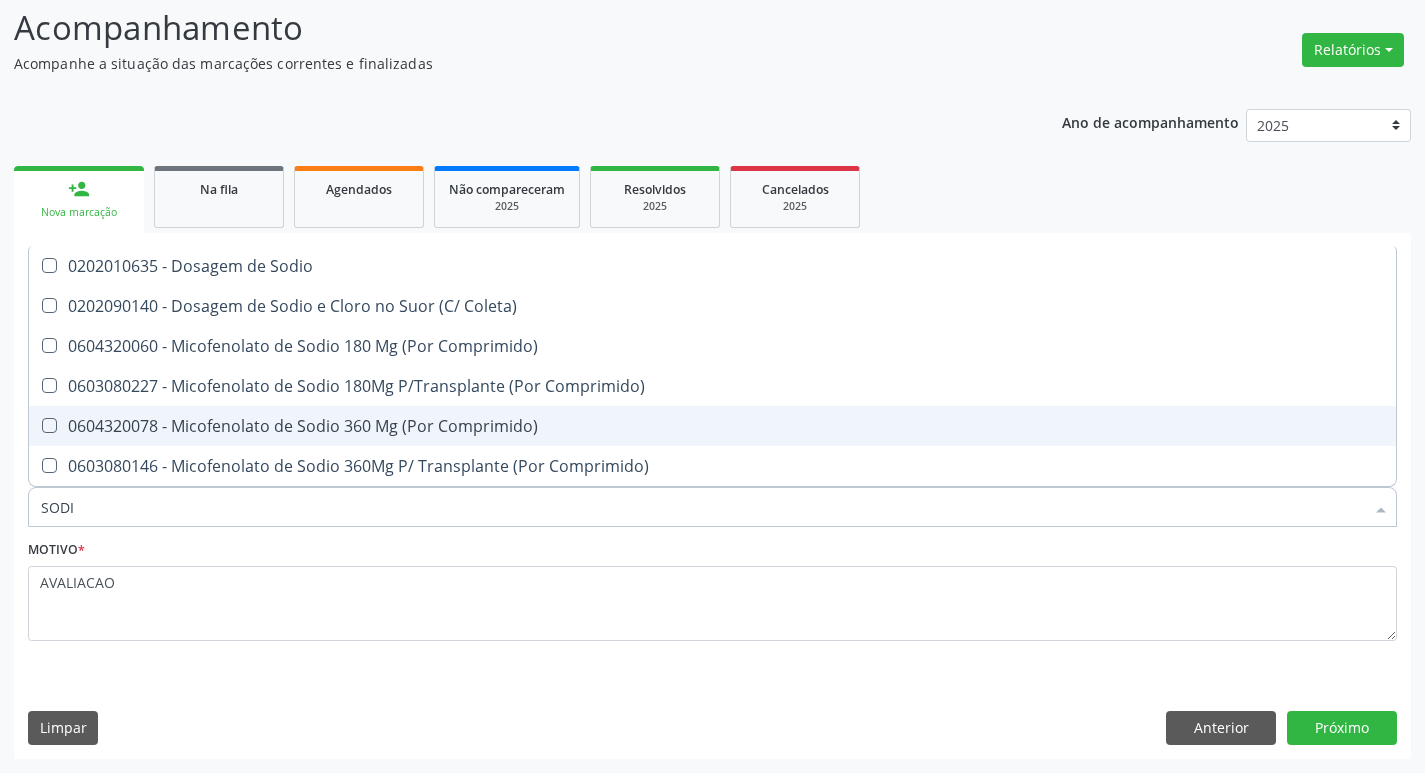 type on "SODIO" 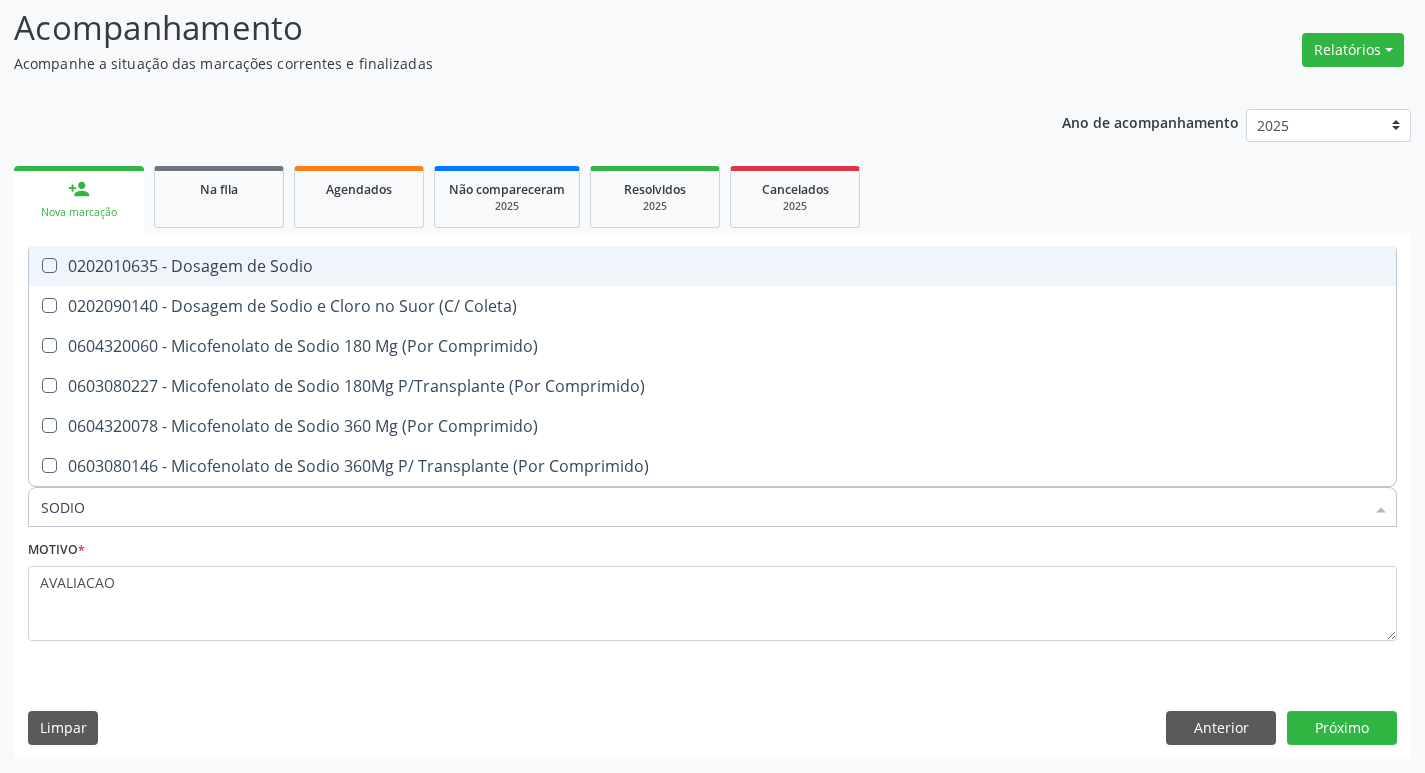 click on "0202010635 - Dosagem de Sodio" at bounding box center [712, 266] 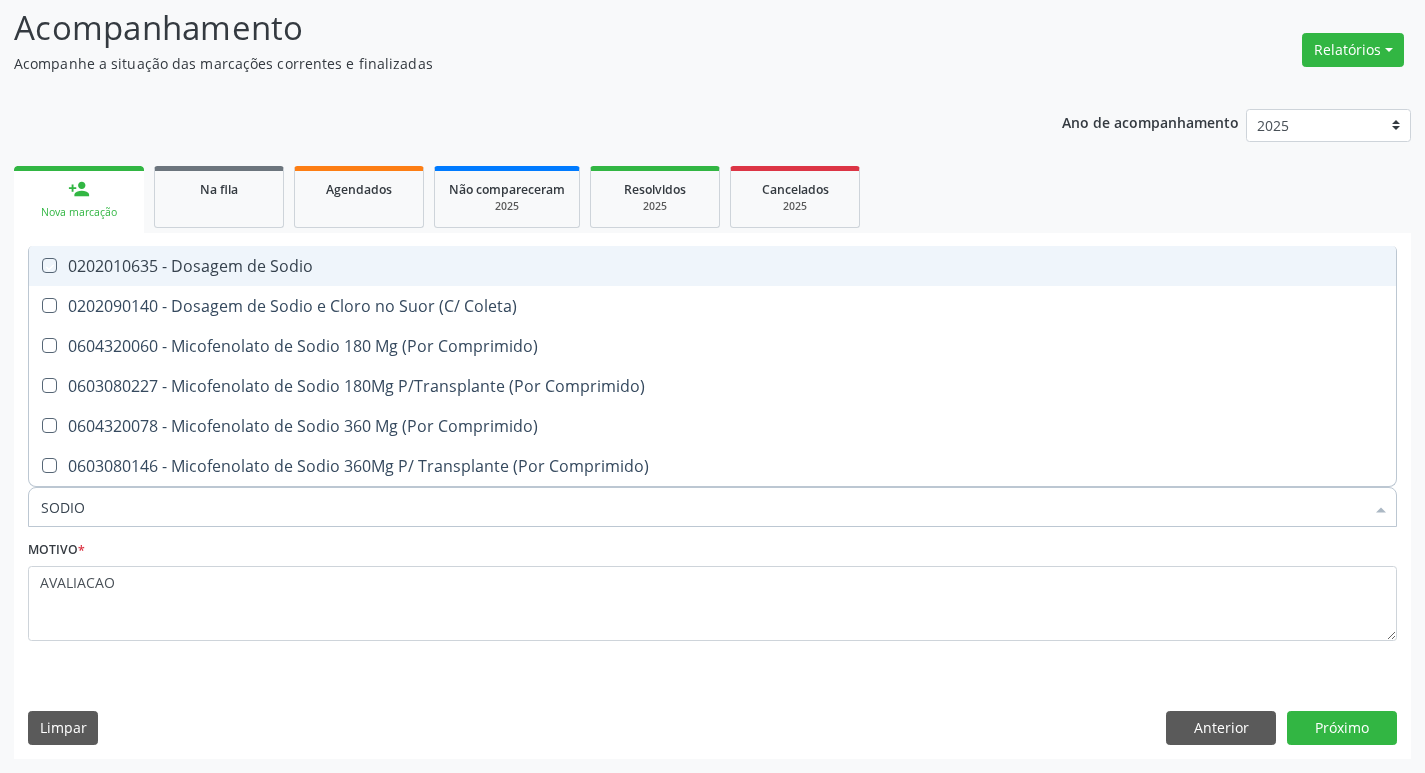 checkbox on "true" 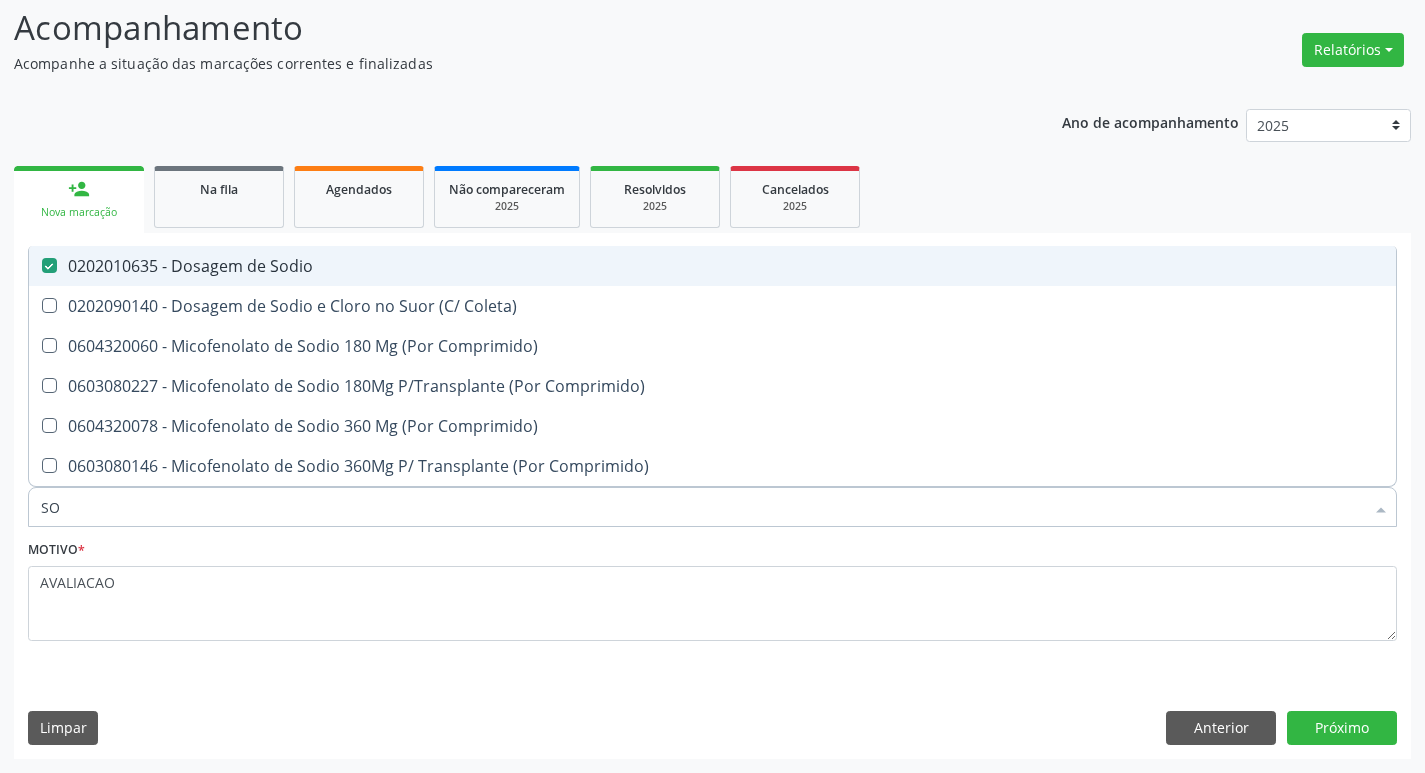 type on "S" 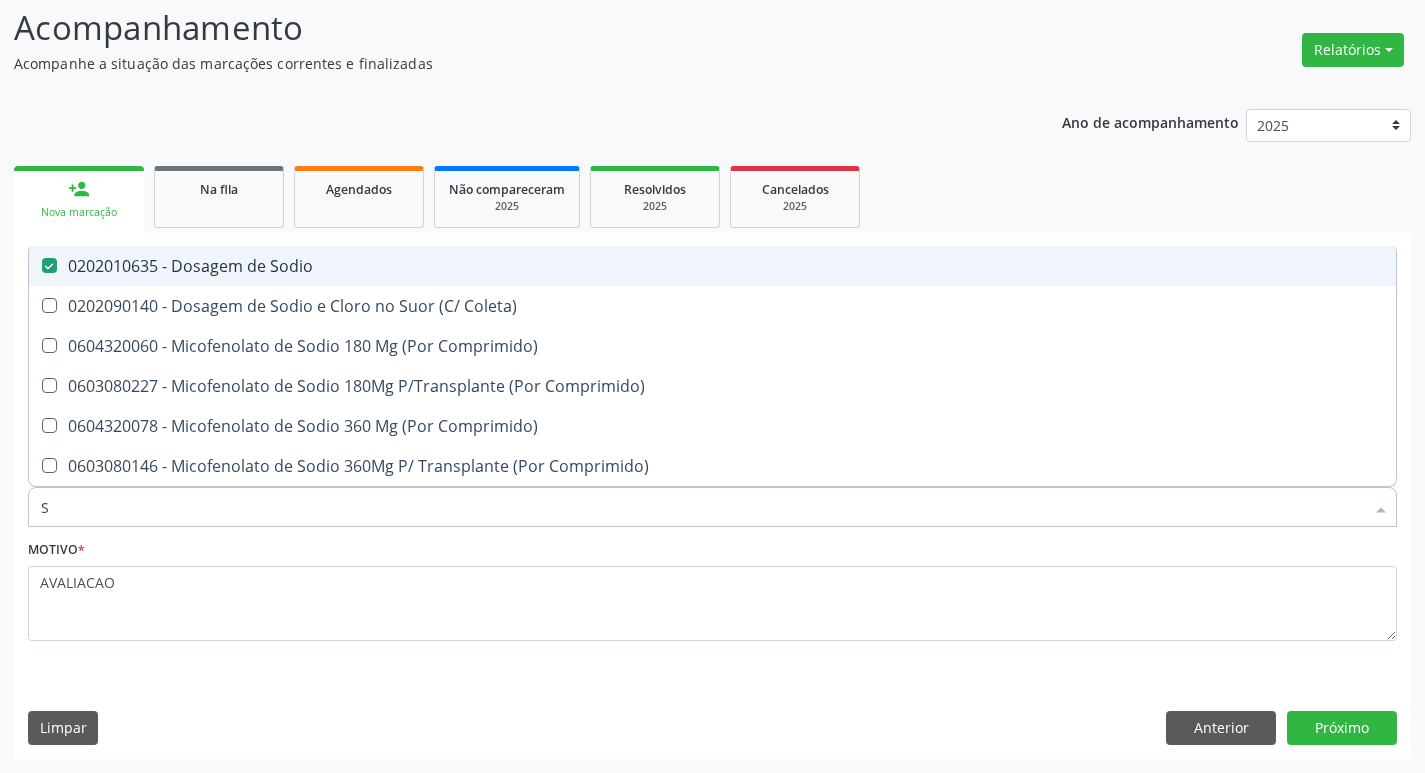 type 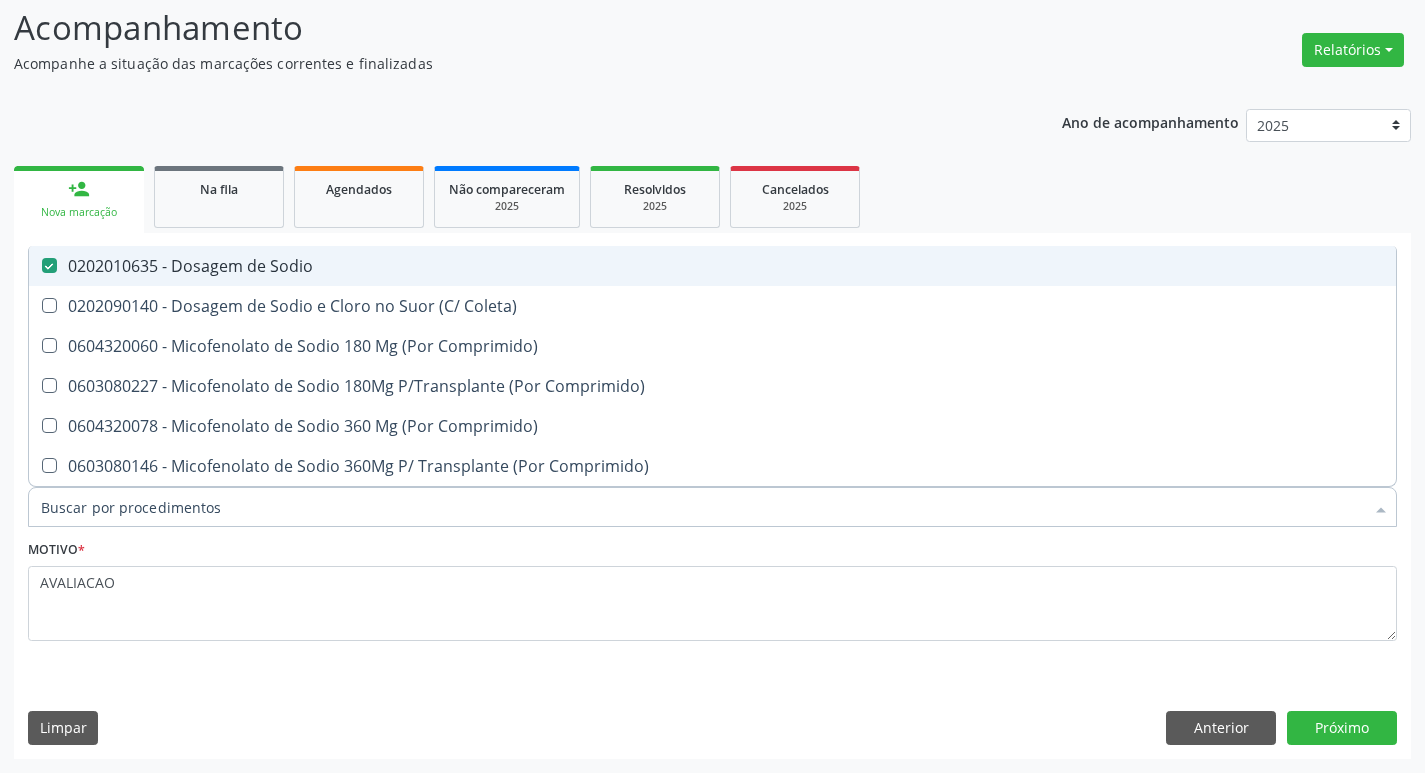 checkbox on "false" 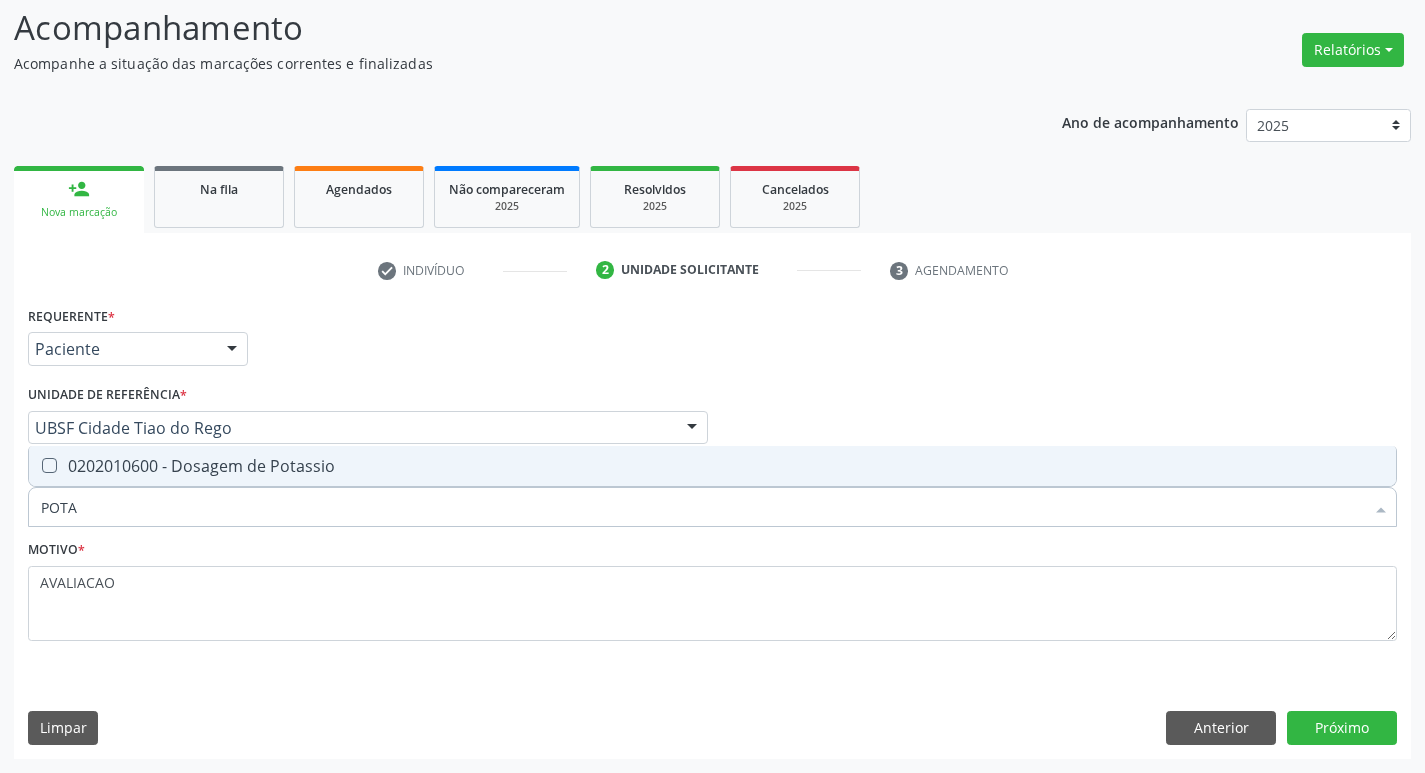 type on "POTAS" 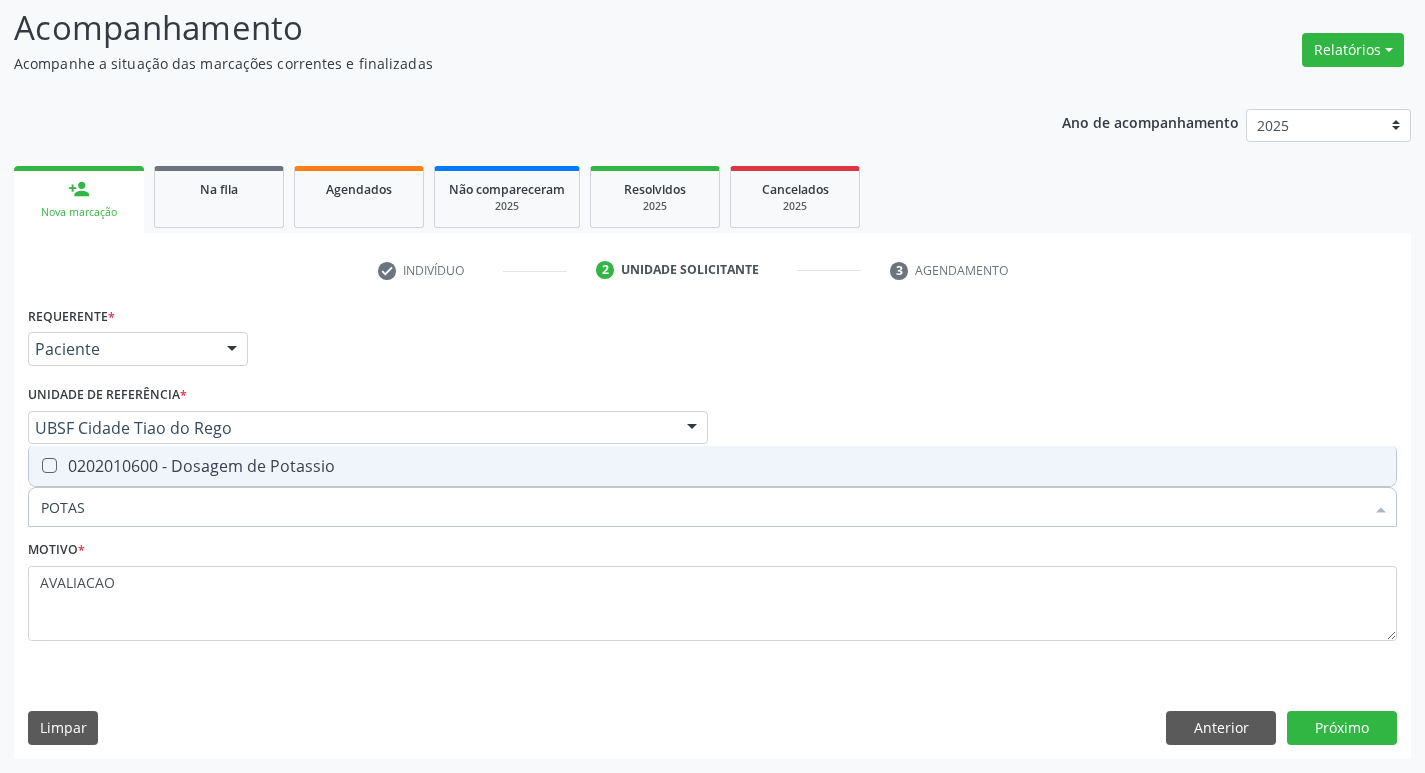 click on "0202010600 - Dosagem de Potassio" at bounding box center [712, 466] 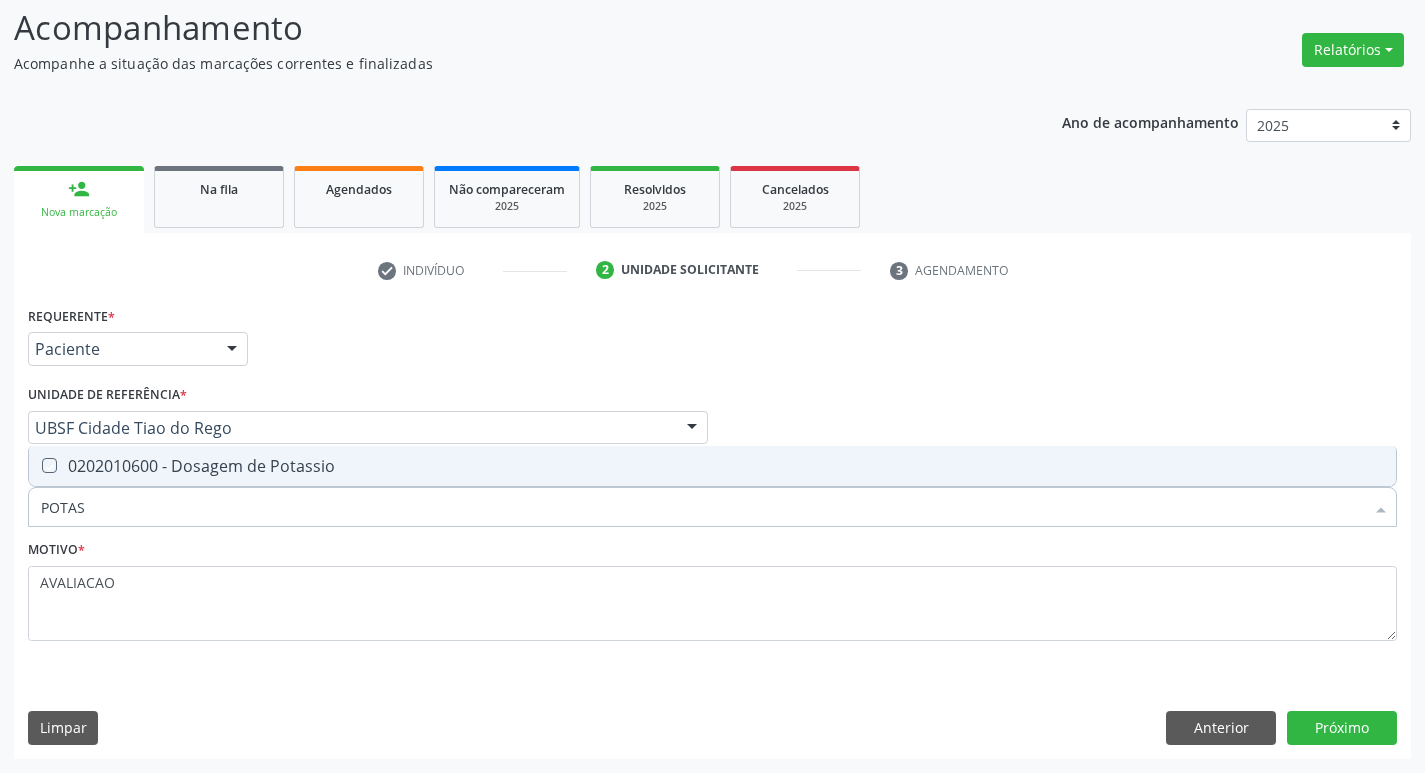 checkbox on "true" 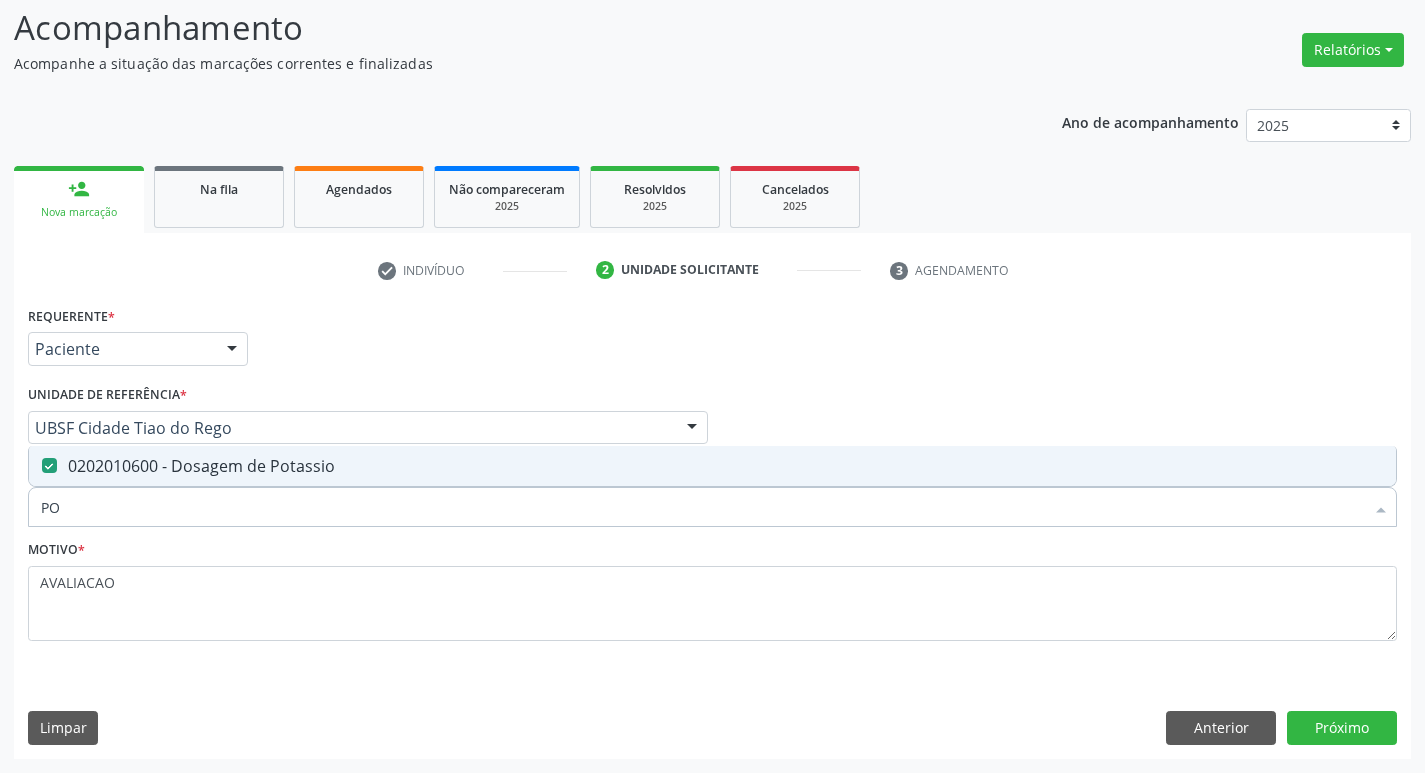 type on "P" 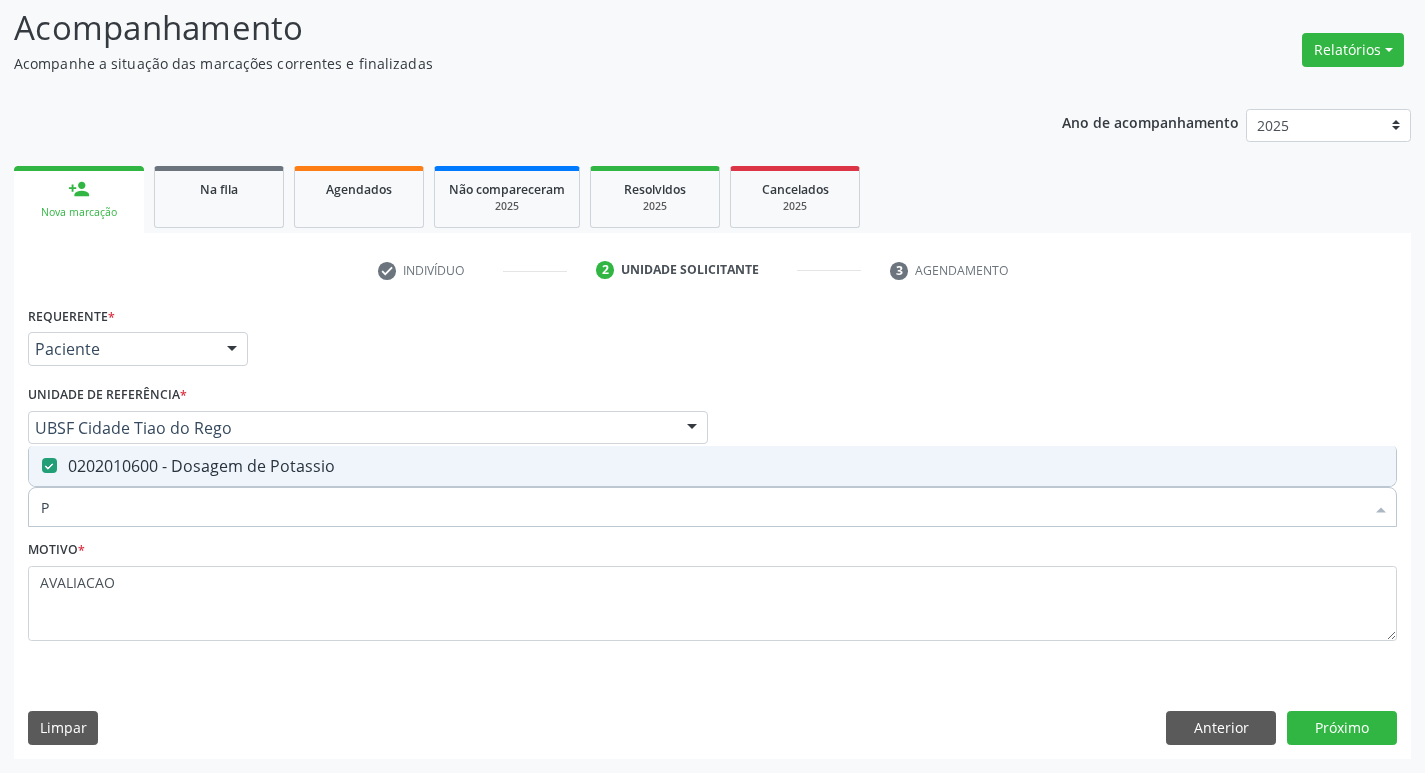 type 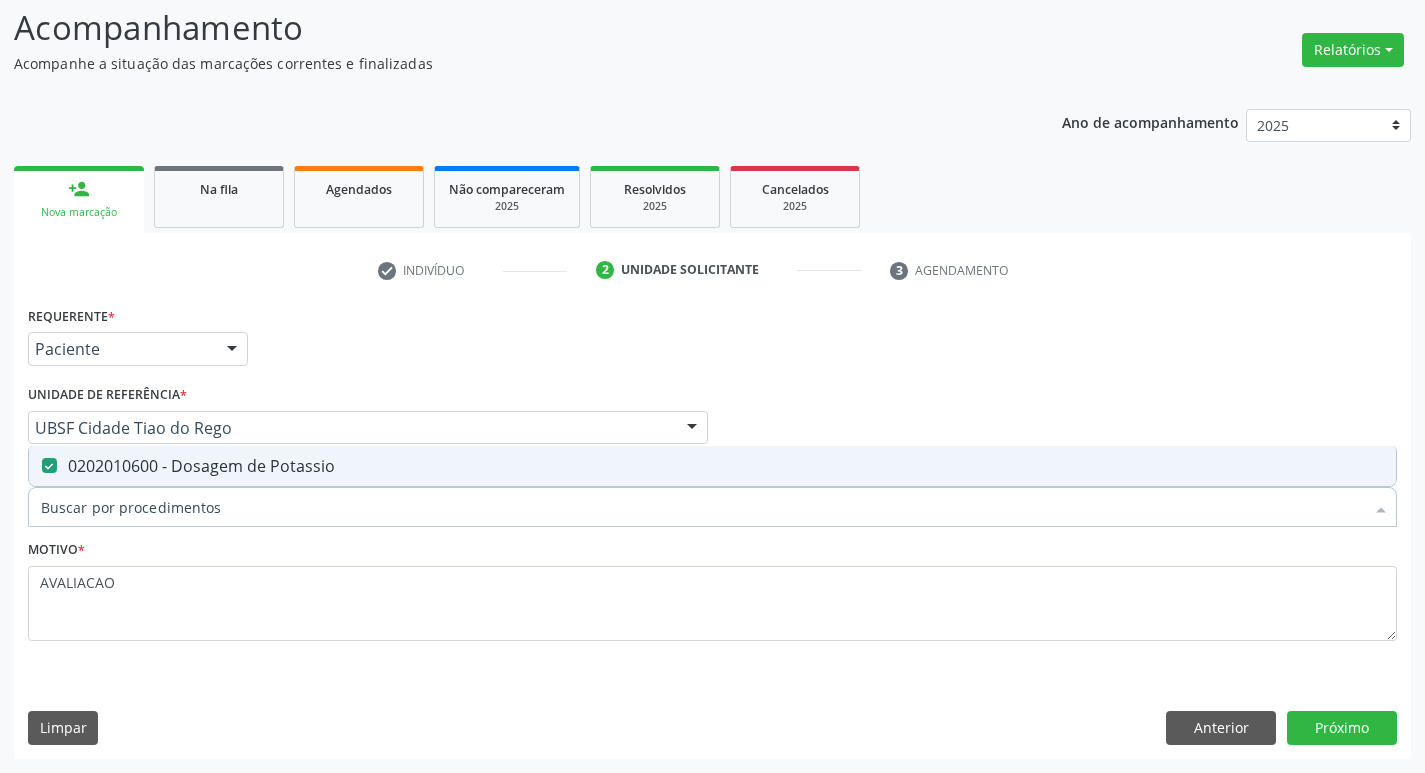 checkbox on "false" 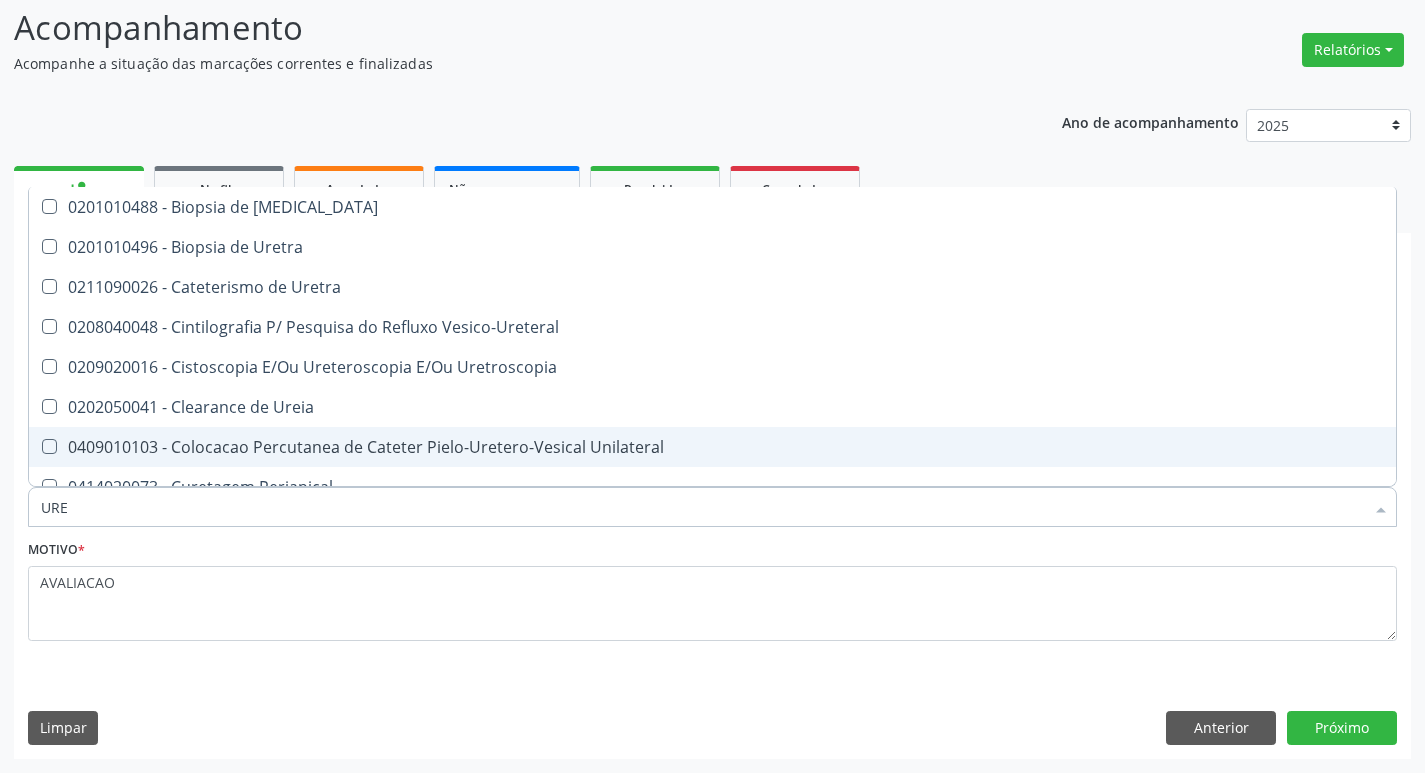 type on "UREI" 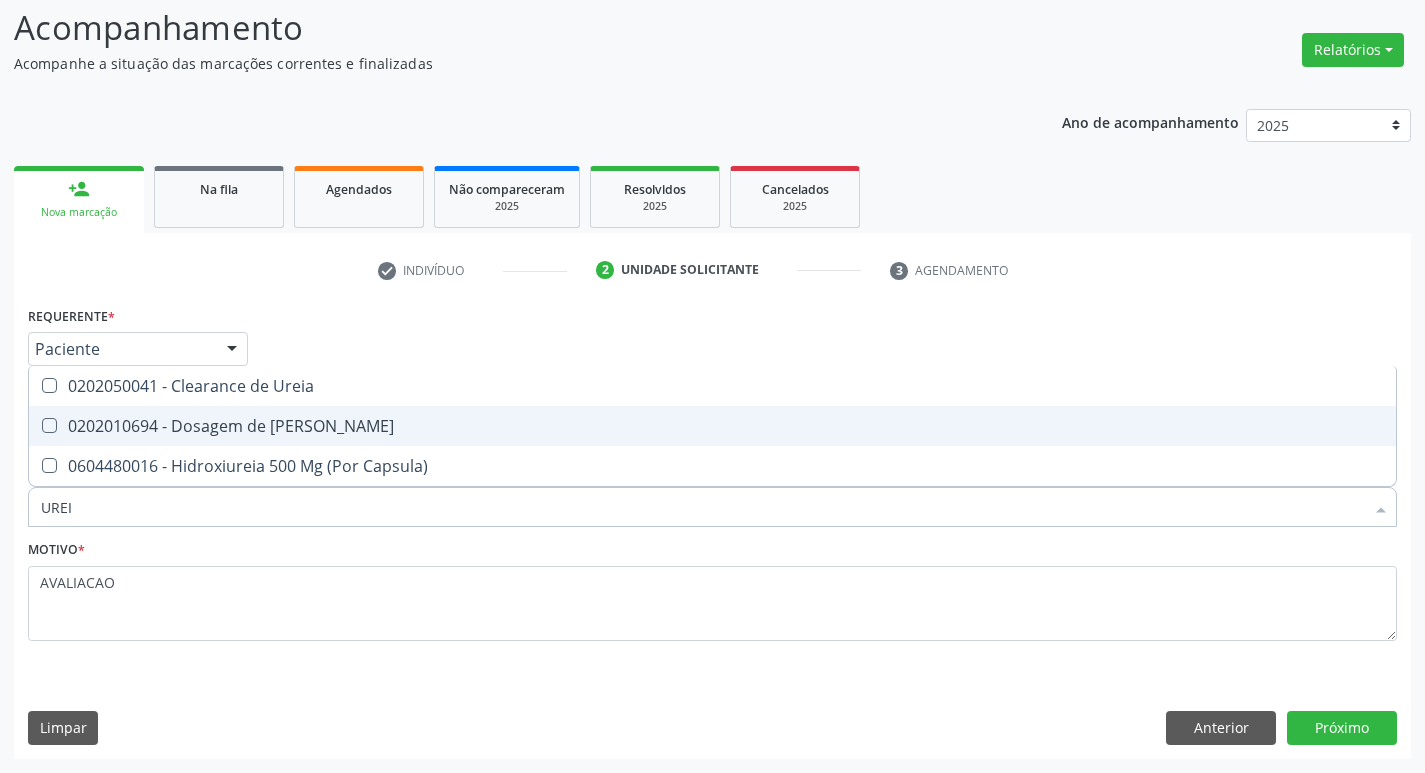 click on "0202010694 - Dosagem de [PERSON_NAME]" at bounding box center (712, 426) 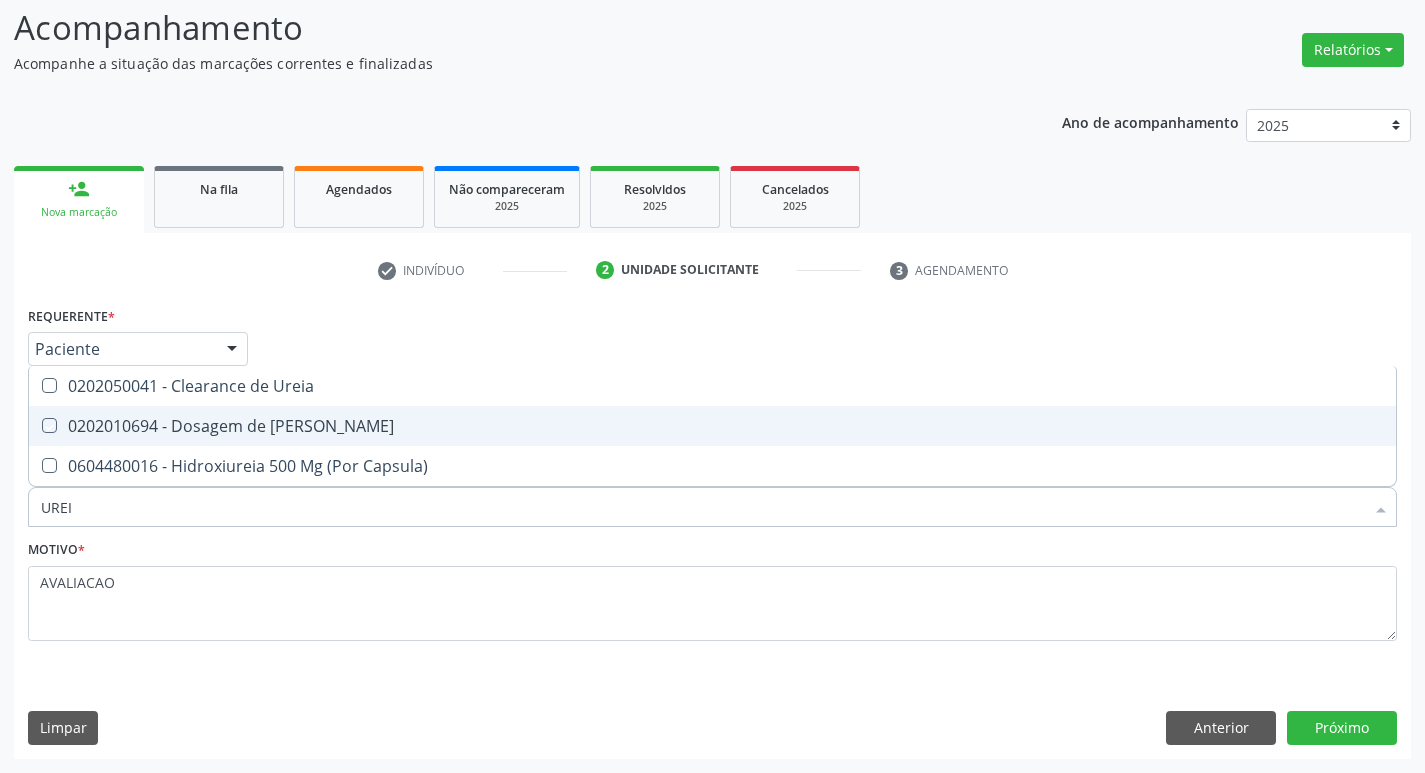 checkbox on "true" 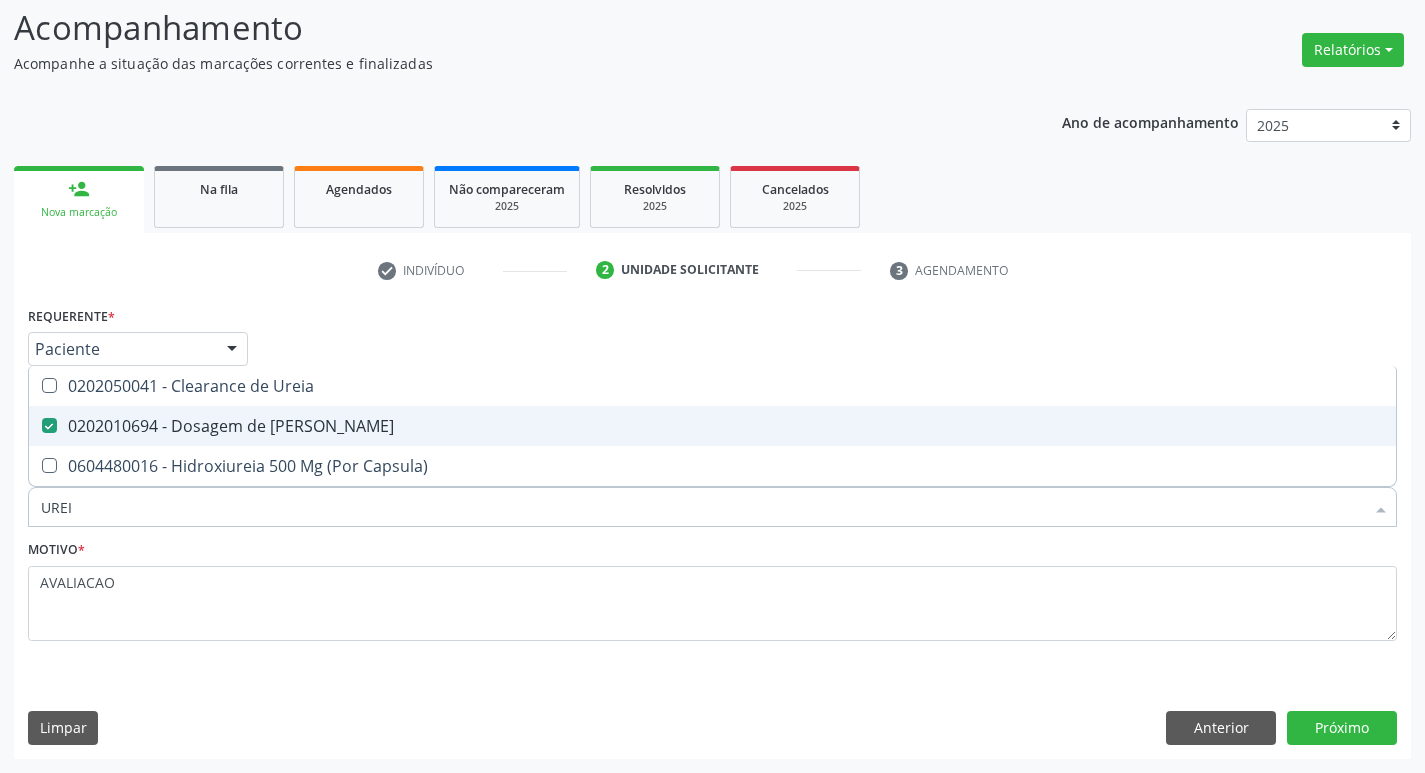 type on "URE" 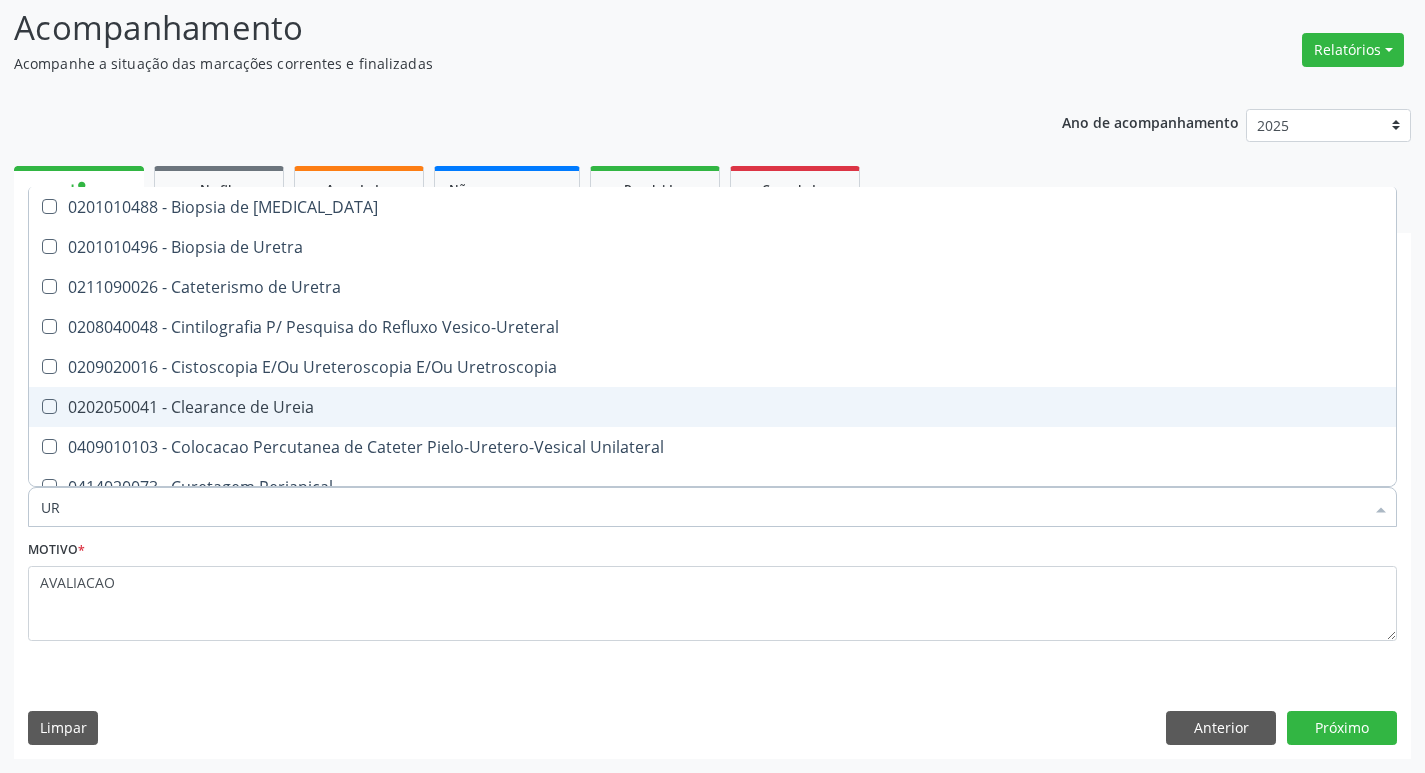 type on "U" 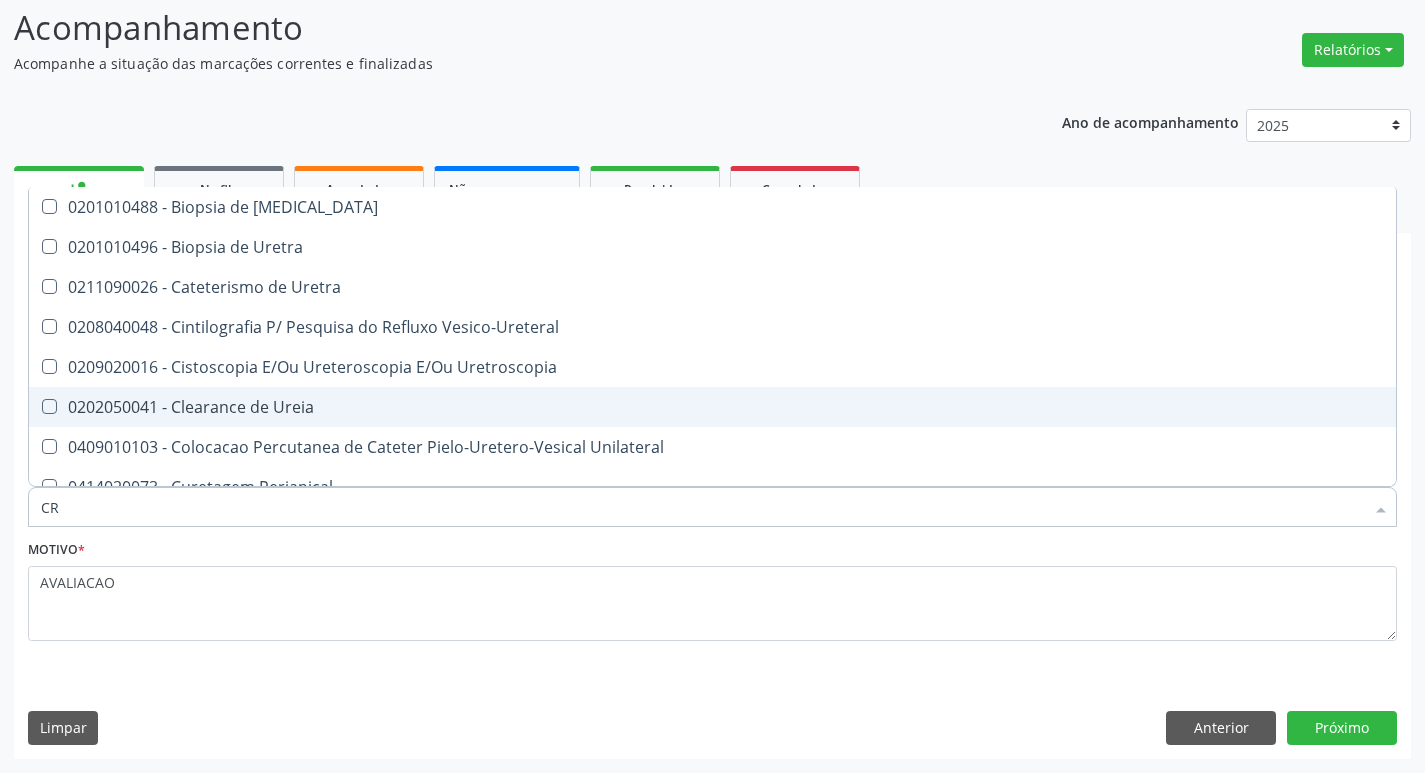 type on "CRE" 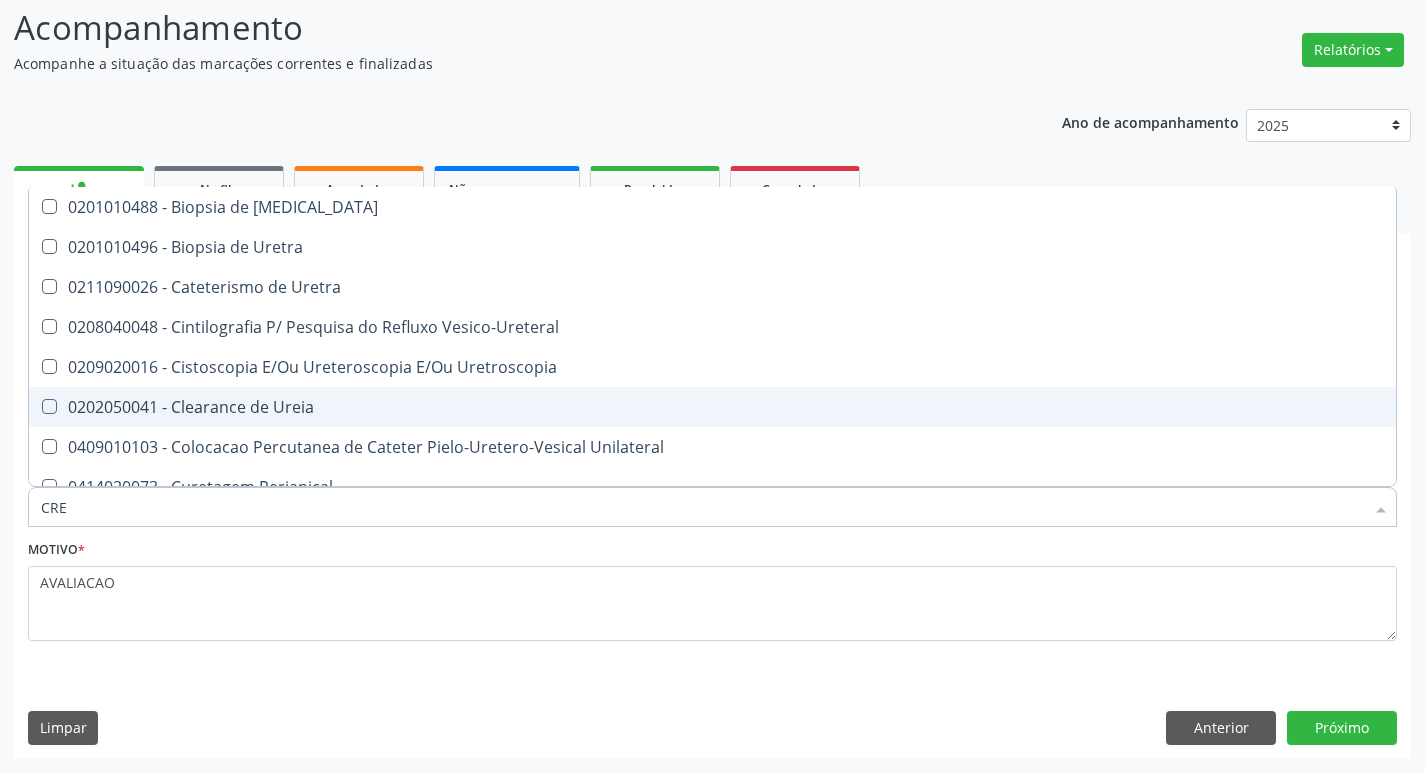 checkbox on "false" 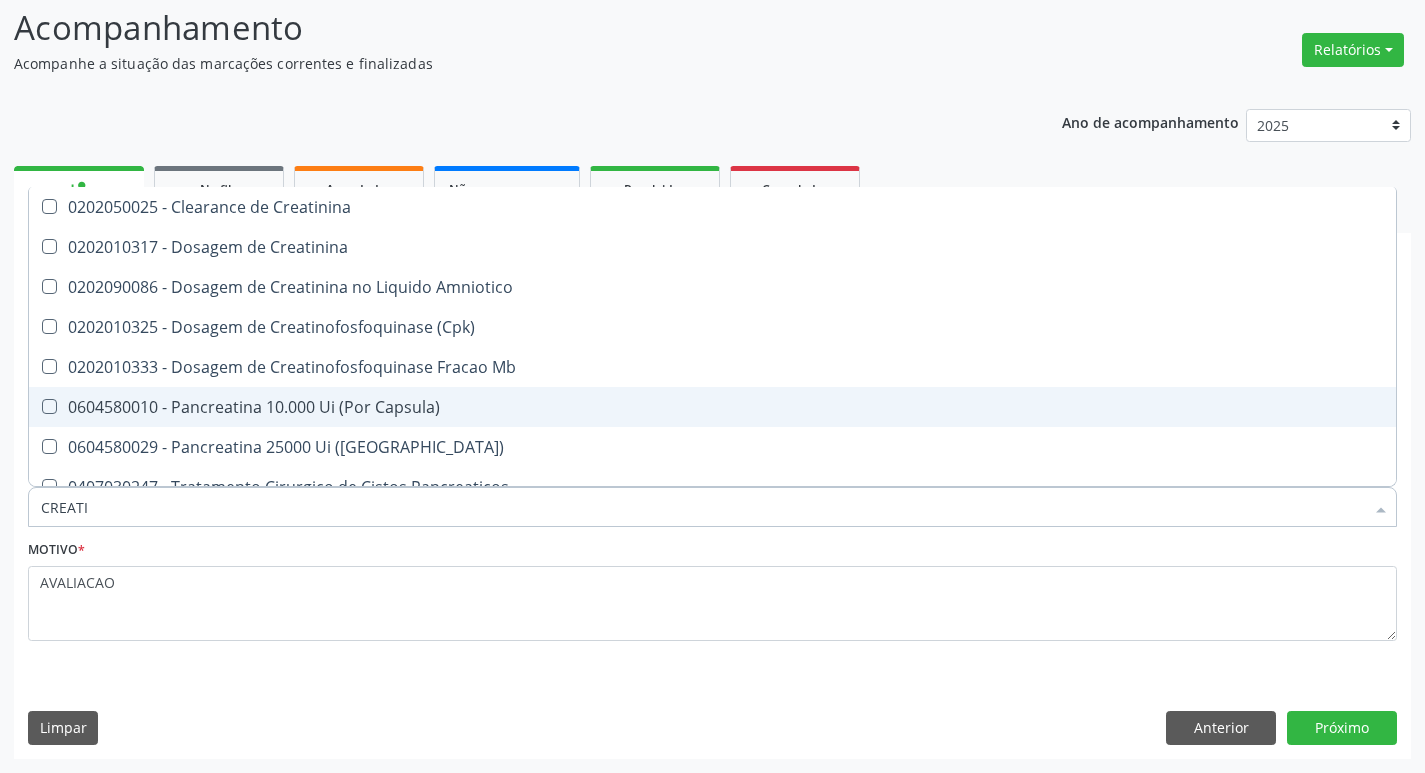 type on "CREATIN" 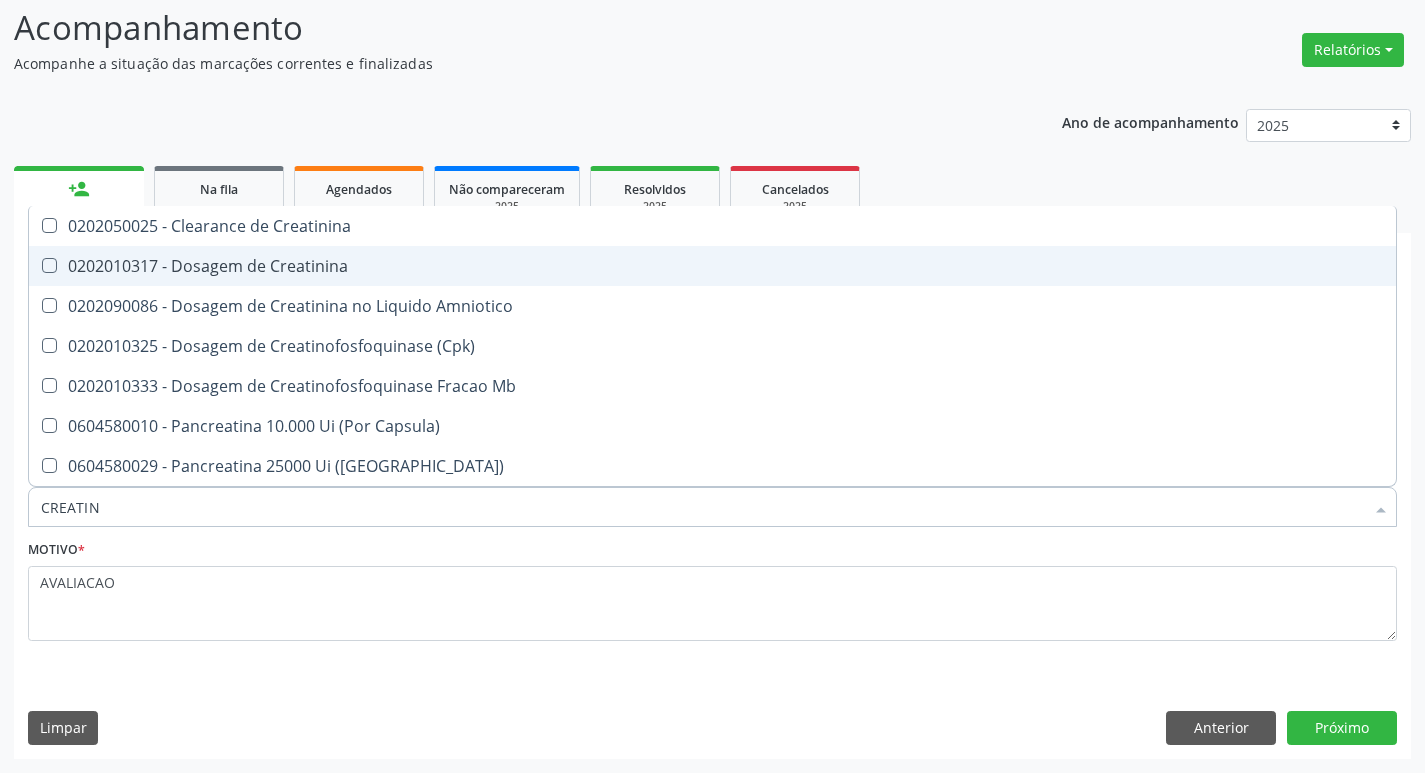 click on "0202010317 - Dosagem de Creatinina" at bounding box center [712, 266] 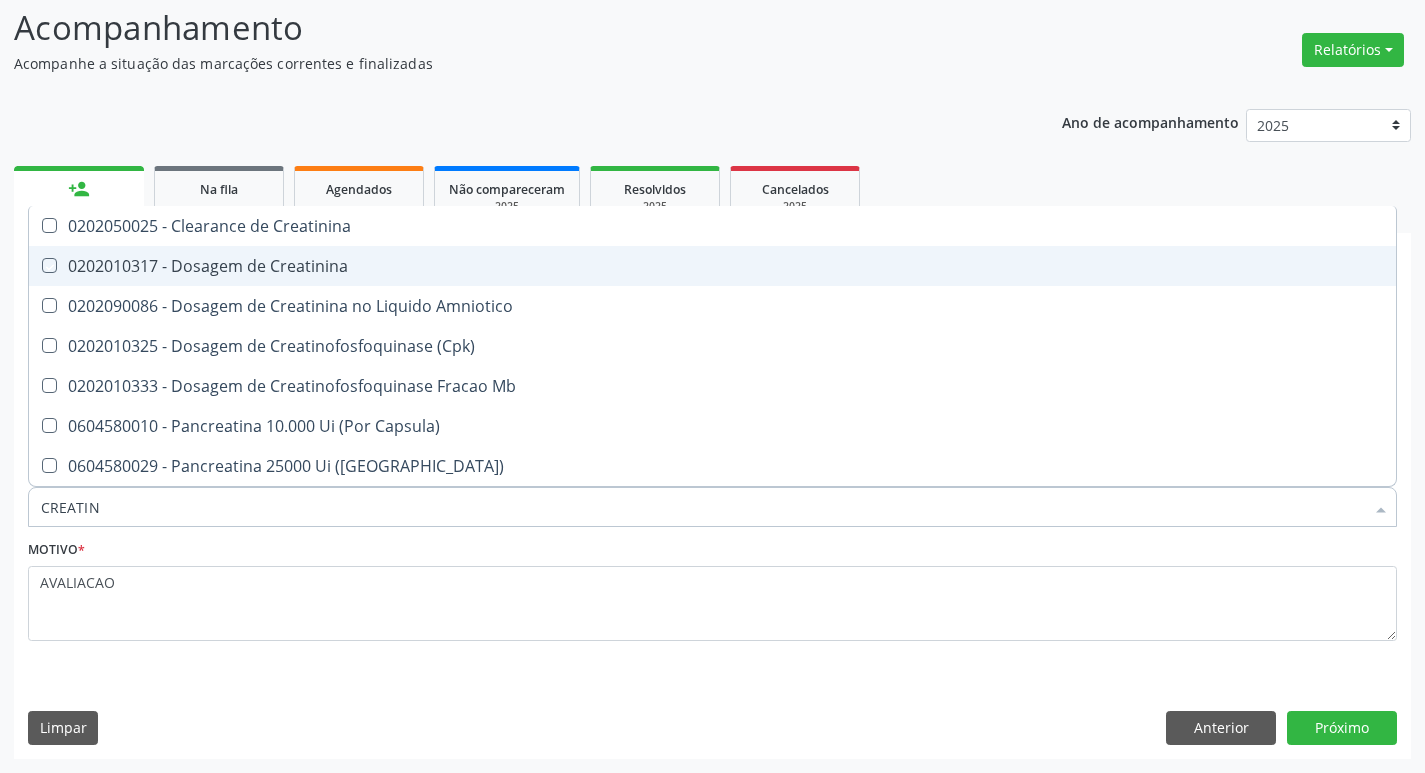 checkbox on "true" 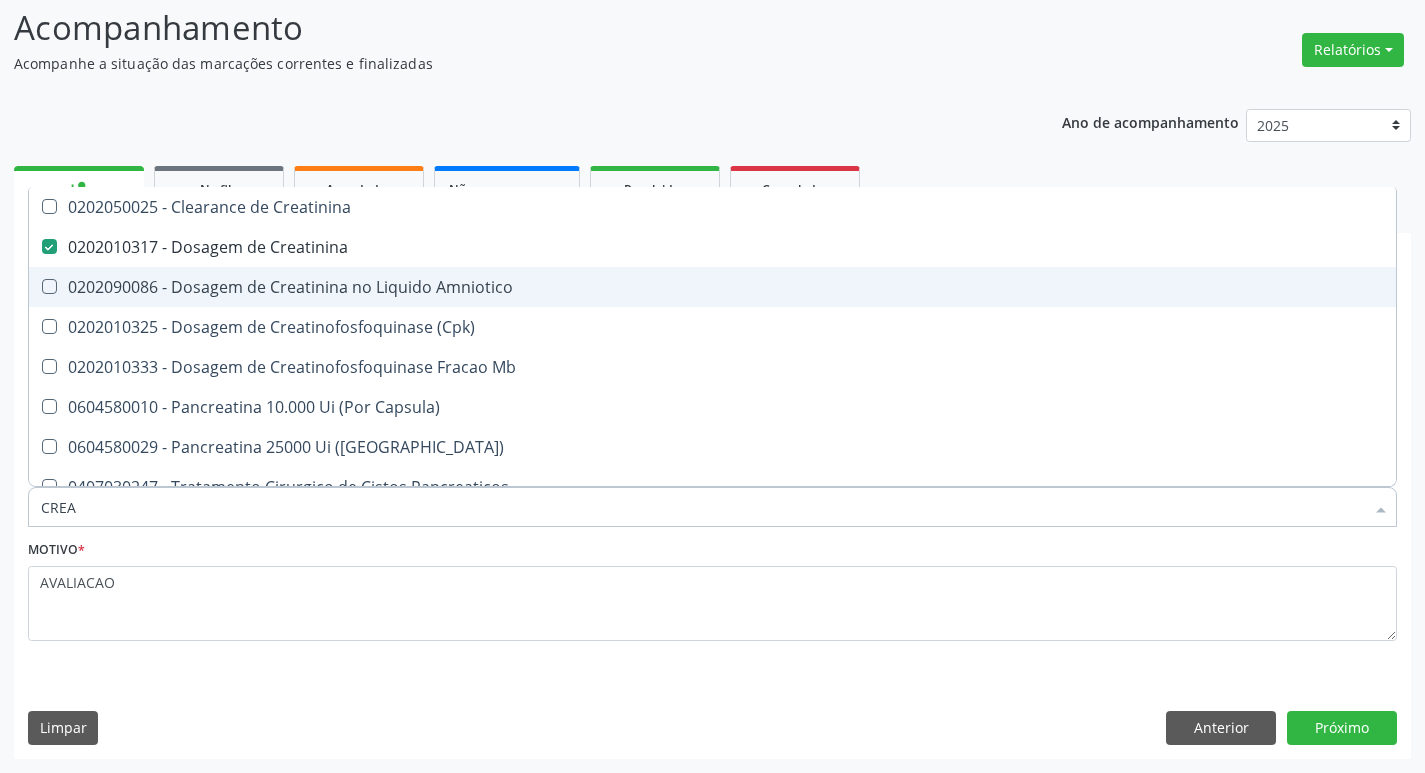 type on "CRE" 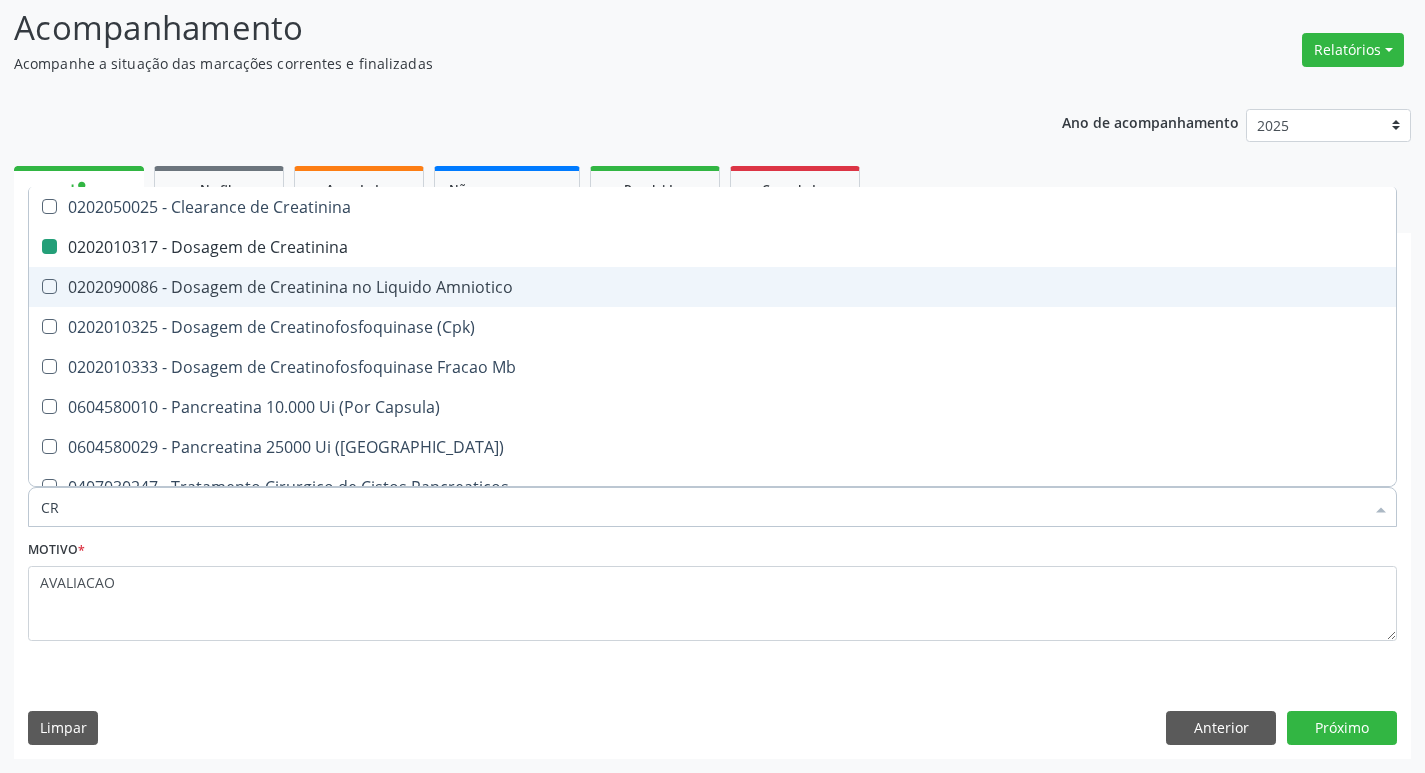 type on "C" 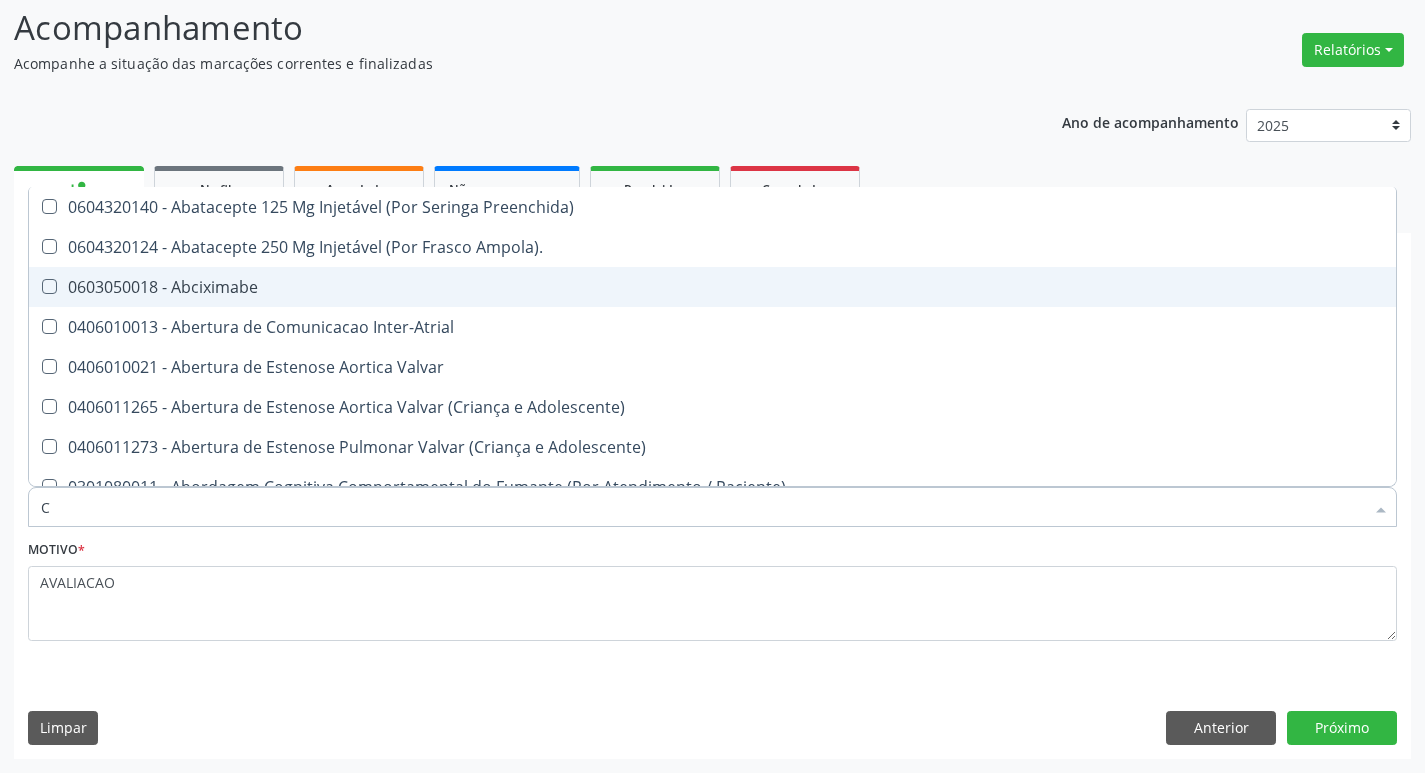 type on "CO" 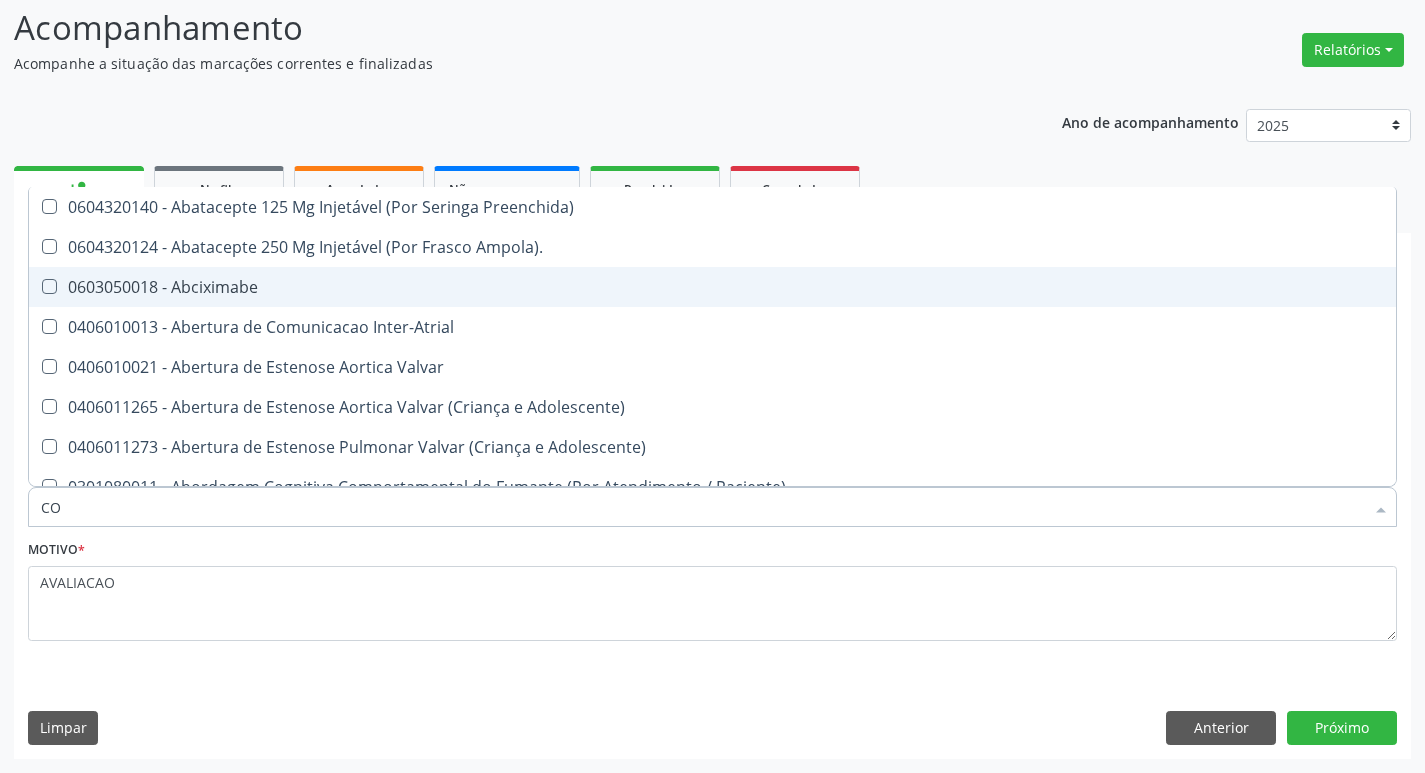 checkbox on "true" 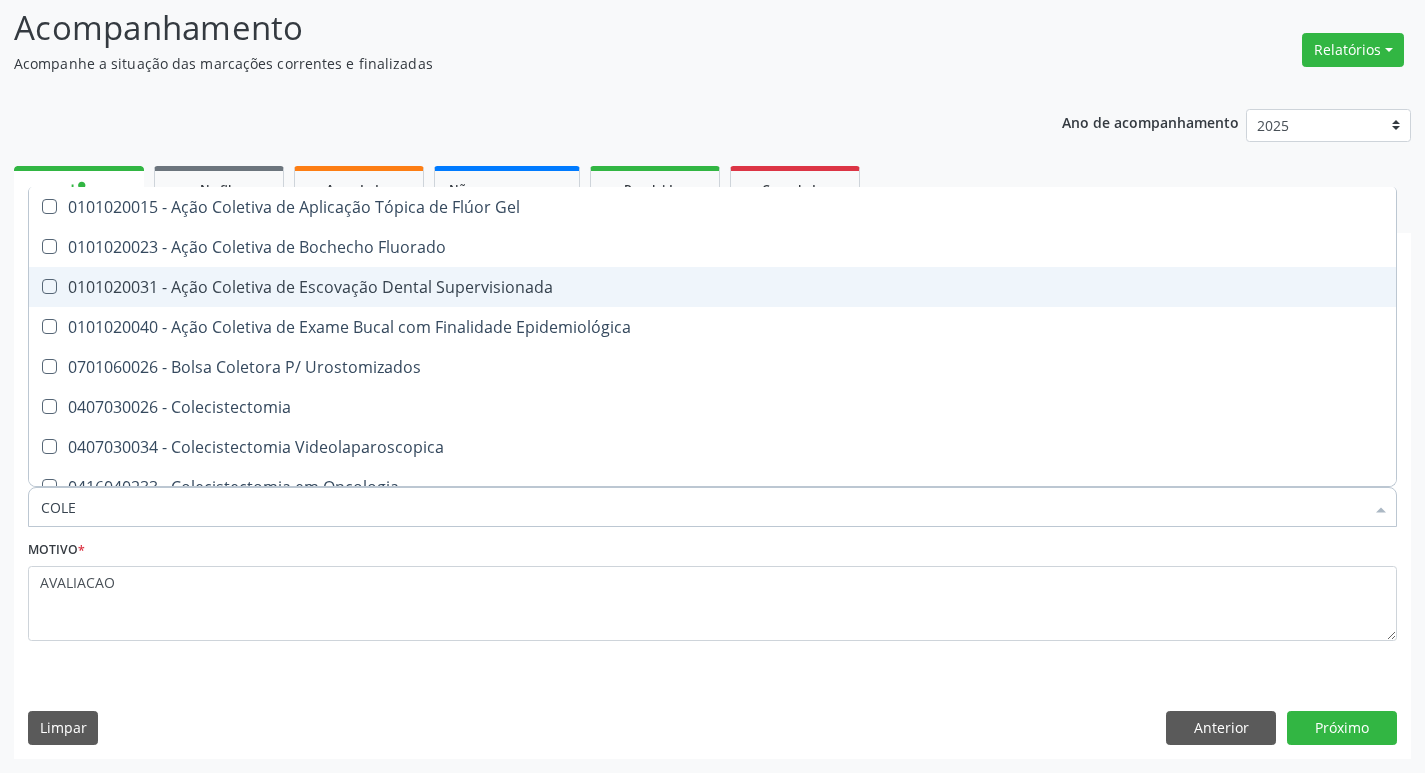 type on "COLES" 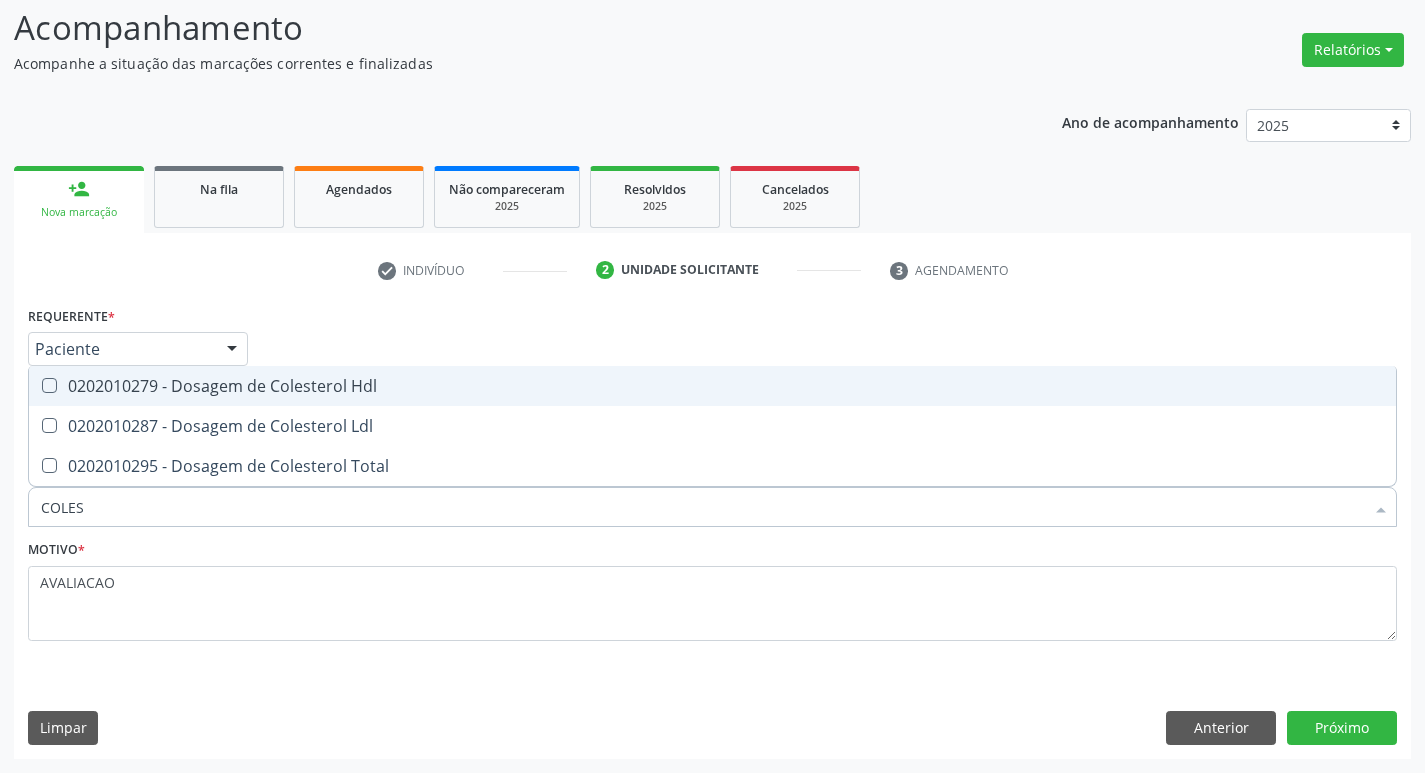 click on "0202010279 - Dosagem de Colesterol Hdl" at bounding box center [712, 386] 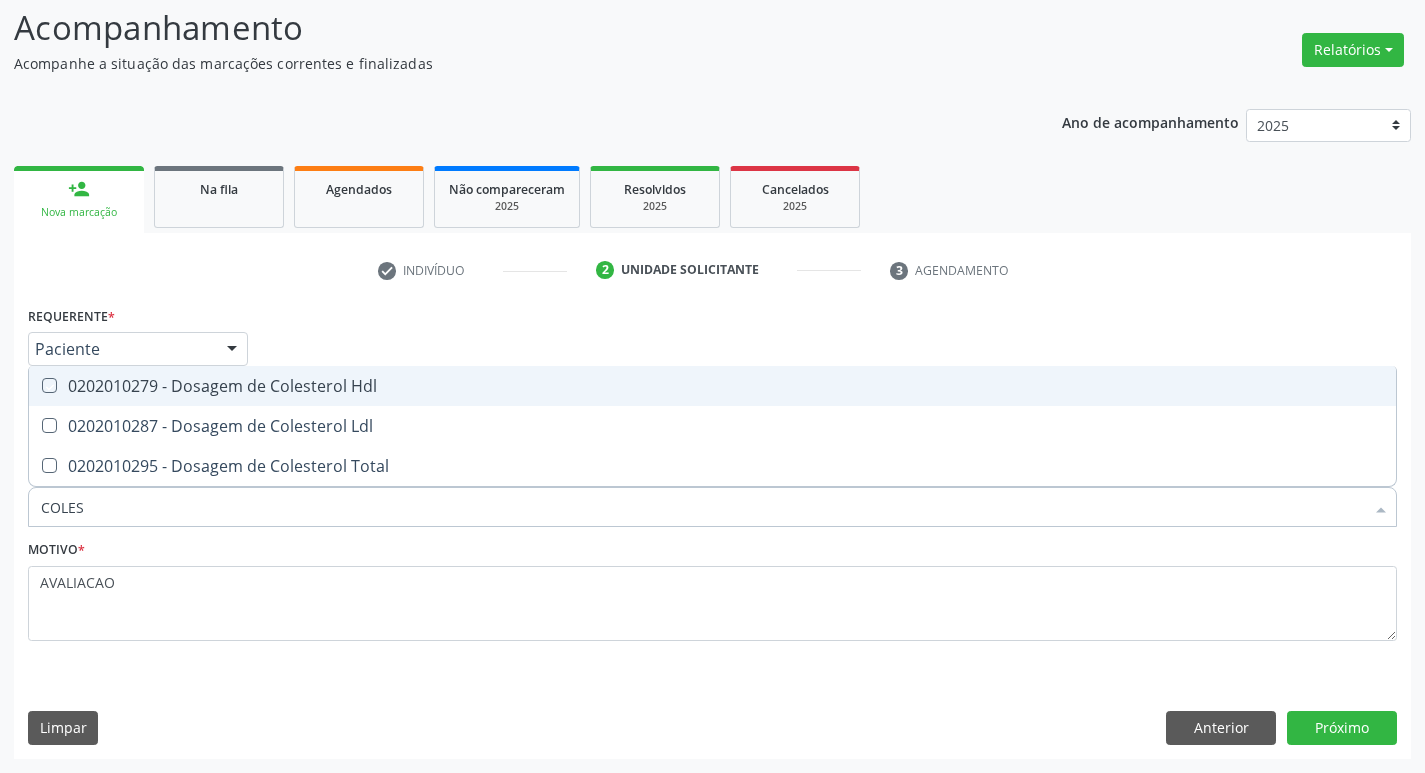 checkbox on "true" 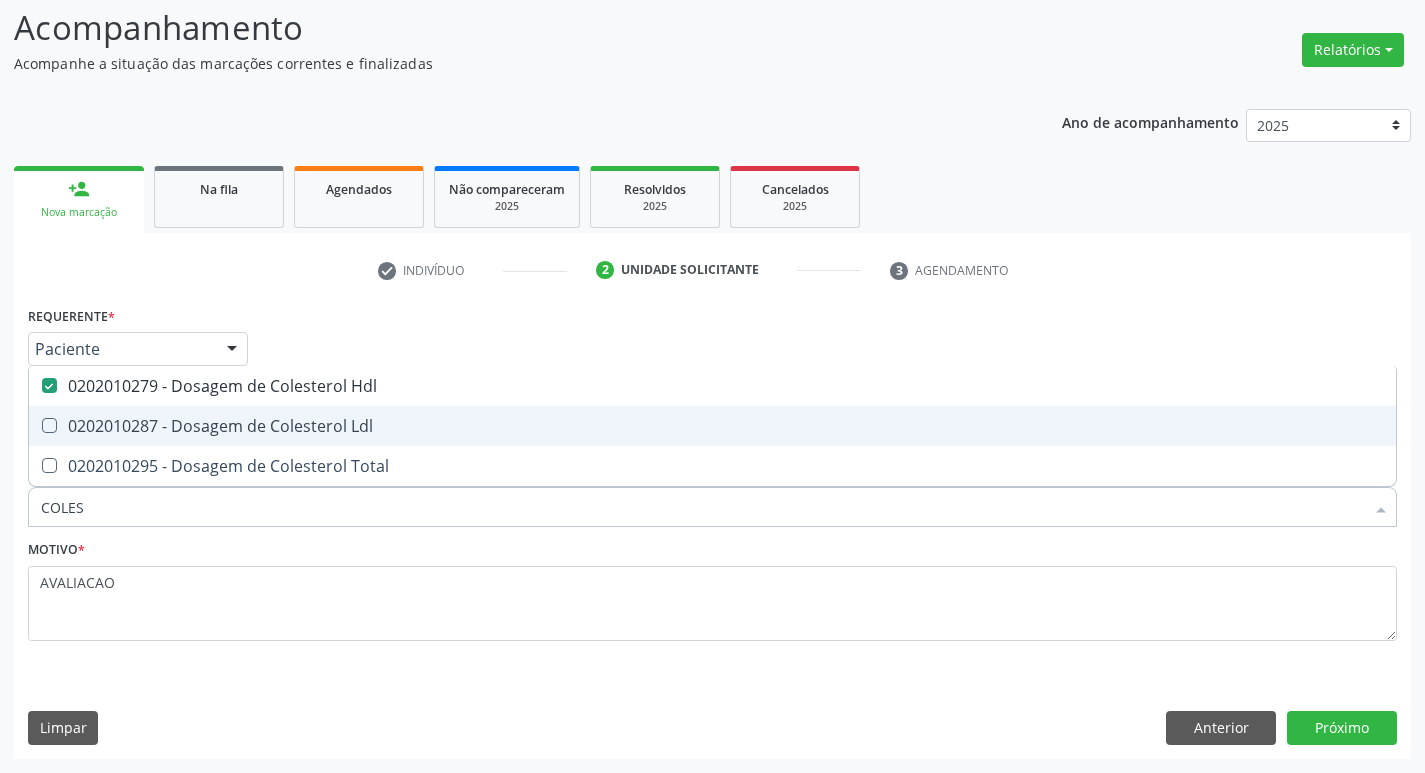 click on "0202010287 - Dosagem de Colesterol Ldl" at bounding box center [712, 426] 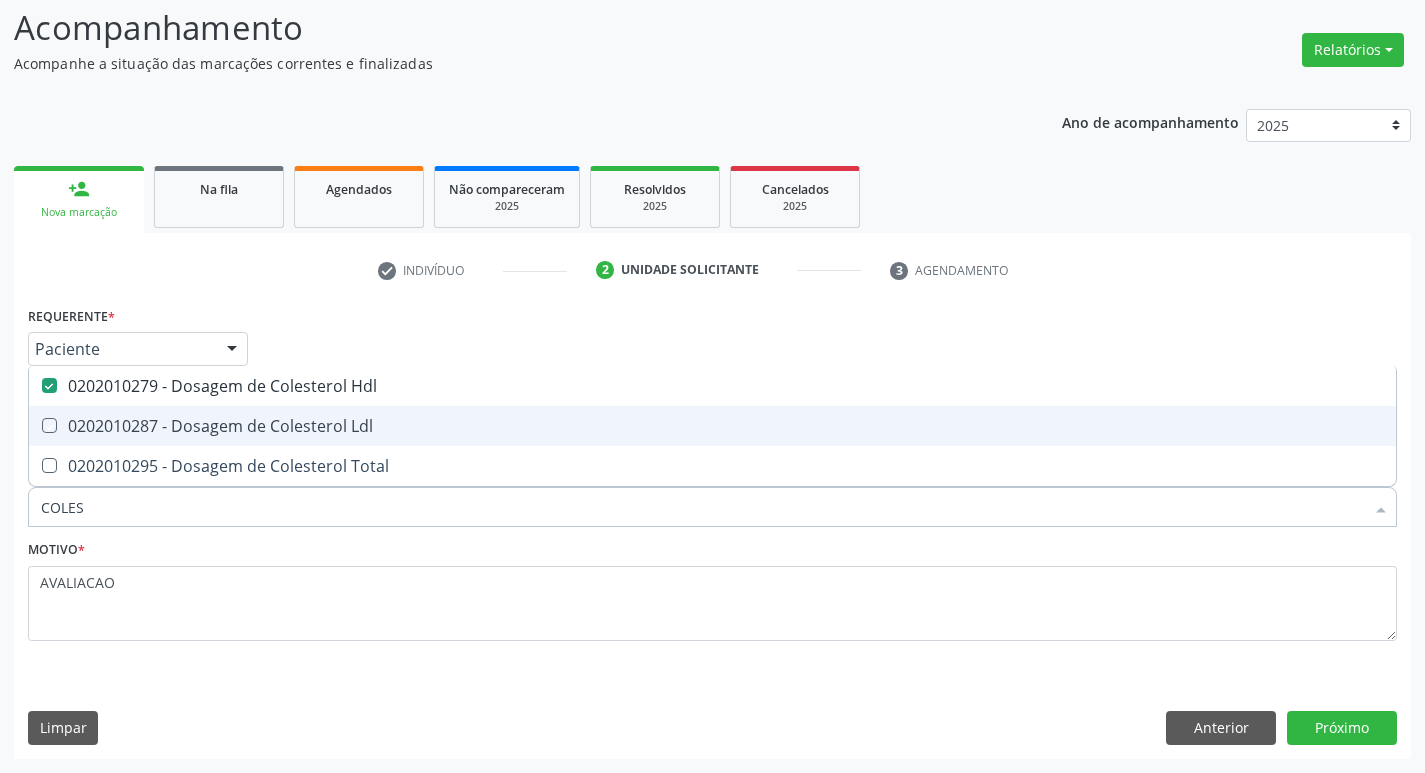 checkbox on "true" 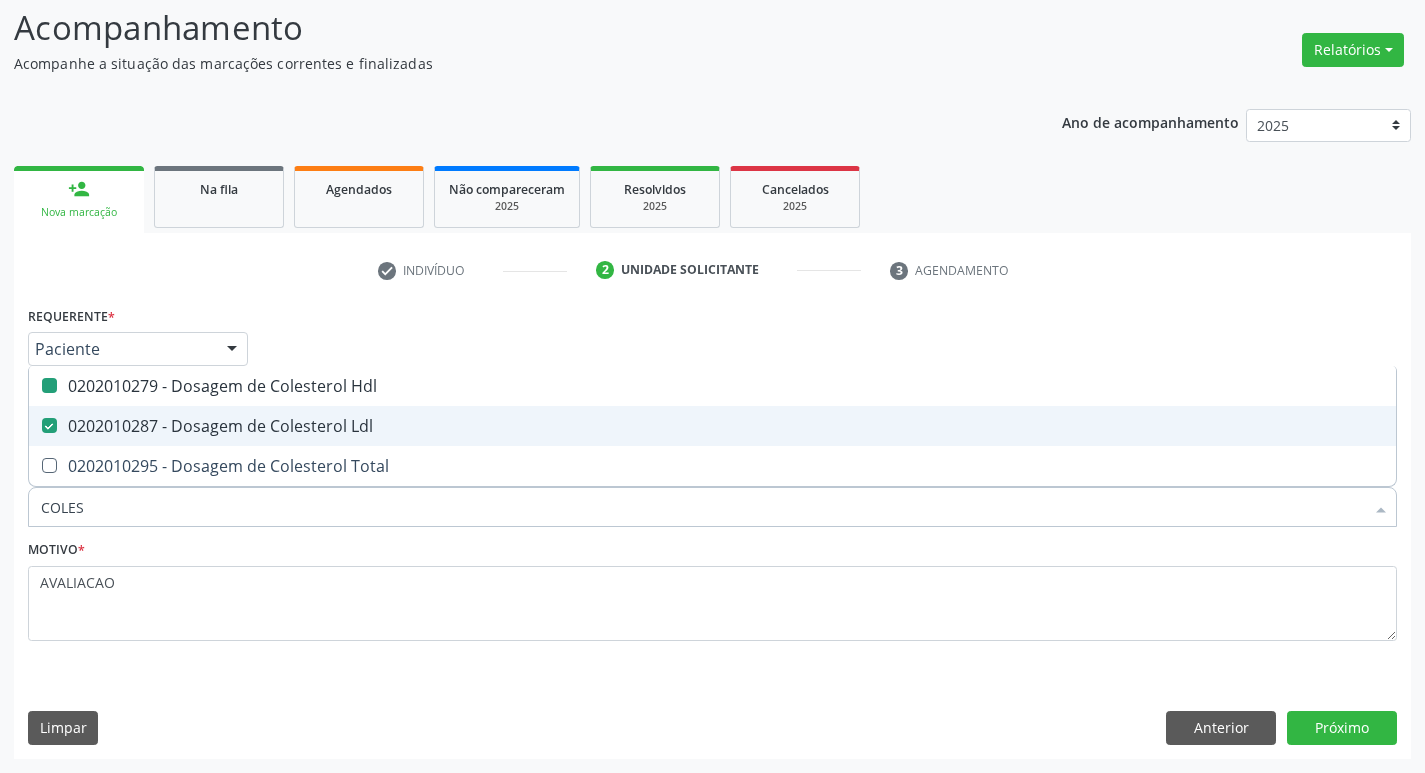 type on "COLE" 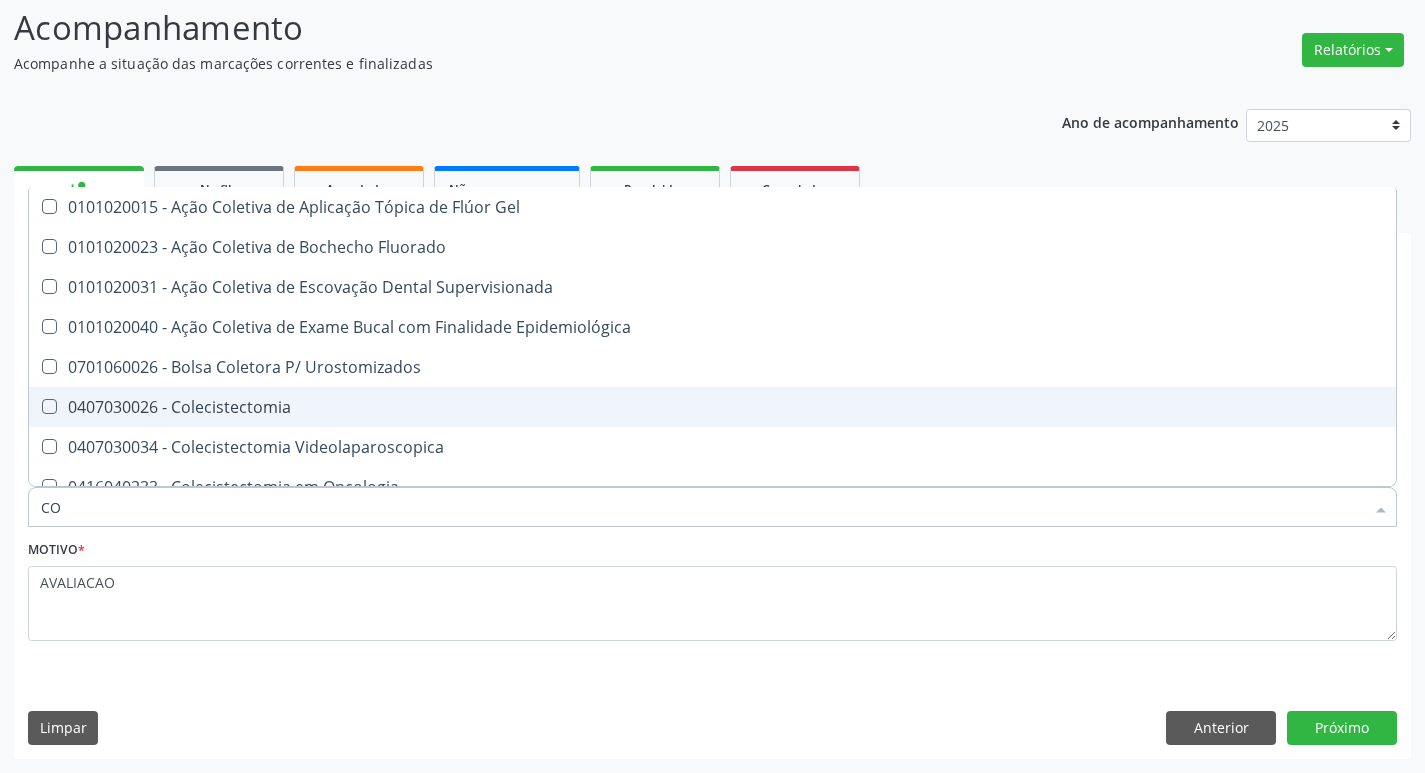 type on "C" 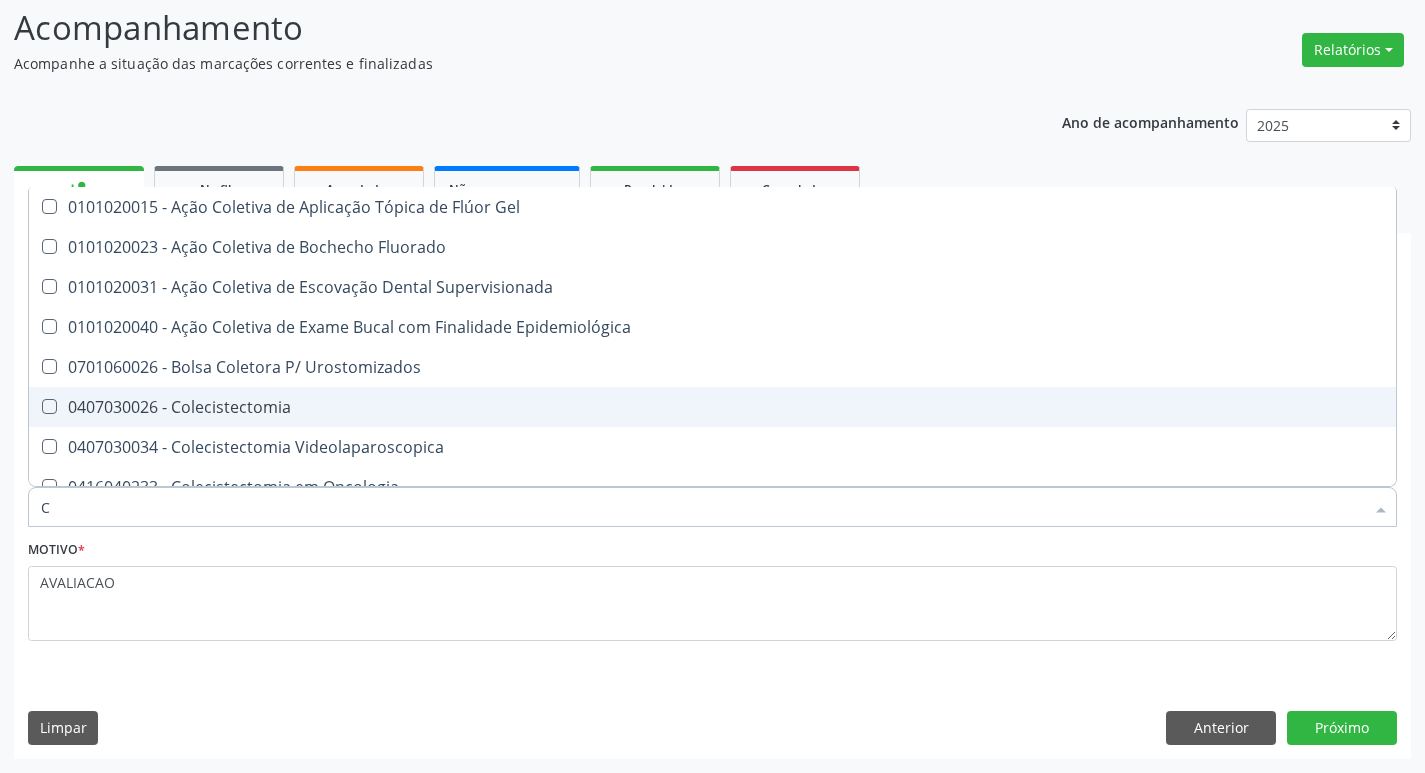 type 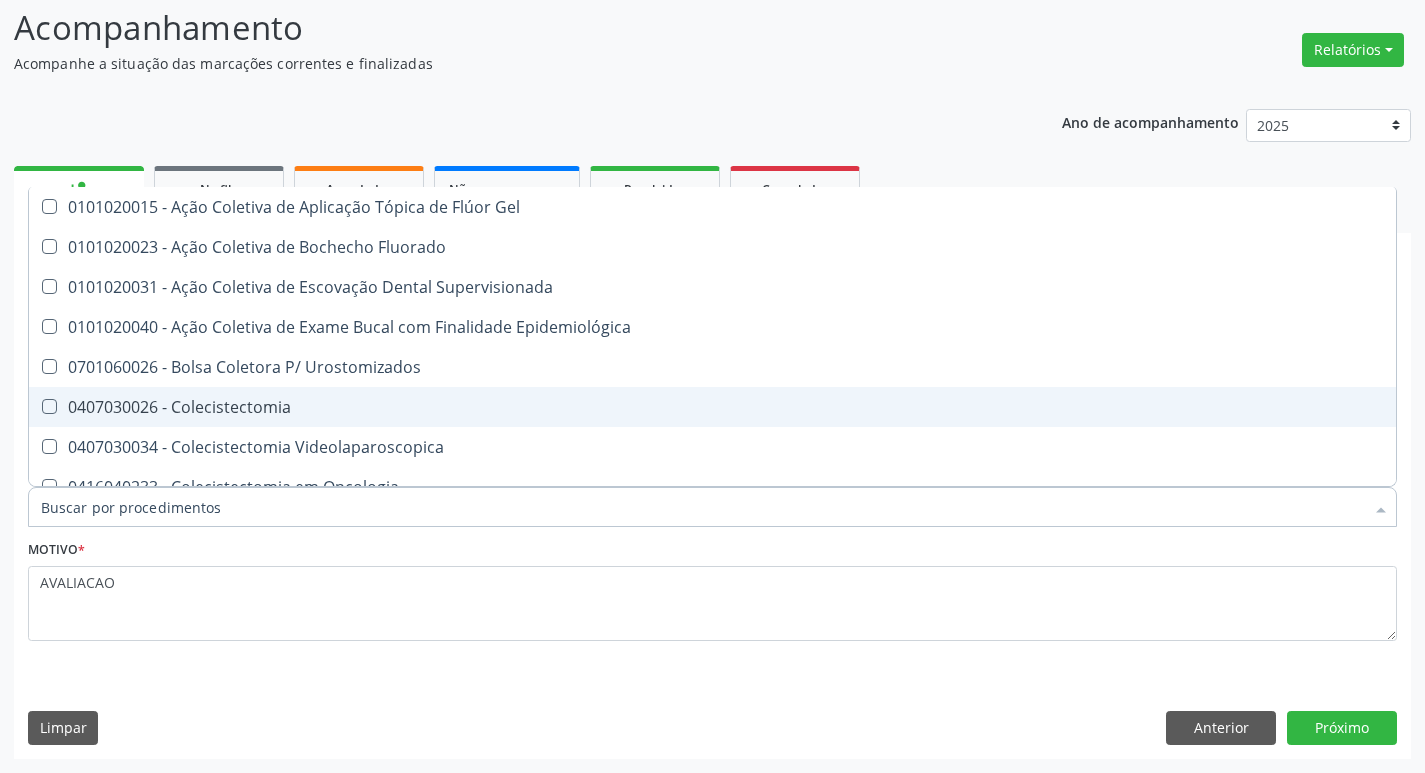 checkbox on "false" 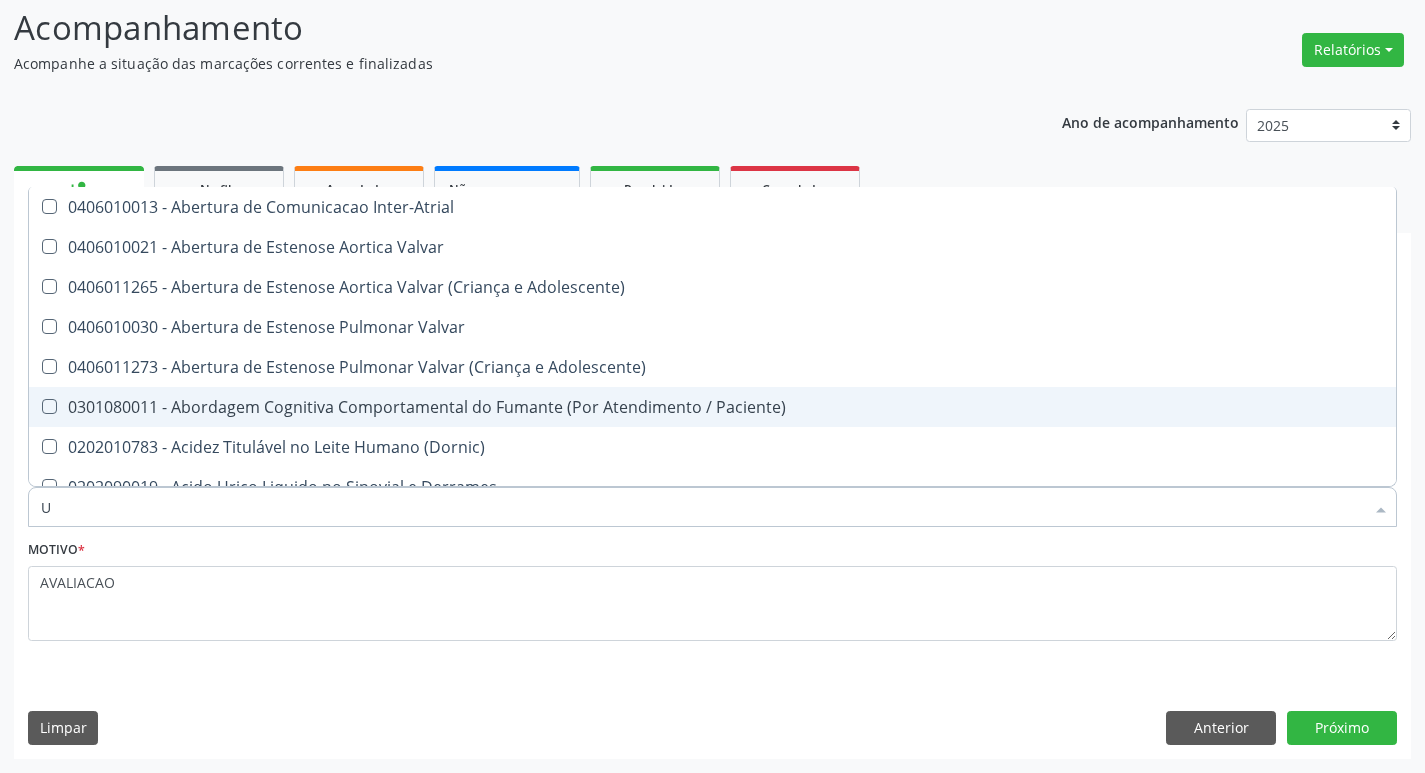 type on "UR" 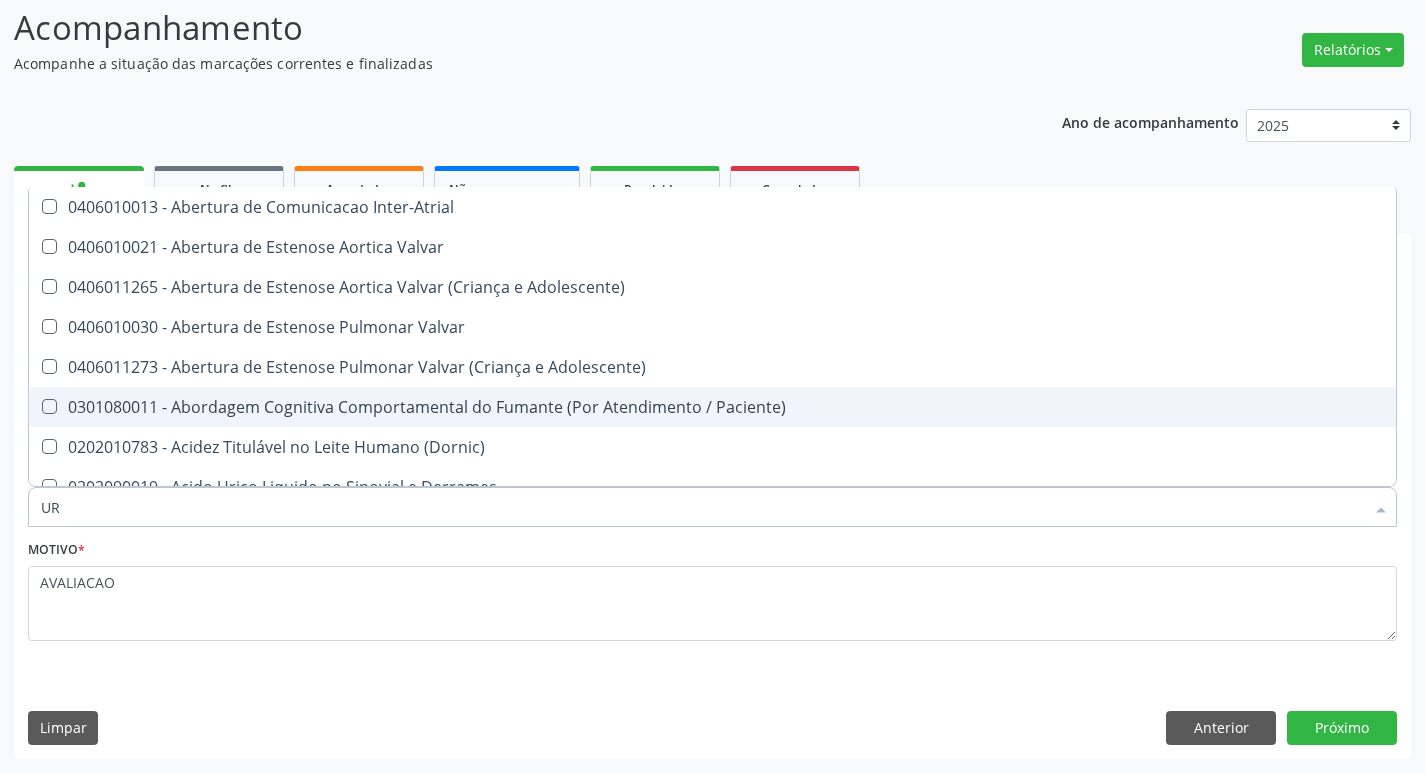checkbox on "true" 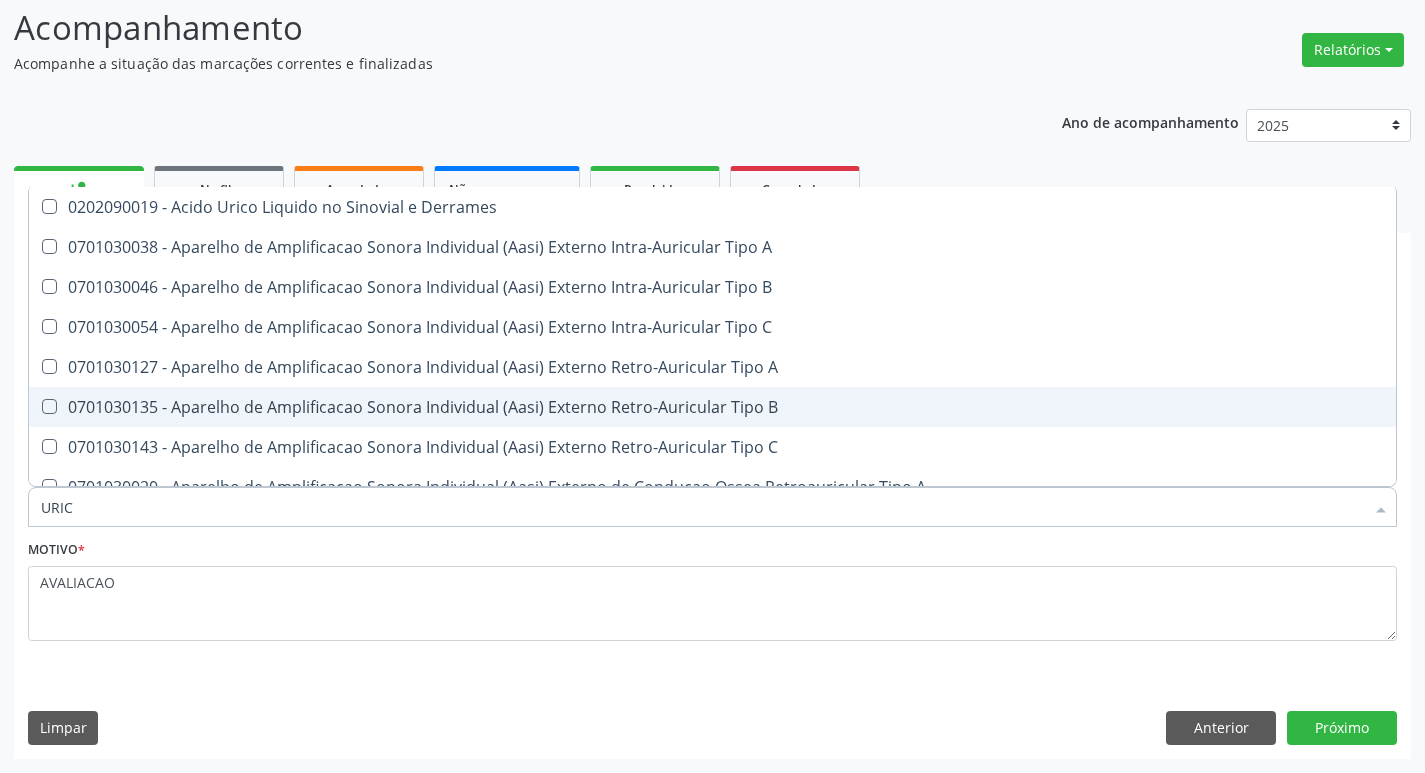 type on "URICO" 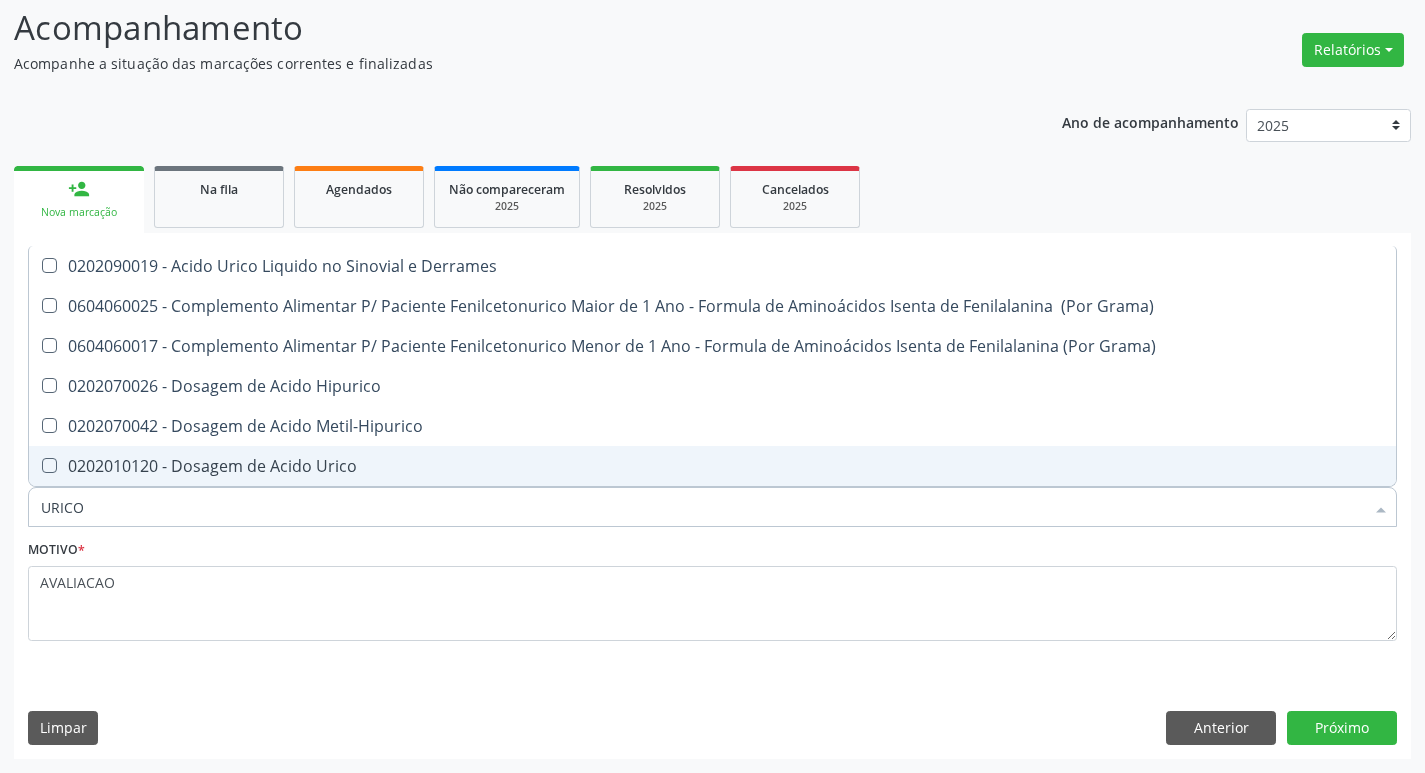 click on "0202010120 - Dosagem de Acido Urico" at bounding box center [712, 466] 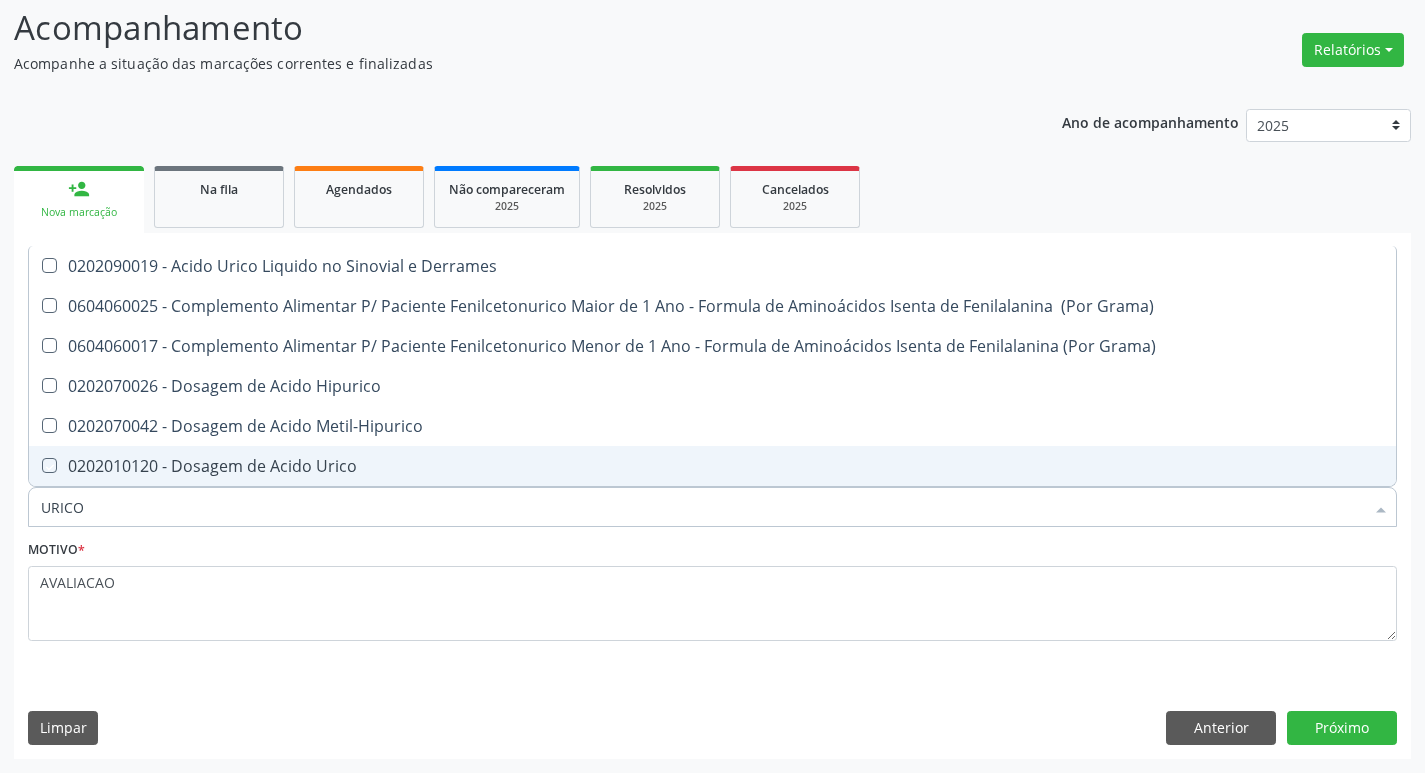 checkbox on "true" 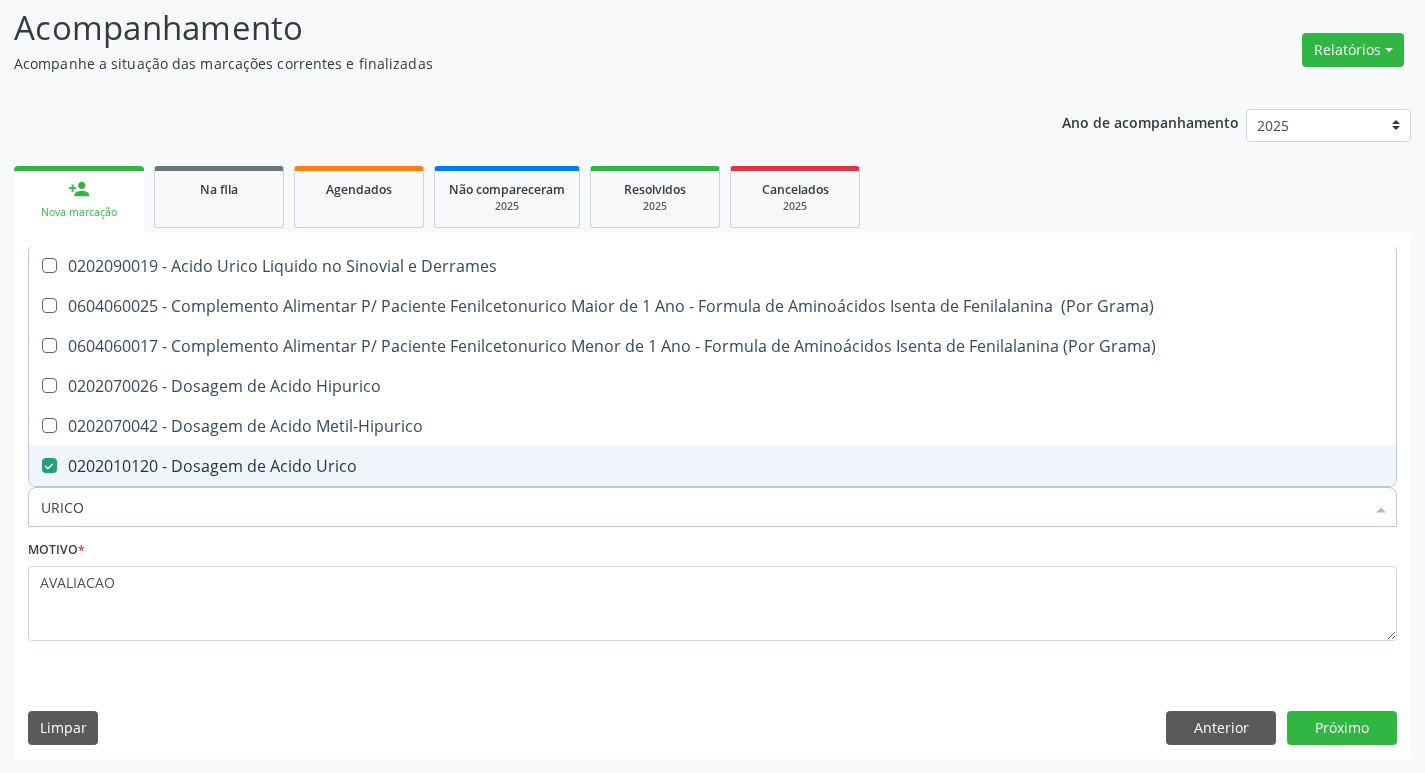 type on "URIC" 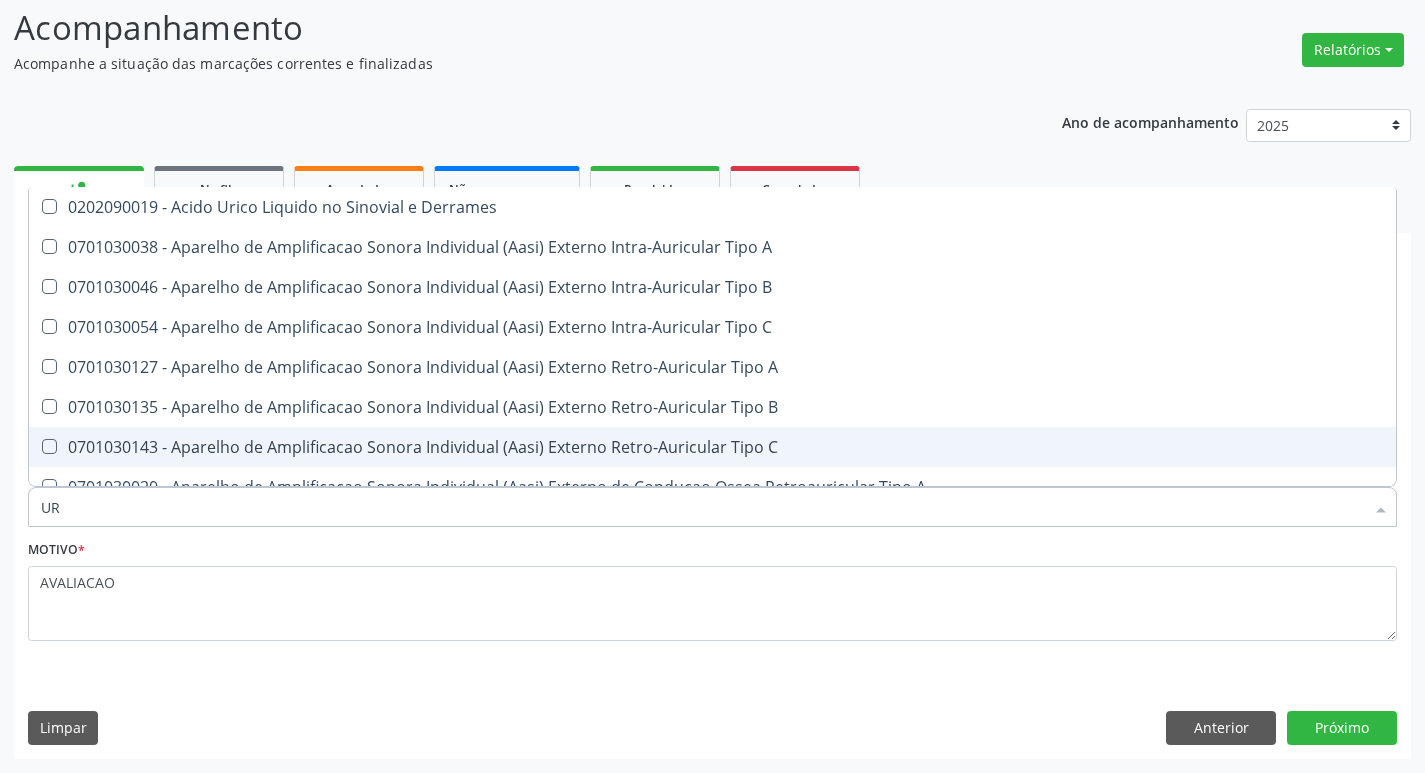 type on "U" 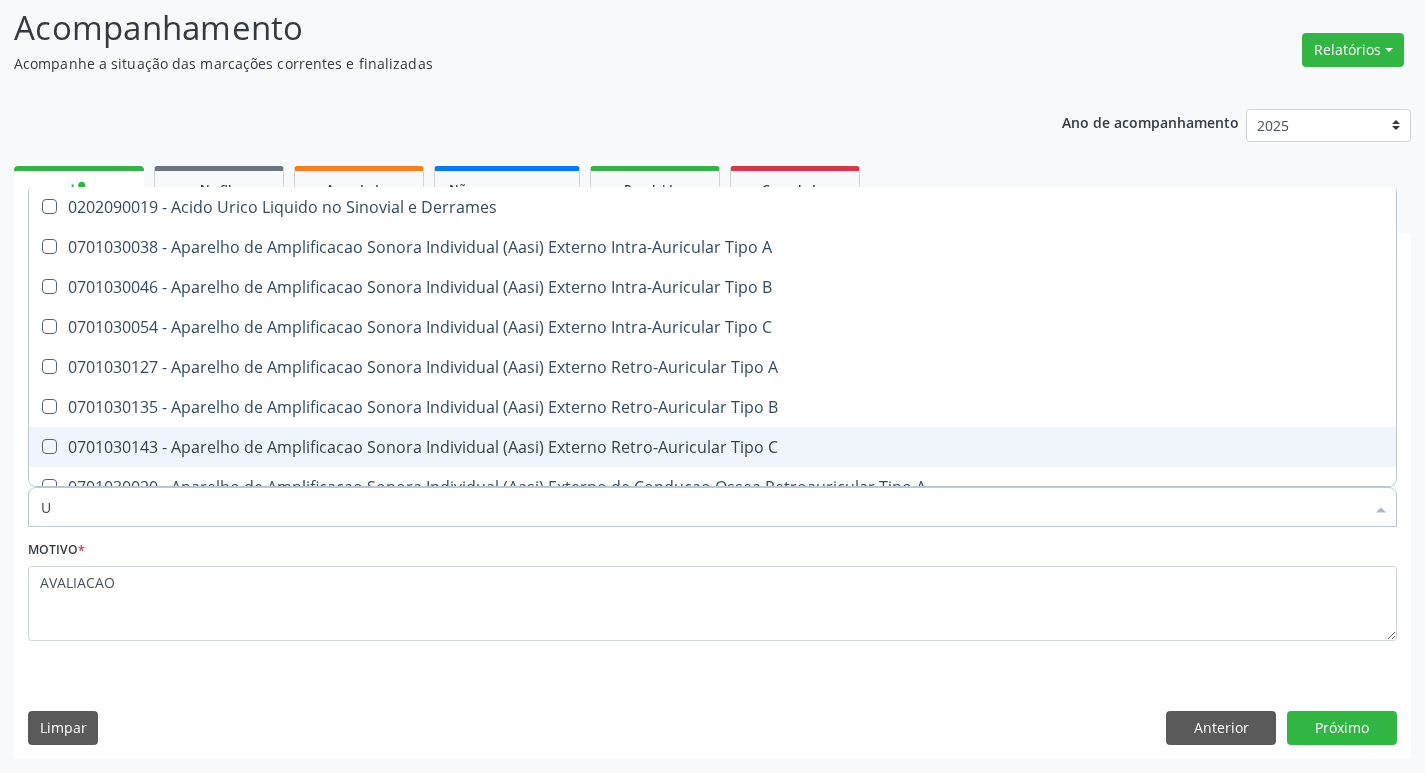 type 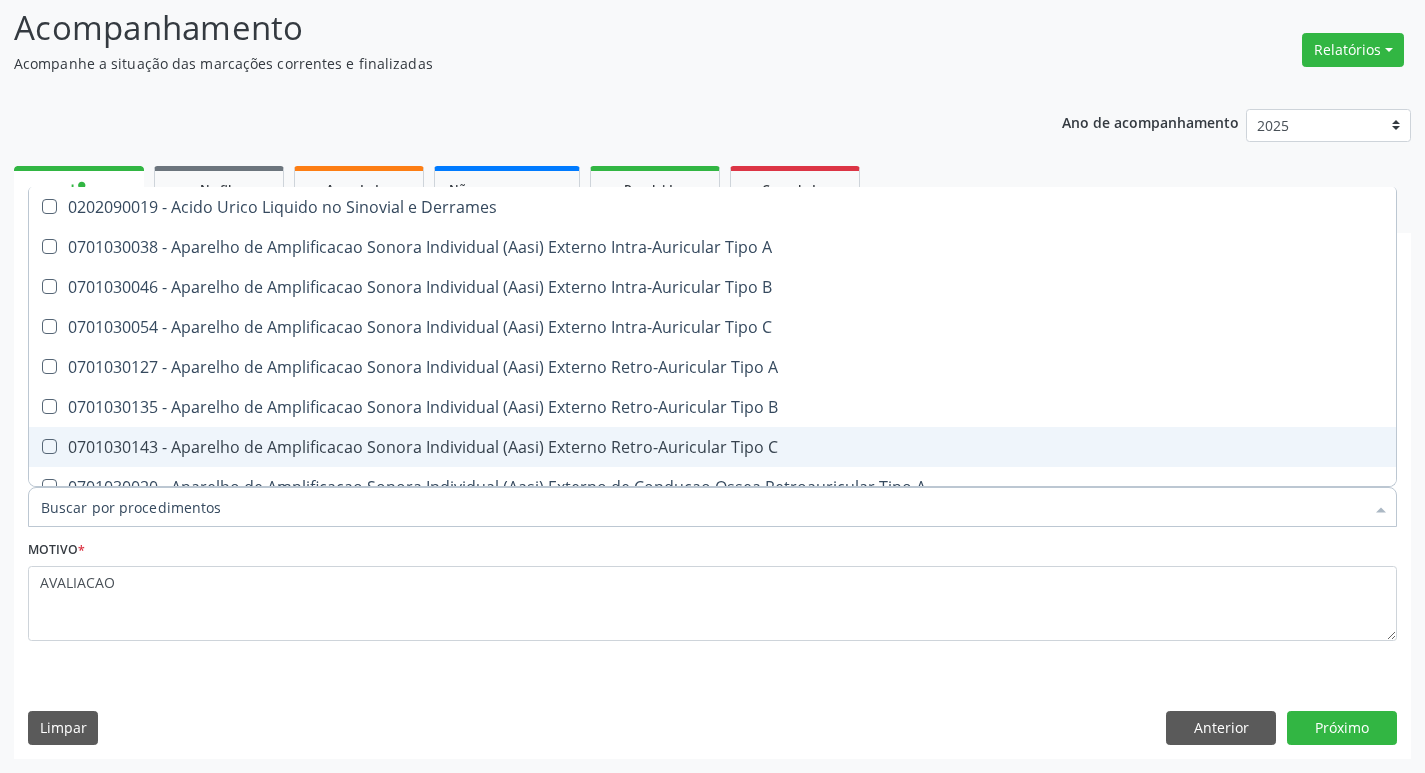 checkbox on "false" 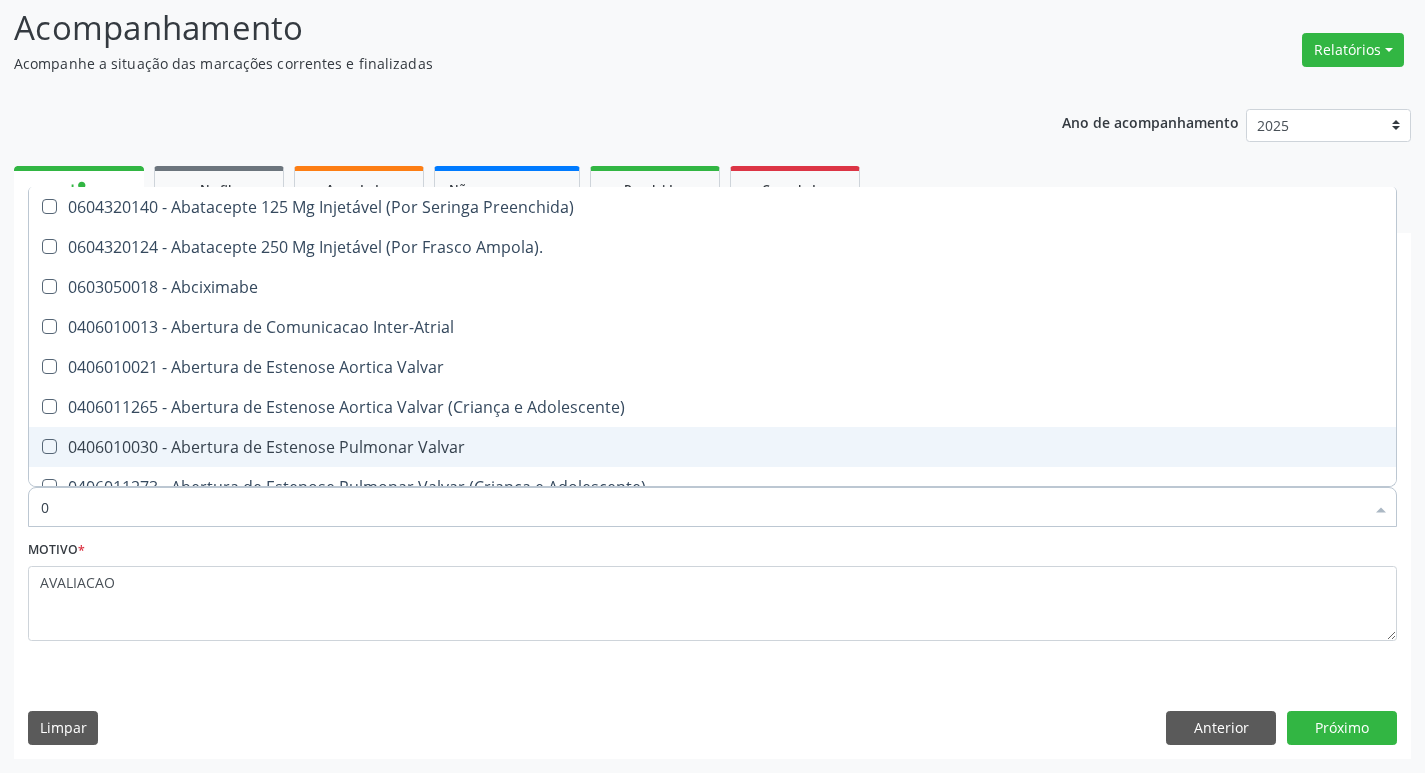 type on "02" 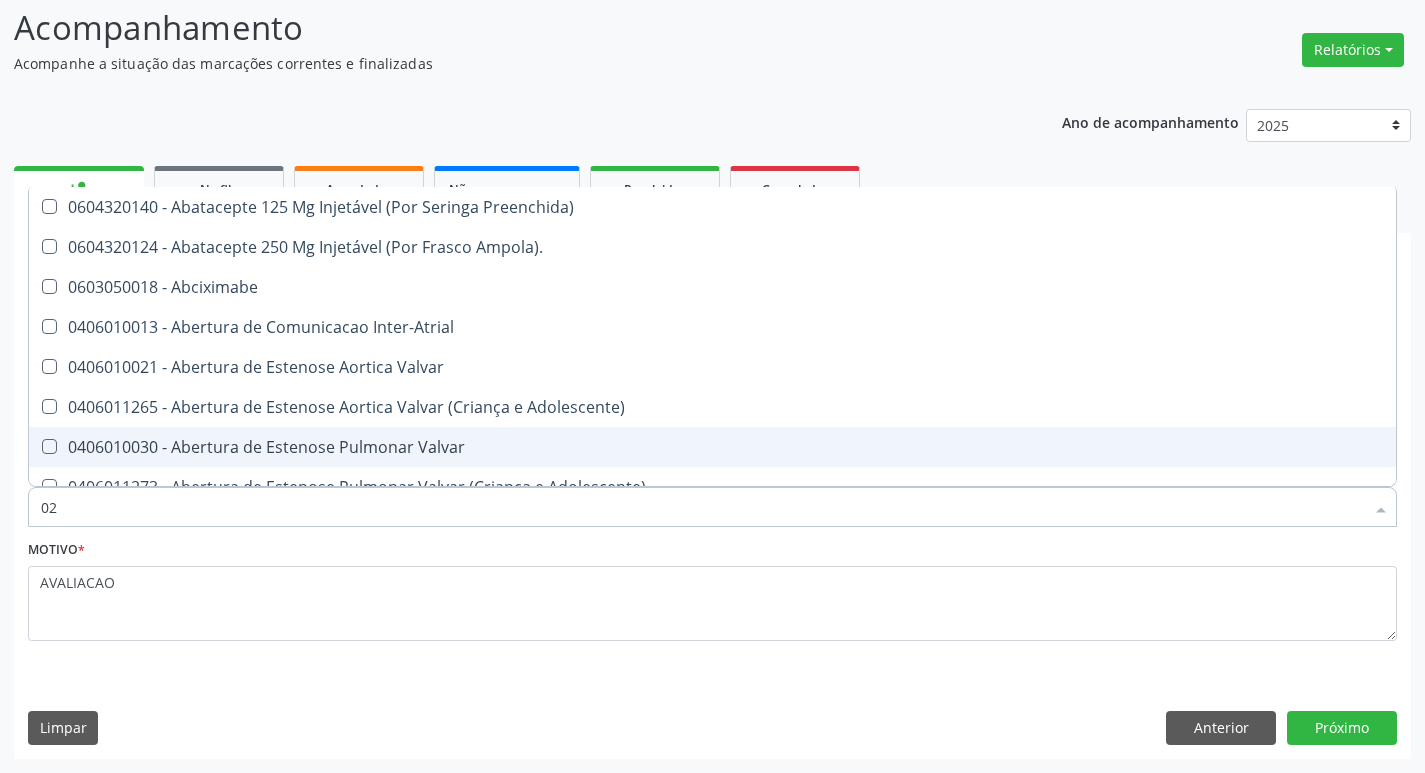 checkbox on "true" 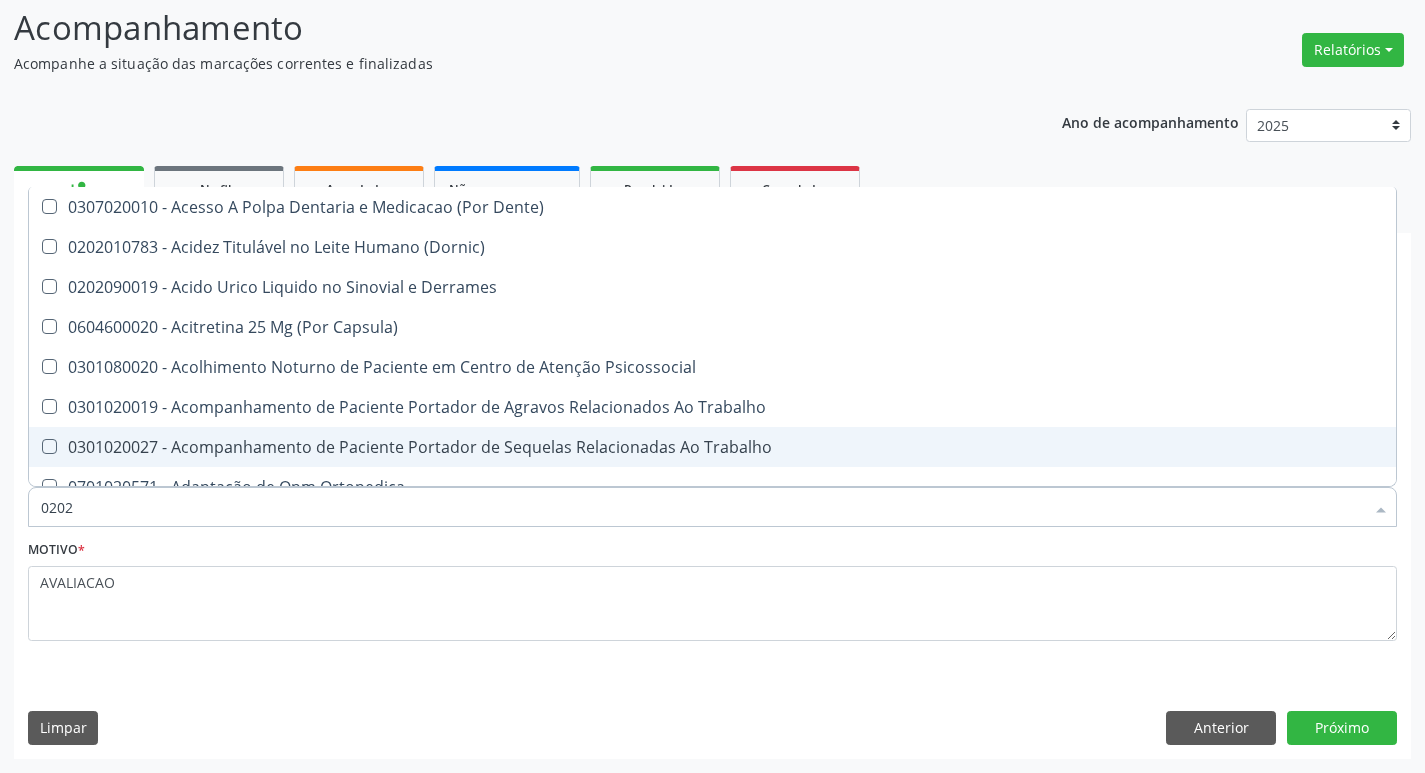 type on "02020" 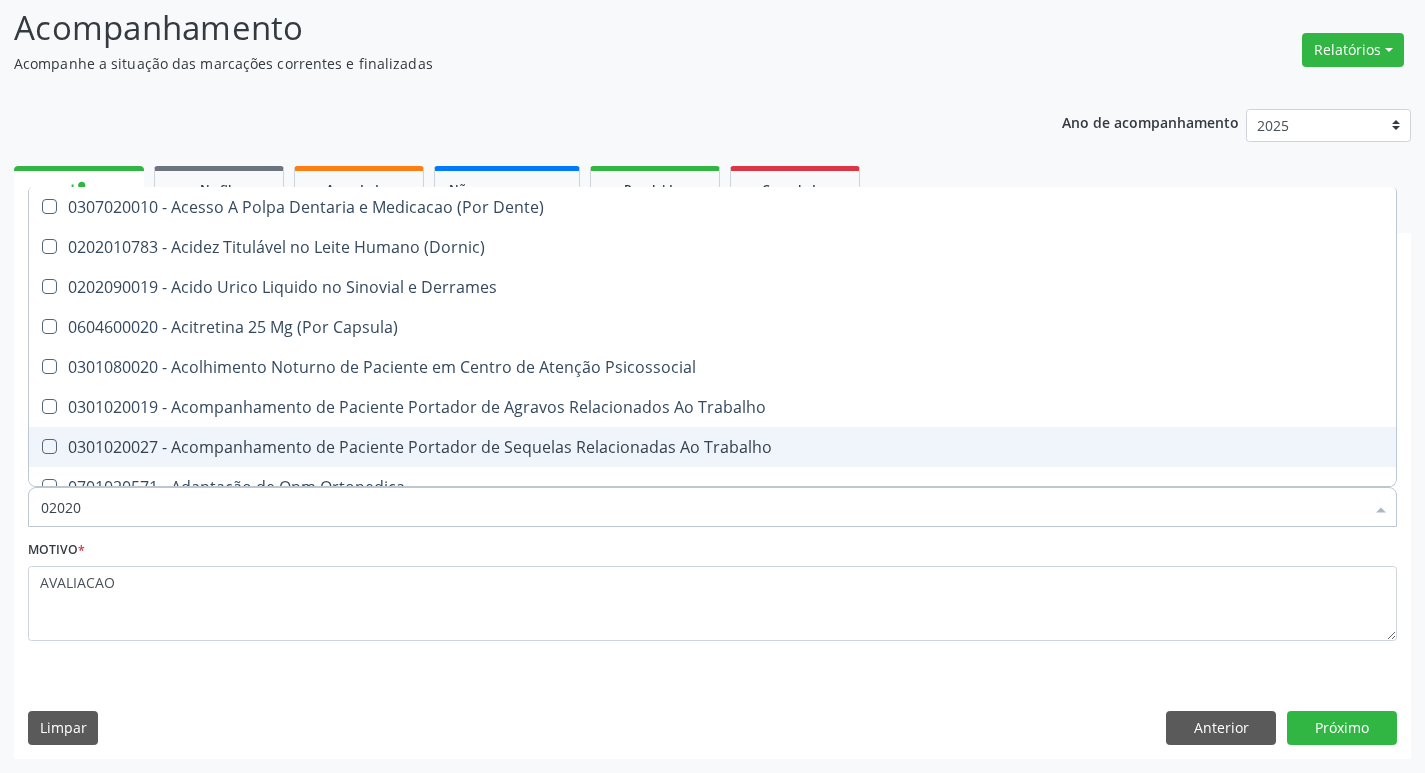 checkbox on "true" 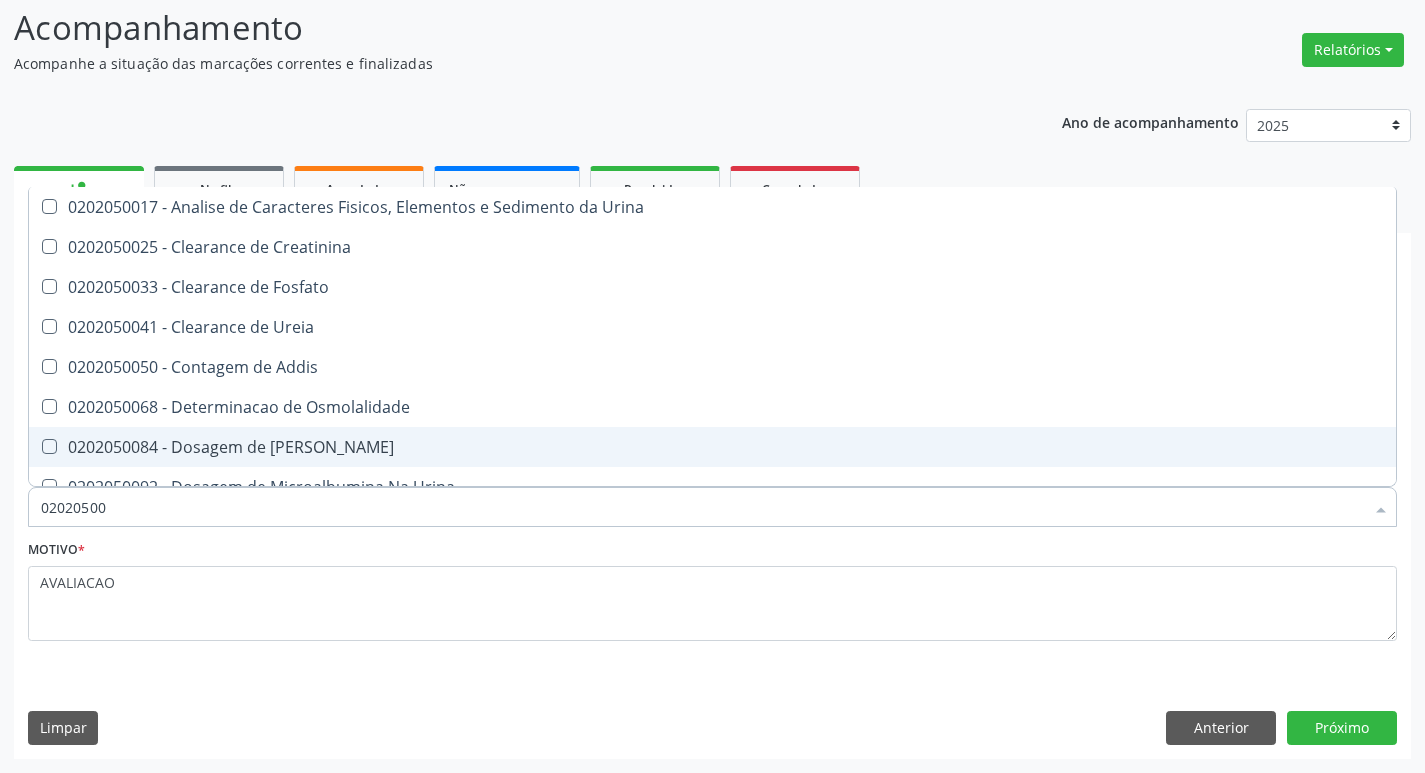 type on "020205001" 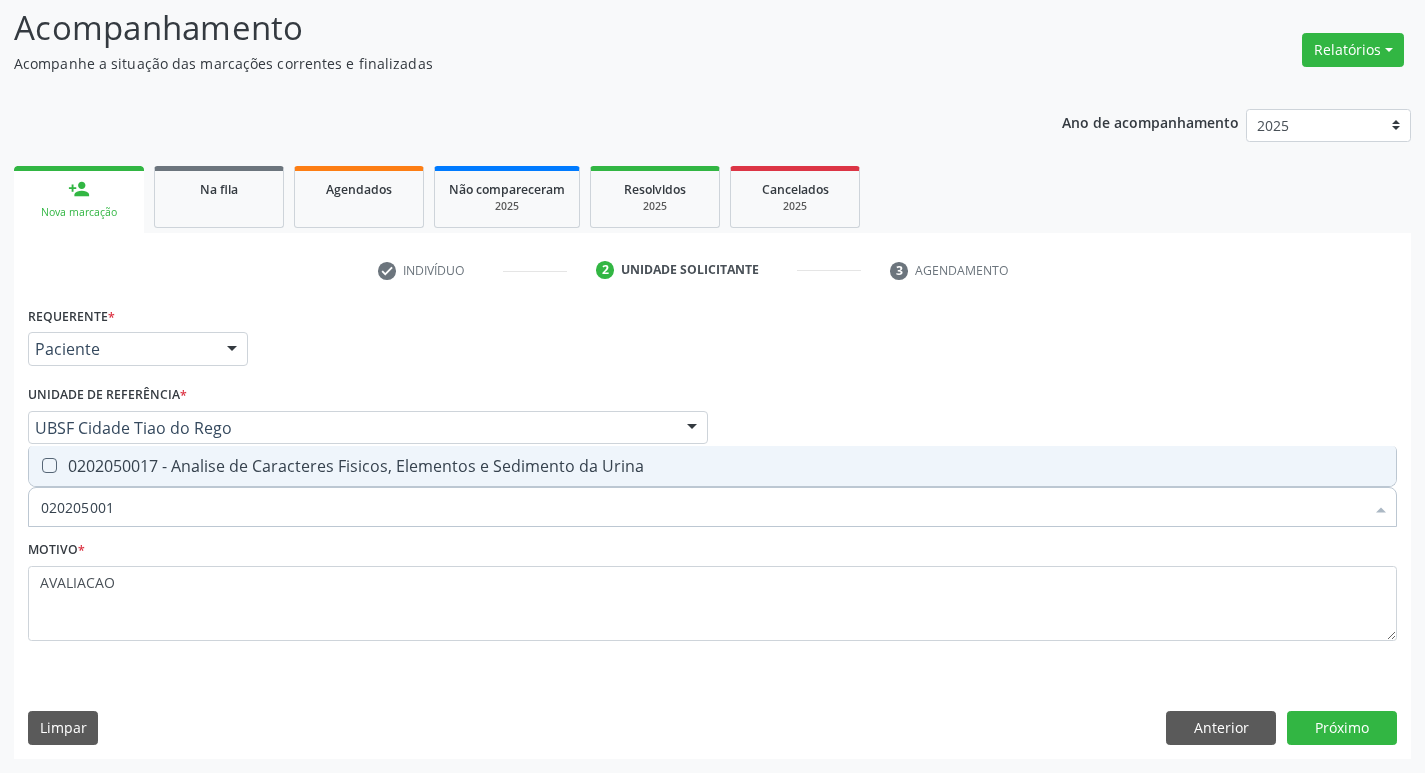 click on "0202050017 - Analise de Caracteres Fisicos, Elementos e Sedimento da Urina" at bounding box center [712, 466] 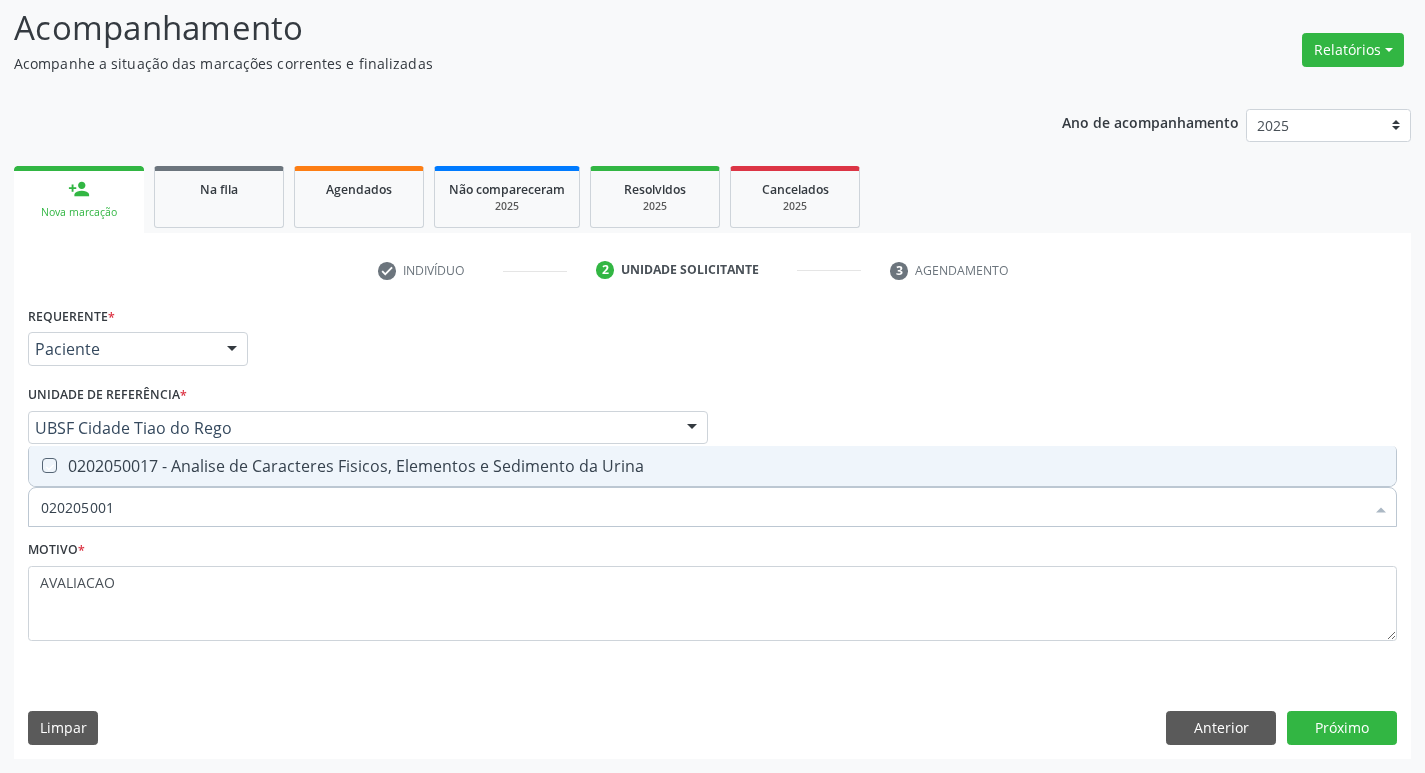 checkbox on "true" 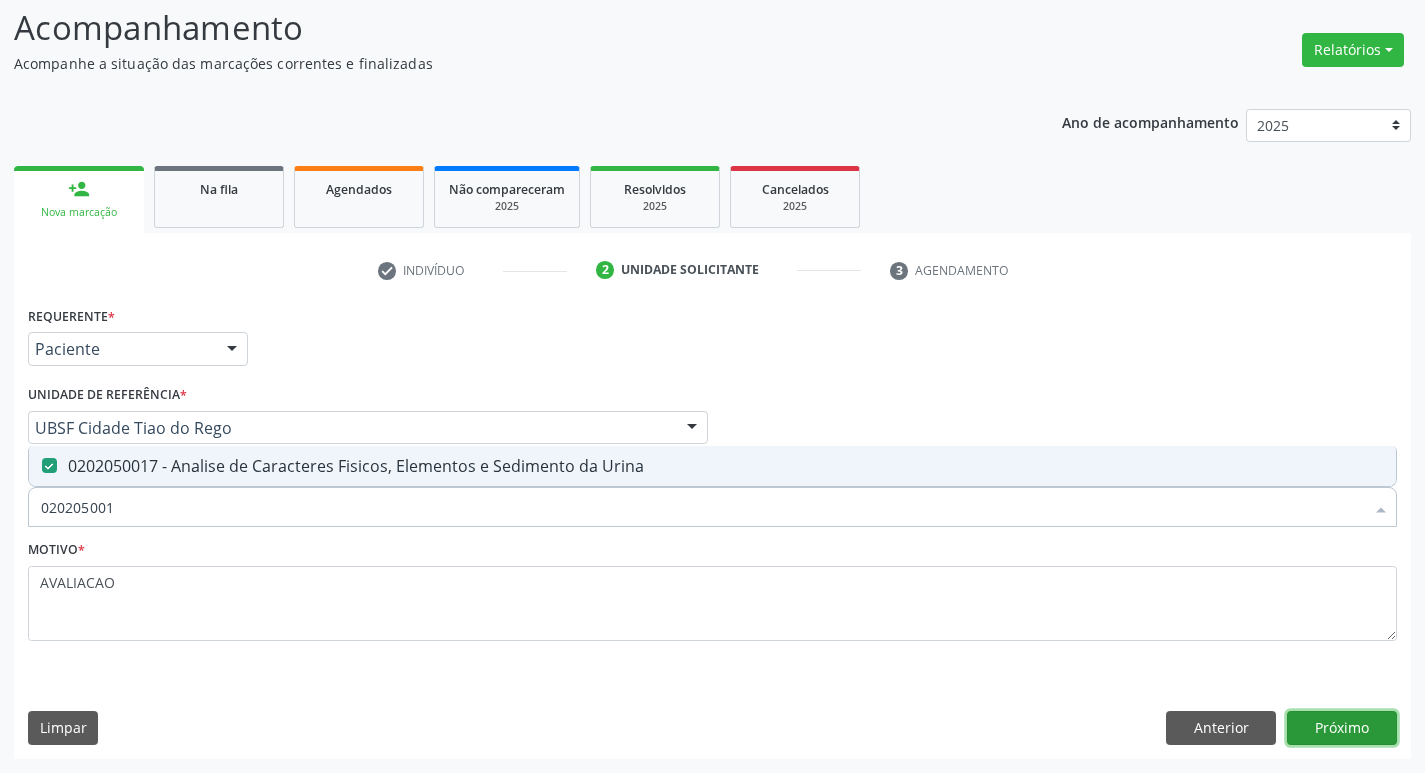 click on "Próximo" at bounding box center [1342, 728] 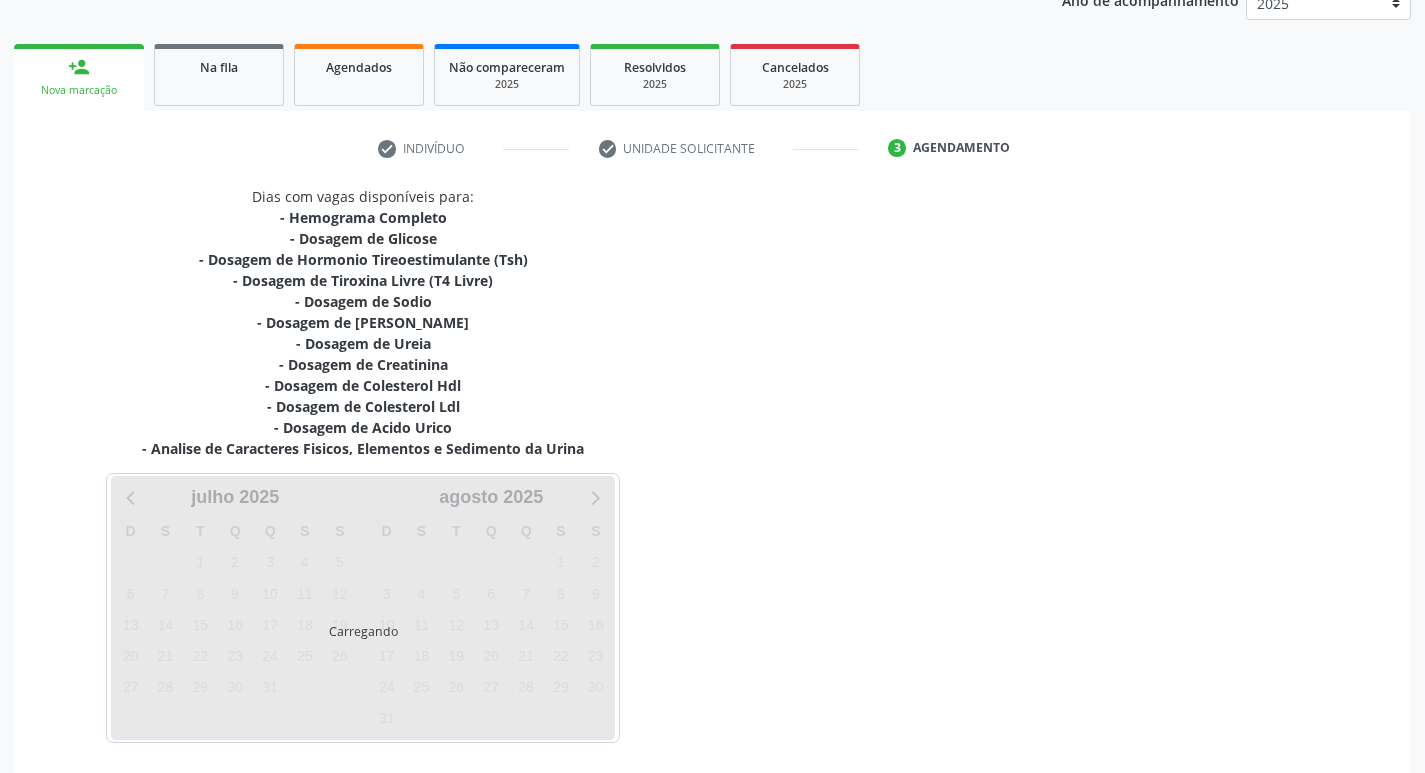 scroll, scrollTop: 328, scrollLeft: 0, axis: vertical 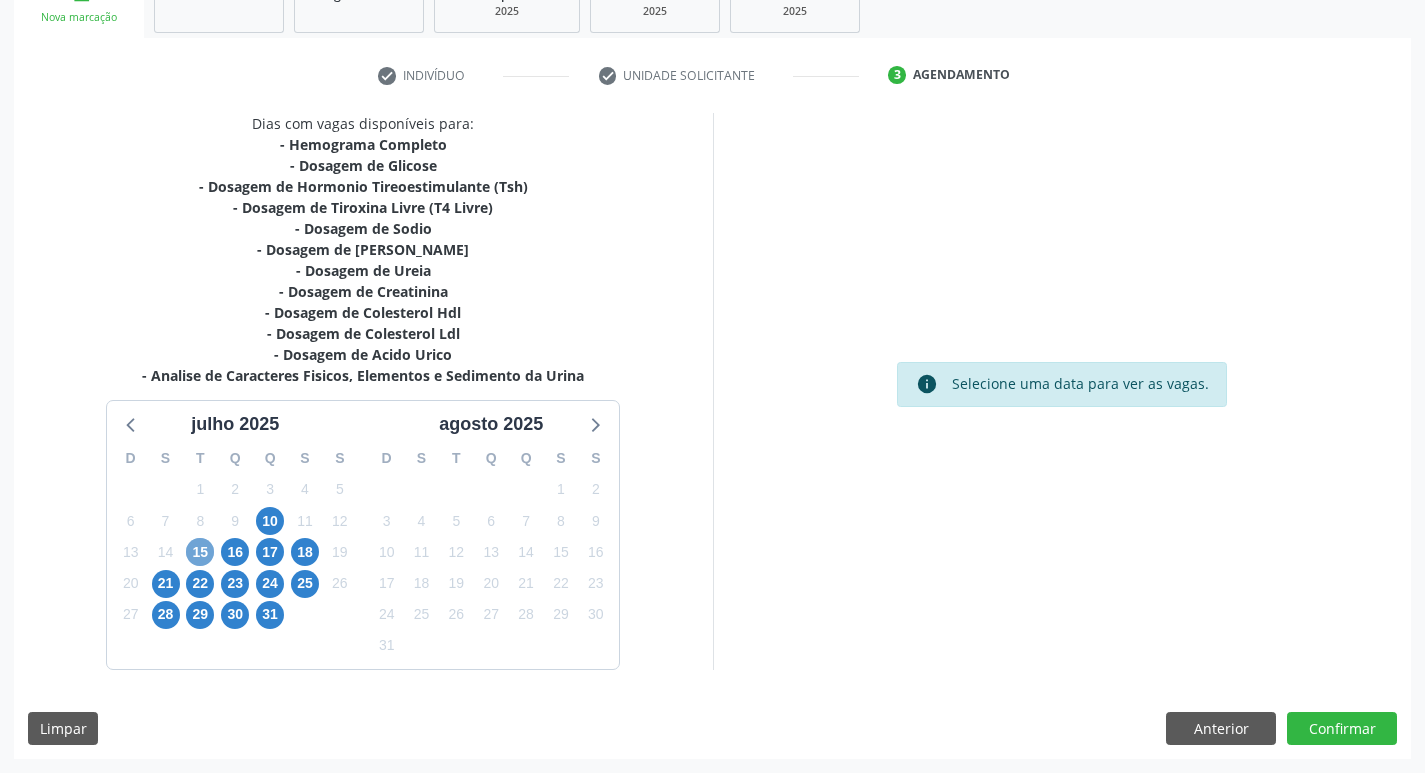 click on "15" at bounding box center (200, 552) 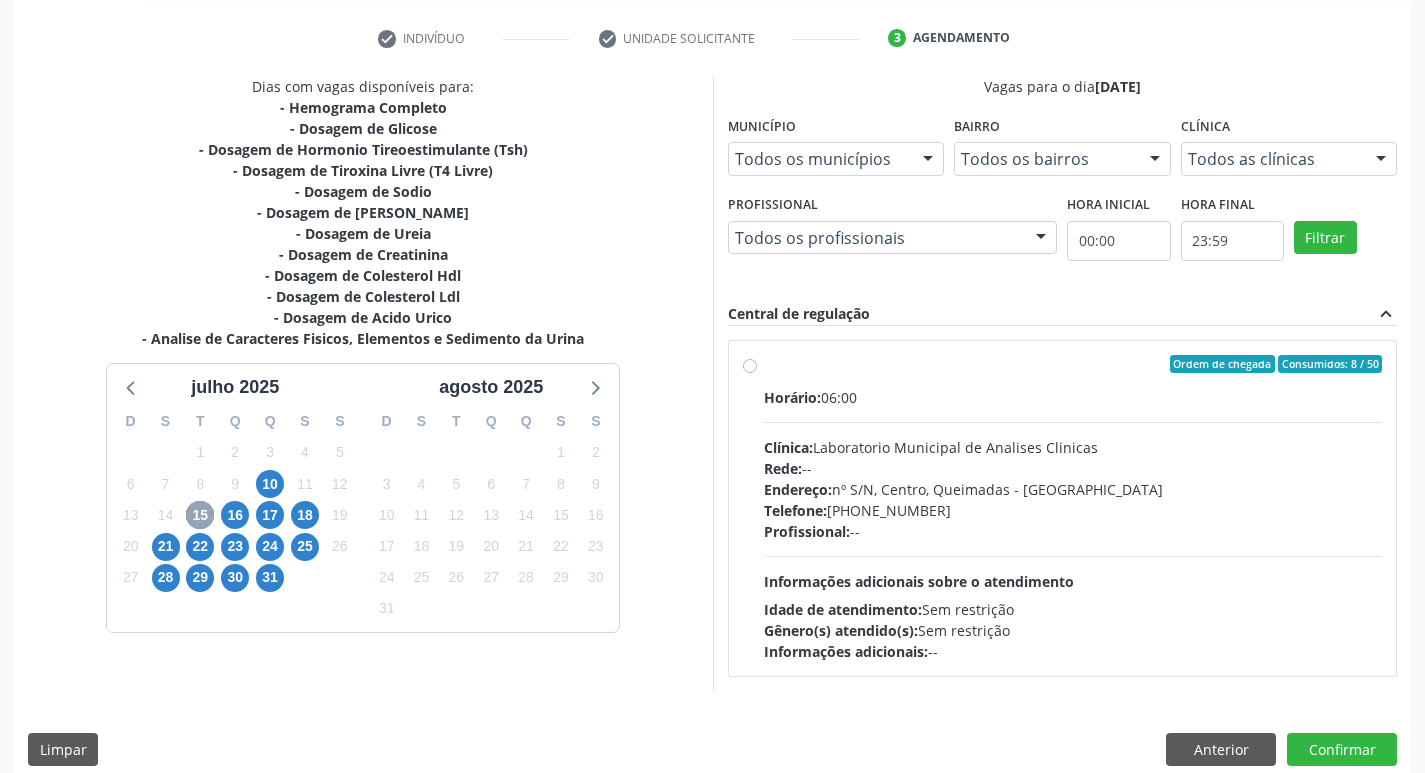 scroll, scrollTop: 386, scrollLeft: 0, axis: vertical 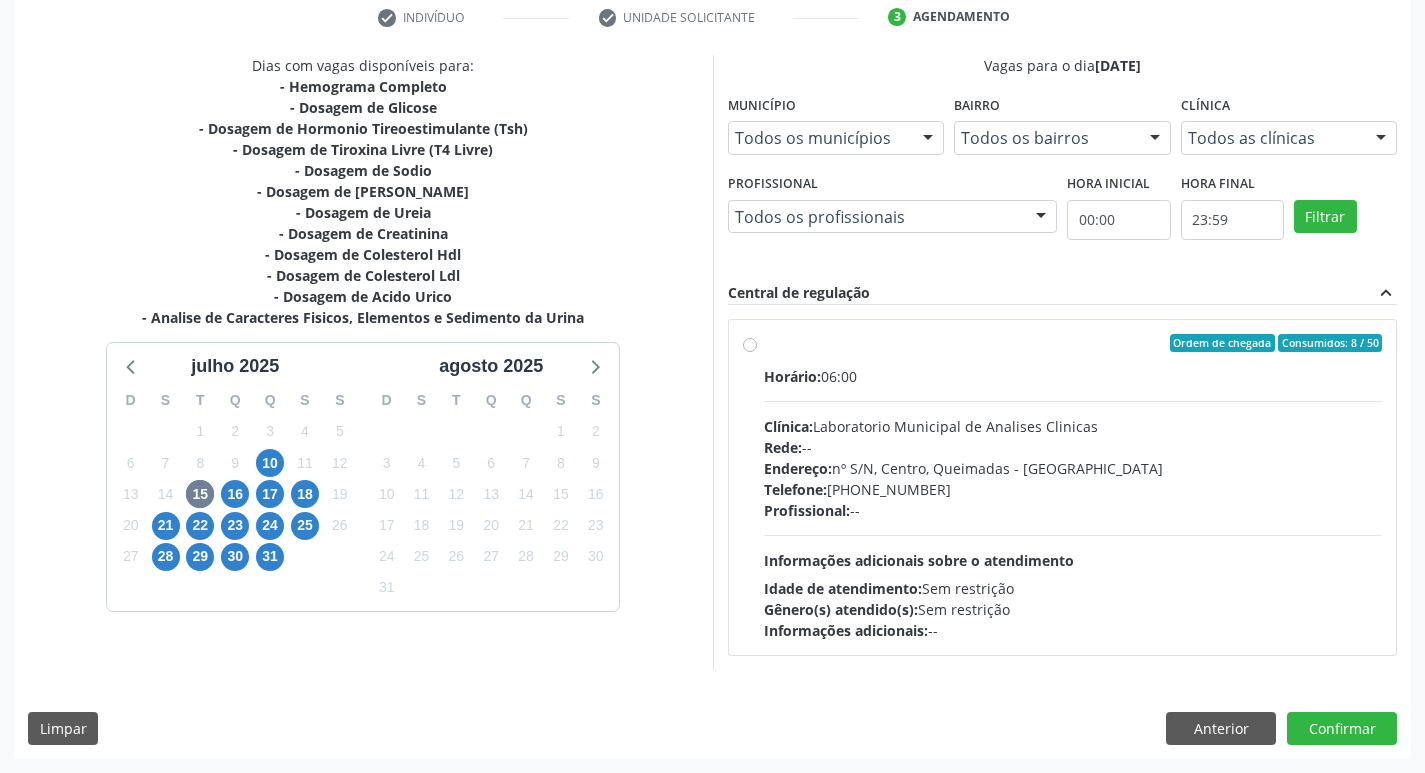 click on "Clínica:  Laboratorio Municipal de Analises Clinicas" at bounding box center (1073, 426) 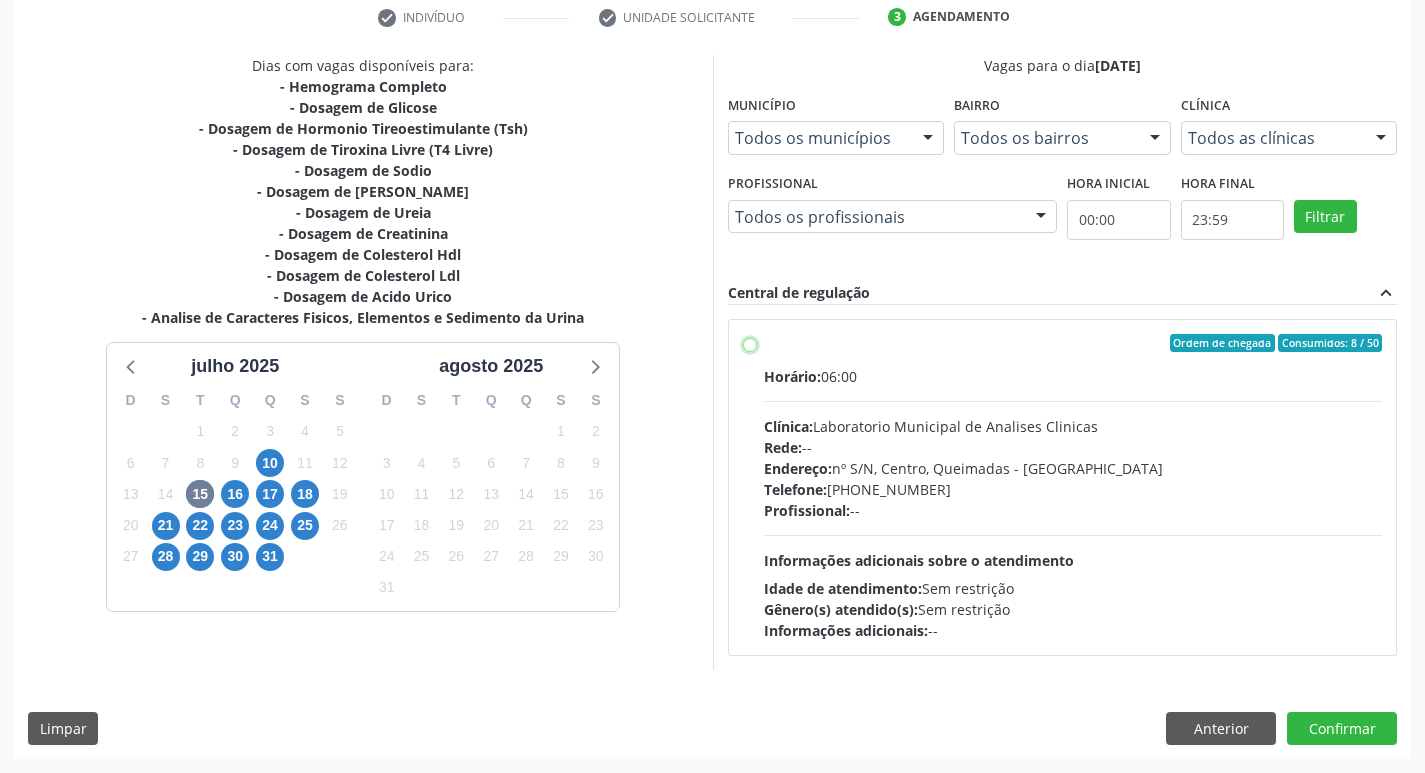 click on "Ordem de chegada
Consumidos: 8 / 50
Horário:   06:00
Clínica:  Laboratorio Municipal de Analises Clinicas
Rede:
--
Endereço:   nº S/N, Centro, Queimadas - PB
Telefone:   (83) 33921344
Profissional:
--
Informações adicionais sobre o atendimento
Idade de atendimento:
Sem restrição
Gênero(s) atendido(s):
Sem restrição
Informações adicionais:
--" at bounding box center (750, 343) 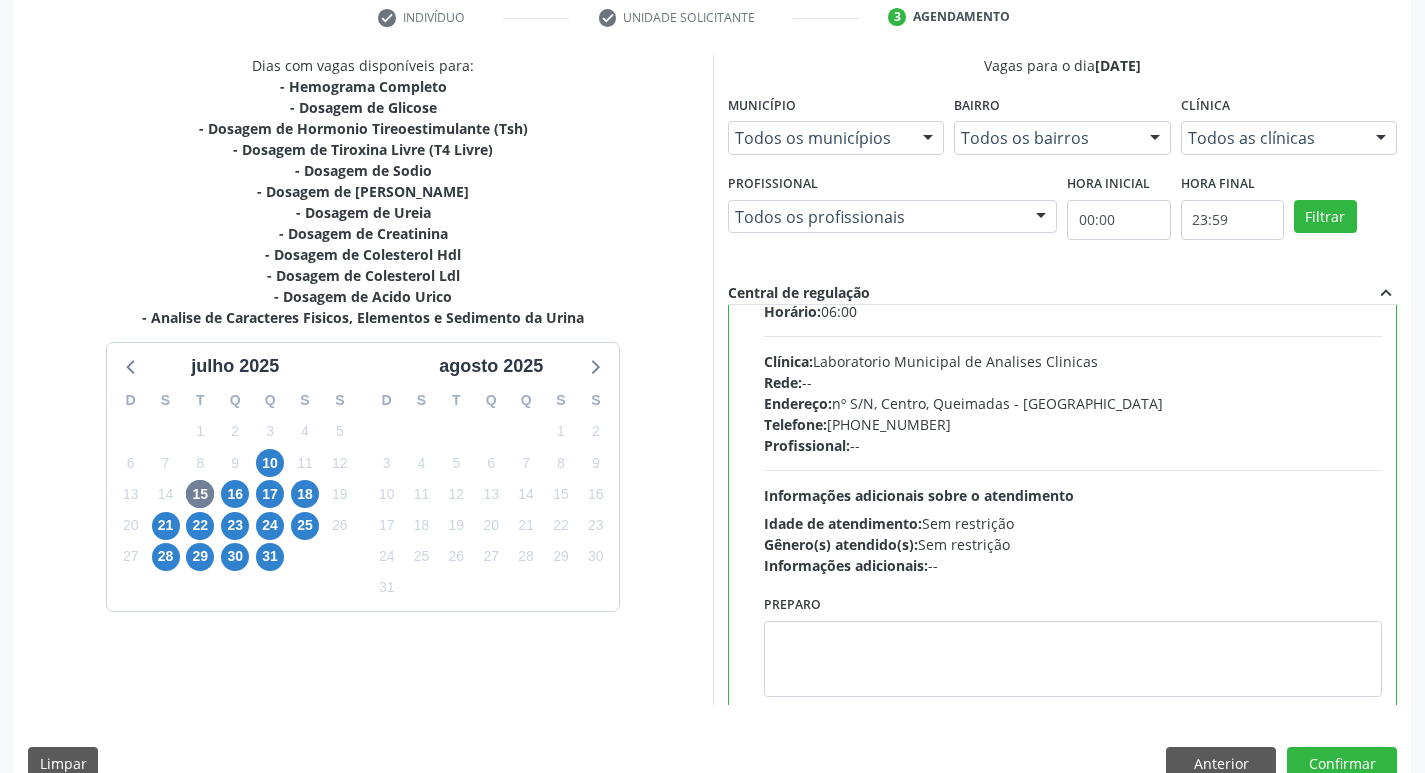 scroll, scrollTop: 99, scrollLeft: 0, axis: vertical 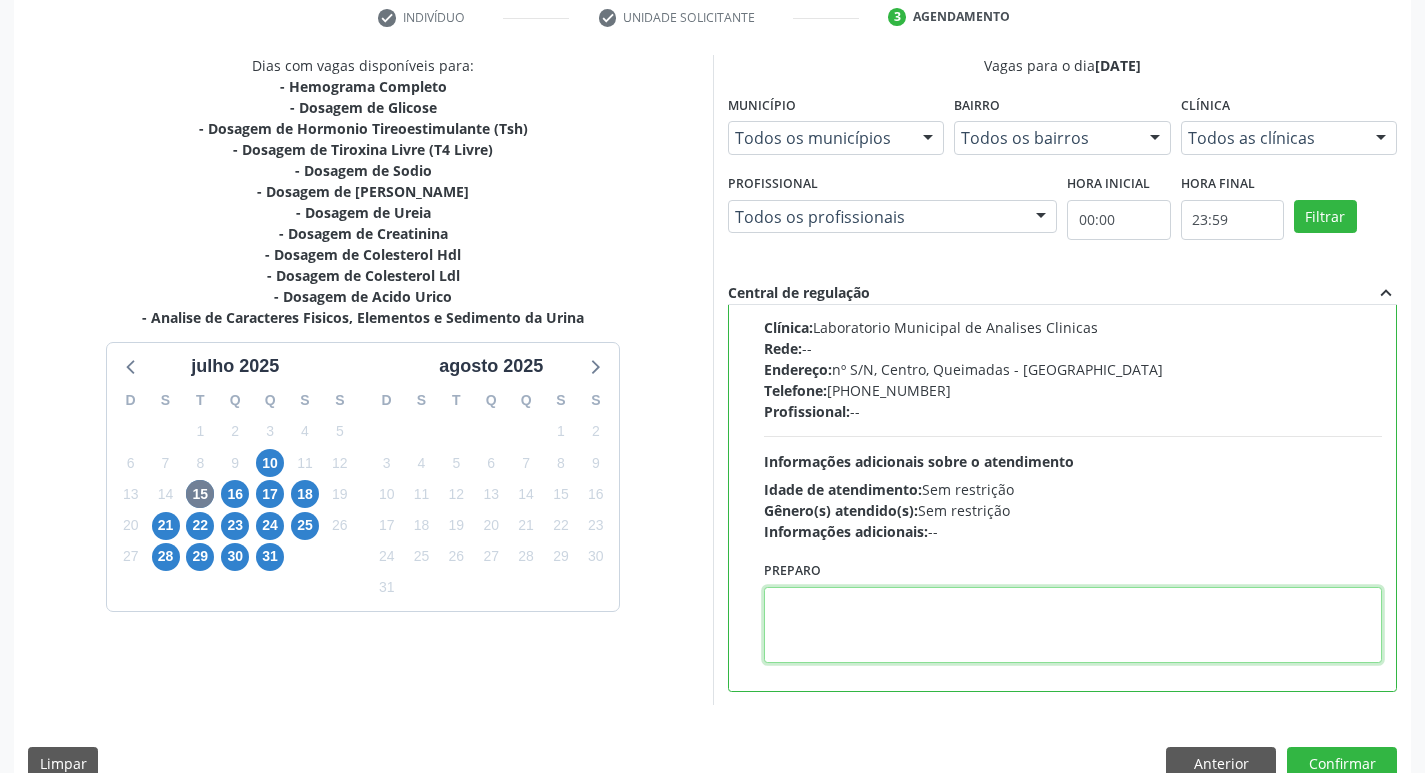 click at bounding box center [1073, 625] 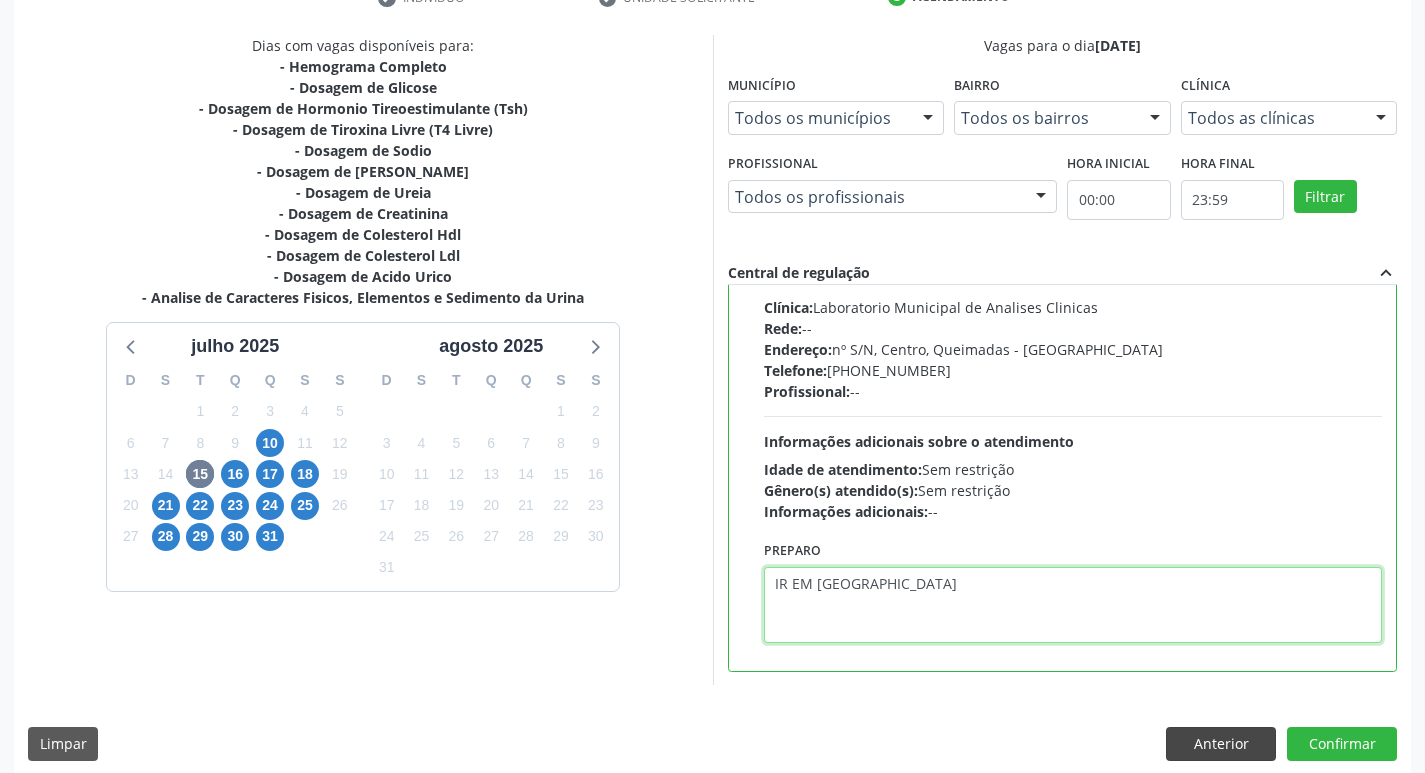 scroll, scrollTop: 422, scrollLeft: 0, axis: vertical 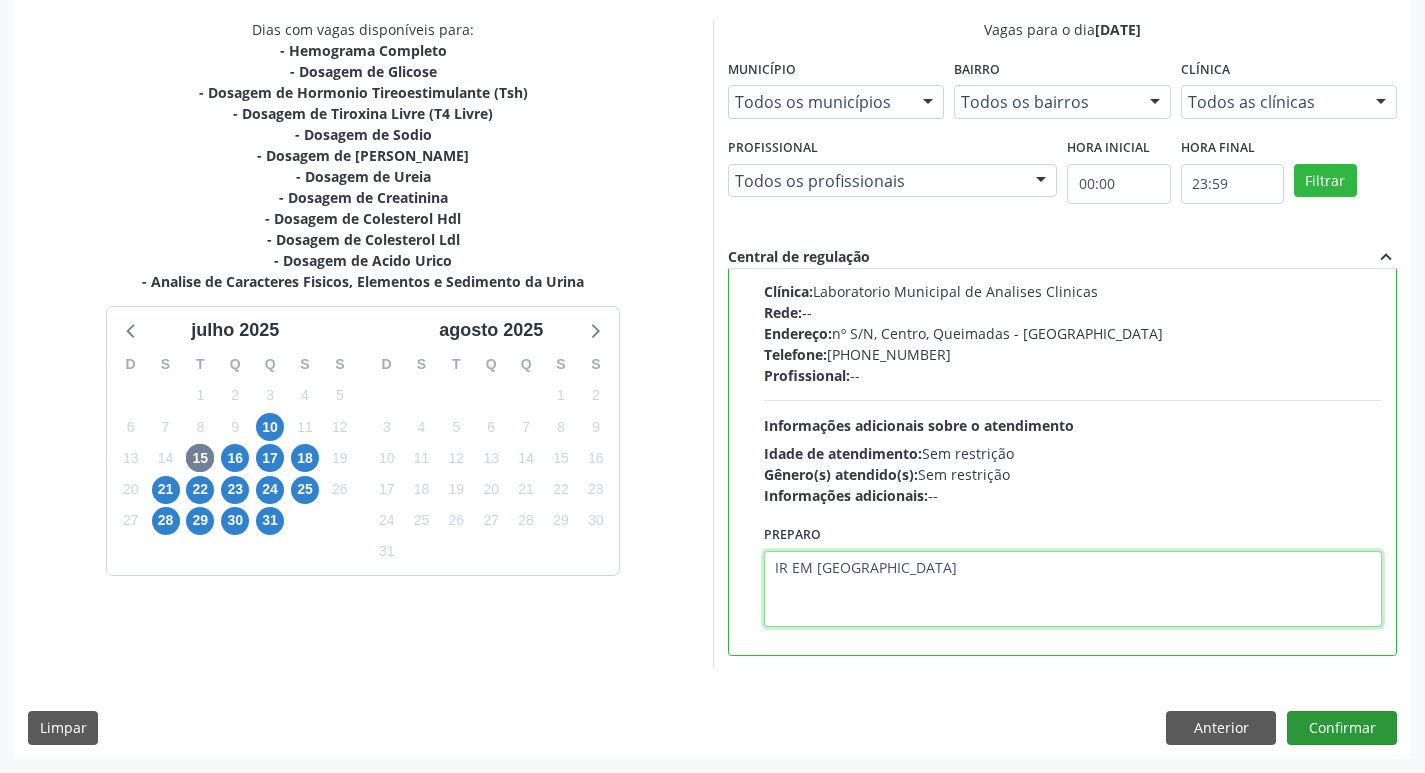 type on "IR EM [GEOGRAPHIC_DATA]" 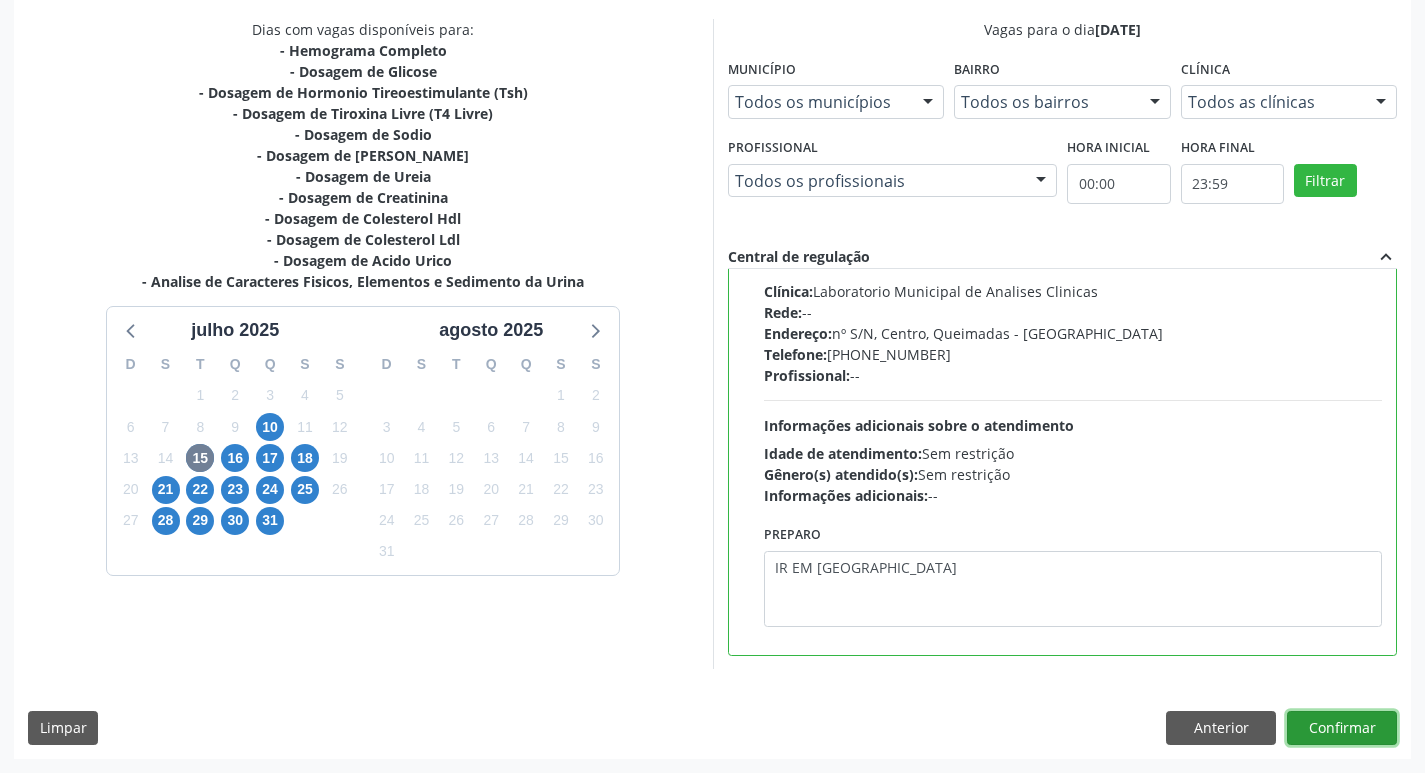 click on "Confirmar" at bounding box center (1342, 728) 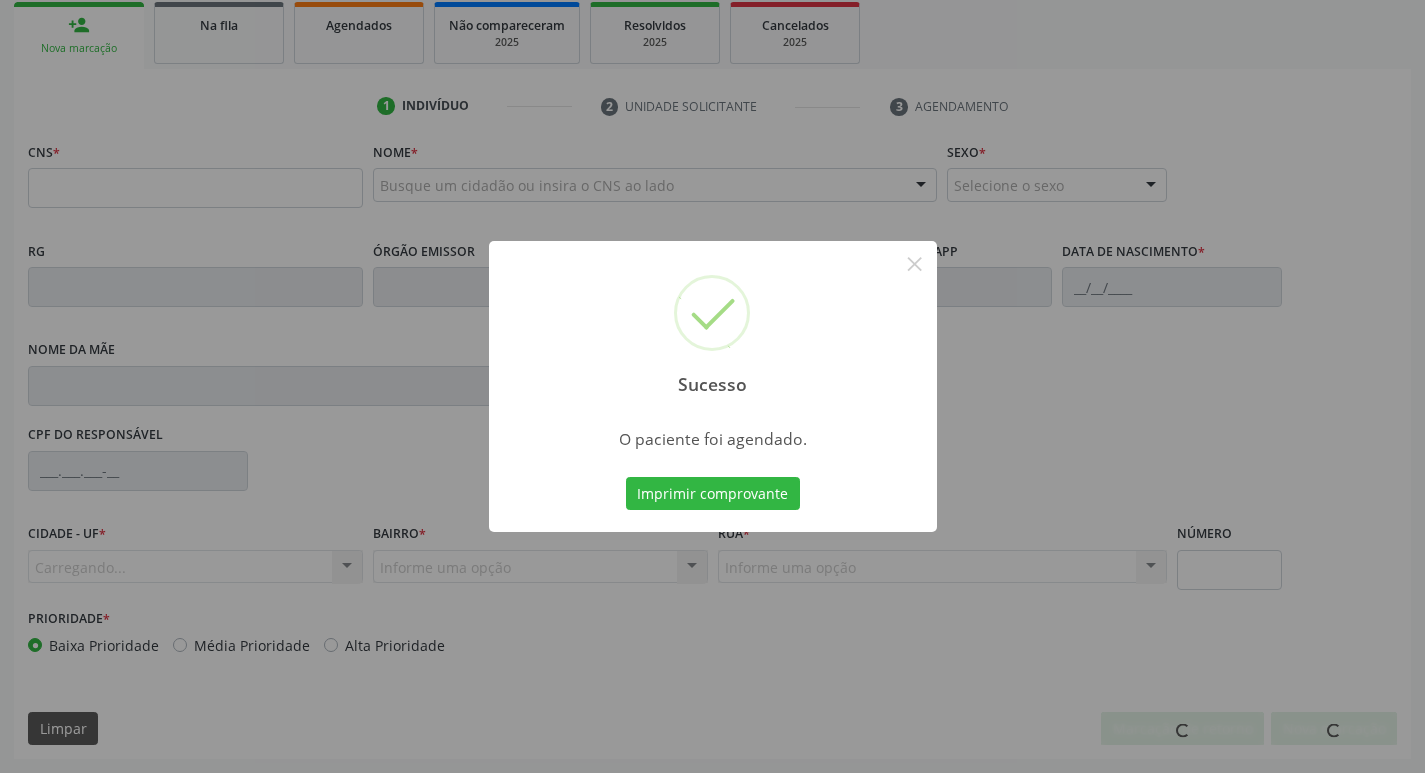 scroll, scrollTop: 297, scrollLeft: 0, axis: vertical 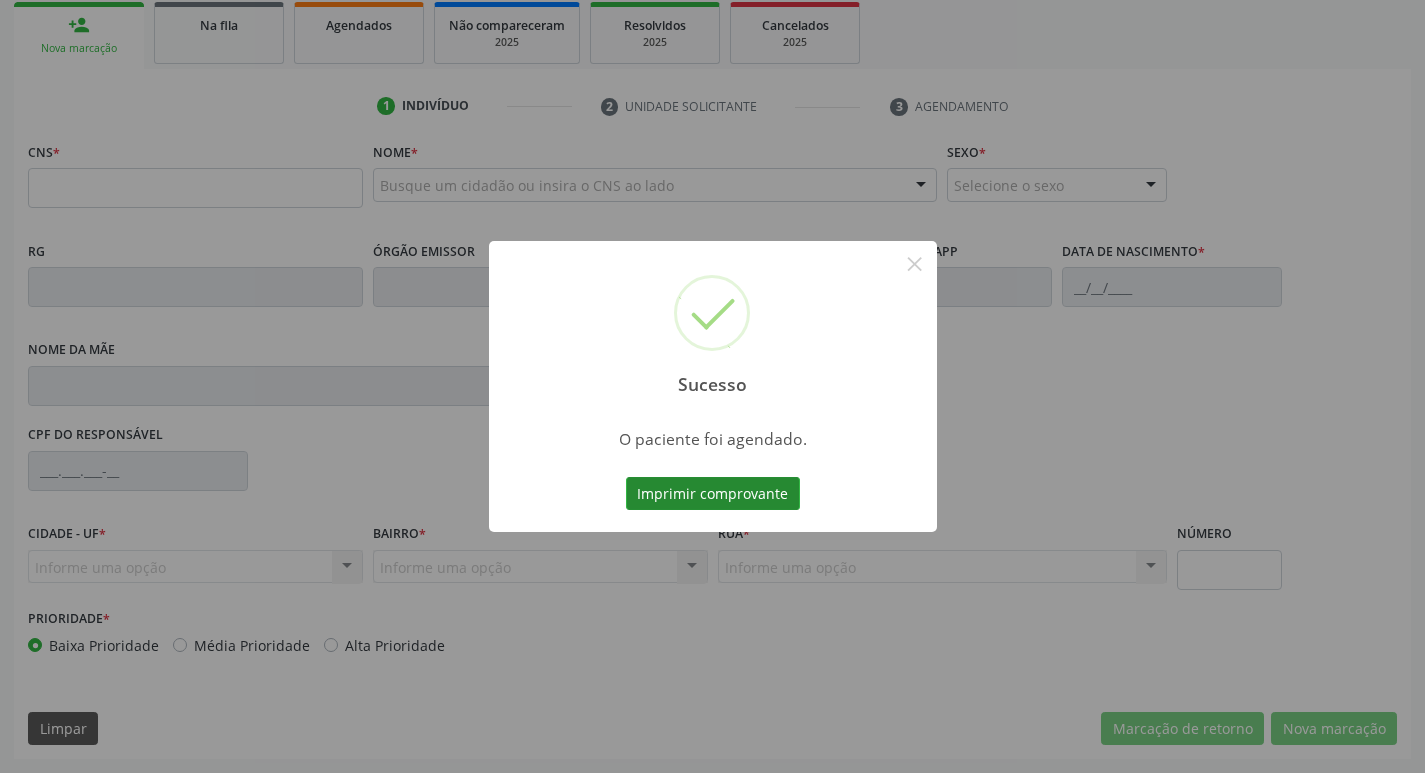 click on "Imprimir comprovante" at bounding box center (713, 494) 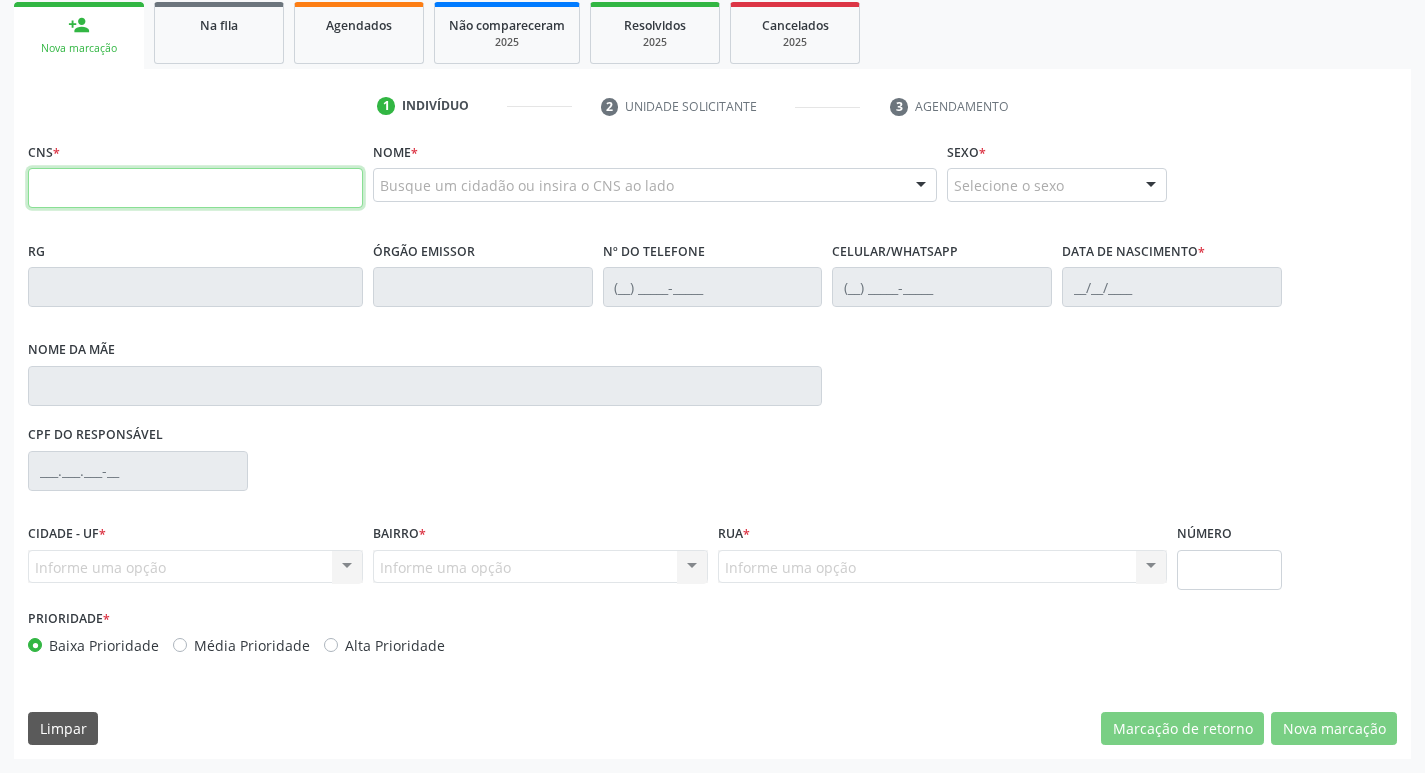 click at bounding box center [195, 188] 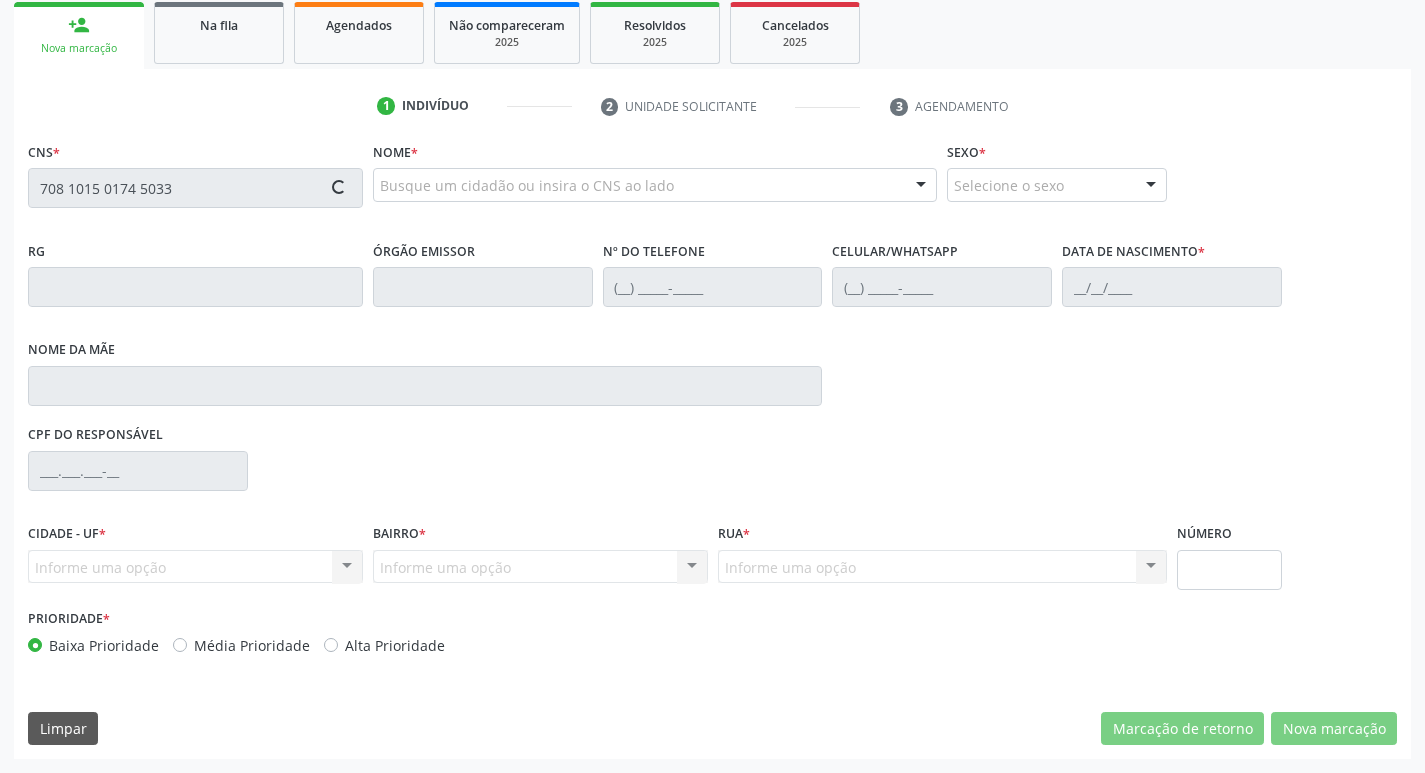 type on "708 1015 0174 5033" 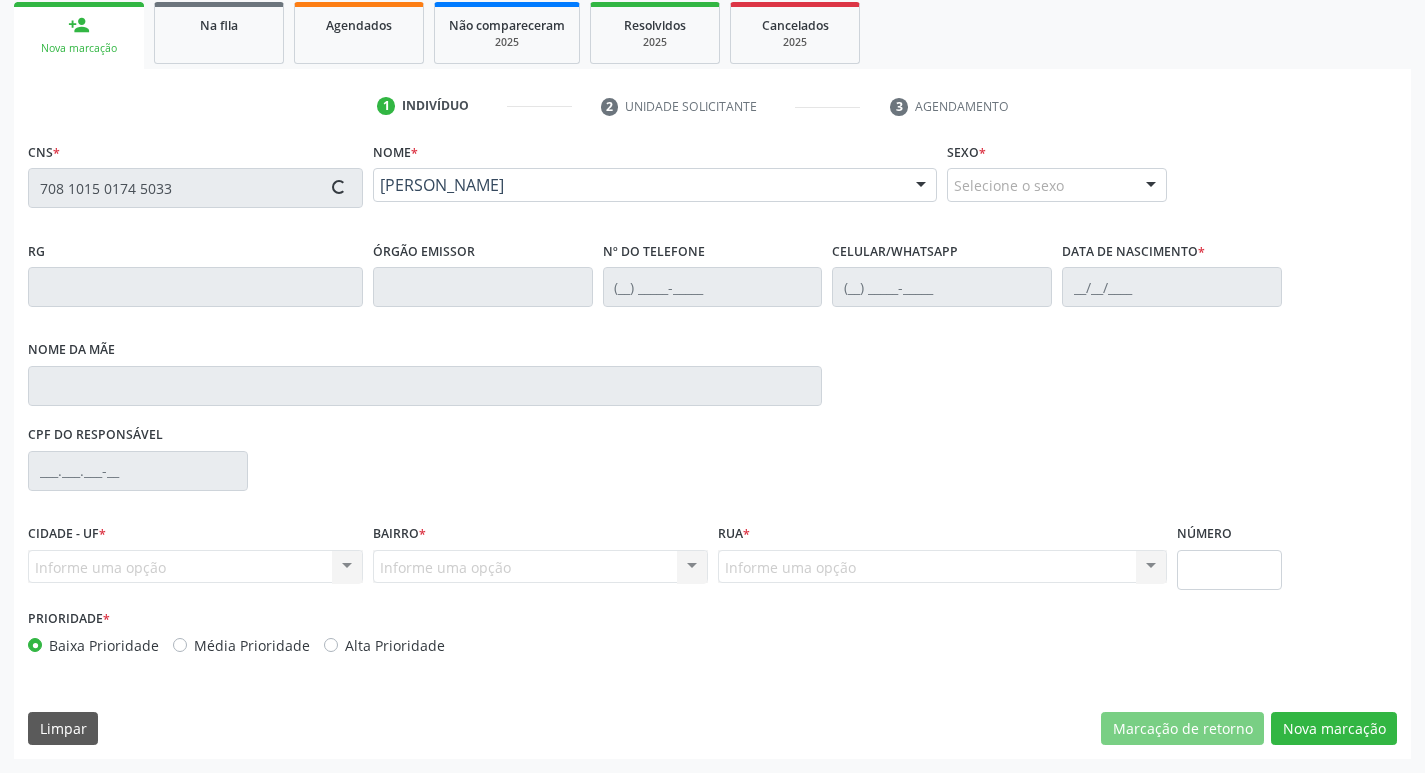 type on "[PHONE_NUMBER]" 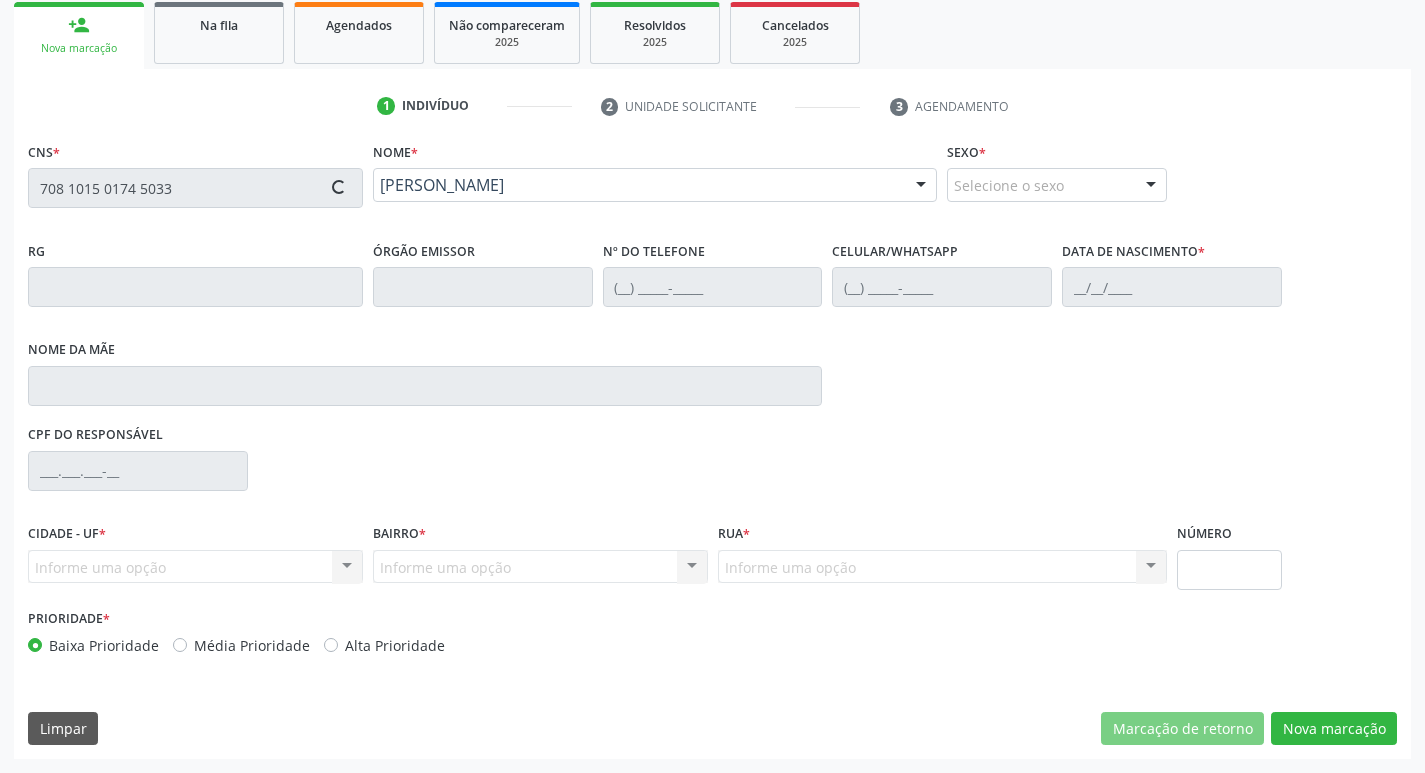 type on "[PHONE_NUMBER]" 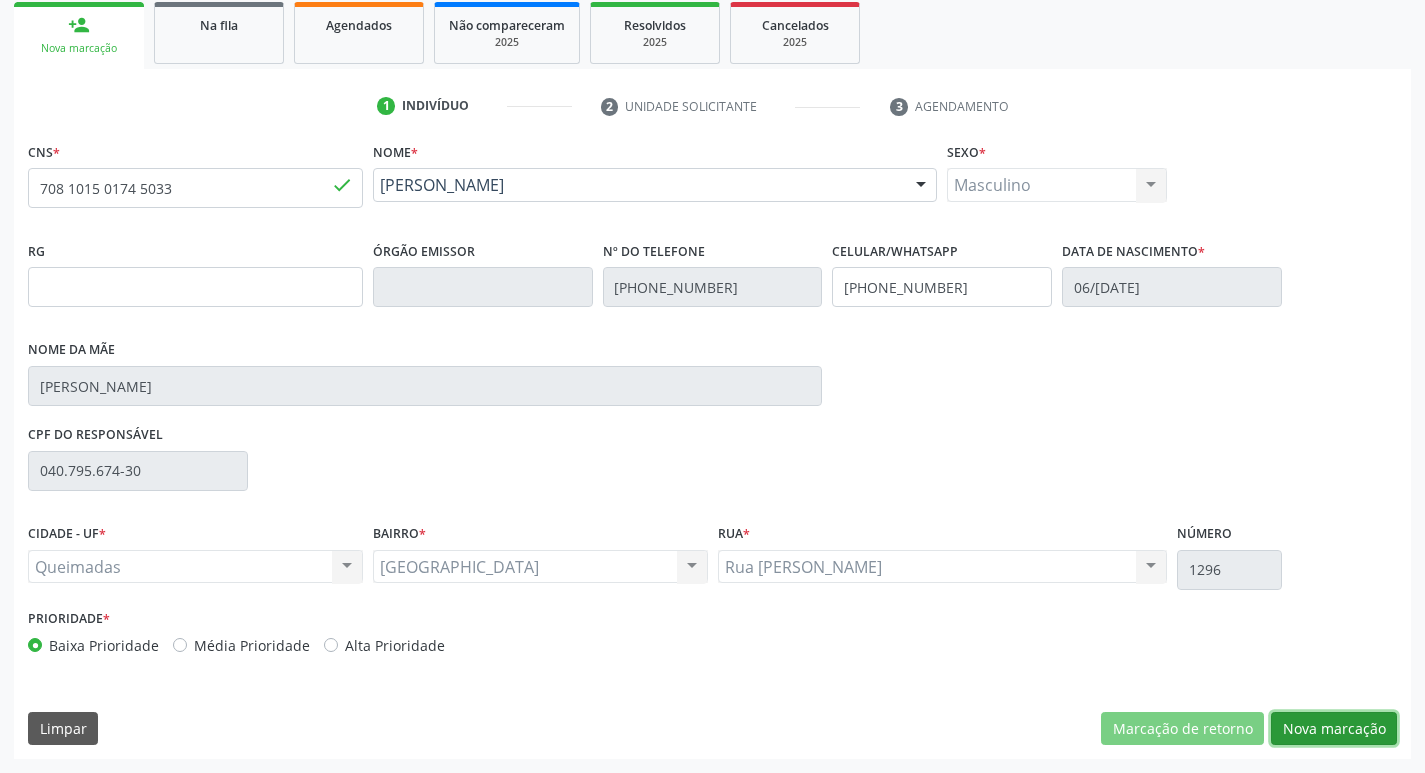 click on "Nova marcação" at bounding box center [1334, 729] 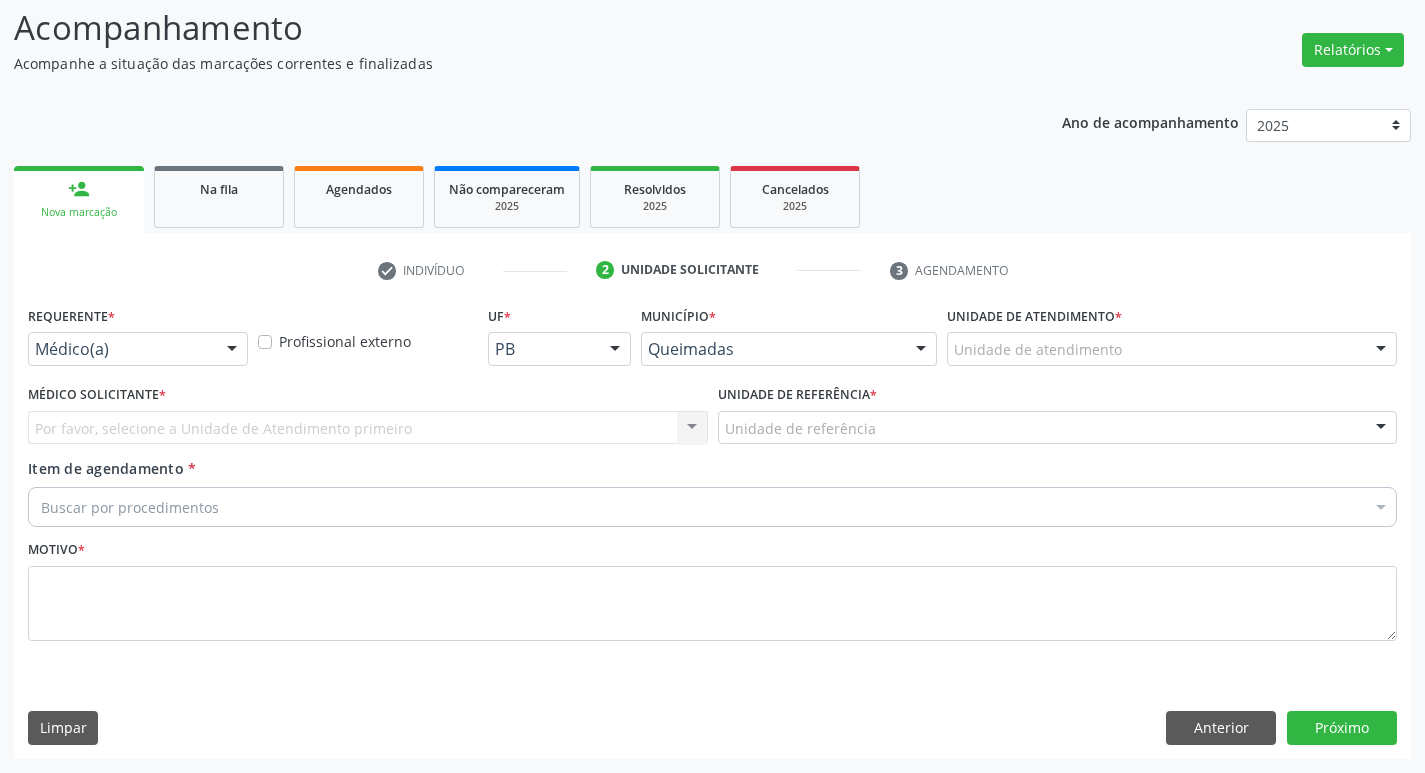 scroll, scrollTop: 133, scrollLeft: 0, axis: vertical 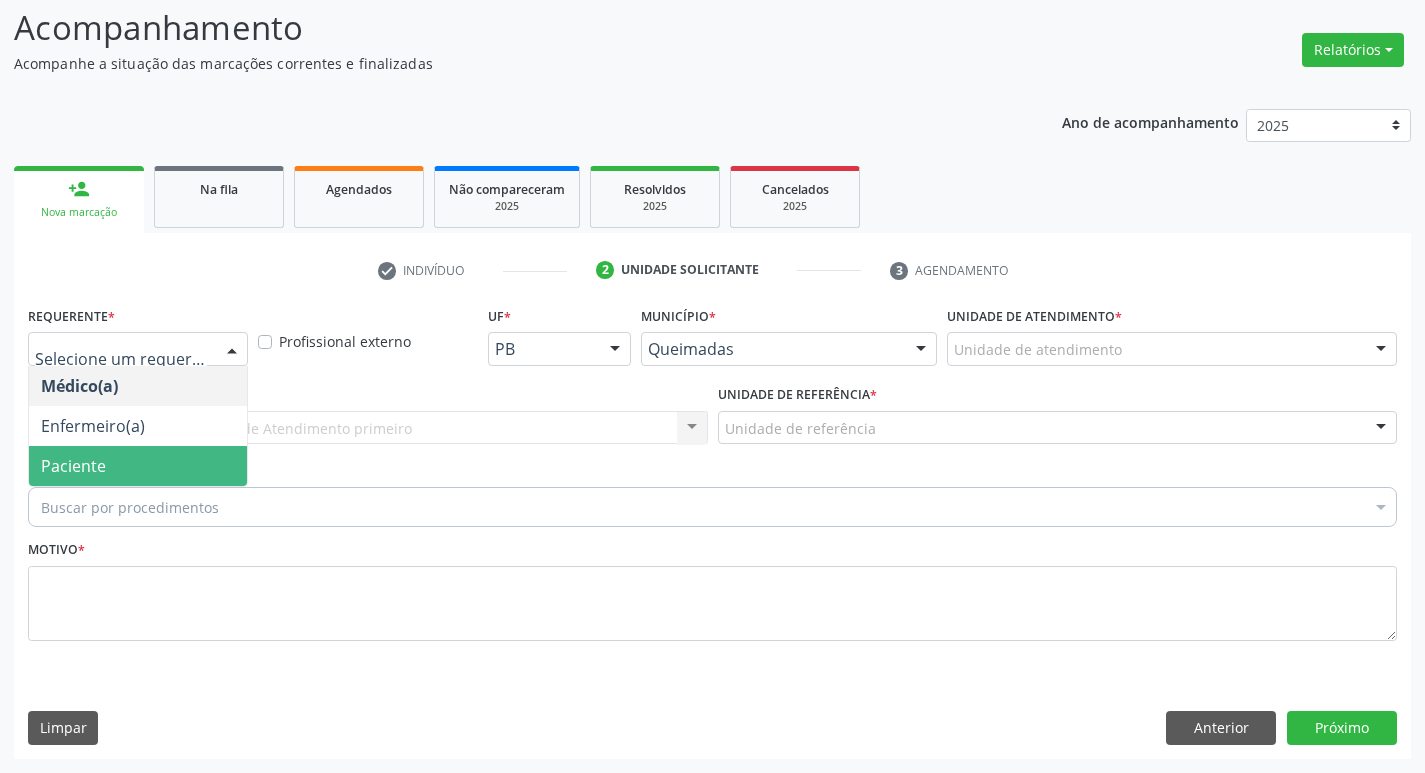 click on "Paciente" at bounding box center (138, 466) 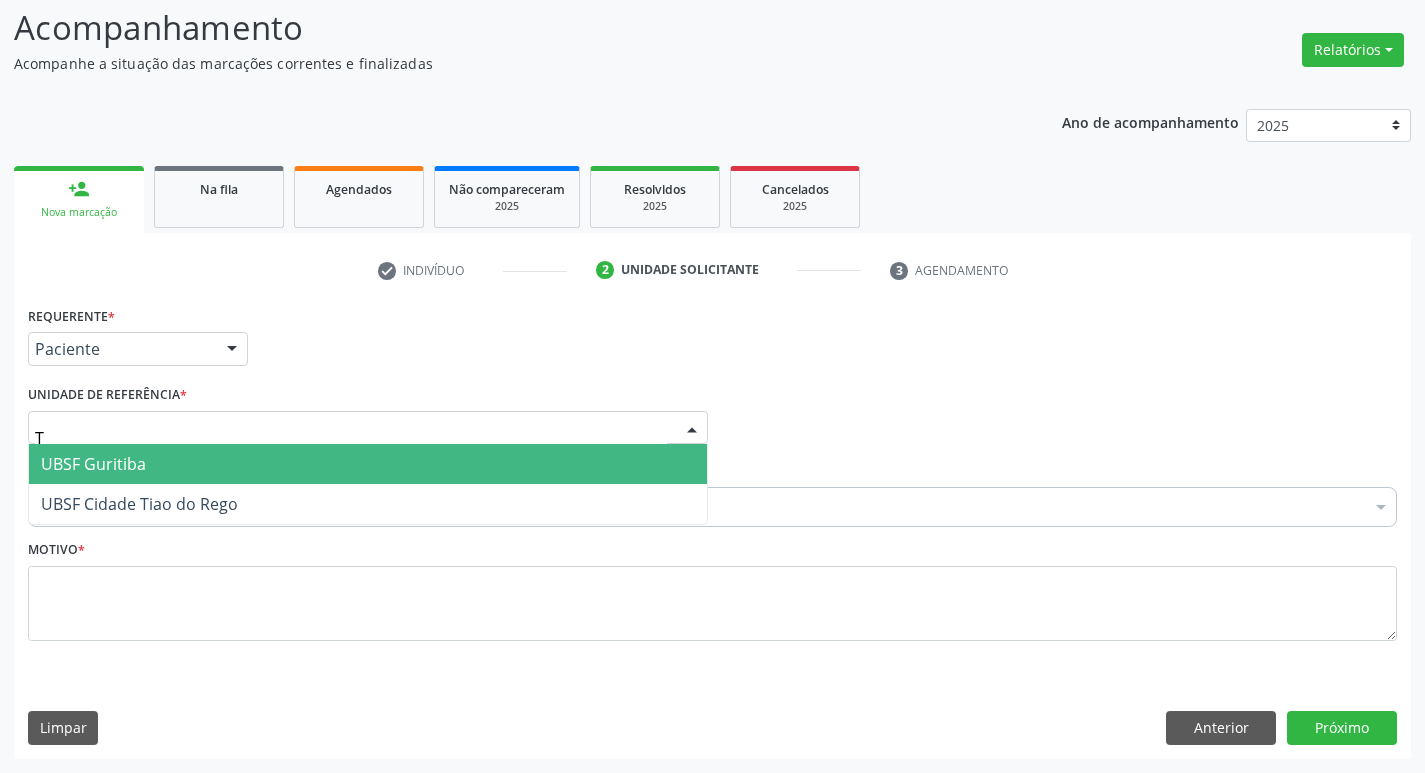 type on "TI" 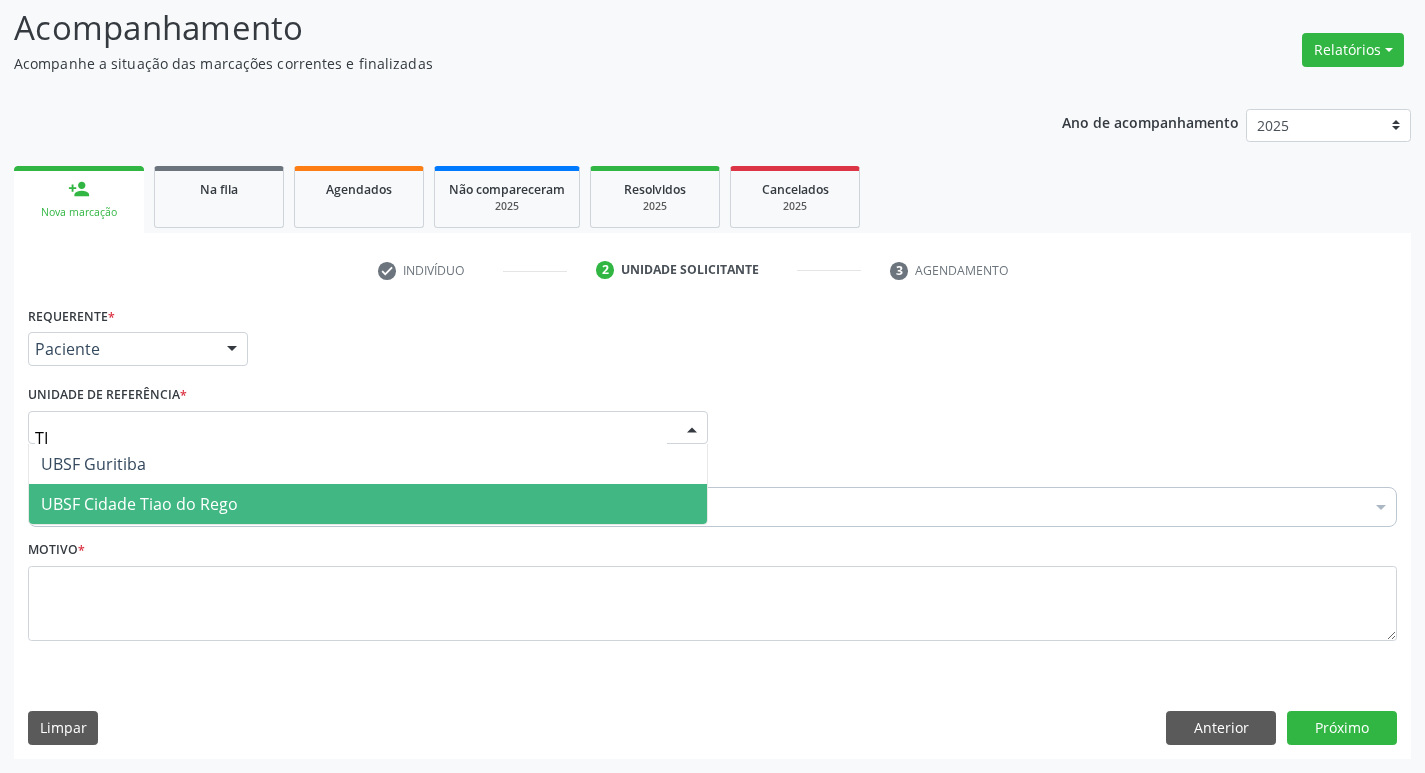click on "UBSF Cidade Tiao do Rego" at bounding box center (139, 504) 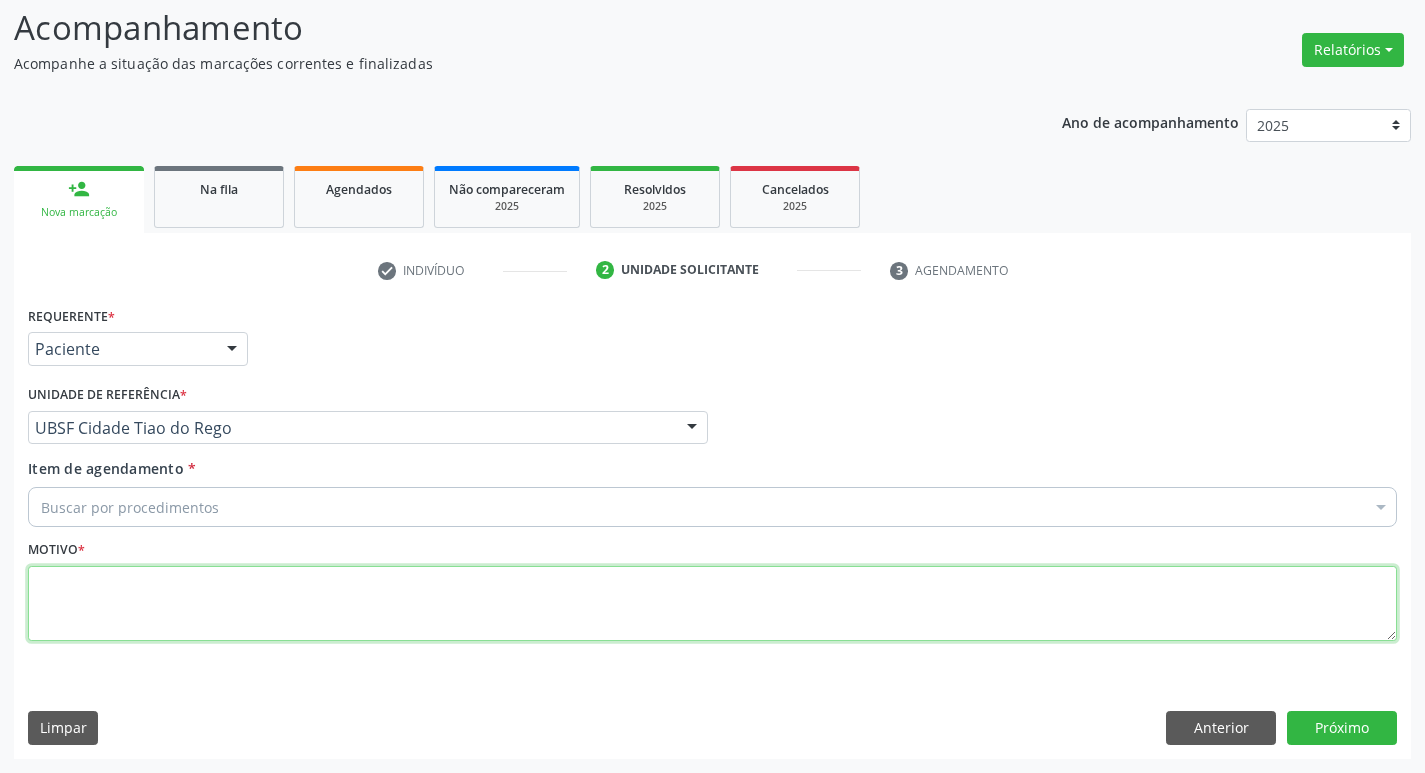 click at bounding box center [712, 604] 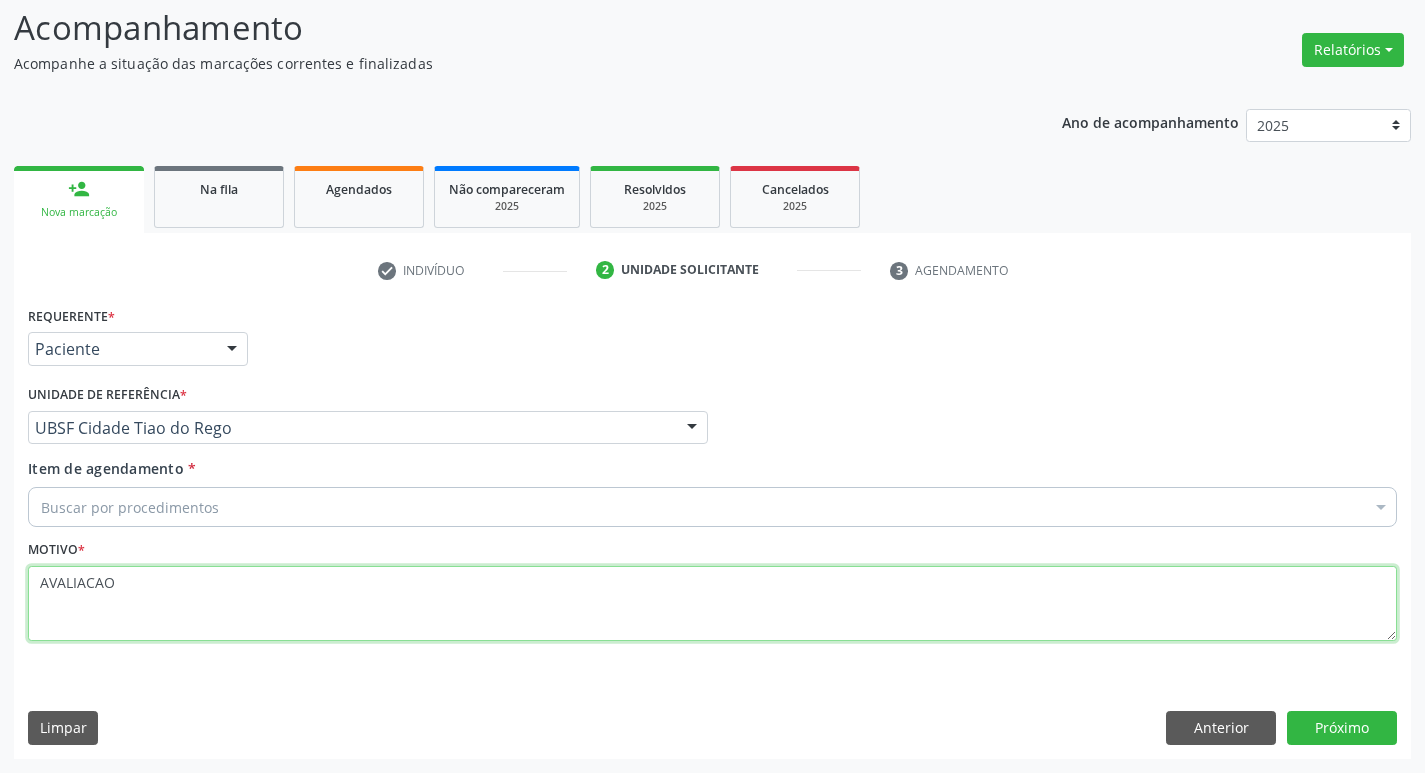 type on "AVALIACAO" 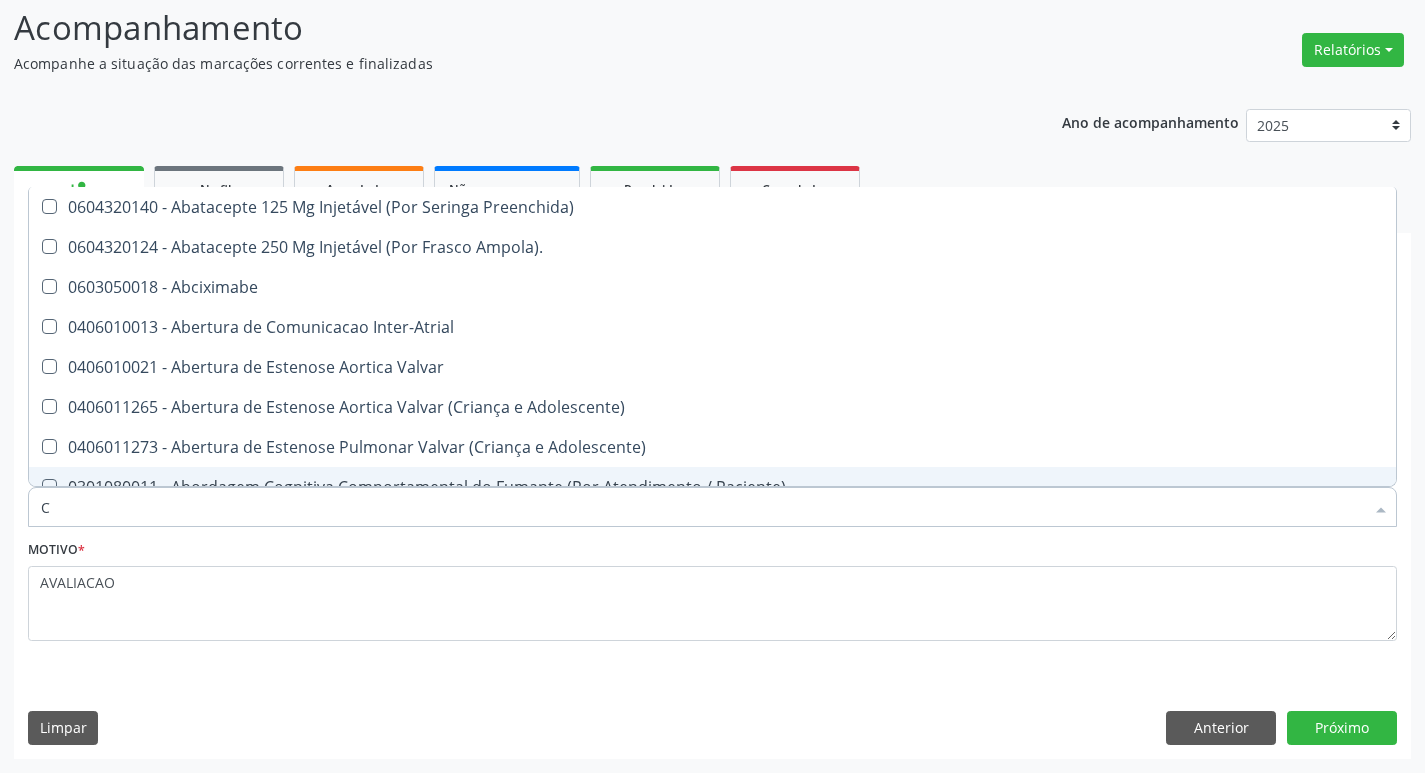type on "CARDIOLO" 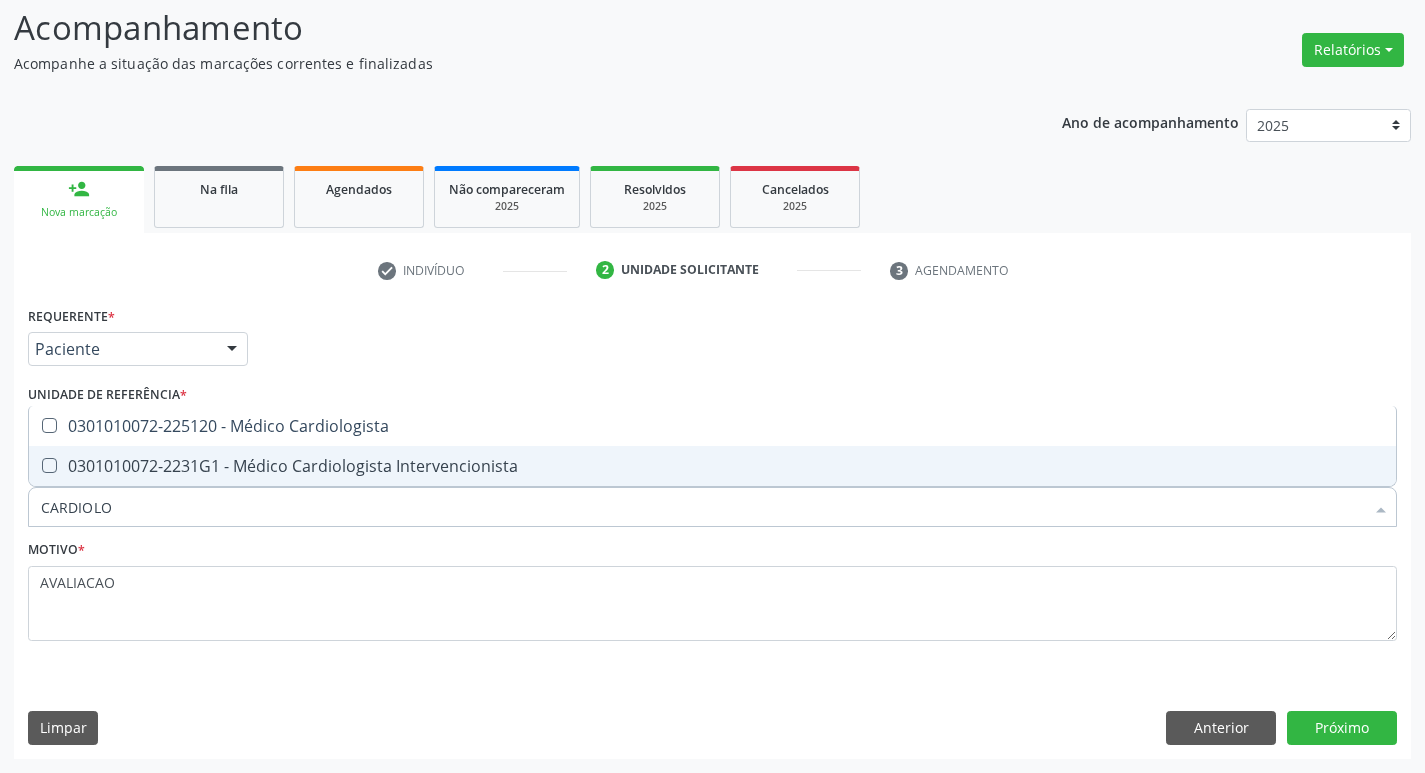 click on "0301010072-2231G1 - Médico Cardiologista Intervencionista" at bounding box center (712, 466) 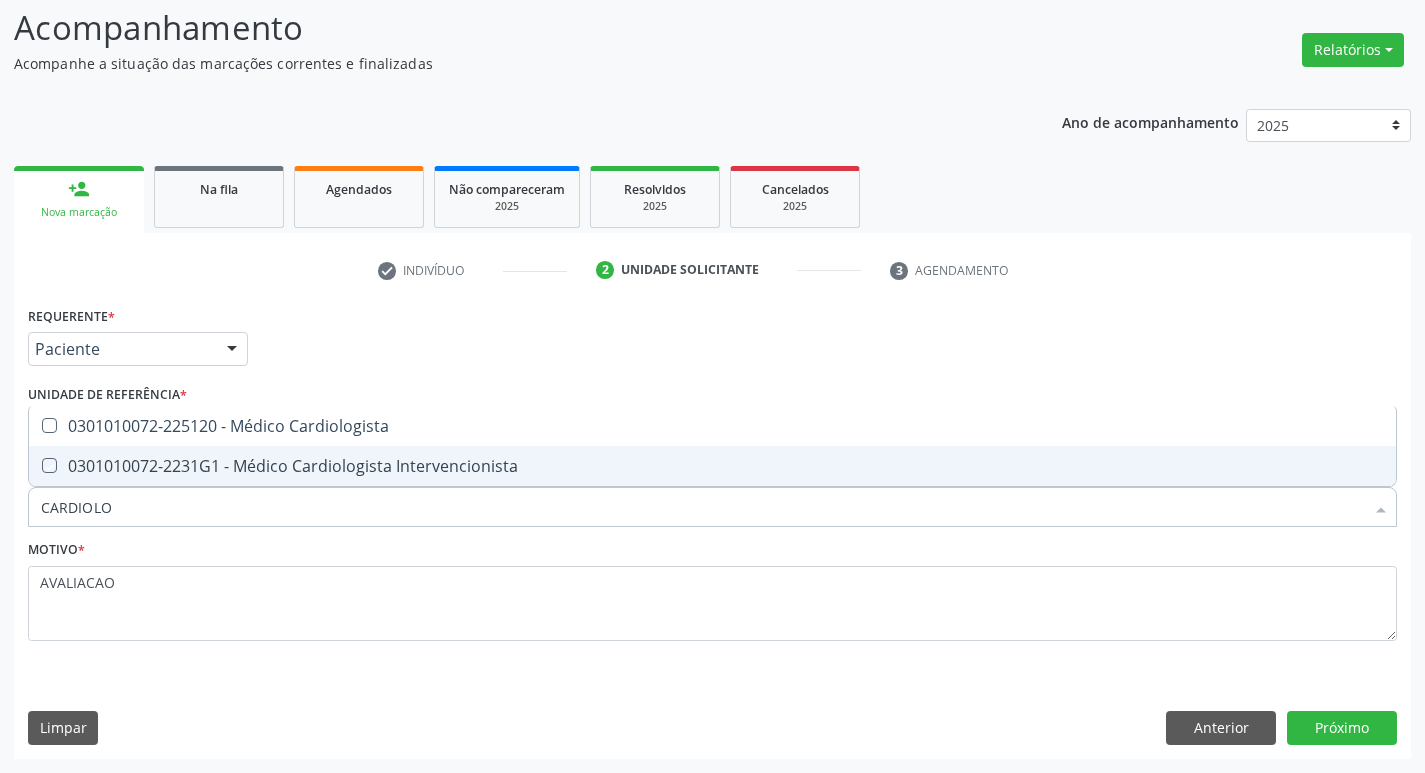 checkbox on "true" 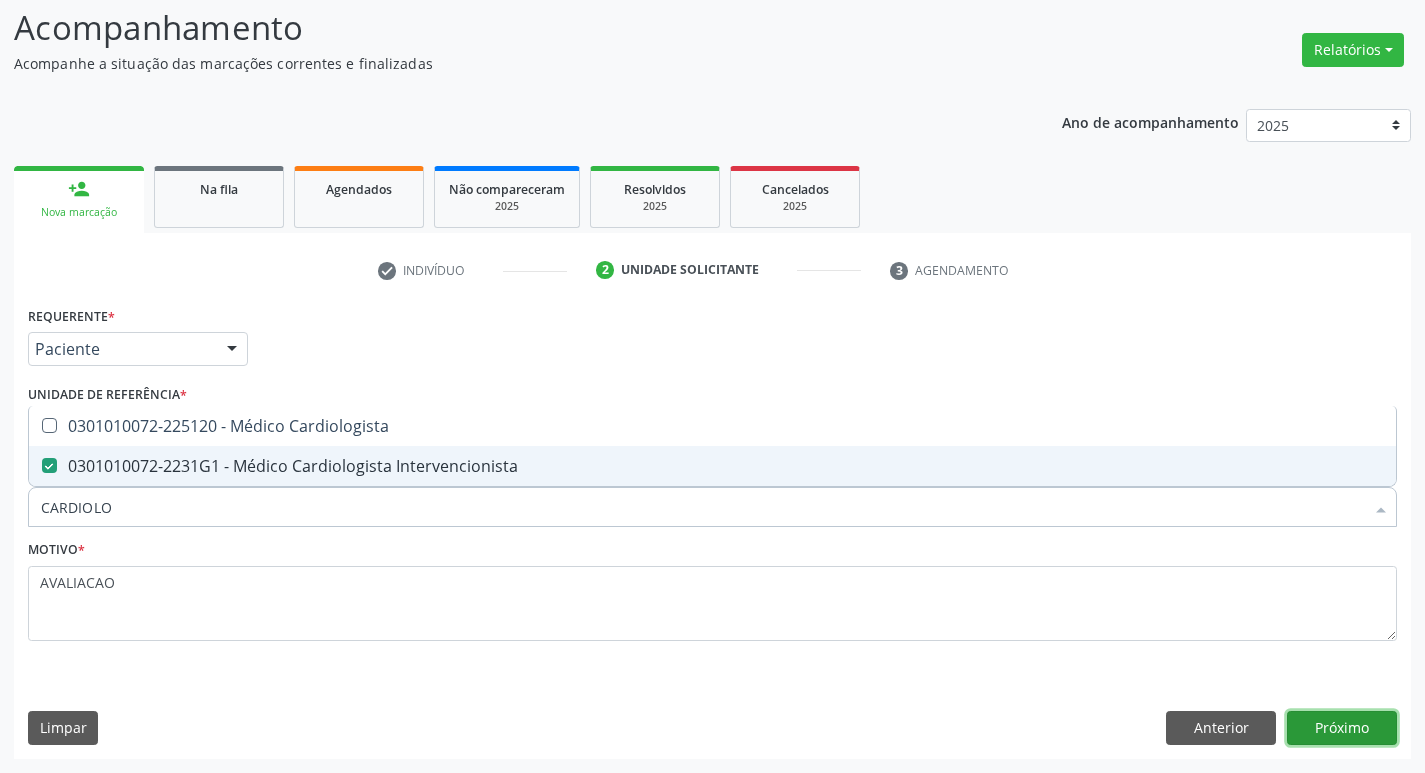 click on "Próximo" at bounding box center (1342, 728) 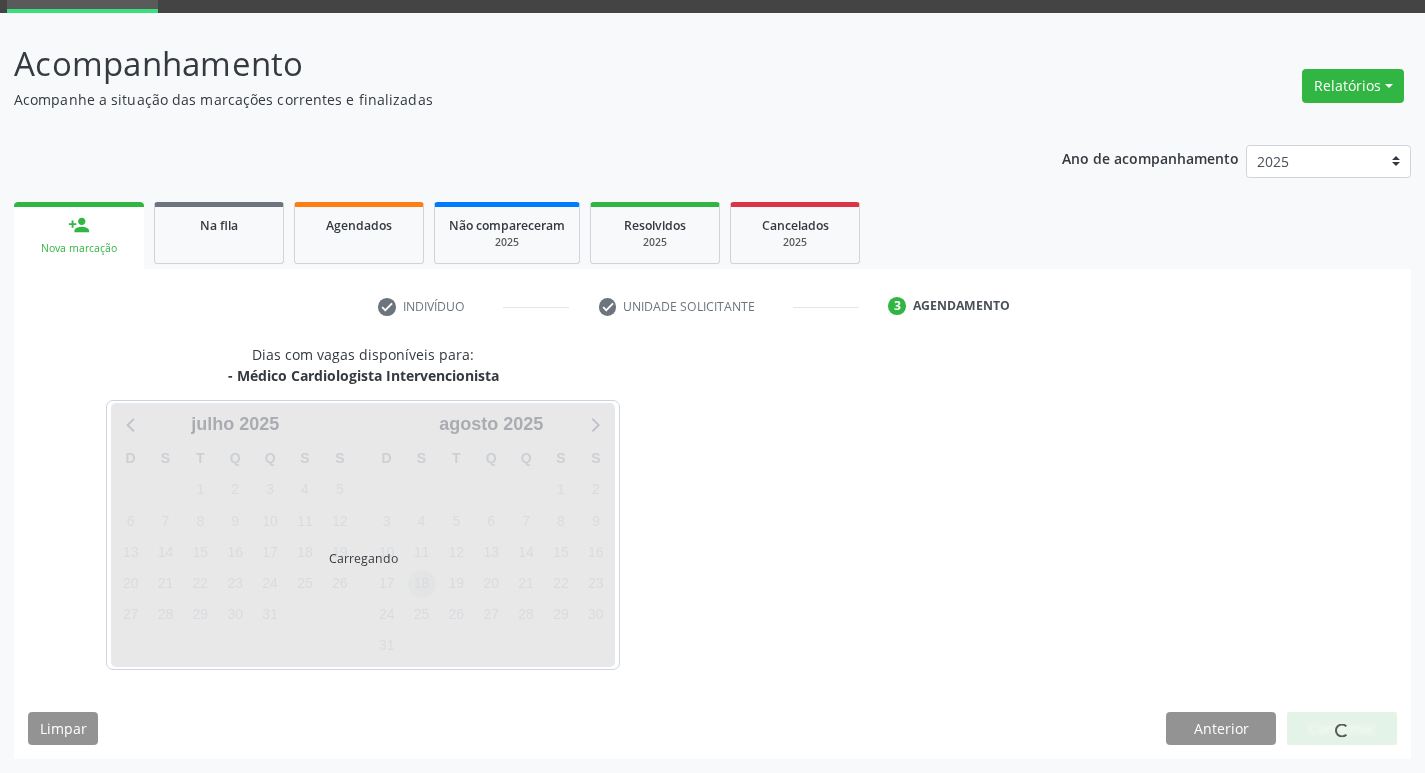 scroll, scrollTop: 97, scrollLeft: 0, axis: vertical 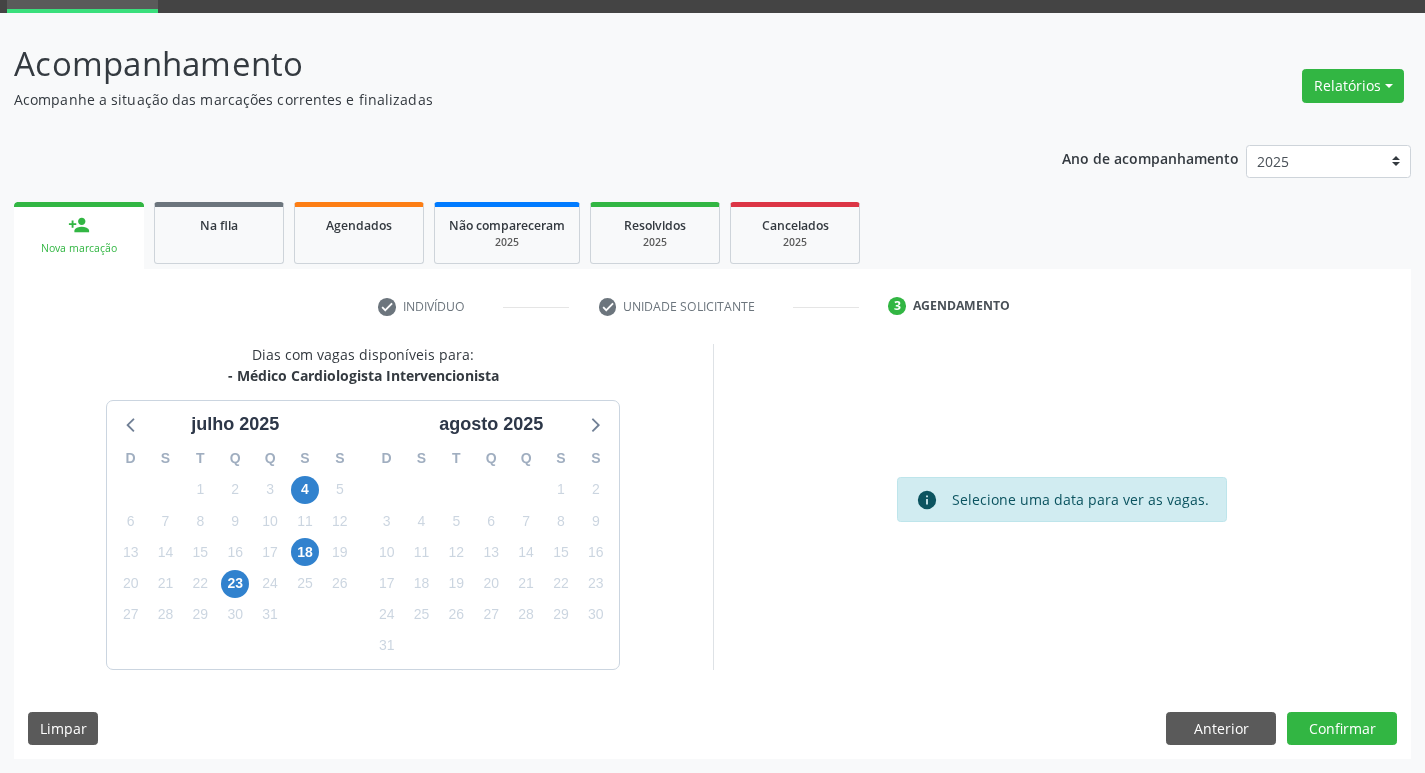 click on "18" at bounding box center [305, 552] 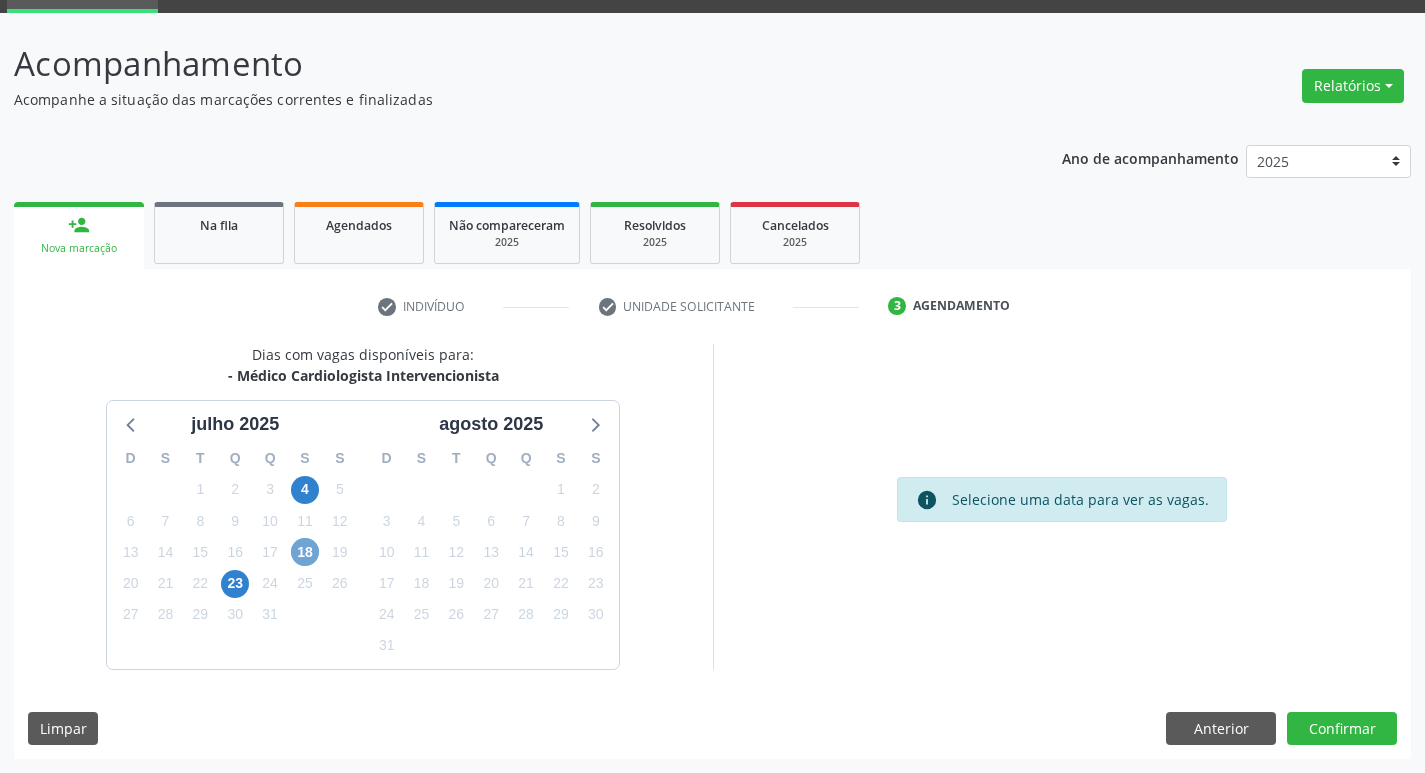 click on "18" at bounding box center (305, 552) 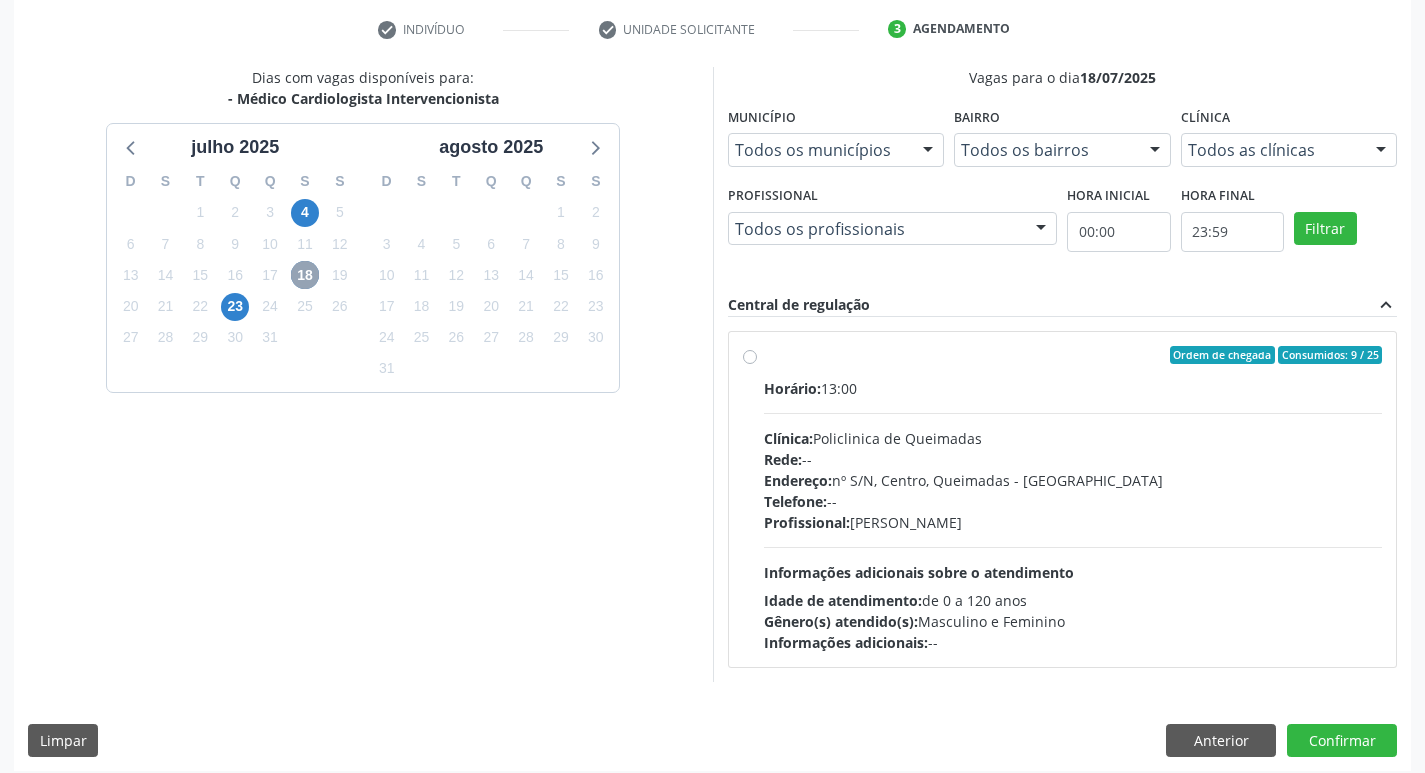 scroll, scrollTop: 386, scrollLeft: 0, axis: vertical 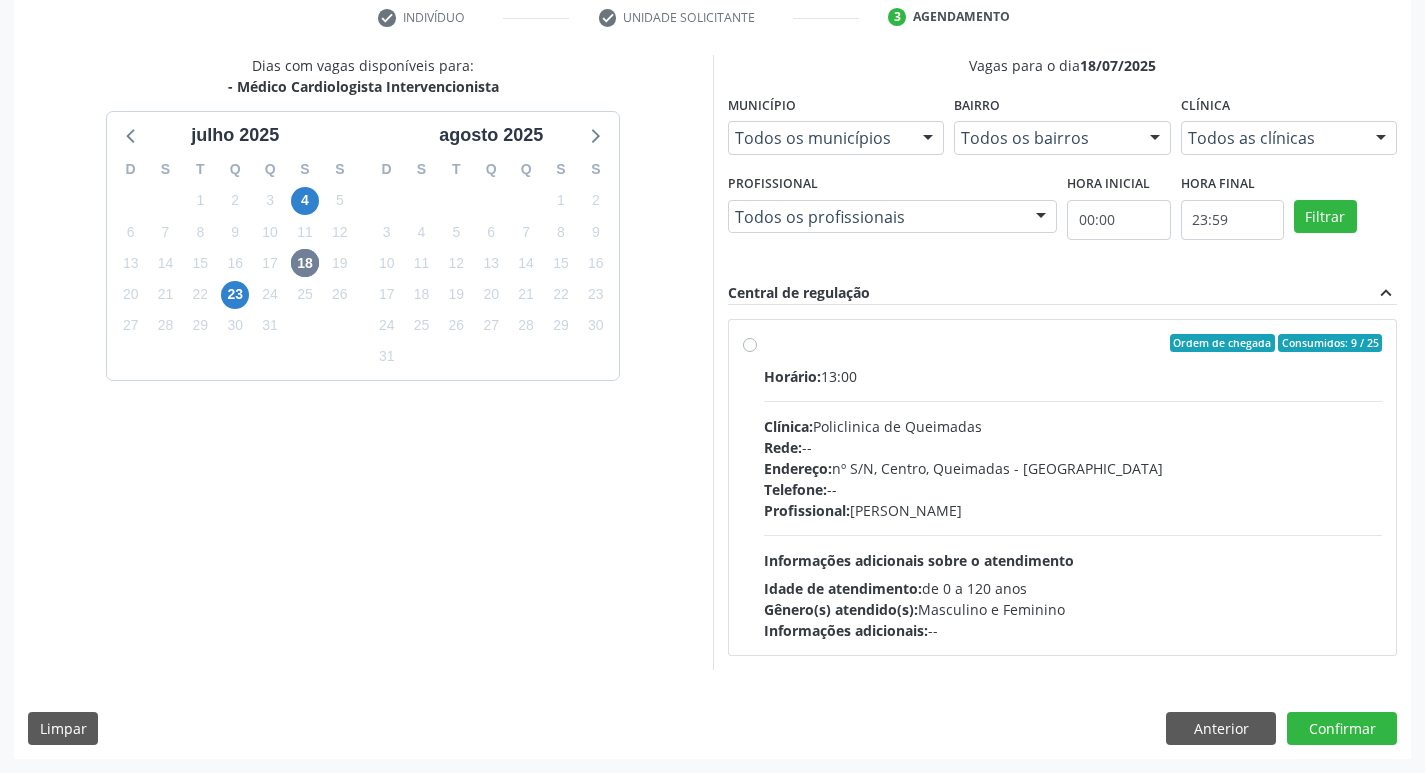 click on "Profissional:
Filipe Rodrigues Pinto" at bounding box center (1073, 510) 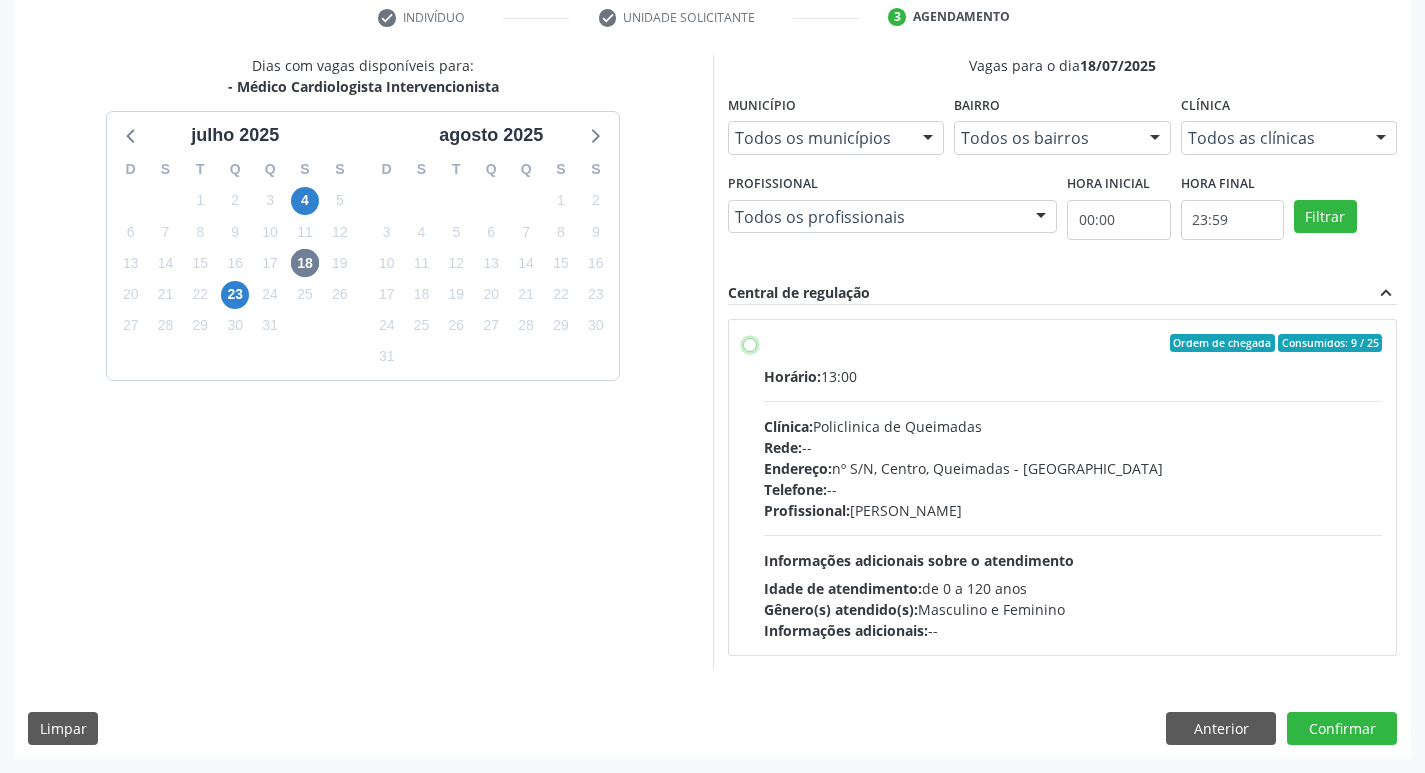 click on "Ordem de chegada
Consumidos: 9 / 25
Horário:   13:00
Clínica:  Policlinica de Queimadas
Rede:
--
Endereço:   nº S/N, Centro, Queimadas - PB
Telefone:   --
Profissional:
Filipe Rodrigues Pinto
Informações adicionais sobre o atendimento
Idade de atendimento:
de 0 a 120 anos
Gênero(s) atendido(s):
Masculino e Feminino
Informações adicionais:
--" at bounding box center (750, 343) 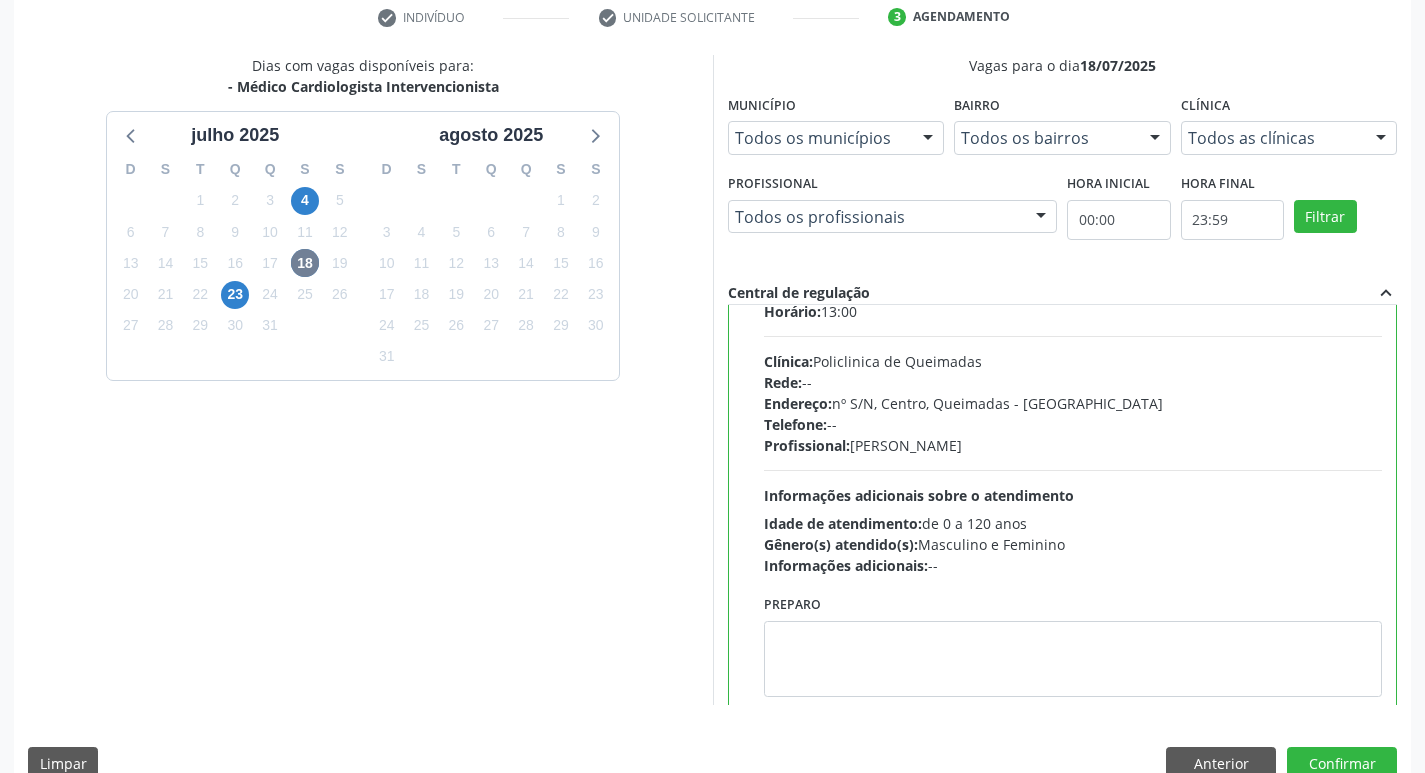 scroll, scrollTop: 99, scrollLeft: 0, axis: vertical 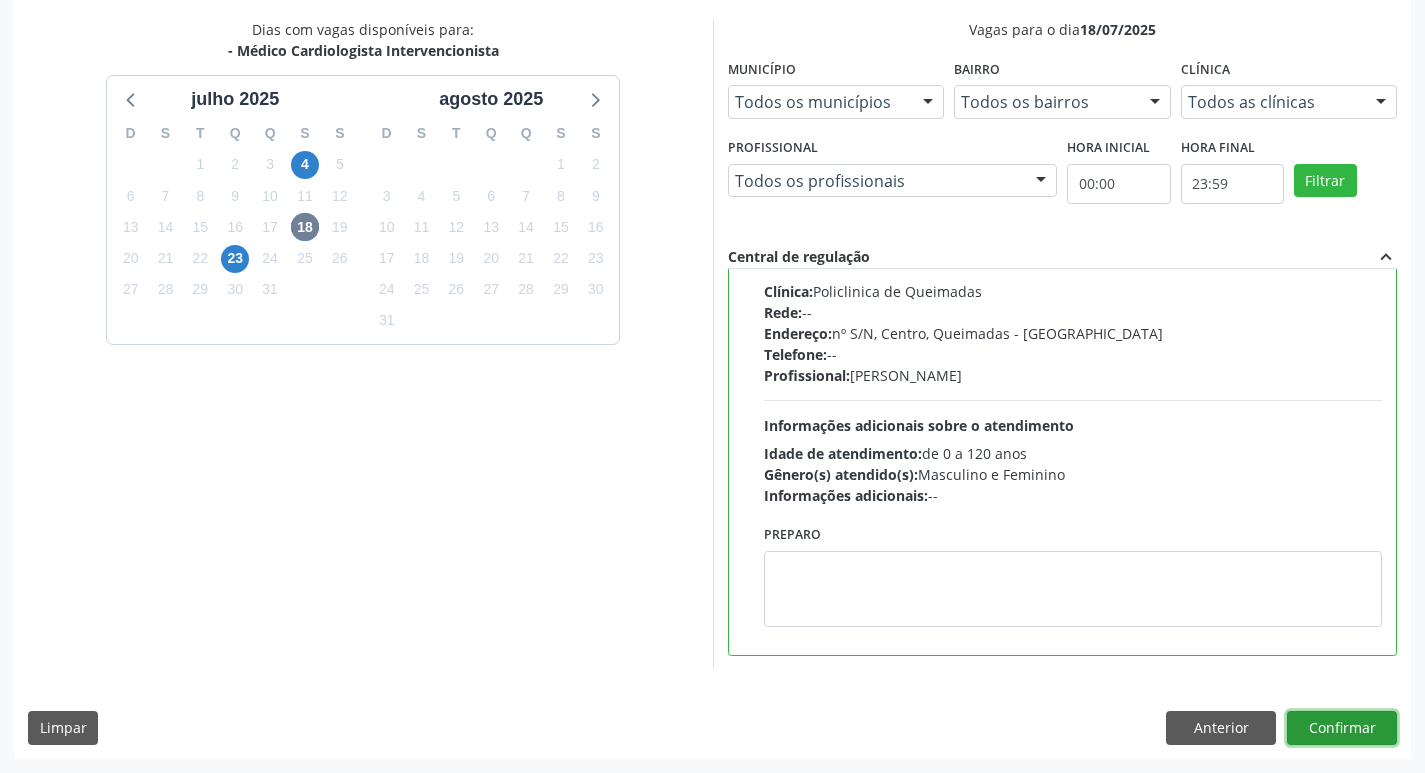 click on "Confirmar" at bounding box center (1342, 728) 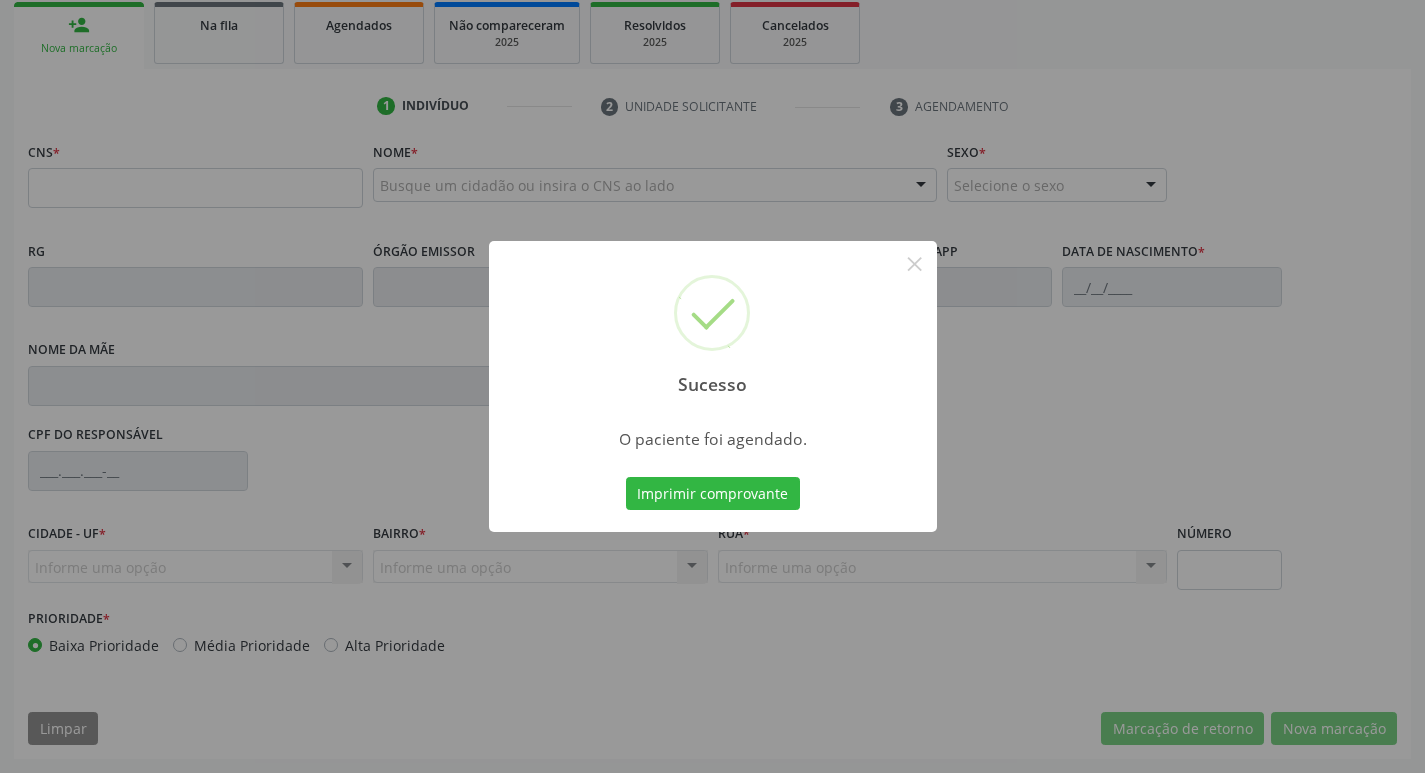 scroll, scrollTop: 297, scrollLeft: 0, axis: vertical 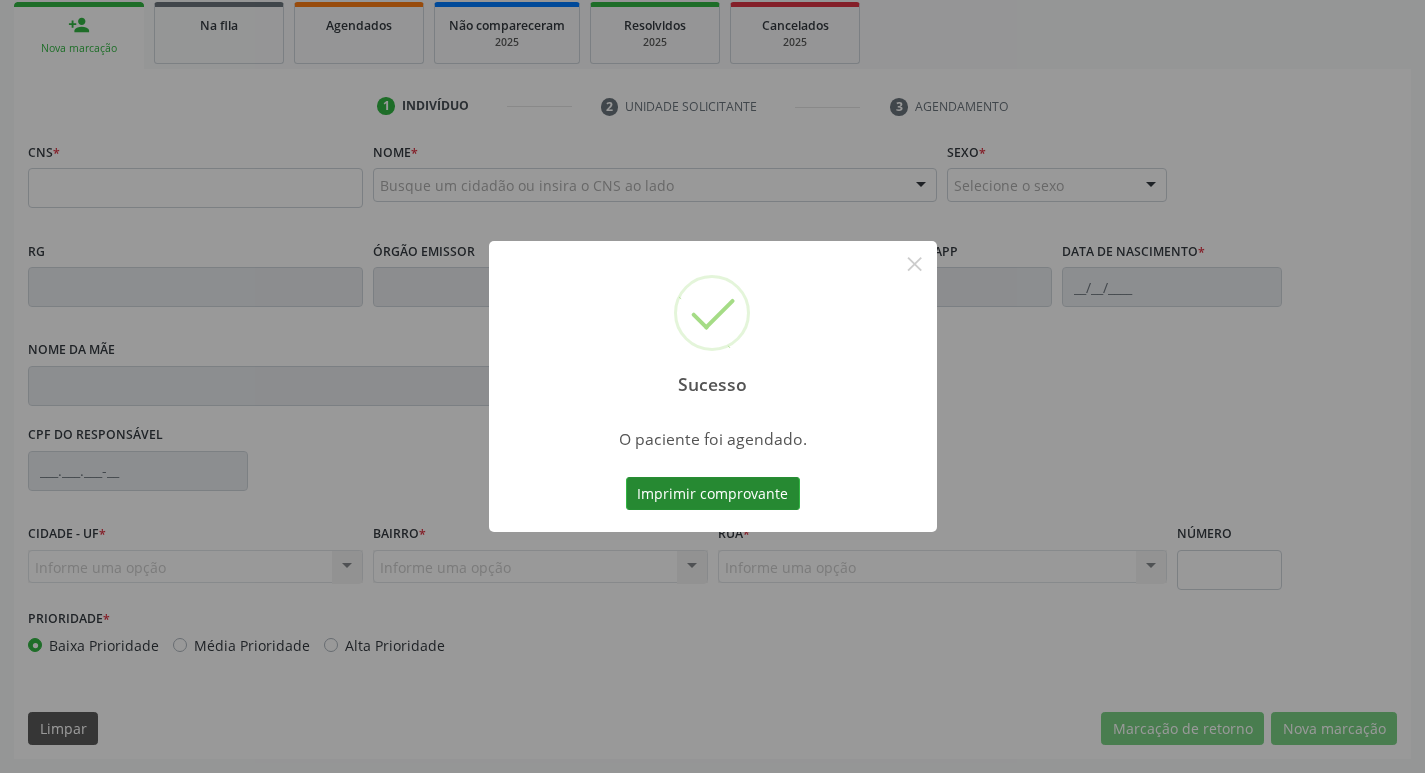click on "Imprimir comprovante" at bounding box center [713, 494] 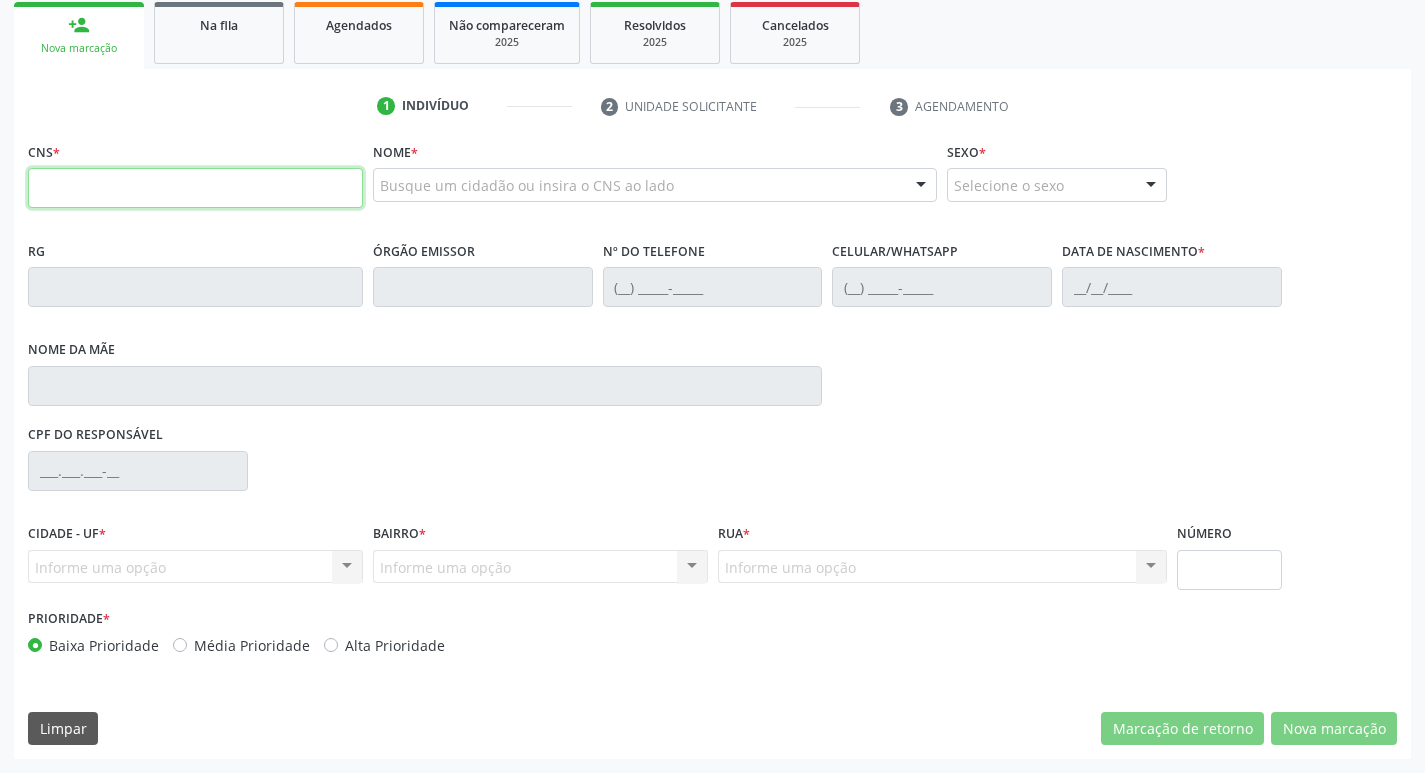 scroll, scrollTop: 297, scrollLeft: 0, axis: vertical 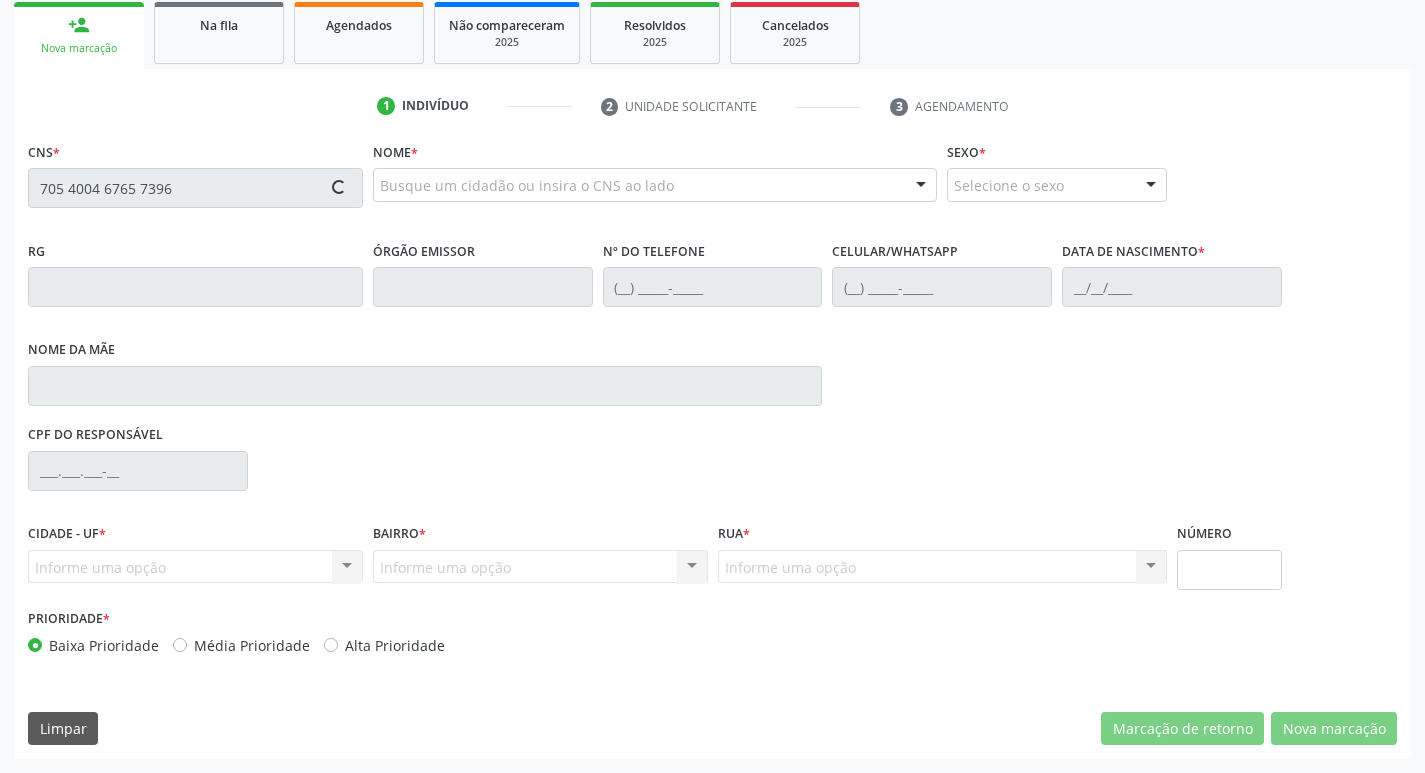type on "705 4004 6765 7396" 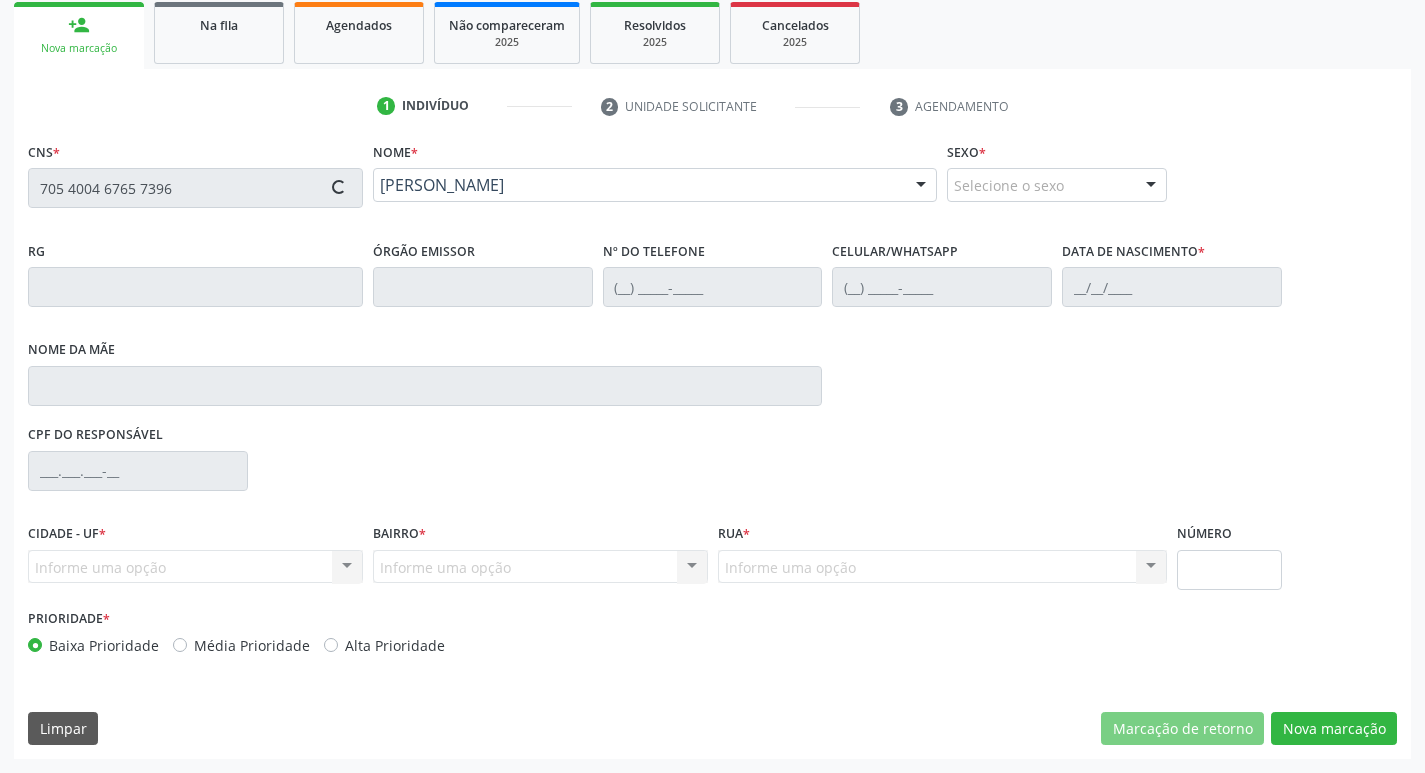 type on "[PHONE_NUMBER]" 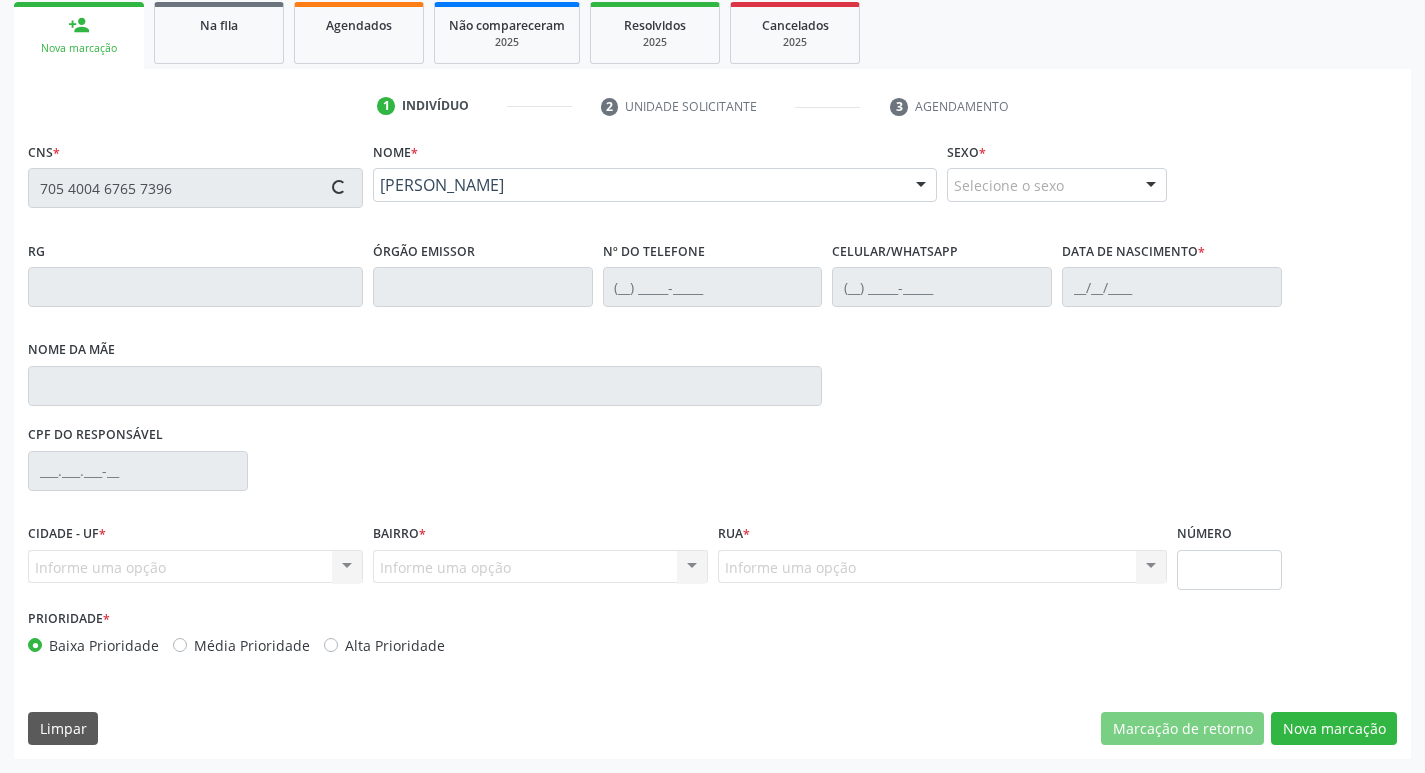 type on "[PHONE_NUMBER]" 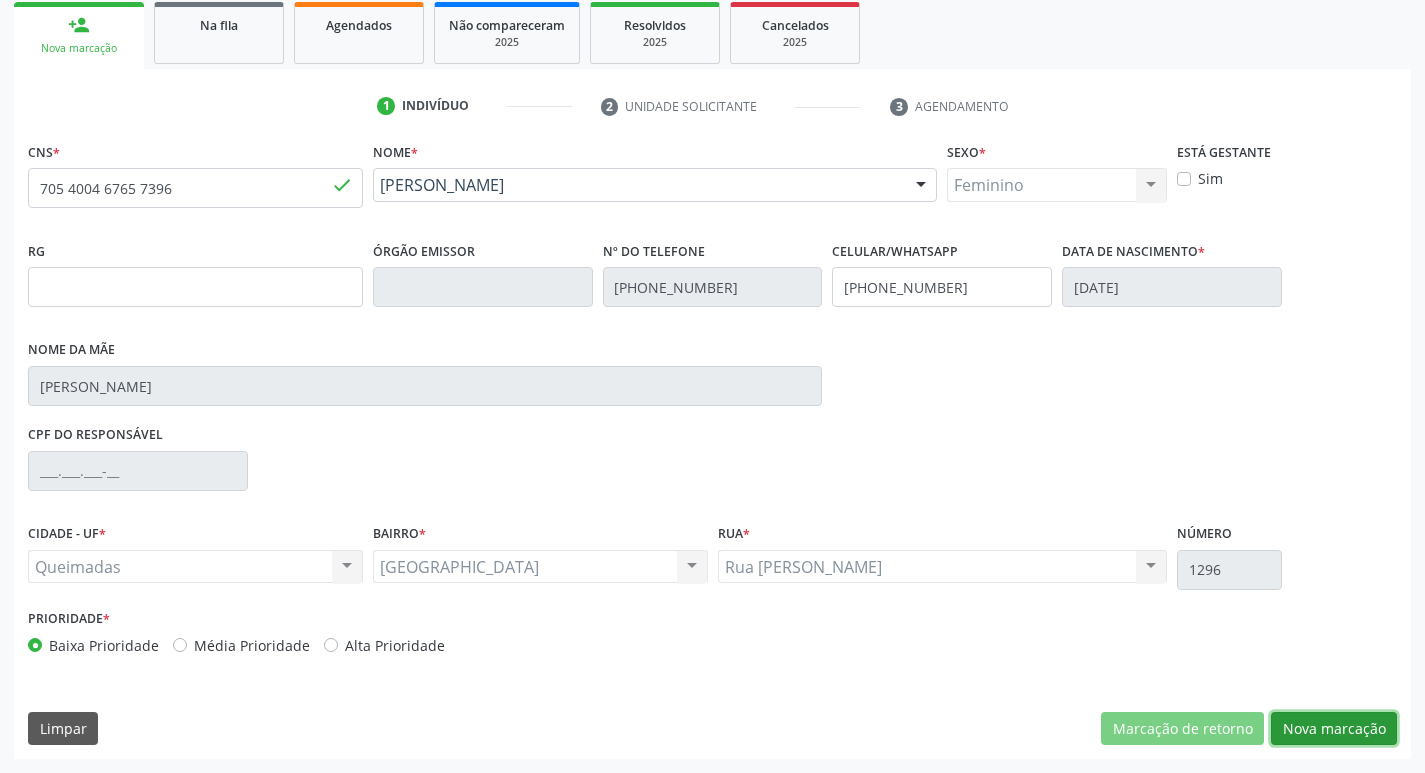 click on "Nova marcação" at bounding box center [1334, 729] 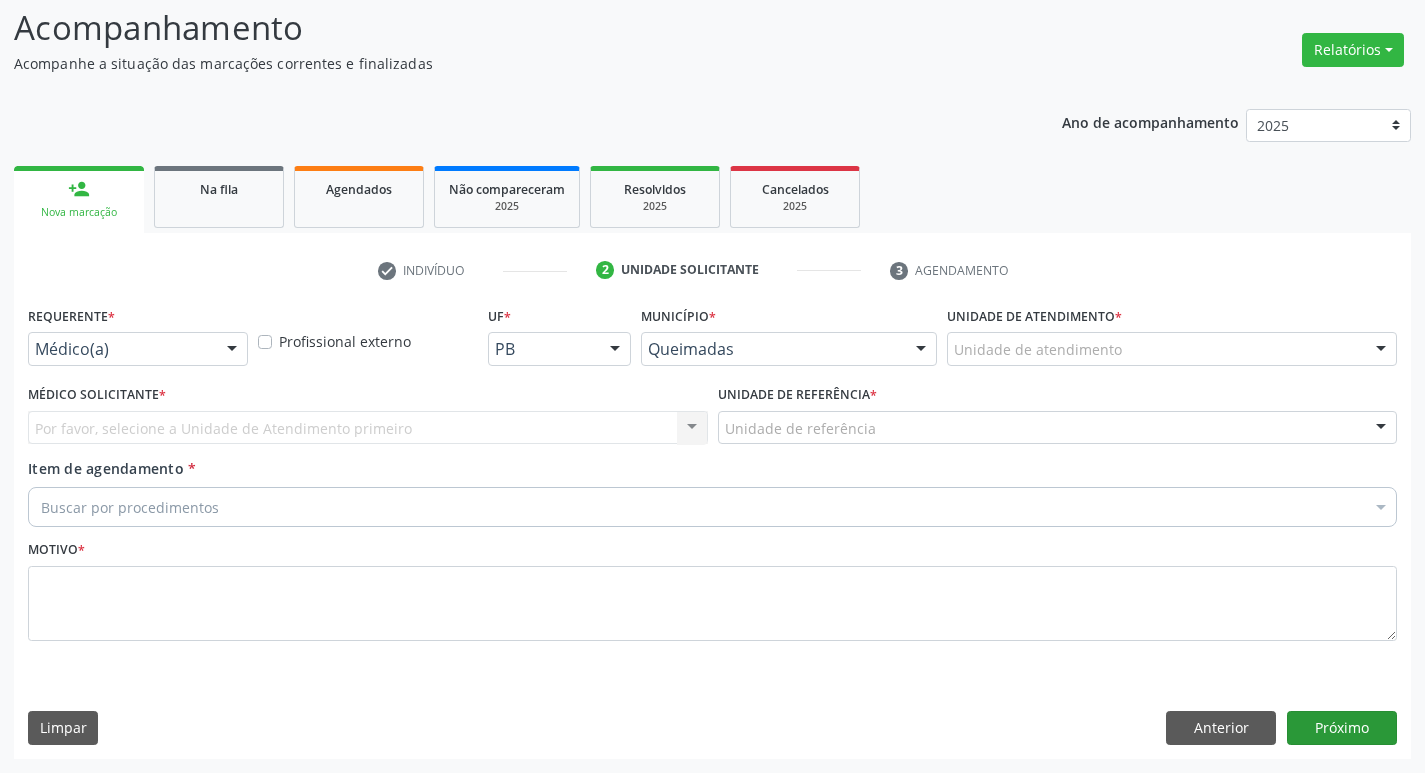 scroll, scrollTop: 133, scrollLeft: 0, axis: vertical 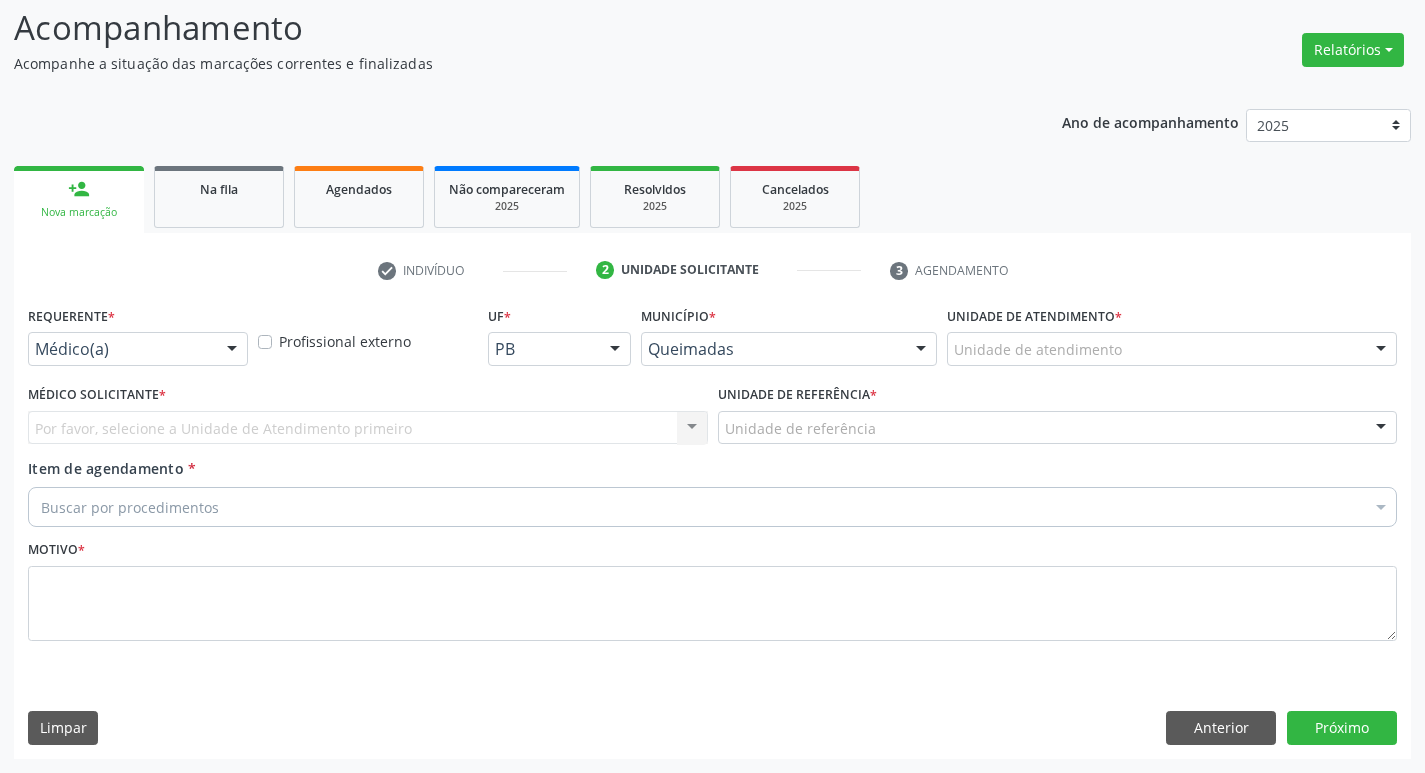 click on "Médico(a)" at bounding box center [138, 349] 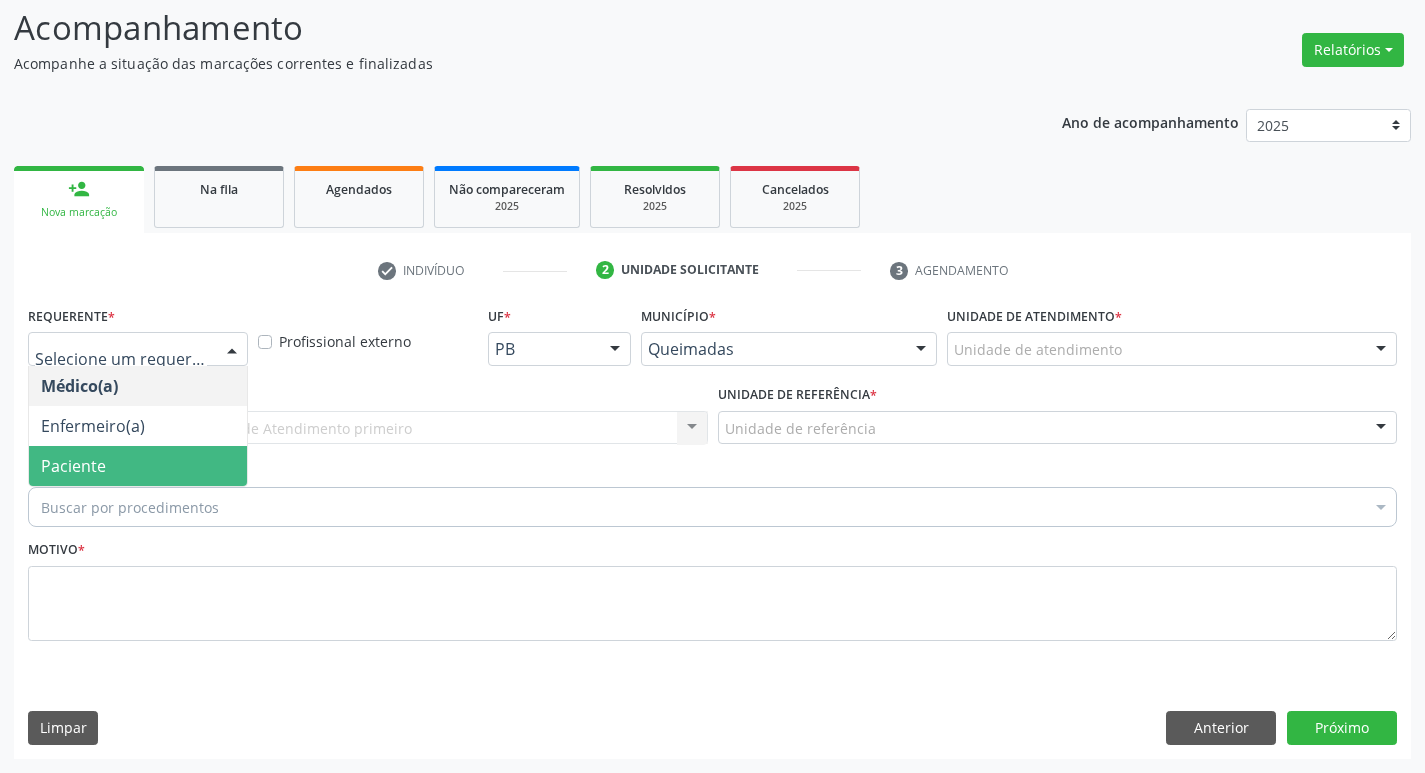 click on "Paciente" at bounding box center (138, 466) 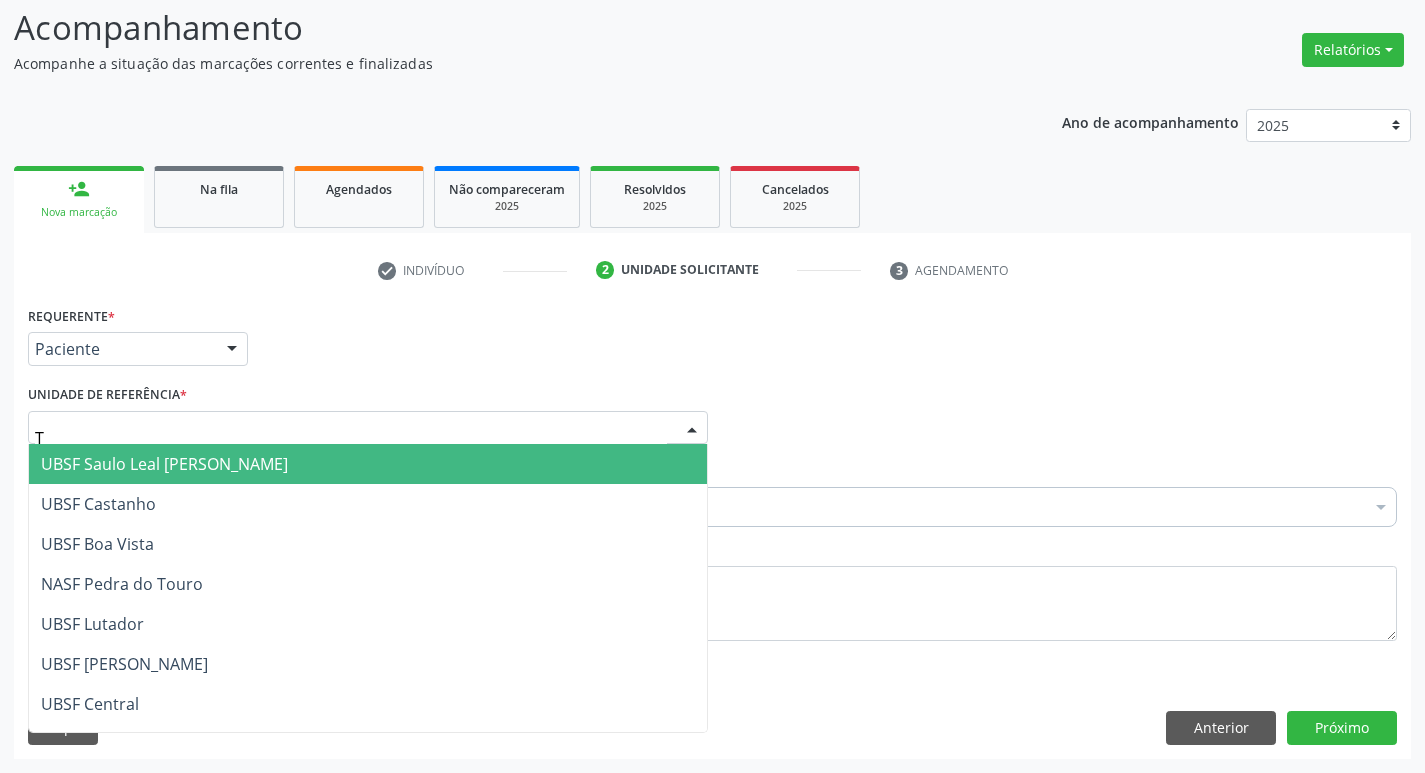 type on "TI" 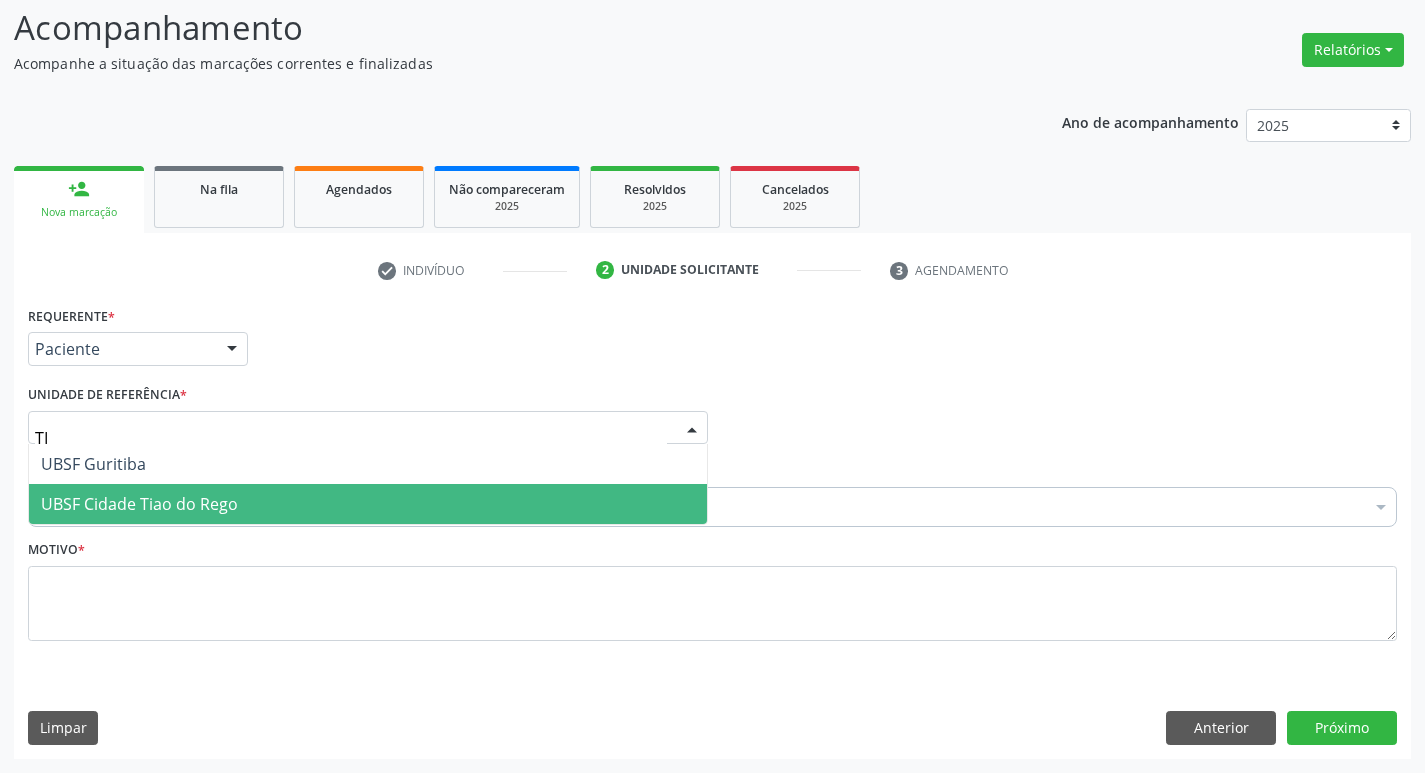 click on "UBSF Cidade Tiao do Rego" at bounding box center (139, 504) 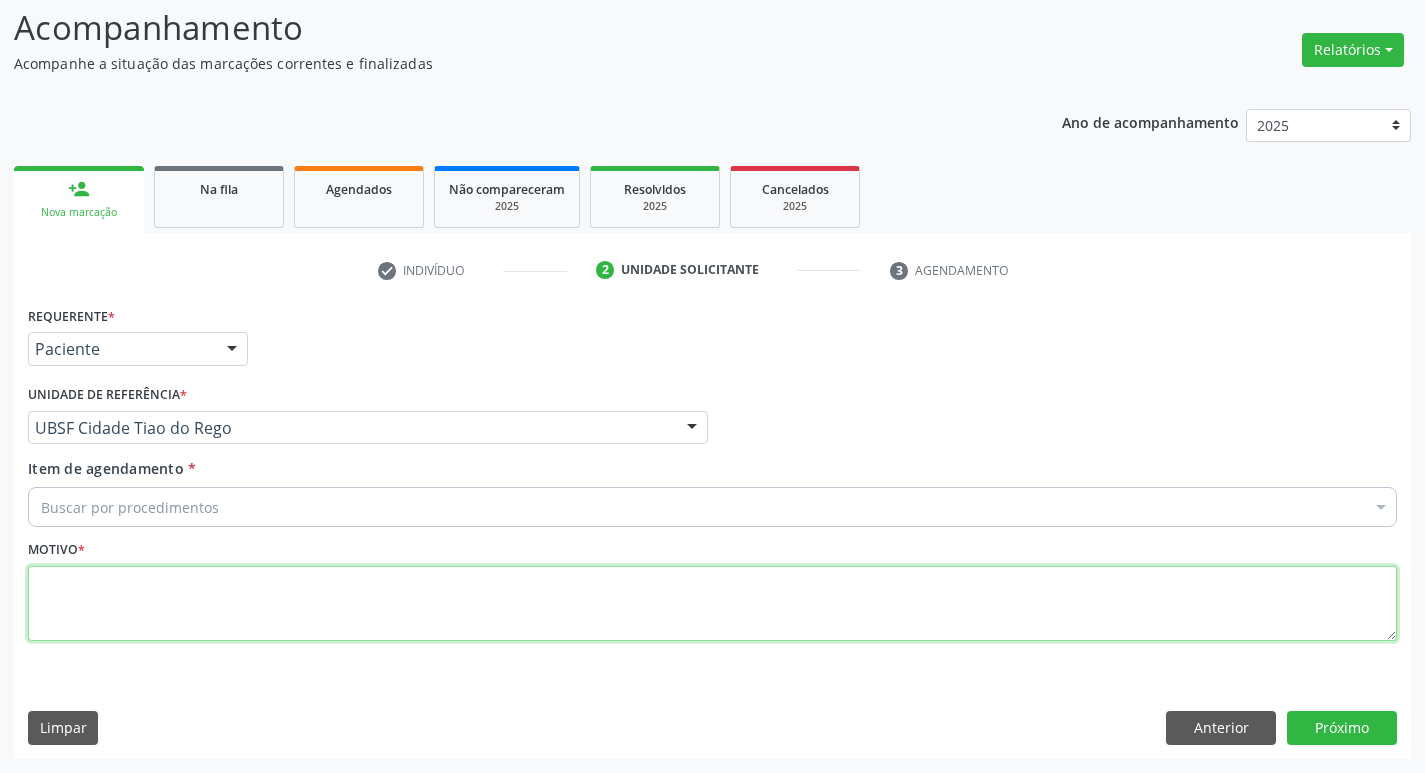 click at bounding box center [712, 604] 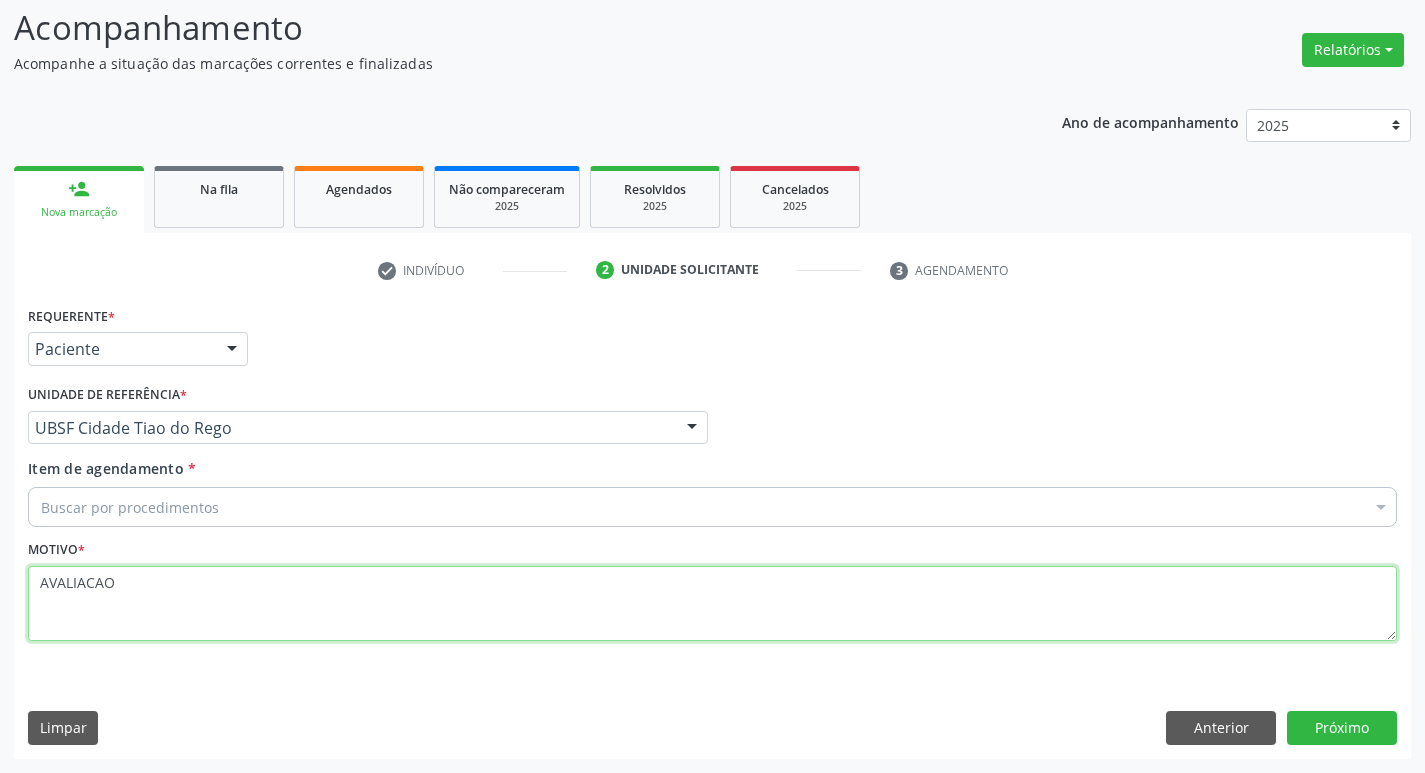 type on "AVALIACAO" 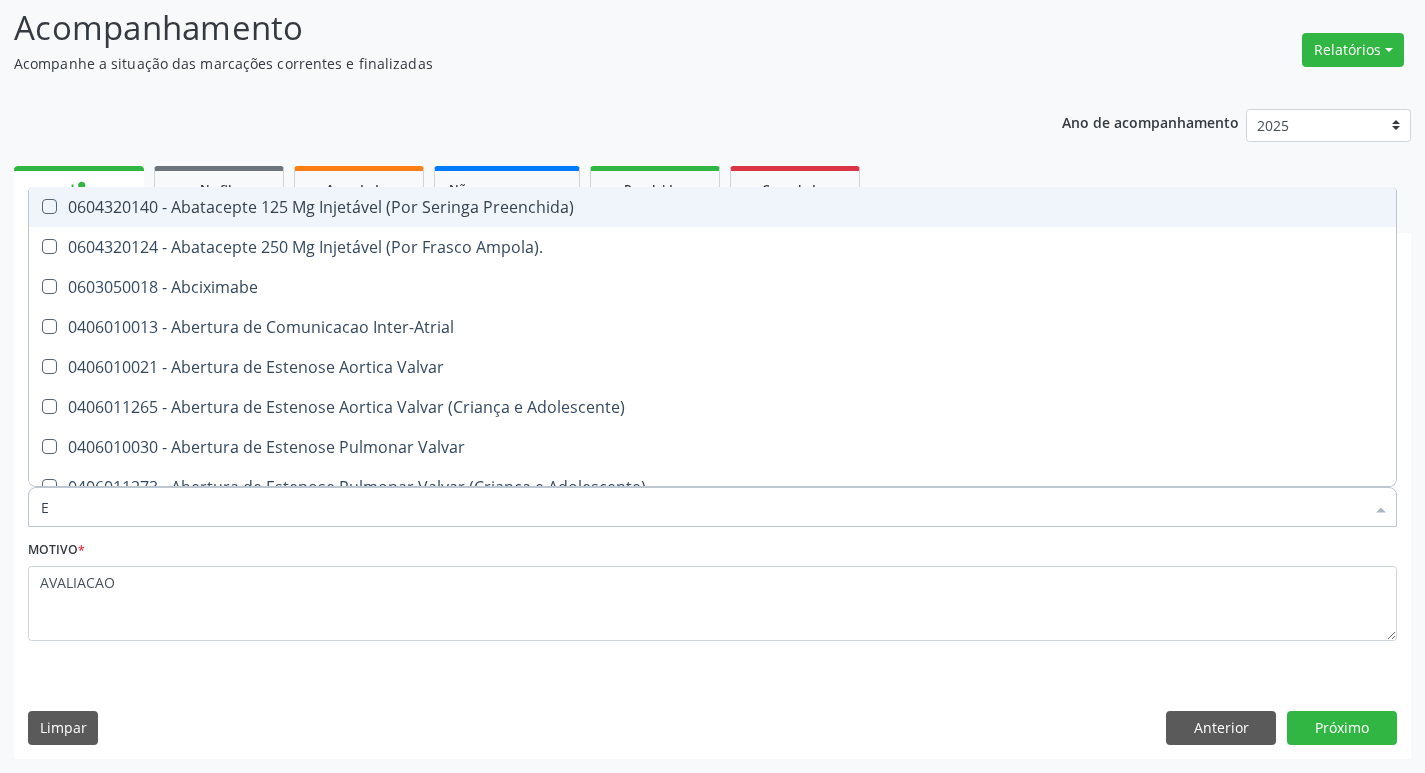 type on "ESOFAGO" 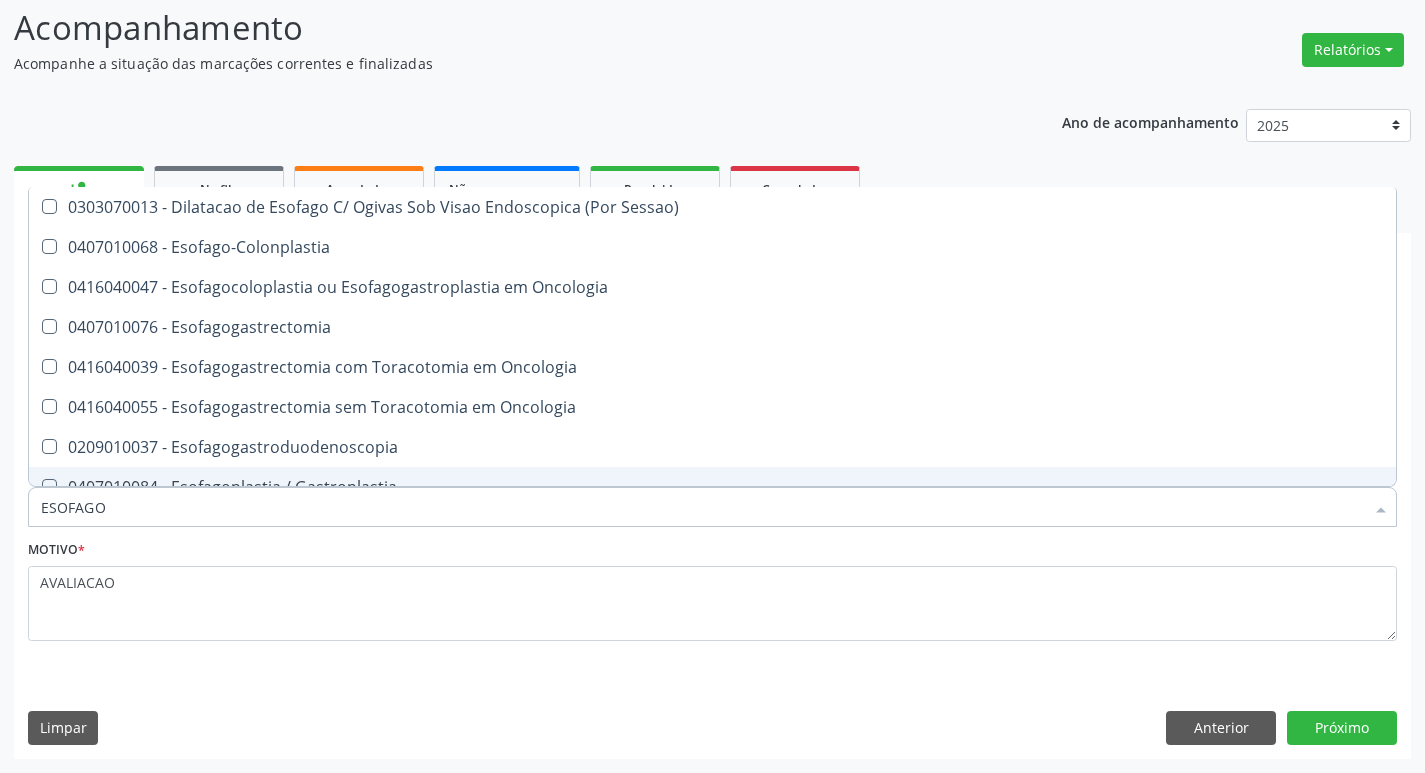 click on "0209010037 - Esofagogastroduodenoscopia" at bounding box center (712, 447) 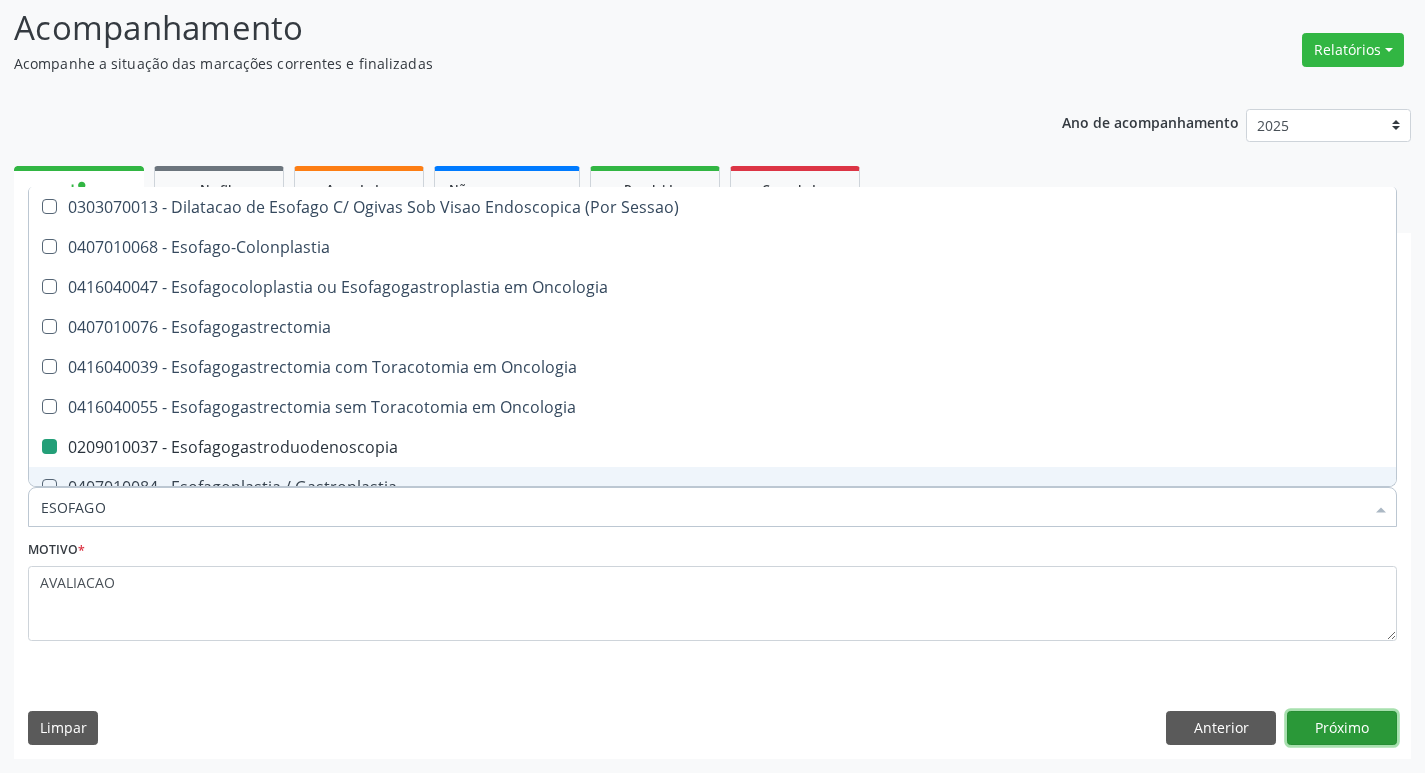 click on "Próximo" at bounding box center (1342, 728) 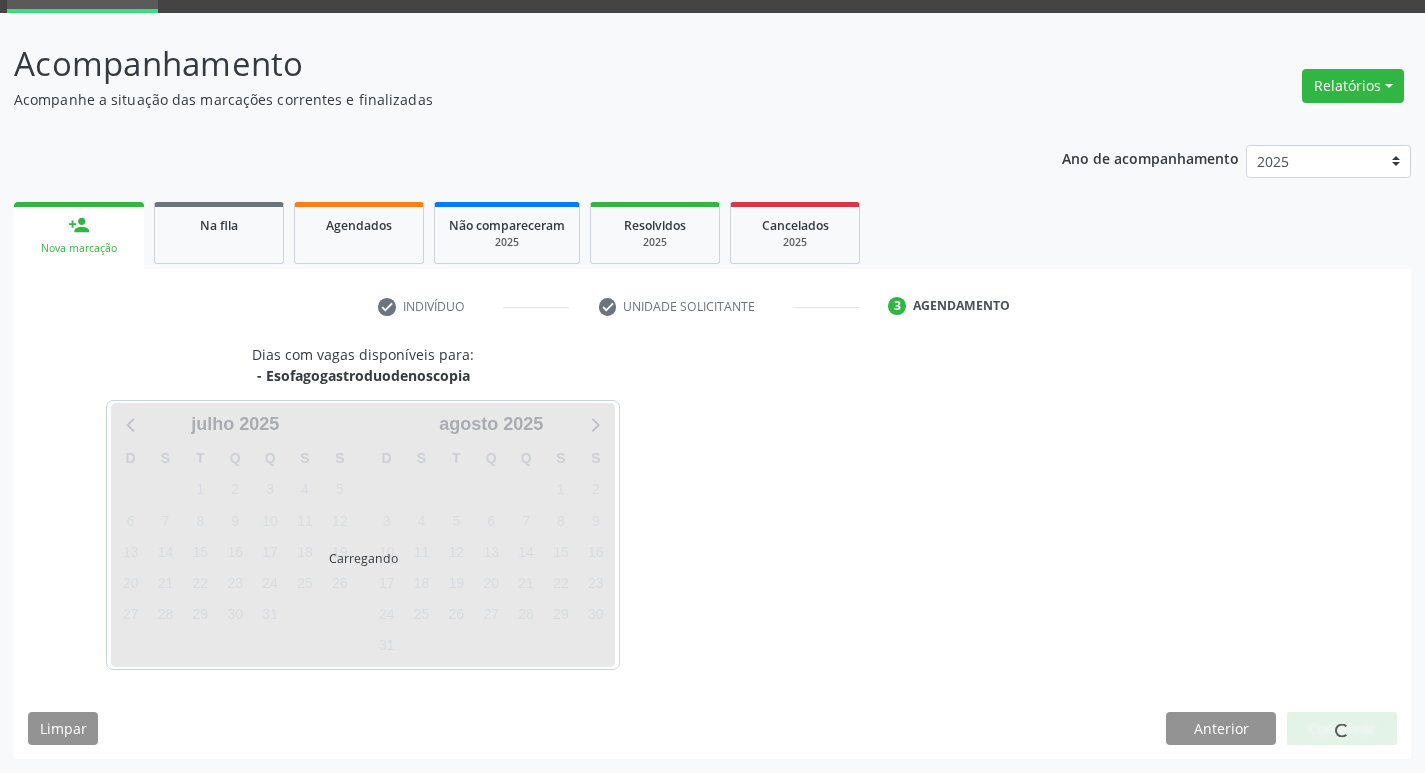 scroll, scrollTop: 97, scrollLeft: 0, axis: vertical 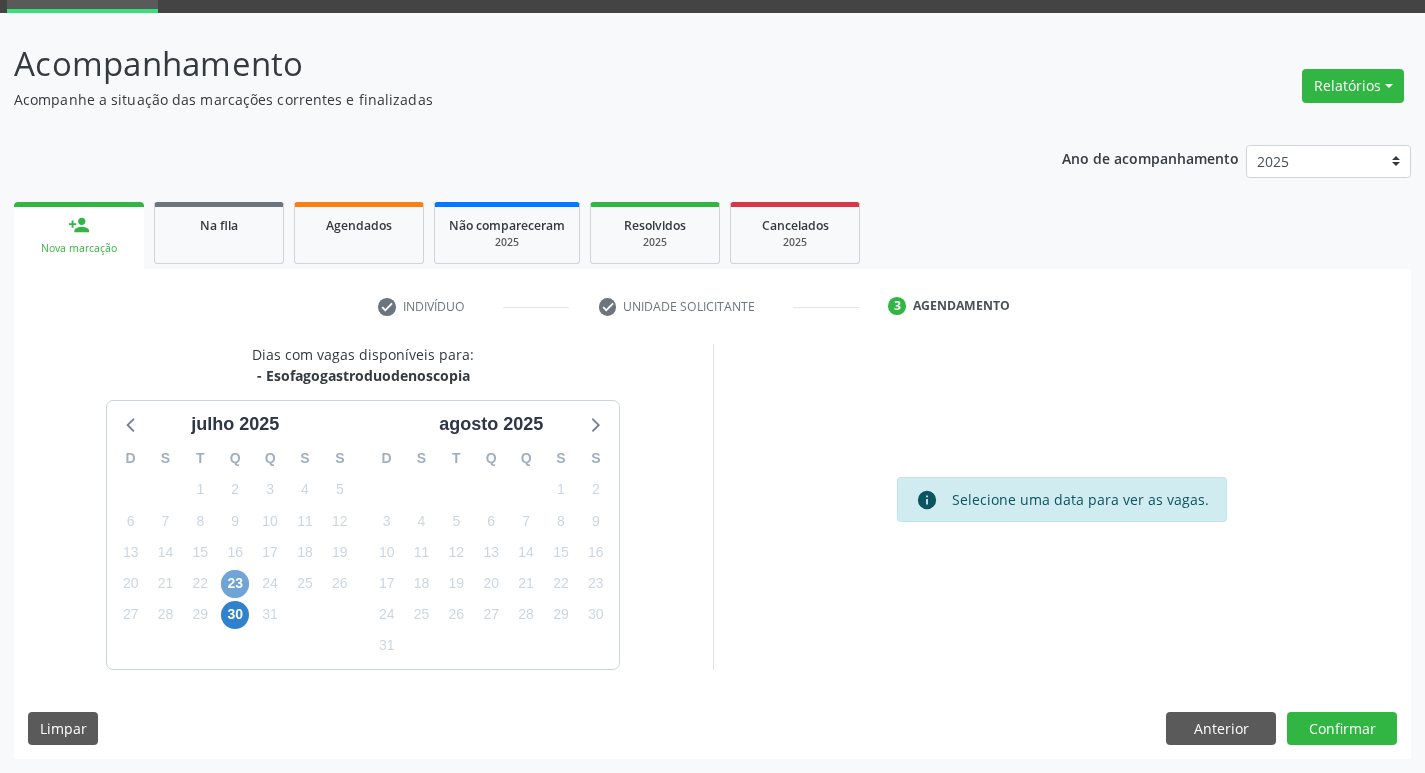 click on "23" at bounding box center [235, 584] 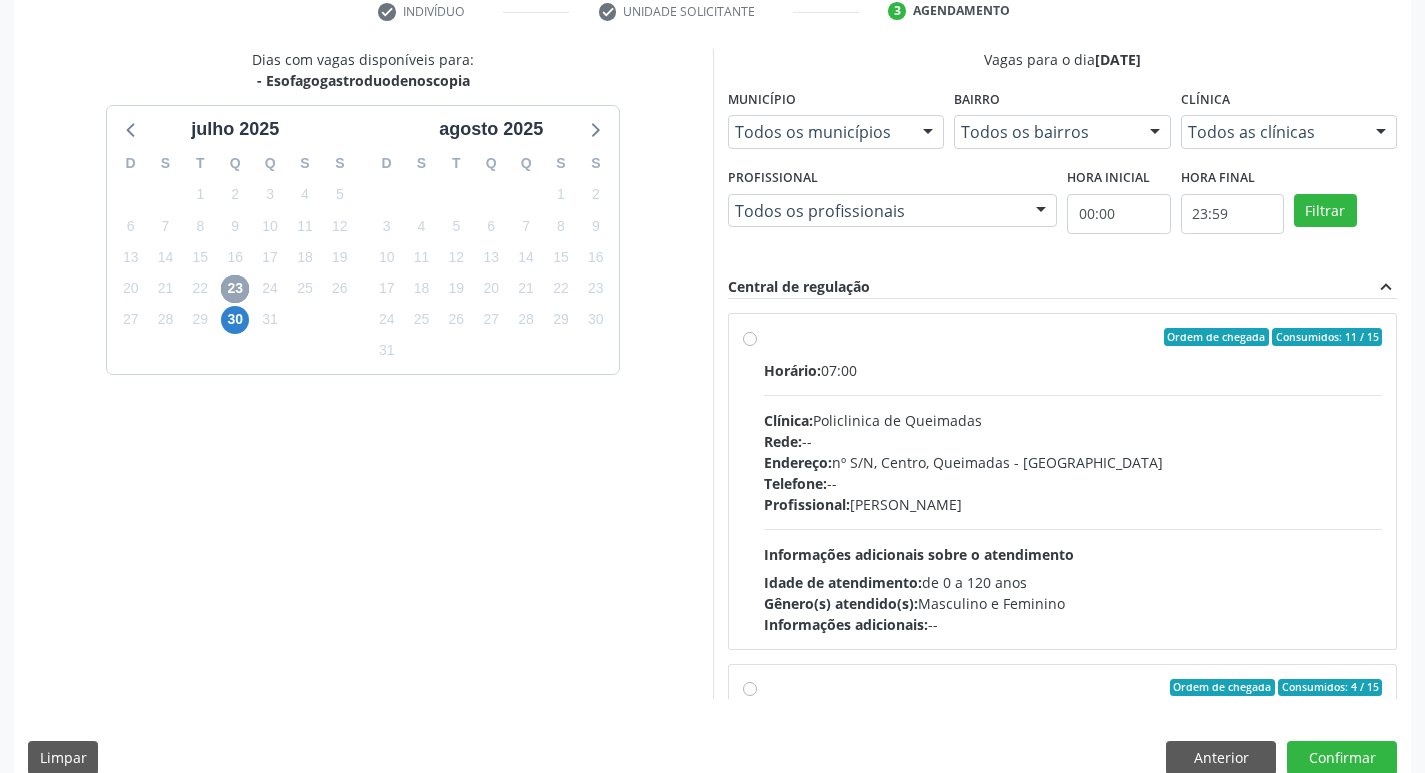 scroll, scrollTop: 397, scrollLeft: 0, axis: vertical 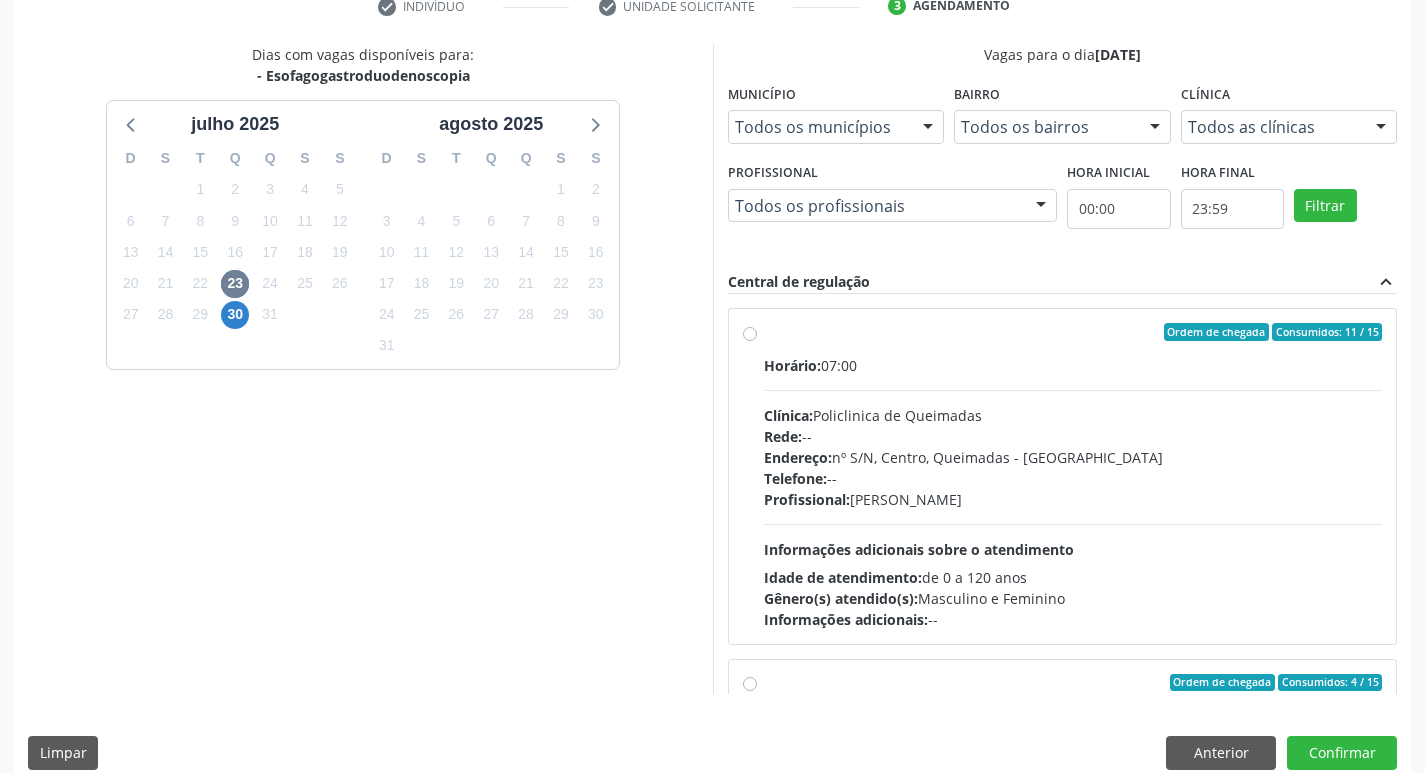 click on "Telefone:   --" at bounding box center (1073, 478) 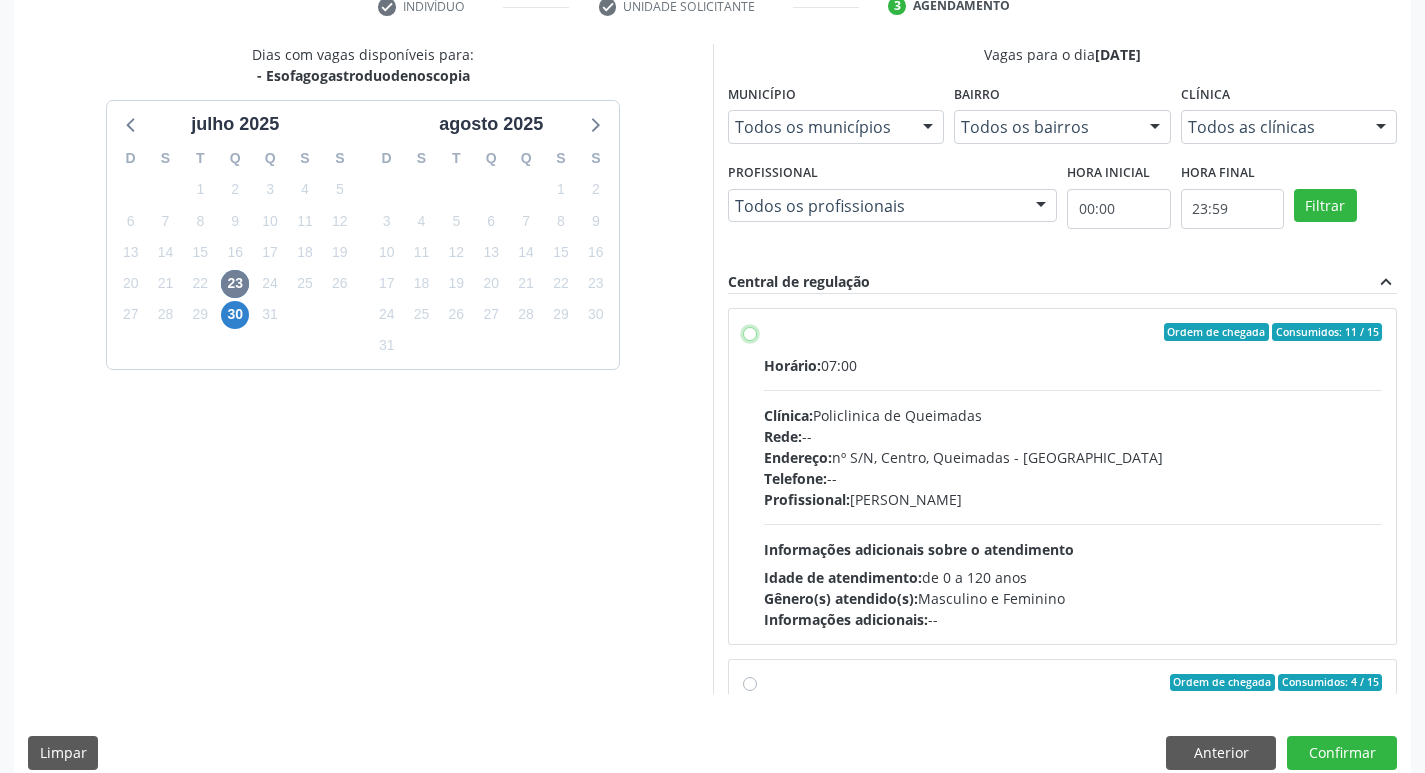 click on "Ordem de chegada
Consumidos: 11 / 15
Horário:   07:00
Clínica:  Policlinica de Queimadas
Rede:
--
Endereço:   nº S/N, Centro, Queimadas - PB
Telefone:   --
Profissional:
Francisco Ronaldo Gomes Gadelha
Informações adicionais sobre o atendimento
Idade de atendimento:
de 0 a 120 anos
Gênero(s) atendido(s):
Masculino e Feminino
Informações adicionais:
--" at bounding box center [750, 332] 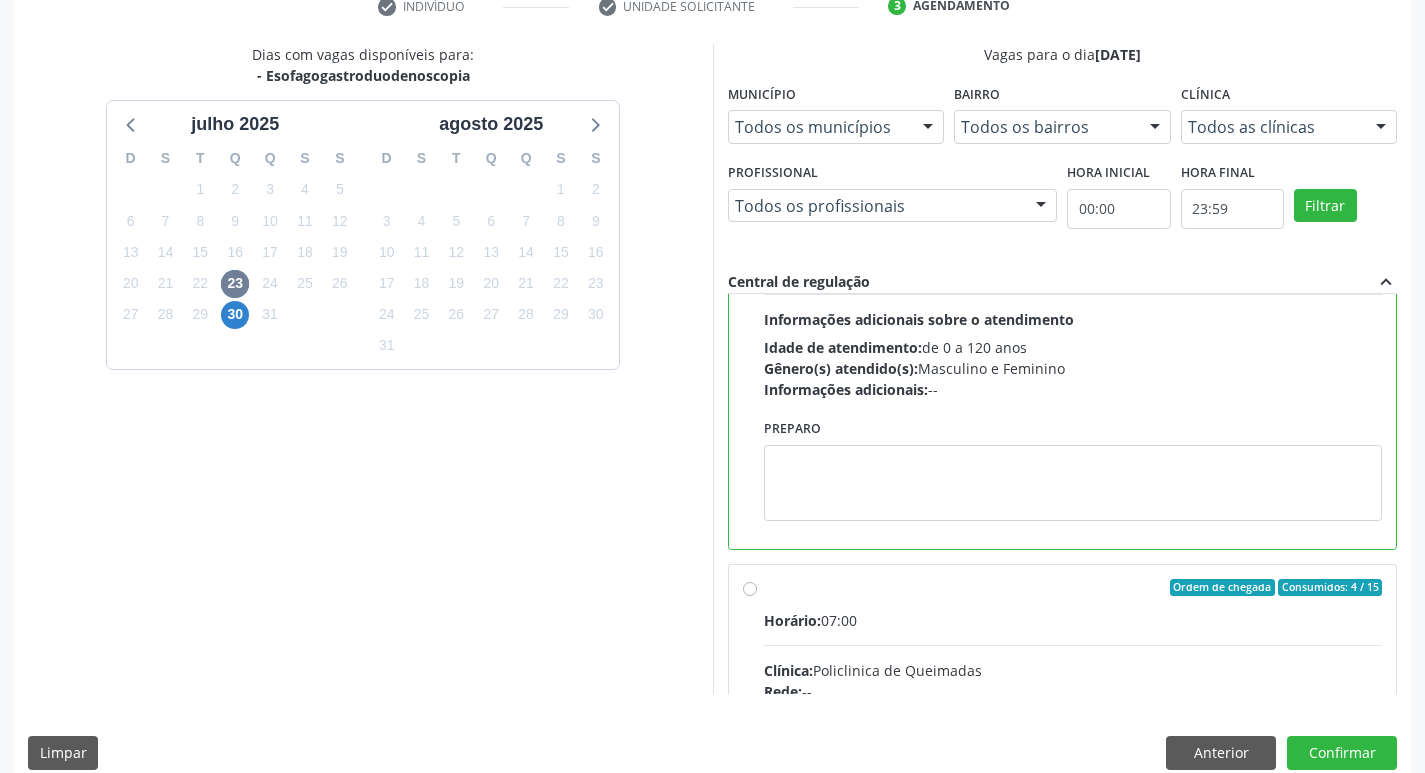 scroll, scrollTop: 450, scrollLeft: 0, axis: vertical 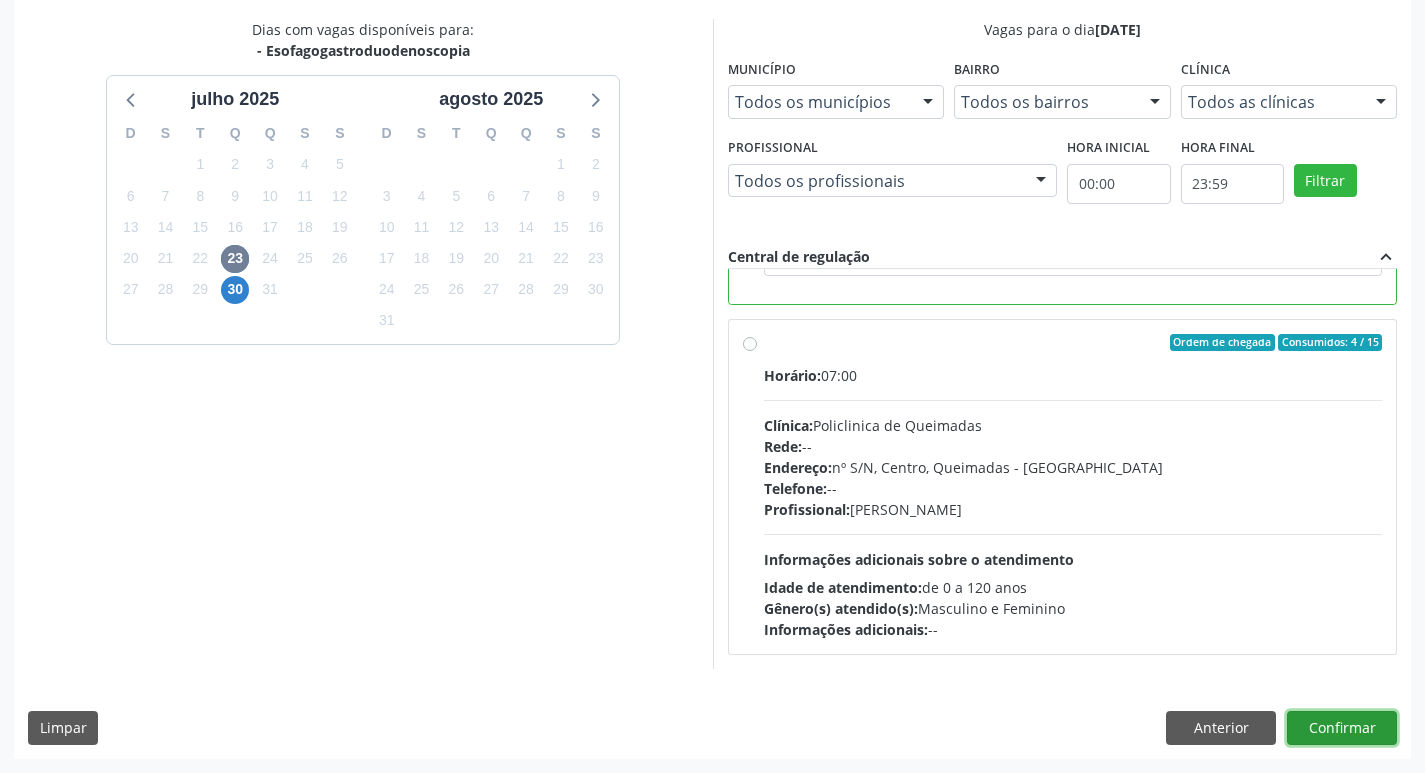 click on "Confirmar" at bounding box center [1342, 728] 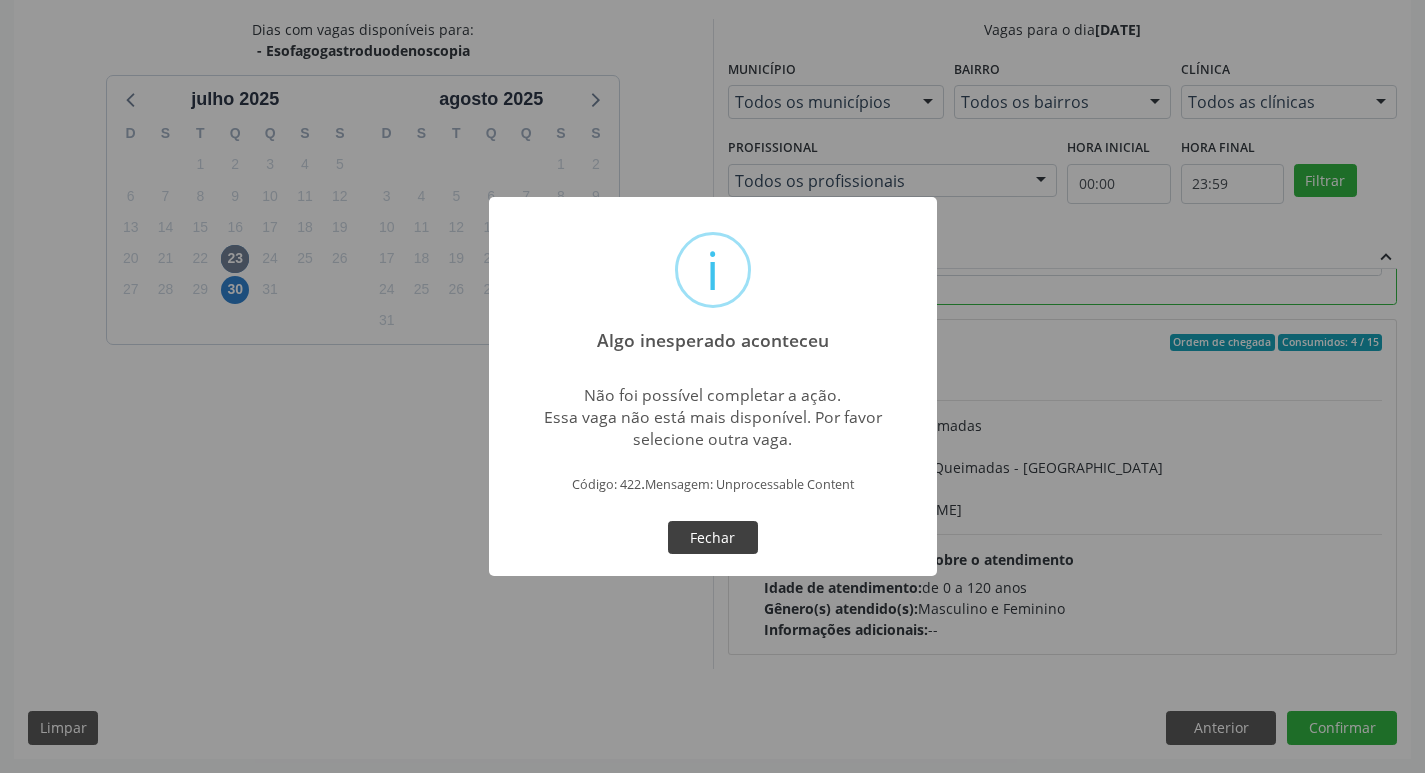click on "Fechar" at bounding box center (713, 538) 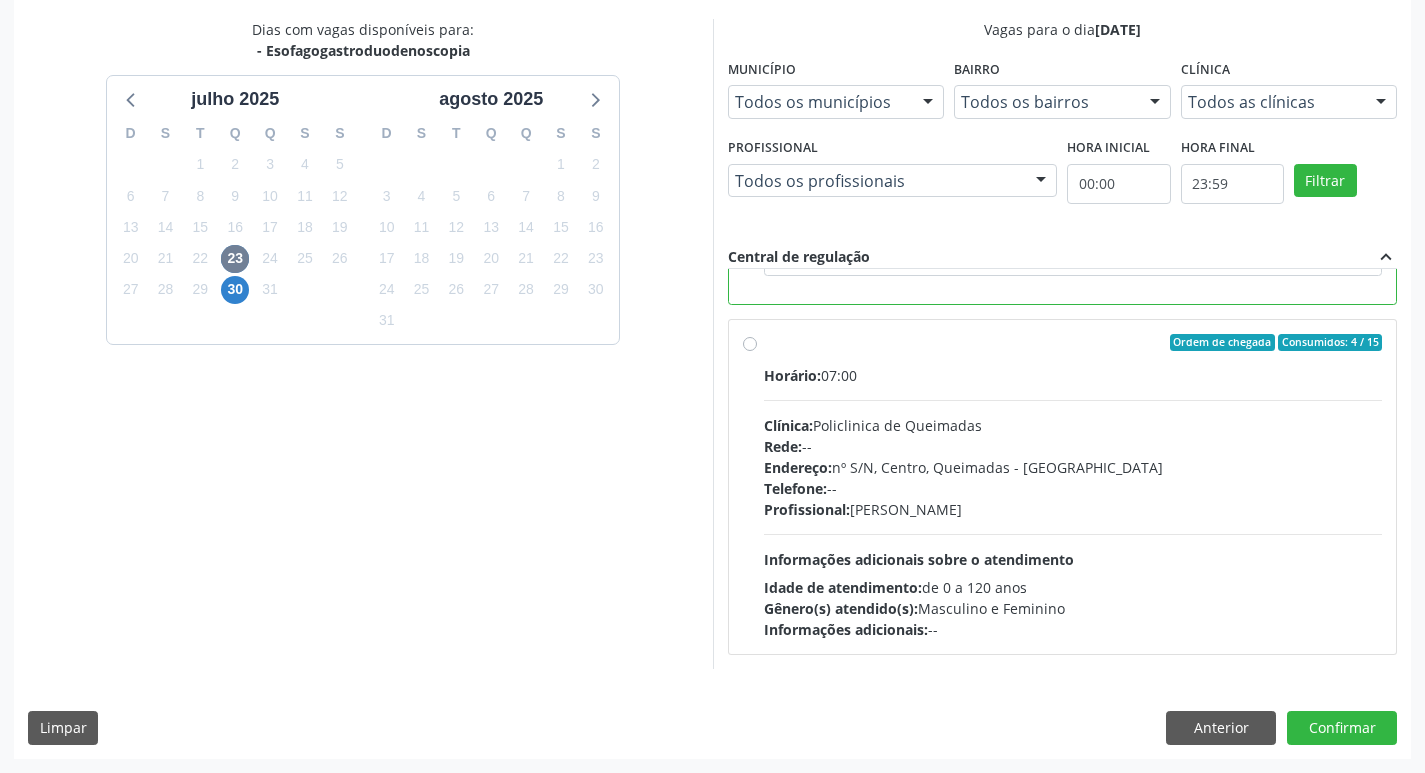 click on "Clínica:  Policlinica de Queimadas" at bounding box center (1073, 425) 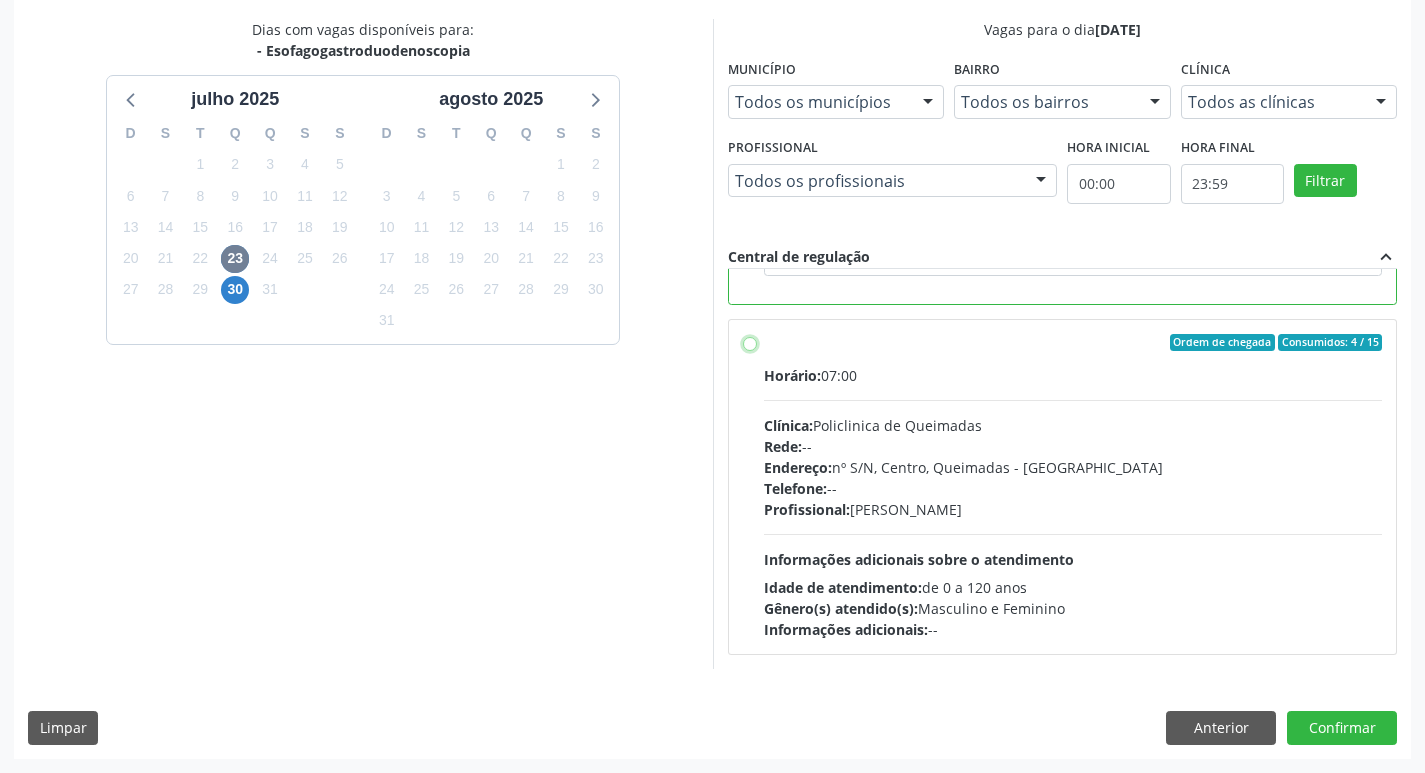 click on "Ordem de chegada
Consumidos: 4 / 15
Horário:   07:00
Clínica:  Policlinica de Queimadas
Rede:
--
Endereço:   nº S/N, Centro, Queimadas - PB
Telefone:   --
Profissional:
Francisco Ronaldo Gomes Gadelha
Informações adicionais sobre o atendimento
Idade de atendimento:
de 0 a 120 anos
Gênero(s) atendido(s):
Masculino e Feminino
Informações adicionais:
--" at bounding box center [750, 343] 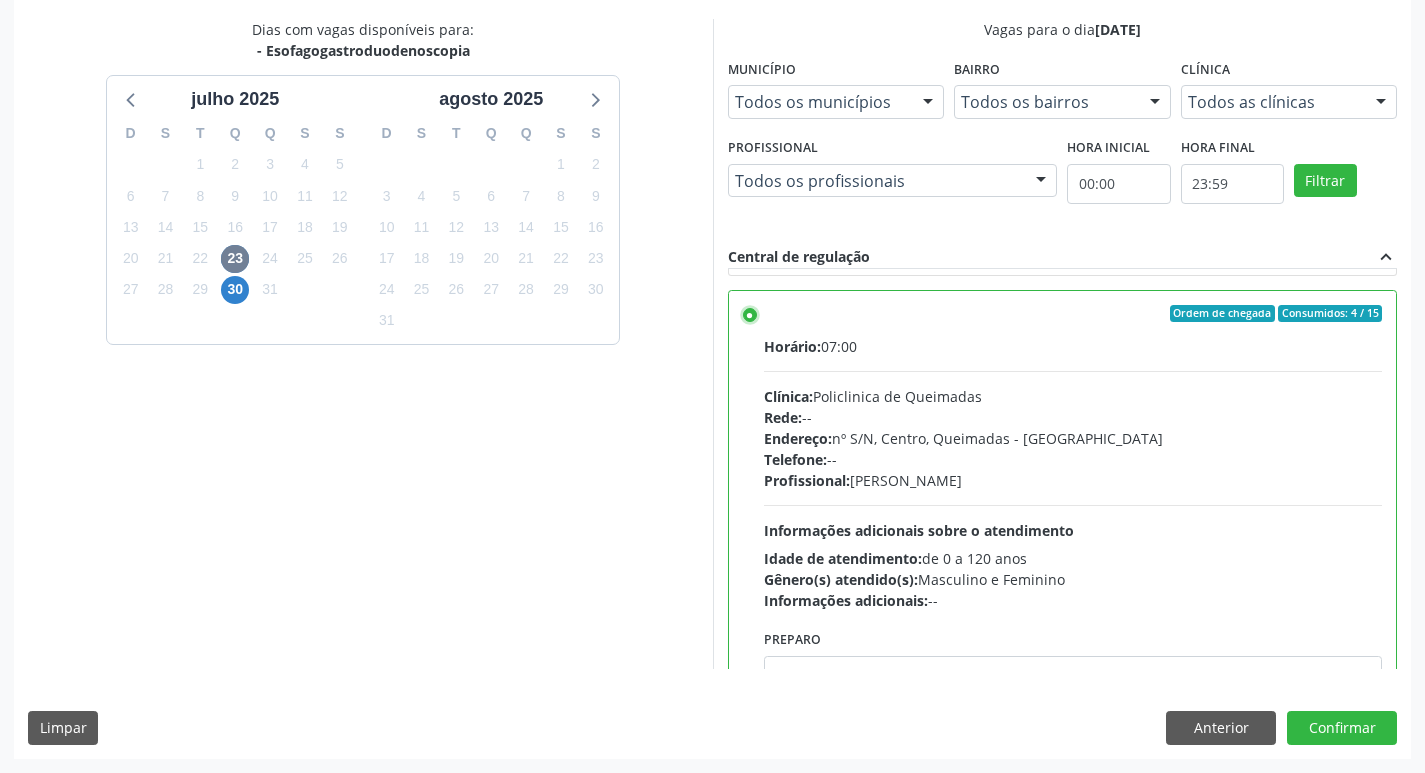 scroll, scrollTop: 450, scrollLeft: 0, axis: vertical 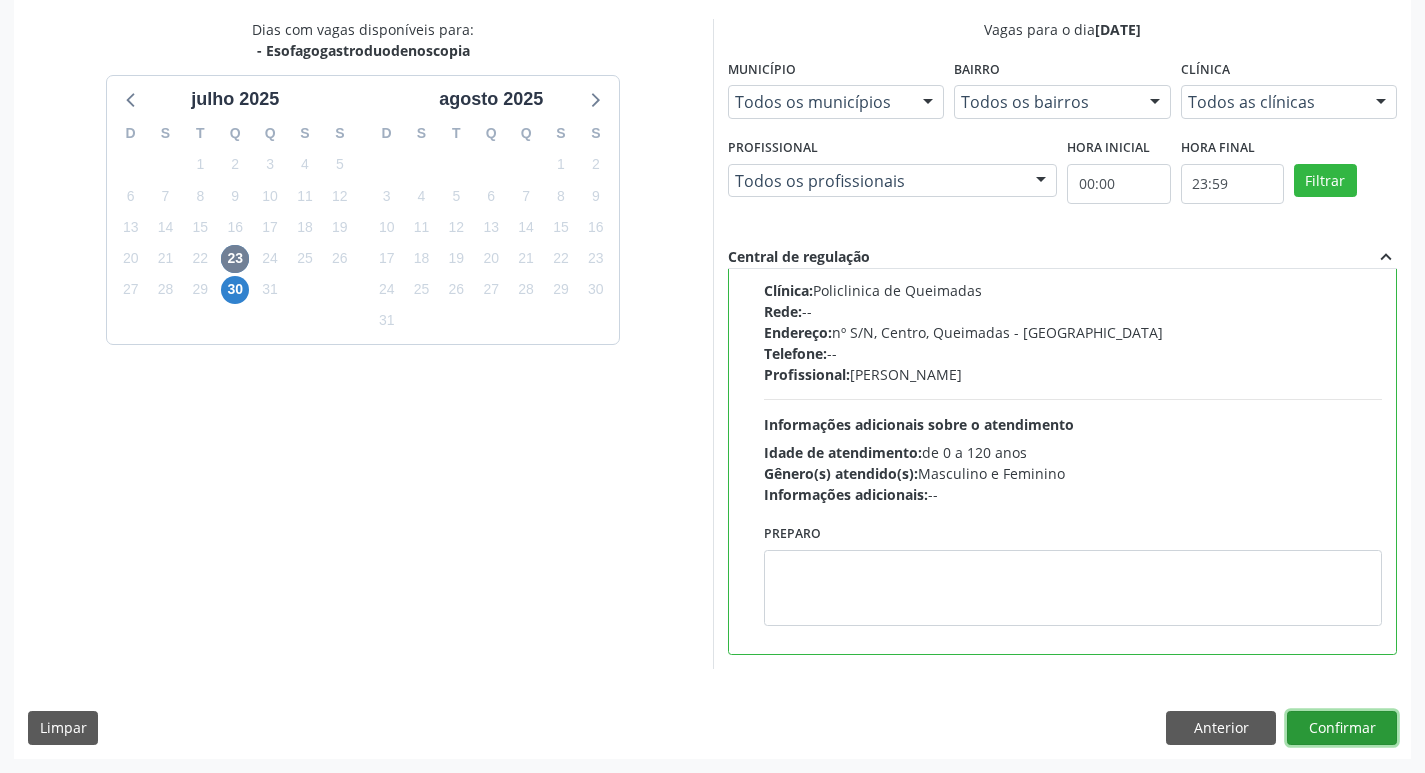click on "Confirmar" at bounding box center (1342, 728) 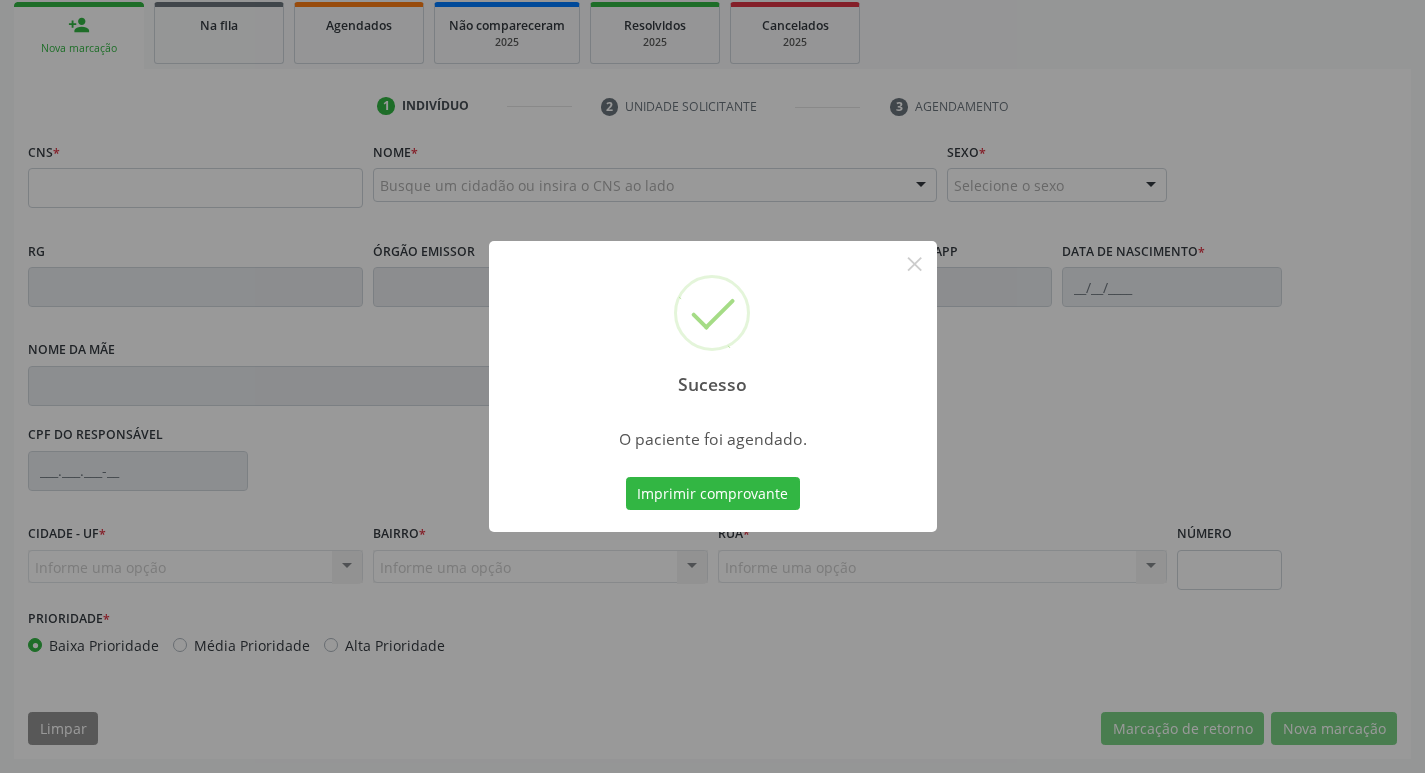scroll, scrollTop: 297, scrollLeft: 0, axis: vertical 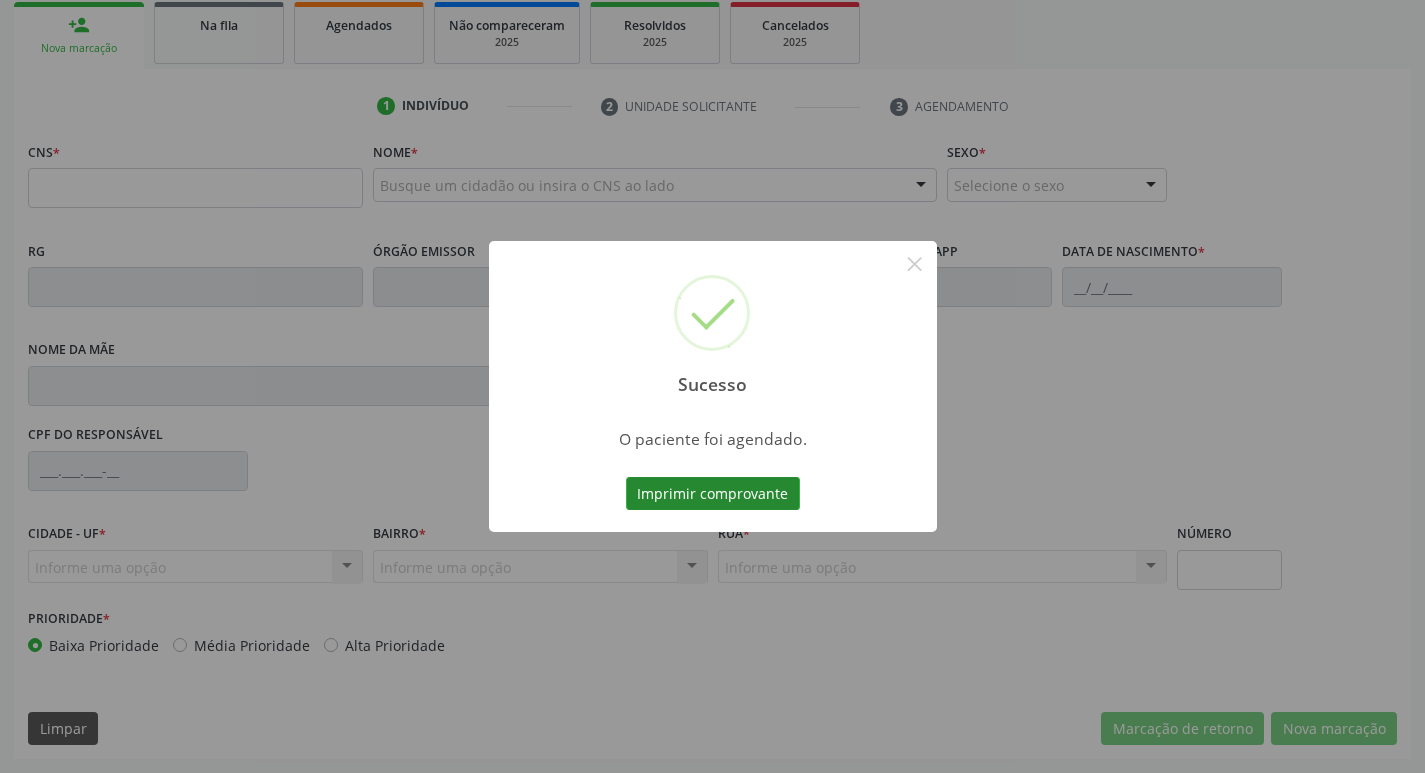 click on "Imprimir comprovante" at bounding box center (713, 494) 